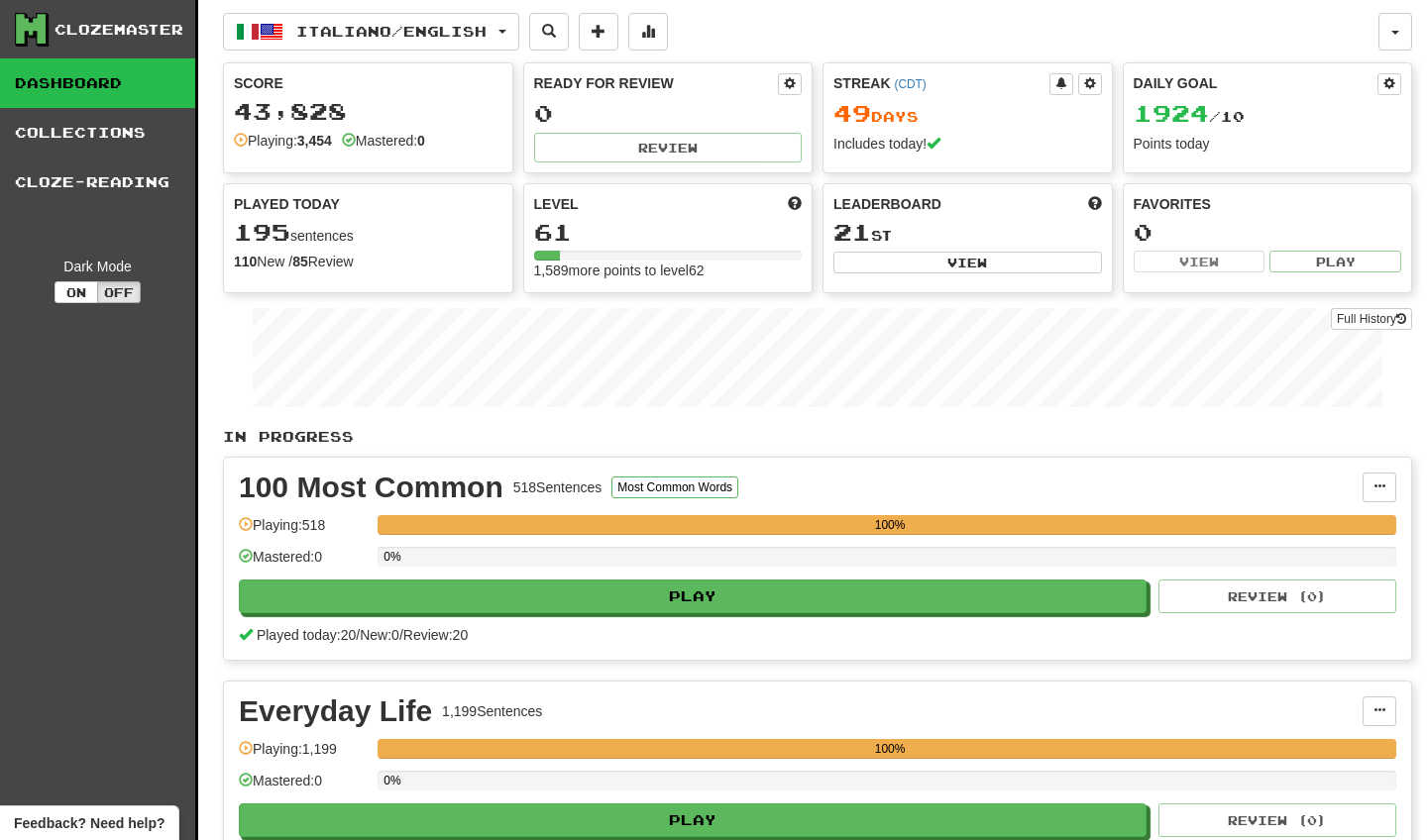 scroll, scrollTop: 0, scrollLeft: 0, axis: both 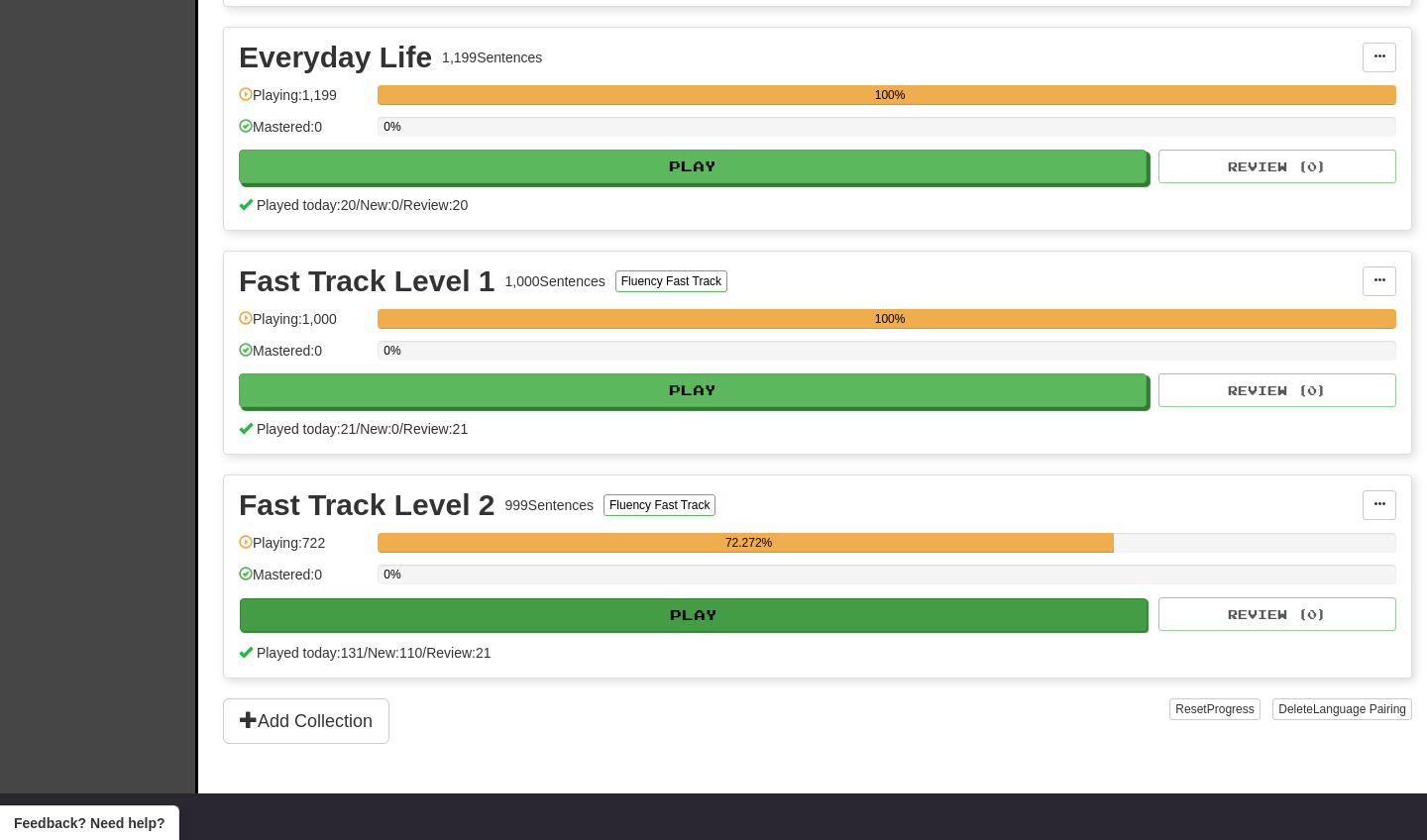 click on "Play" at bounding box center (694, 615) 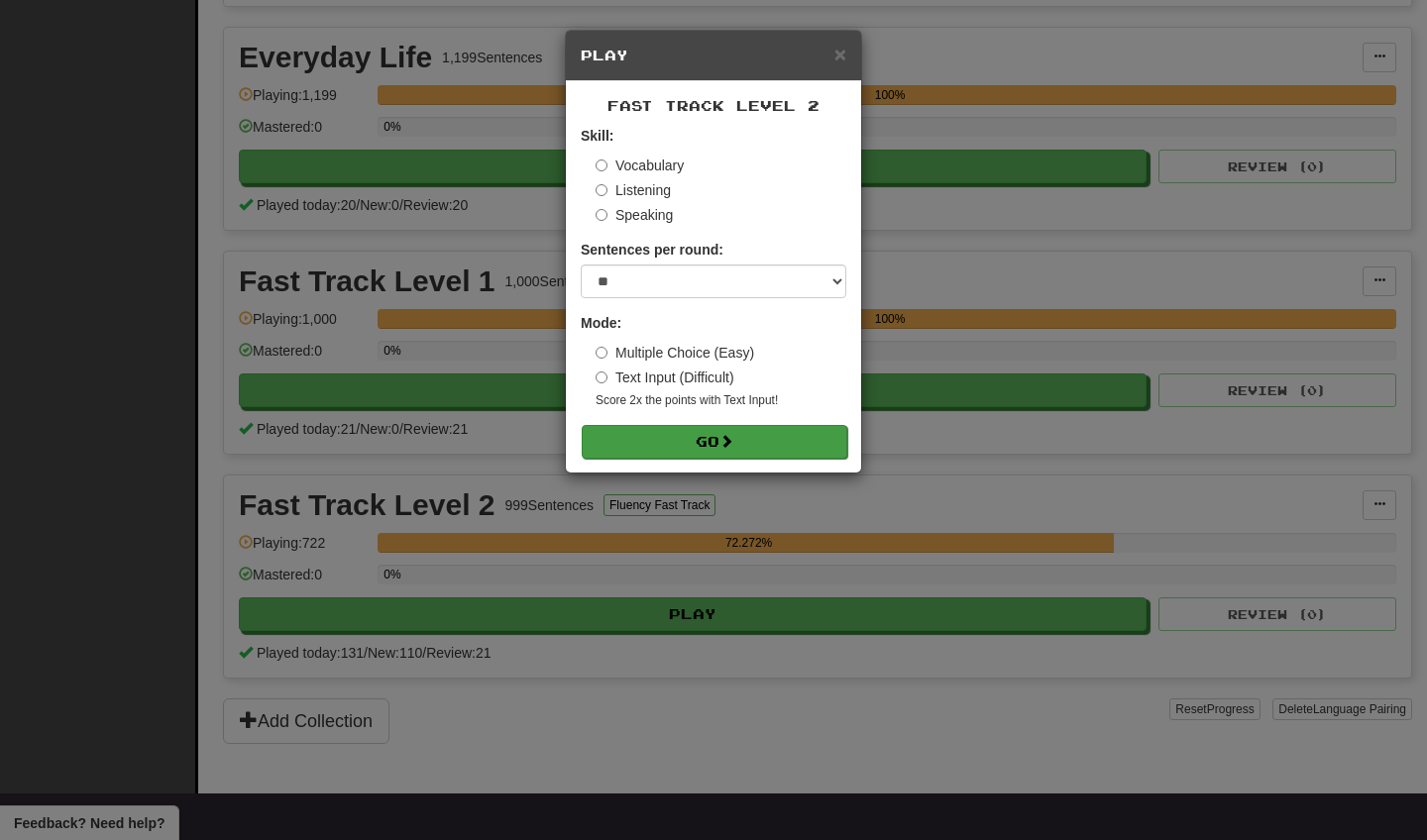 click at bounding box center (726, 441) 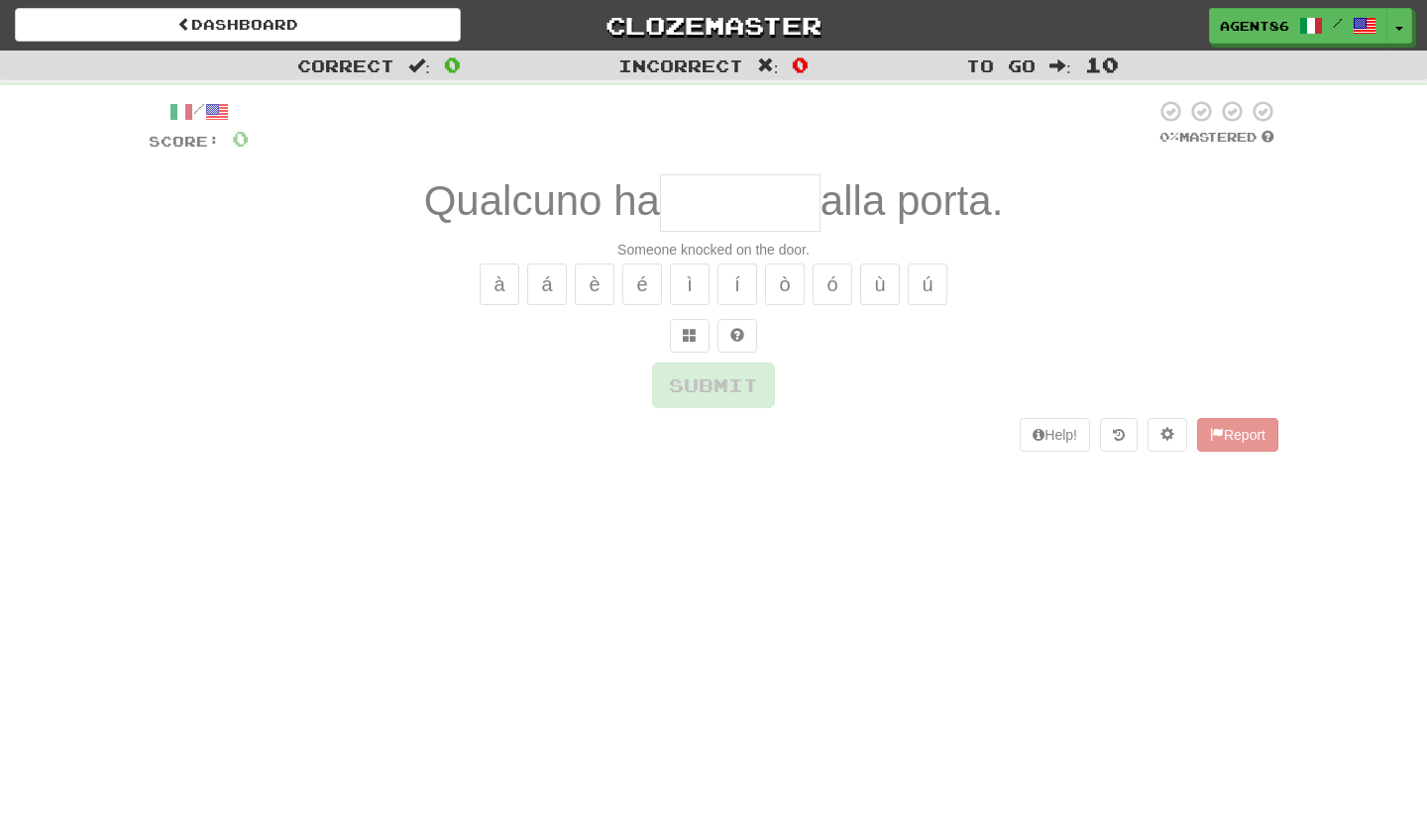 scroll, scrollTop: 0, scrollLeft: 0, axis: both 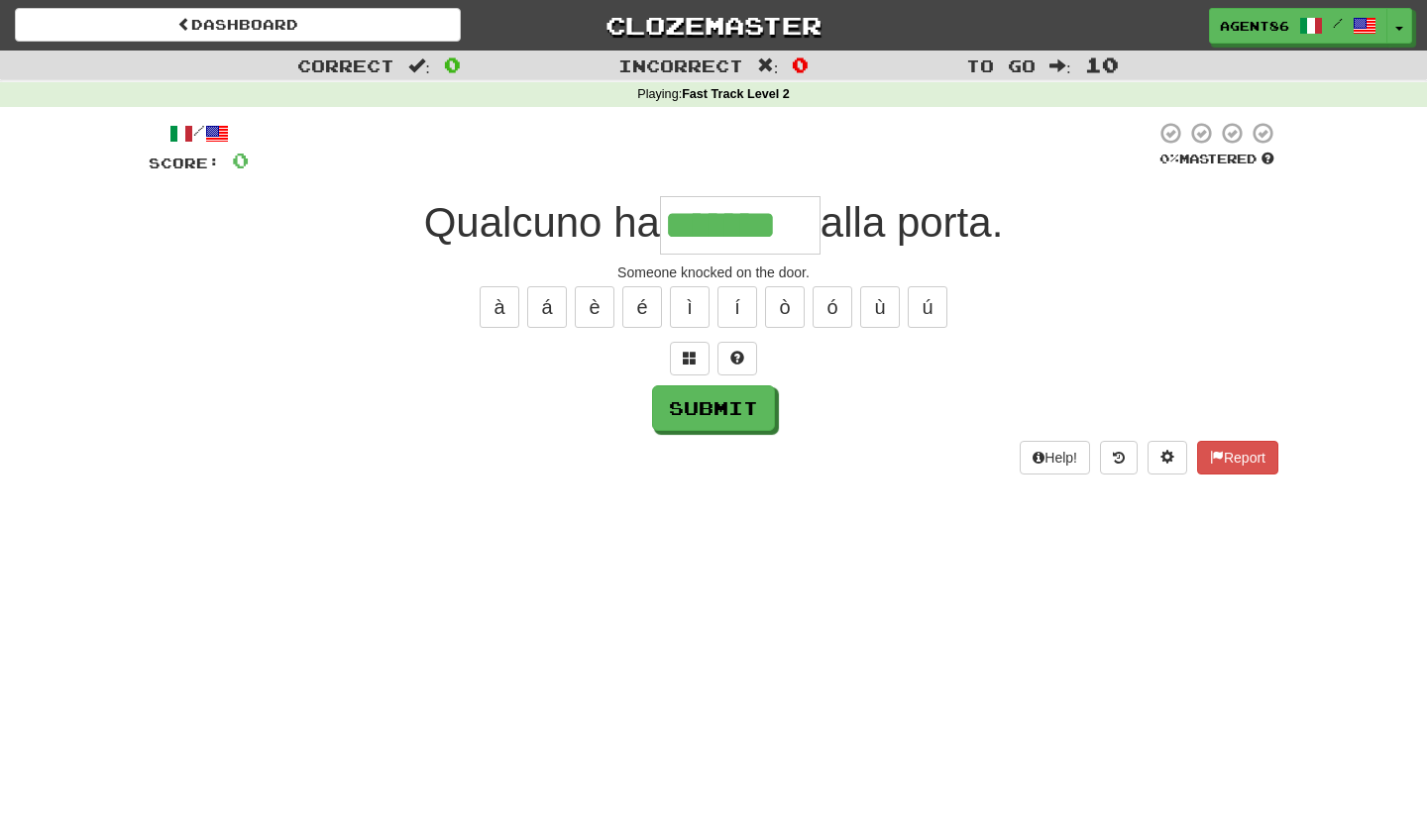 type on "*******" 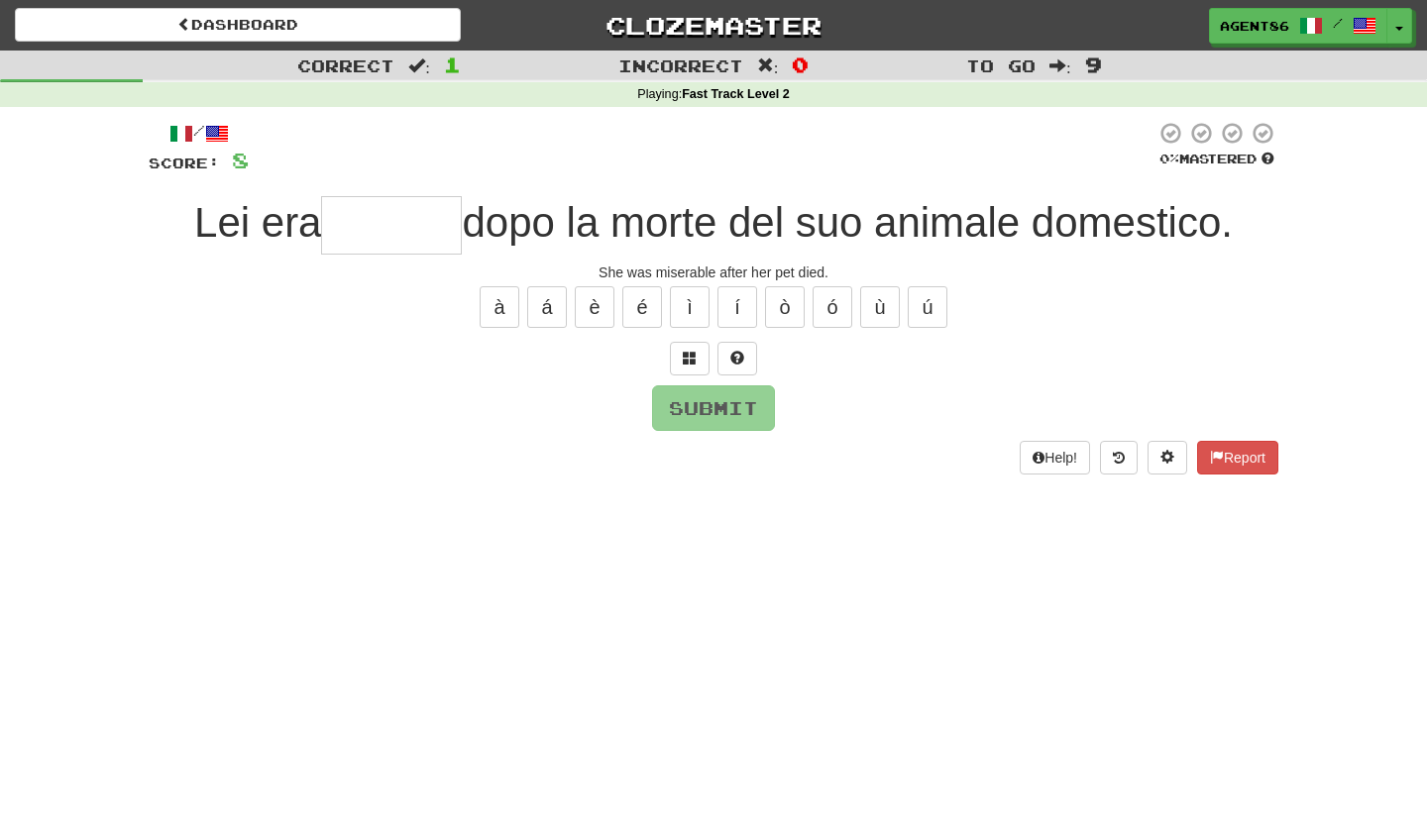 type on "*" 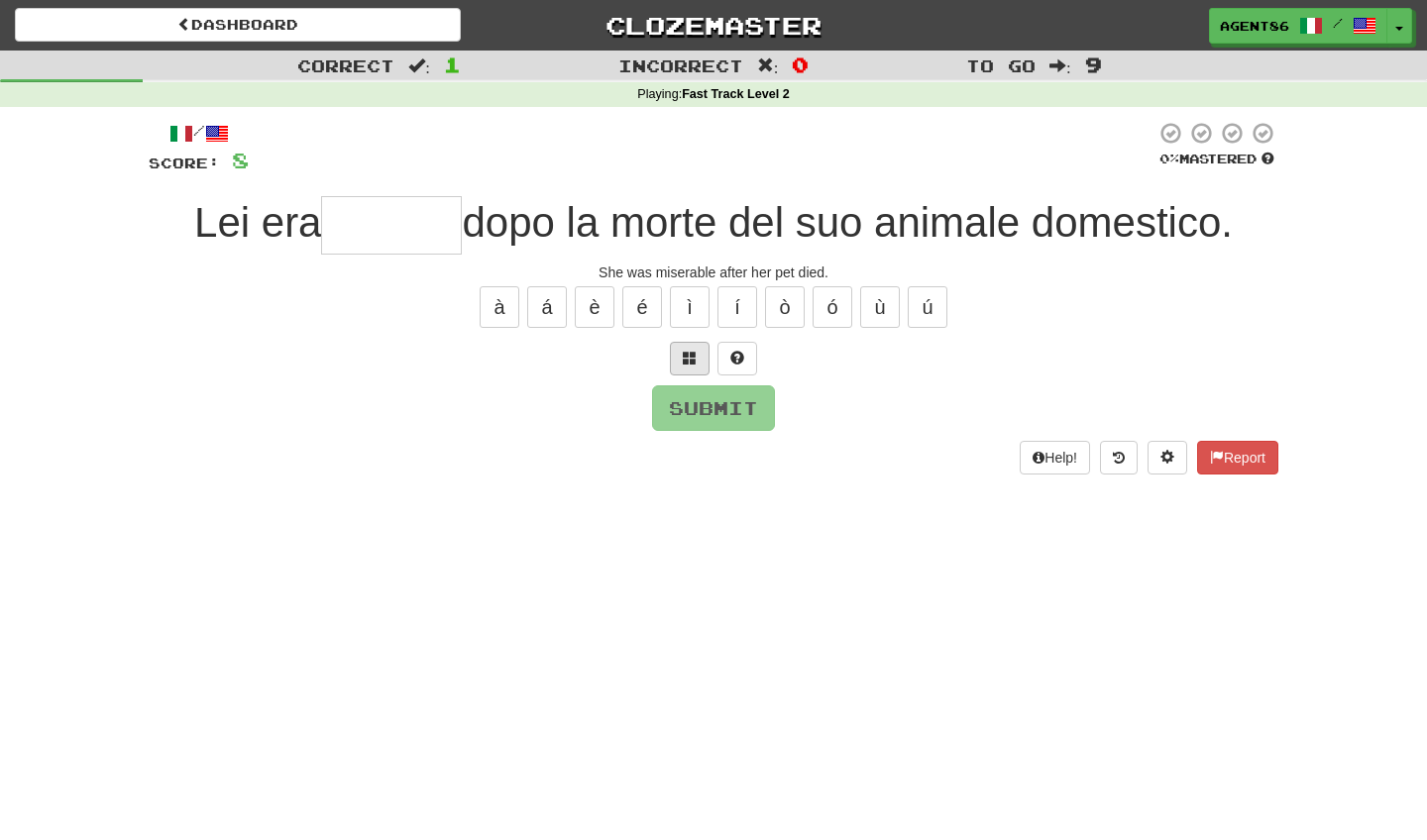 click at bounding box center (690, 358) 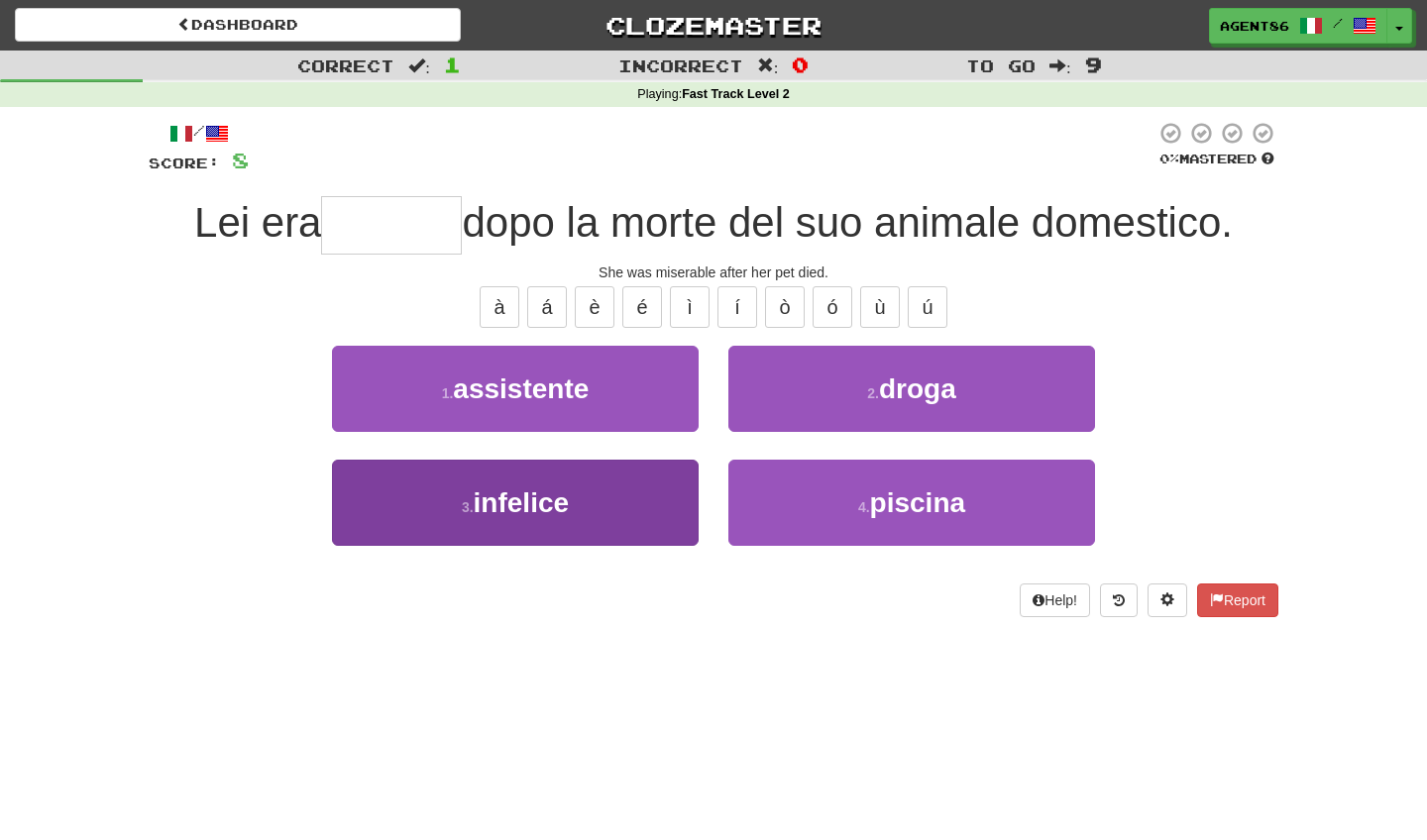 click on "3 .  infelice" at bounding box center [515, 502] 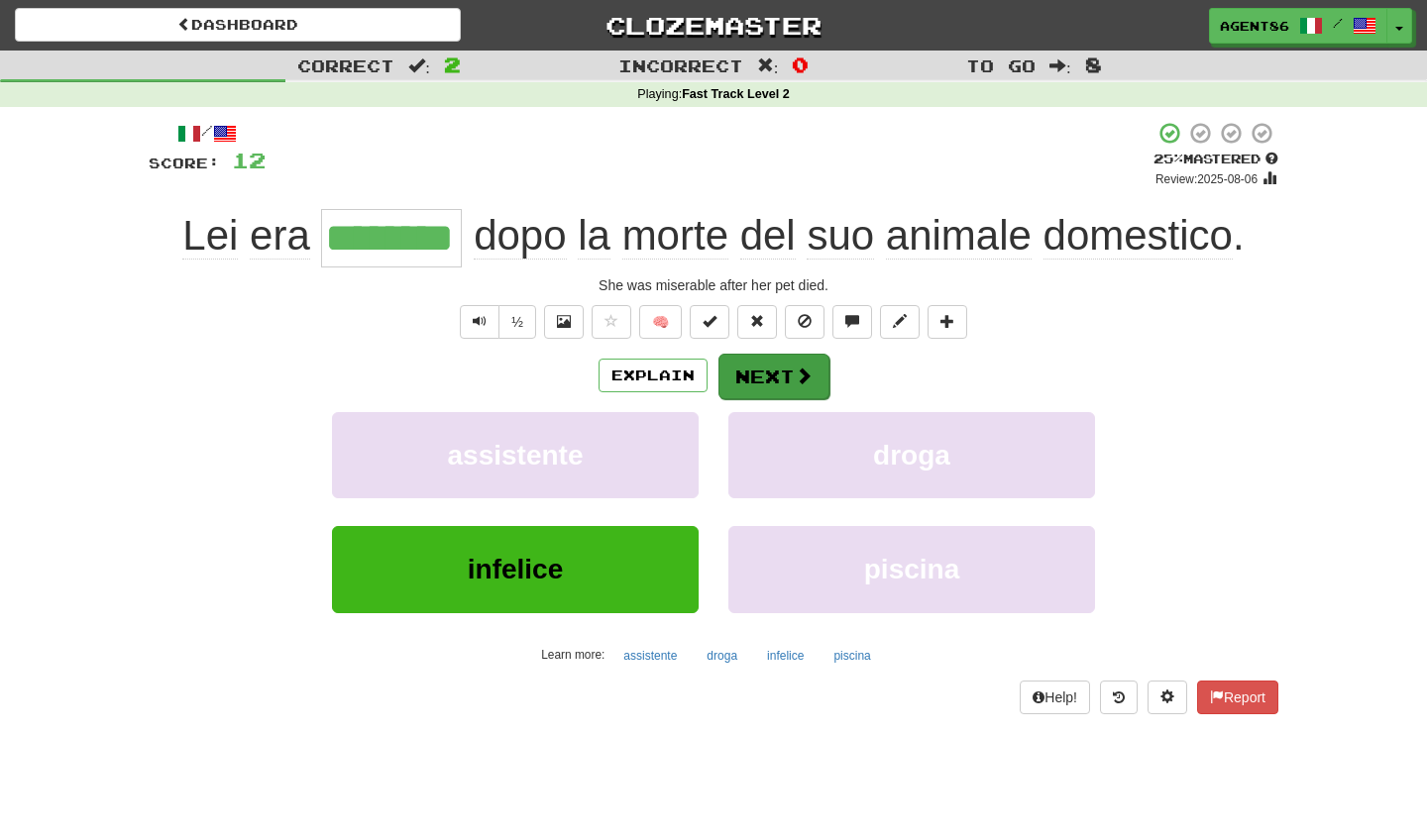 click on "Next" at bounding box center (774, 376) 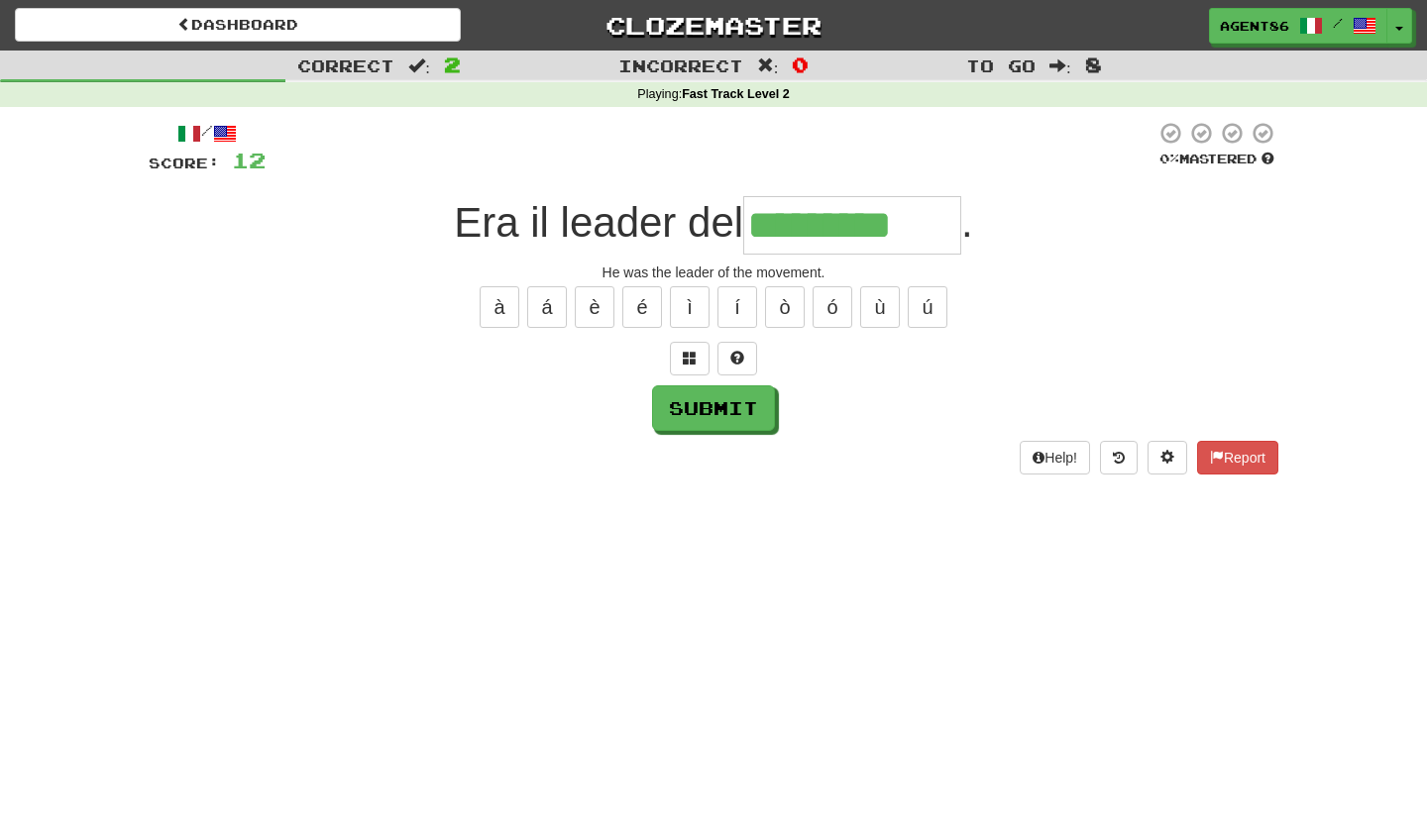 type on "*********" 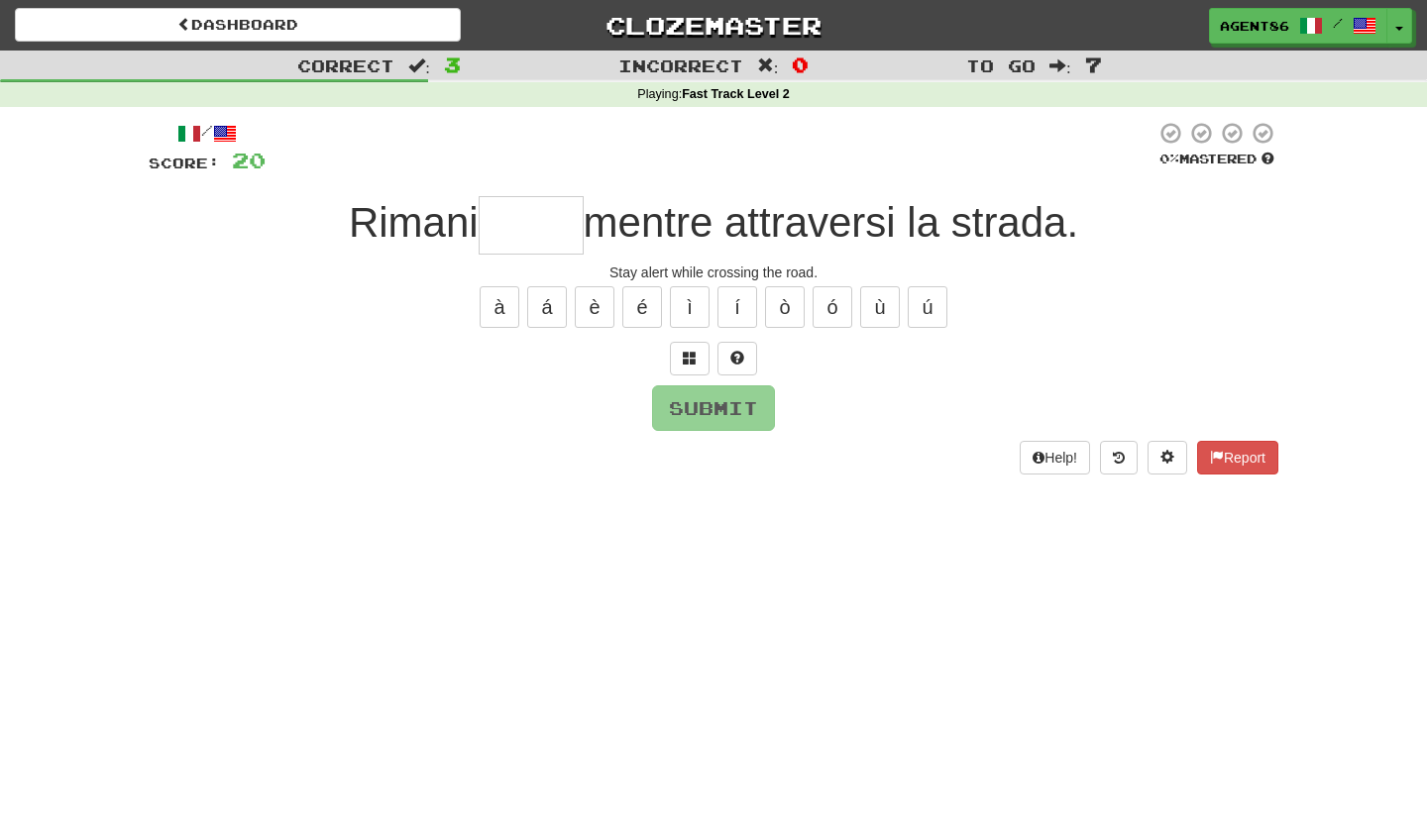 type on "*" 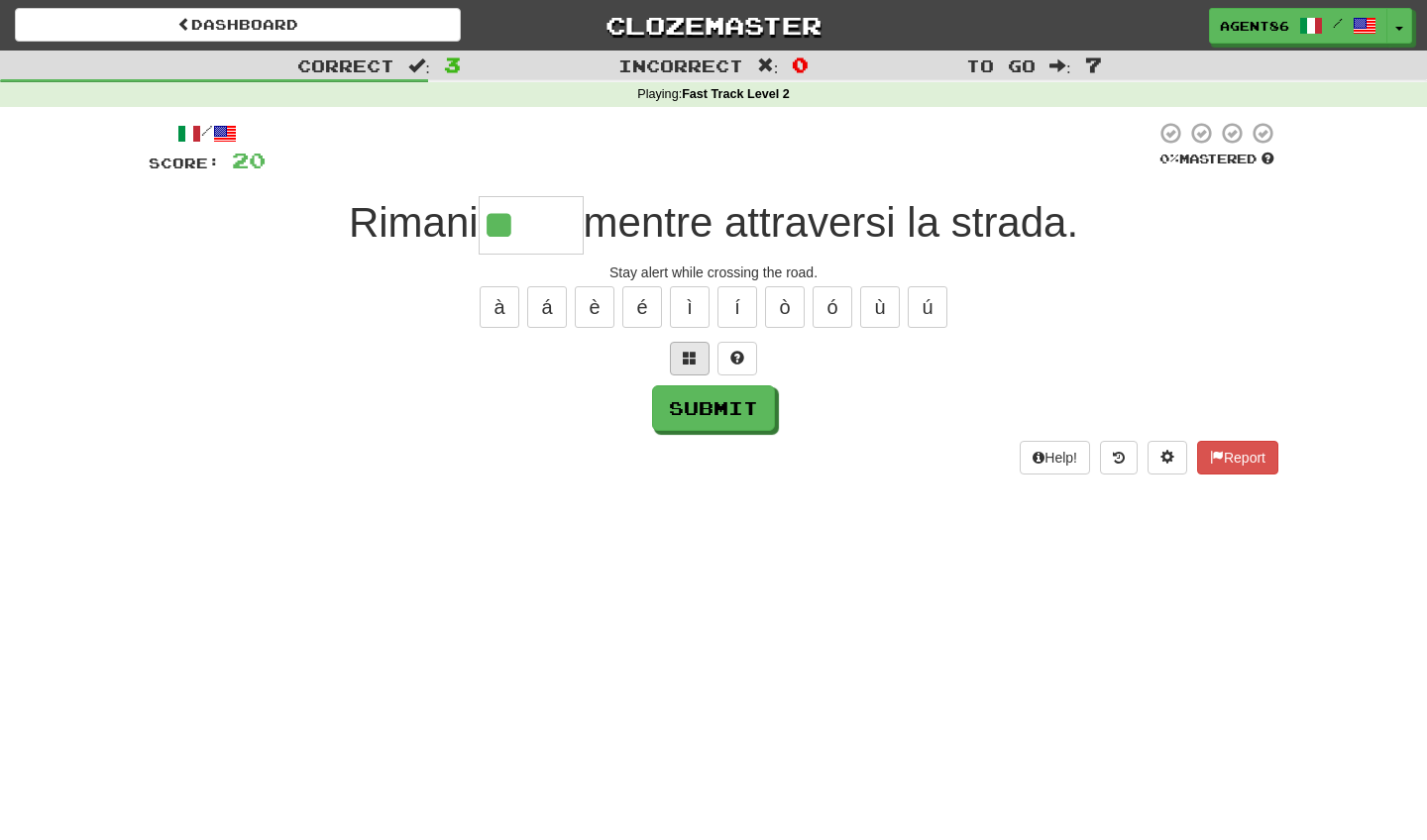 click at bounding box center [690, 358] 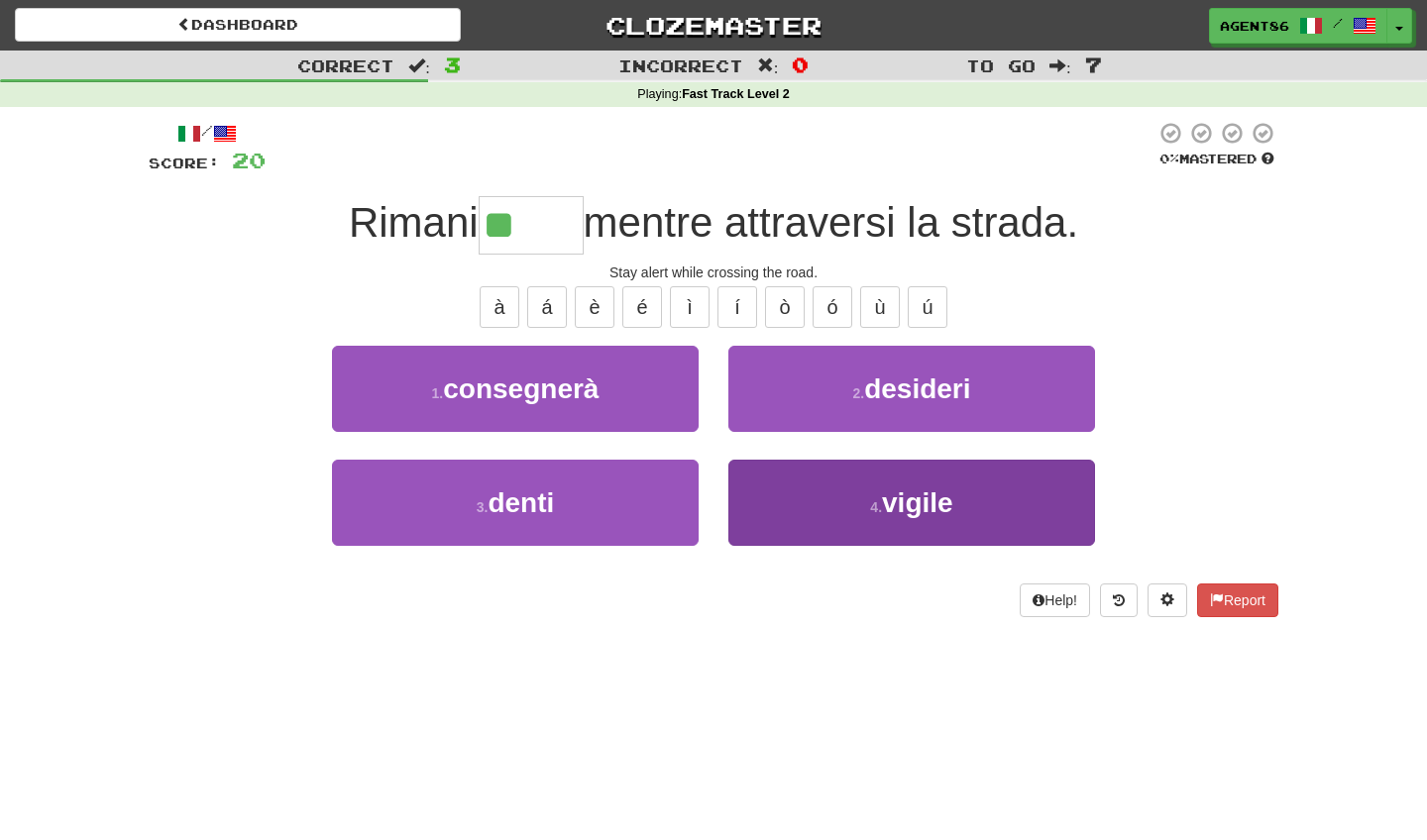 click on "4 .  vigile" at bounding box center [912, 502] 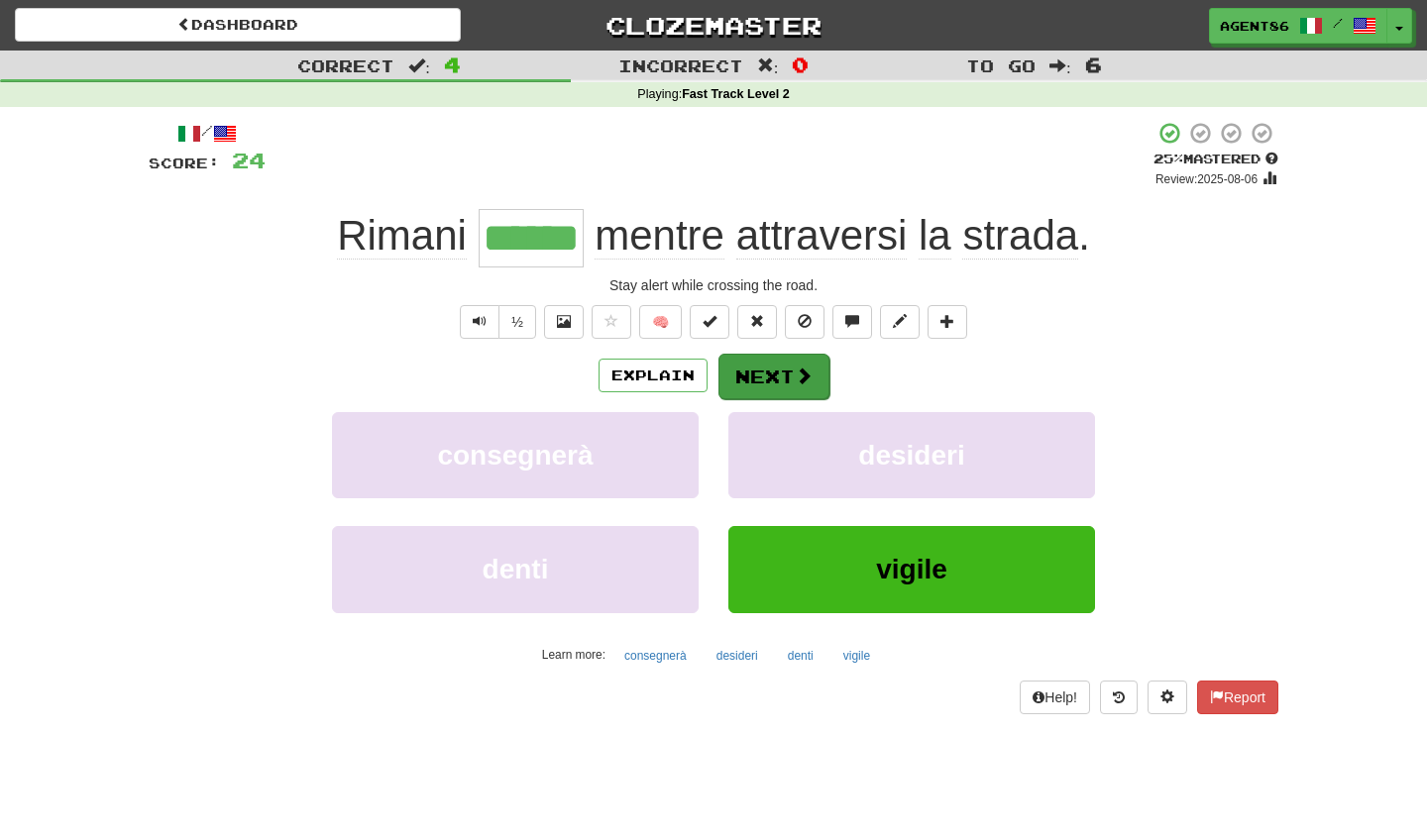 click on "Next" at bounding box center (774, 376) 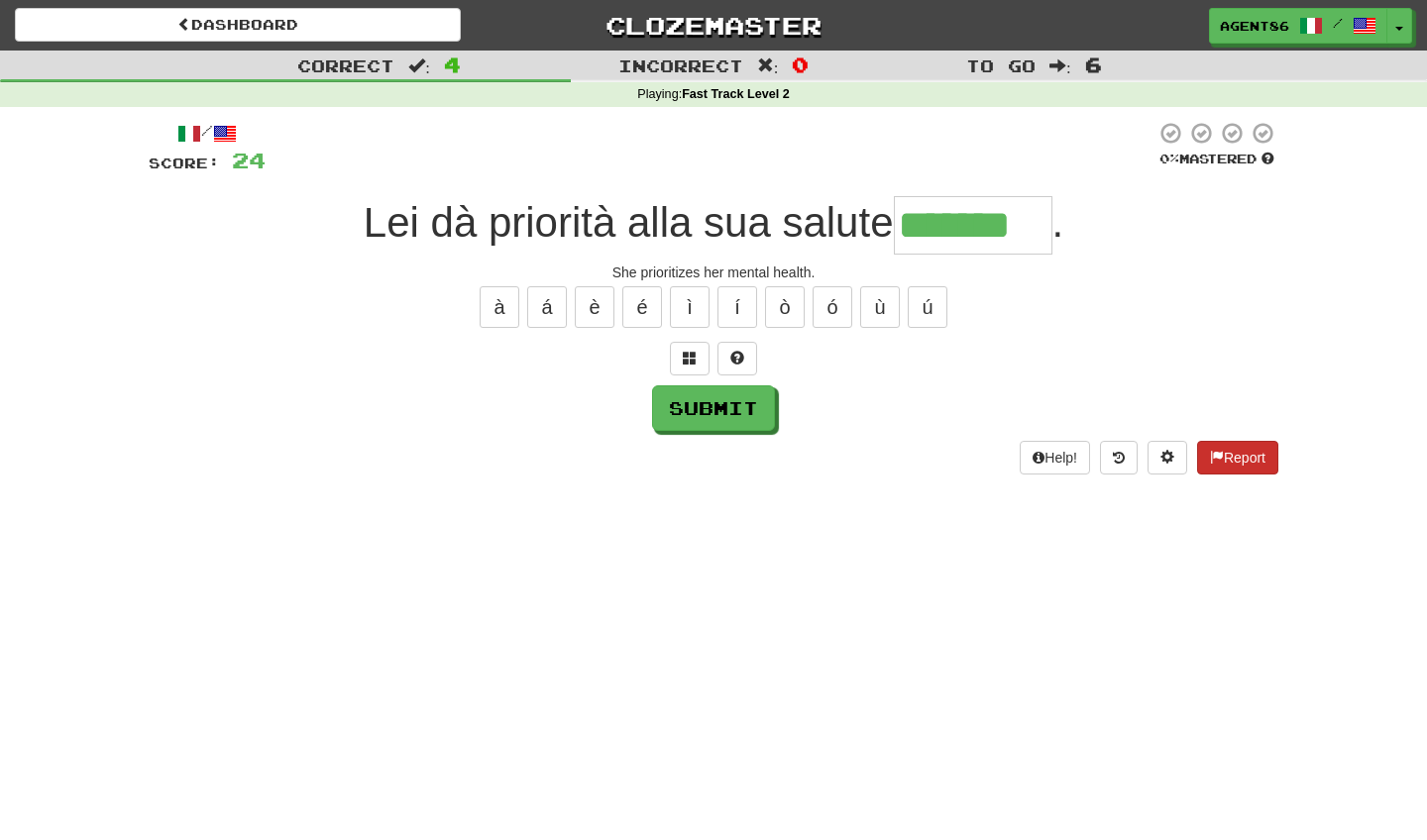 type on "*******" 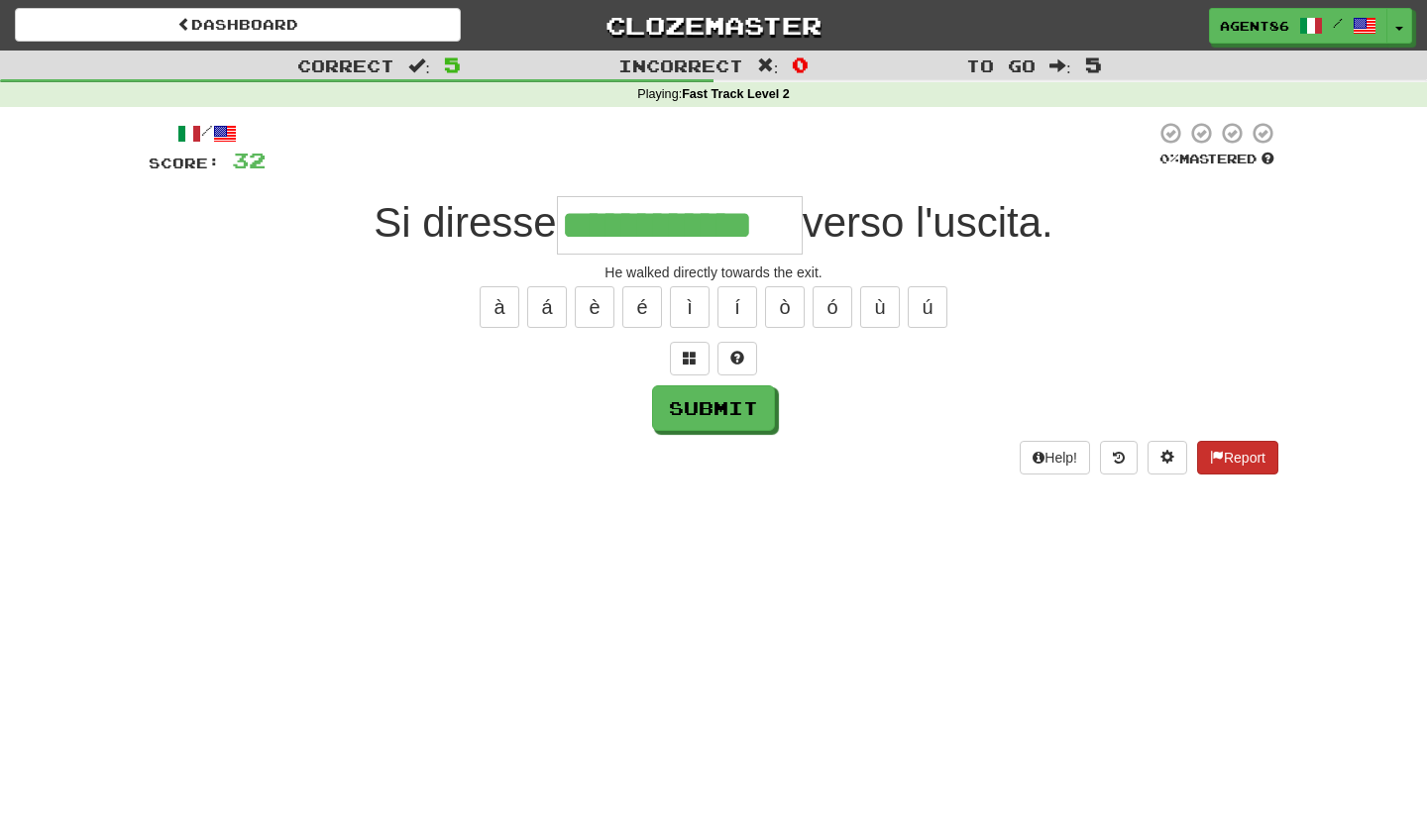 type on "**********" 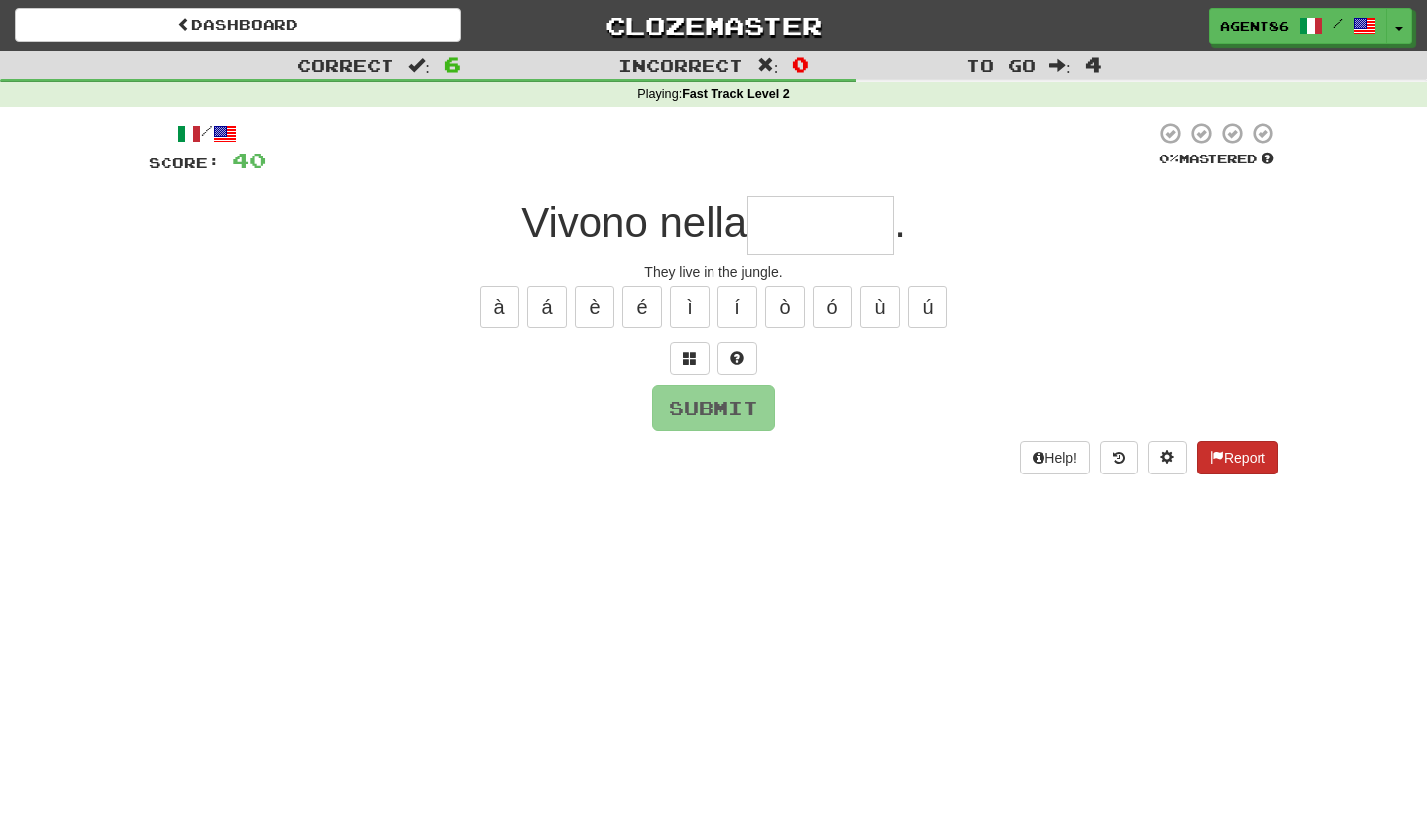 type on "*" 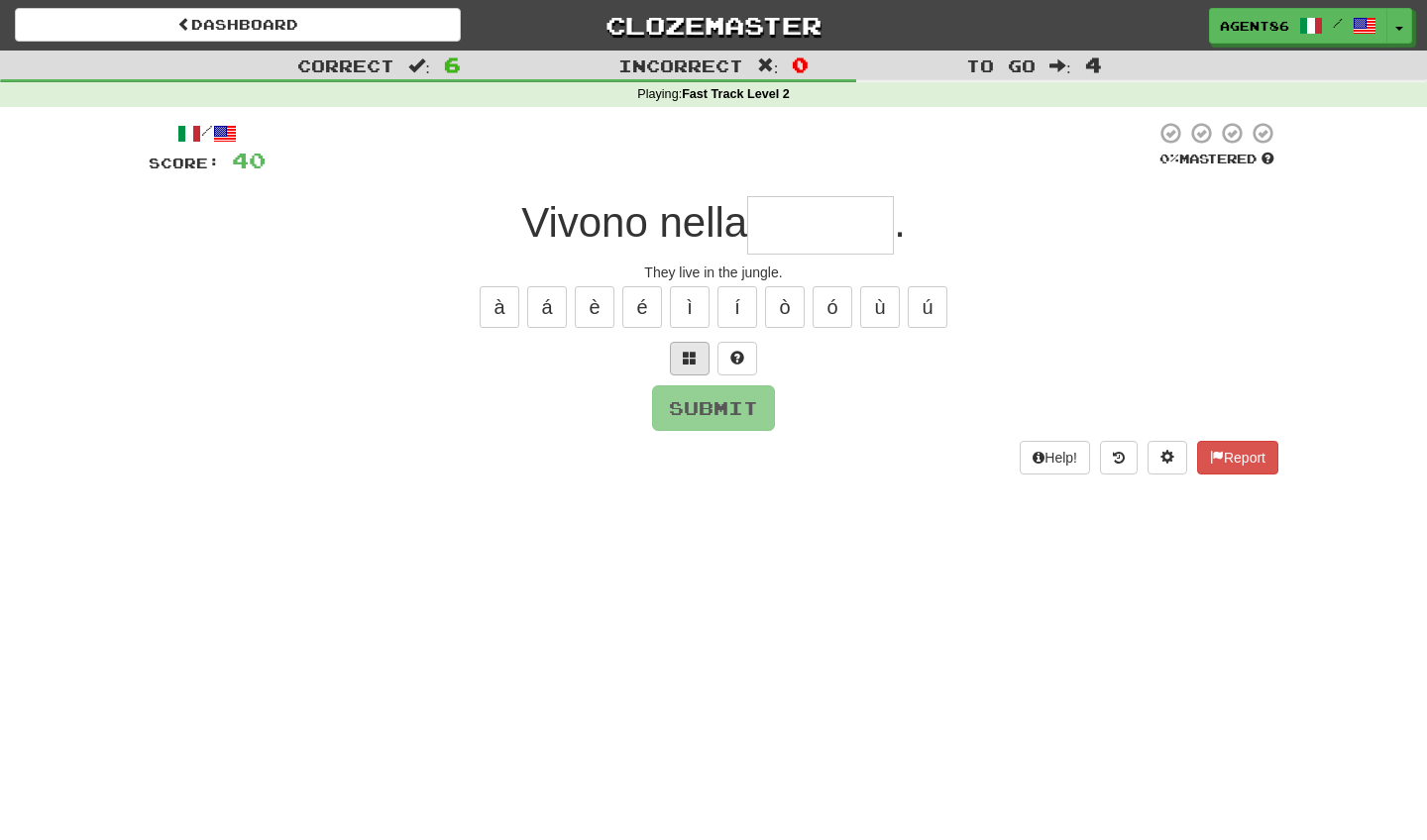 click at bounding box center (690, 358) 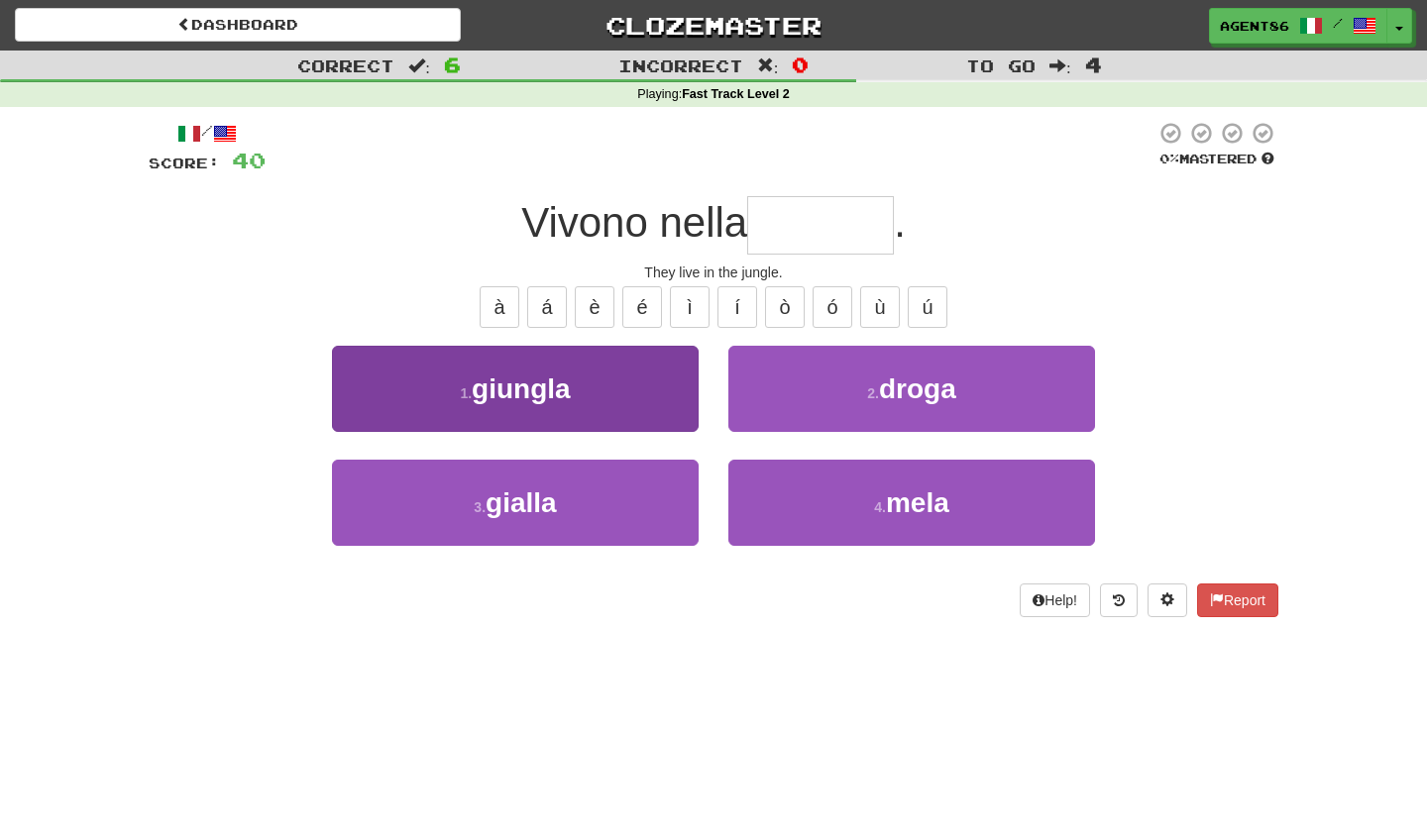 click on "1 .  giungla" at bounding box center (515, 388) 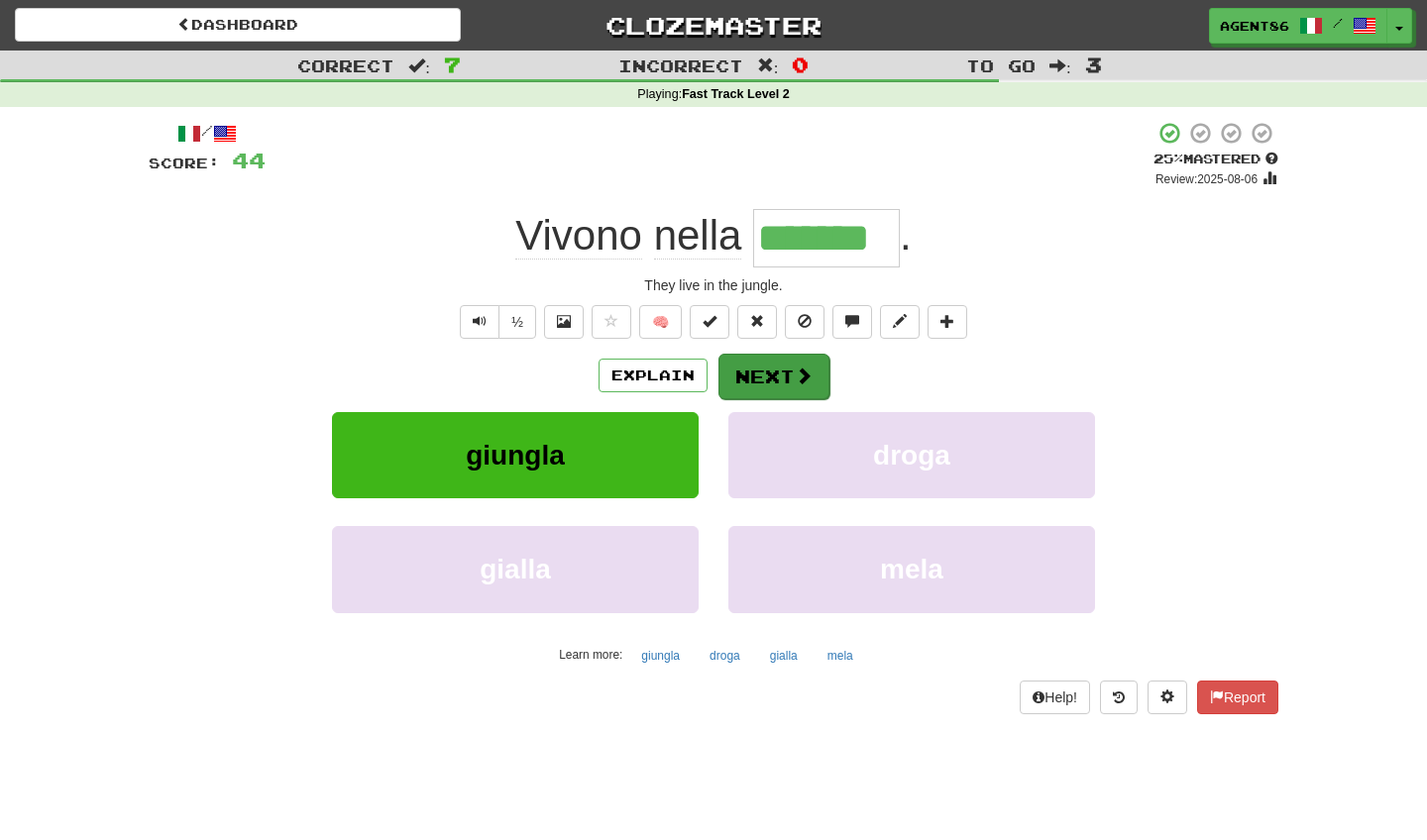 click on "Next" at bounding box center (774, 376) 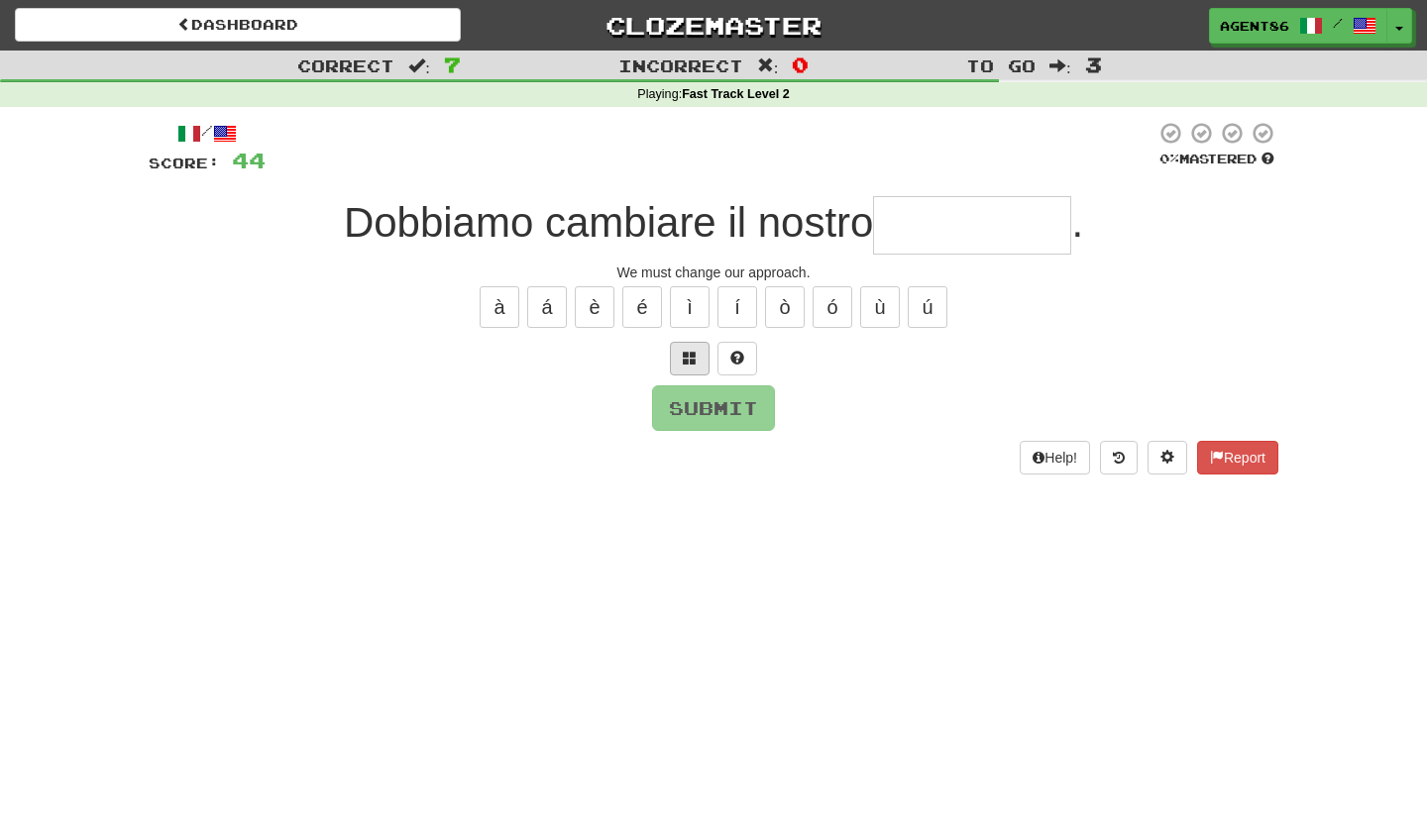 click at bounding box center [690, 358] 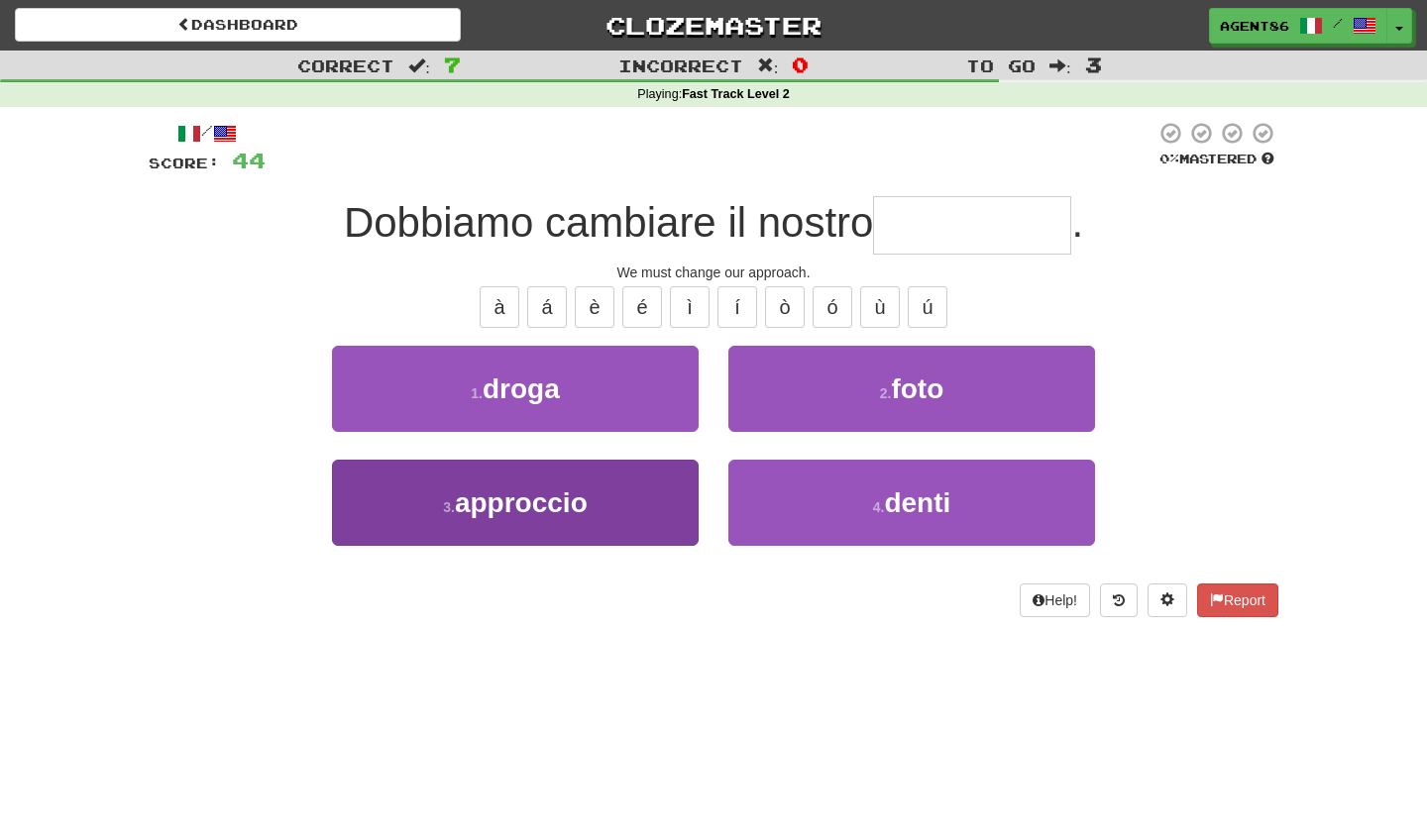 click on "3 .  approccio" at bounding box center [515, 502] 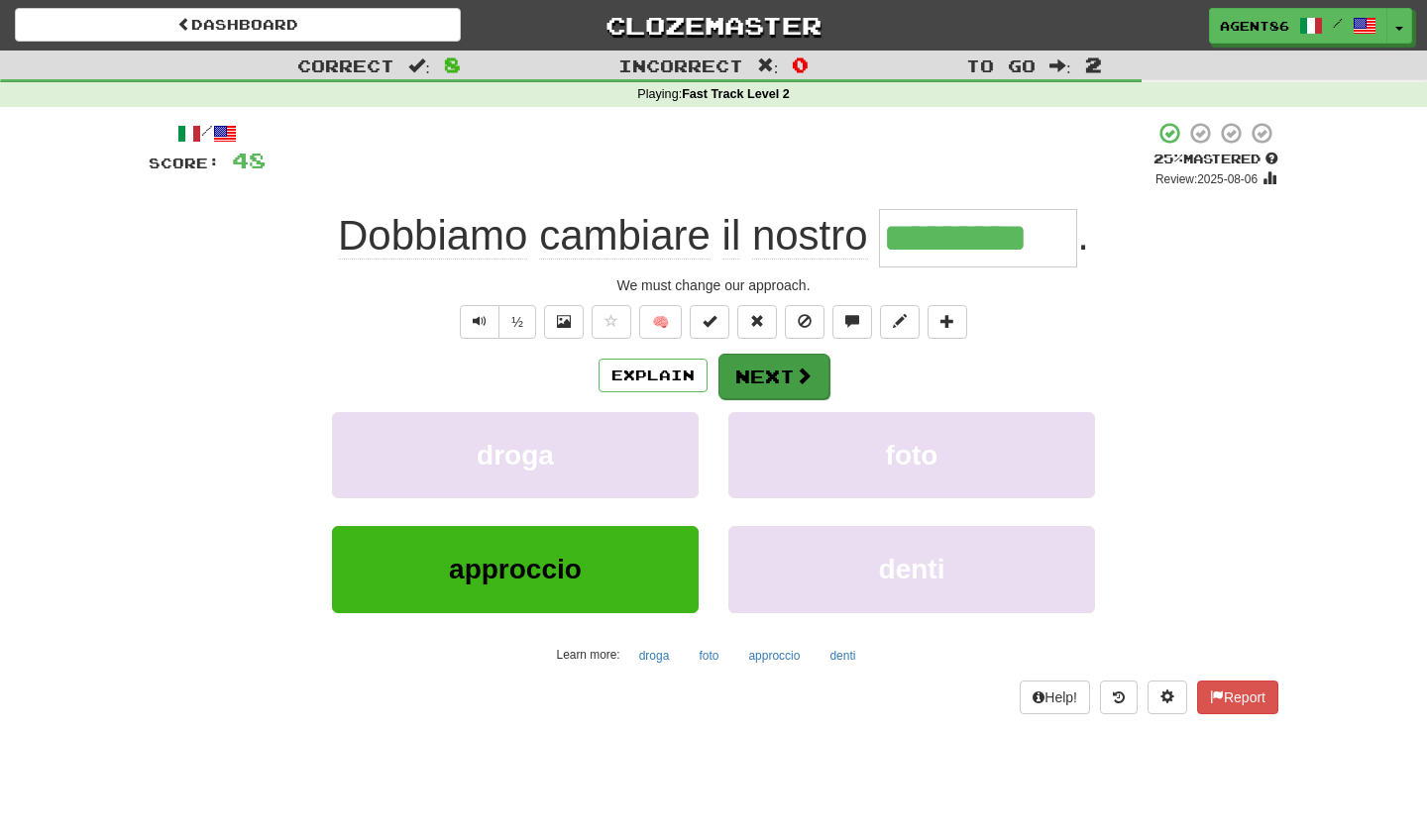 click on "Next" at bounding box center (774, 376) 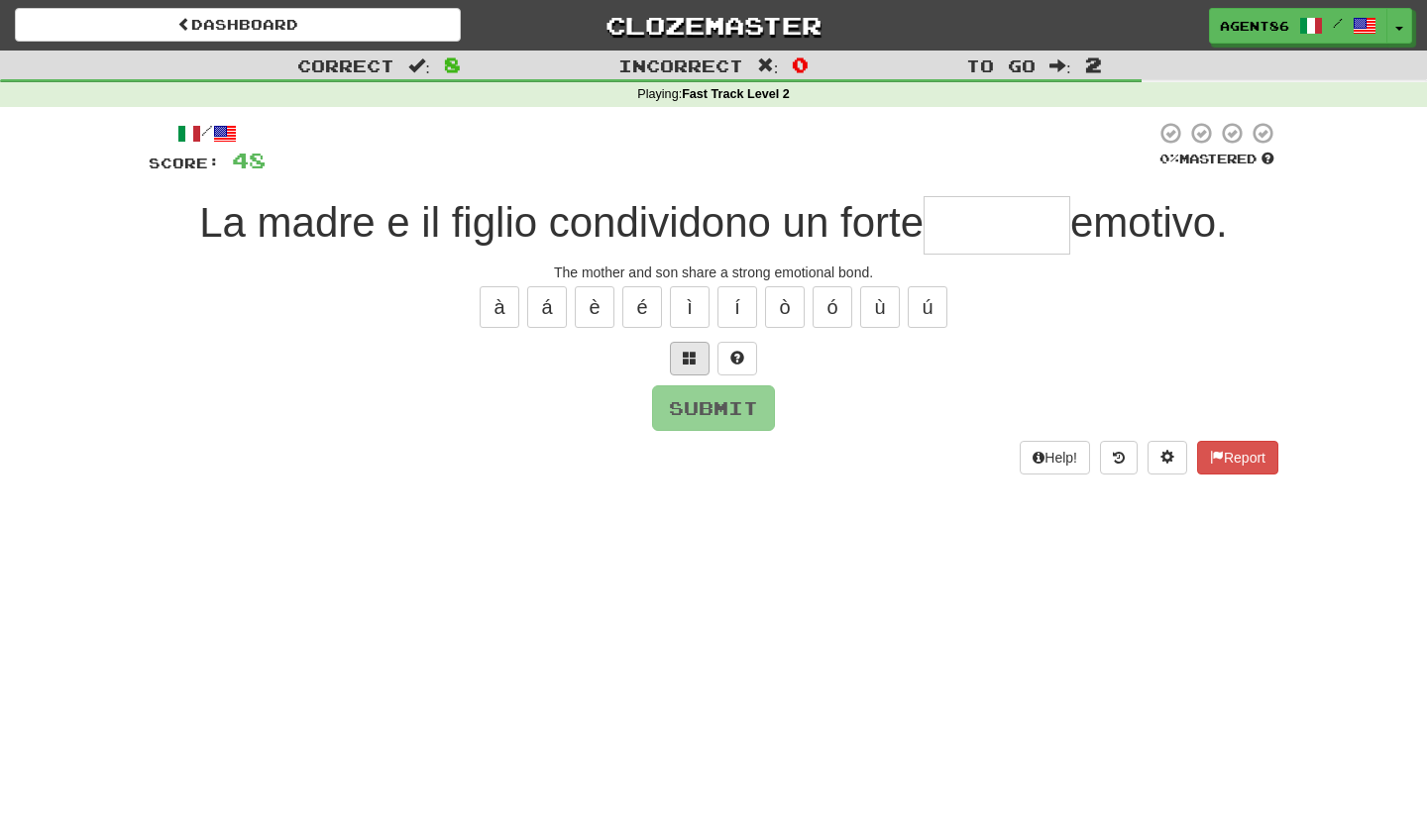 click at bounding box center (690, 358) 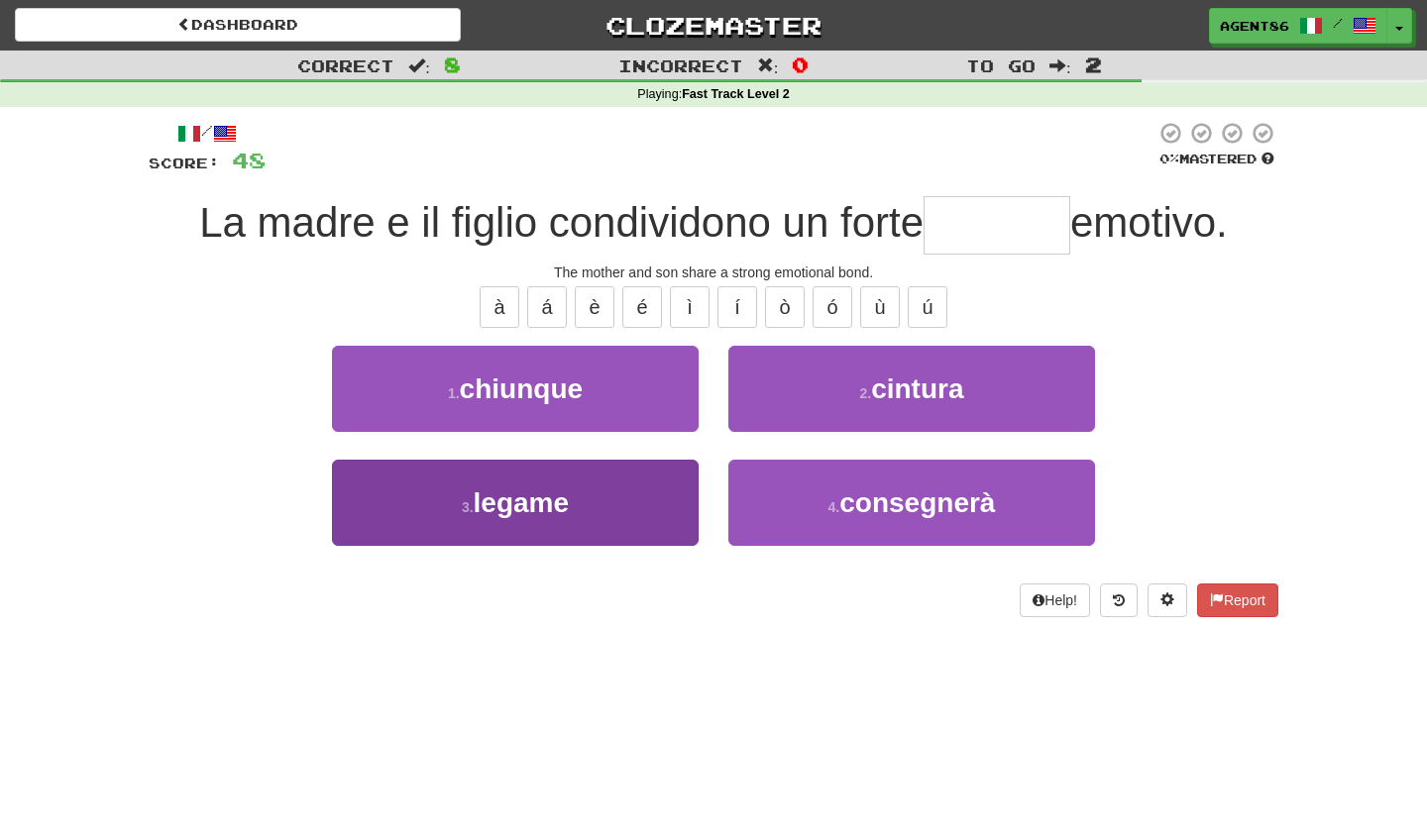 click on "3 .  legame" at bounding box center (515, 502) 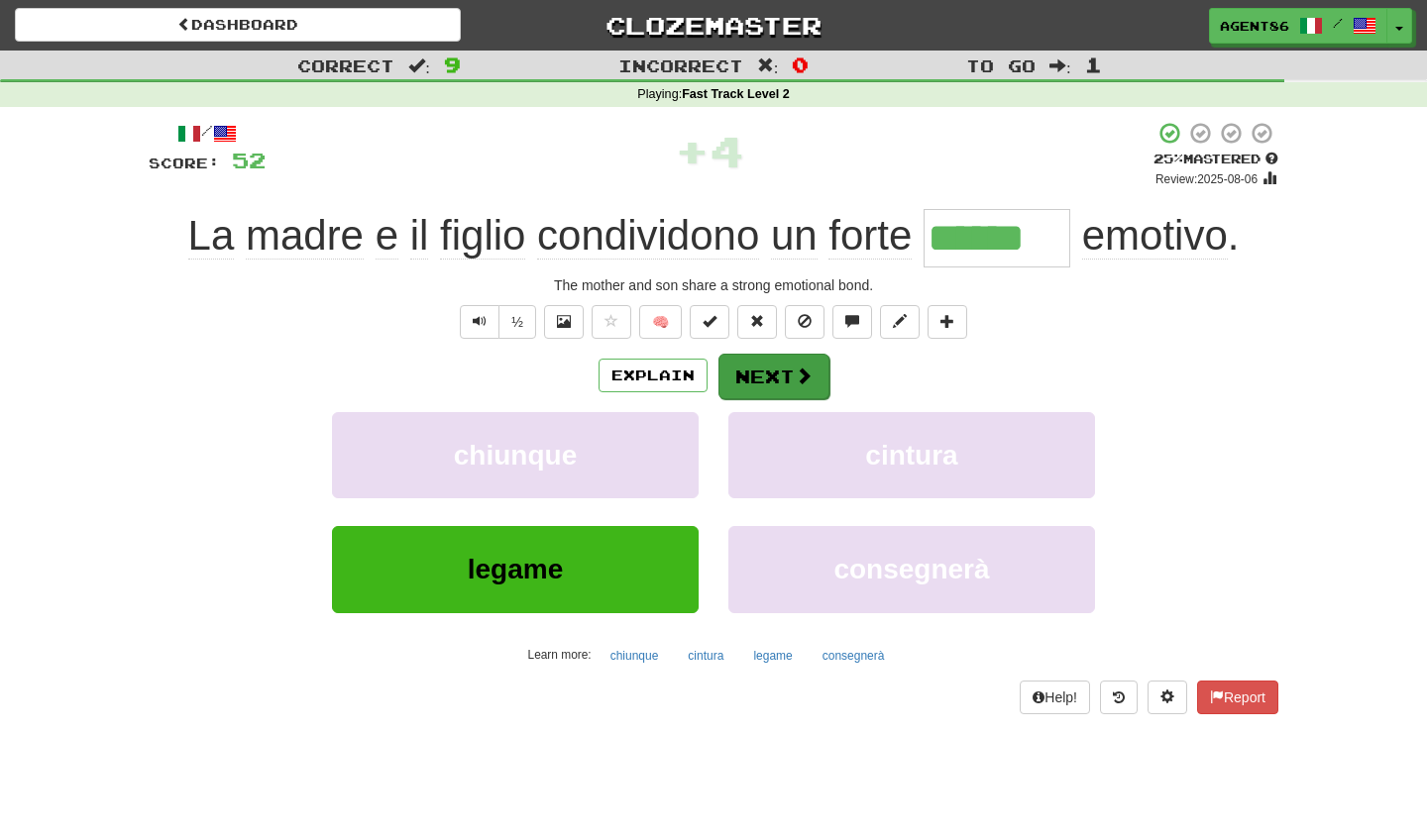 click on "Next" at bounding box center (774, 376) 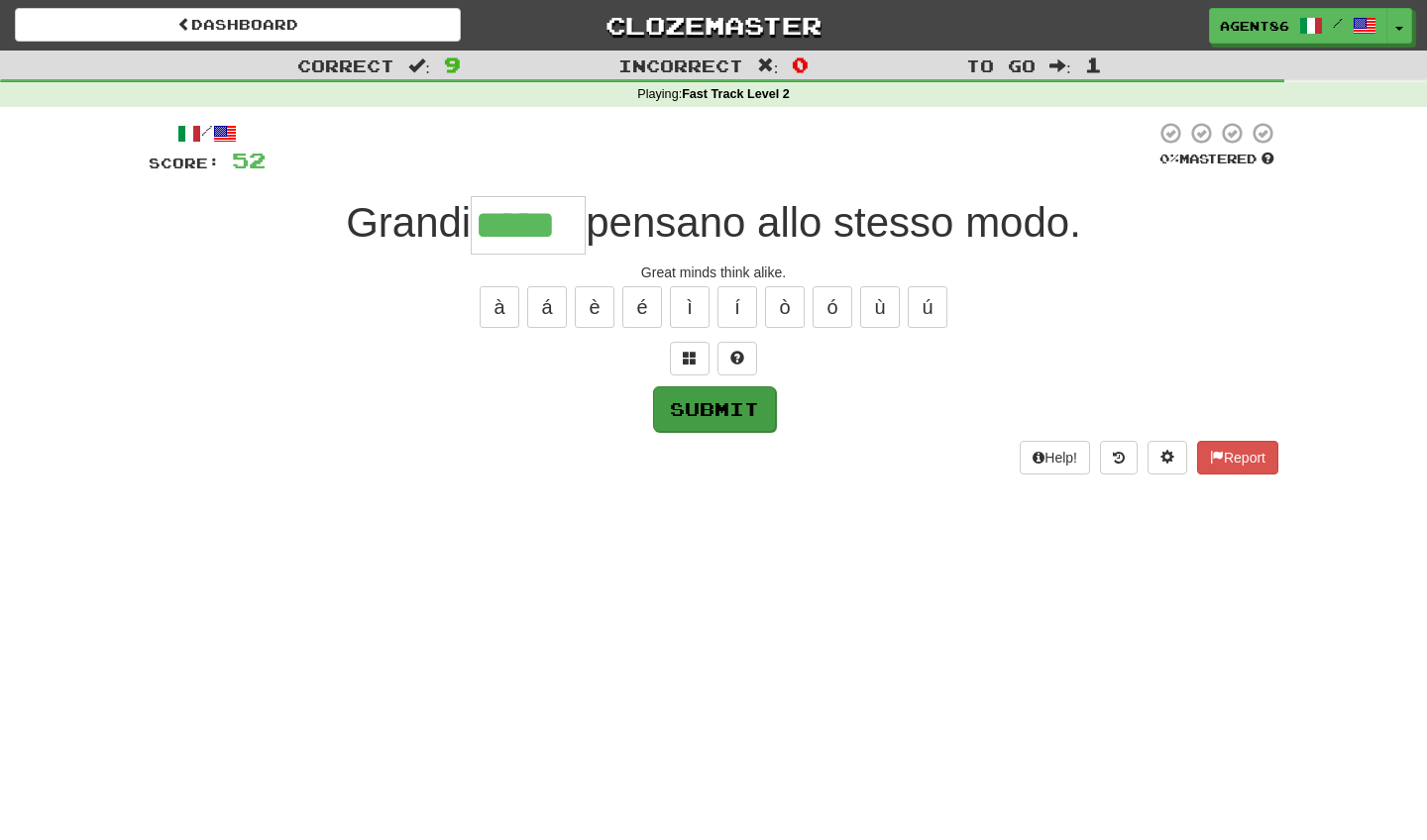 type on "*****" 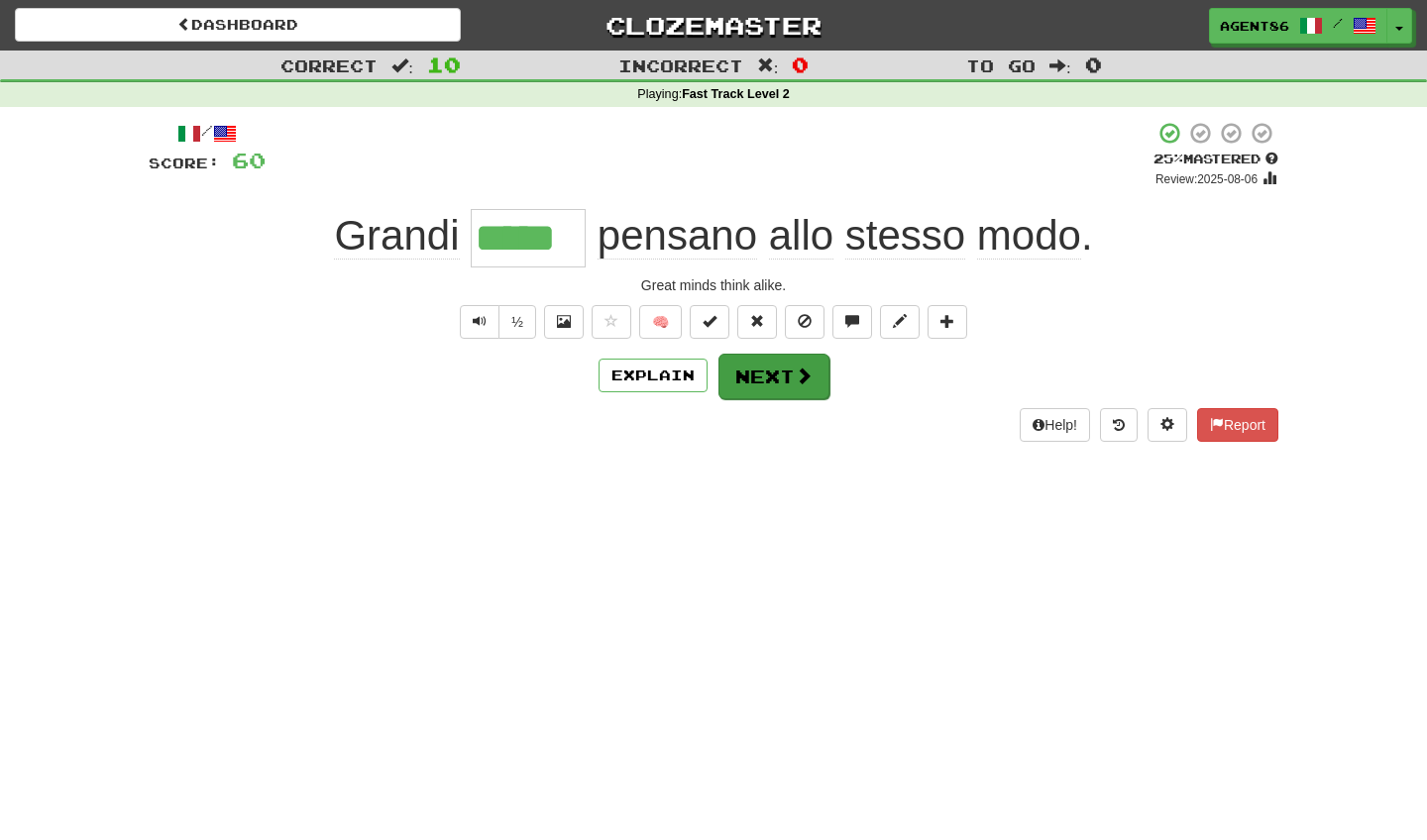 click on "Next" at bounding box center (774, 376) 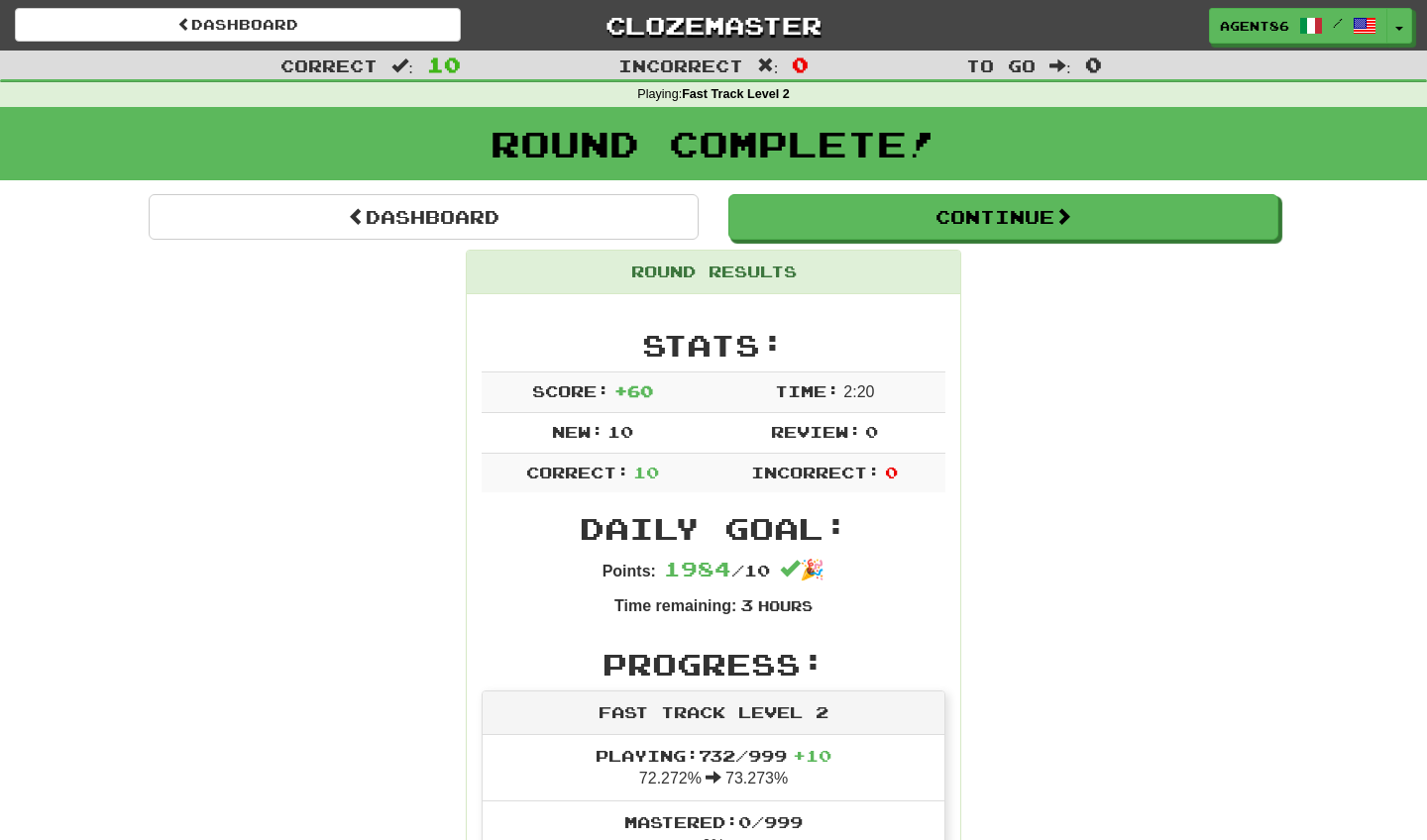 click on "Round Results Stats: Score:   + 60 Time:   2 : 20 New:   10 Review:   0 Correct:   10 Incorrect:   0 Daily Goal: Points:   1984  /  10  🎉 Time remaining: 3   Hours Progress: Fast Track Level 2 Playing:  732  /  999 + 10 72.272% 73.273% Mastered:  0  /  999 0% Ready for Review:  0  /  Level:  61 1,529  points to level  62  - keep going! Ranked:  21 st  this week ( 116  points to  20 th ) Sentences:  Report Qualcuno ha  bussato  alla porta. Someone knocked on the door.  Report Lei era  infelice  dopo la morte del suo animale domestico. She was miserable after her pet died.  Report Era il leader del  movimento . He was the leader of the movement.  Report Rimani  vigile  mentre attraversi la strada. Stay alert while crossing the road.  Report Lei dà priorità alla sua salute  mentale . She prioritizes her mental health.  Report Si diresse  direttamente  verso l'uscita. He walked directly towards the exit.  Report Vivono nella  giungla . They live in the jungle.  Report Dobbiamo cambiare il nostro  approccio ." at bounding box center (714, 1216) 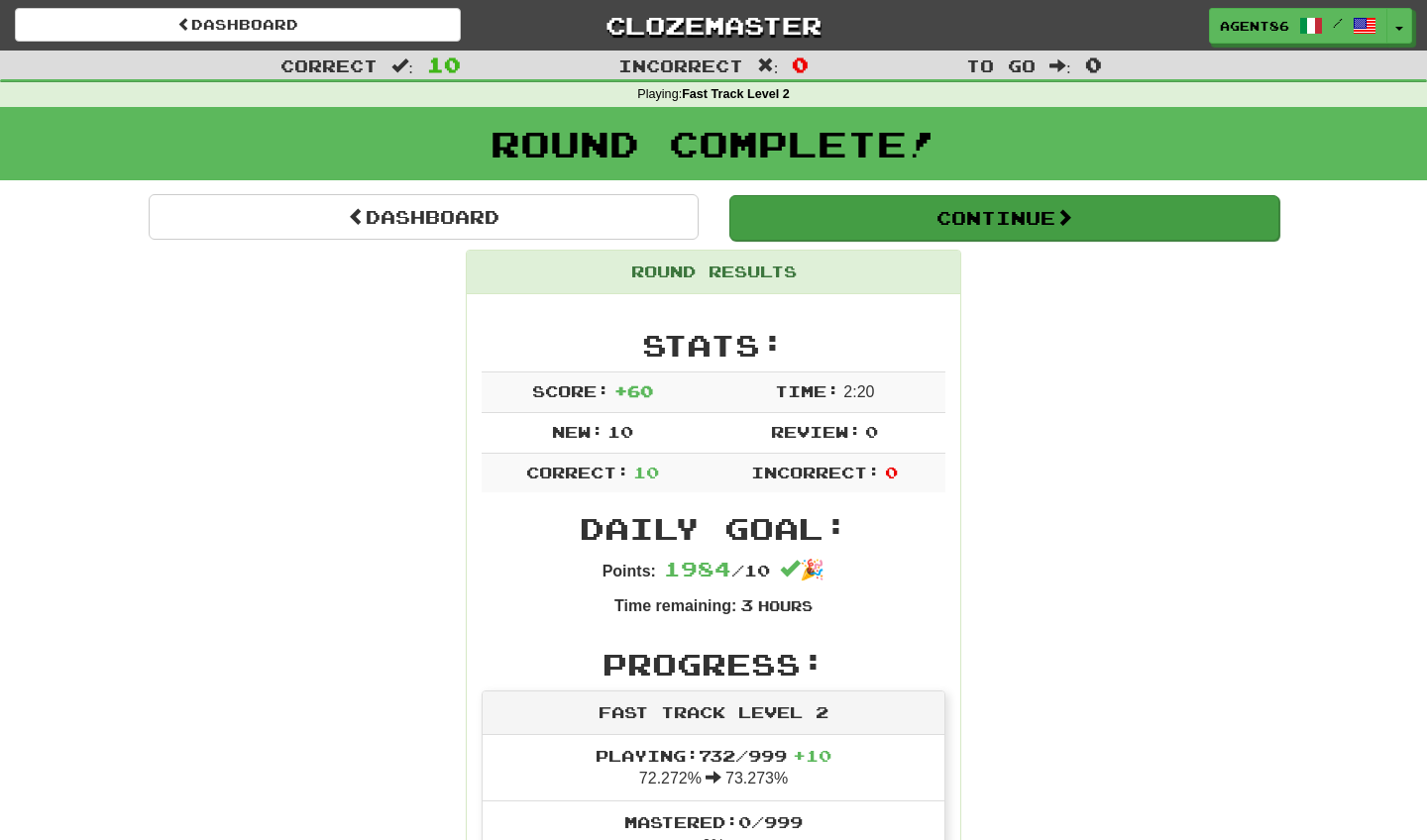 click on "Continue" at bounding box center [1004, 218] 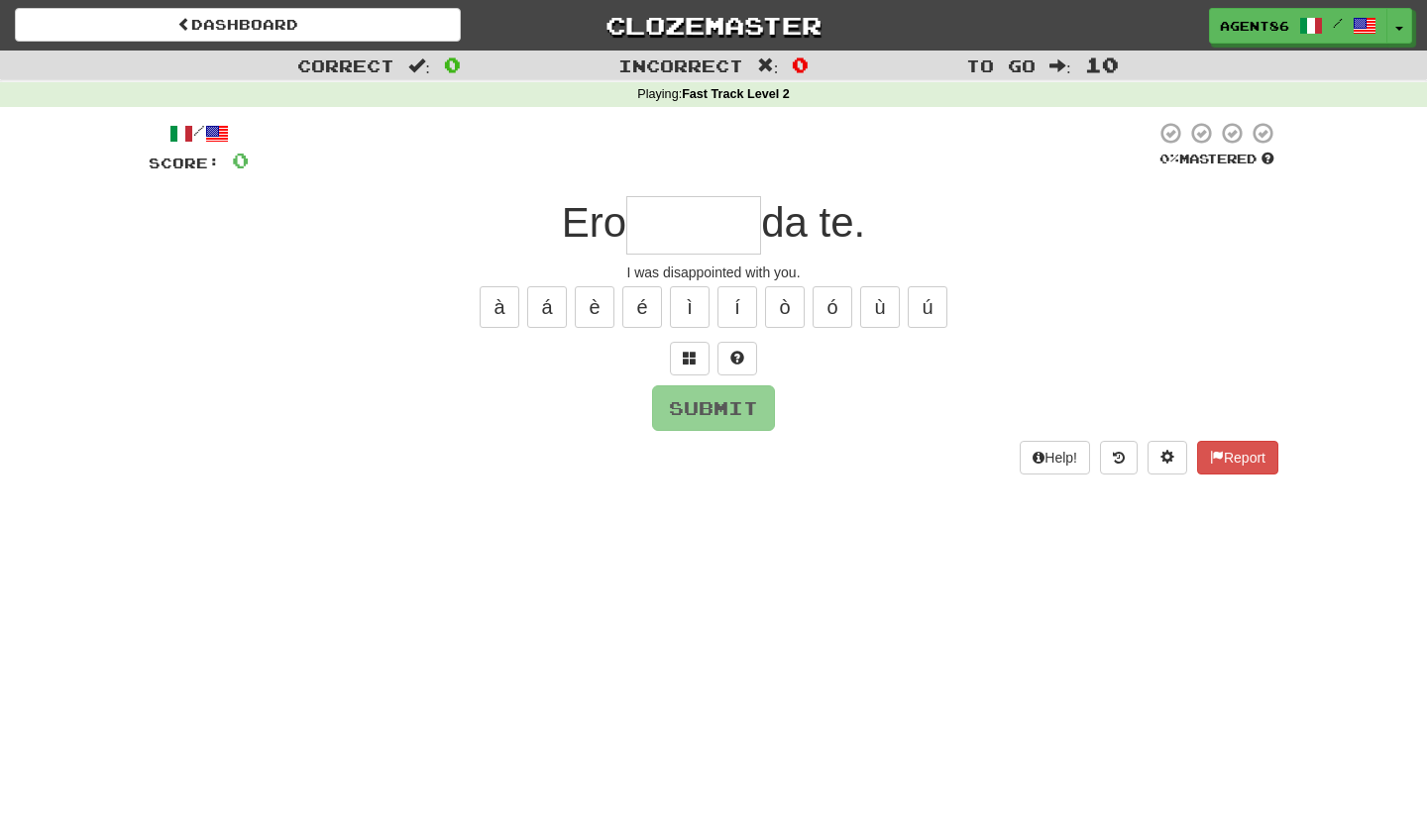 type on "*" 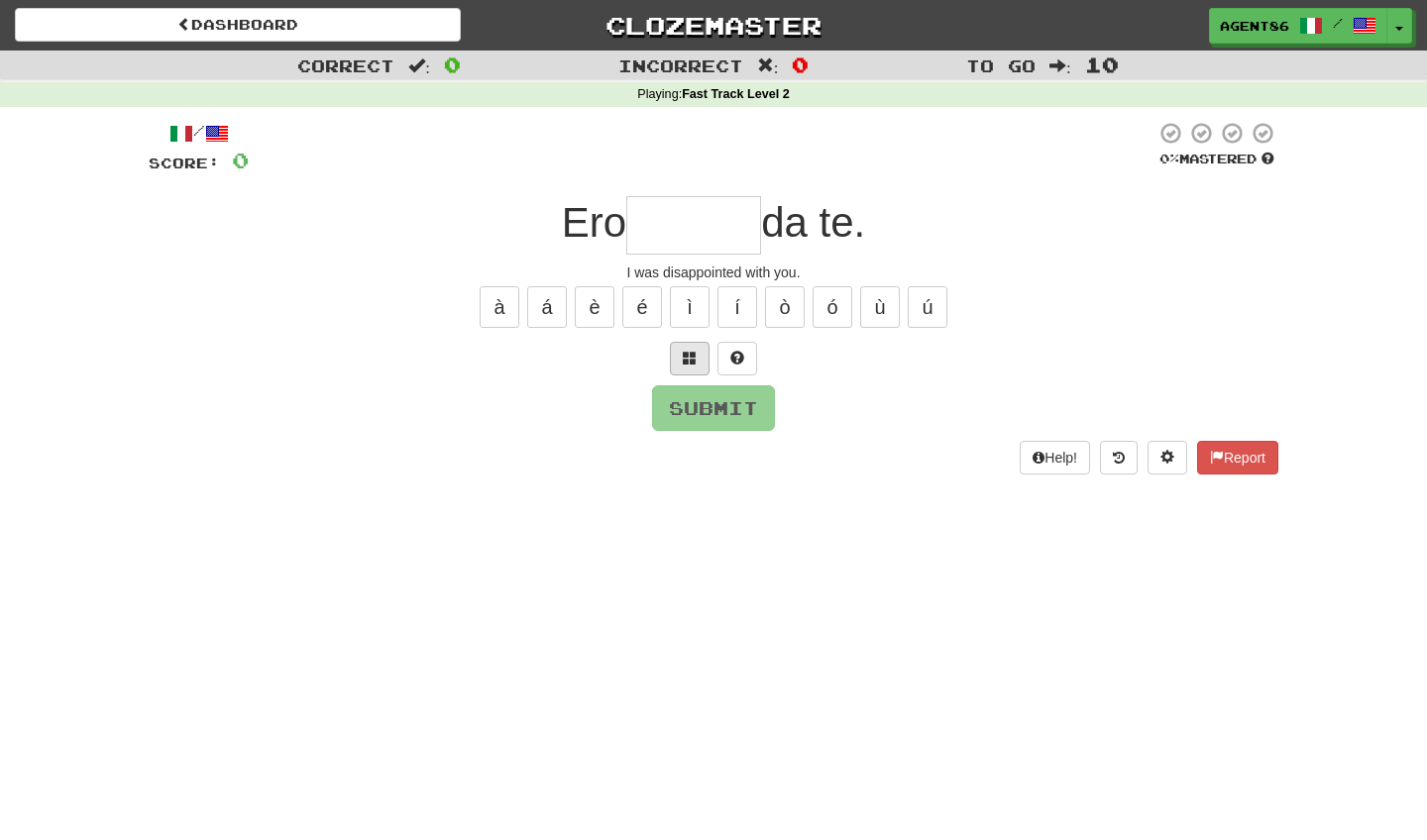 click at bounding box center (690, 359) 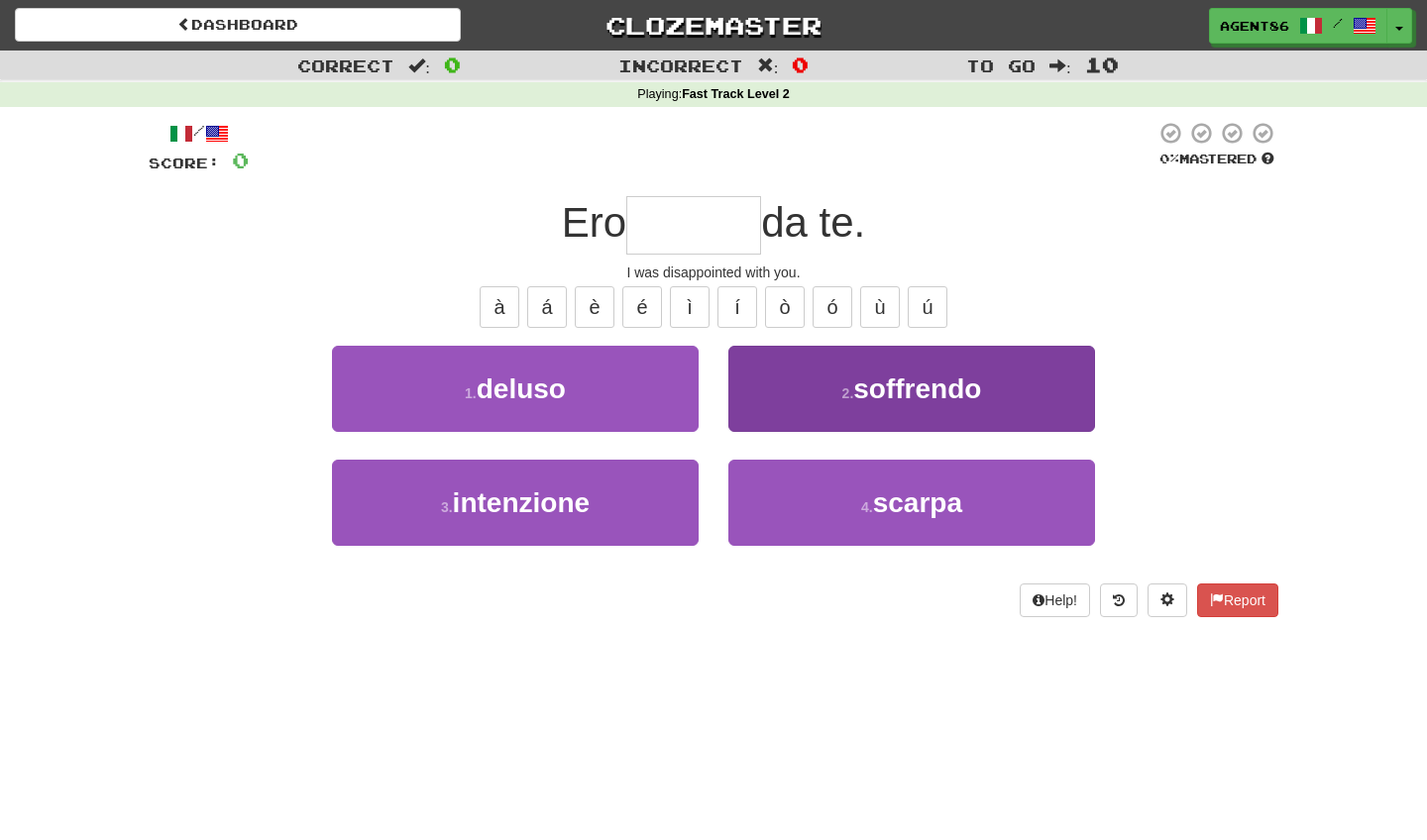 click on "2 .  soffrendo" at bounding box center [912, 388] 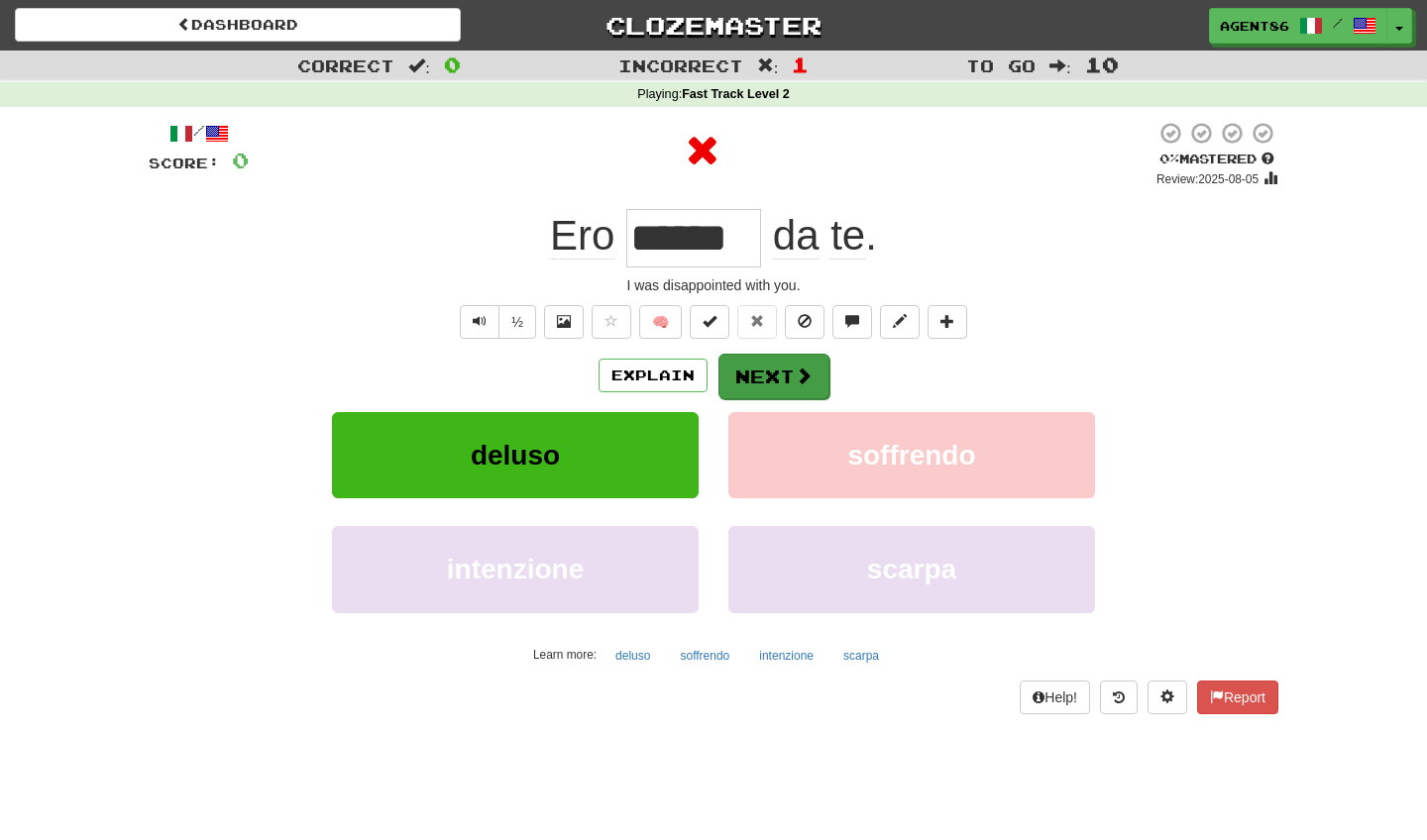 click on "Next" at bounding box center (774, 376) 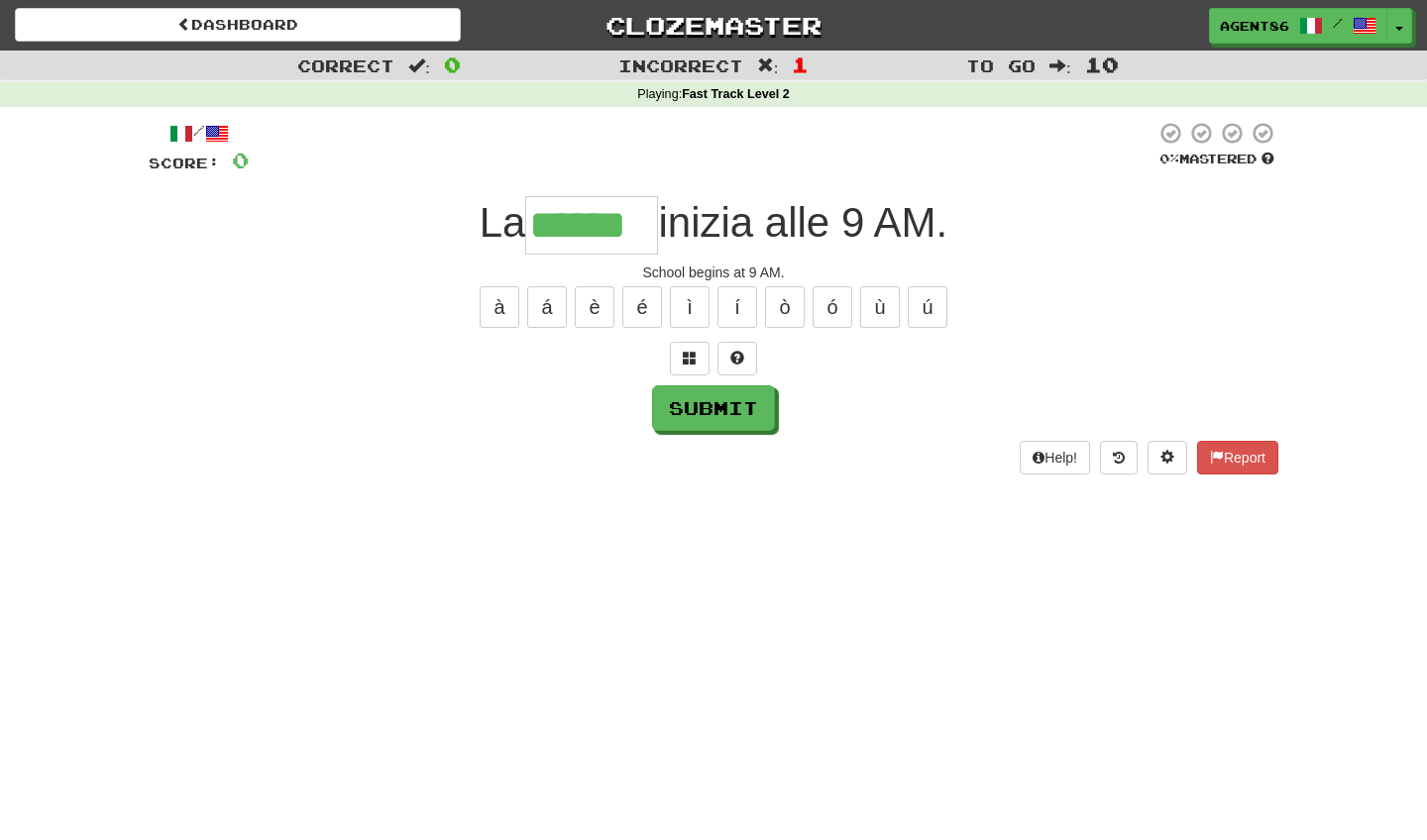 type on "******" 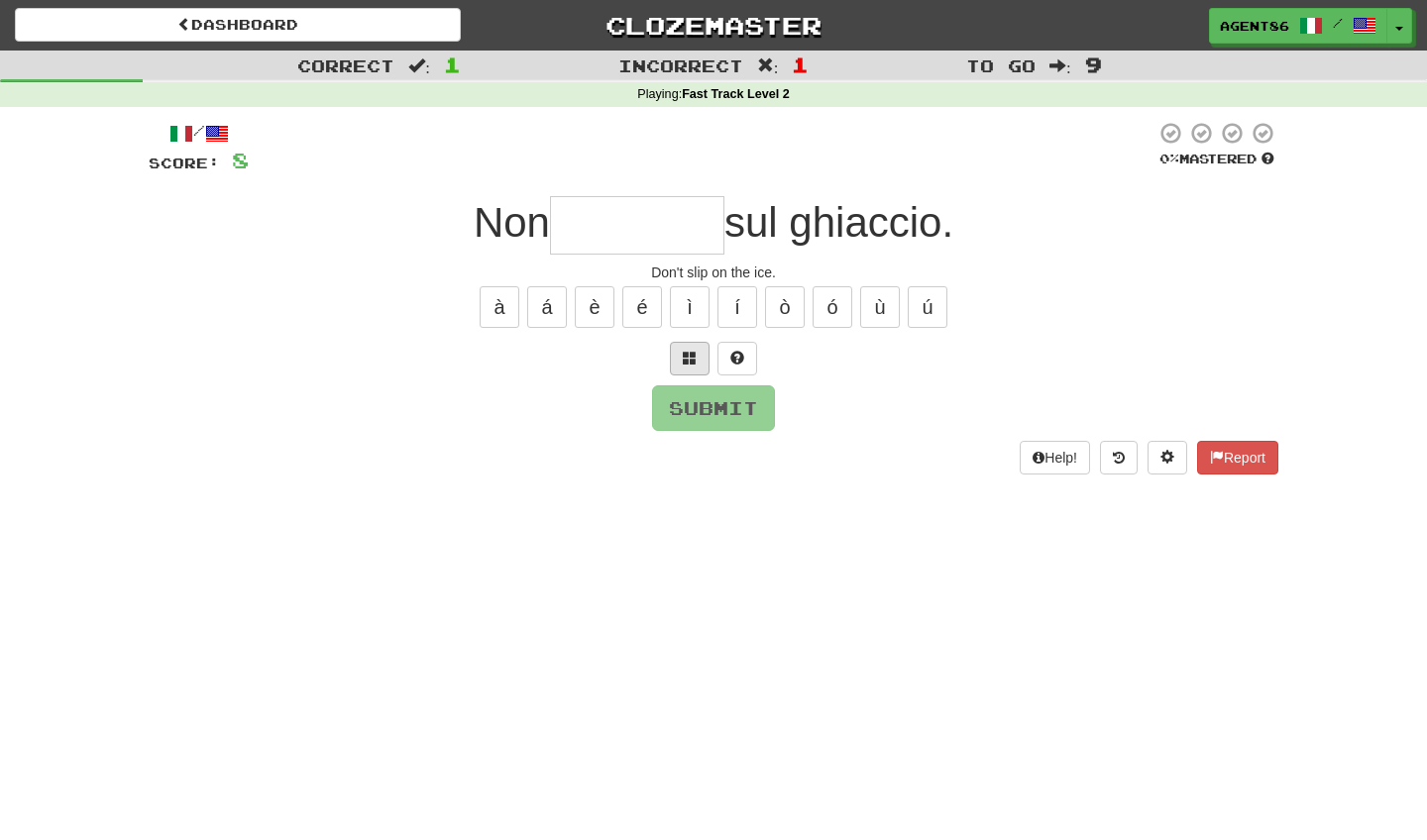 click at bounding box center [690, 358] 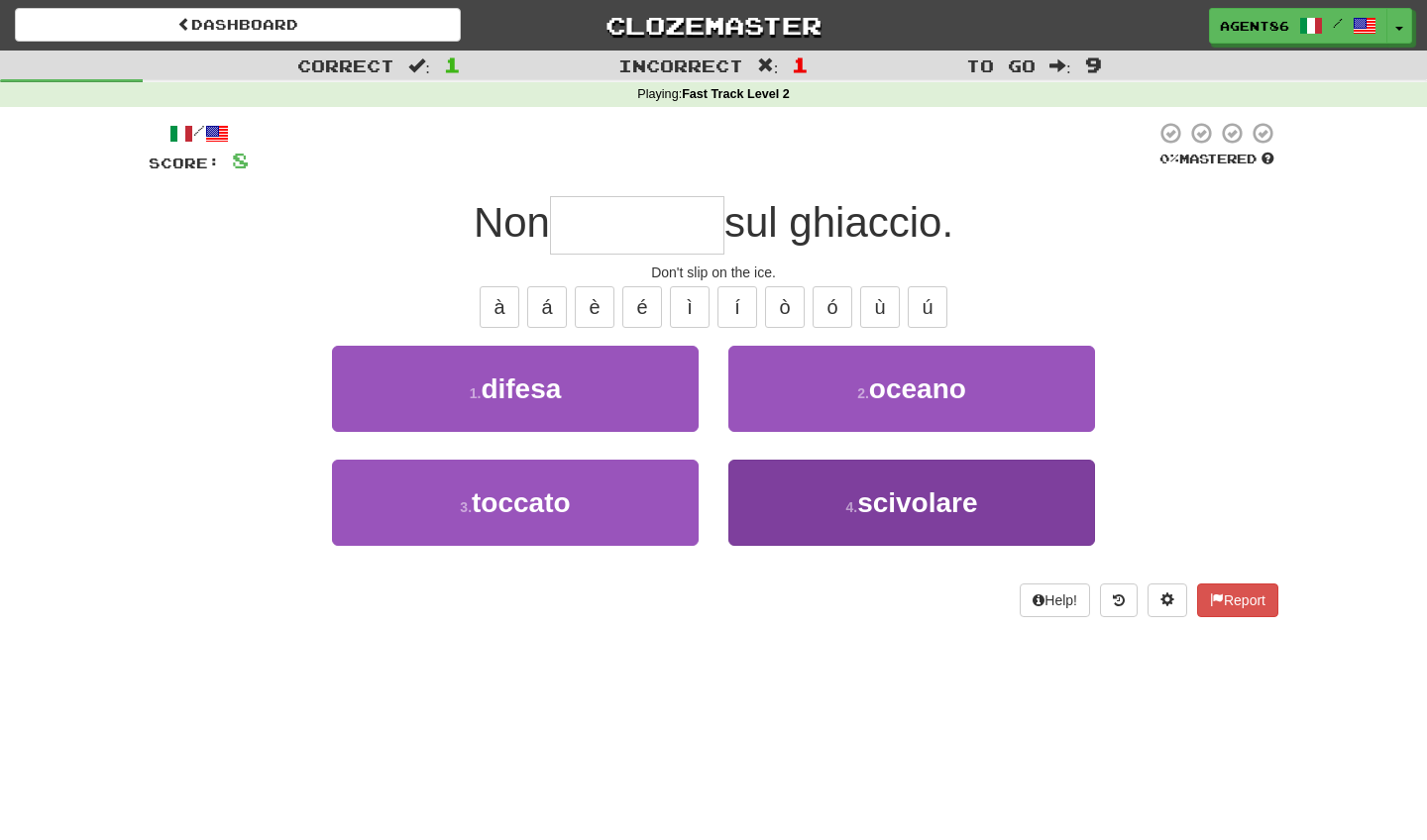 click on "4 .  scivolare" at bounding box center (912, 502) 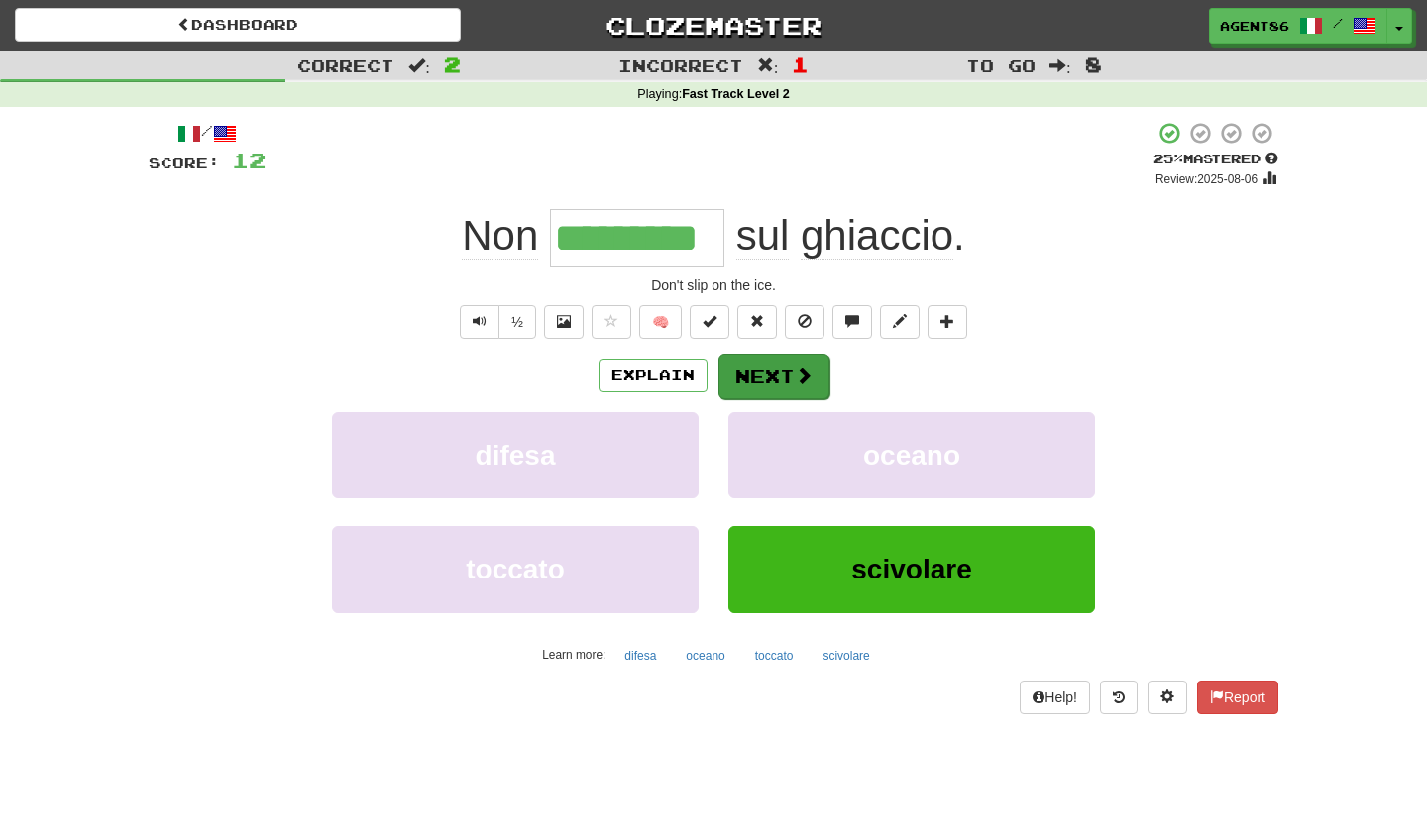 click on "Next" at bounding box center (774, 376) 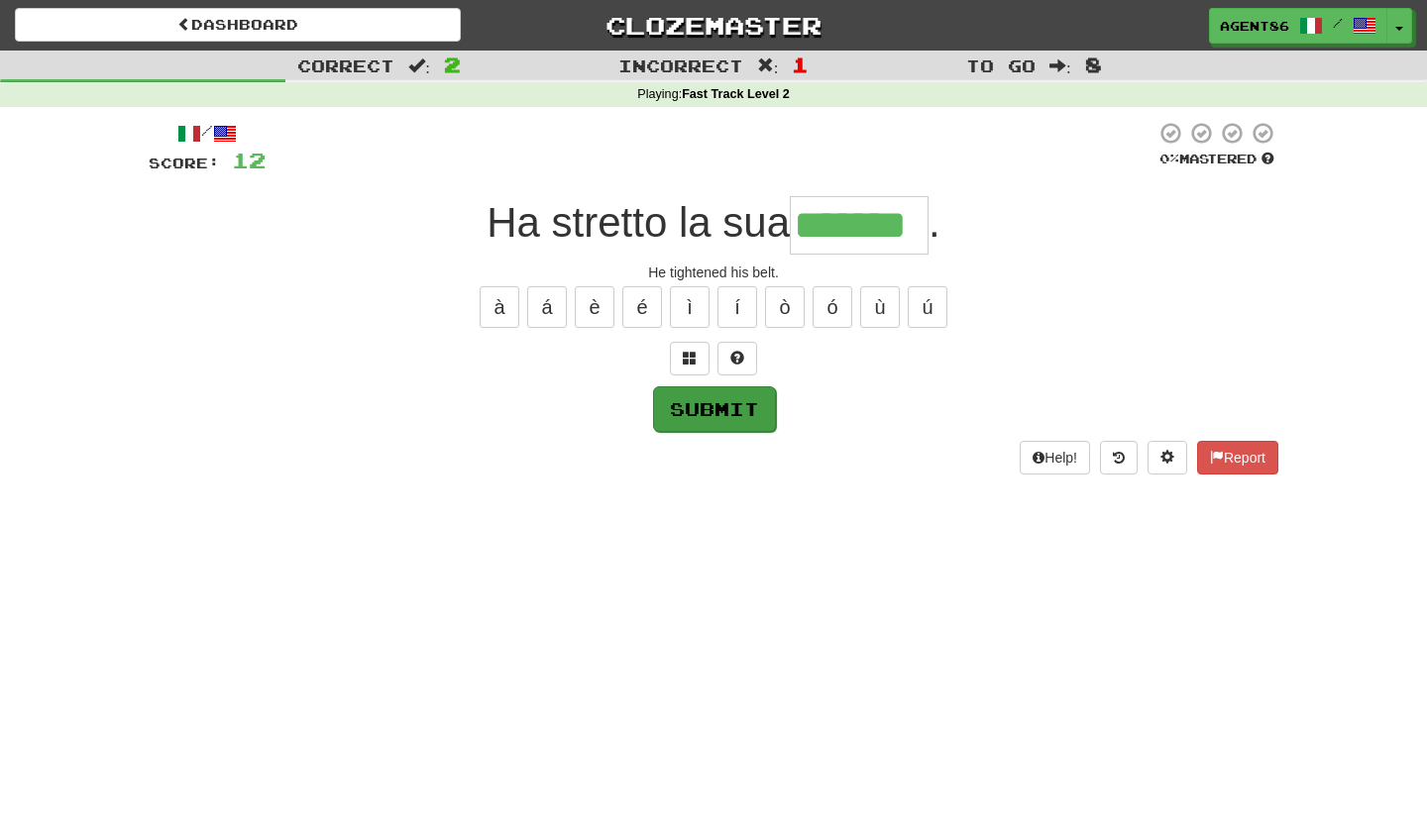 type on "*******" 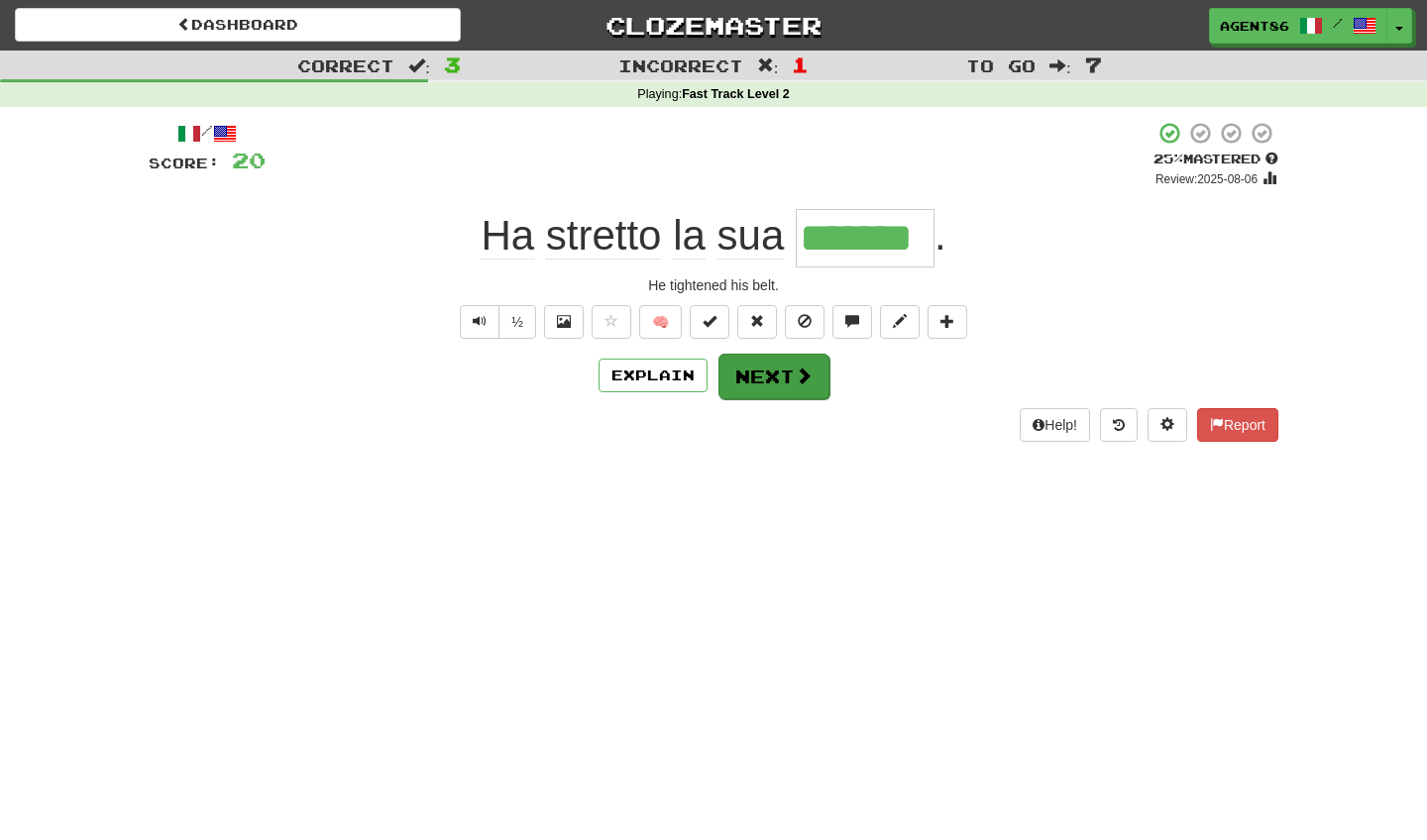 click on "Next" at bounding box center [774, 376] 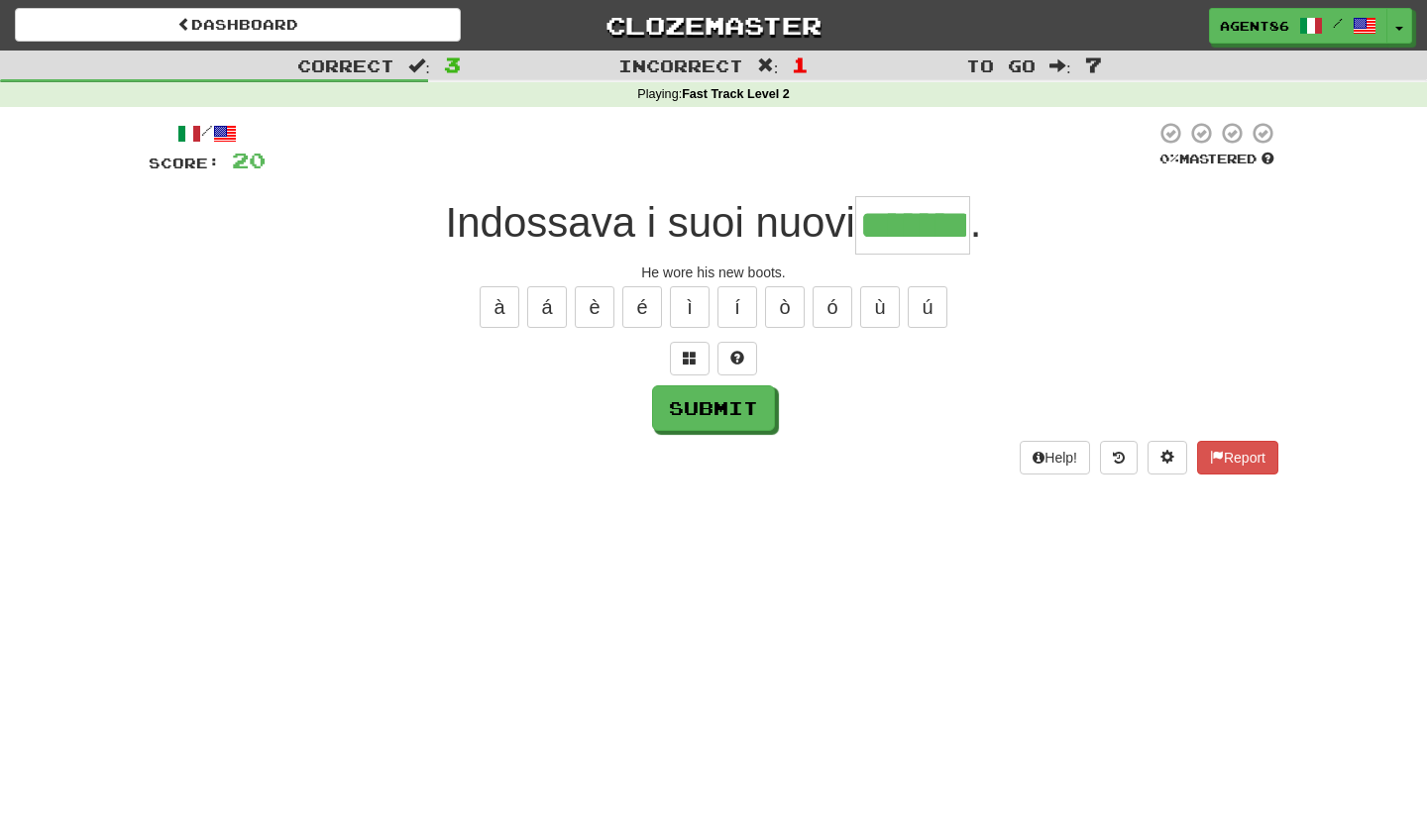 type on "*******" 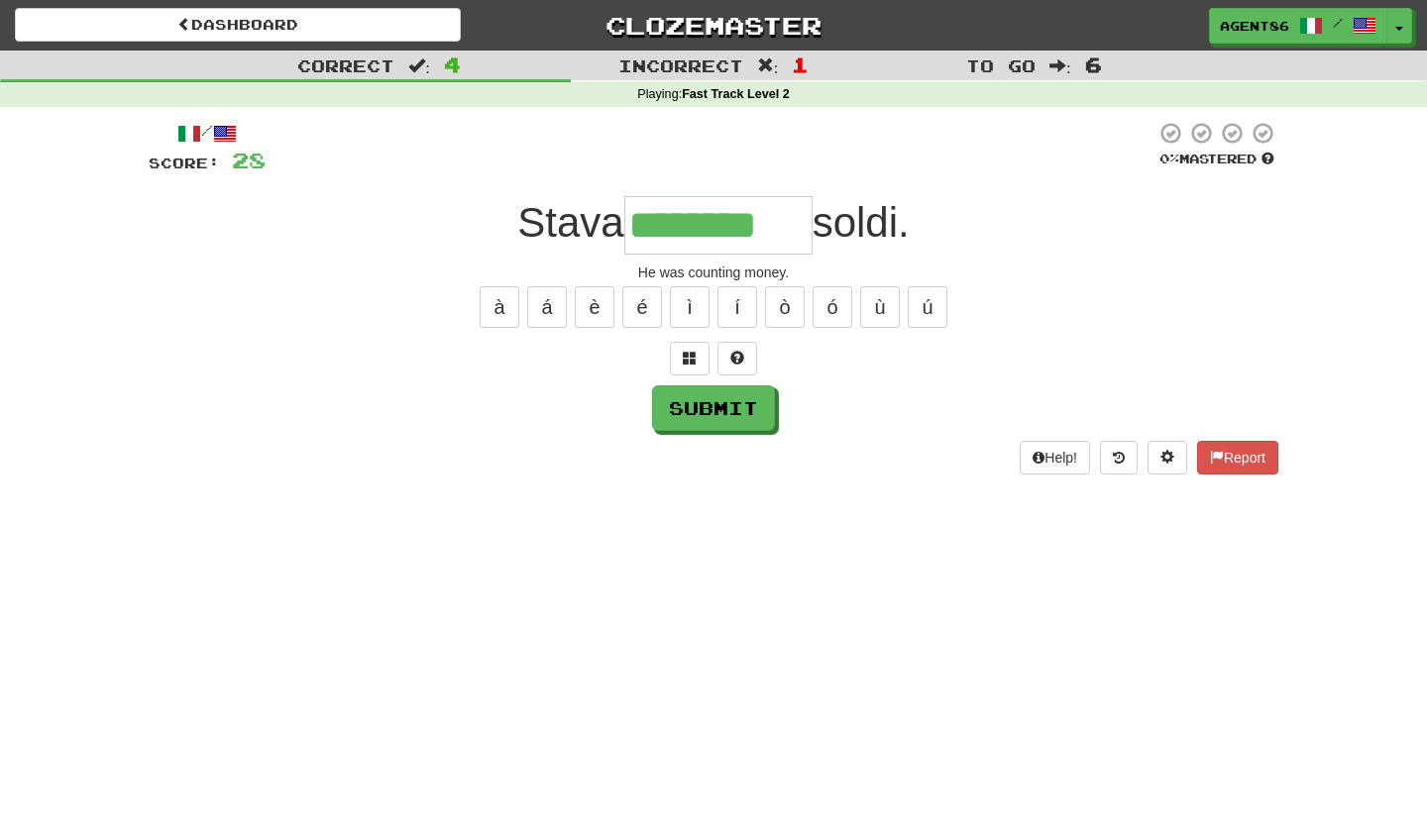 type on "********" 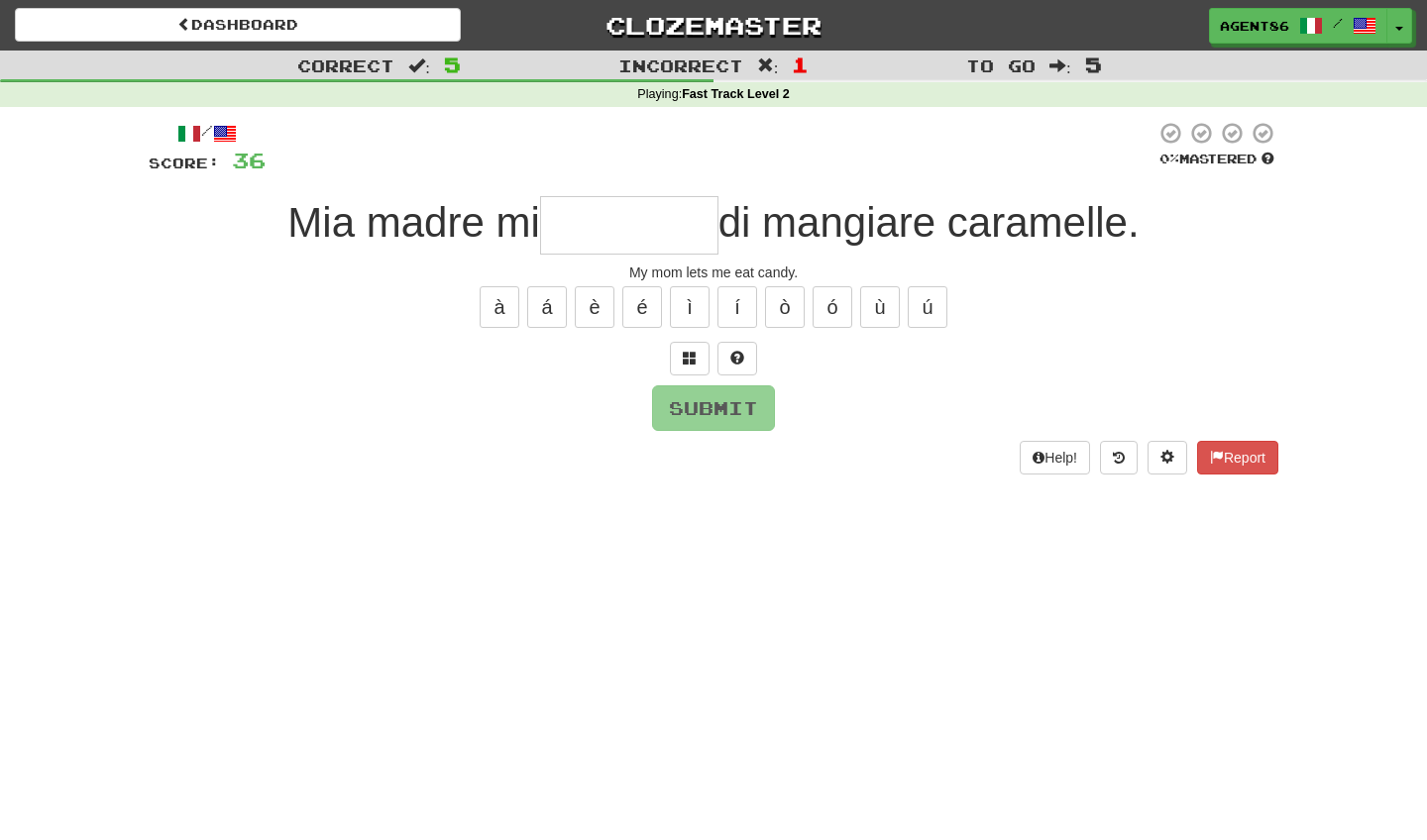 type on "*" 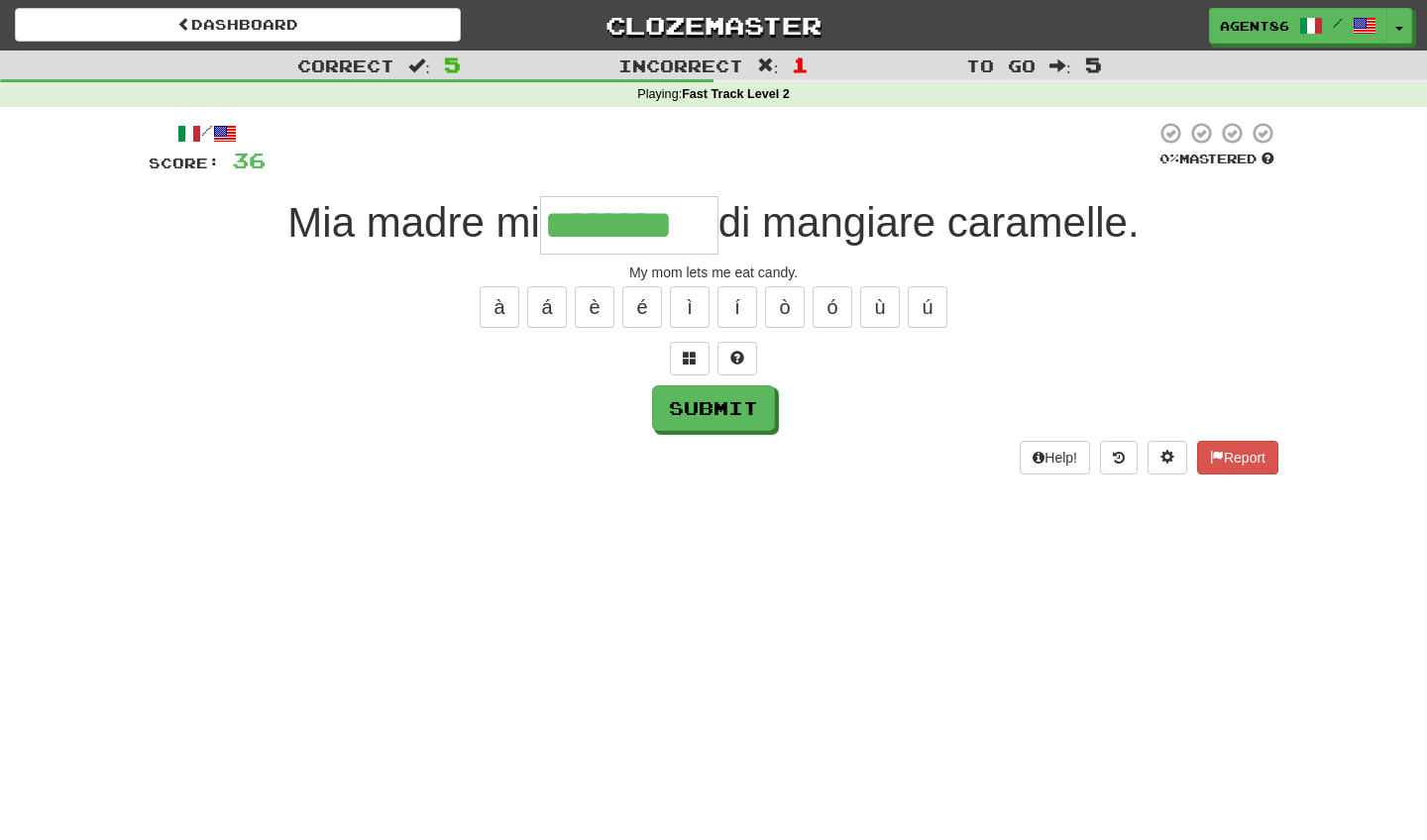 type on "********" 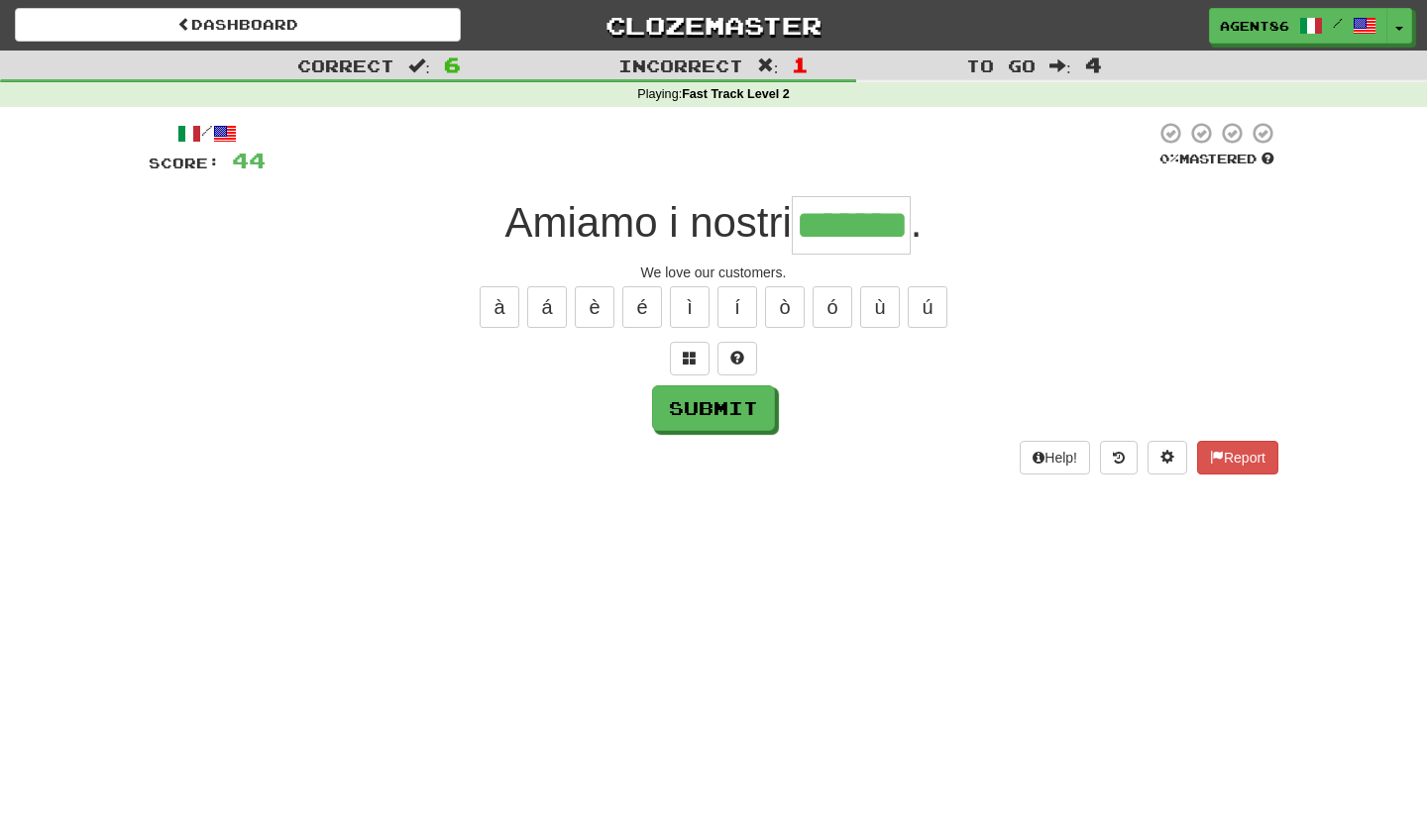type on "*******" 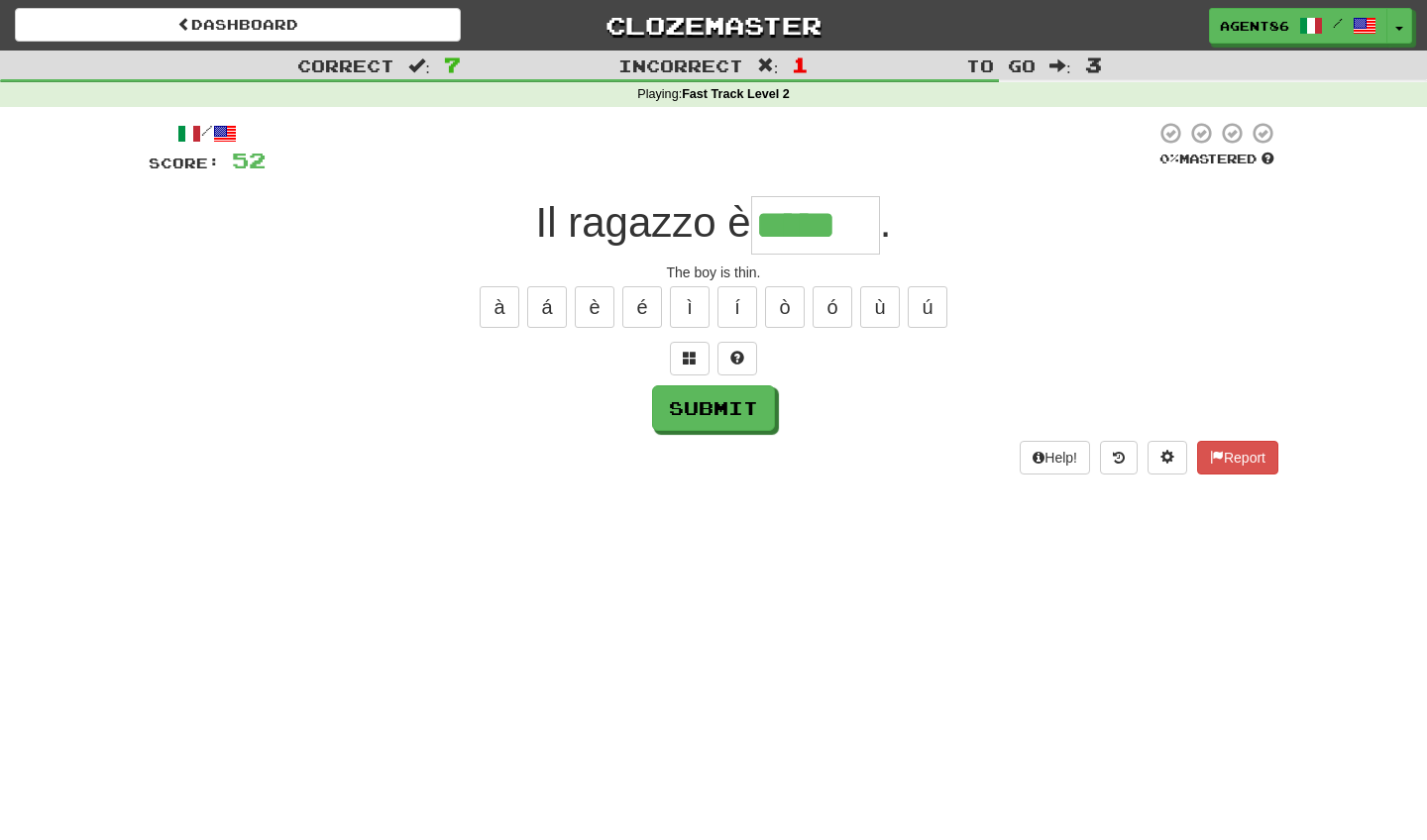 type on "*****" 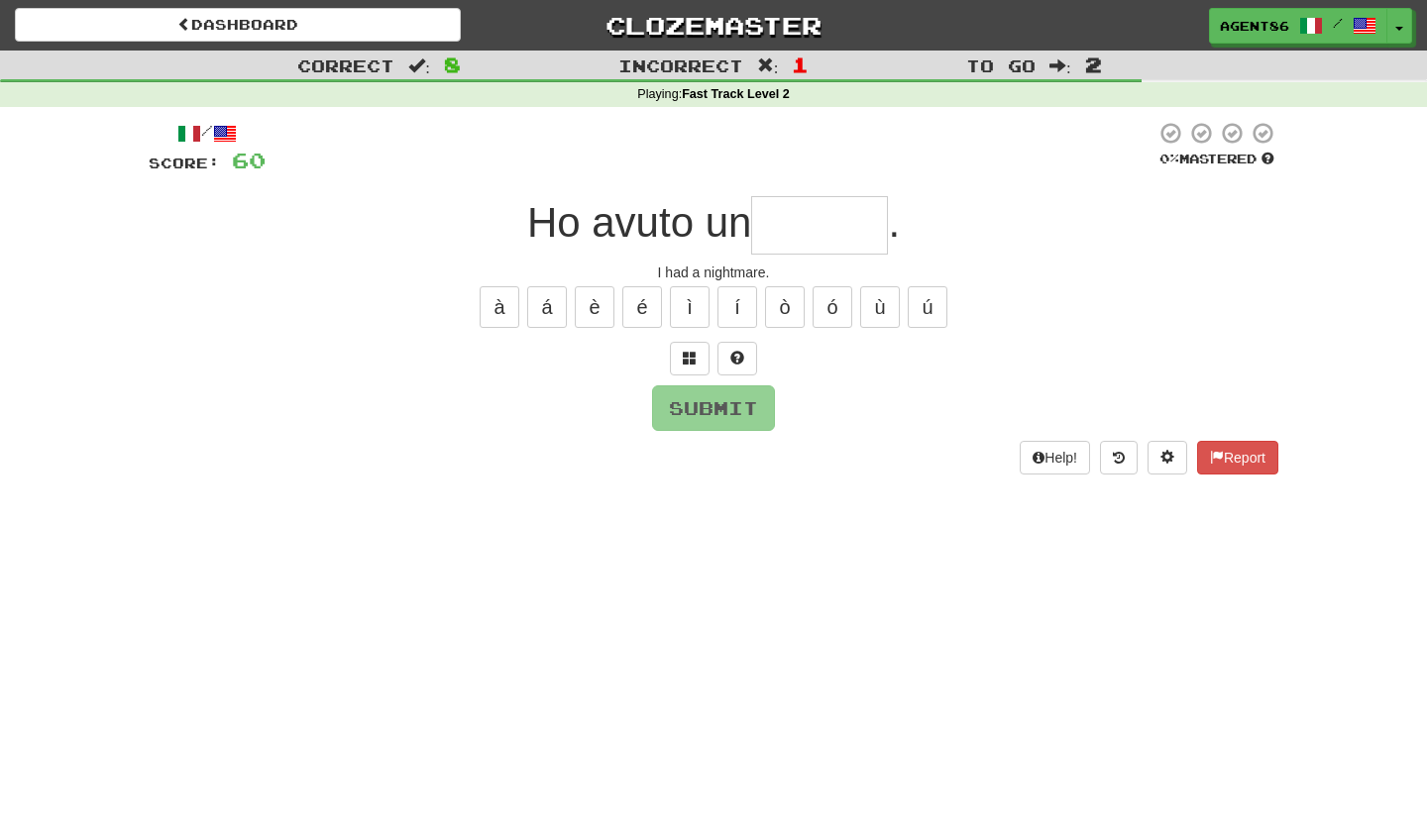 type on "*" 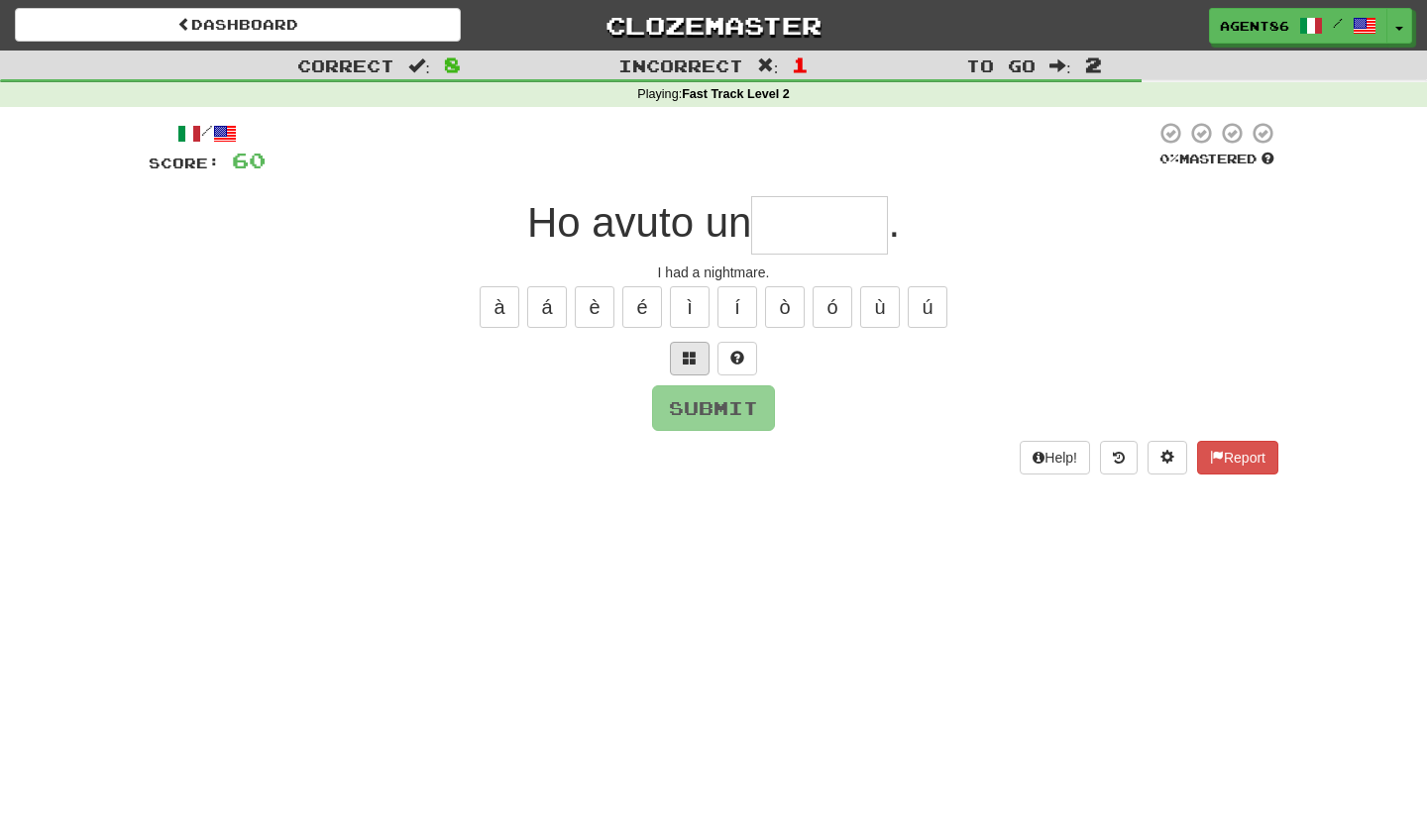 click at bounding box center (690, 358) 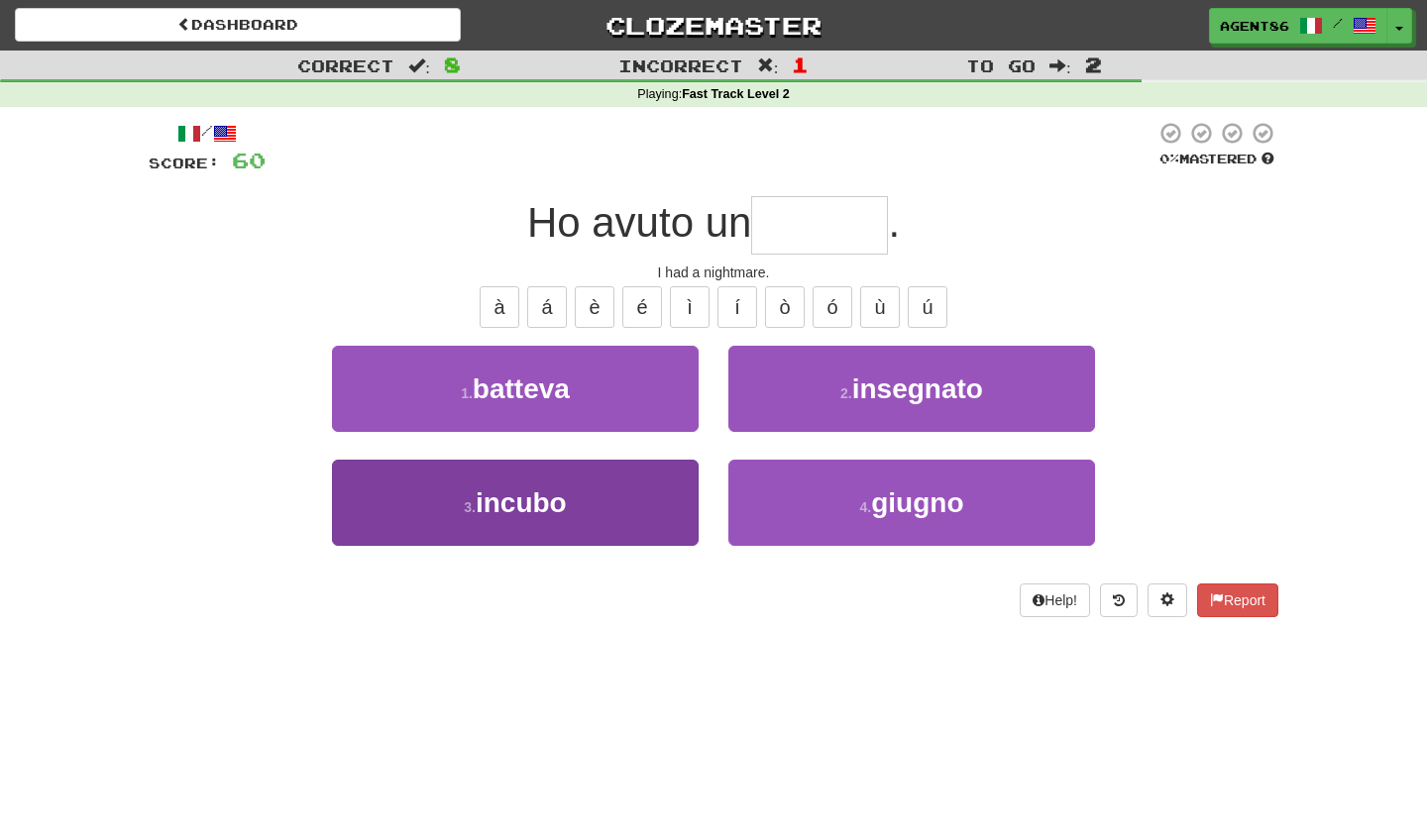 click on "3 .  incubo" at bounding box center [515, 502] 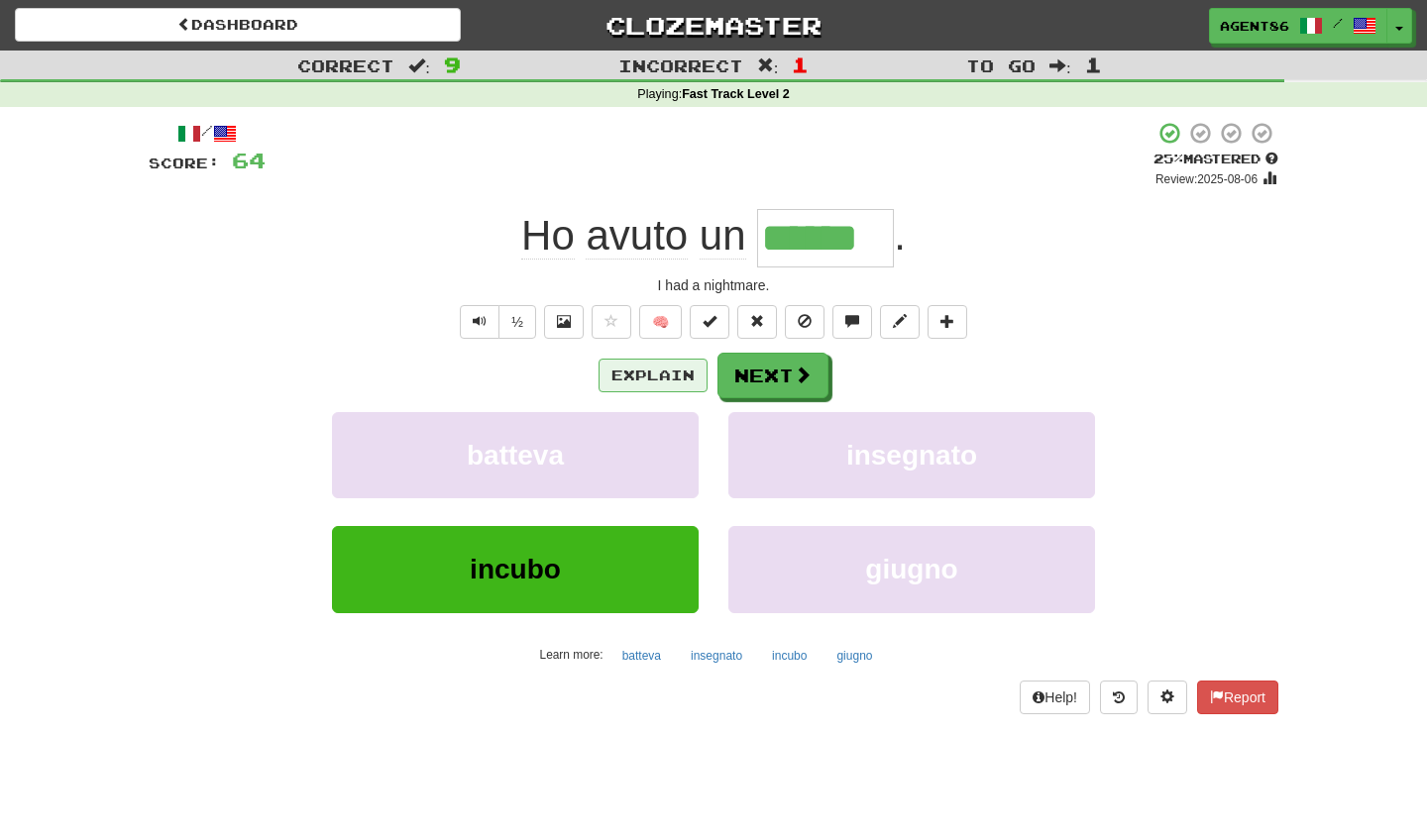 click on "Explain" at bounding box center [653, 375] 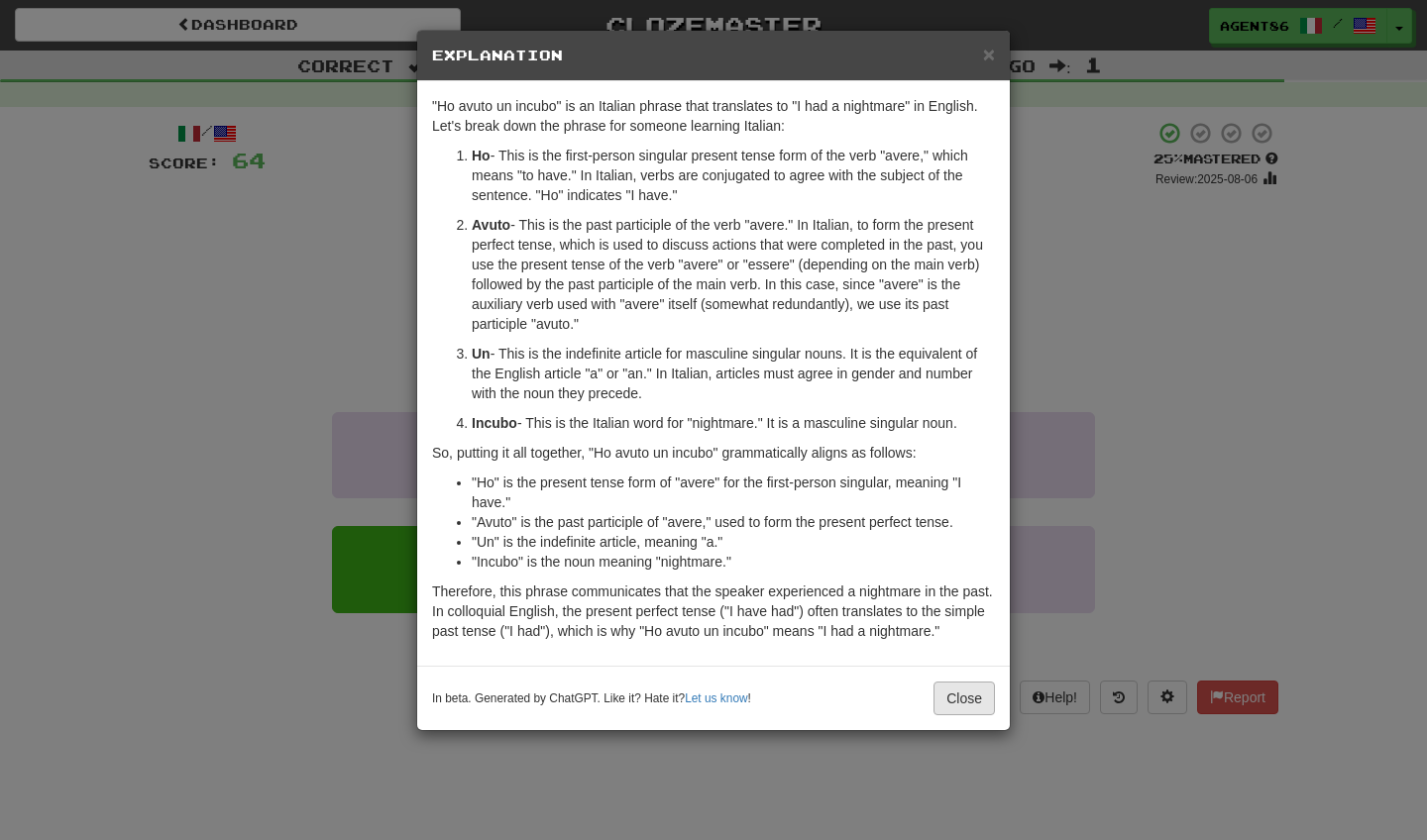 click on "Close" at bounding box center (964, 698) 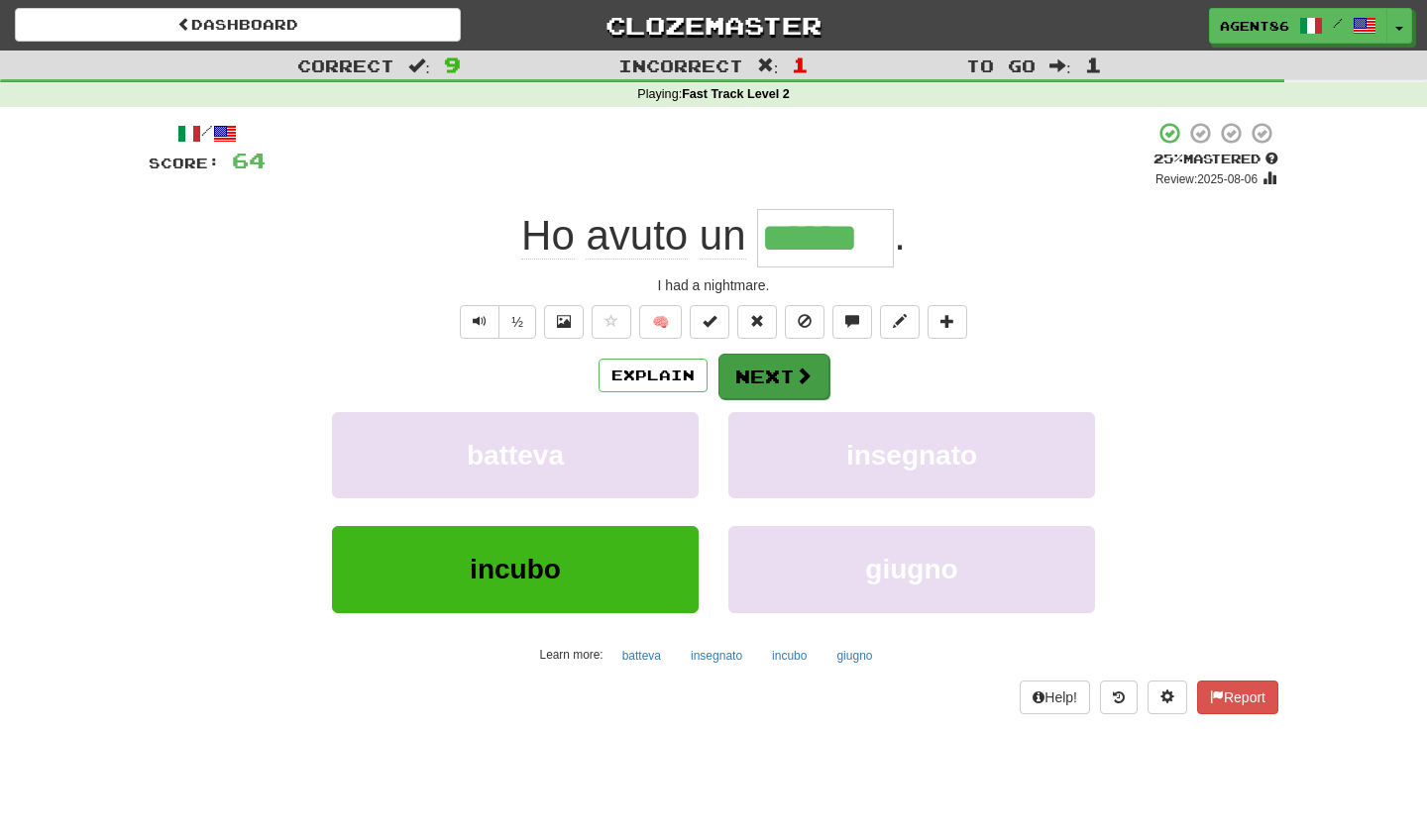 click on "Next" at bounding box center (774, 376) 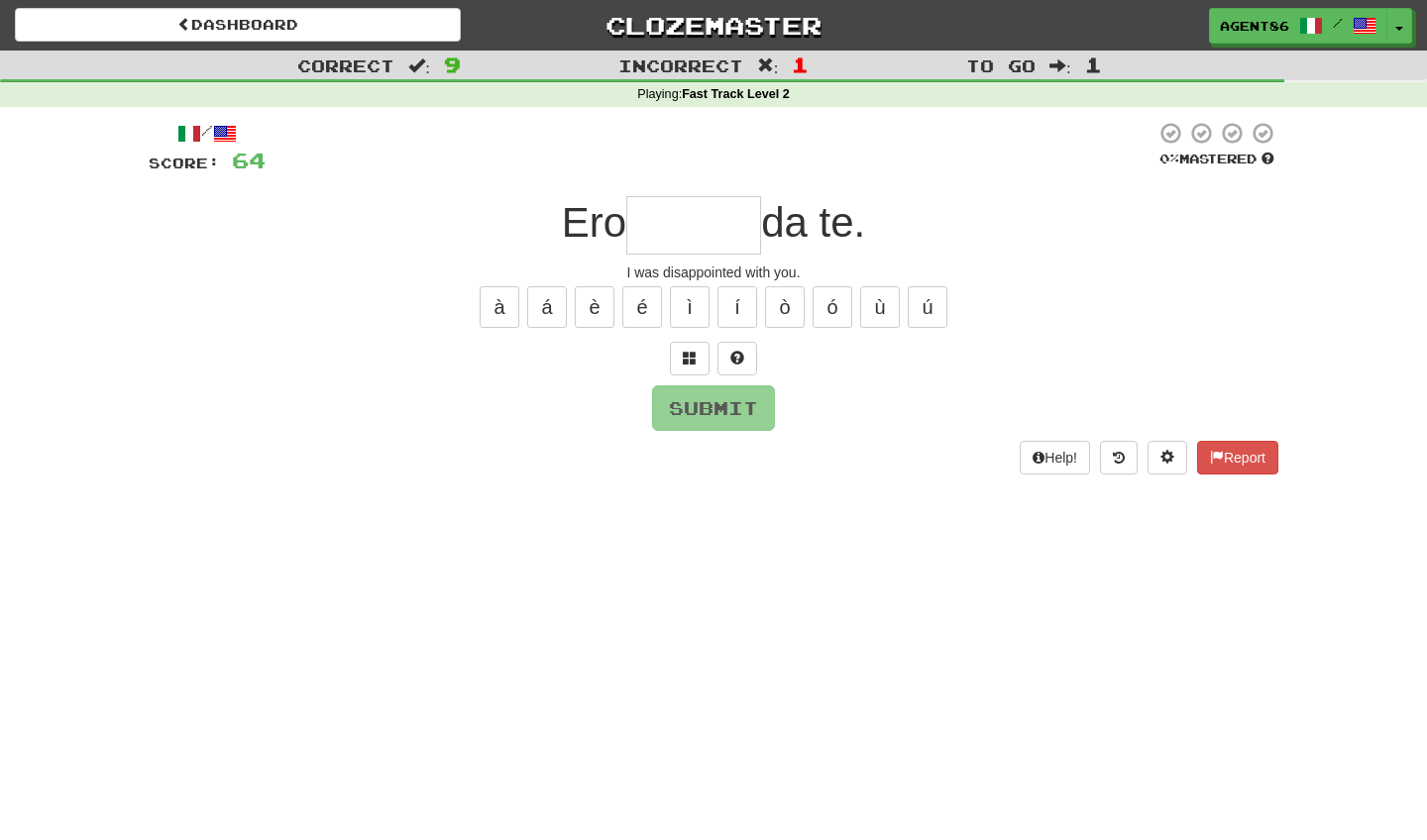 click at bounding box center (714, 359) 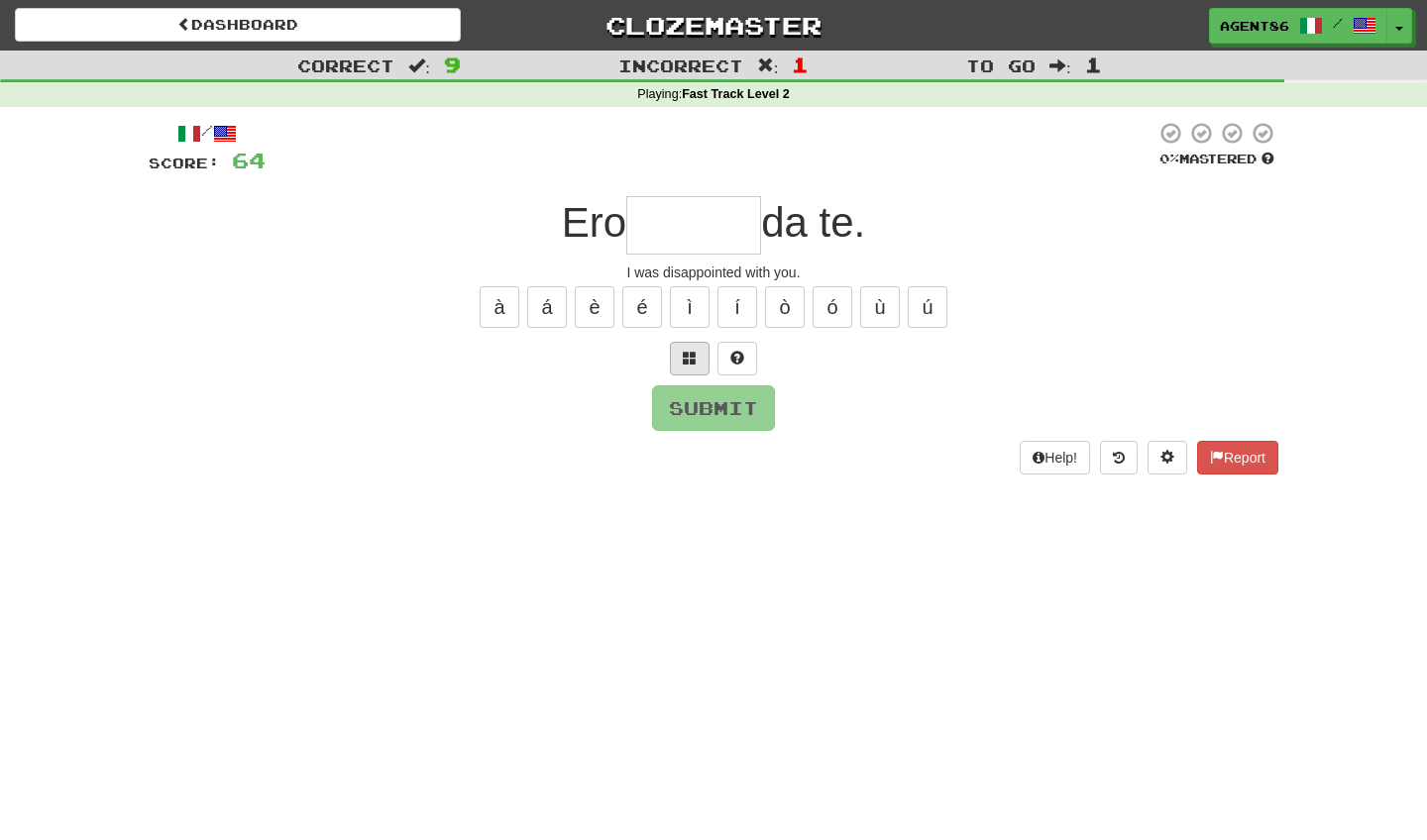click at bounding box center [690, 359] 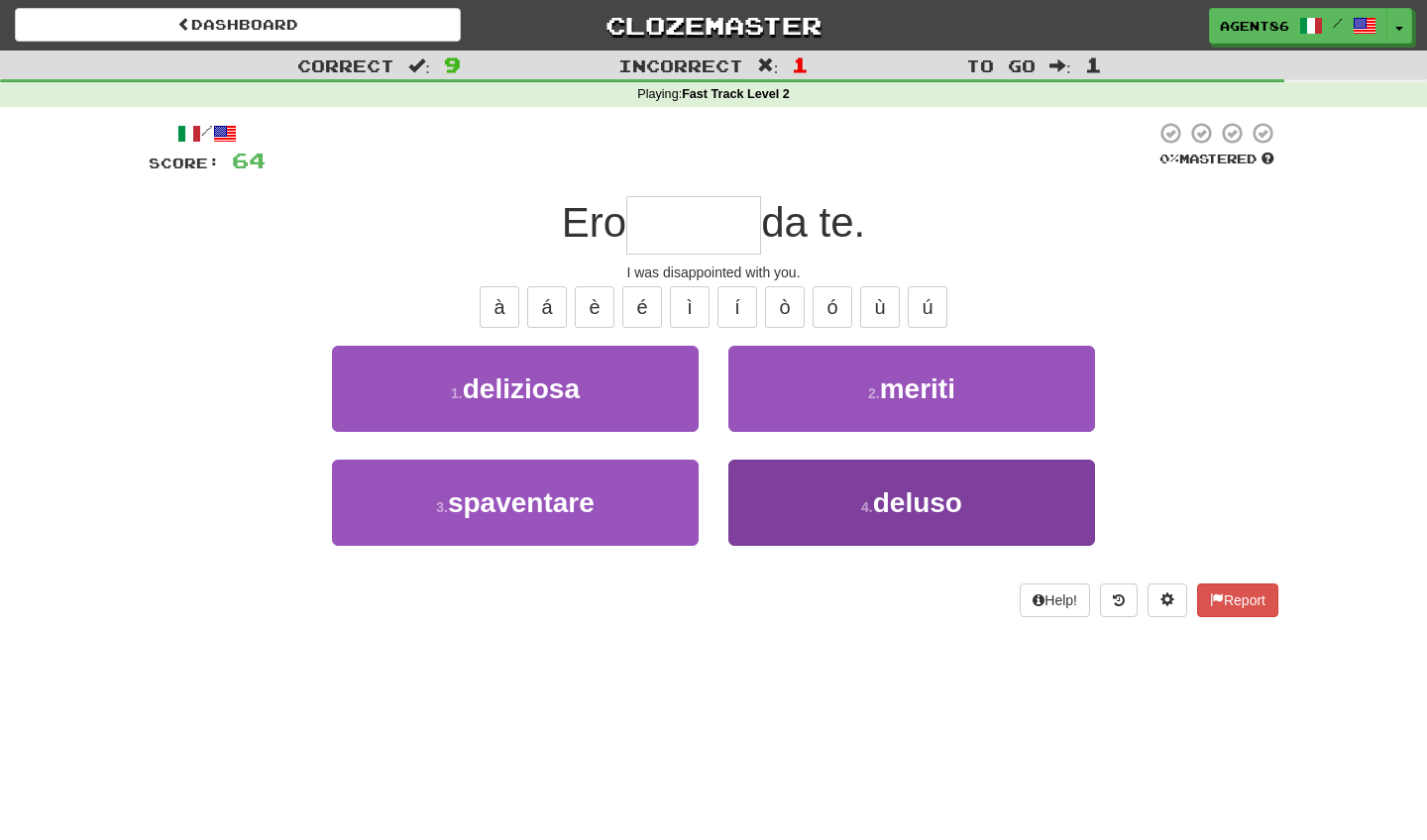 click on "4 .  deluso" at bounding box center [912, 502] 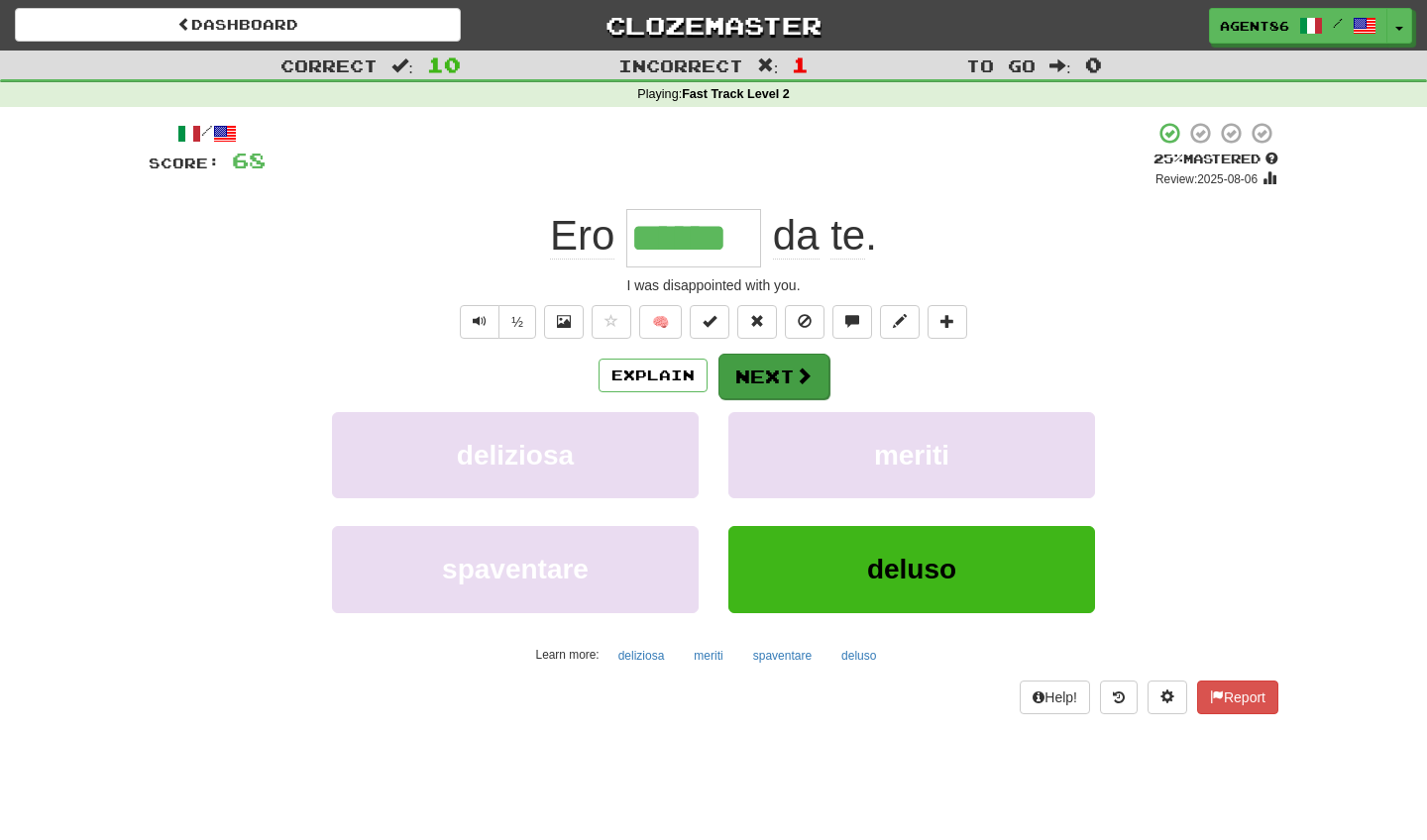 click on "Next" at bounding box center (774, 376) 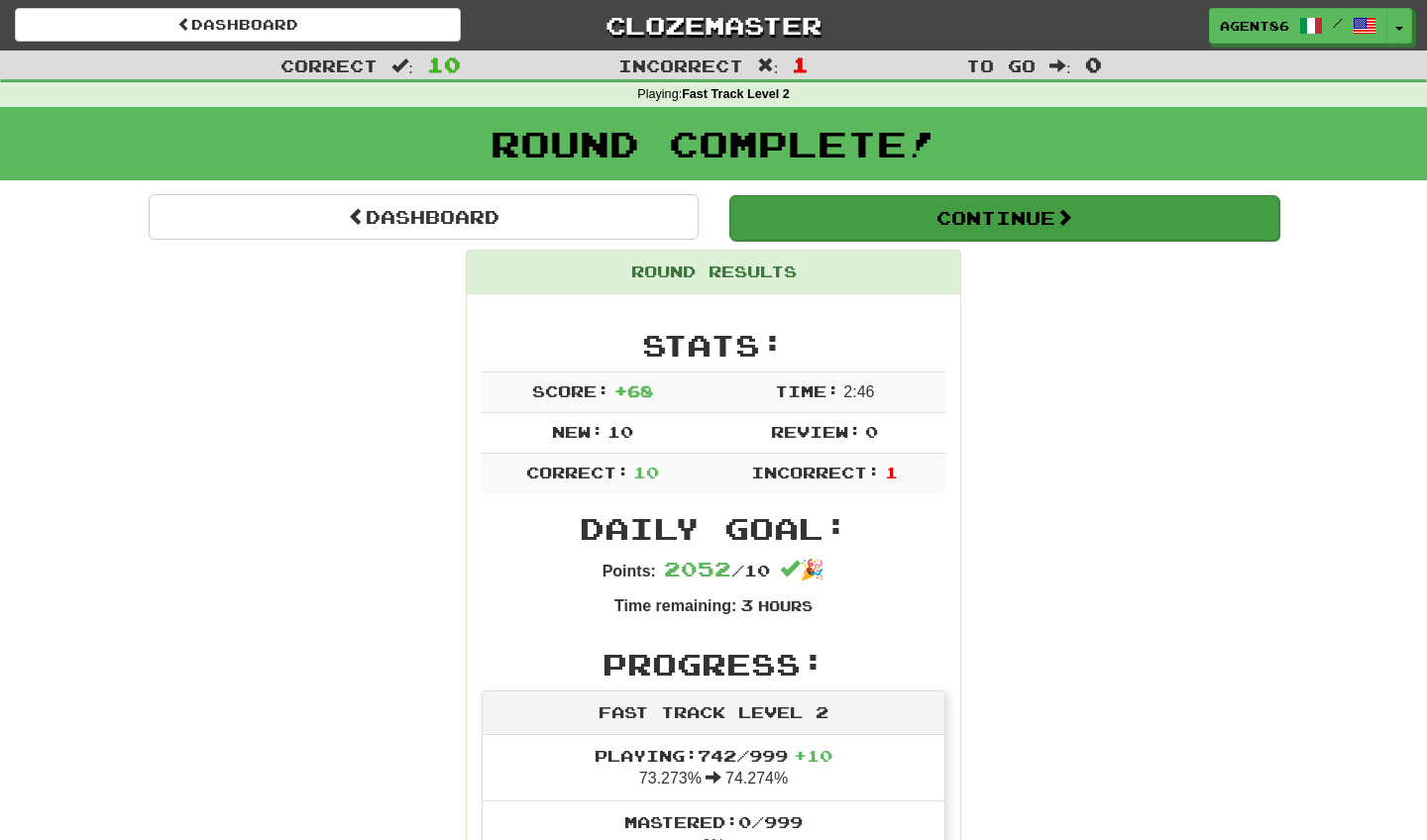 click on "Continue" at bounding box center [1004, 218] 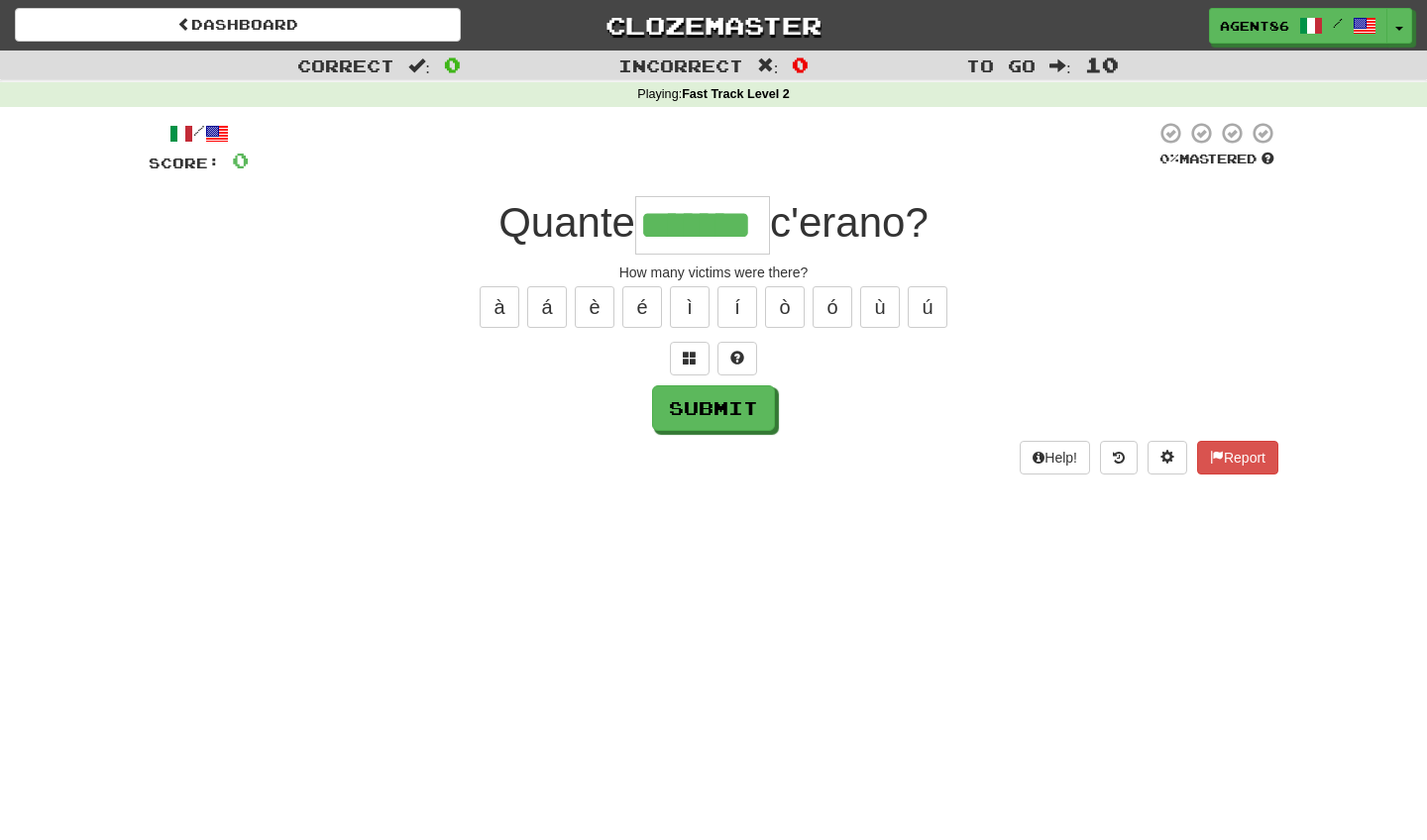 type on "*******" 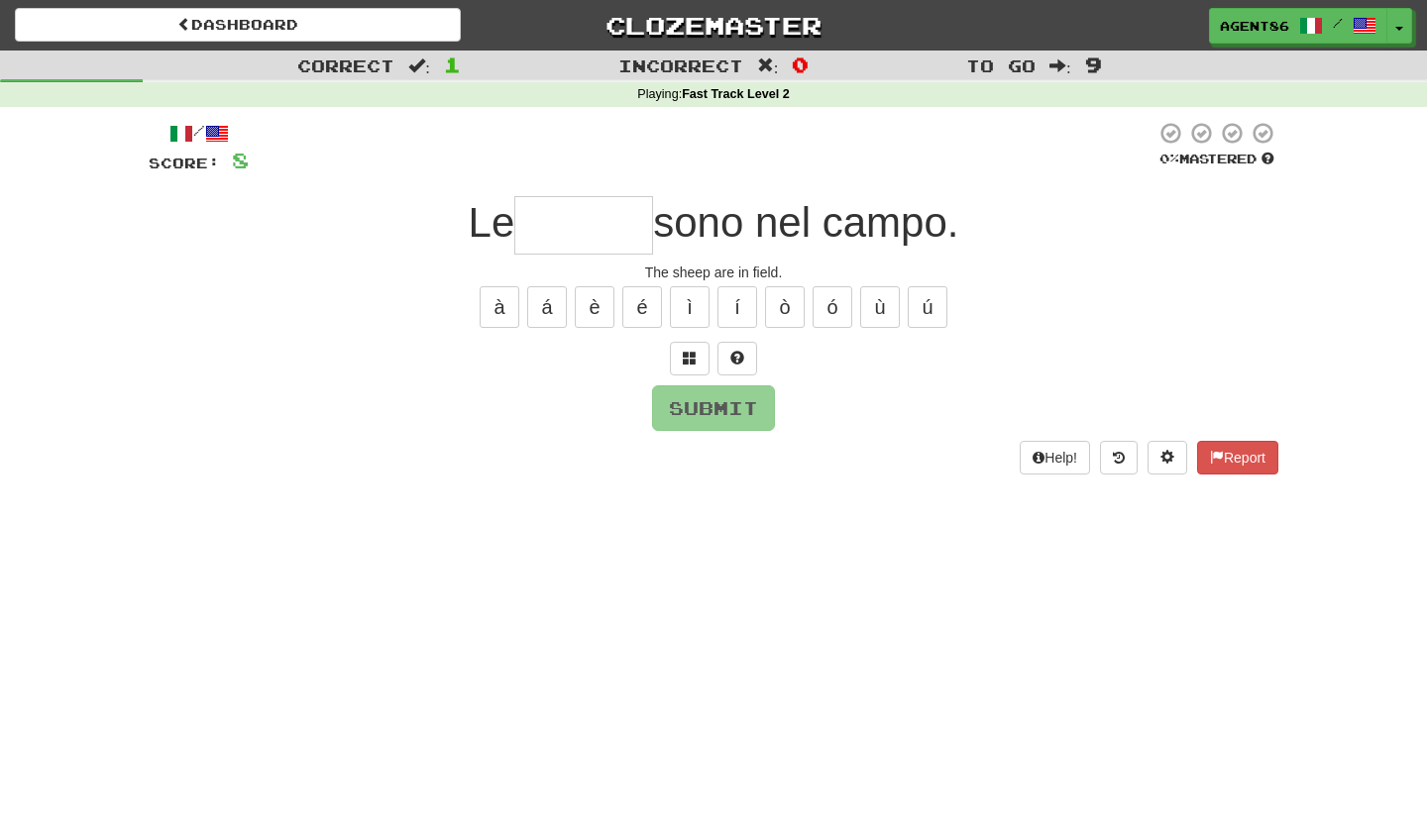 type on "*" 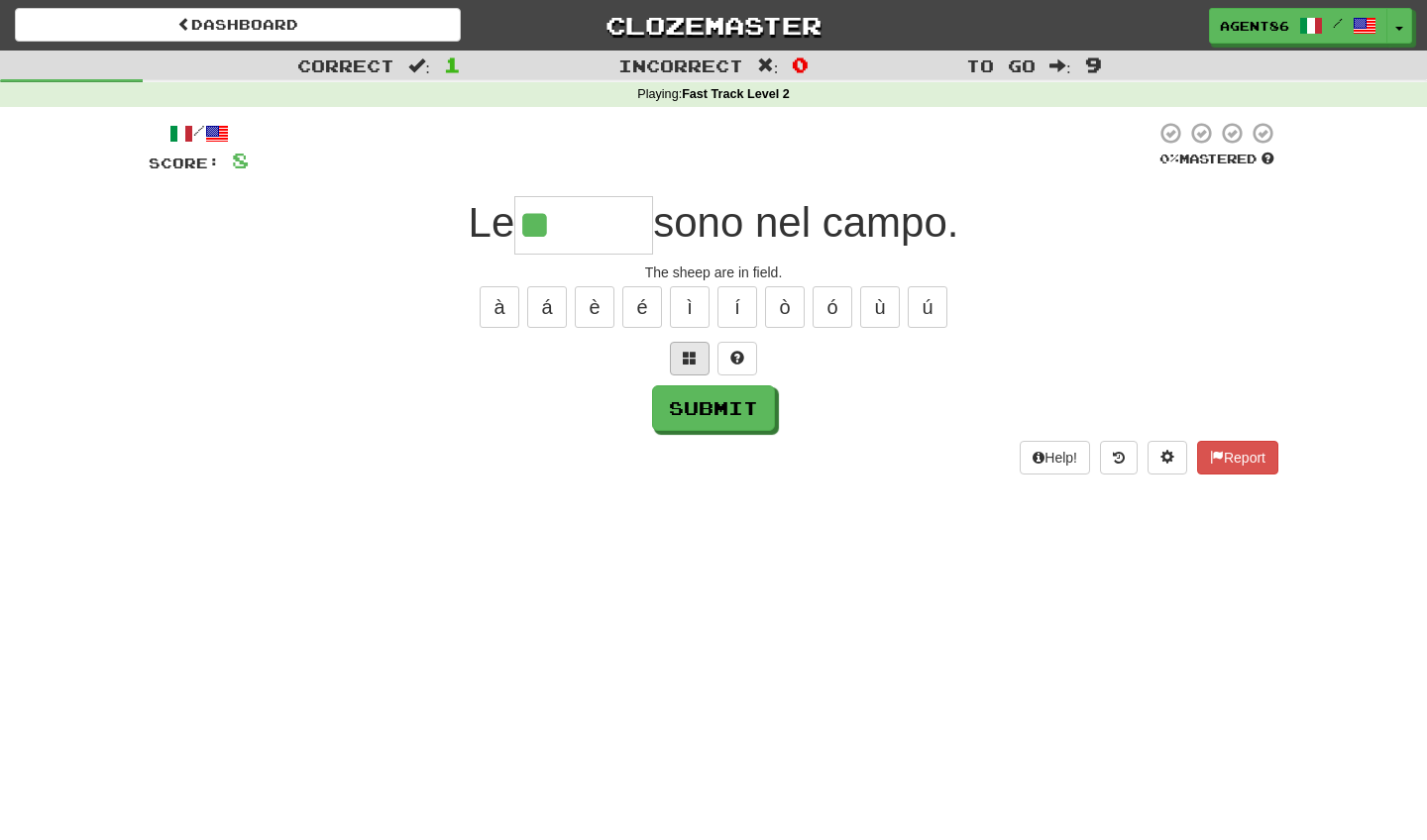 click at bounding box center [690, 358] 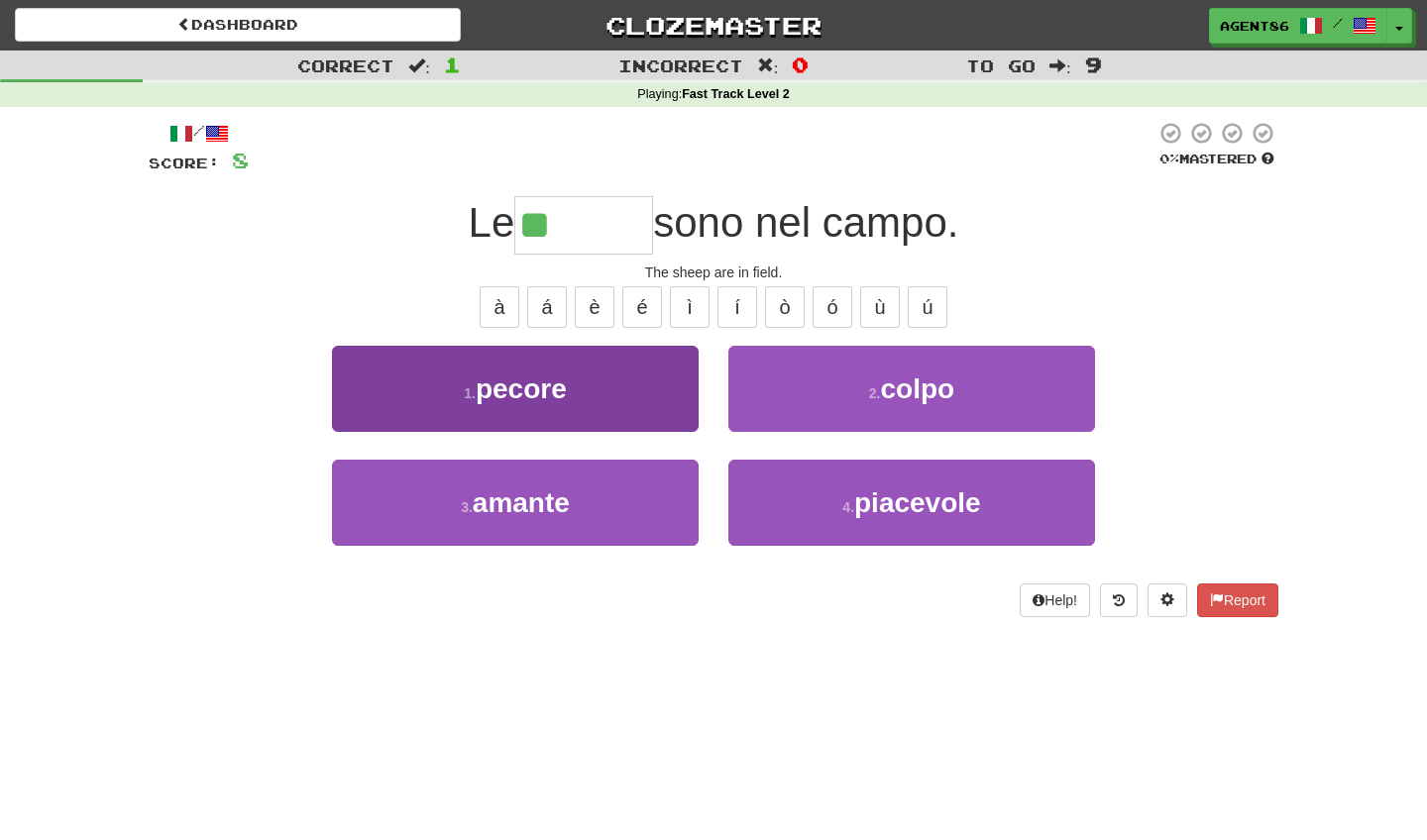 click on "1 .  pecore" at bounding box center [515, 388] 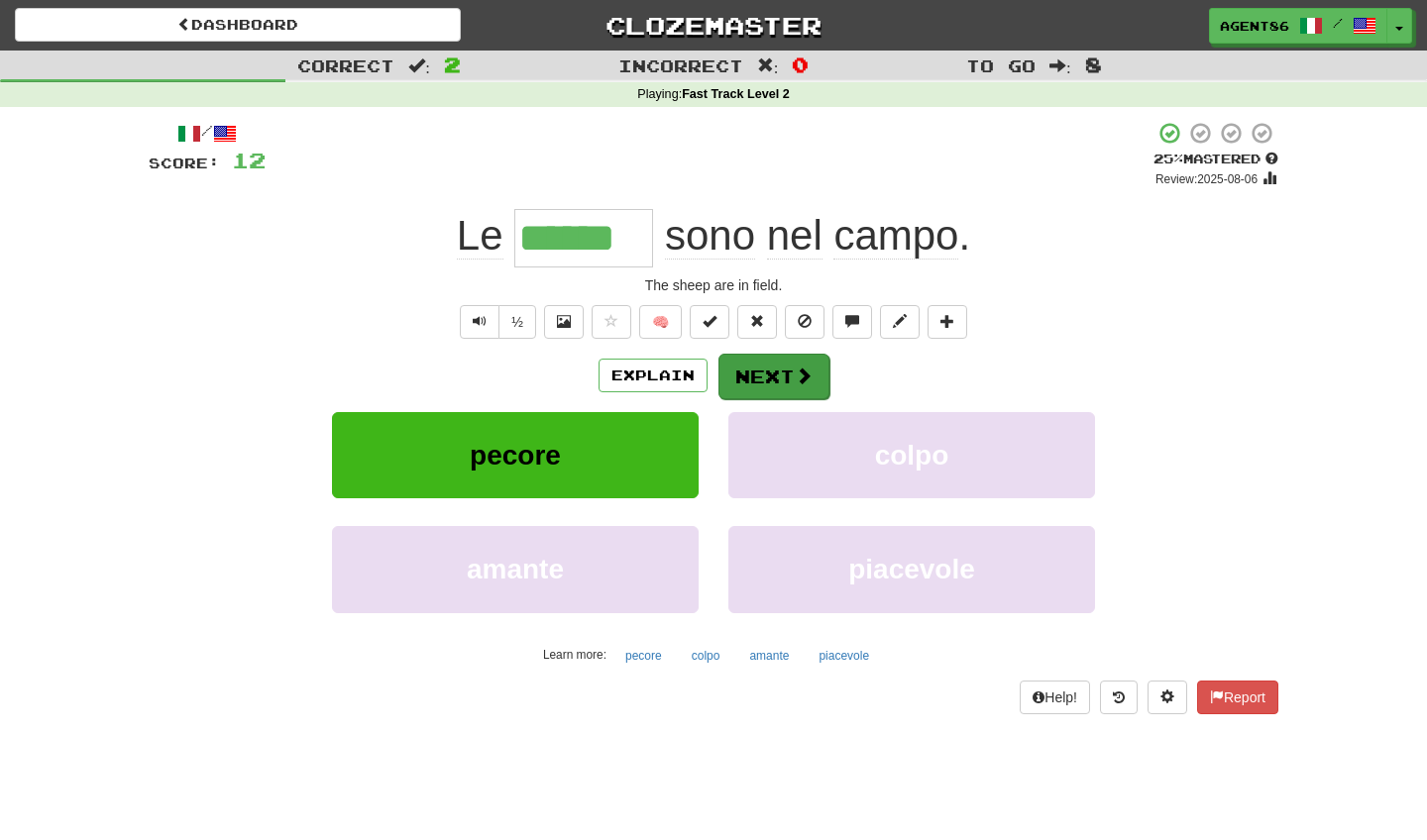 click on "Next" at bounding box center (774, 376) 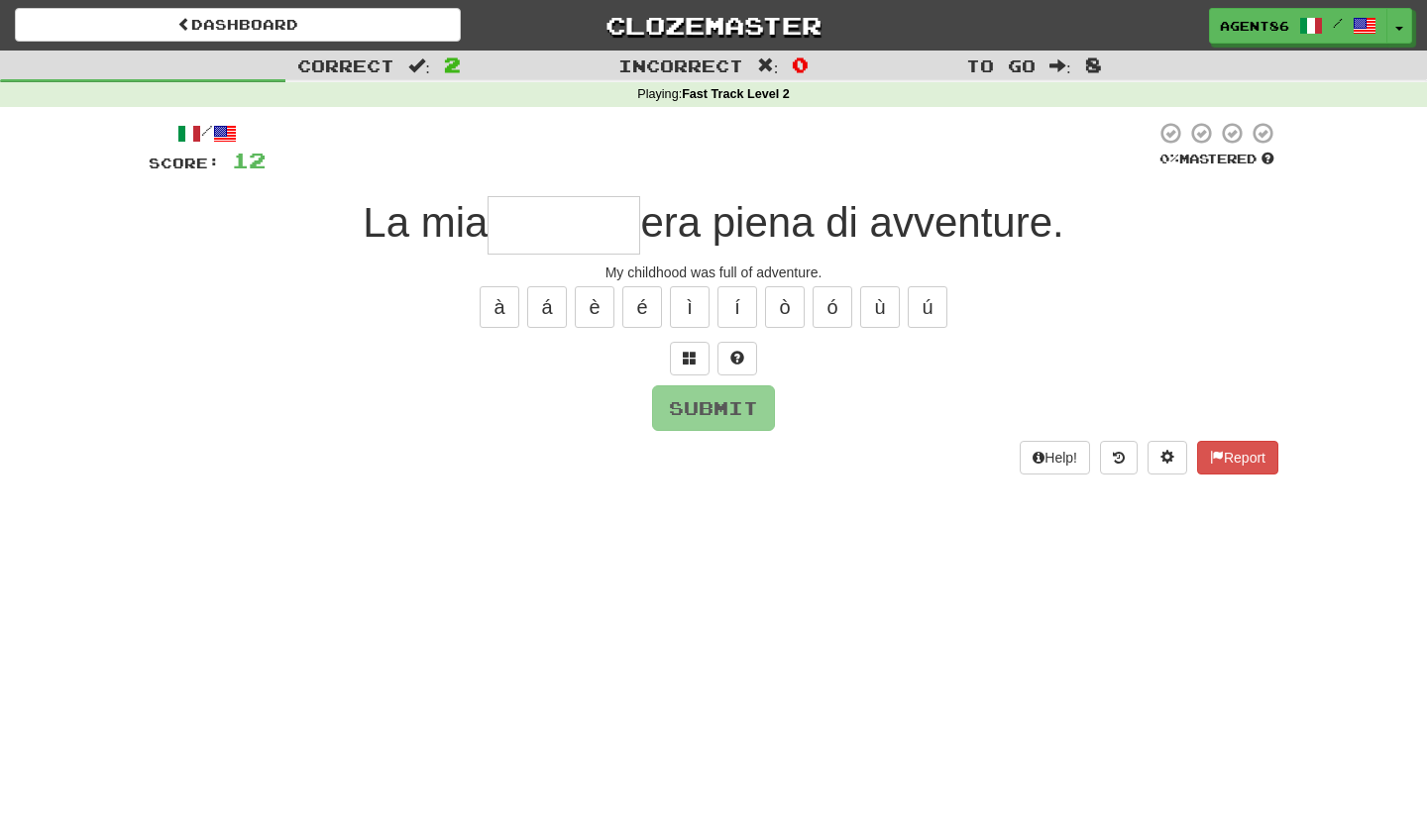 type on "*" 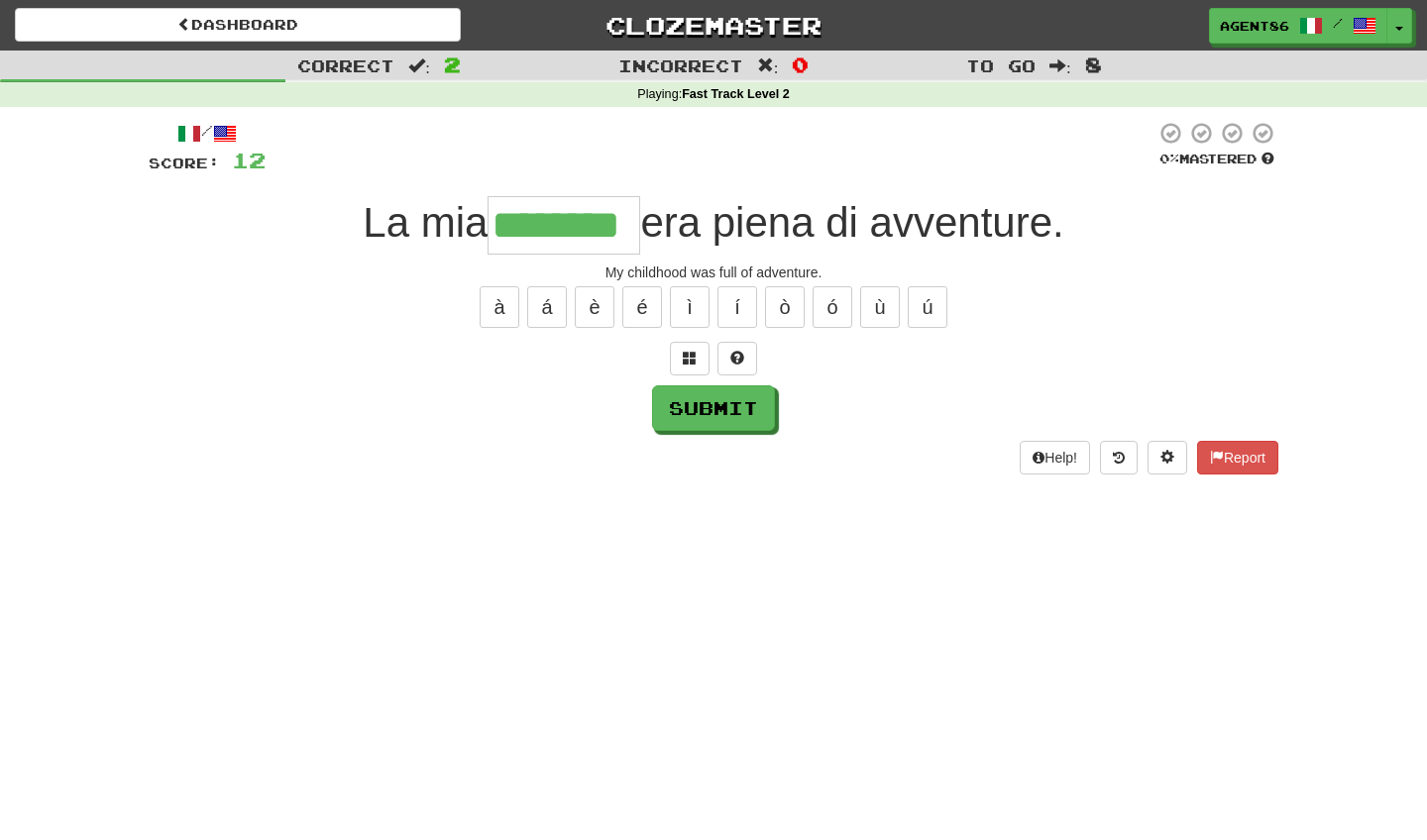 type on "********" 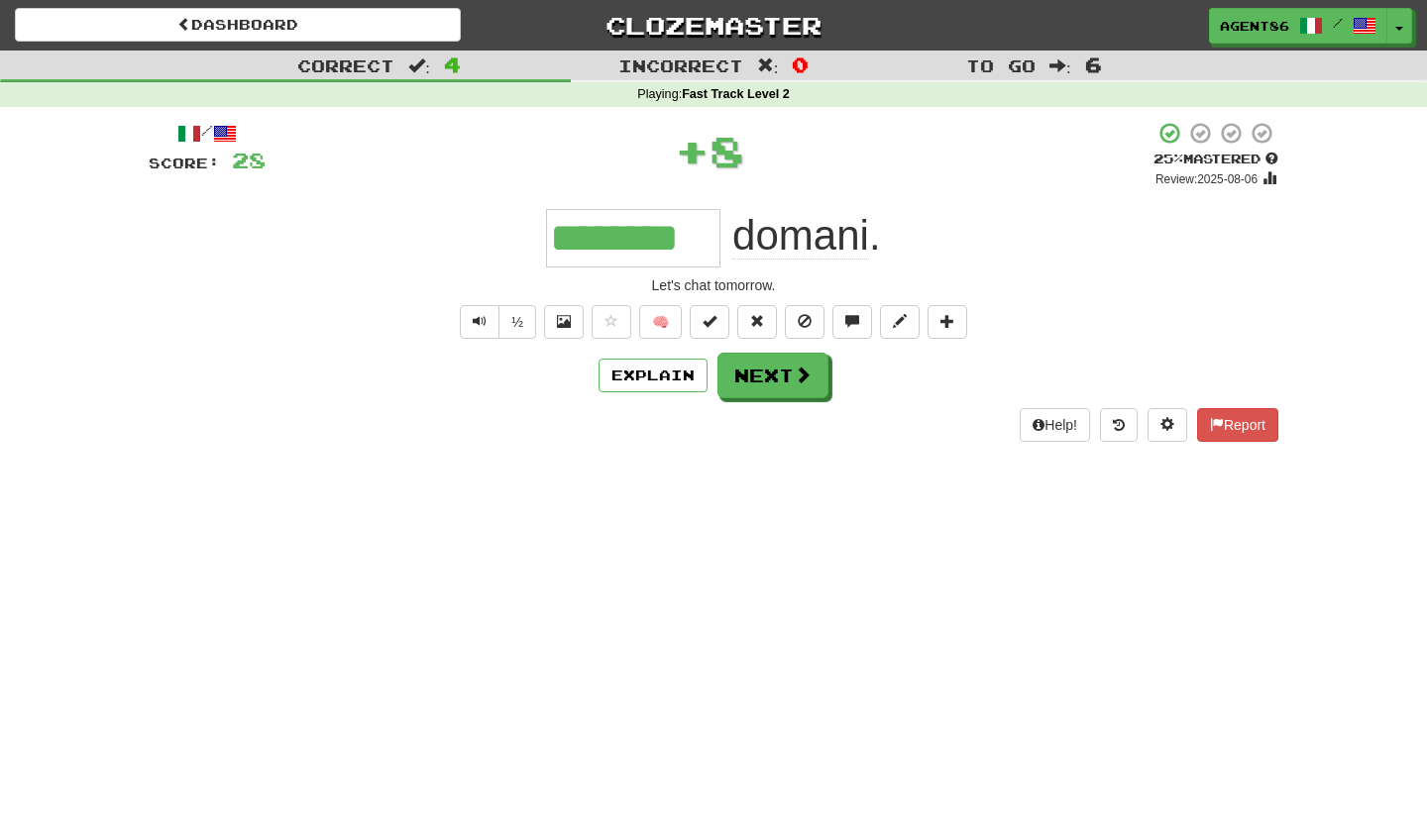 type on "********" 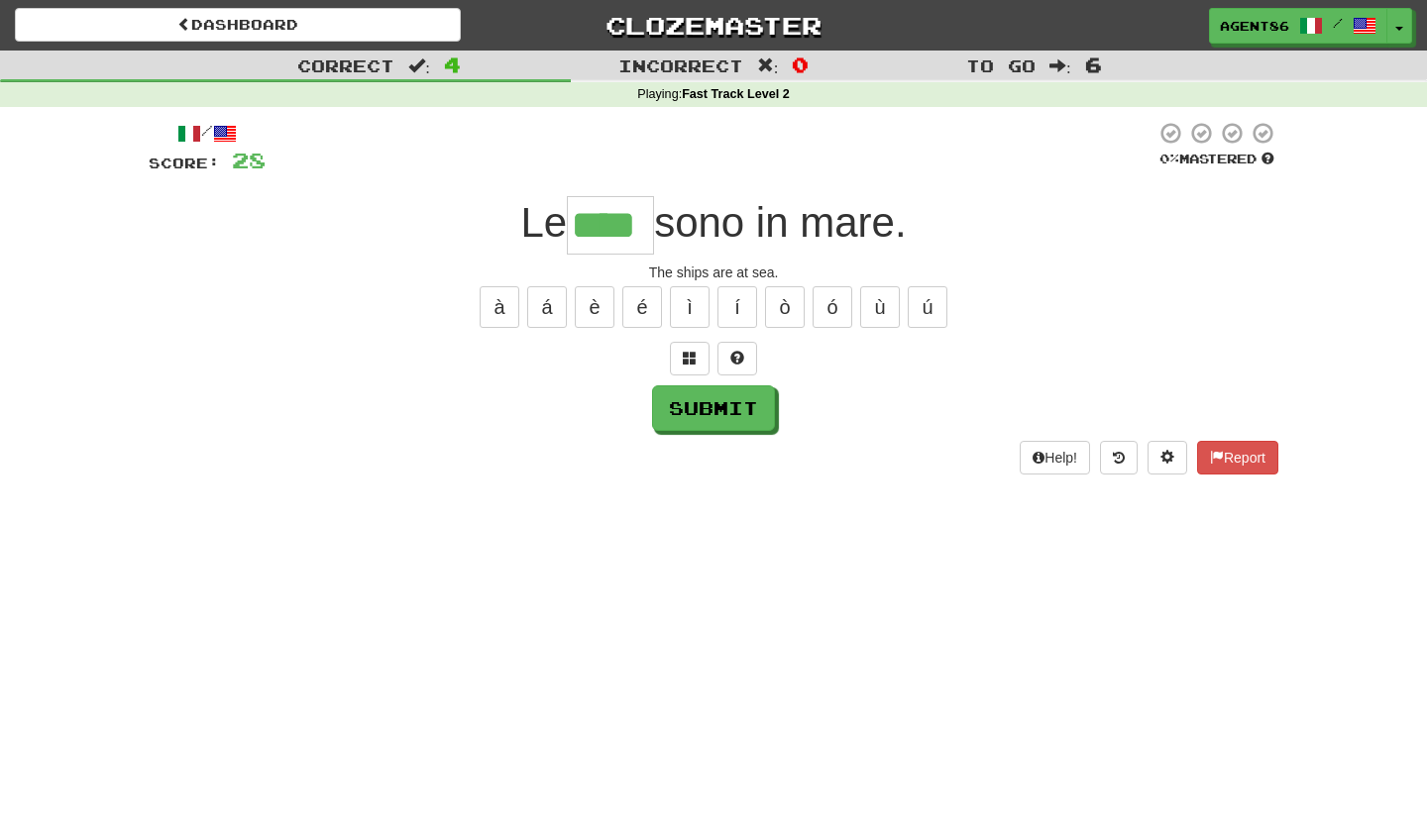type on "****" 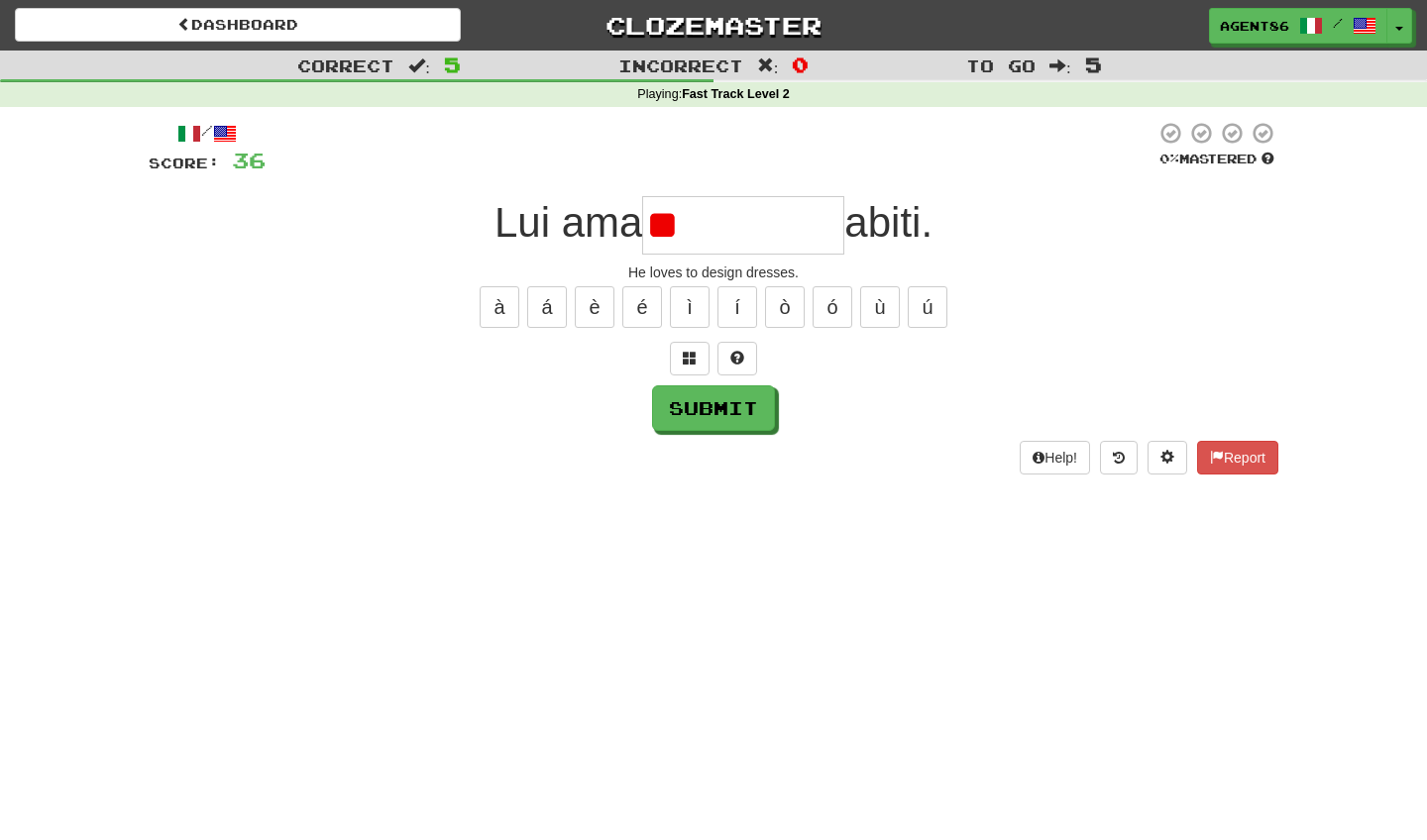 type on "*" 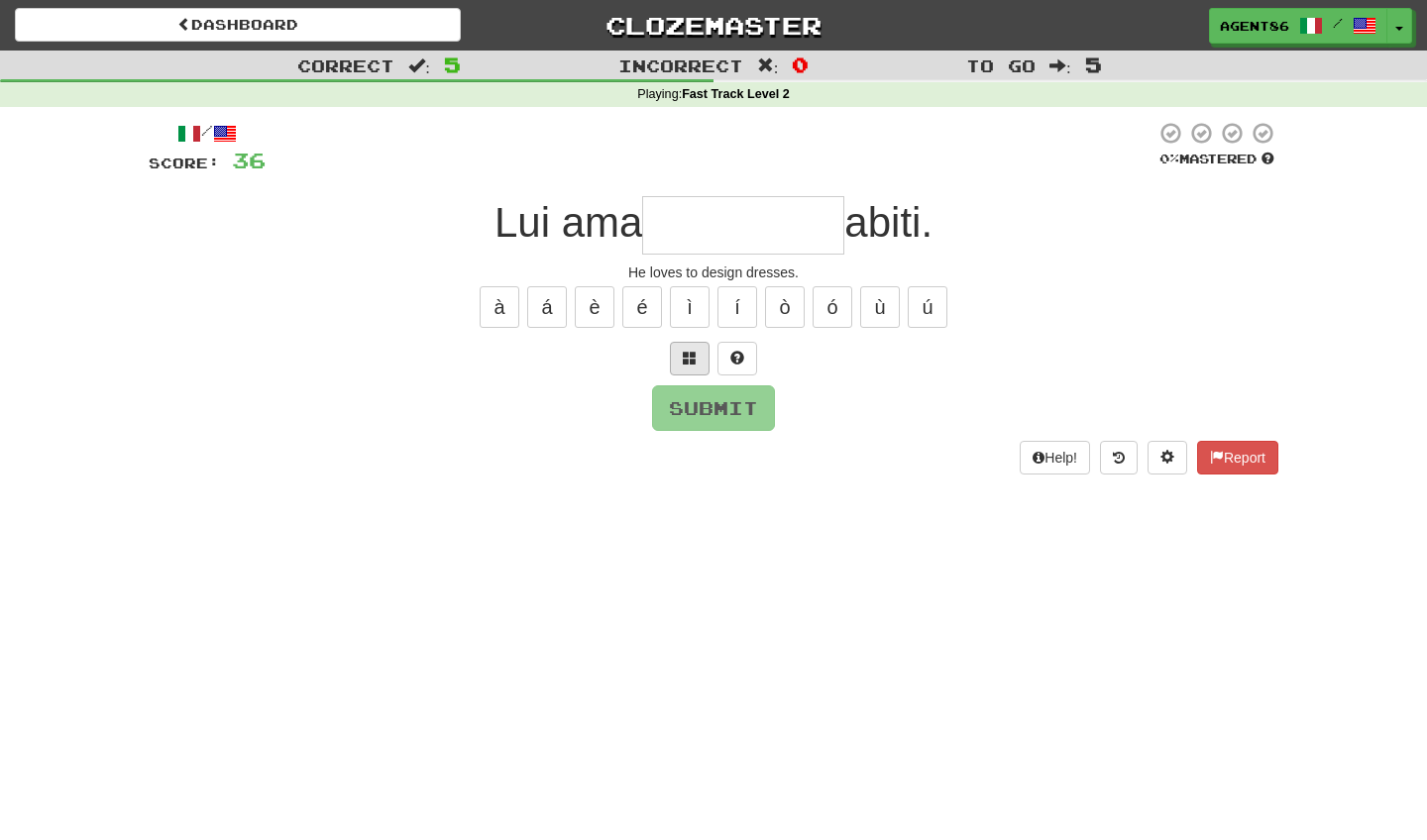 click at bounding box center (690, 359) 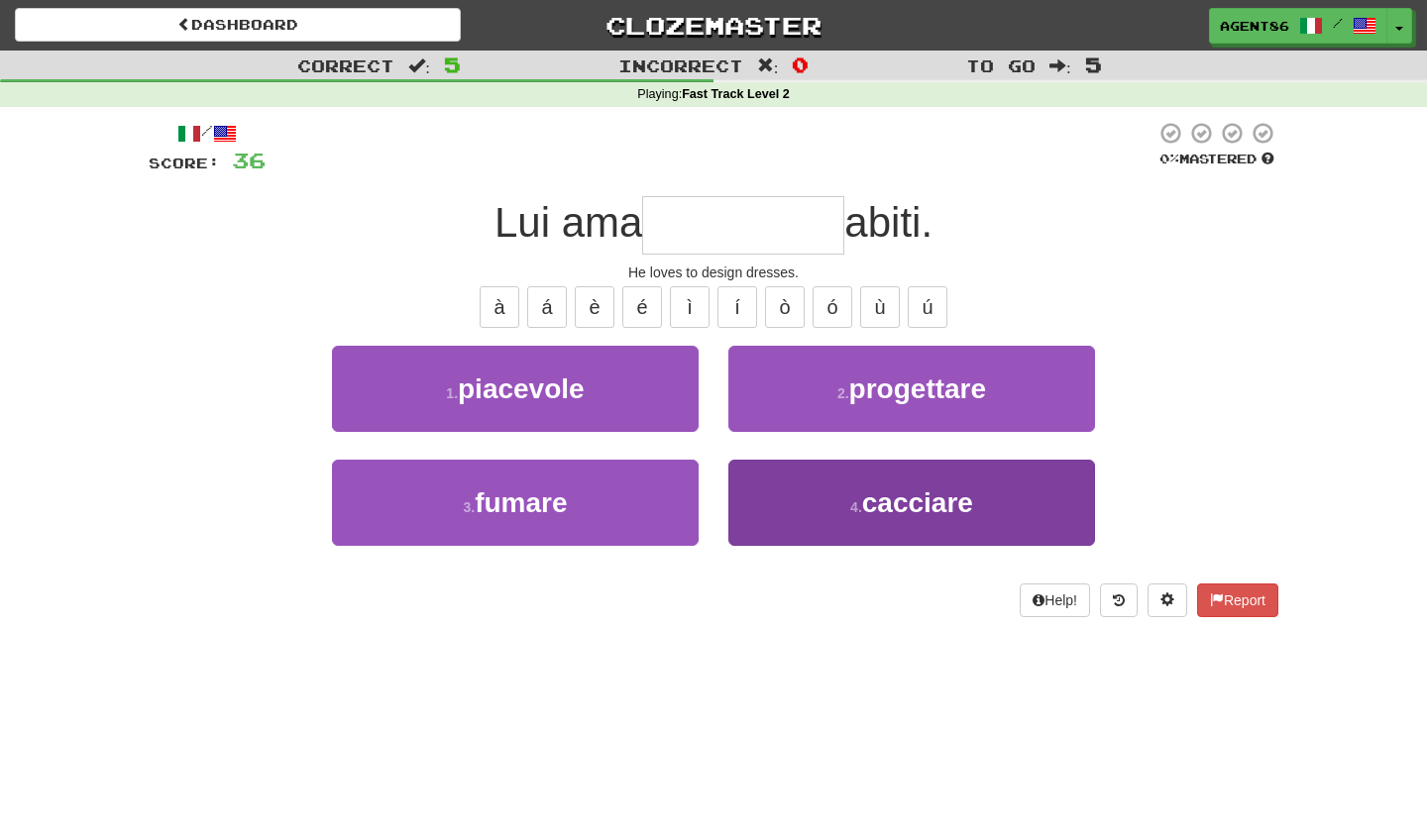 click on "4 .  cacciare" at bounding box center (912, 502) 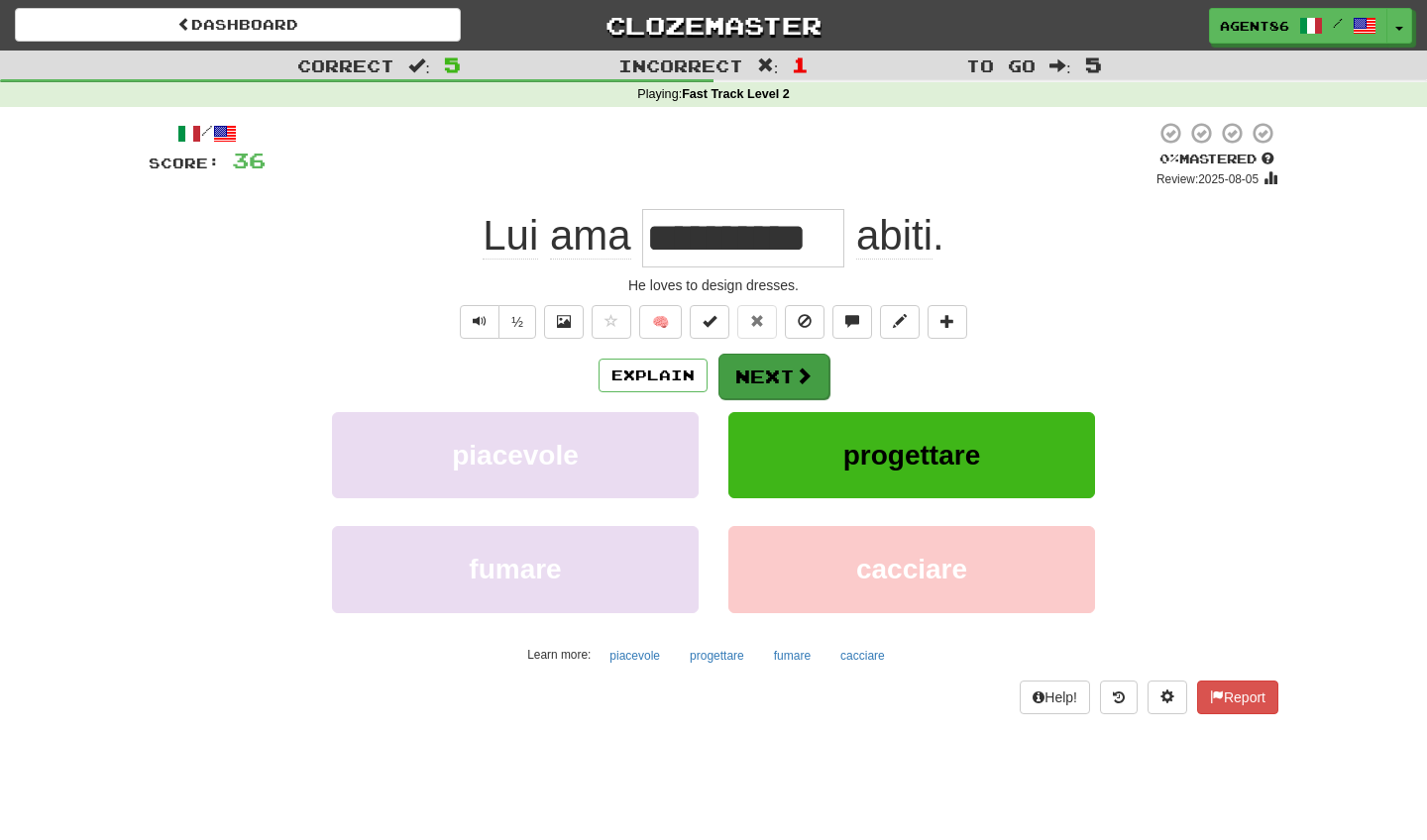 click at bounding box center [804, 375] 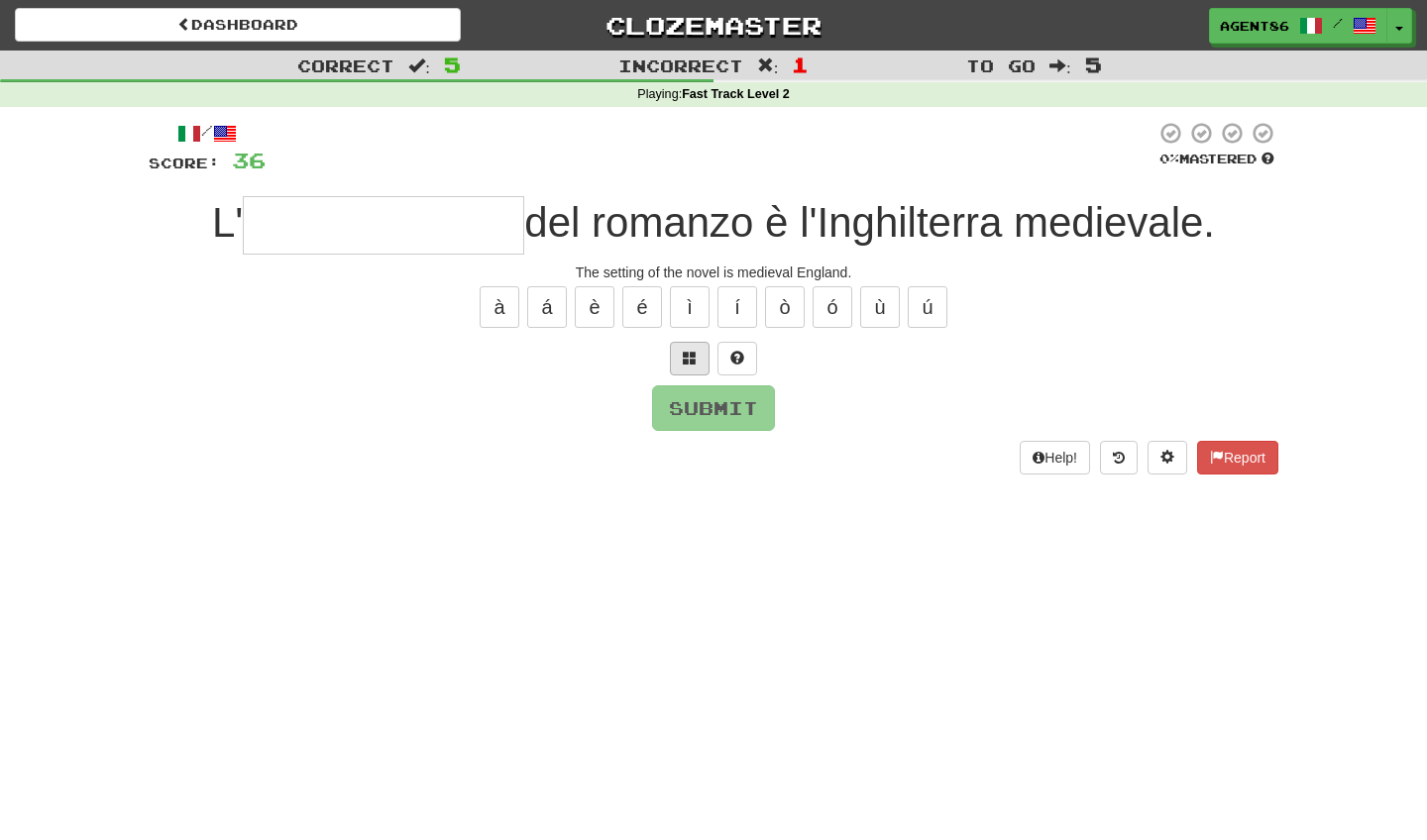 click at bounding box center (690, 358) 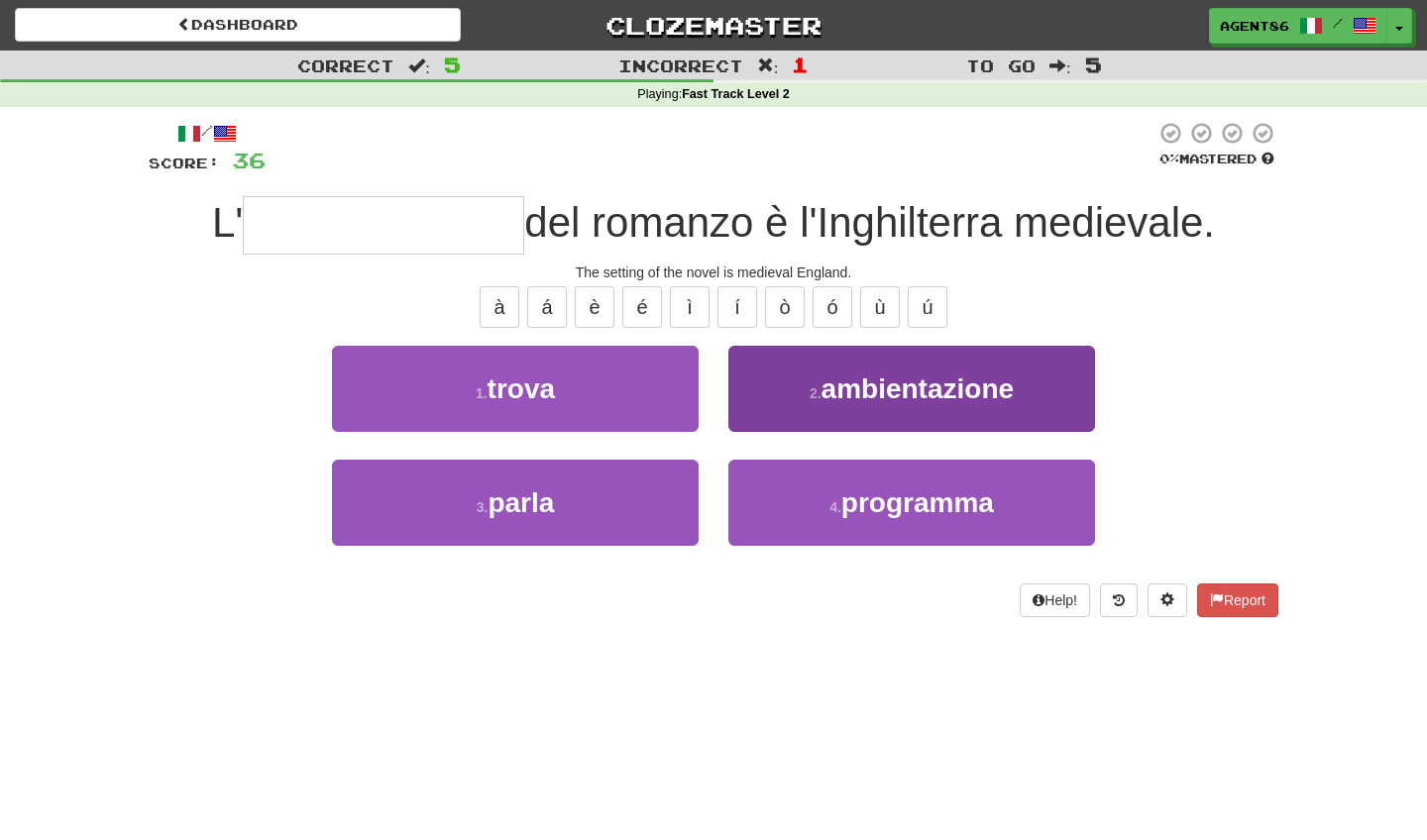 click on "2 .  ambientazione" at bounding box center [912, 388] 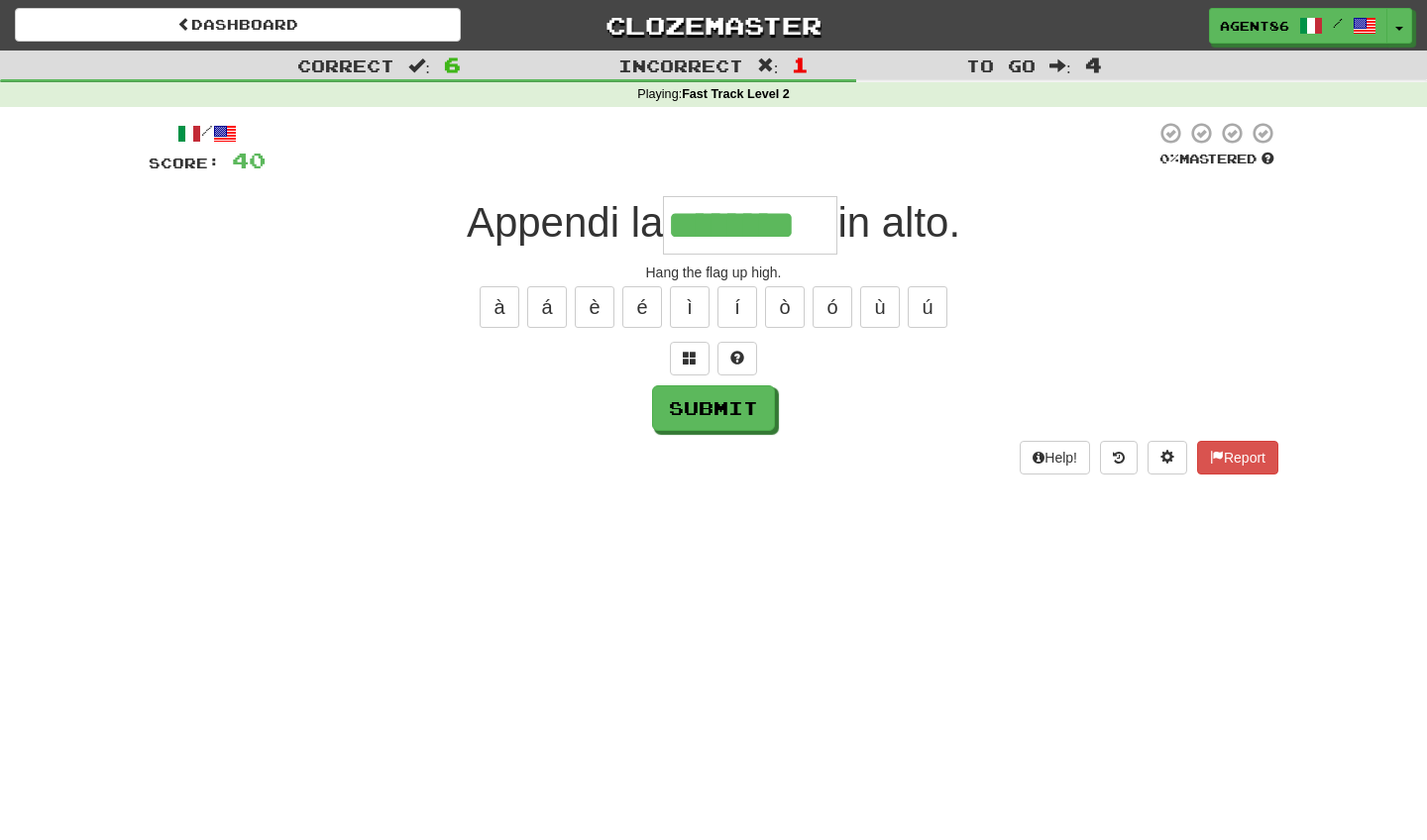 type on "********" 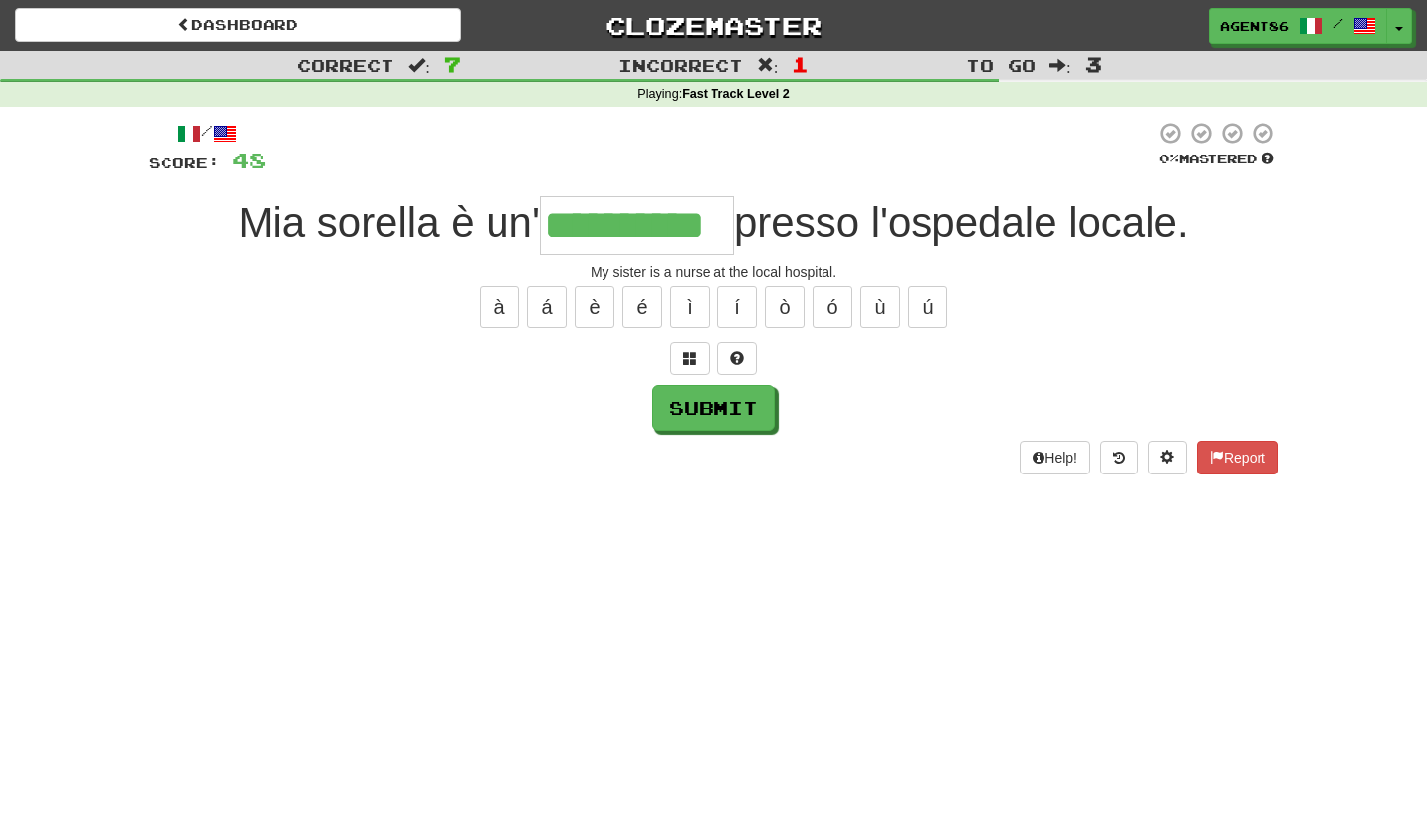 type on "**********" 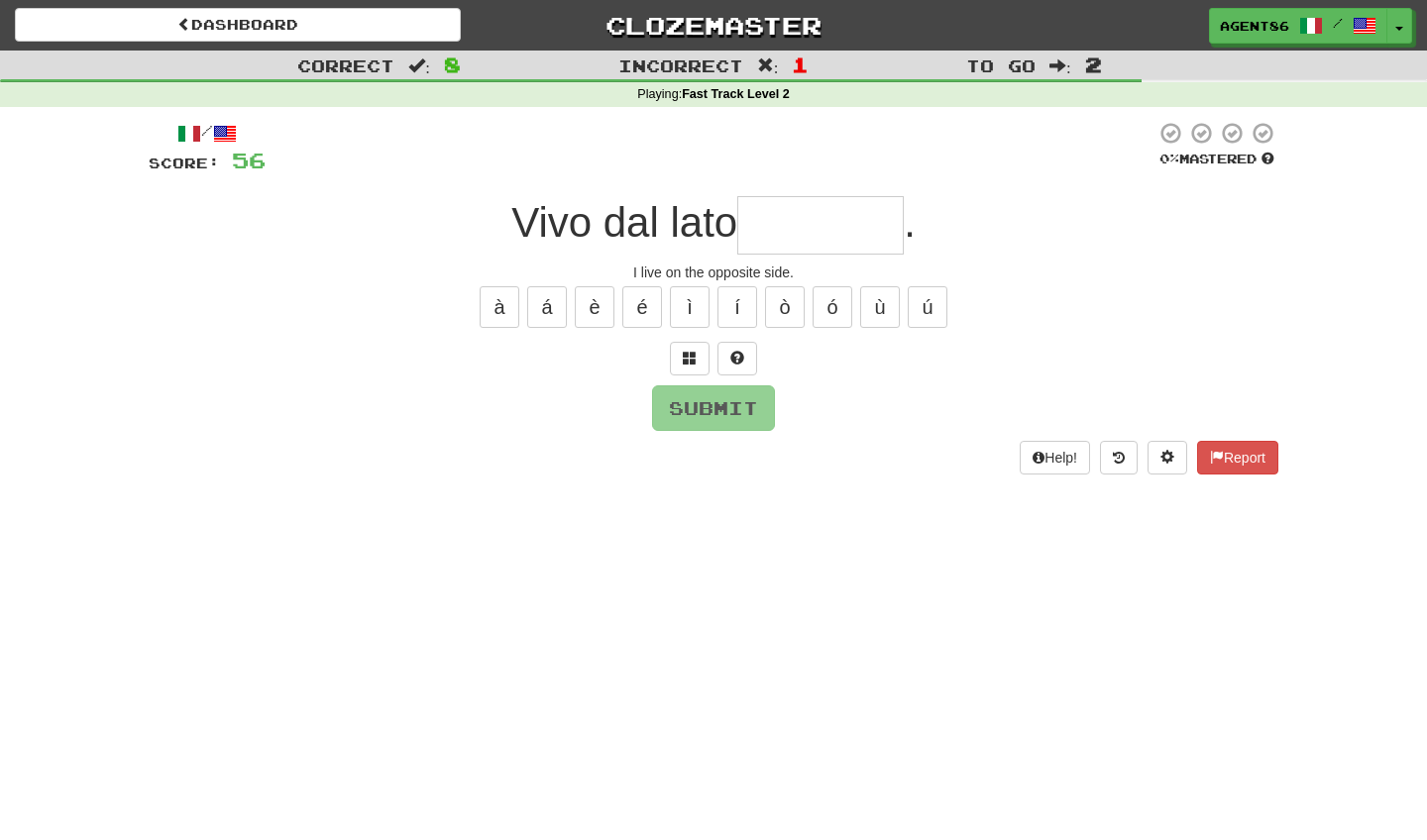 type on "*" 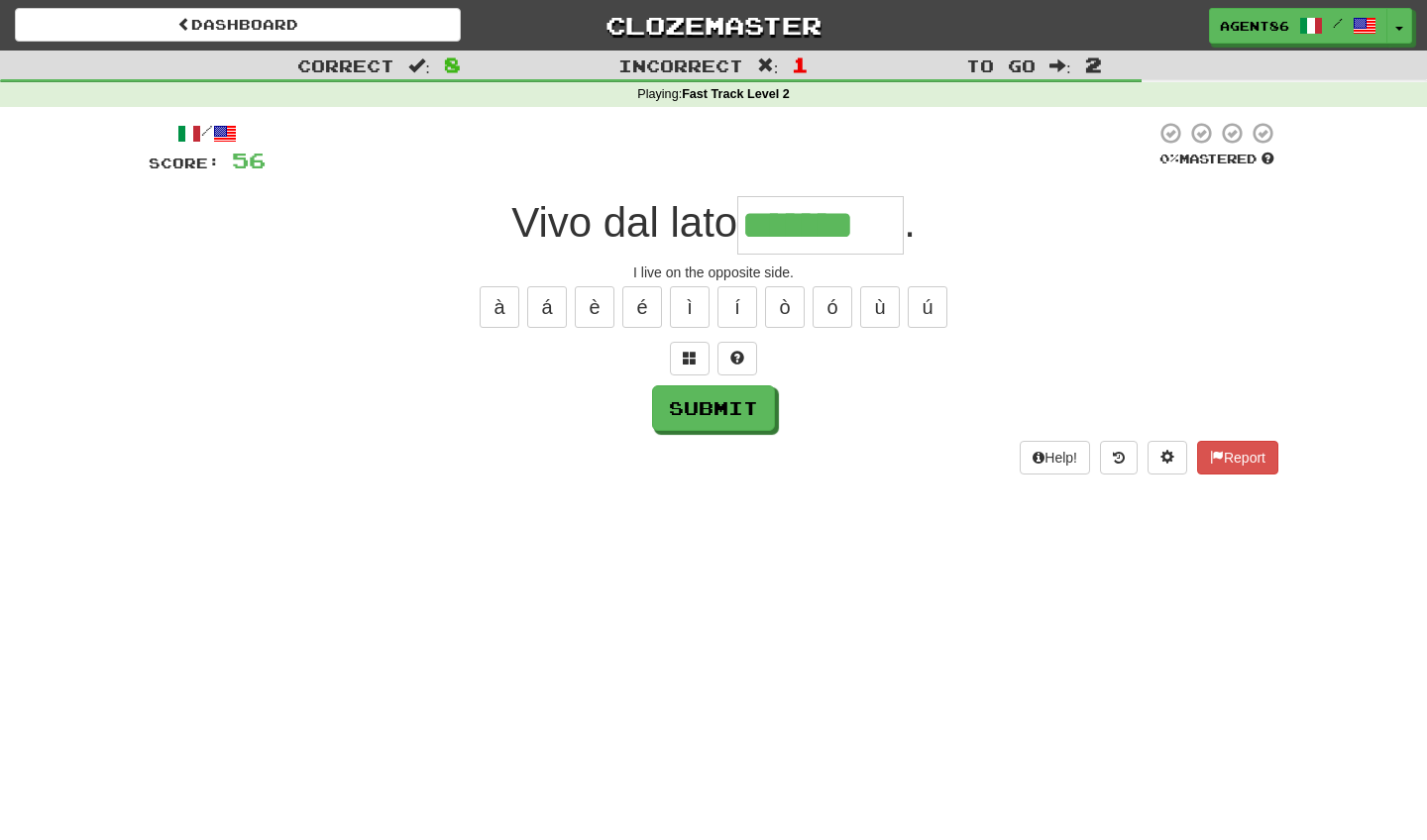 type on "*******" 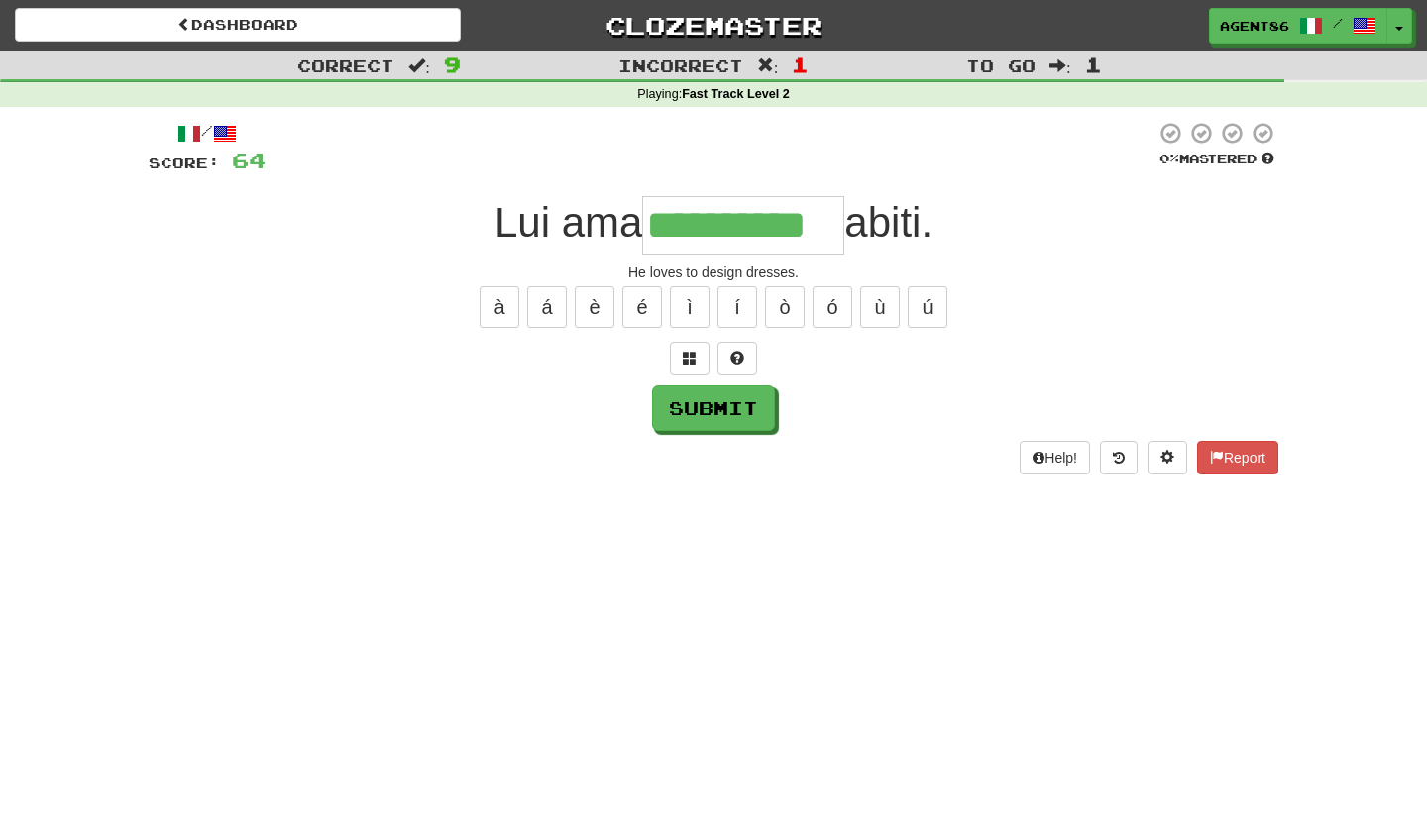 type on "**********" 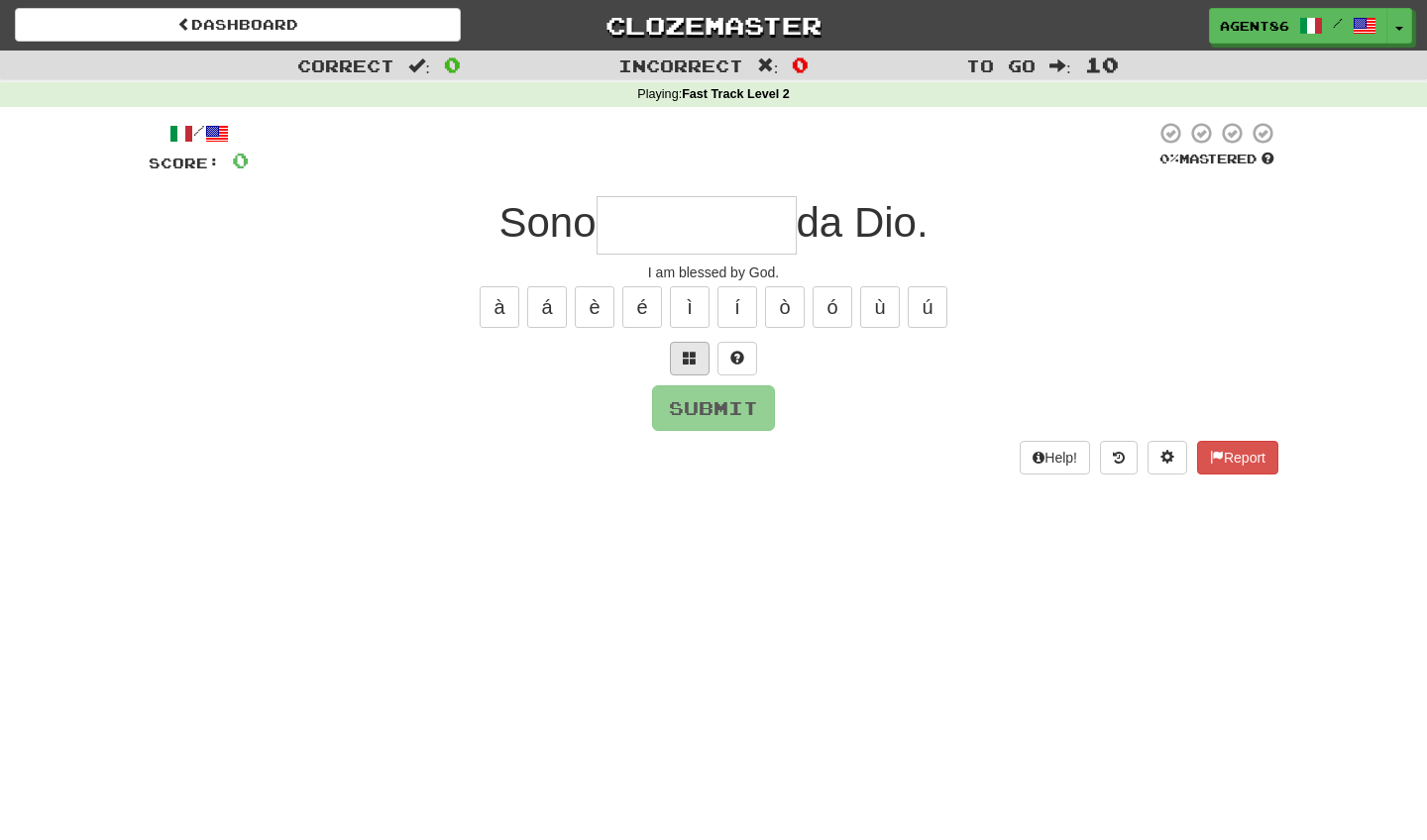 click at bounding box center [690, 359] 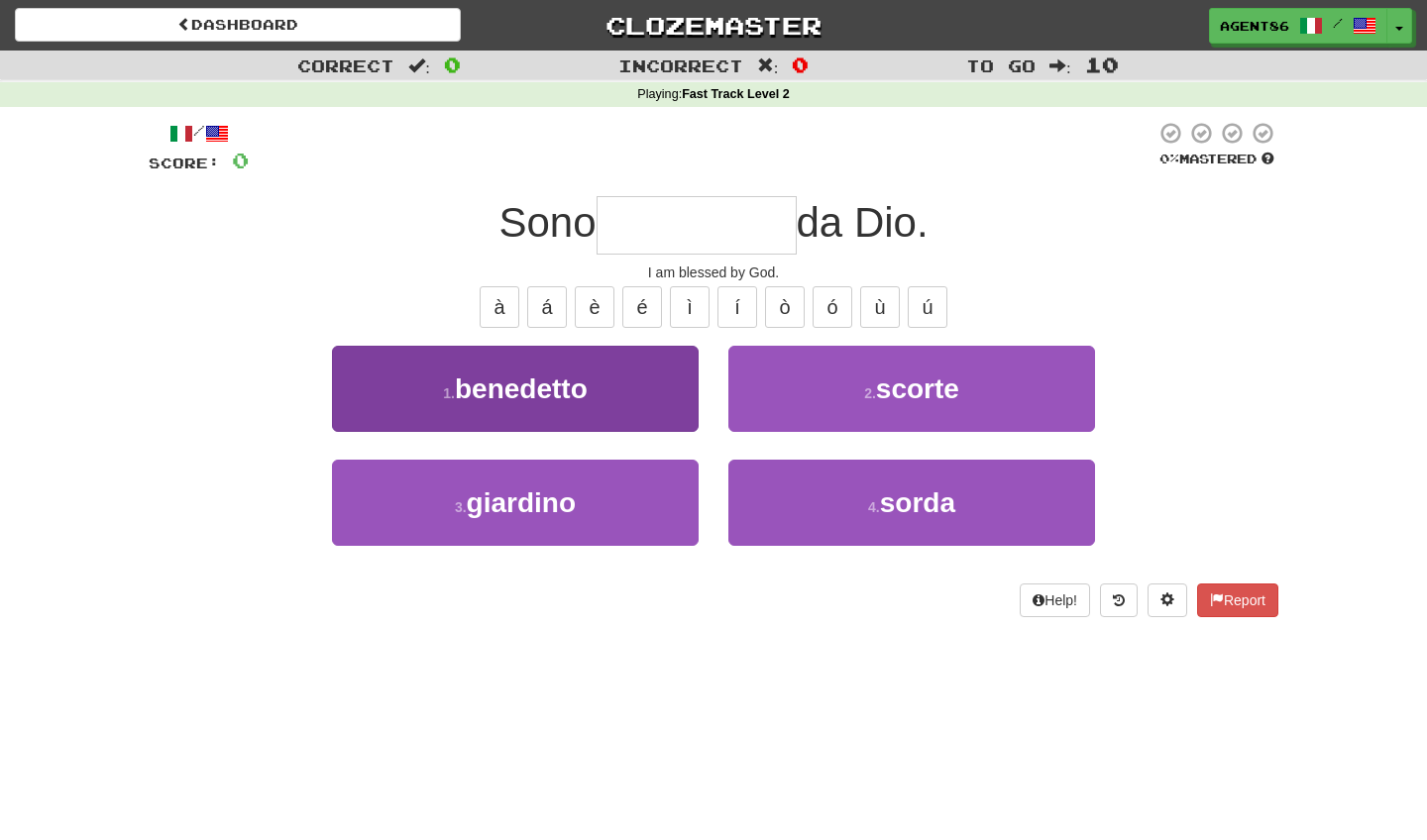 click on "1 .  benedetto" at bounding box center (515, 388) 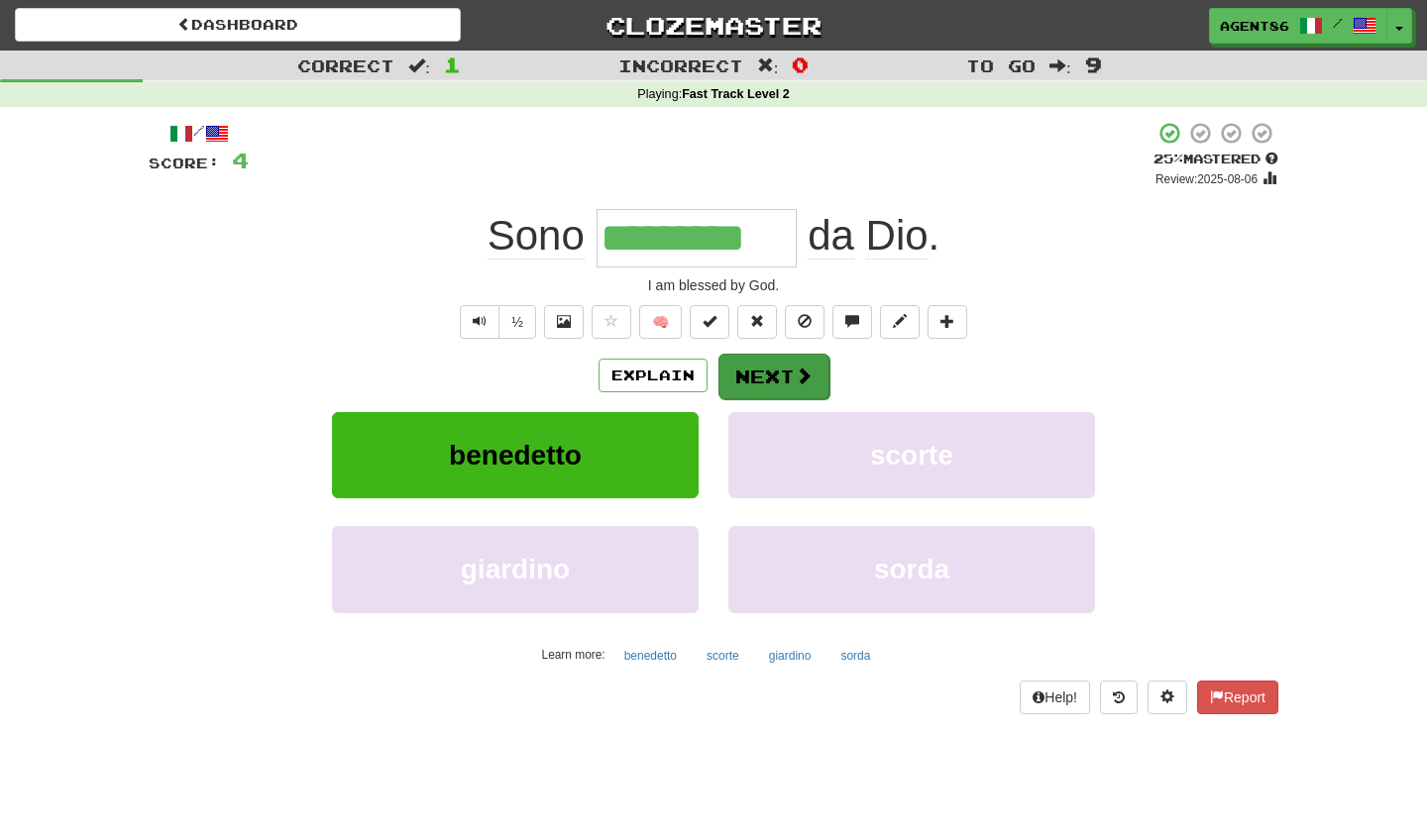 click on "Next" at bounding box center [774, 376] 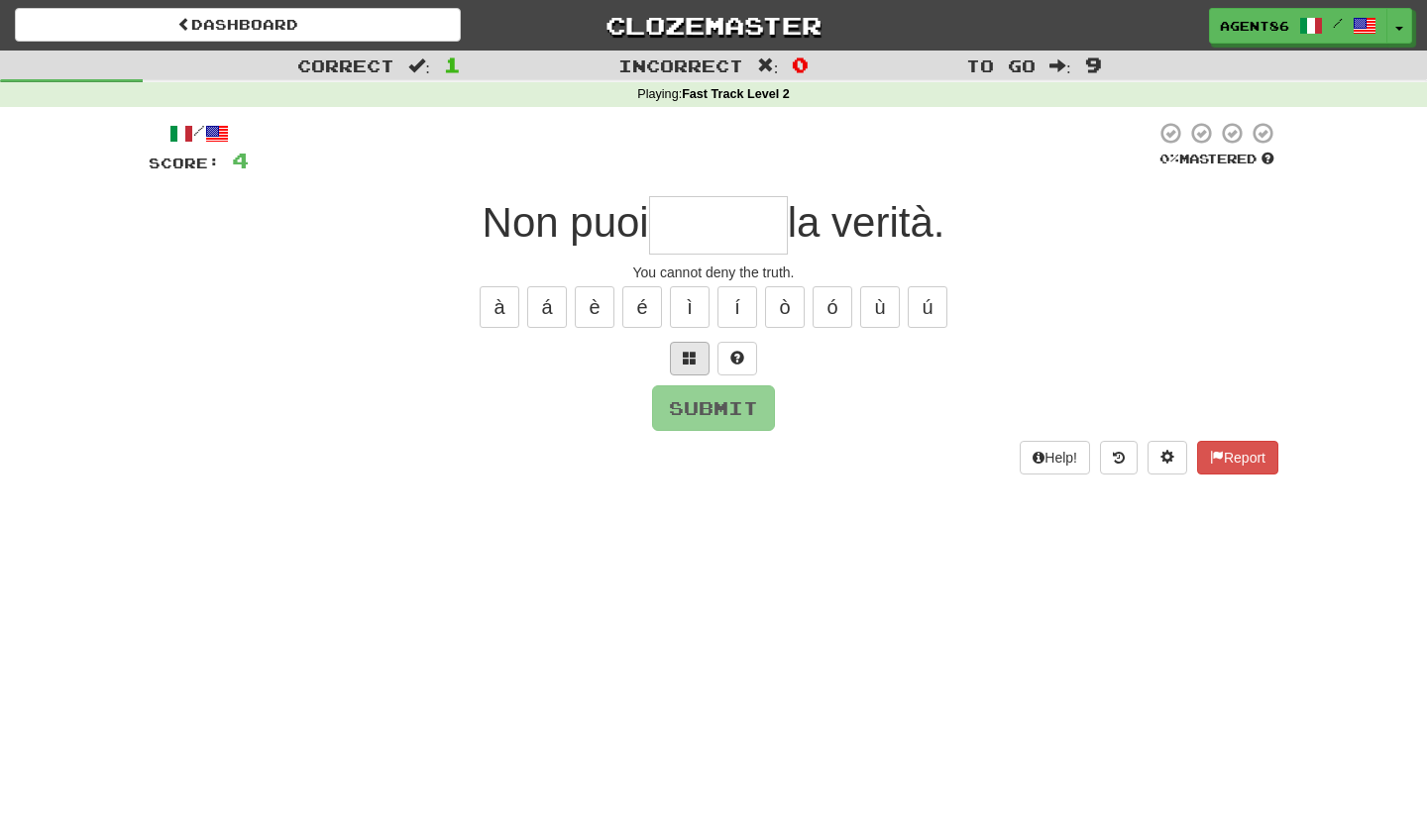 click at bounding box center (690, 358) 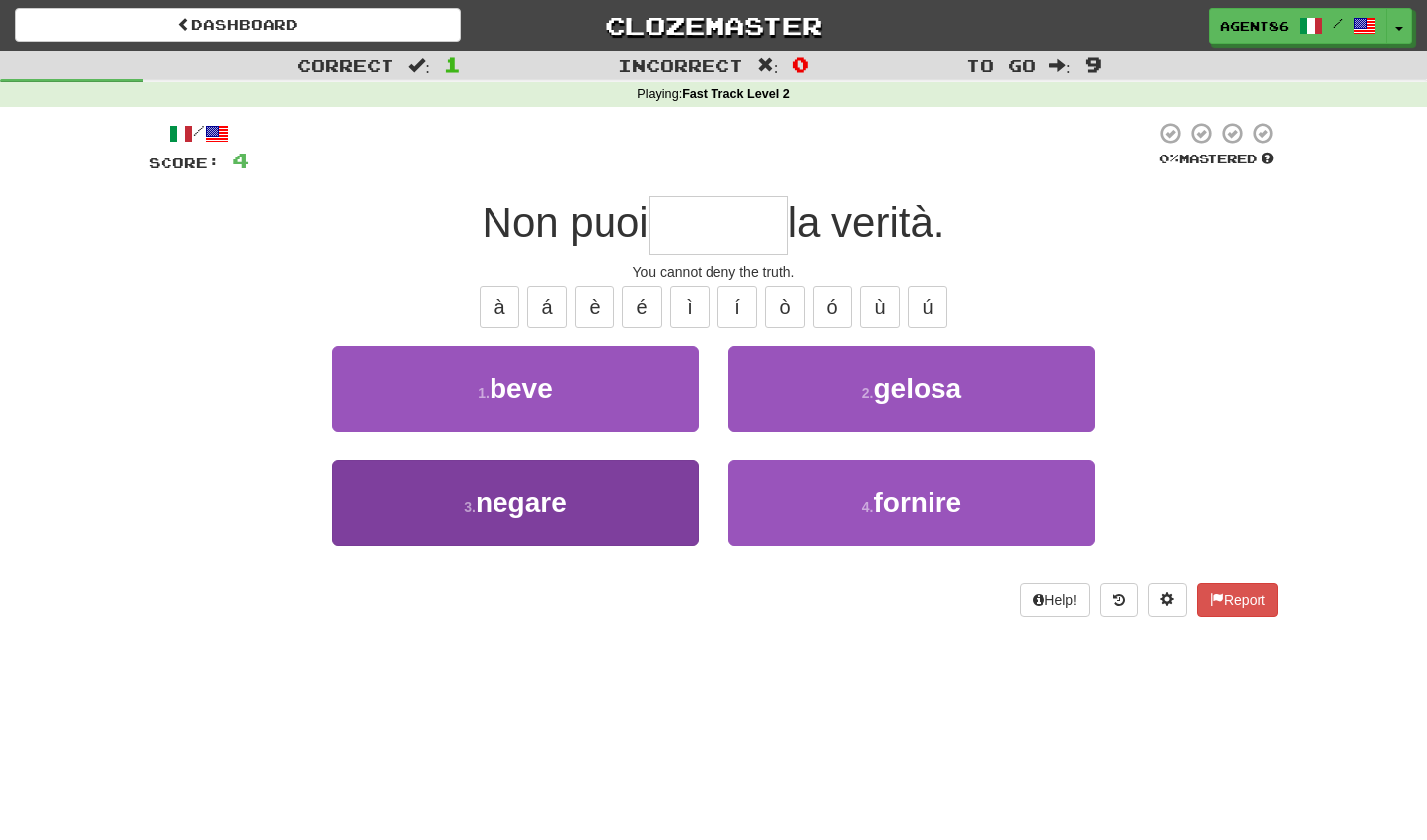 click on "3 .  negare" at bounding box center [515, 502] 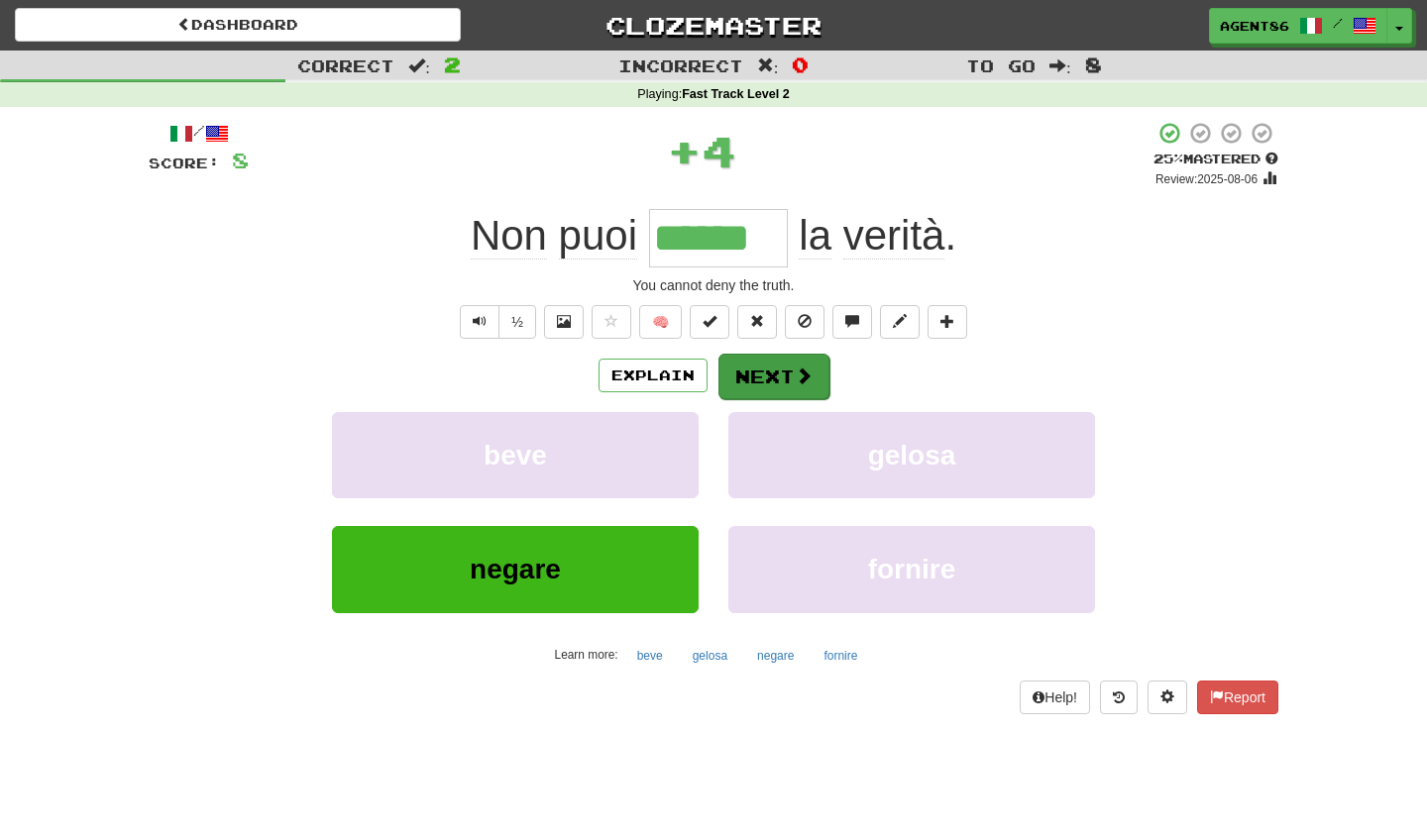 click on "Next" at bounding box center [774, 376] 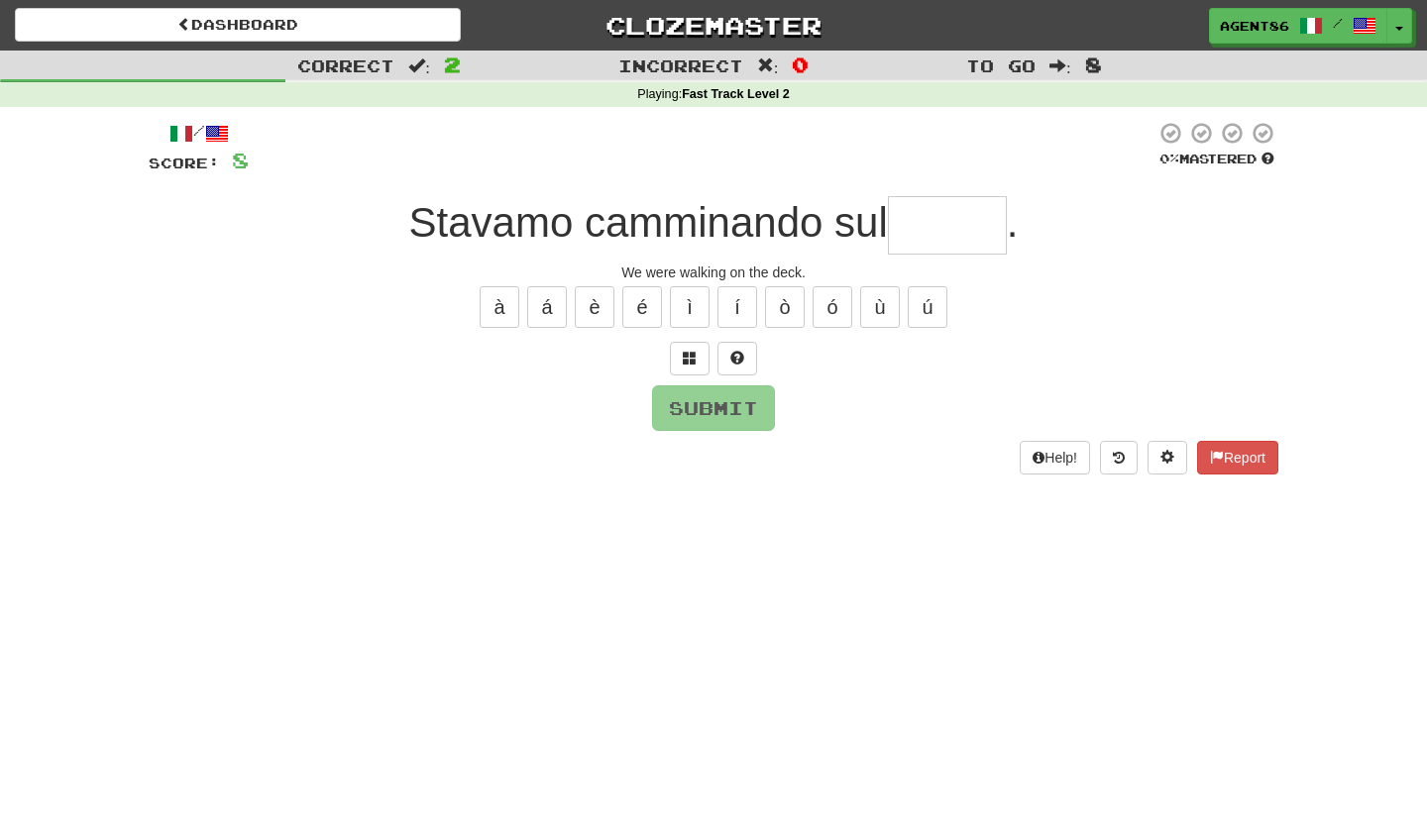 type on "*" 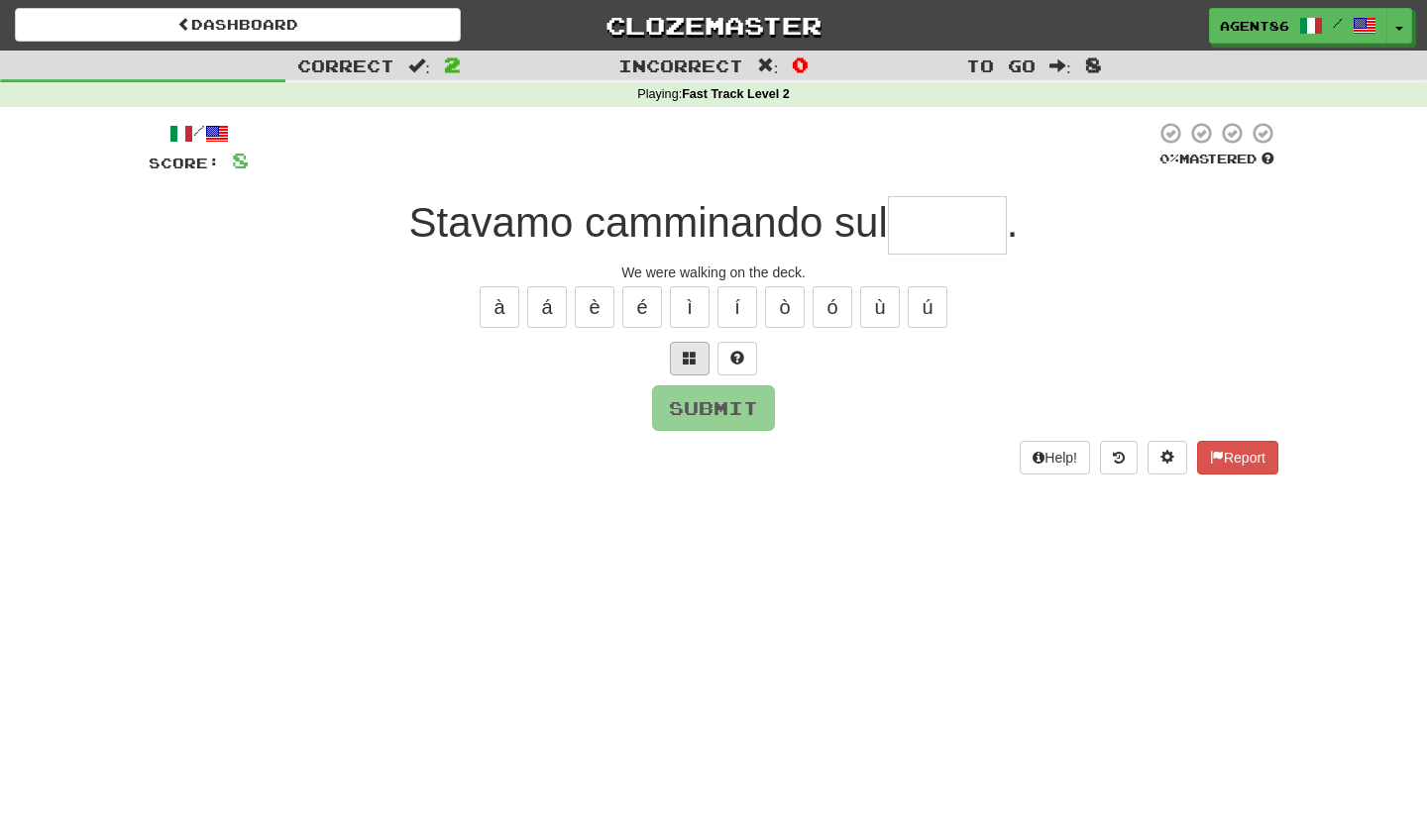 click at bounding box center [690, 358] 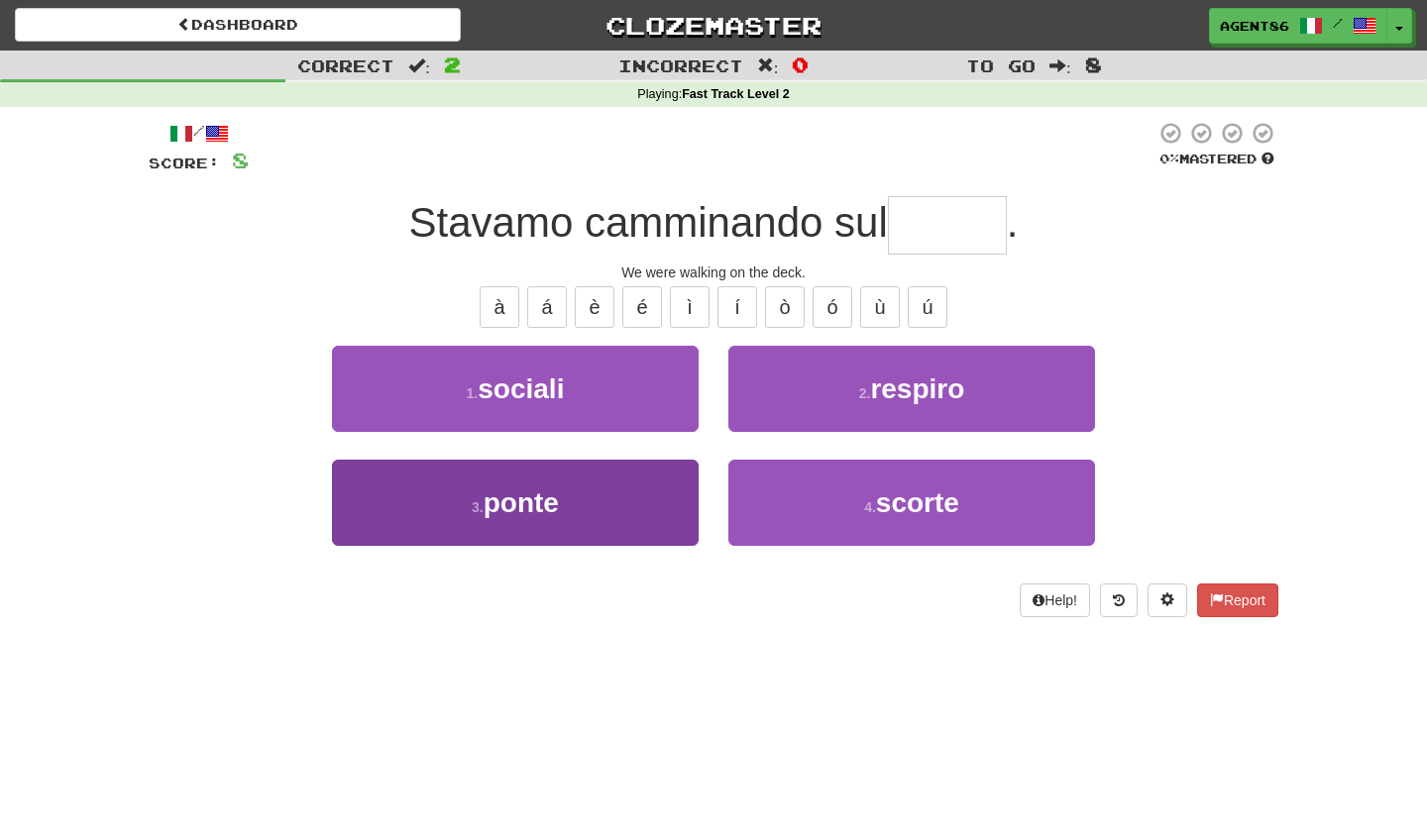 click on "3 .  ponte" at bounding box center [515, 502] 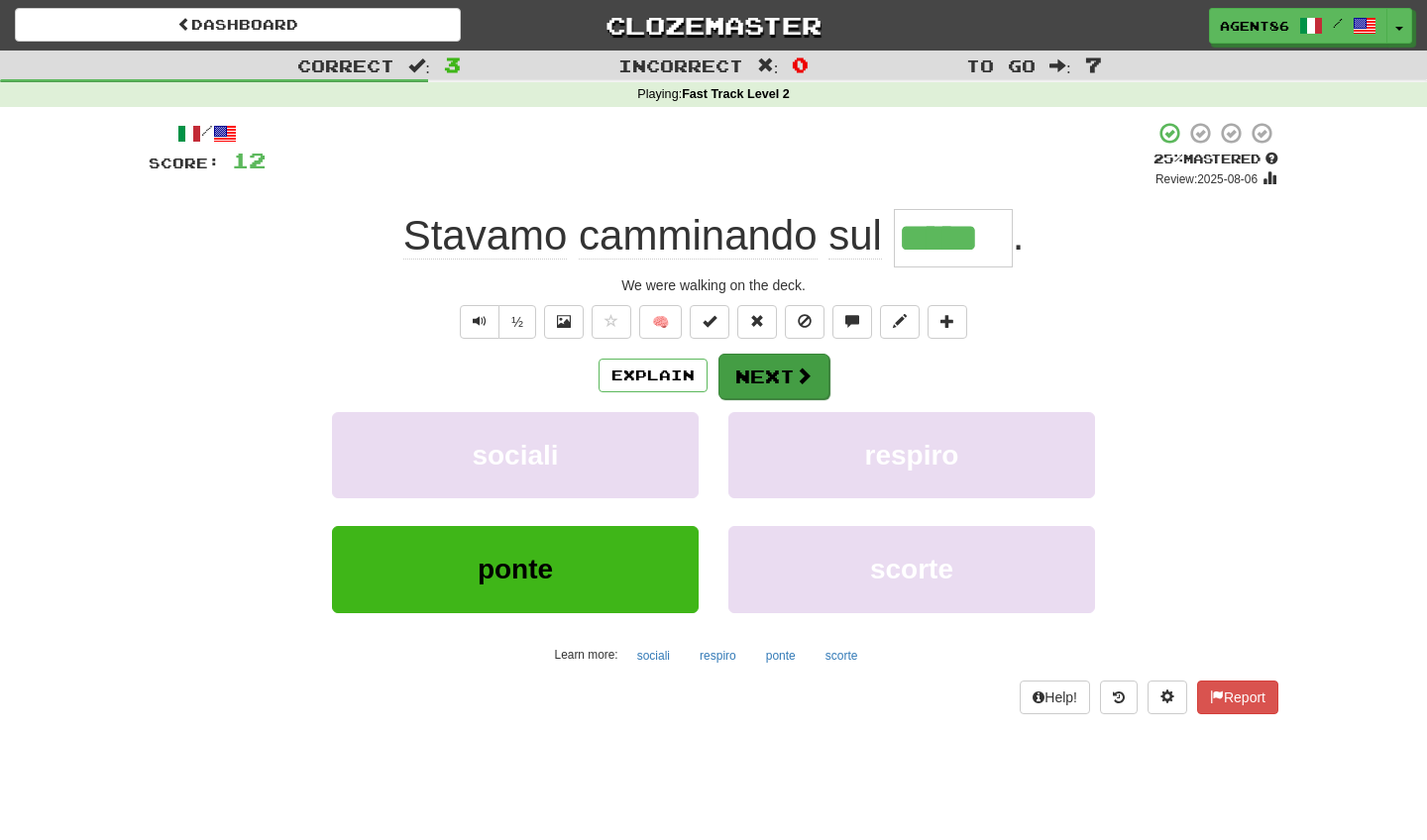 click on "Next" at bounding box center [774, 376] 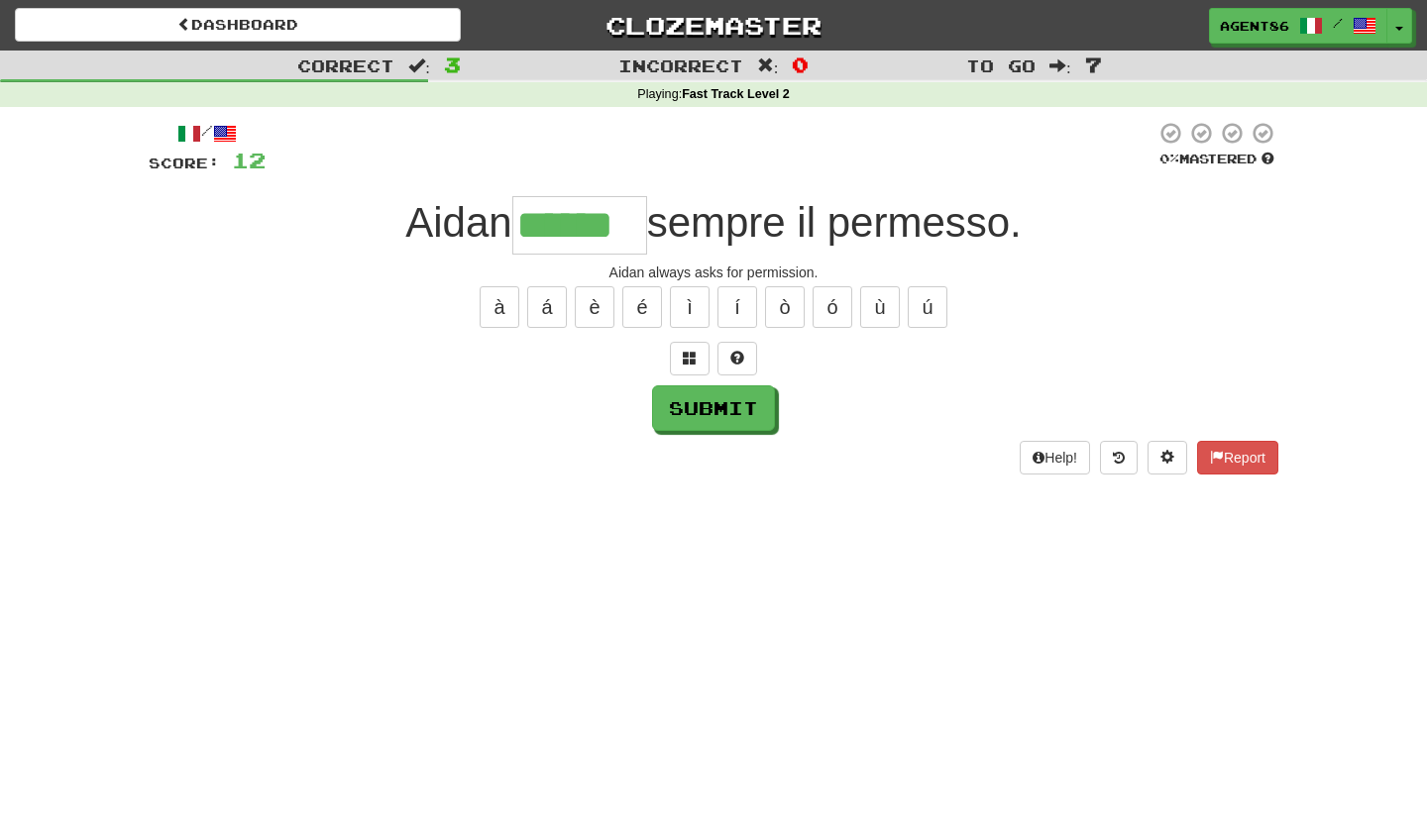 type on "******" 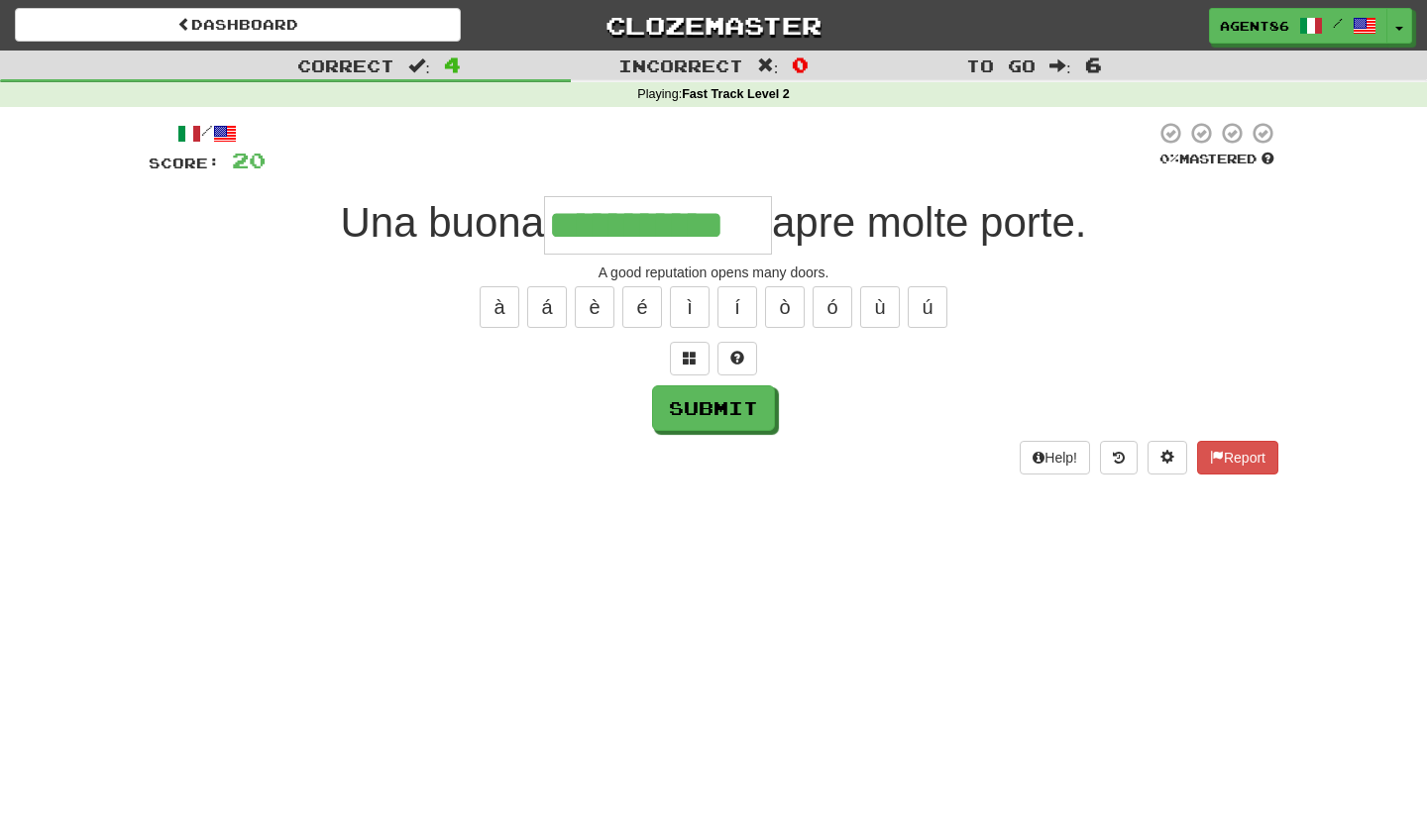 type on "**********" 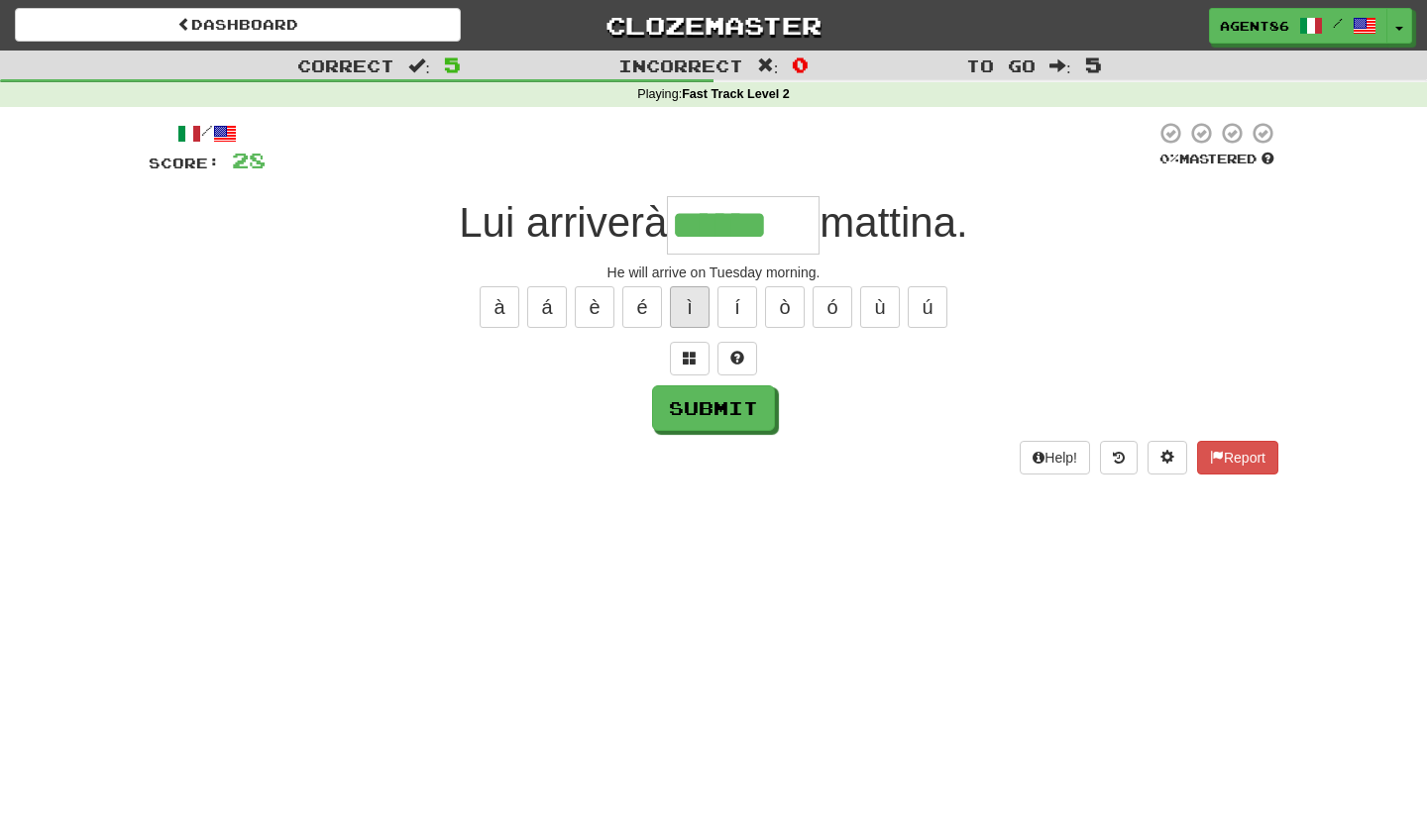click on "ì" at bounding box center [690, 307] 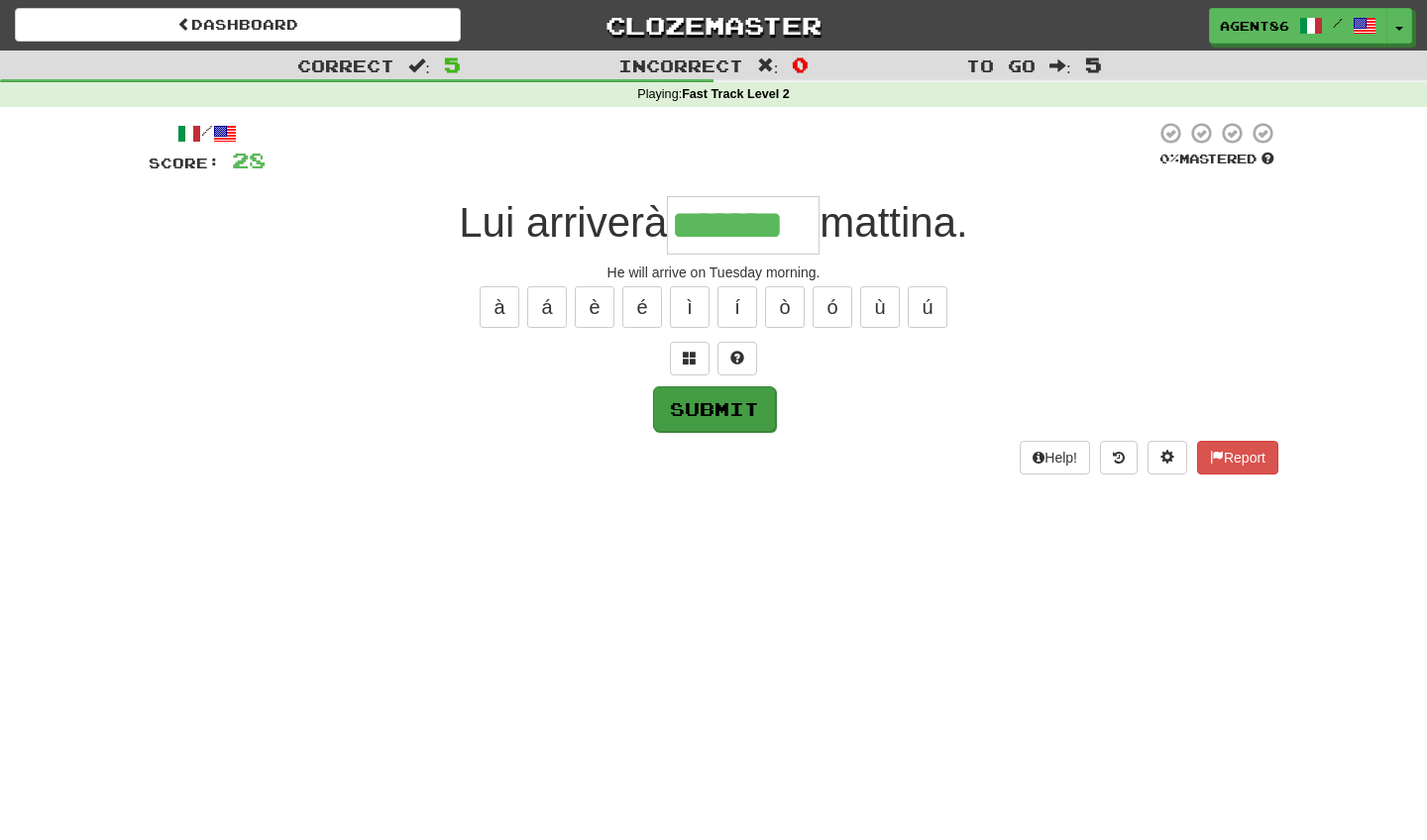 click on "Submit" at bounding box center (714, 409) 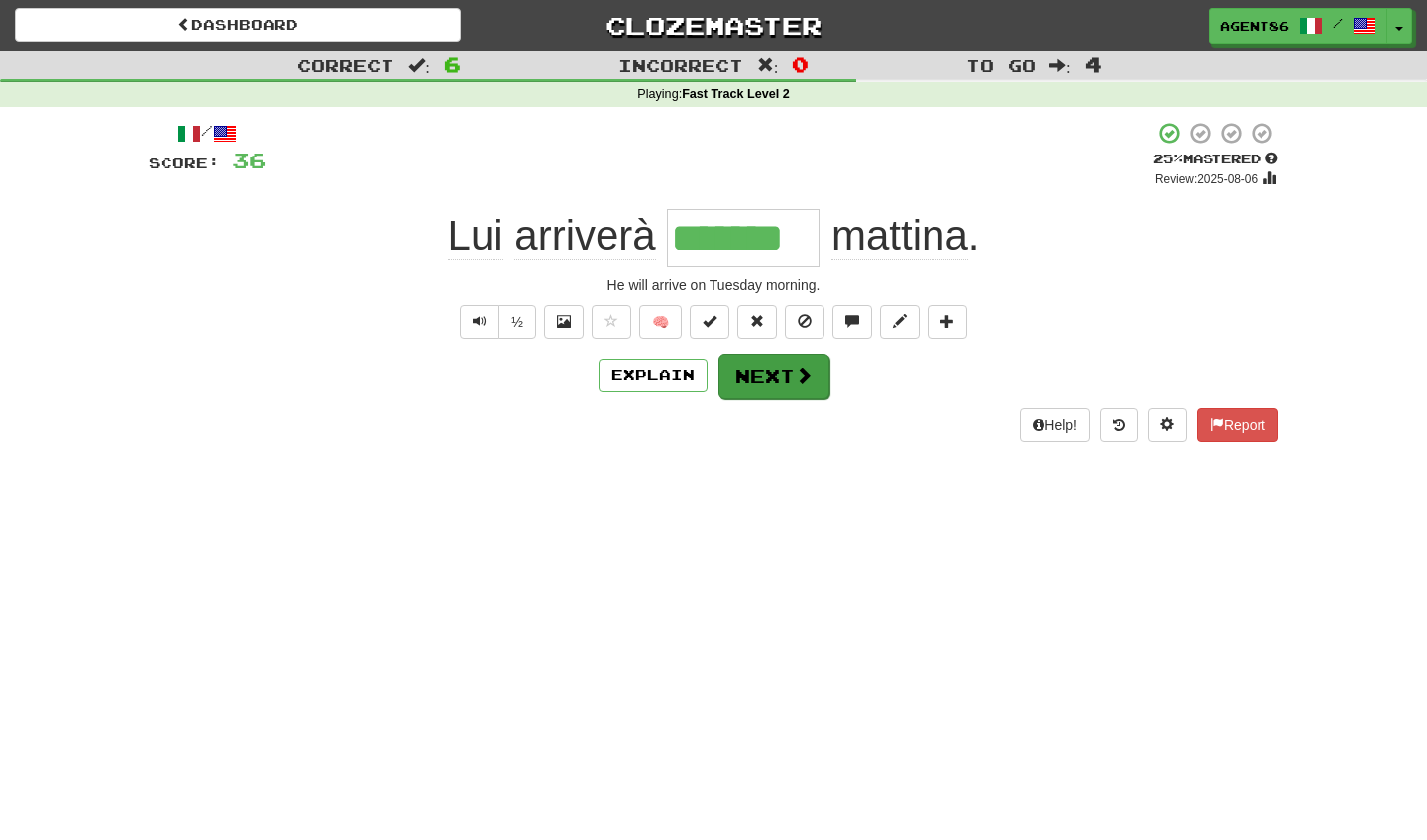 click on "Next" at bounding box center [774, 376] 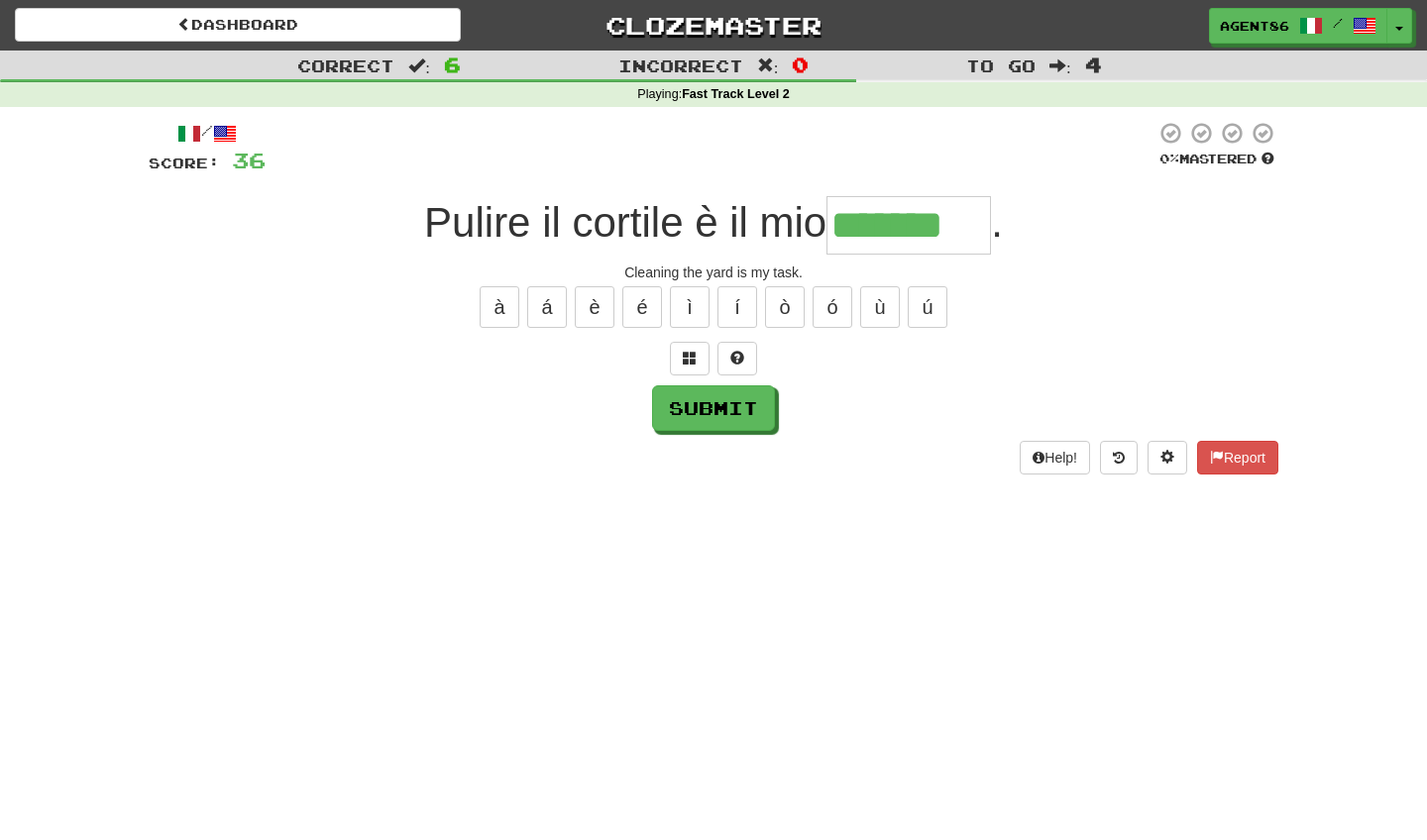 type on "*******" 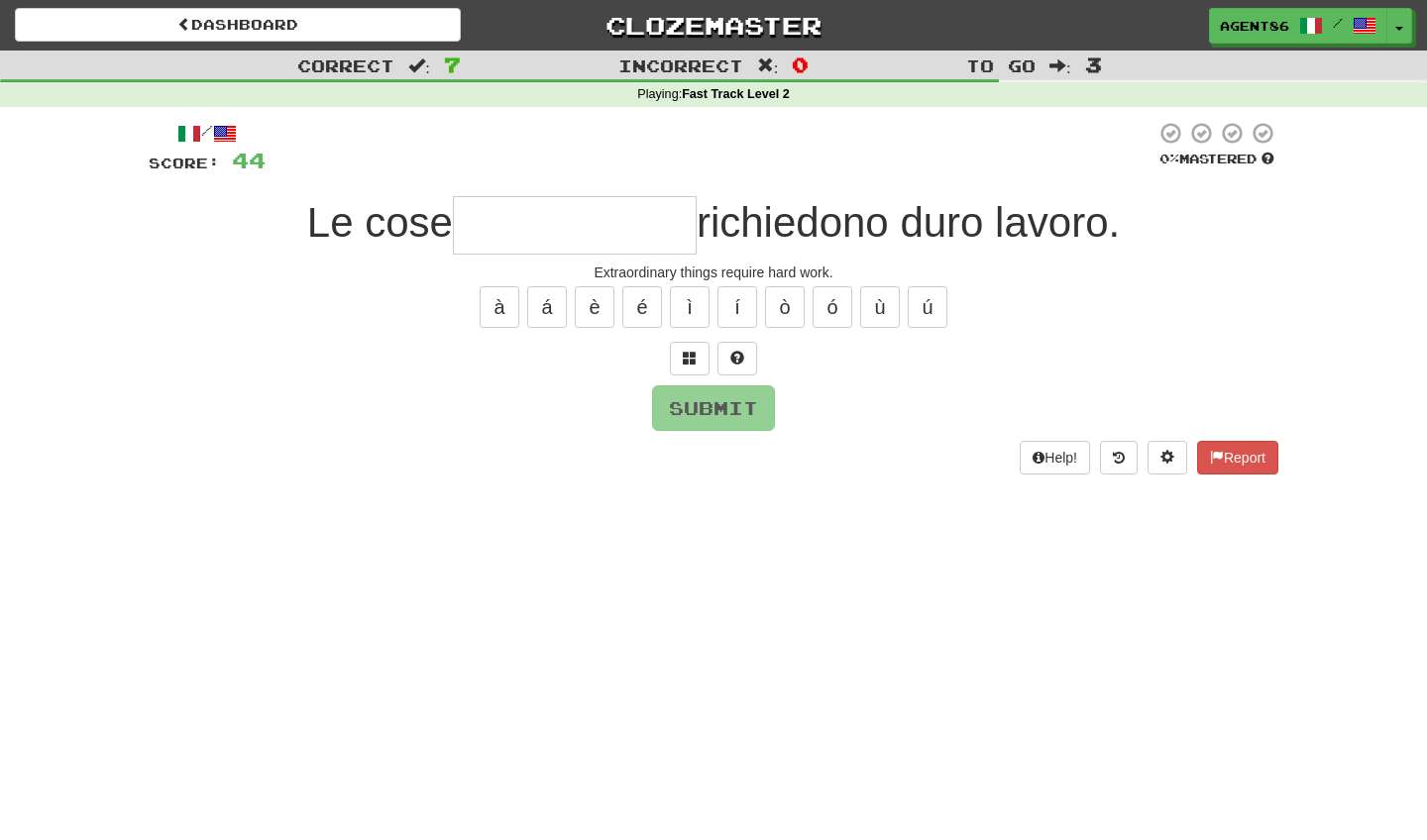 type on "*" 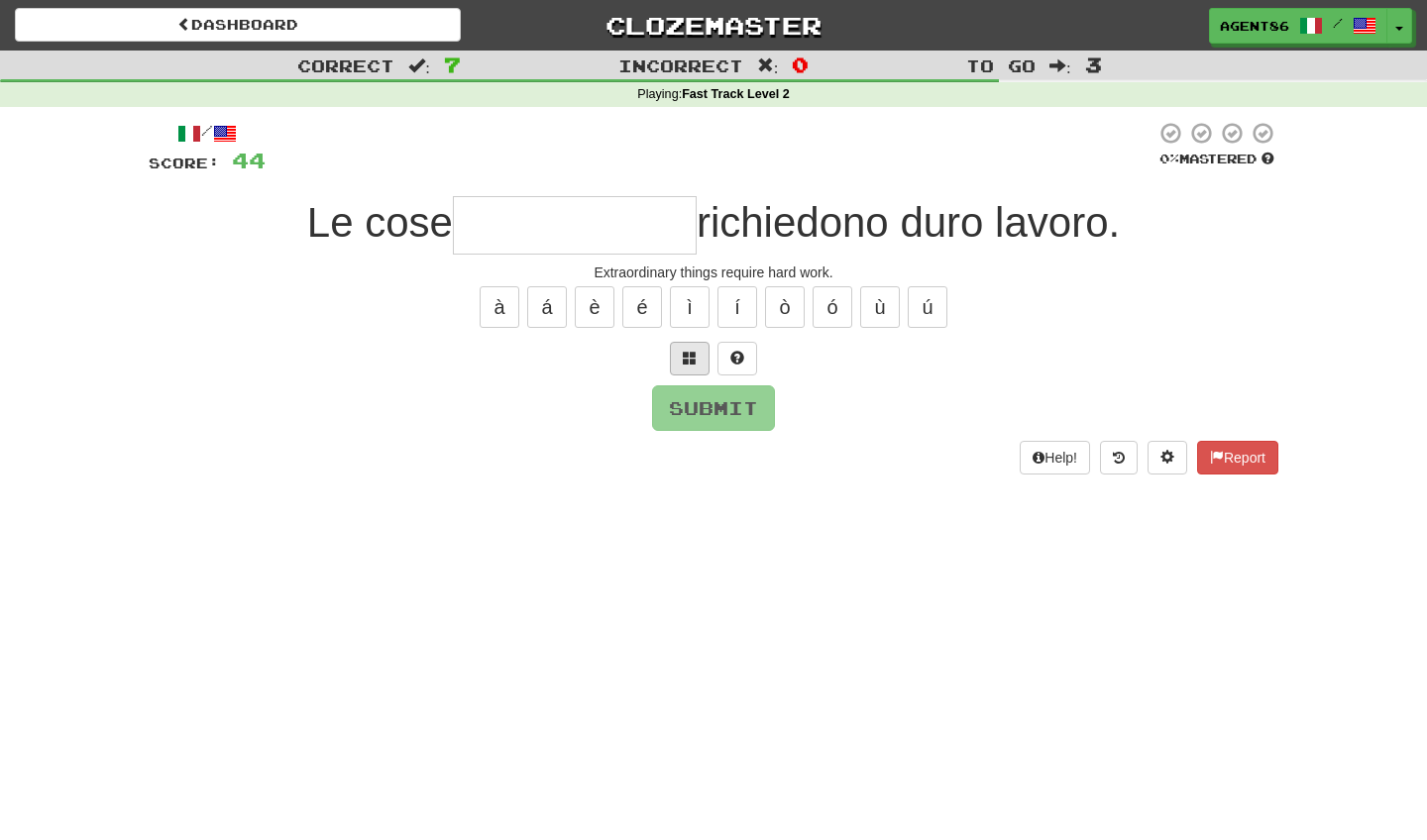 click at bounding box center [690, 358] 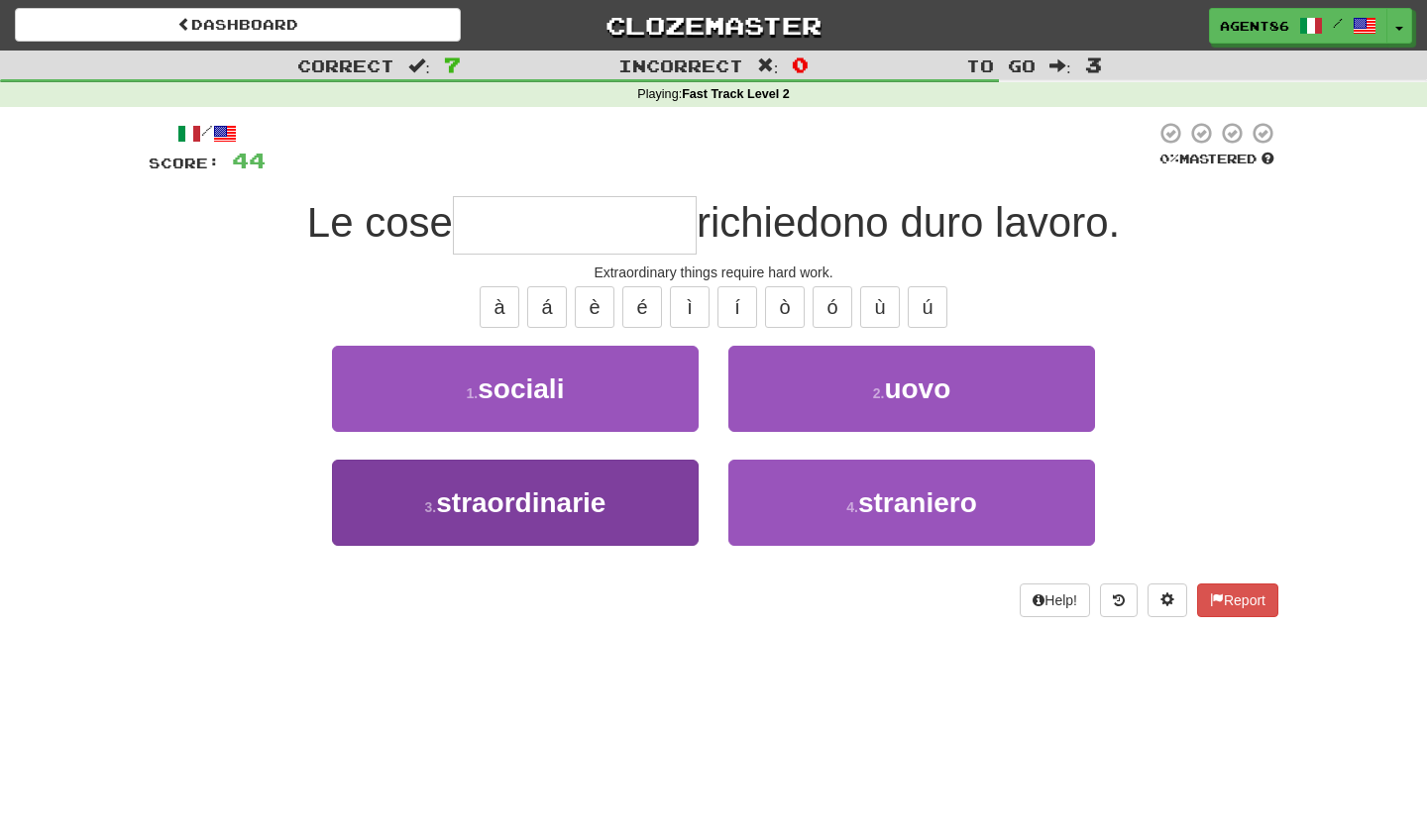 click on "3 .  straordinarie" at bounding box center [515, 502] 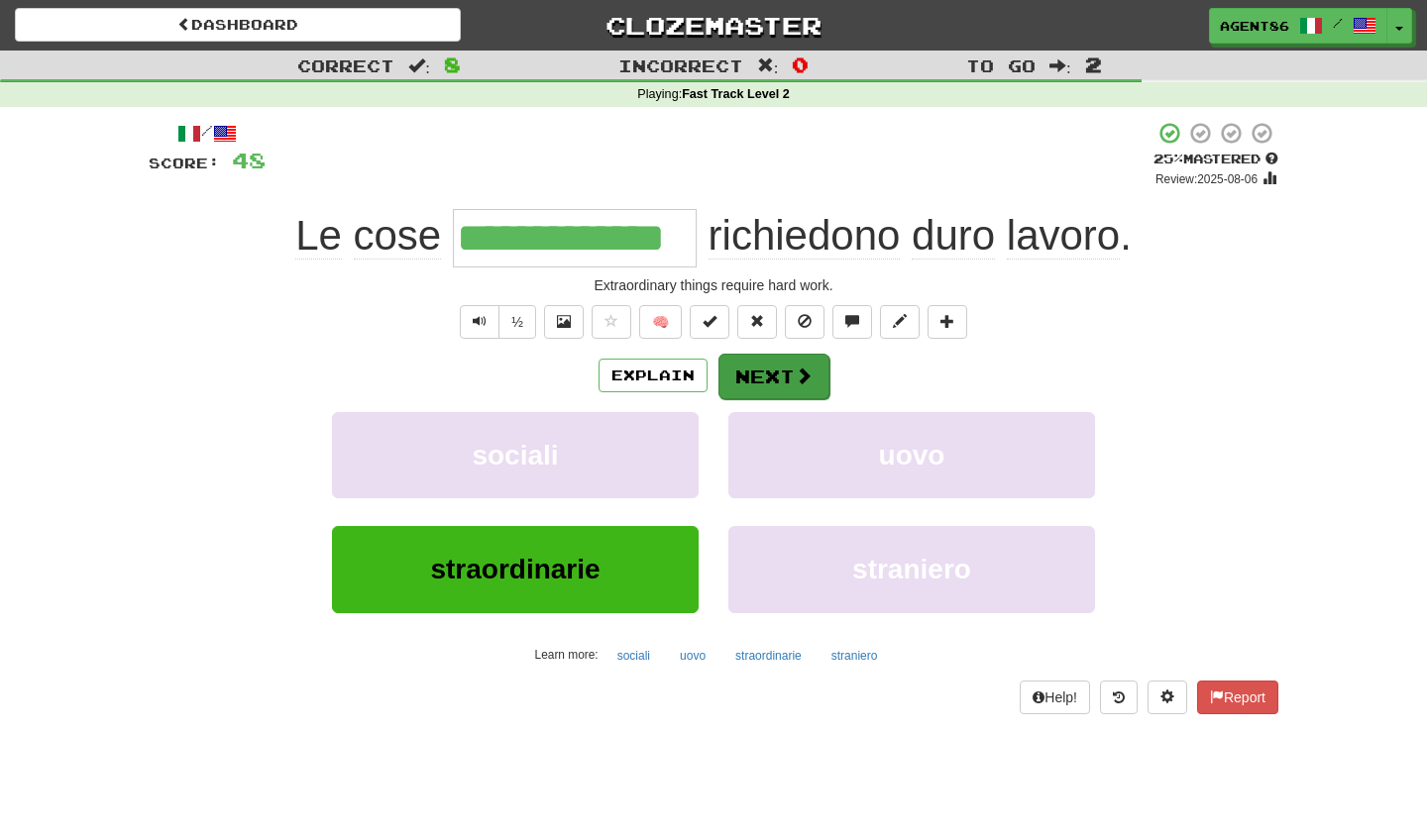 click on "Next" at bounding box center (774, 376) 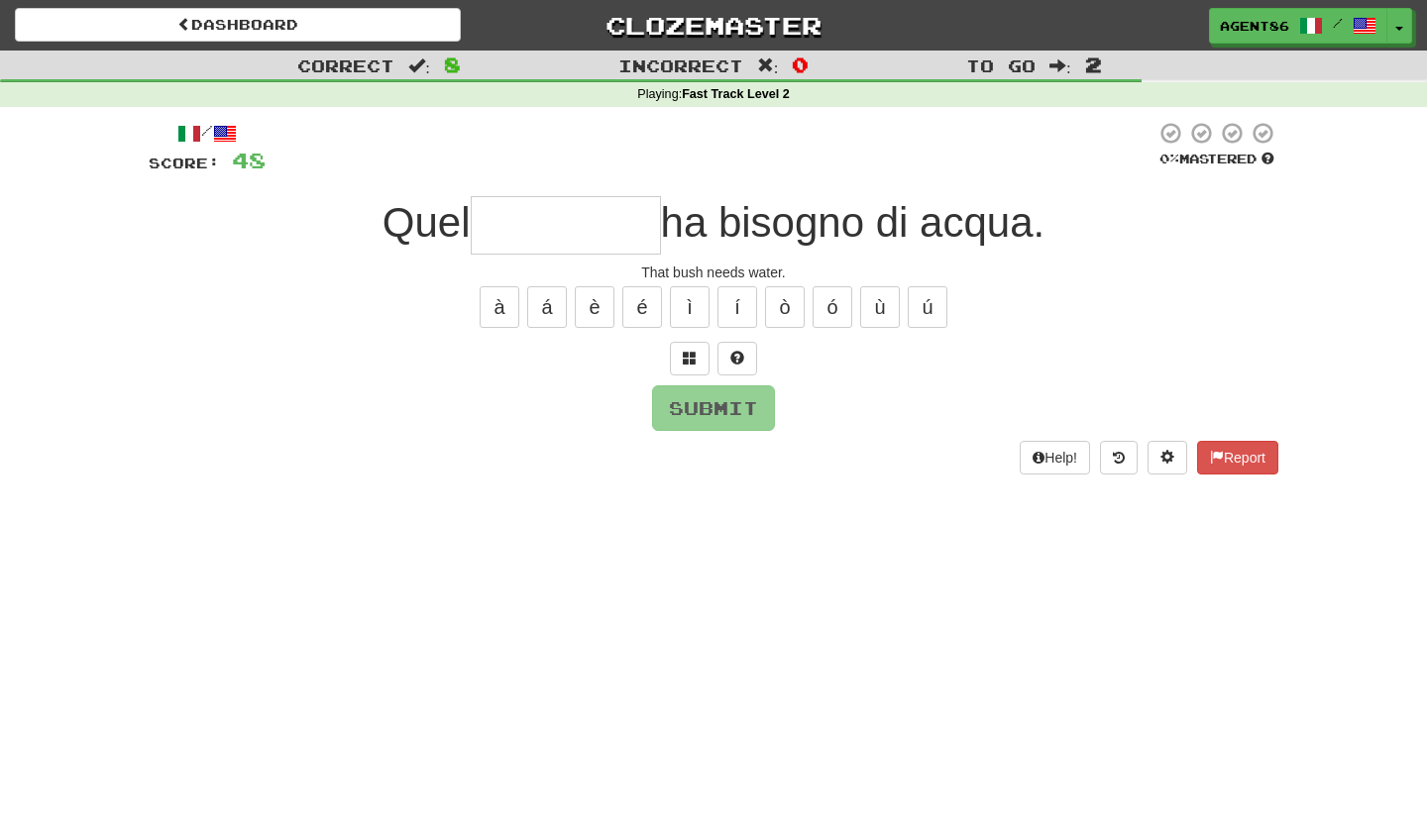 type on "*" 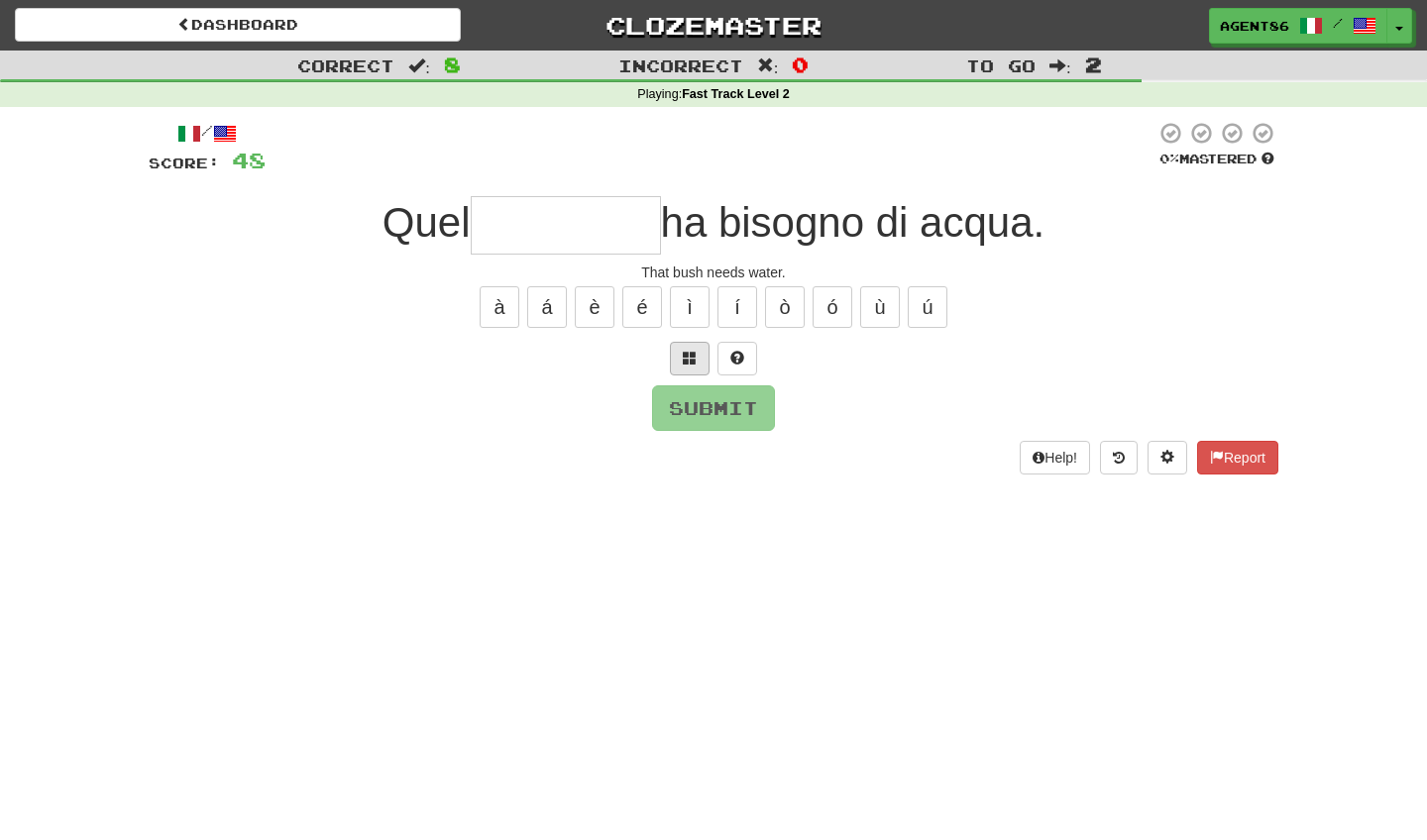 click at bounding box center [690, 358] 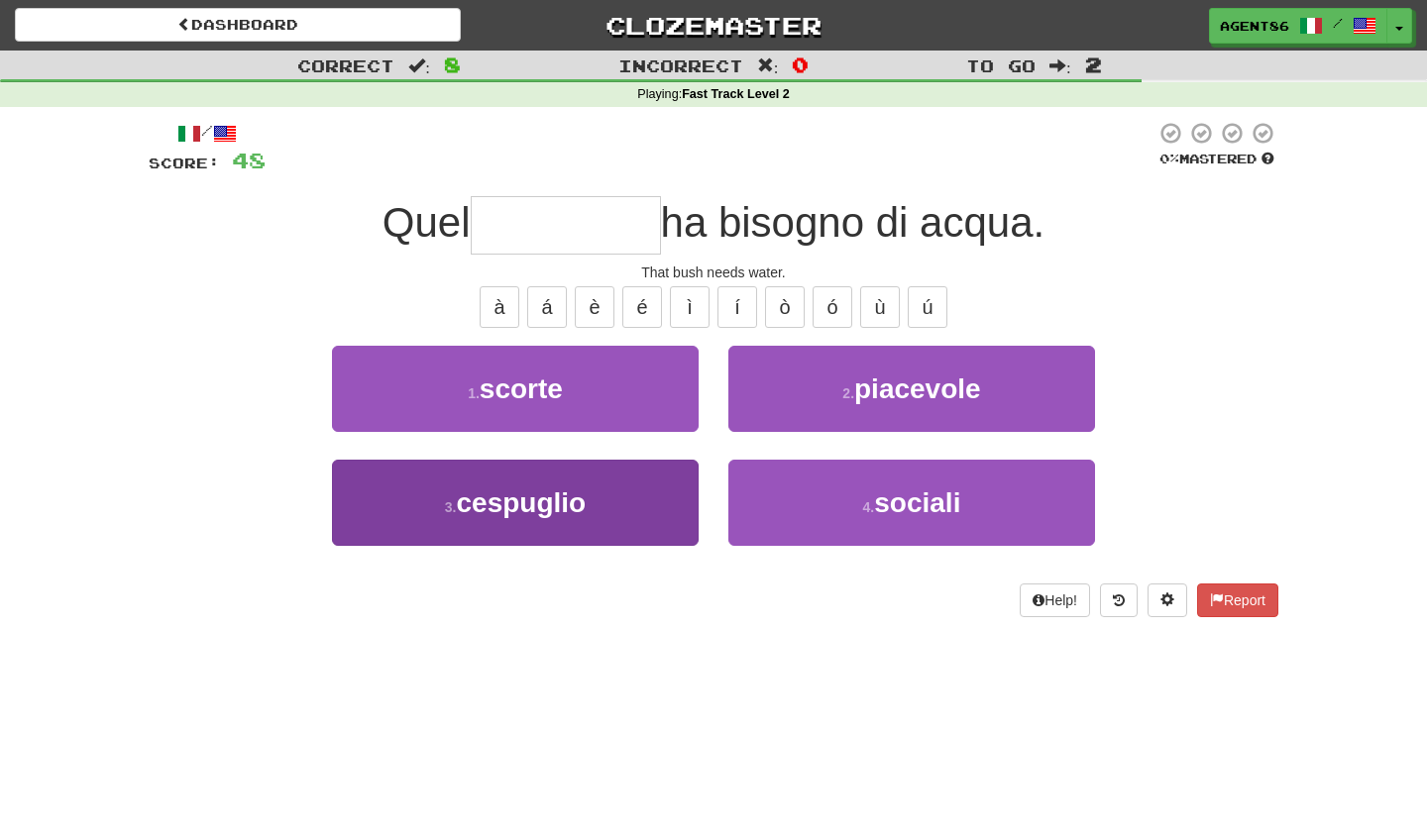 click on "3 .  cespuglio" at bounding box center [515, 502] 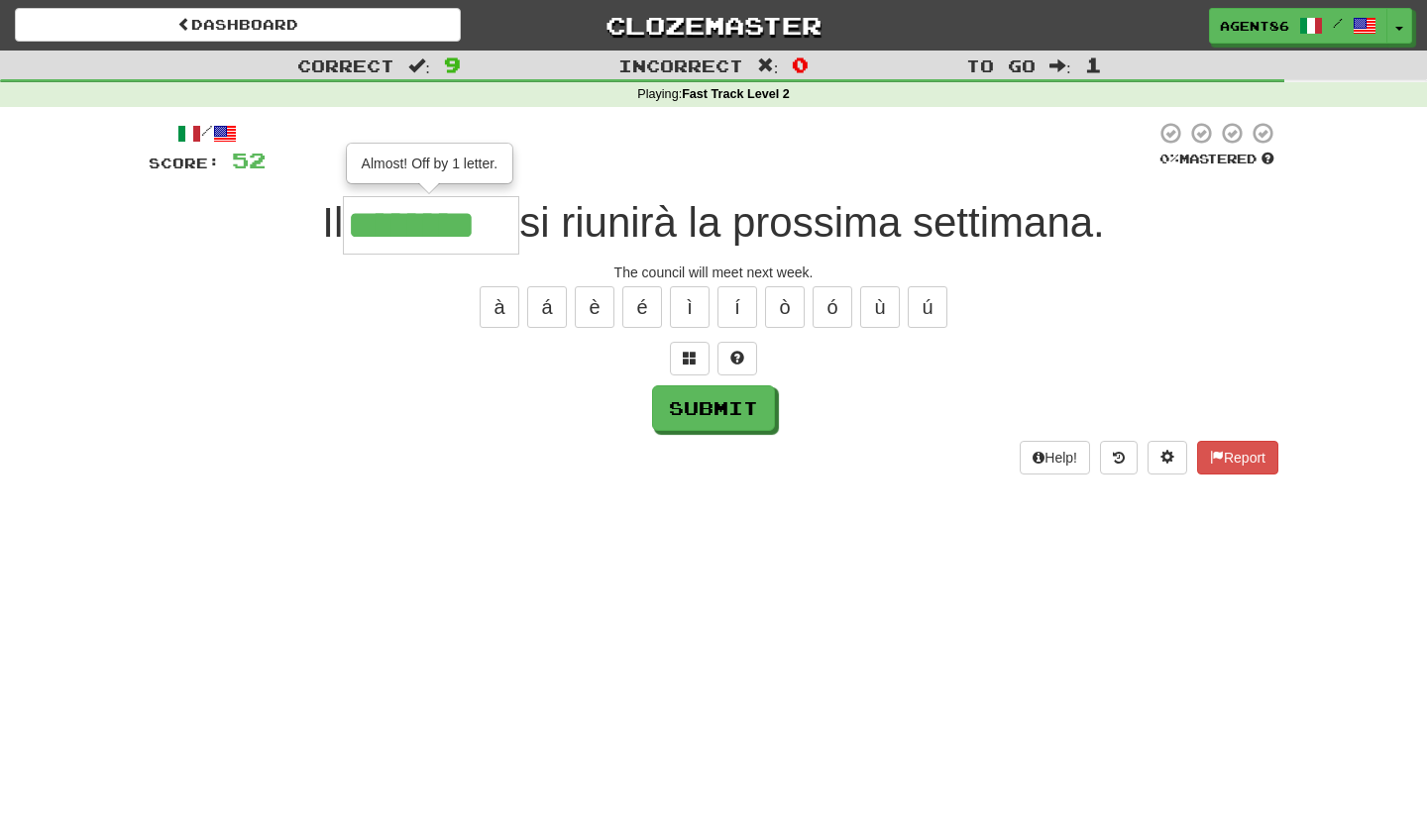 type on "*********" 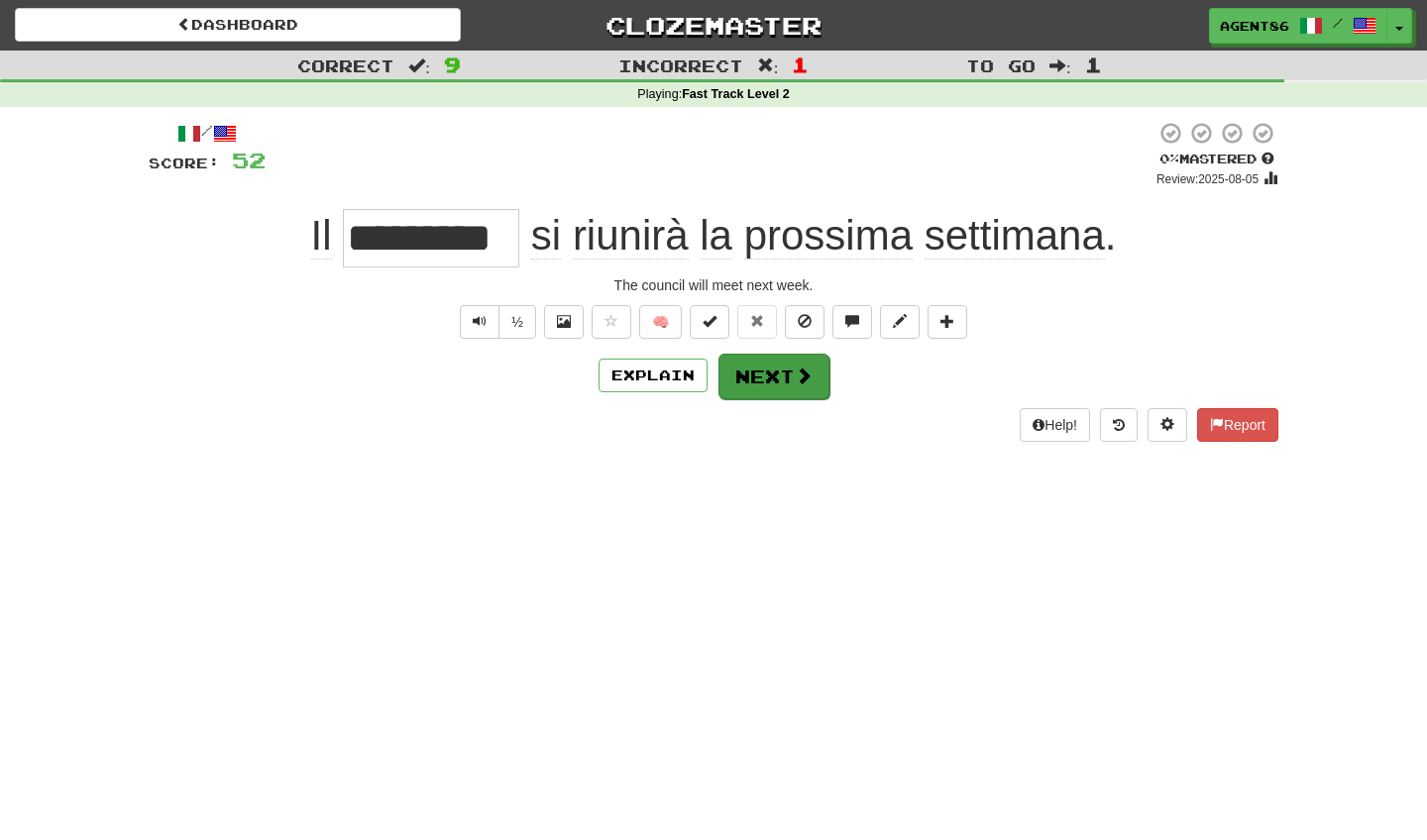 click on "Next" at bounding box center [774, 376] 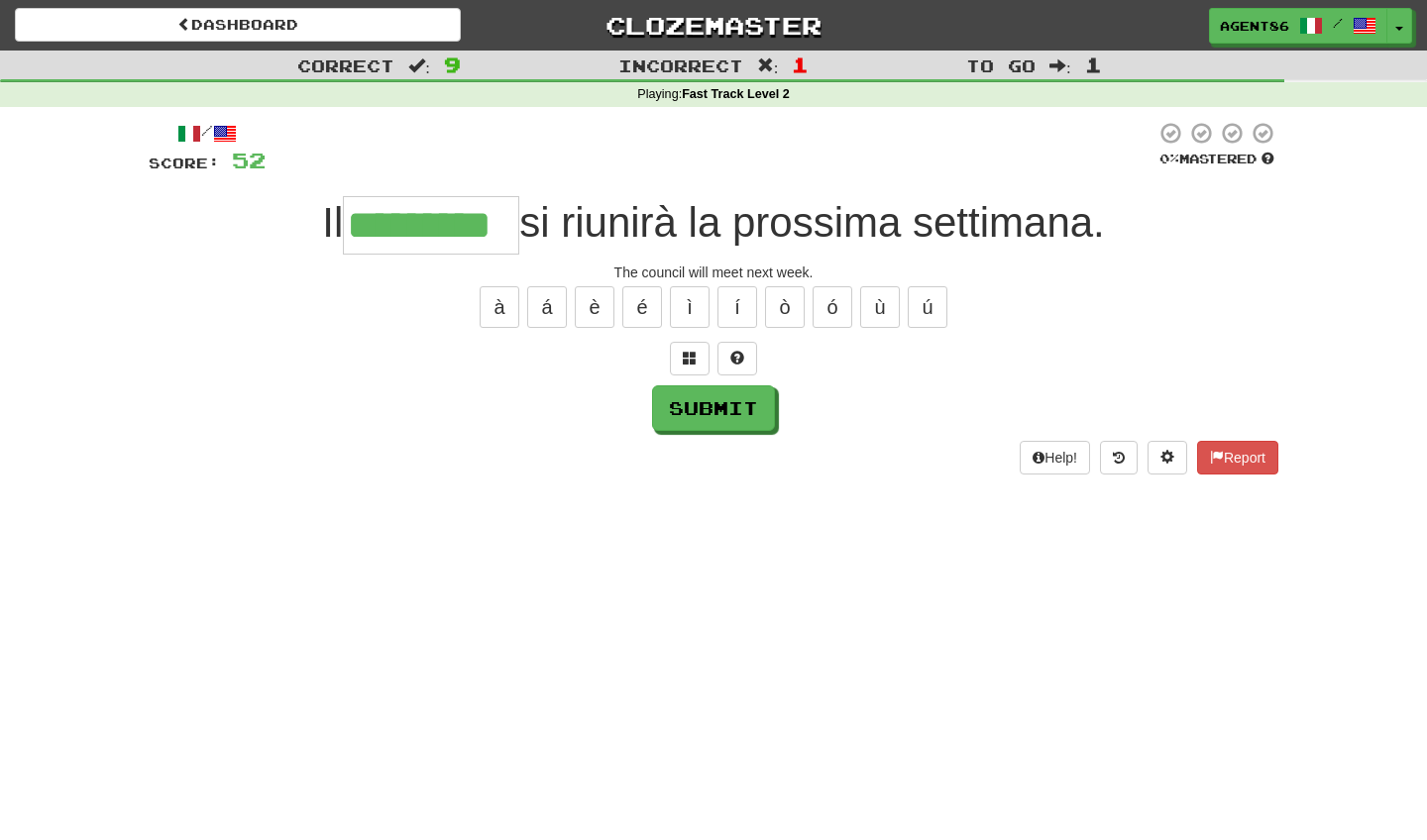 type on "*********" 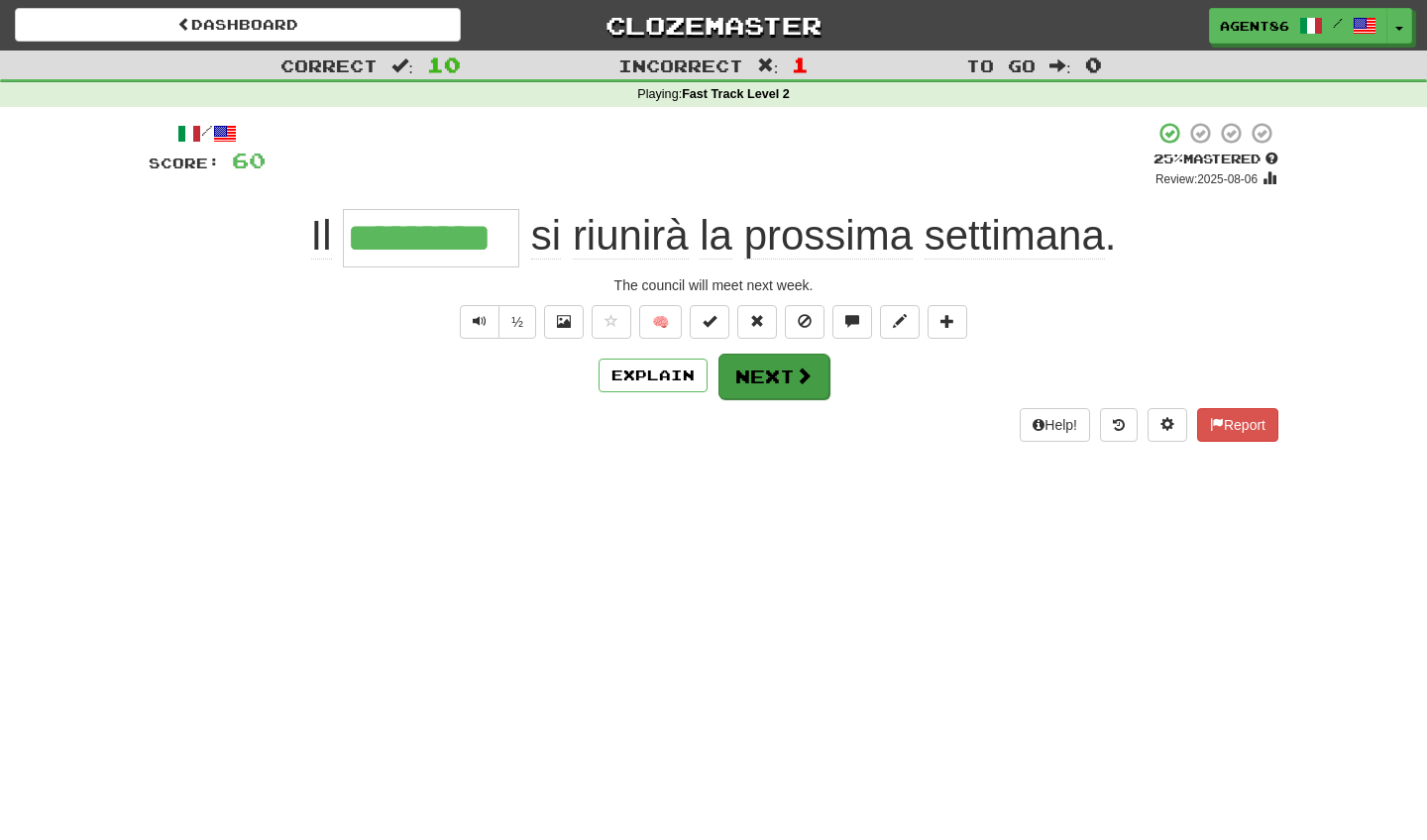 click on "Next" at bounding box center [774, 376] 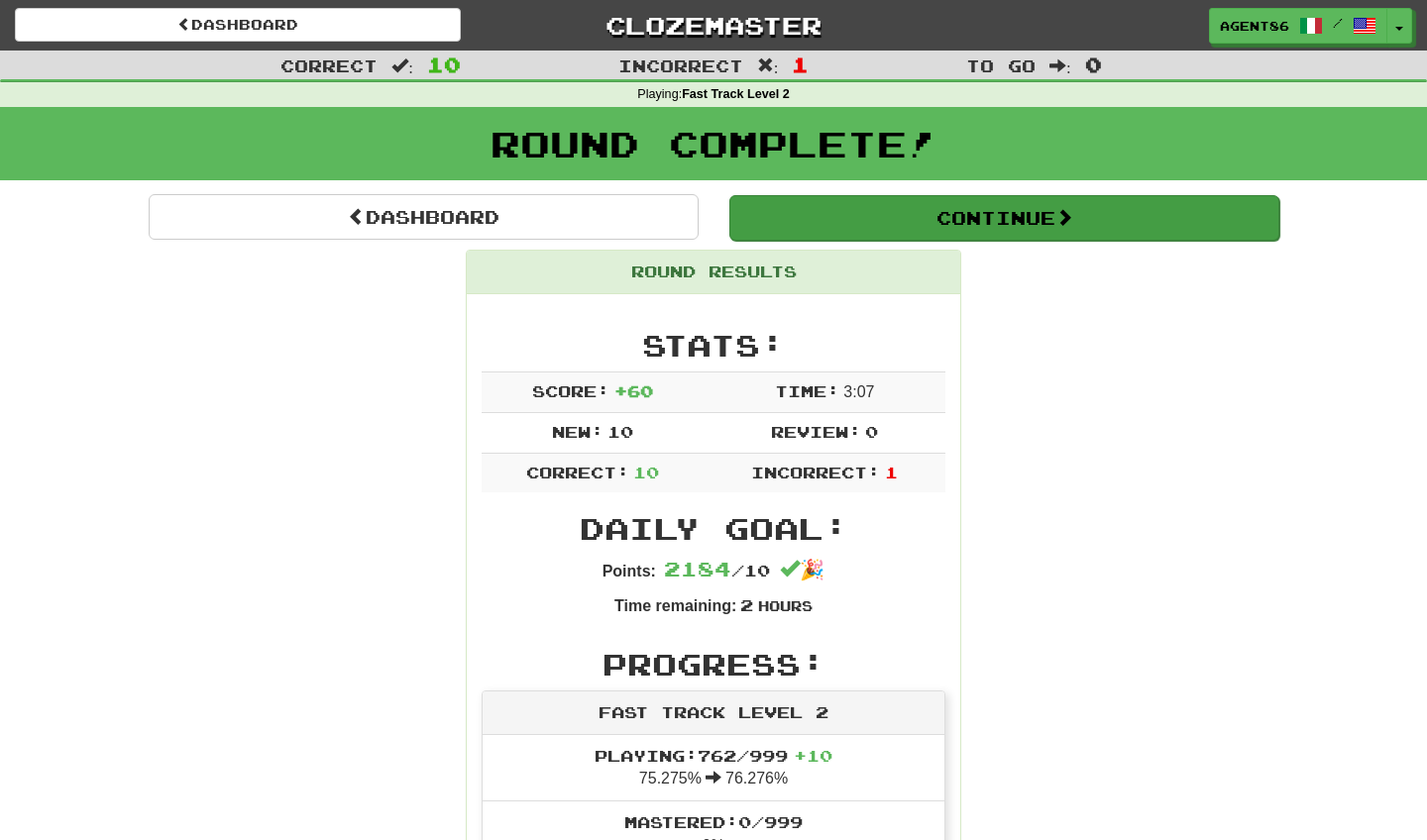 click on "Continue" at bounding box center [1004, 218] 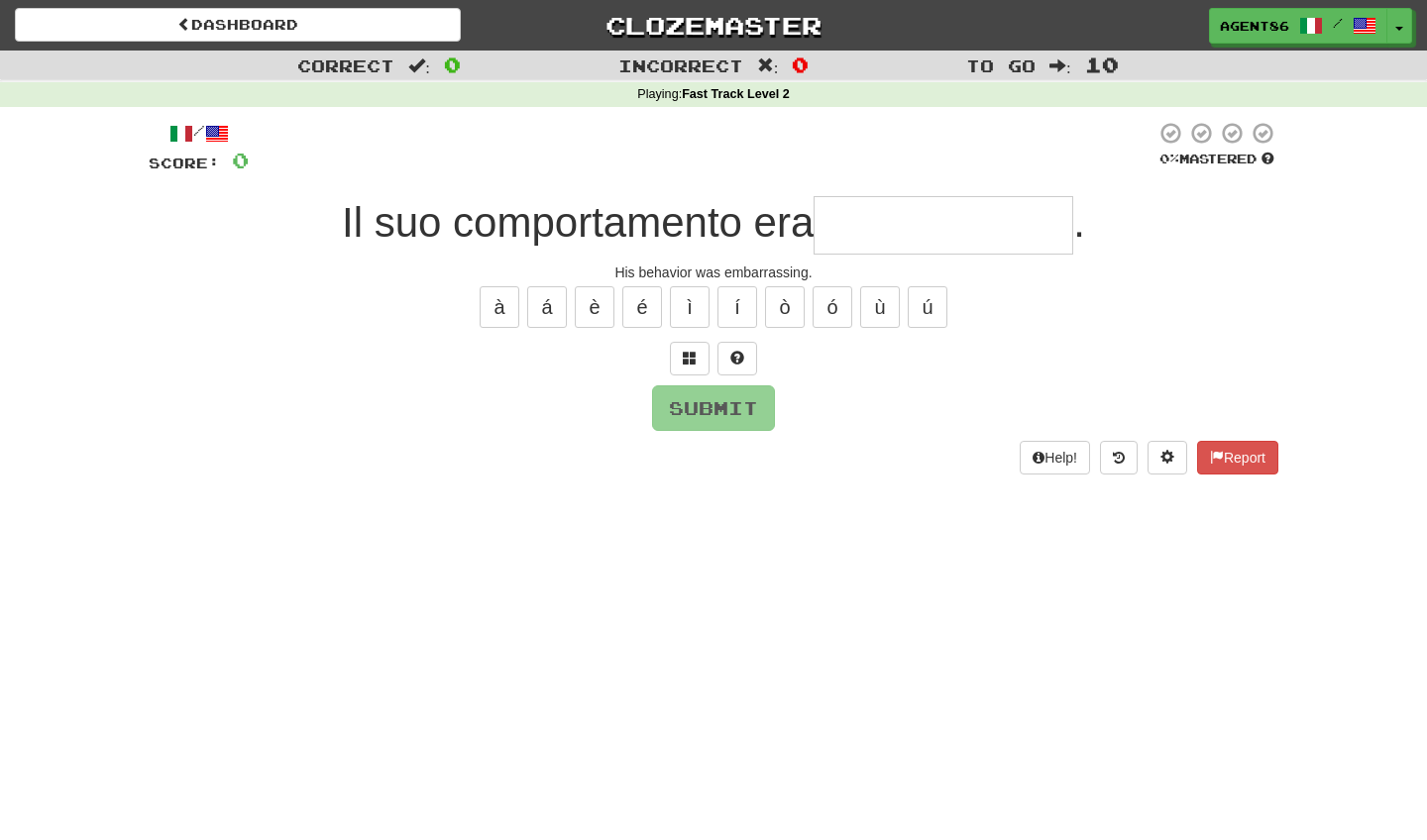 type on "*" 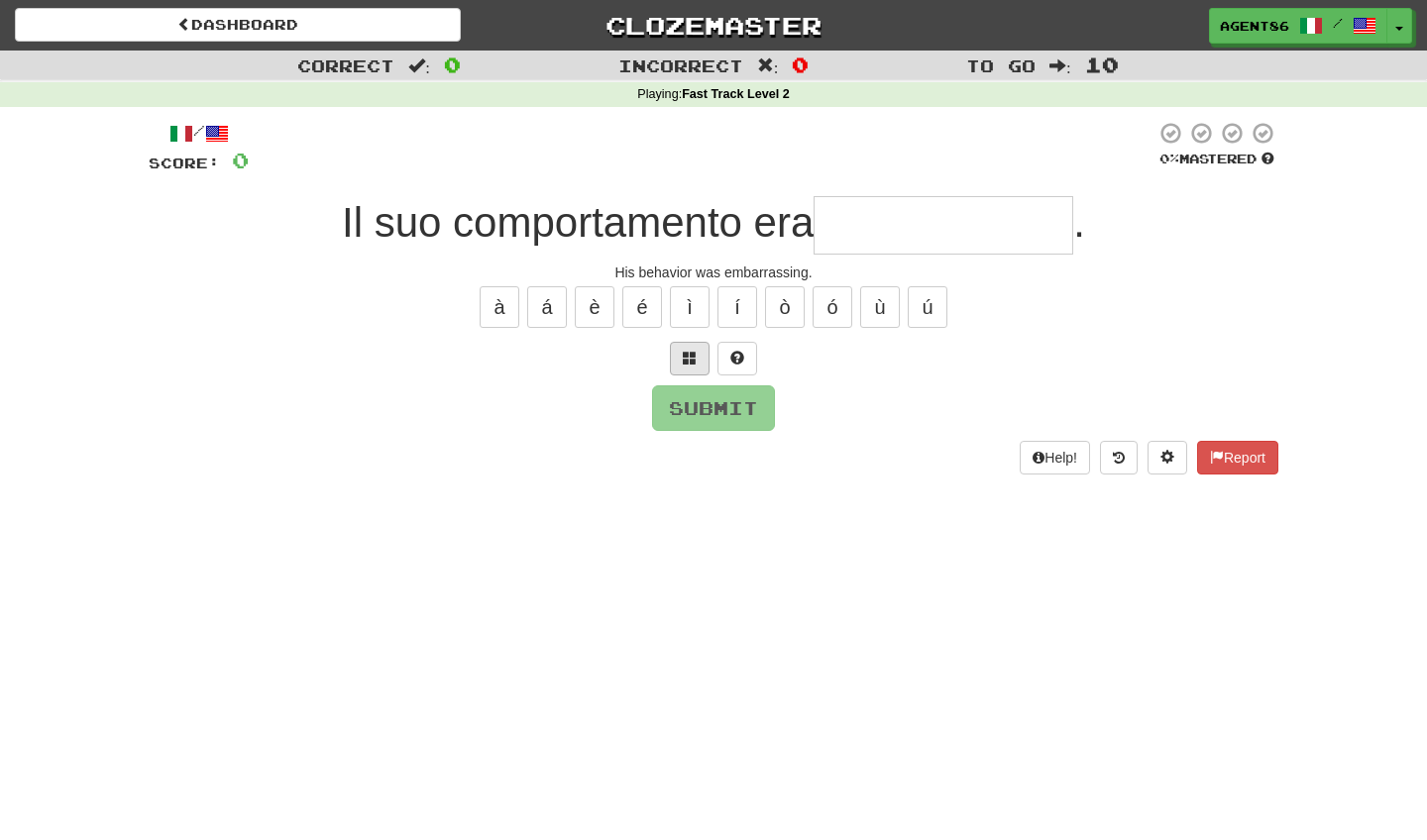 click at bounding box center [690, 358] 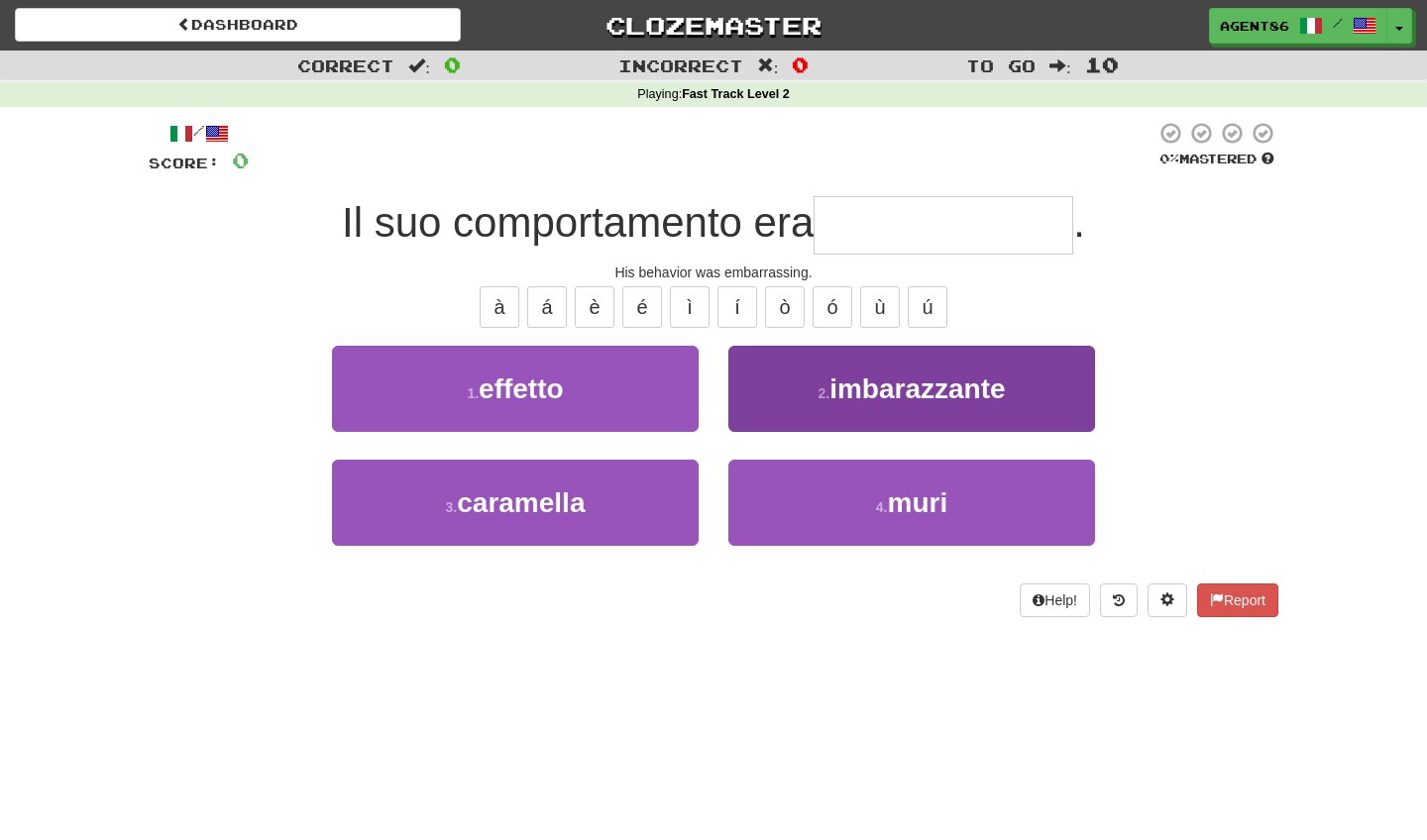 click on "2 .  imbarazzante" at bounding box center [912, 388] 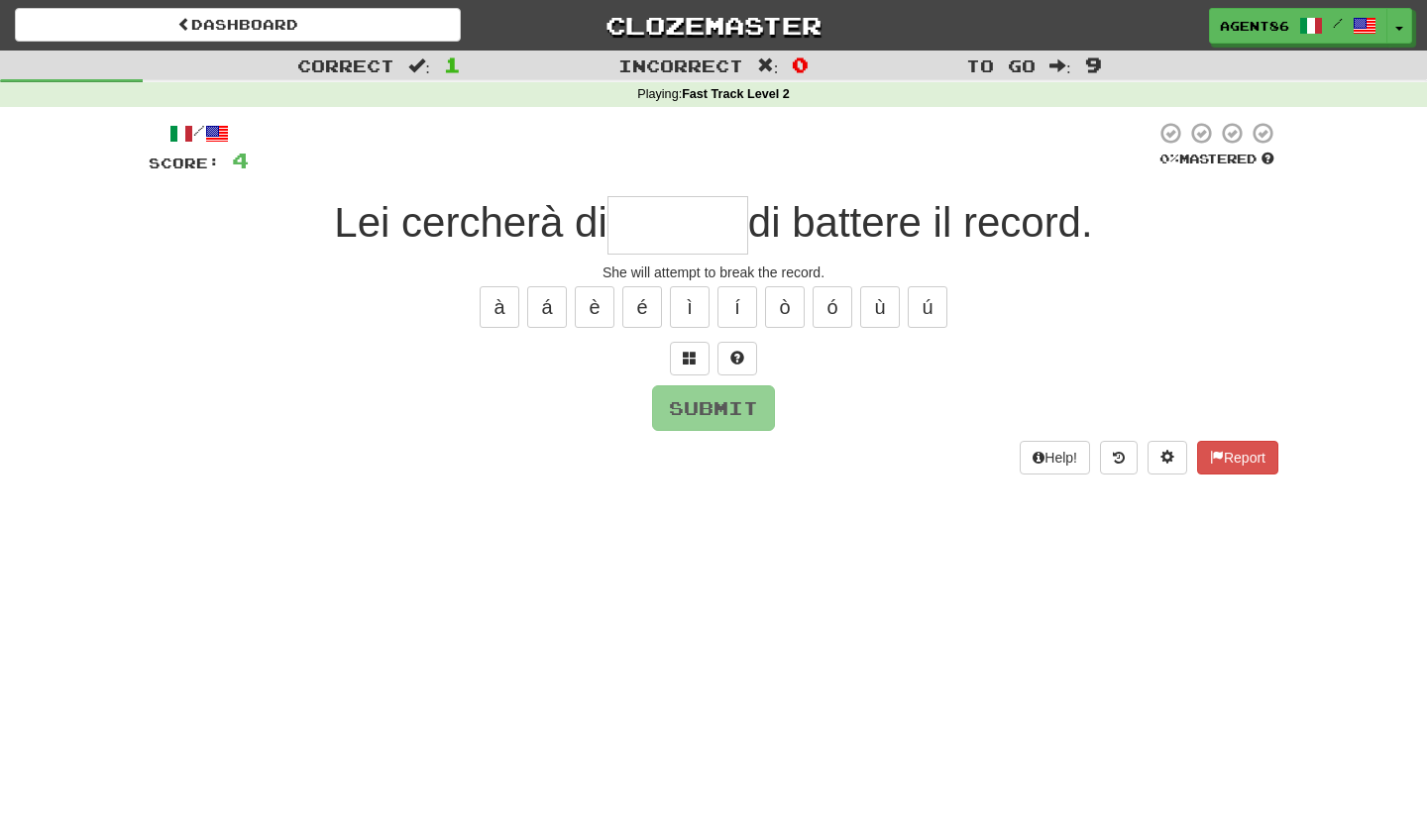 type on "*" 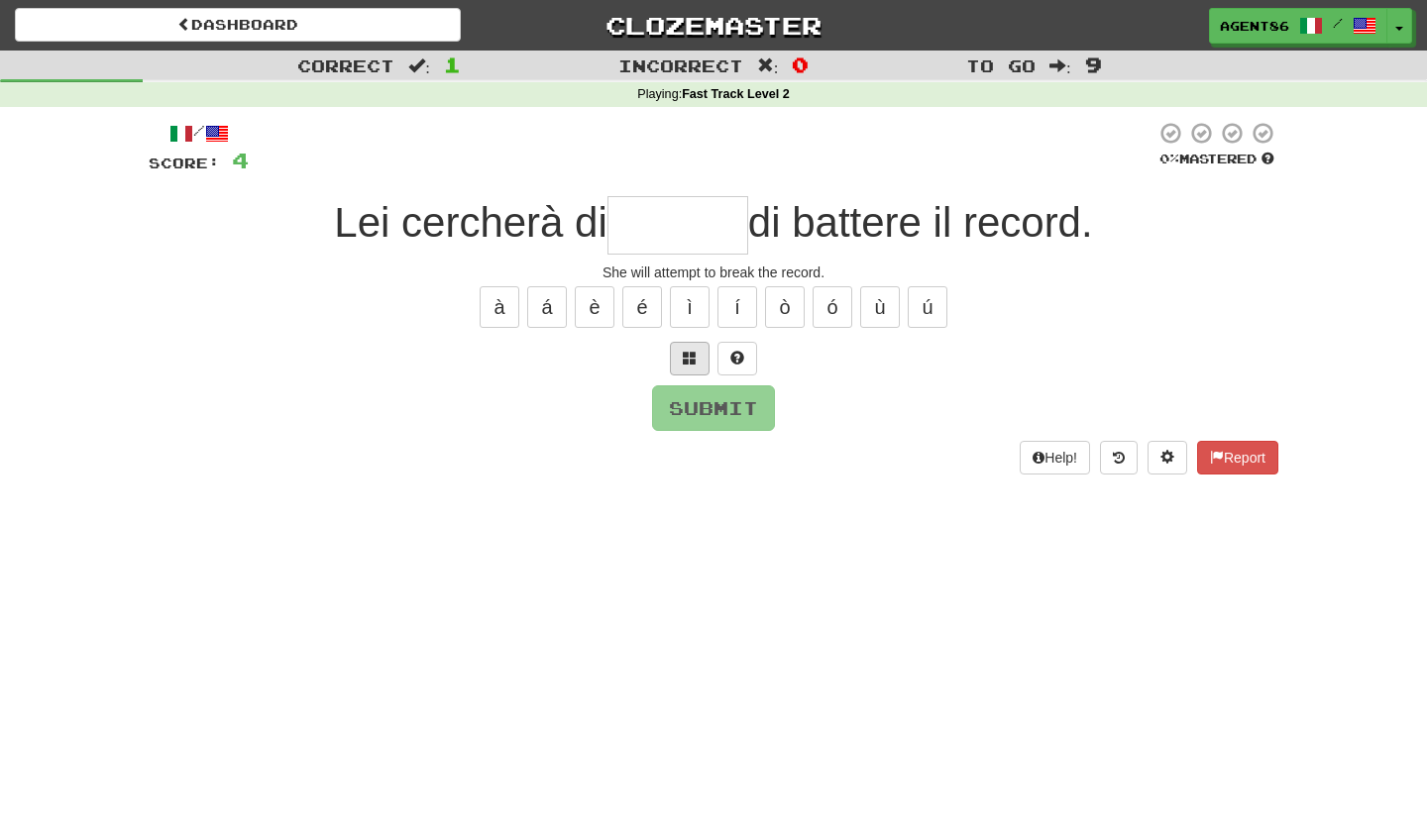 click at bounding box center (690, 358) 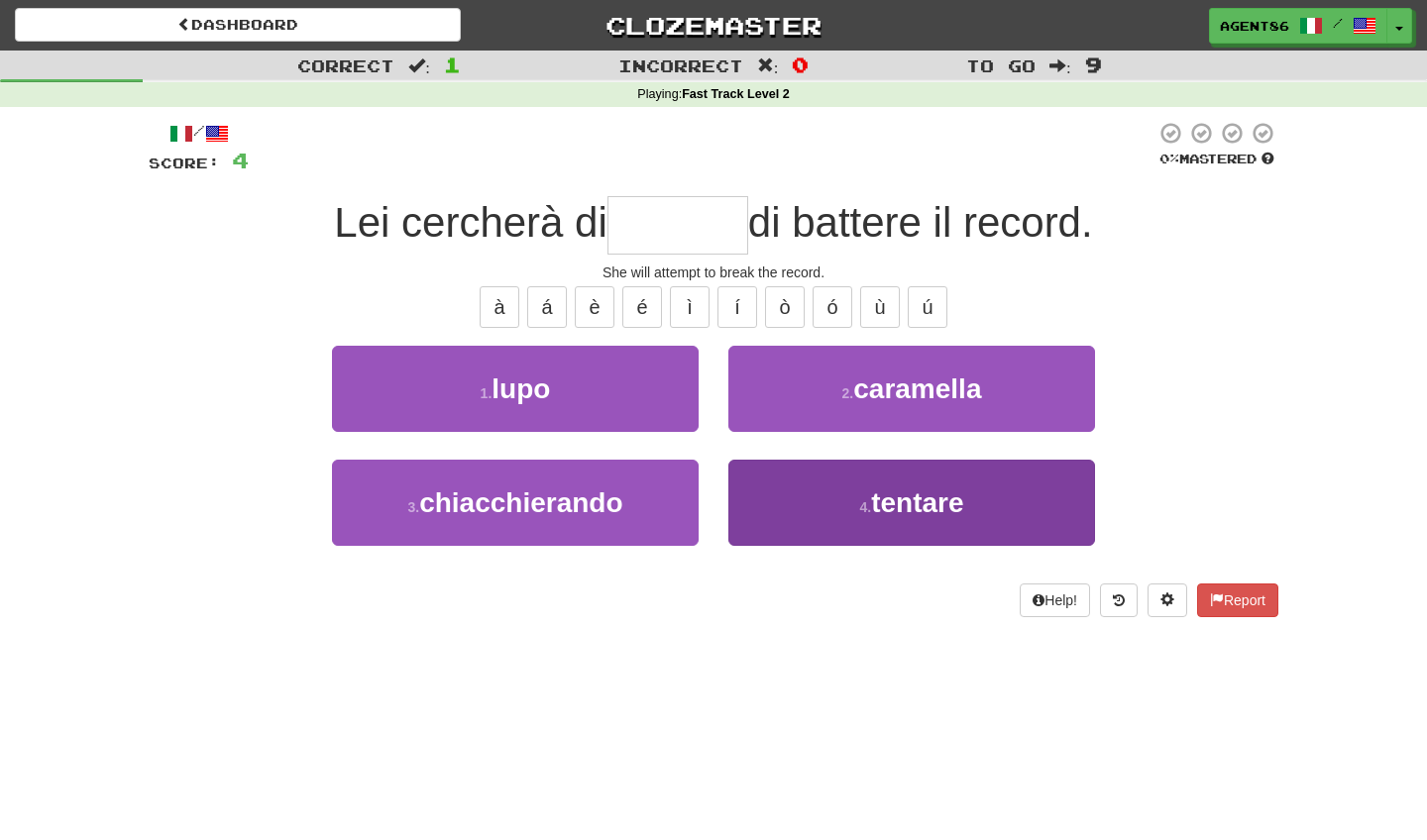 click on "4 .  tentare" at bounding box center [912, 502] 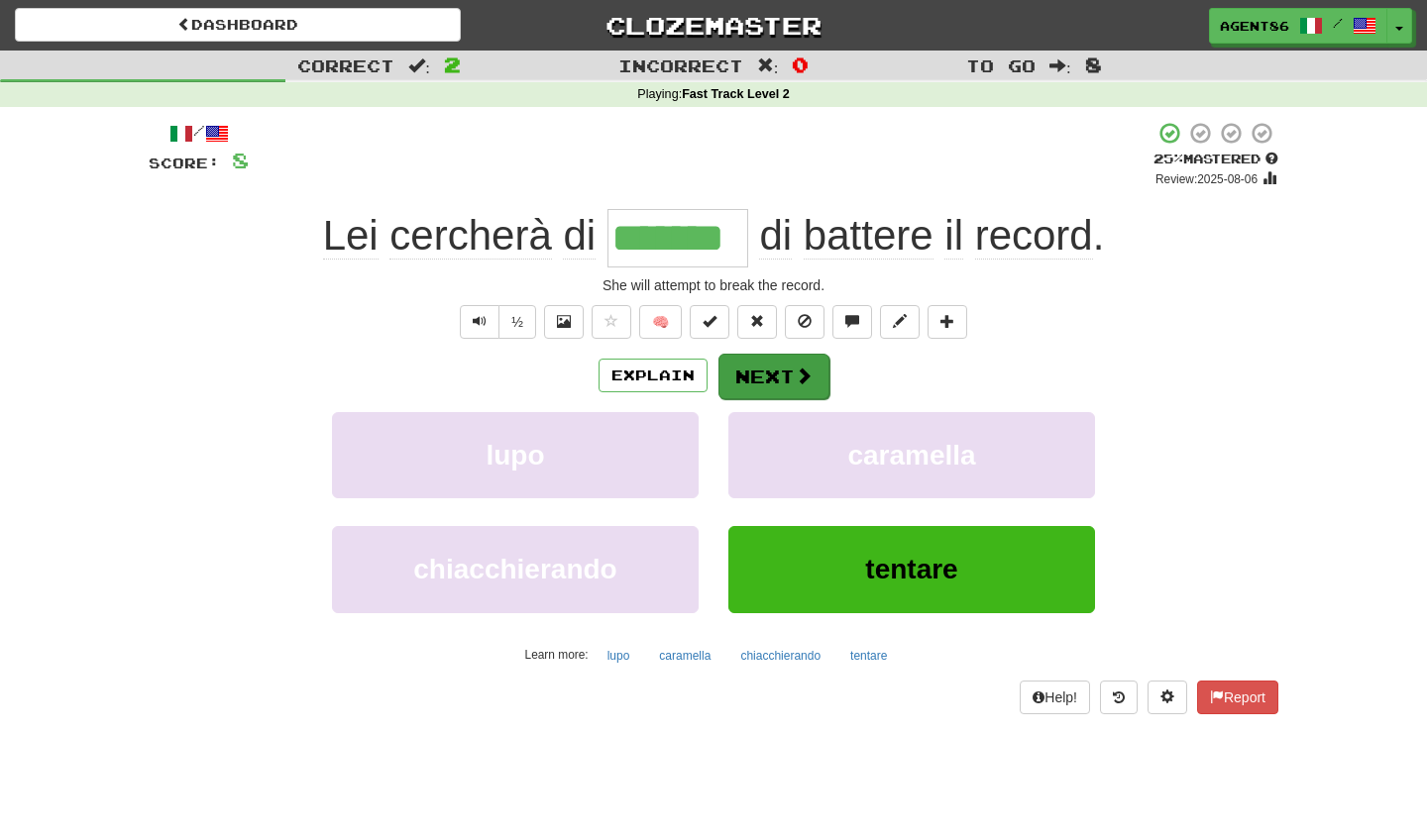 click on "Next" at bounding box center (774, 376) 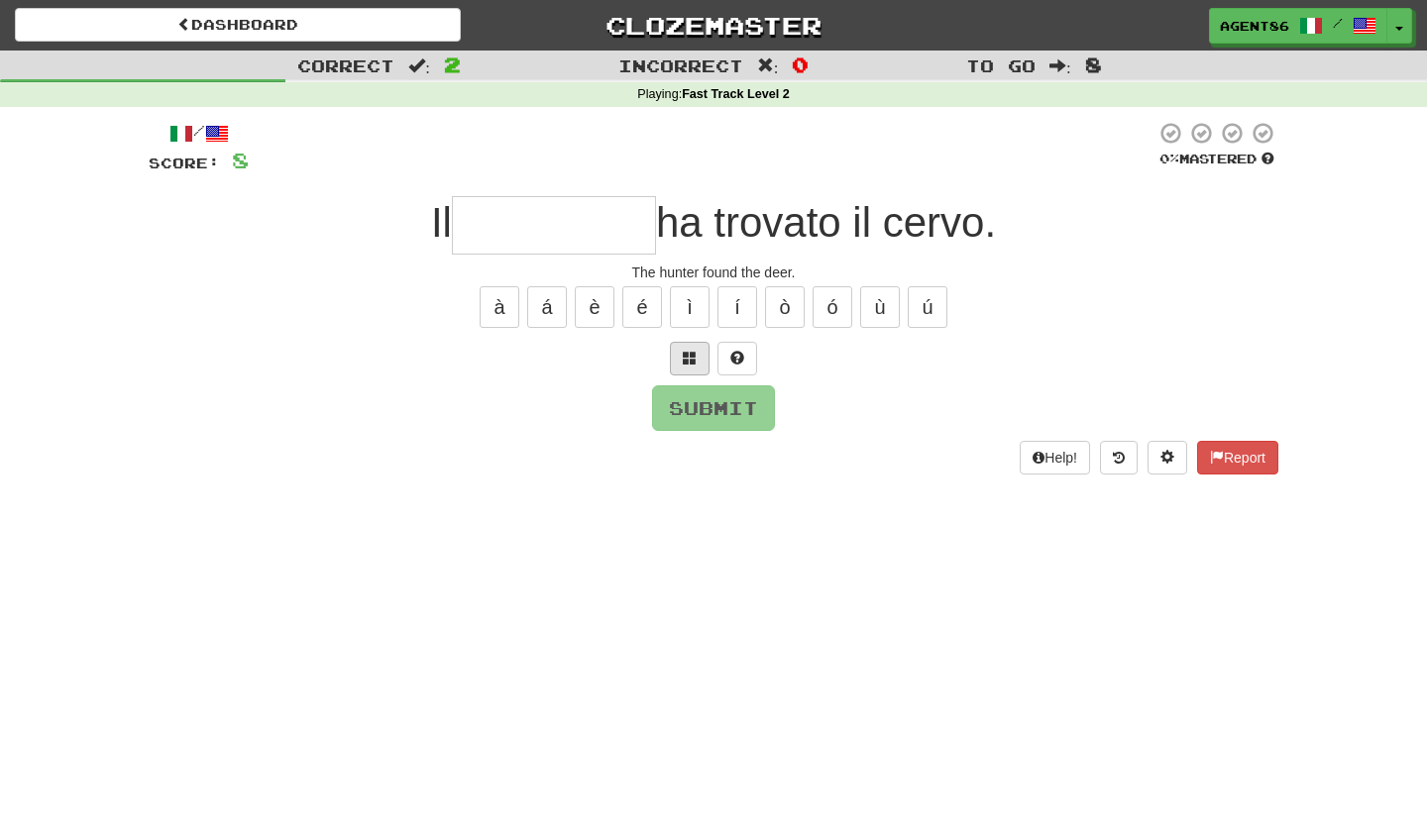 click at bounding box center (690, 358) 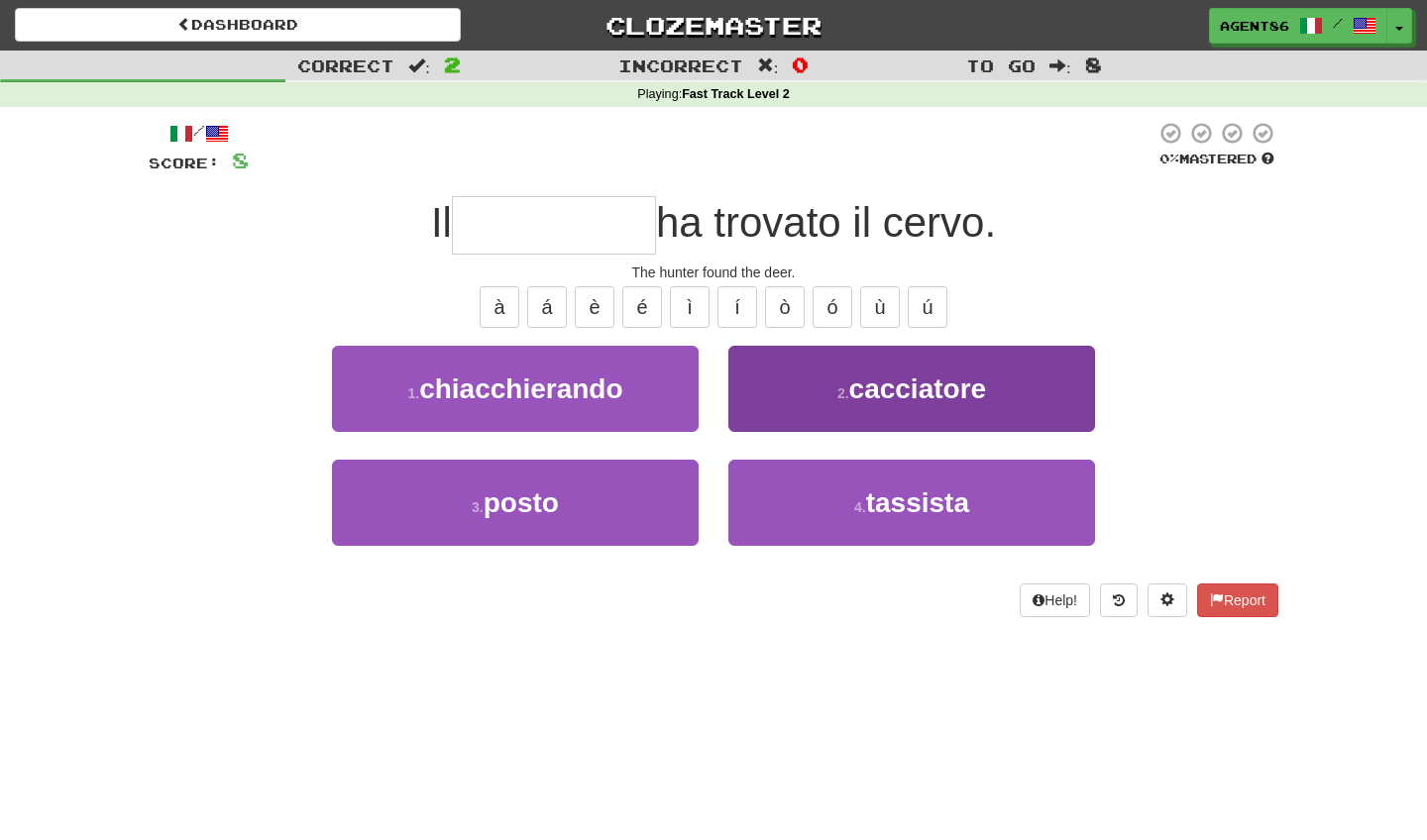 click on "2 .  cacciatore" at bounding box center [912, 388] 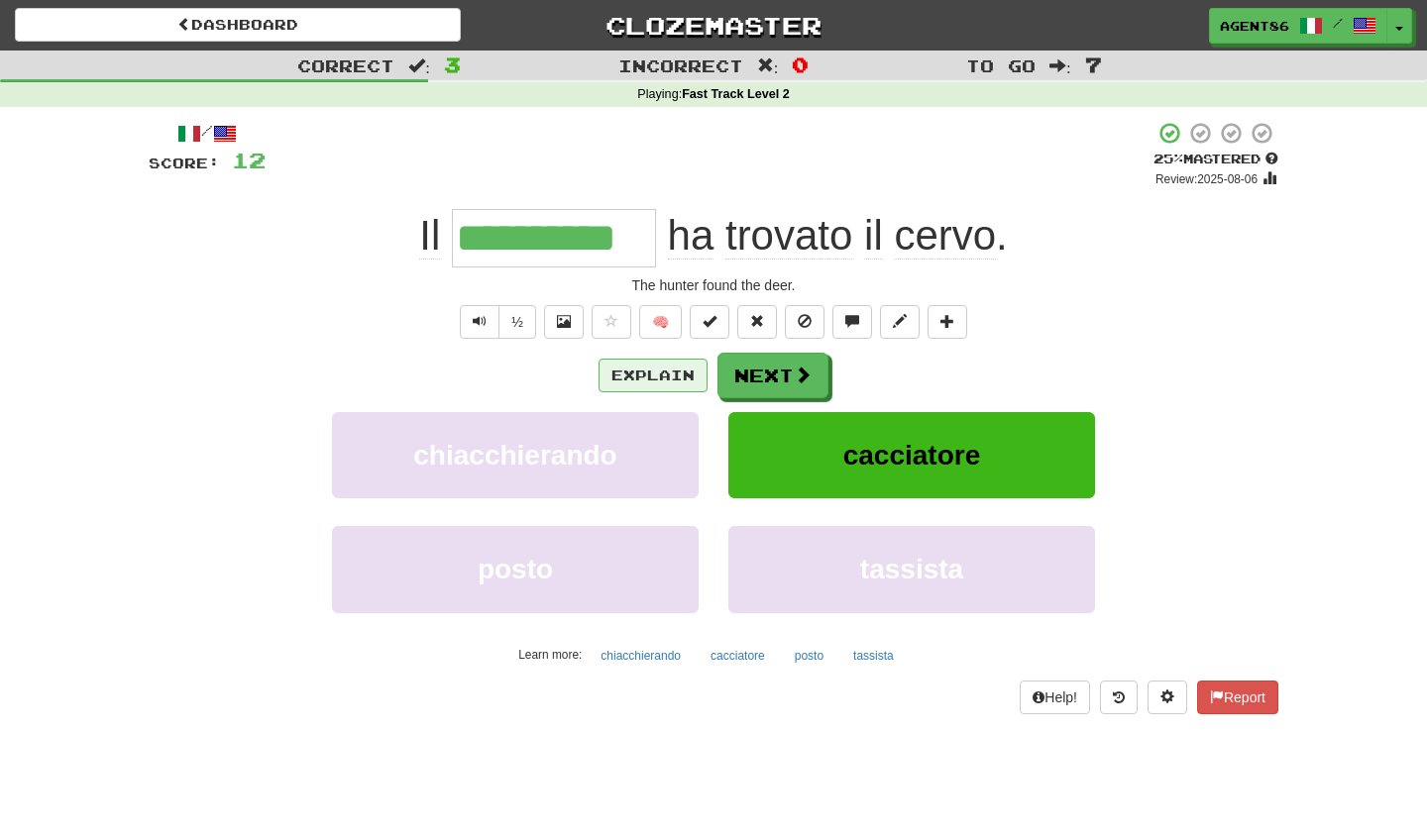click on "Explain" at bounding box center (653, 375) 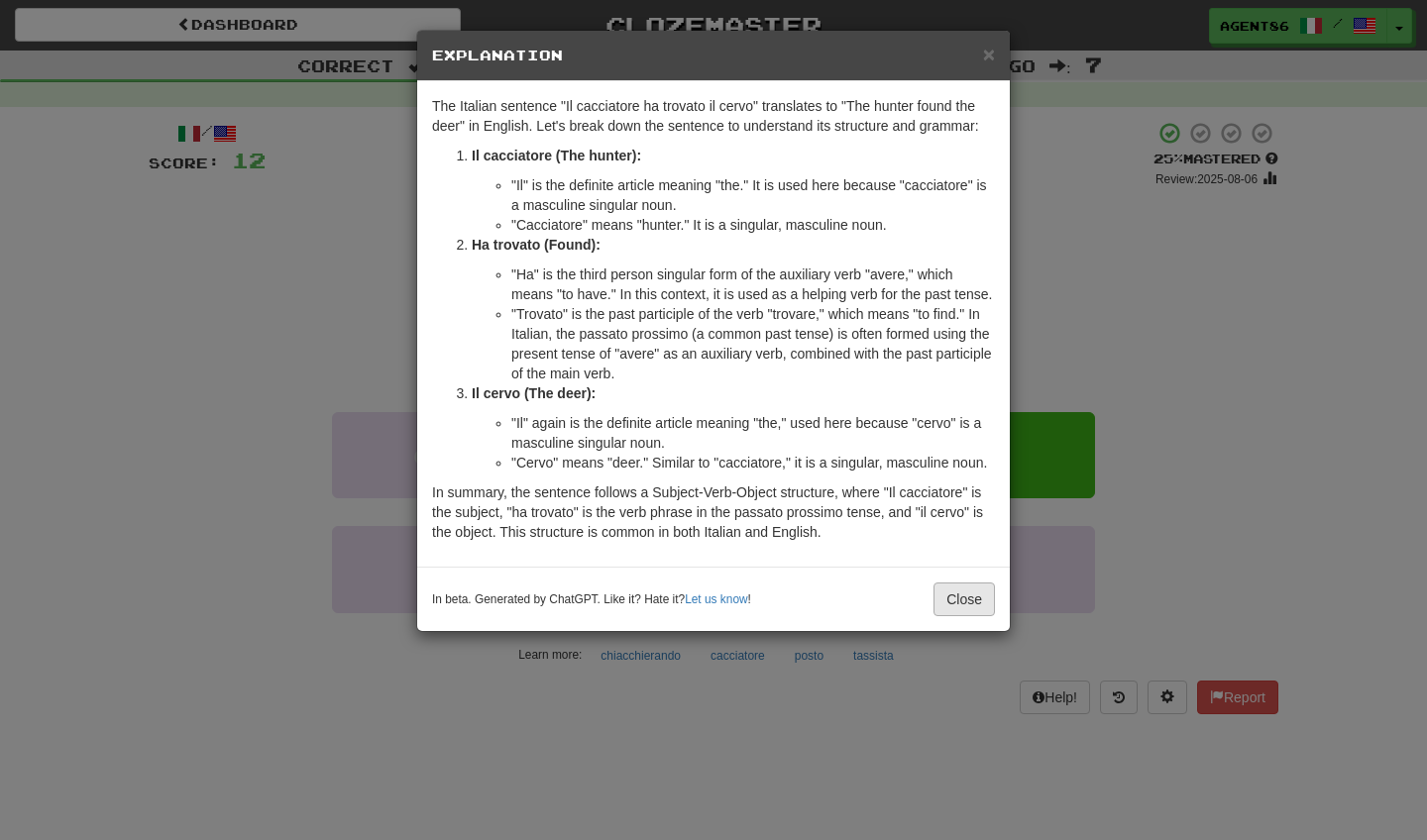 click on "Close" at bounding box center [964, 599] 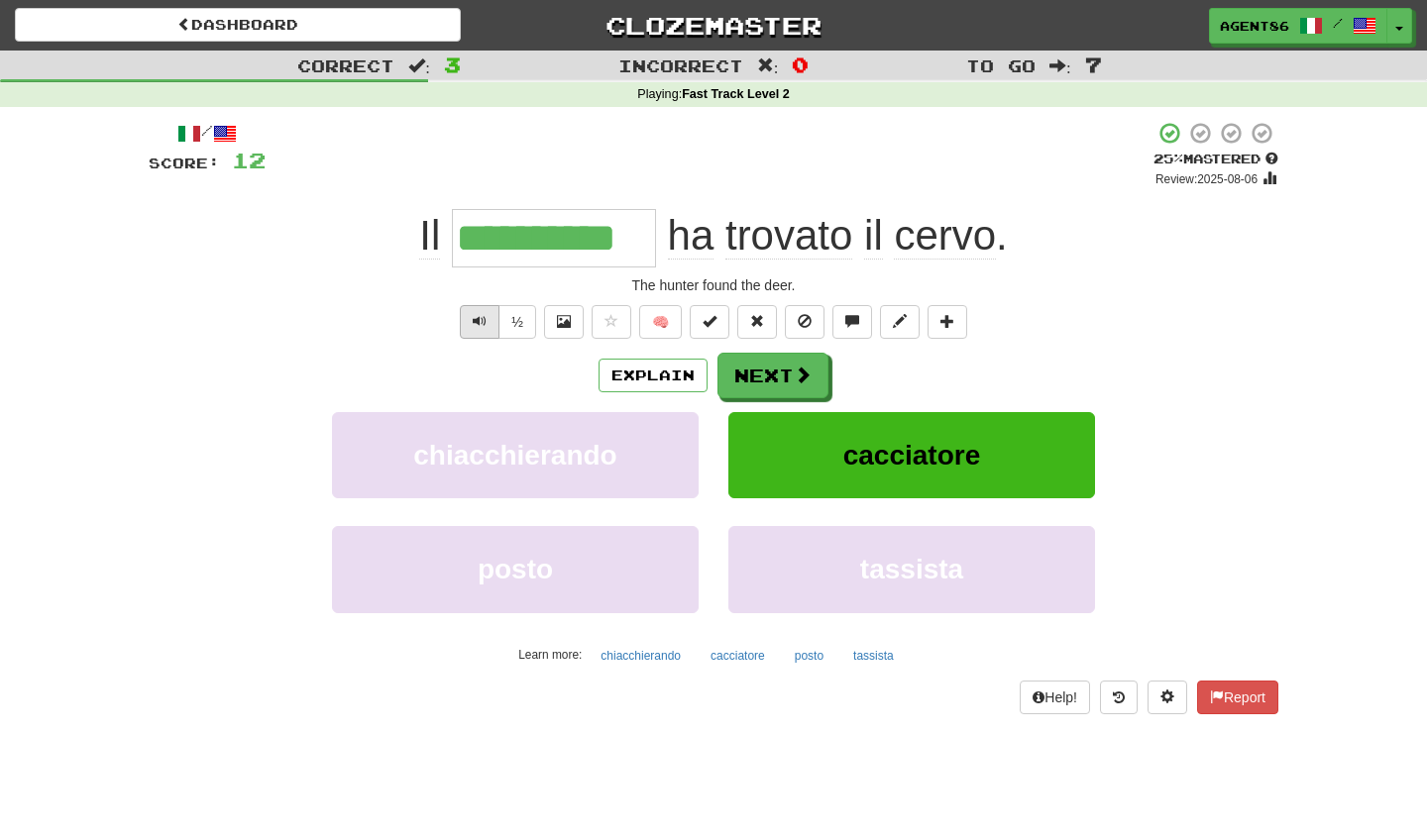 click at bounding box center [480, 321] 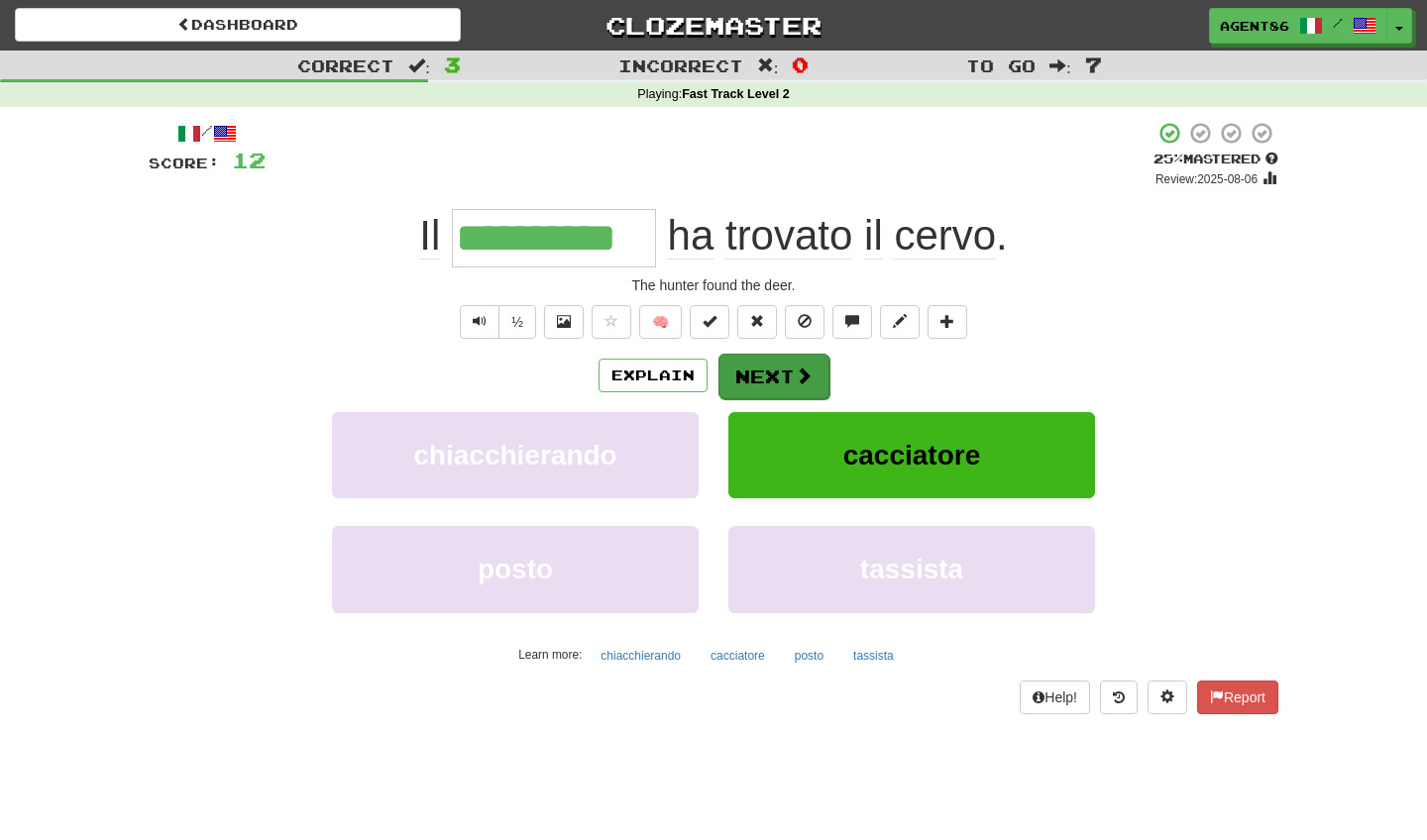 click on "Next" at bounding box center [774, 376] 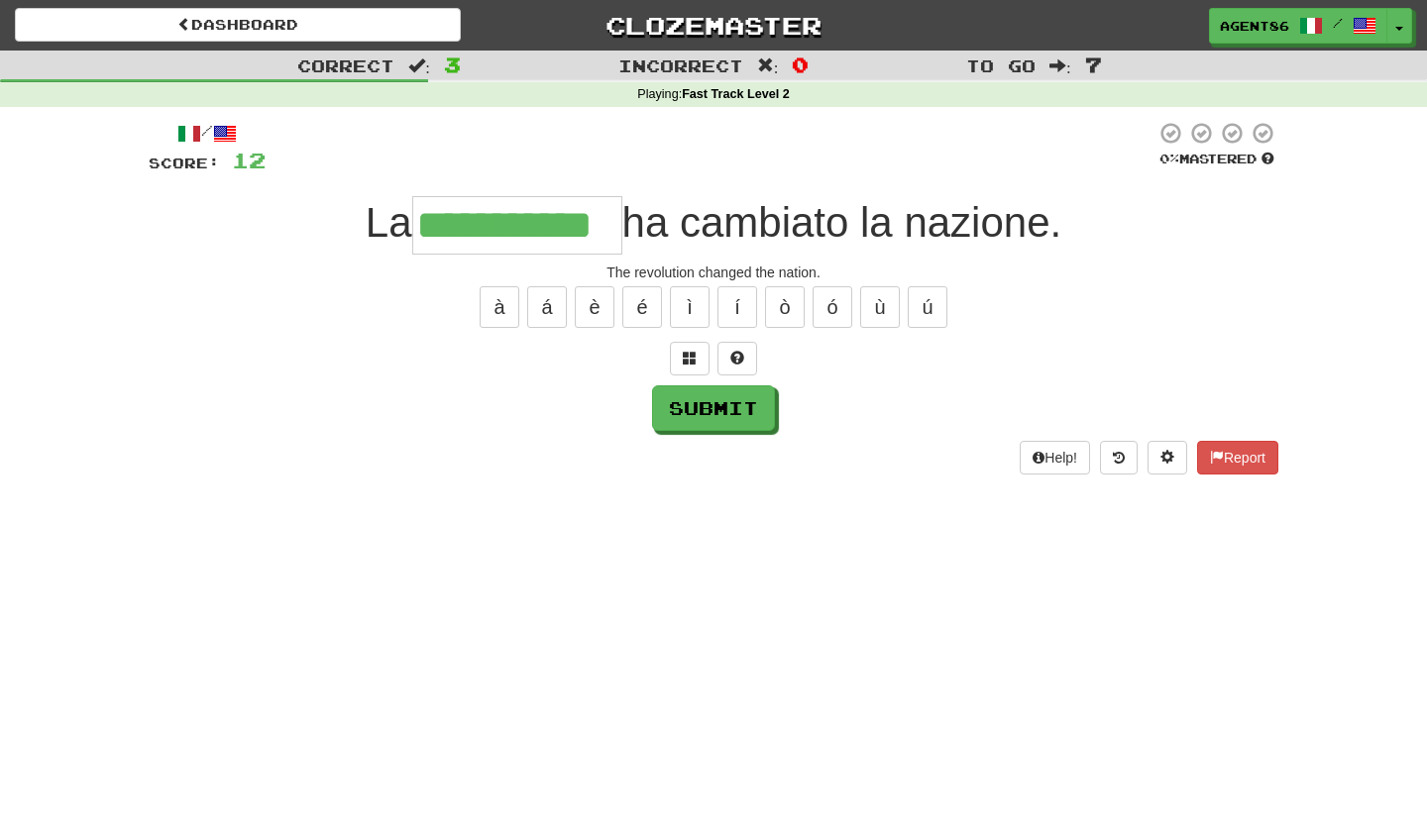 type on "**********" 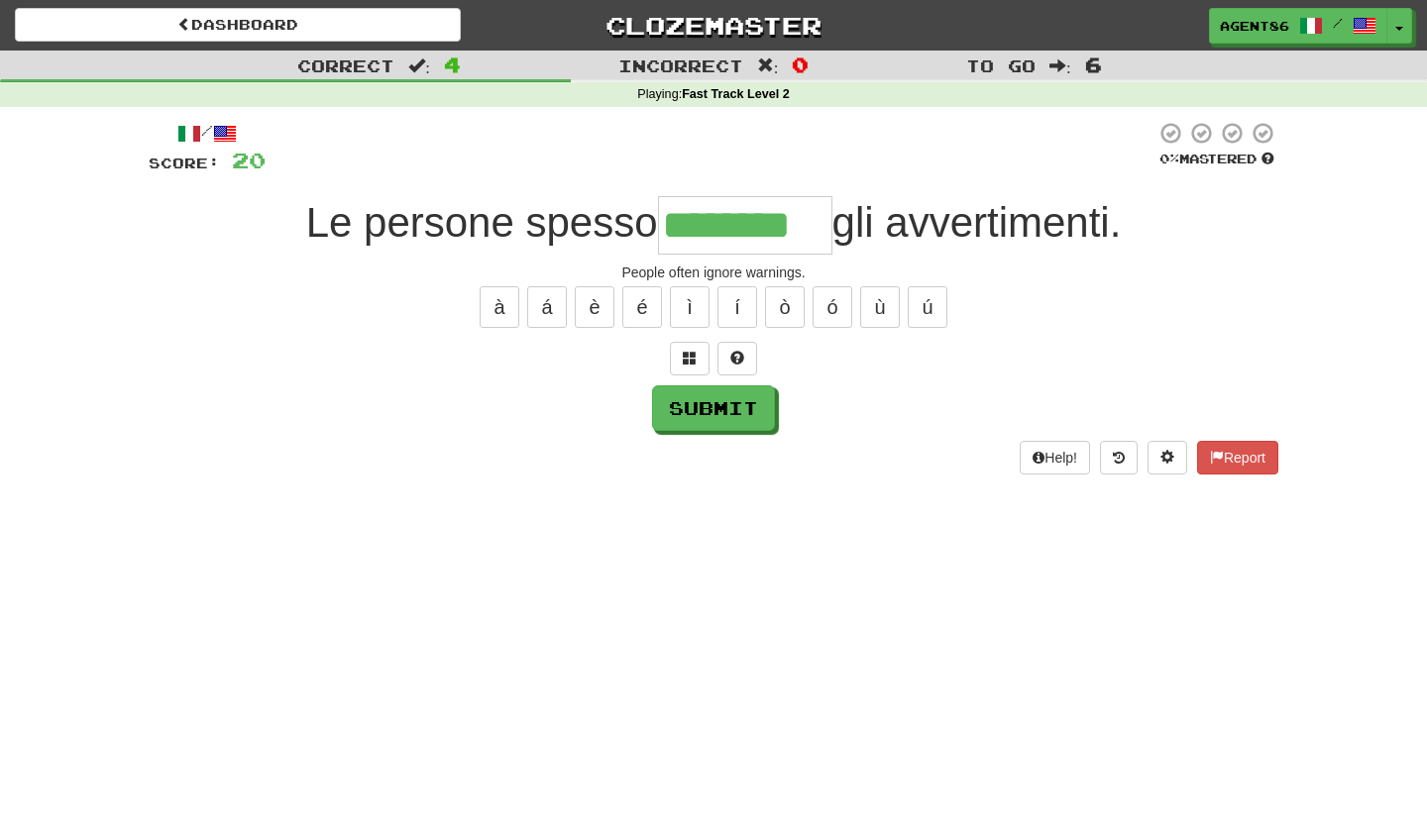 type on "********" 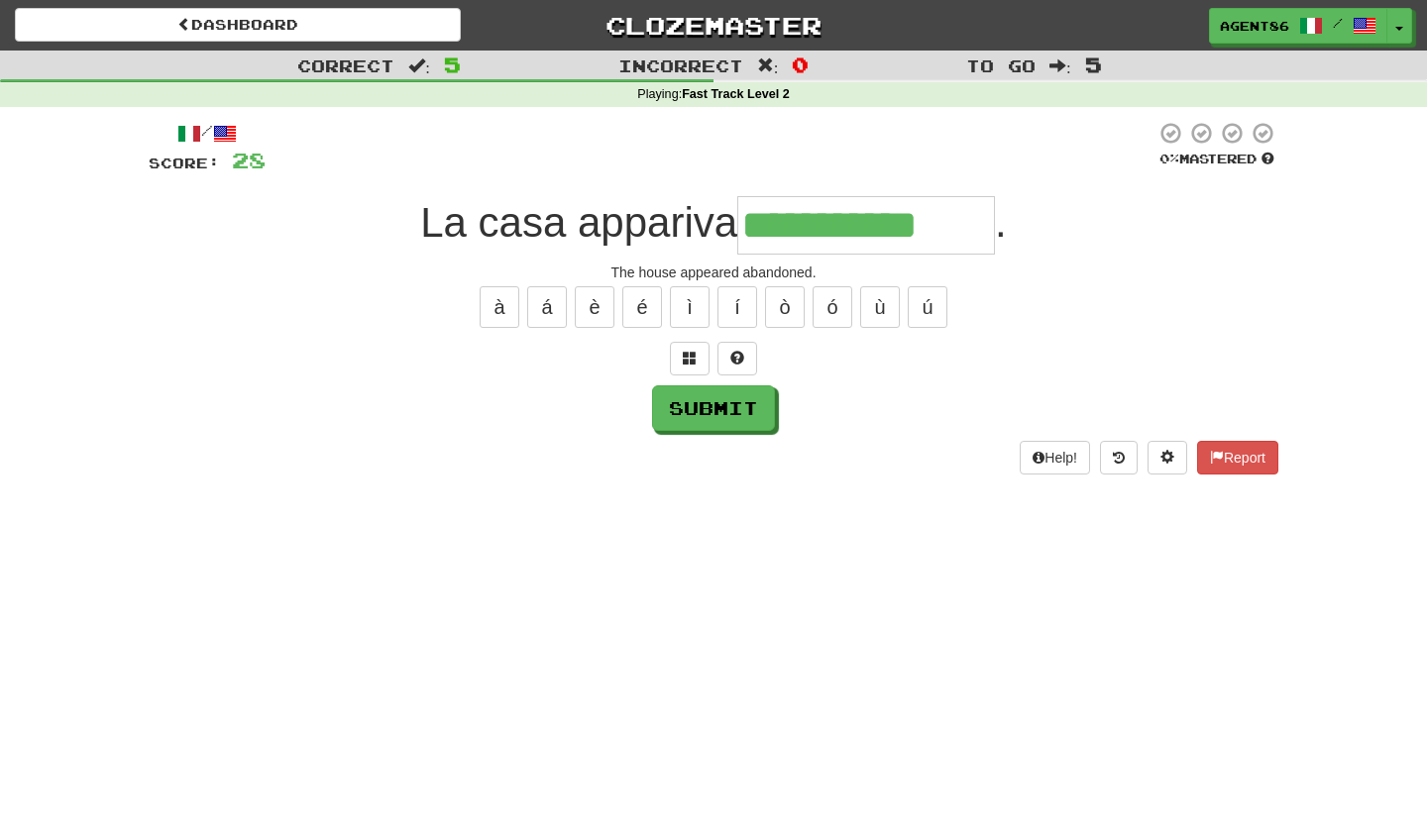 type on "**********" 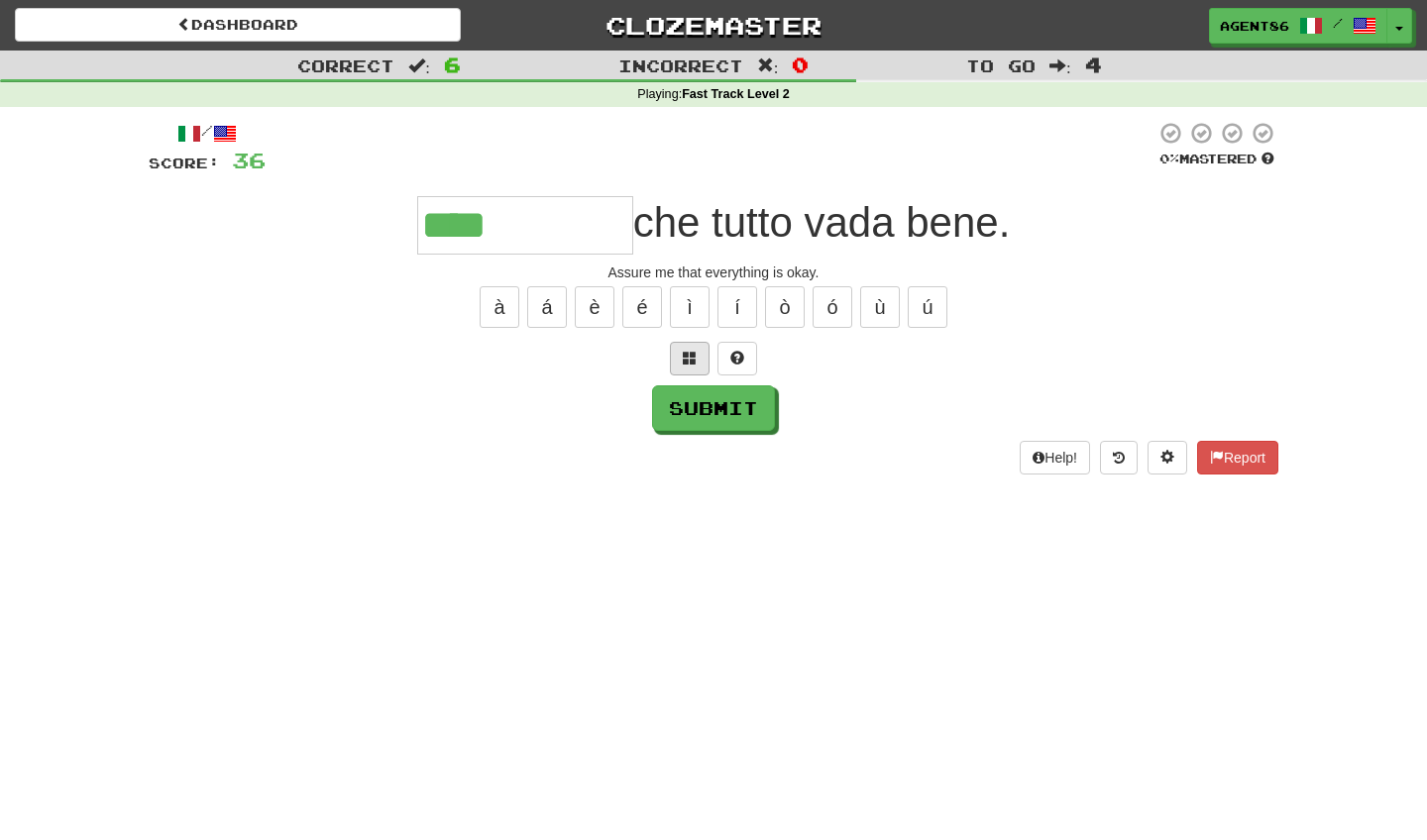 click at bounding box center (690, 358) 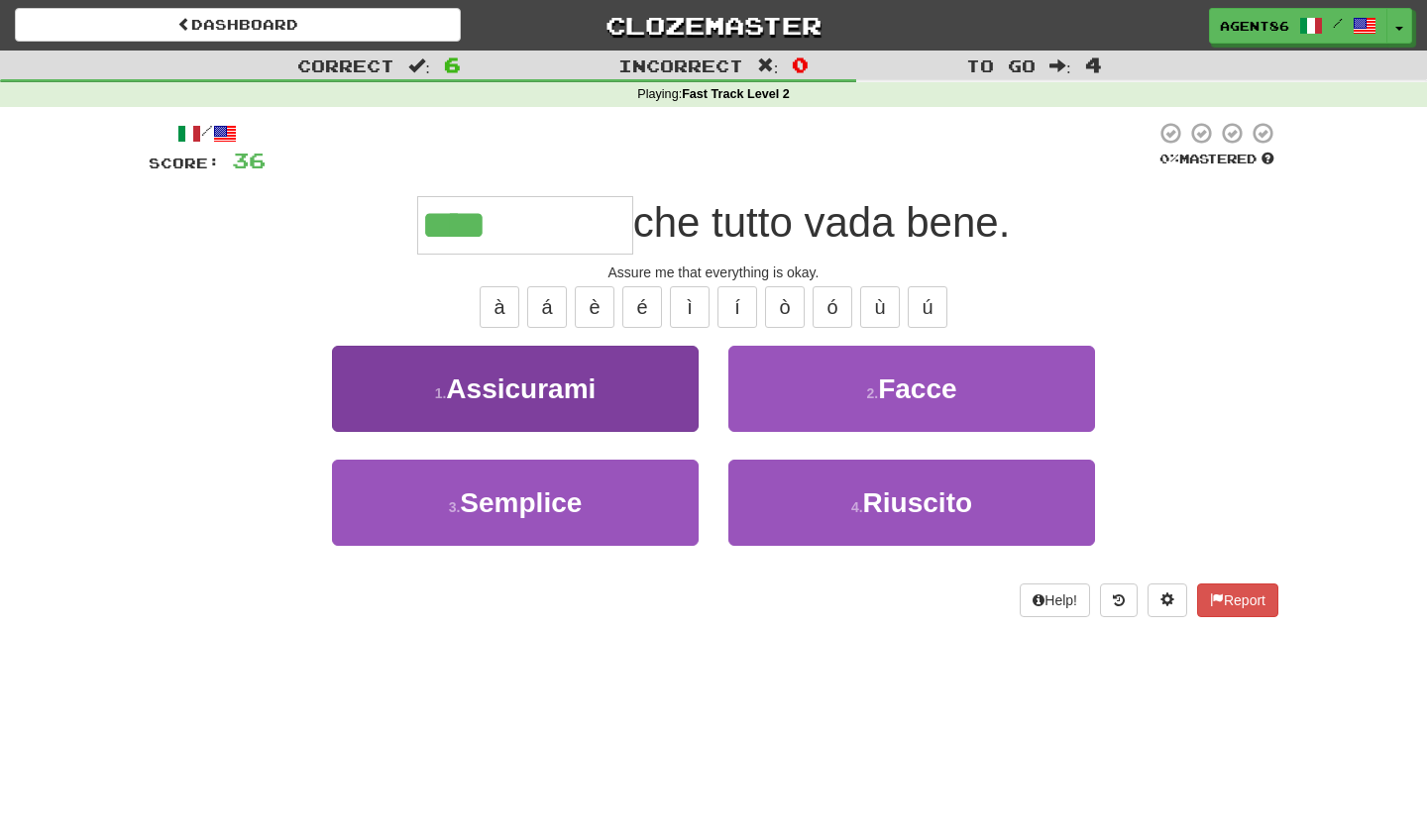 click on "Assicurami" at bounding box center [520, 388] 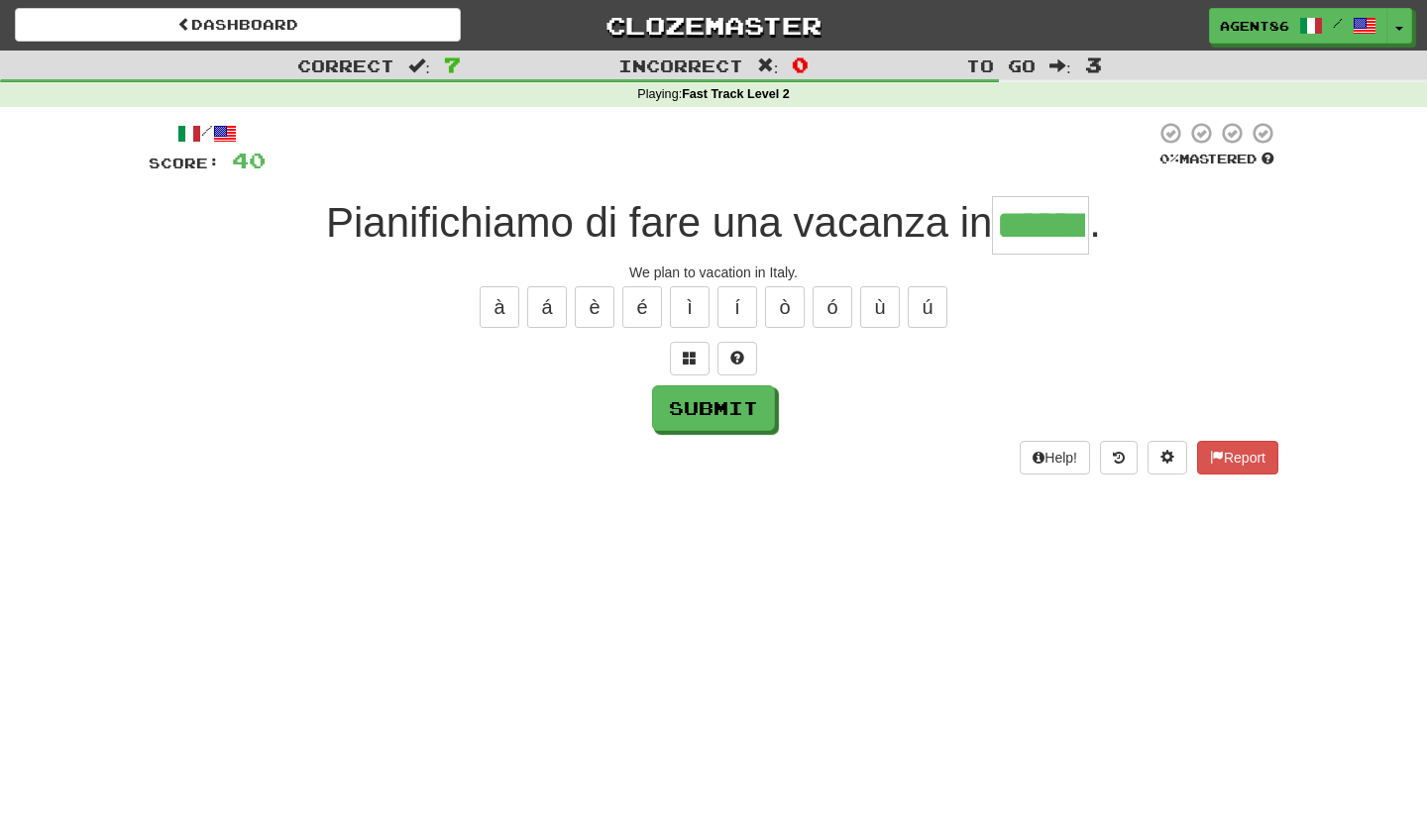 type on "******" 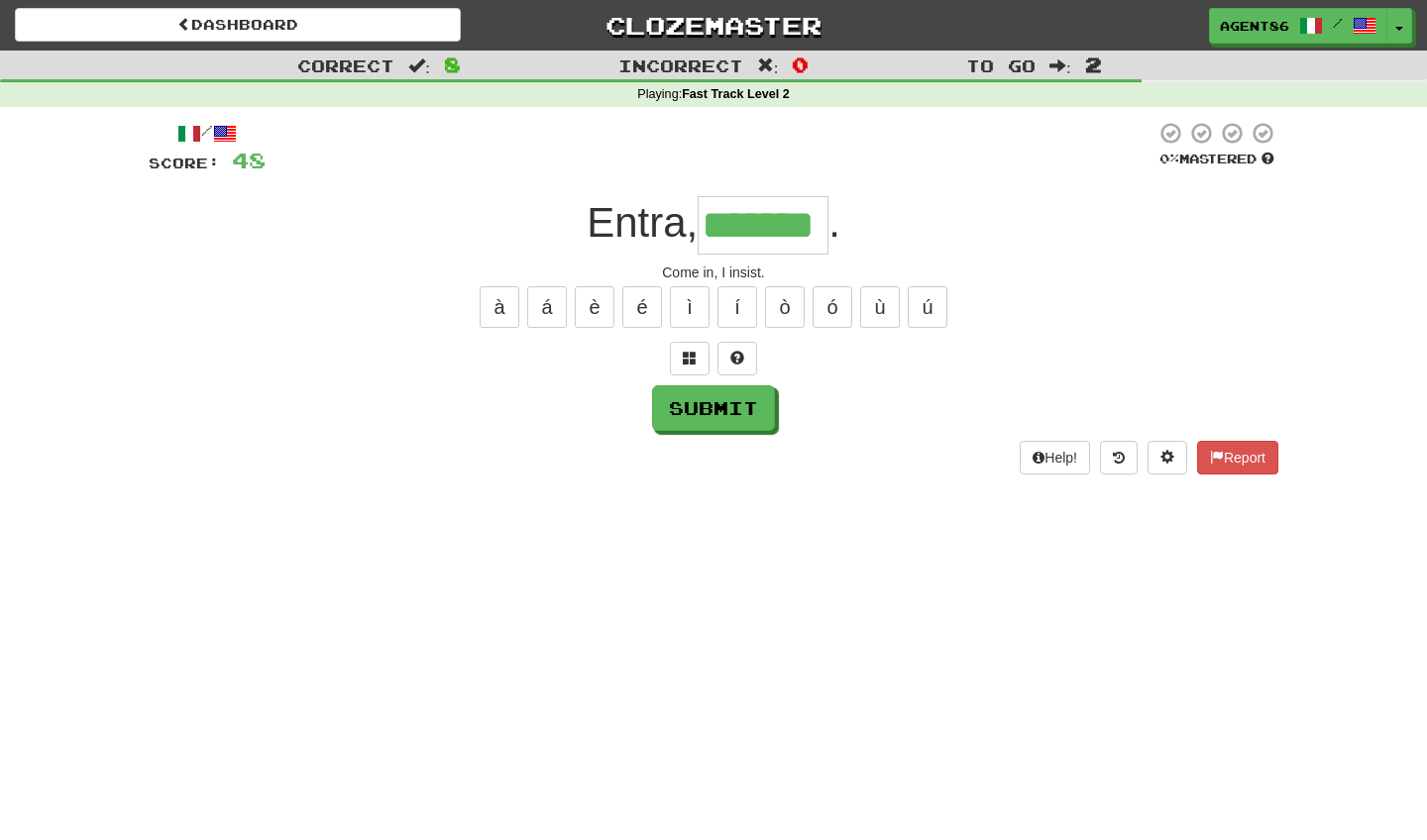 type on "*******" 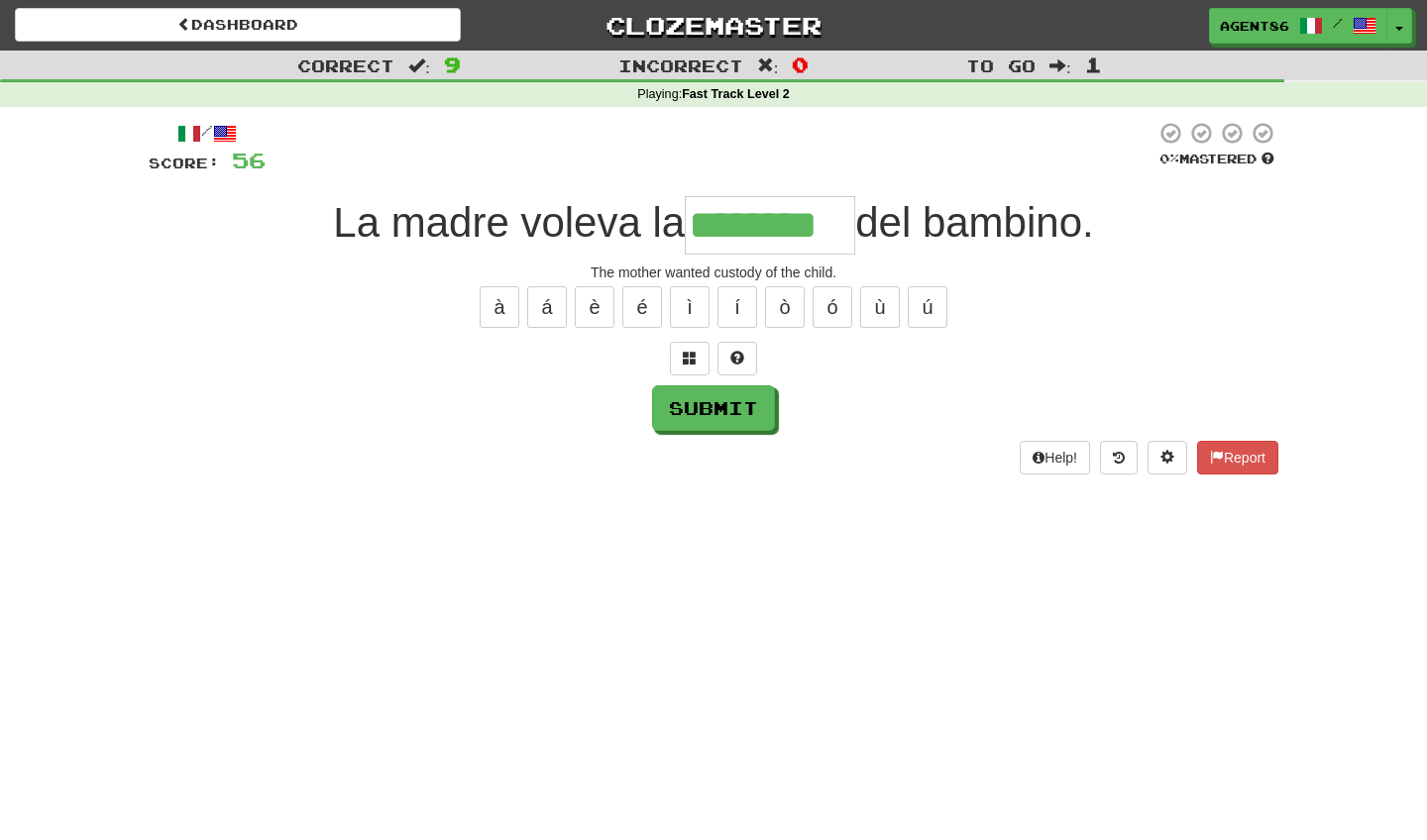 type on "********" 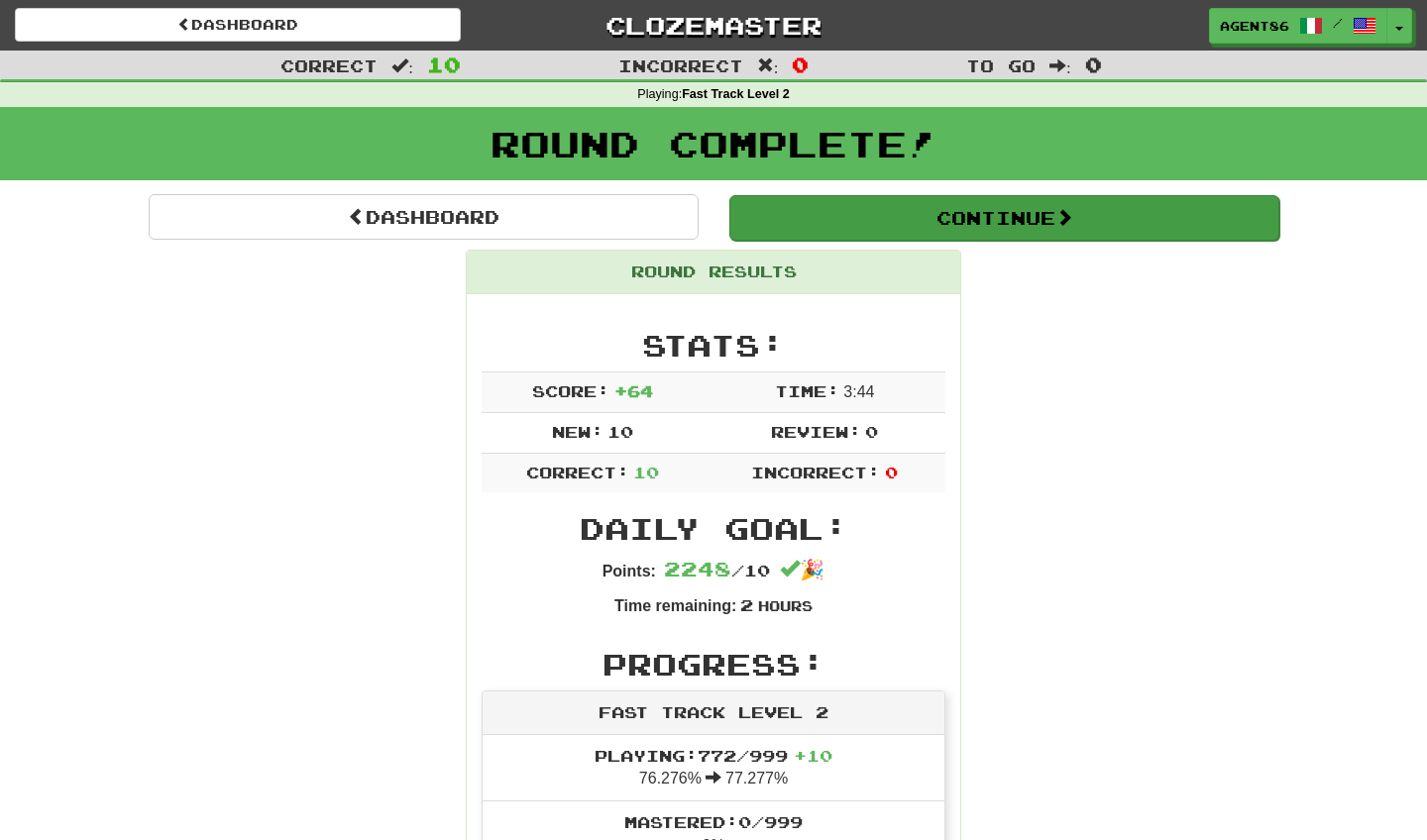 click on "Continue" at bounding box center [1004, 218] 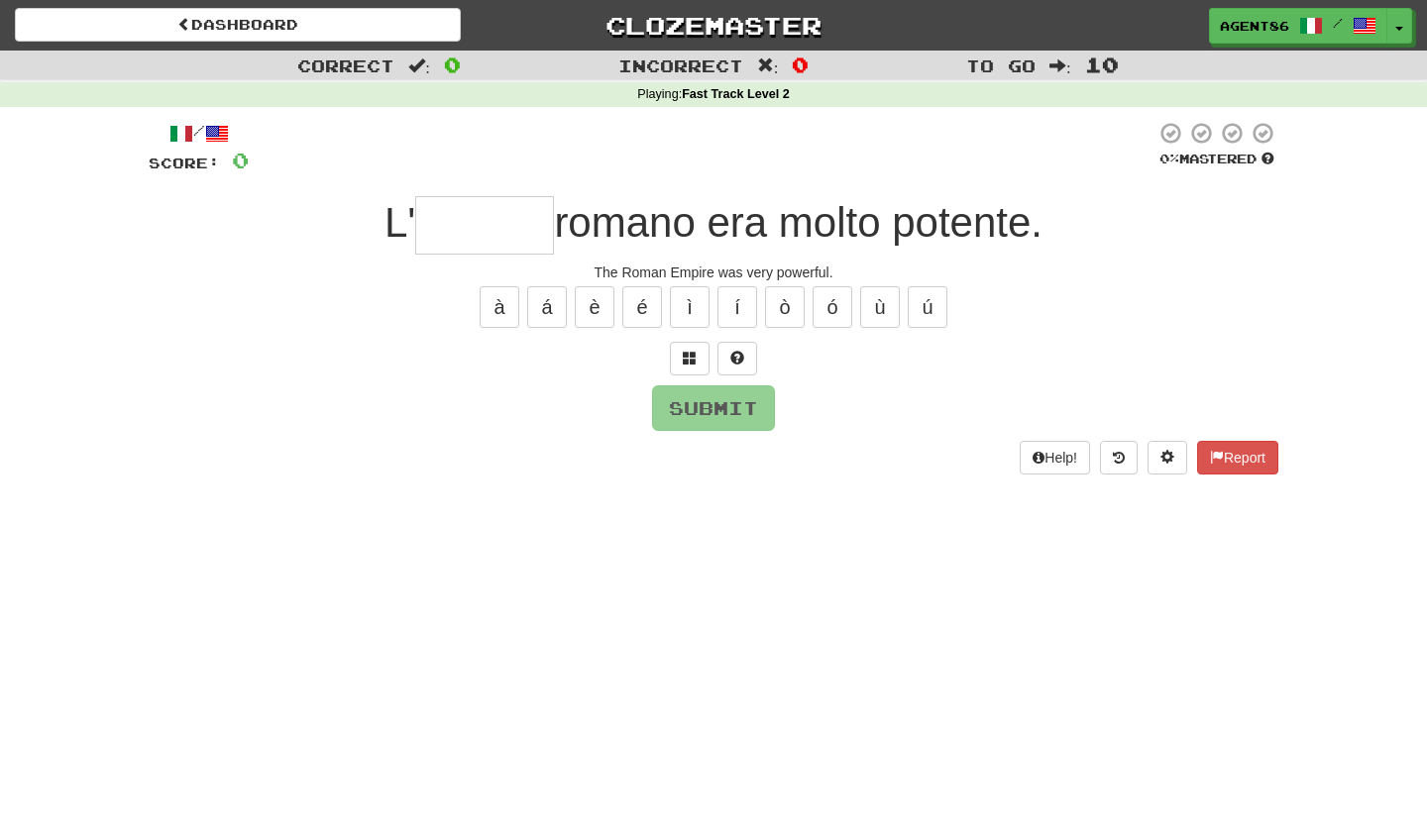 type on "*" 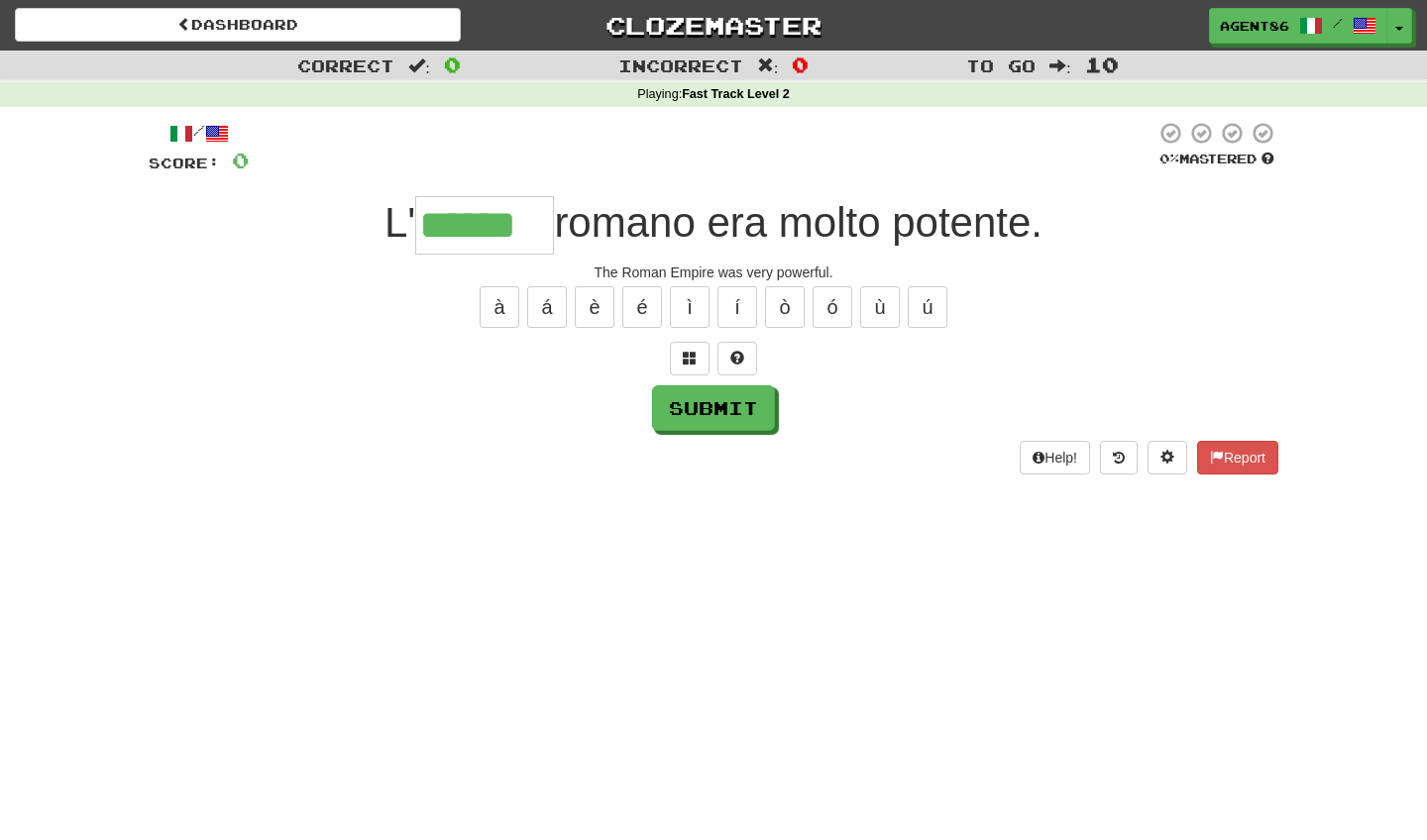 type on "******" 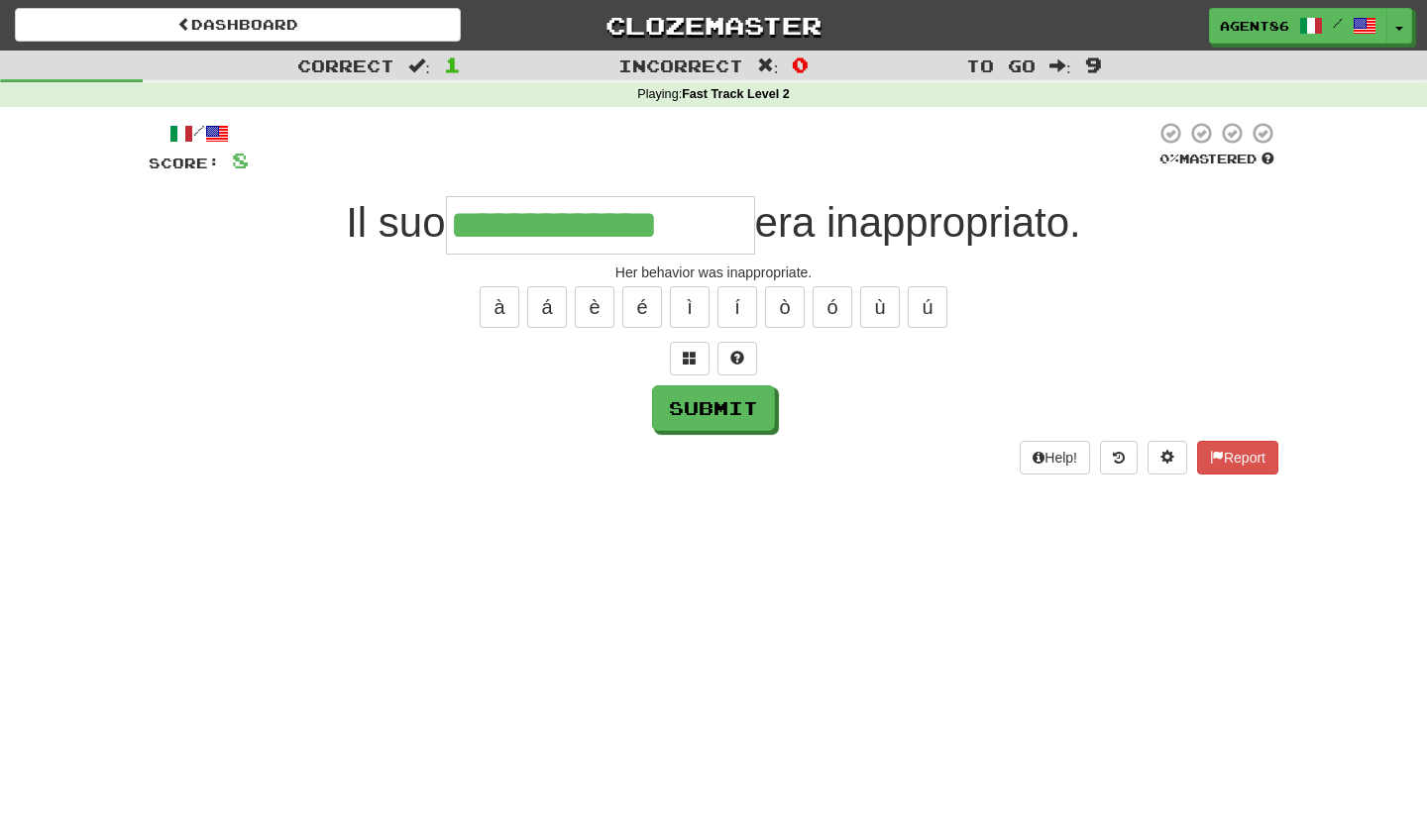 type on "**********" 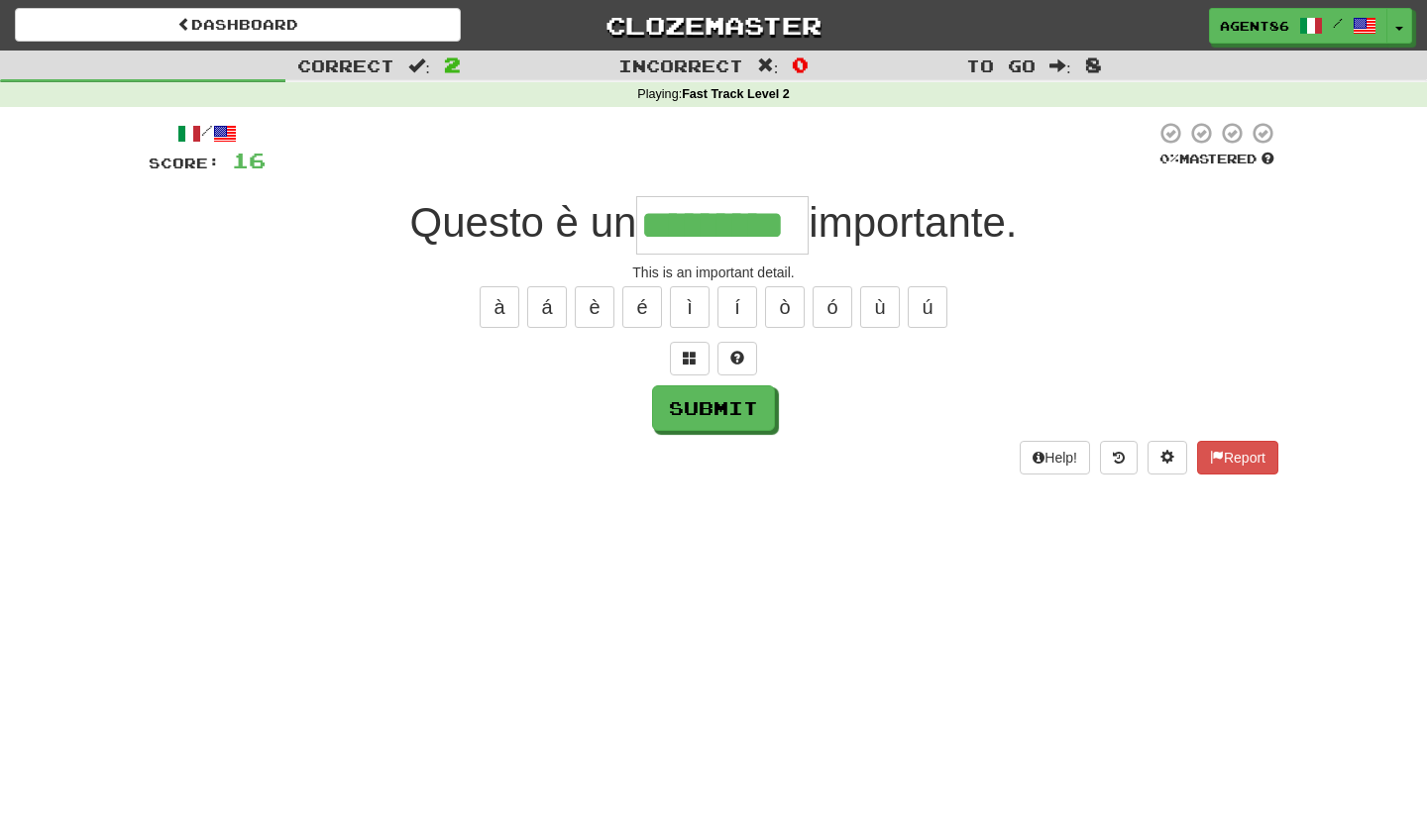 type on "*********" 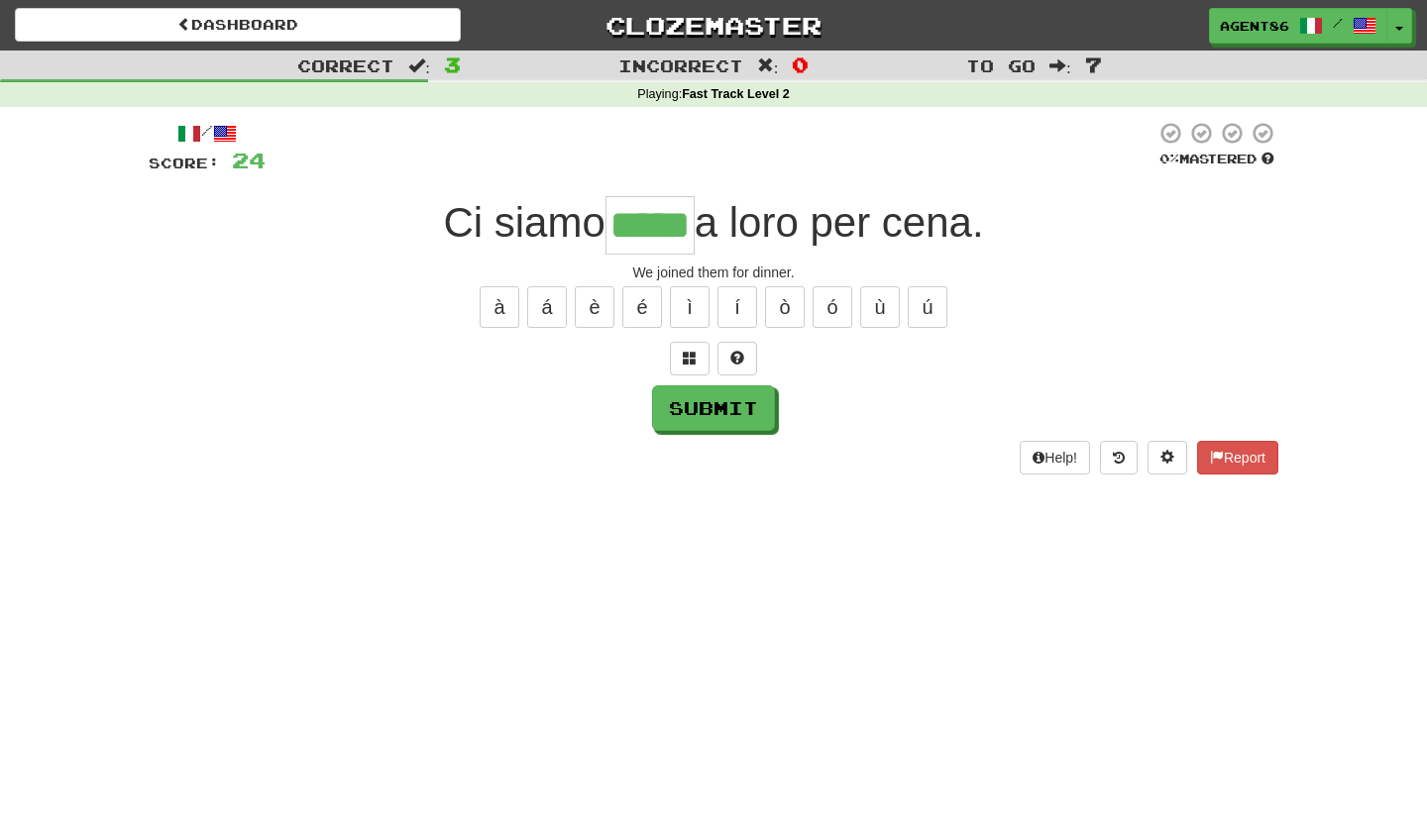 type on "*****" 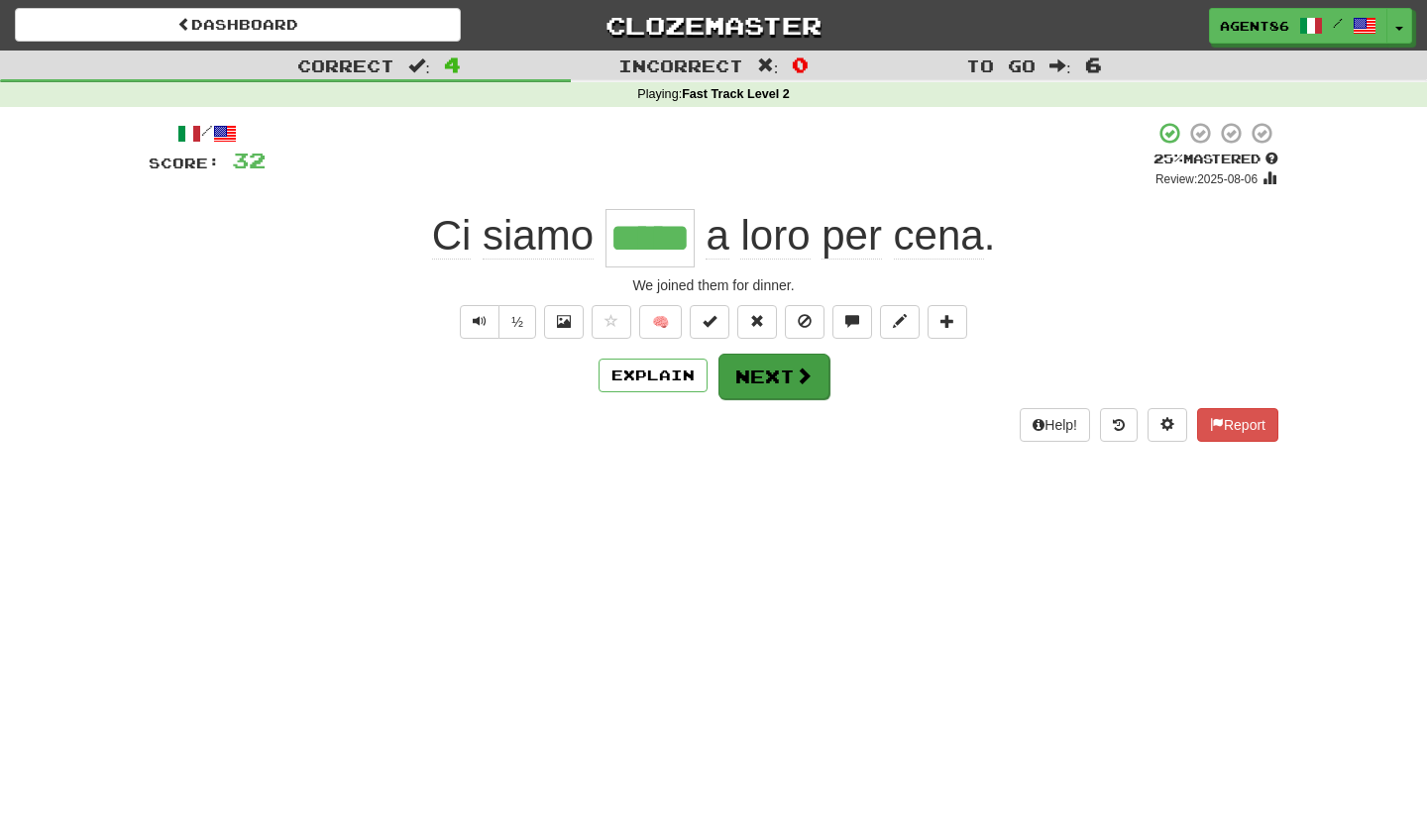 click on "Next" at bounding box center (774, 376) 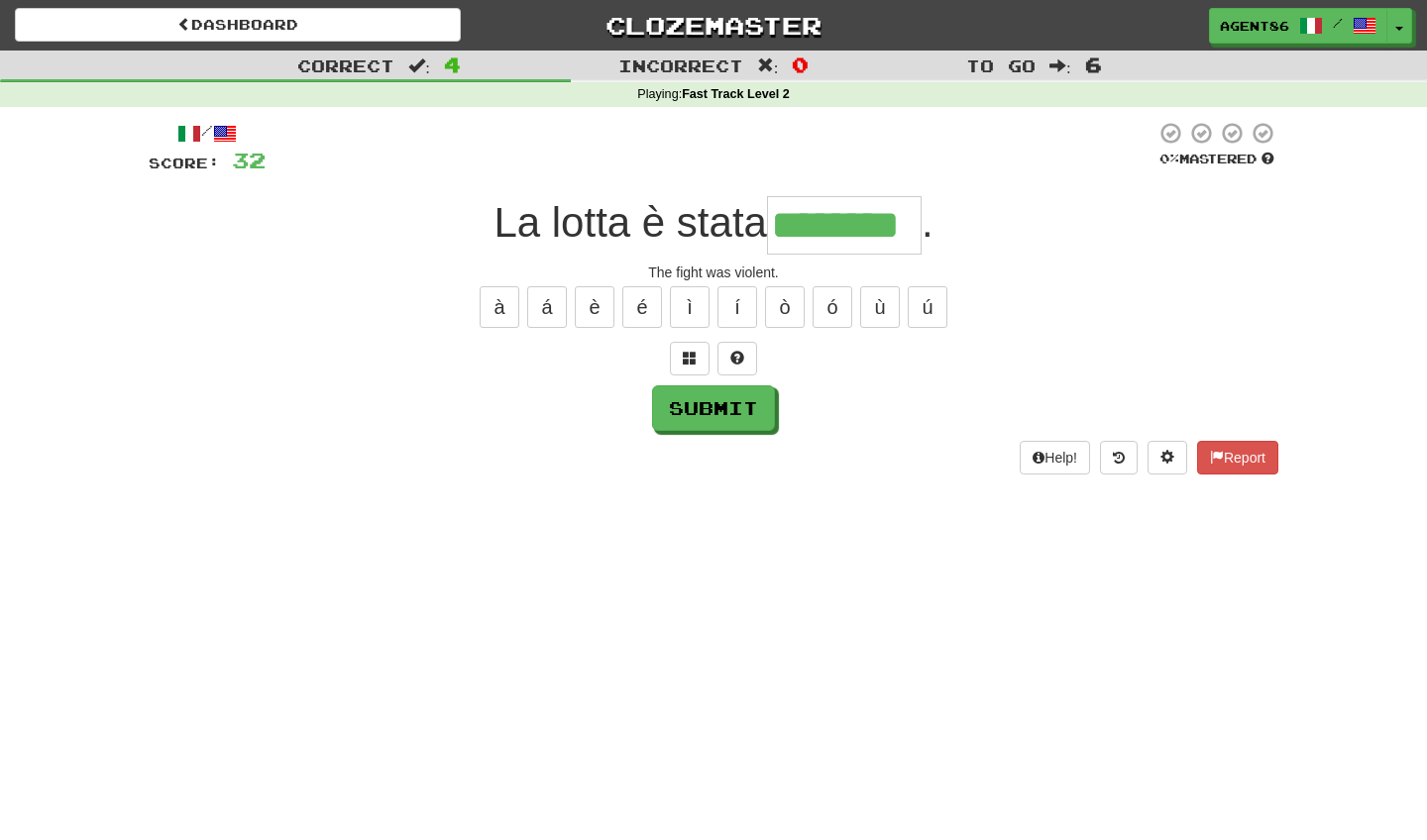 type on "********" 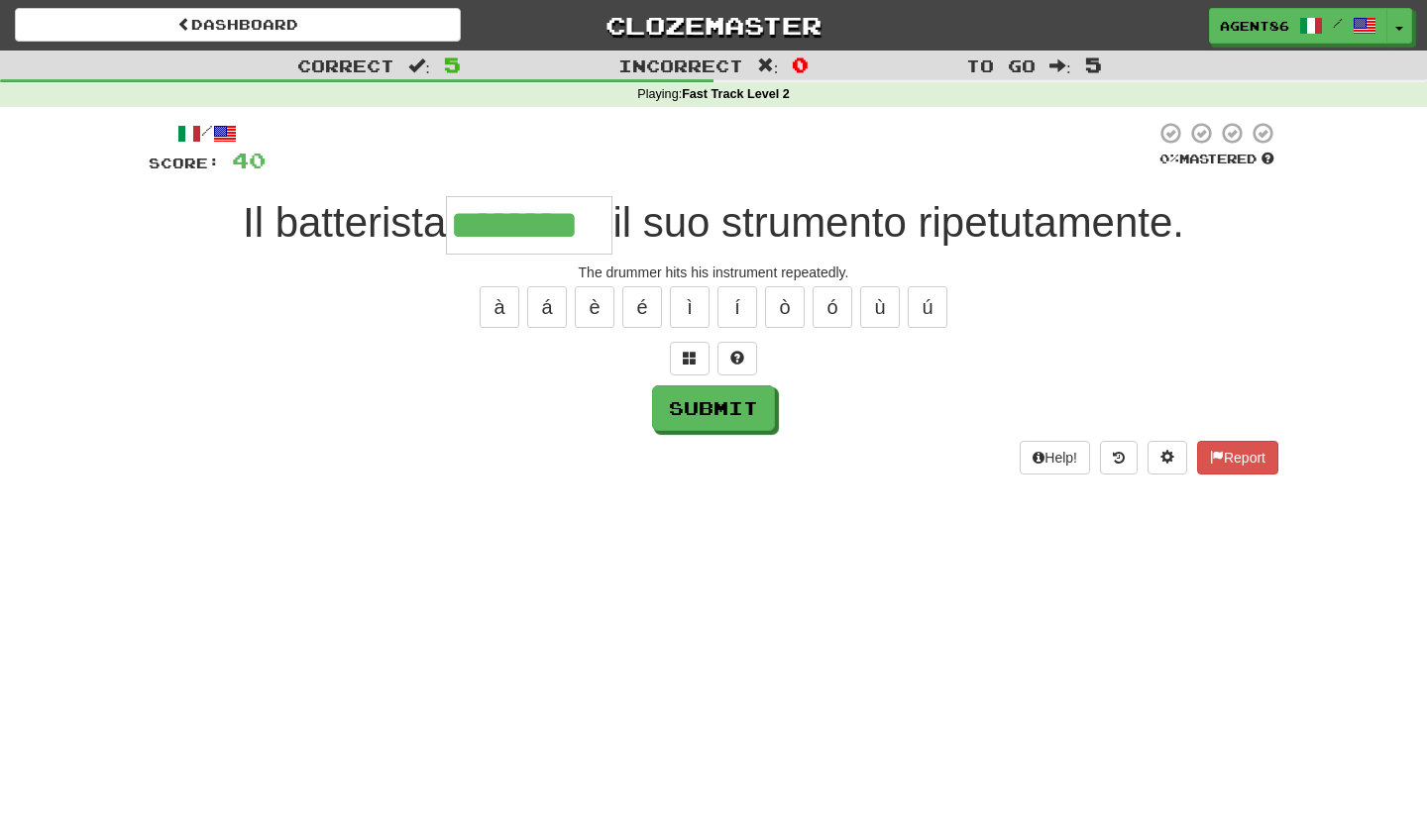 type on "********" 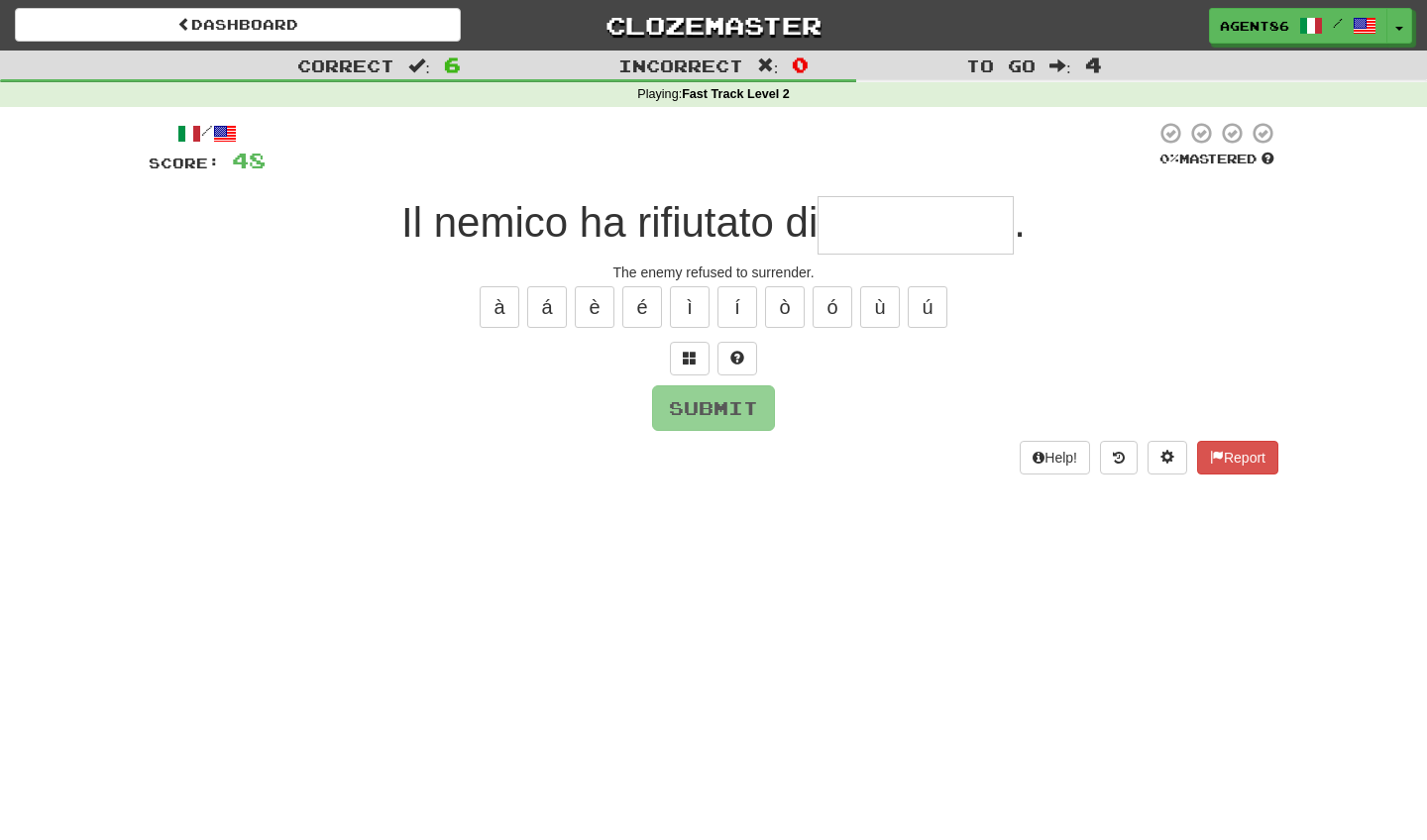 type on "*" 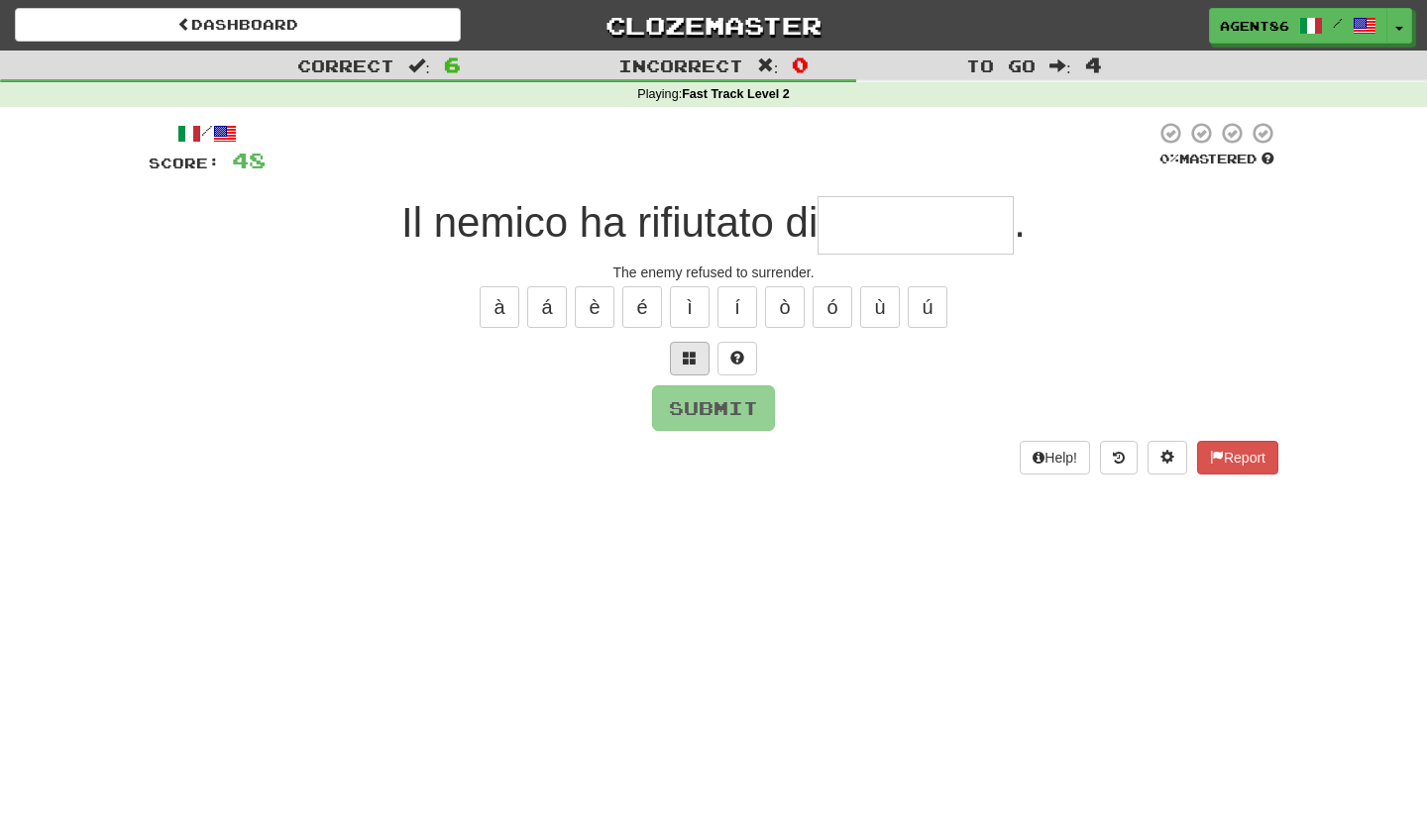click at bounding box center (690, 359) 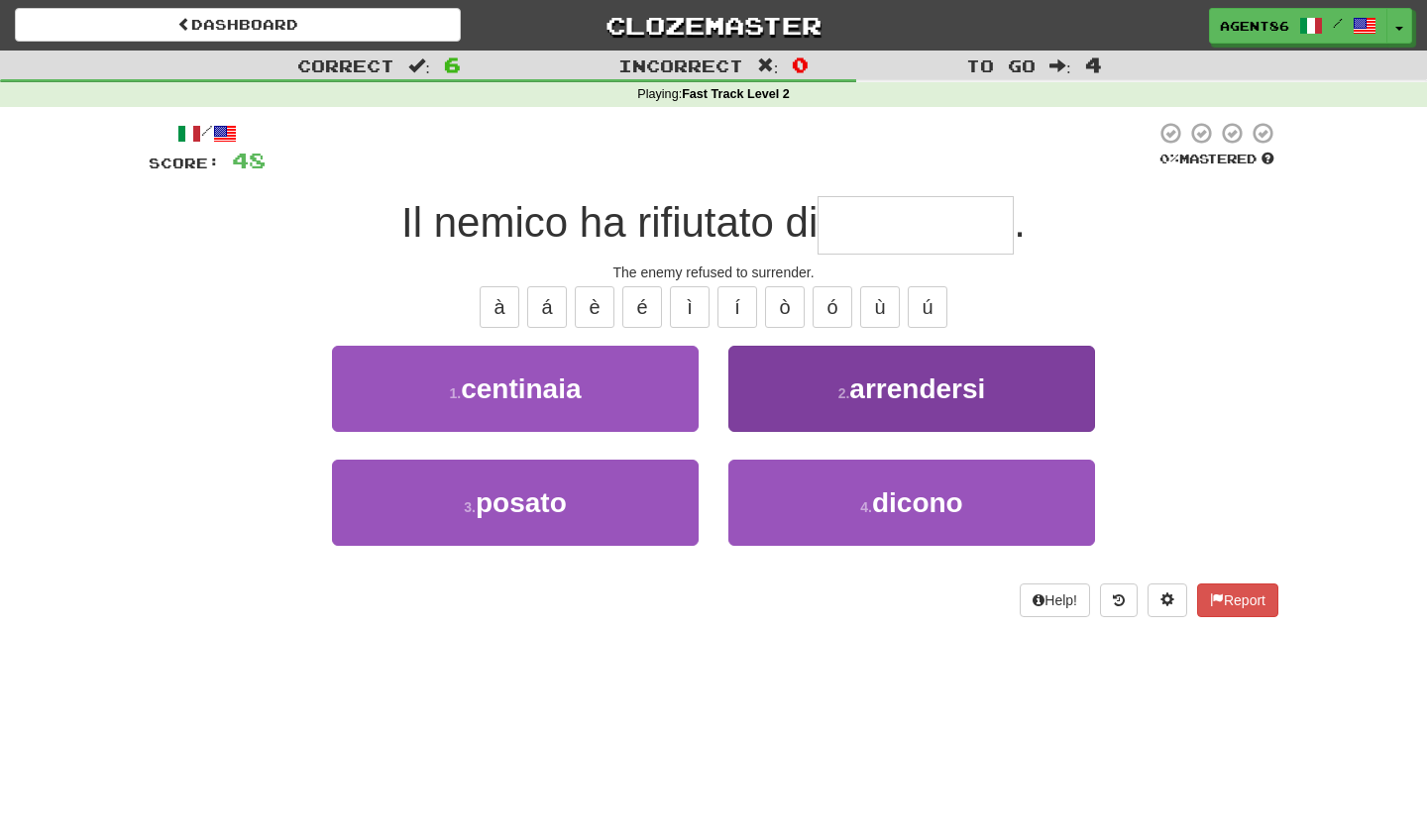 click on "2 .  arrendersi" at bounding box center (912, 388) 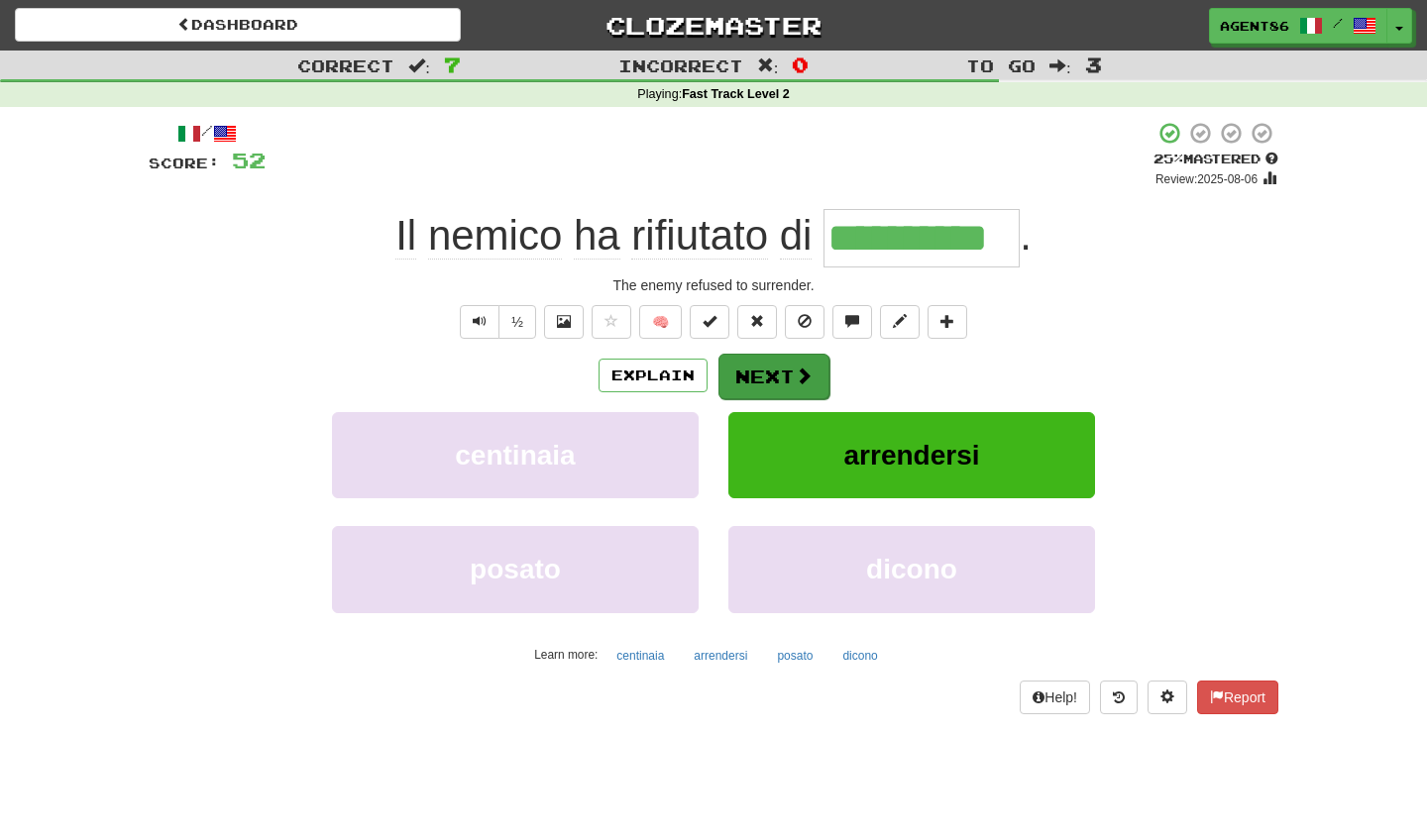 click on "Next" at bounding box center (774, 376) 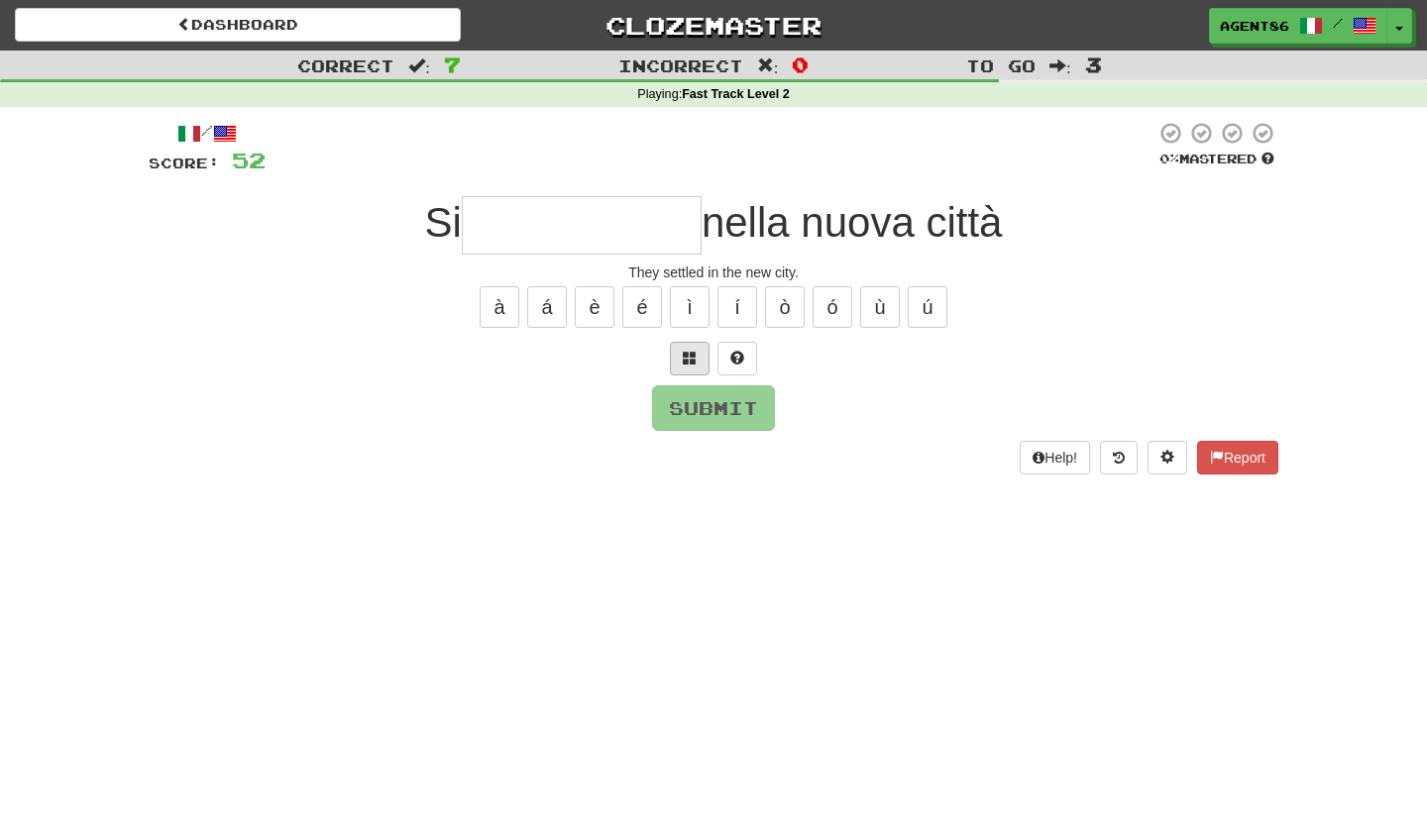 click at bounding box center [690, 358] 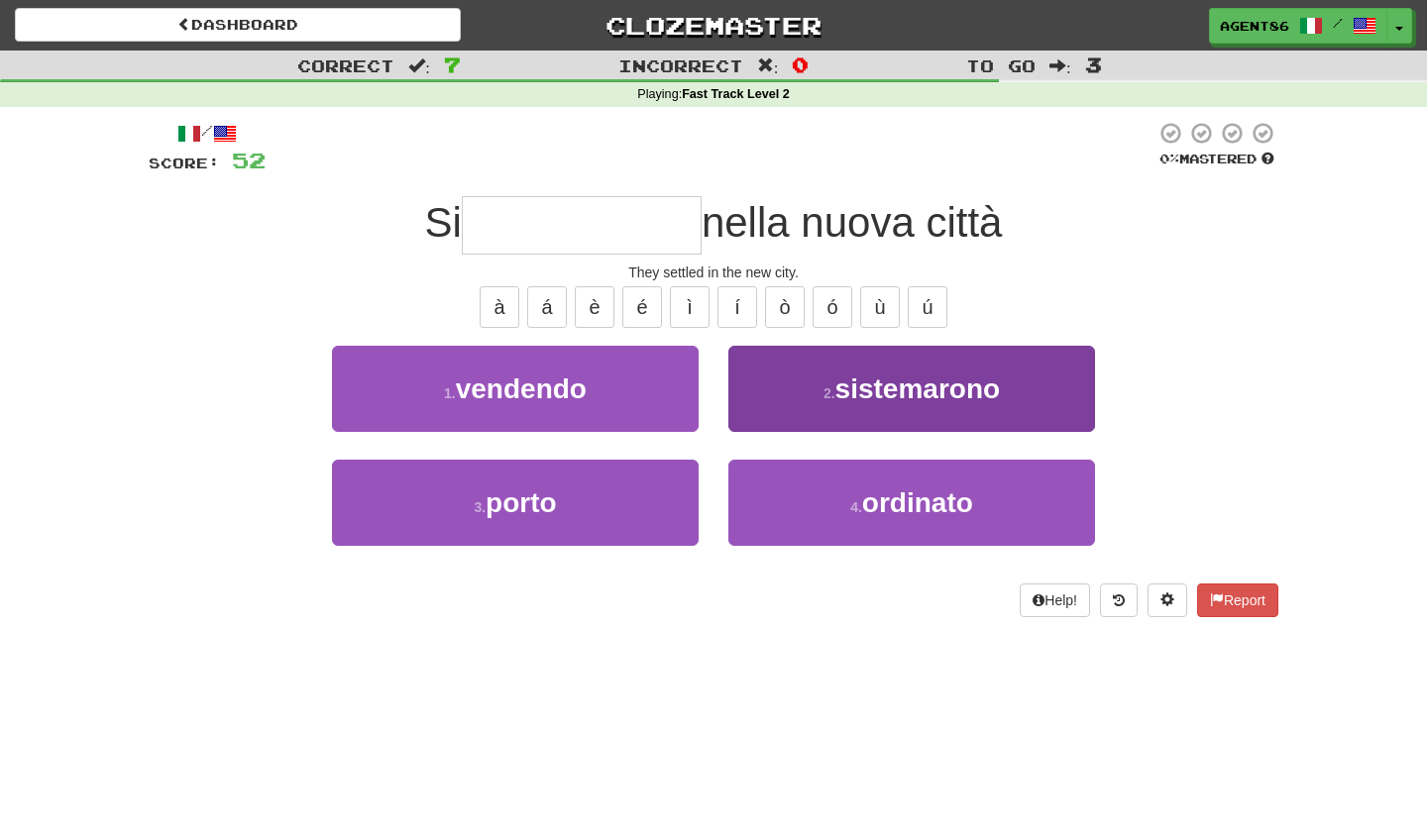 click on "2 .  sistemarono" at bounding box center (912, 388) 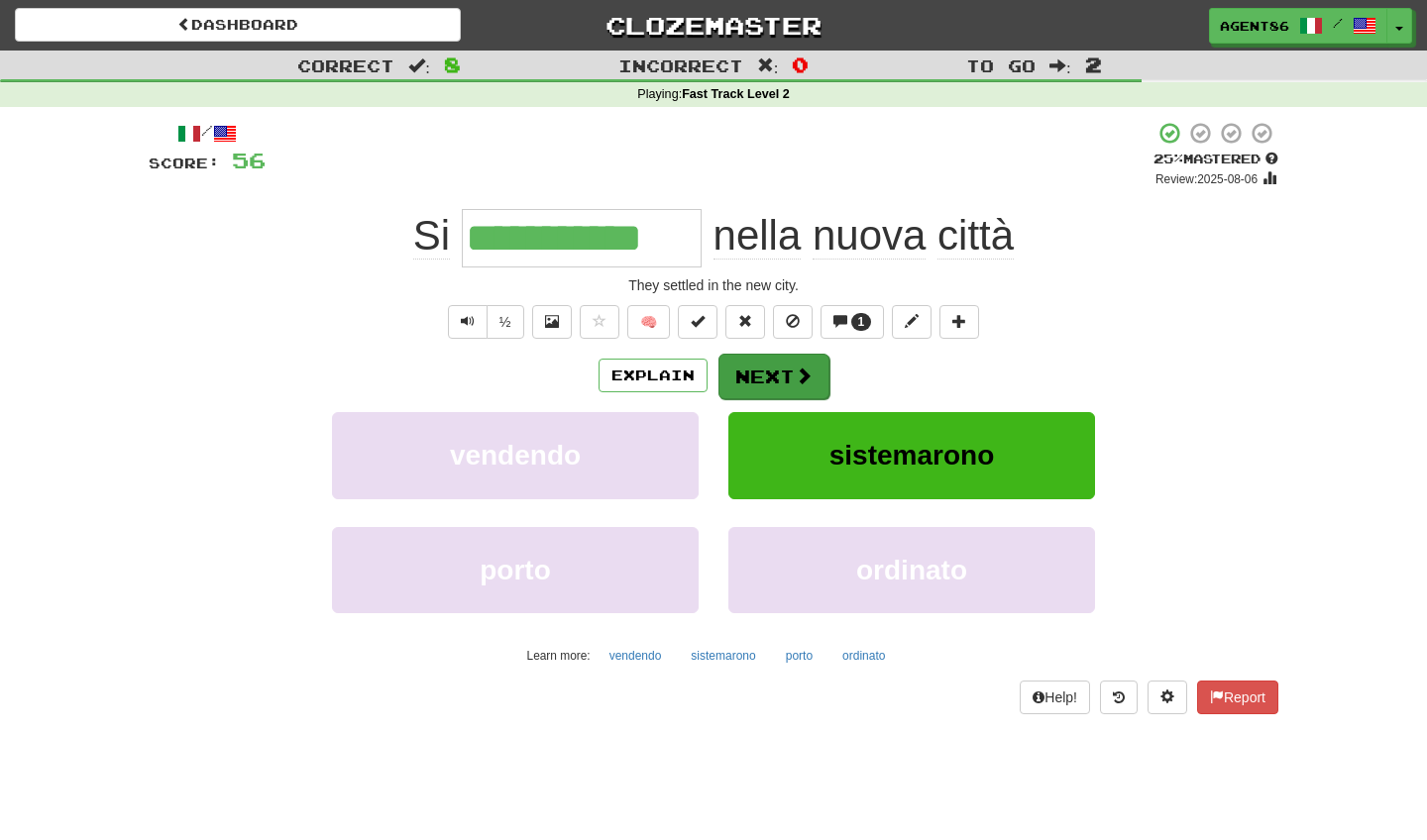 click on "Next" at bounding box center [774, 376] 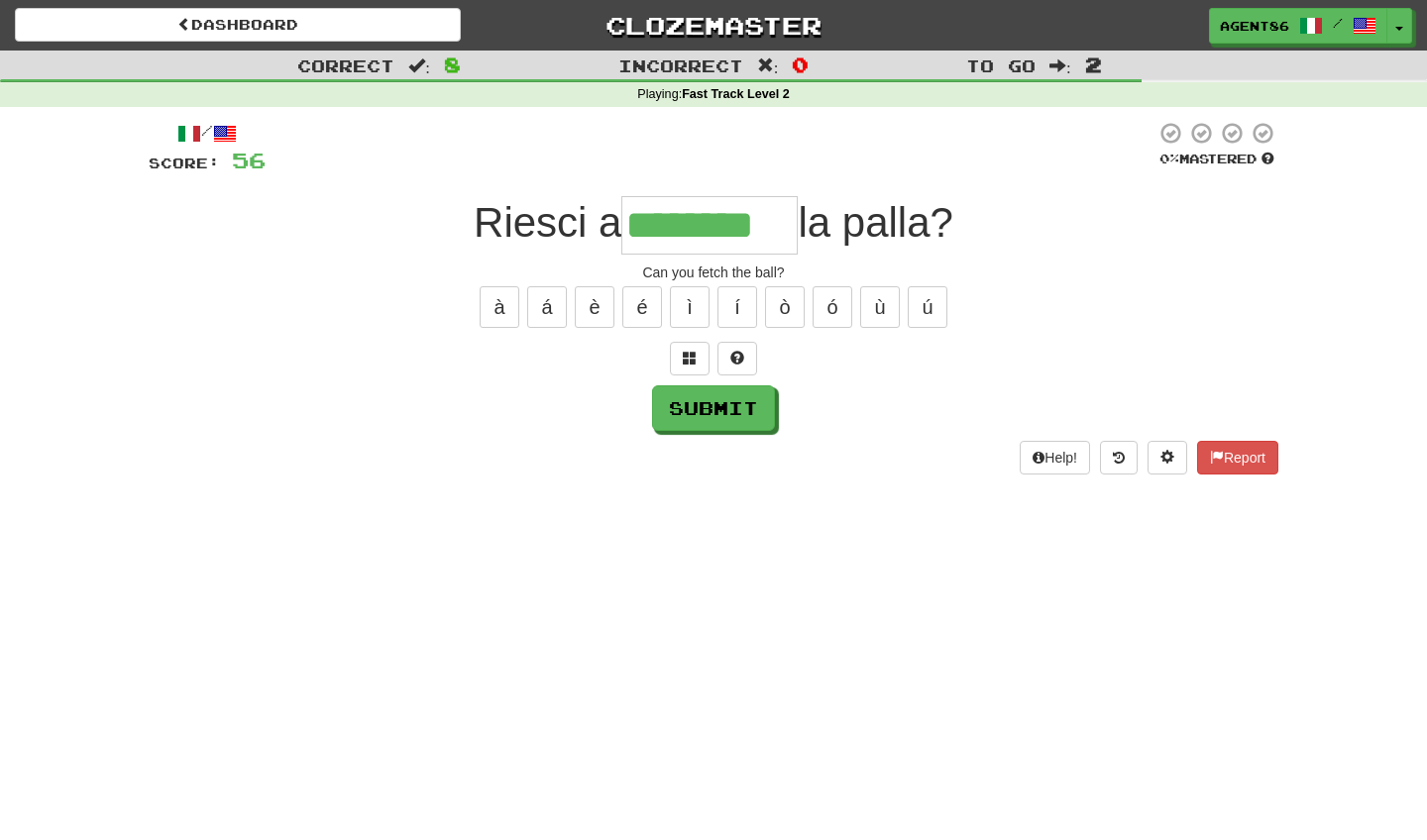 type on "********" 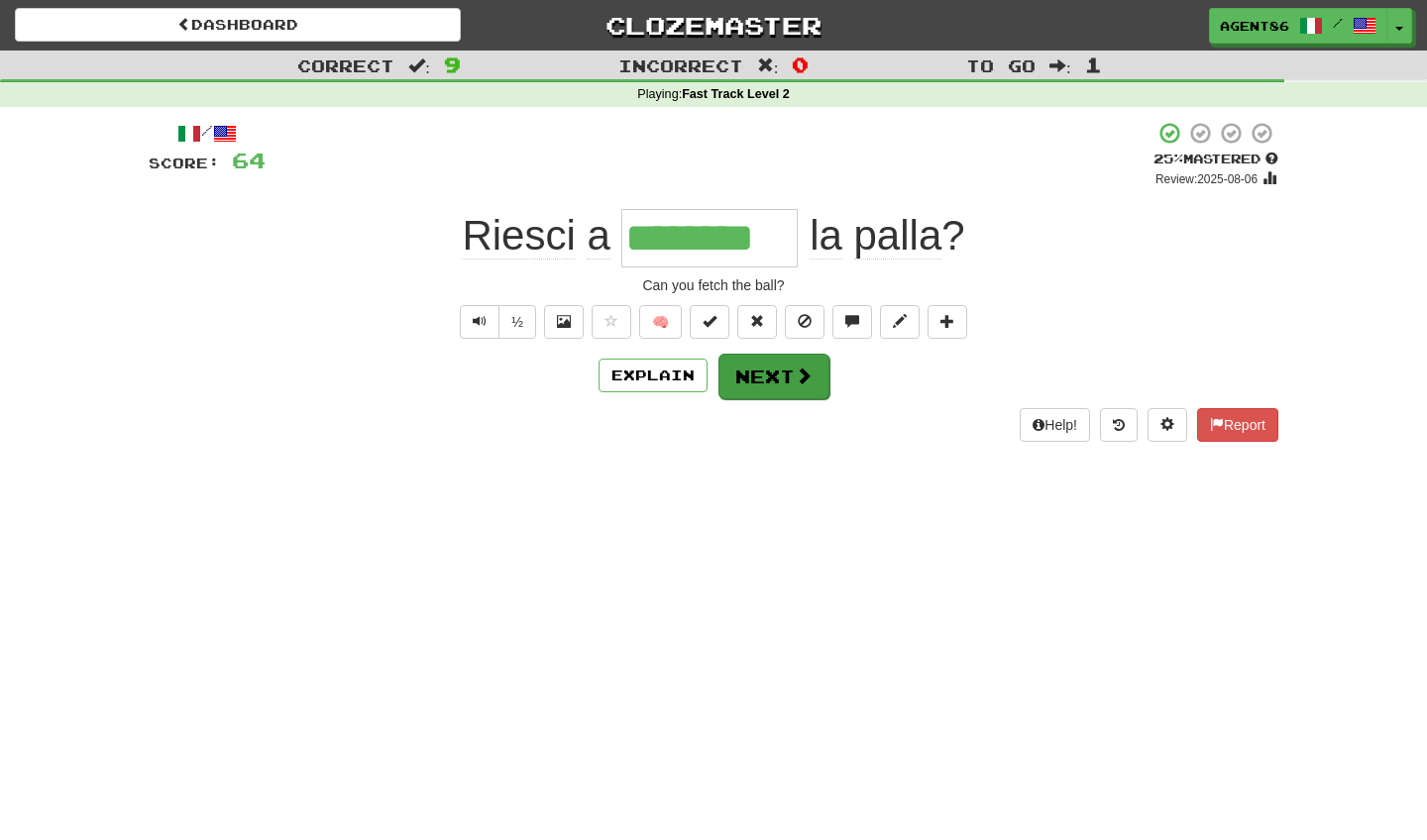 click on "Next" at bounding box center (774, 376) 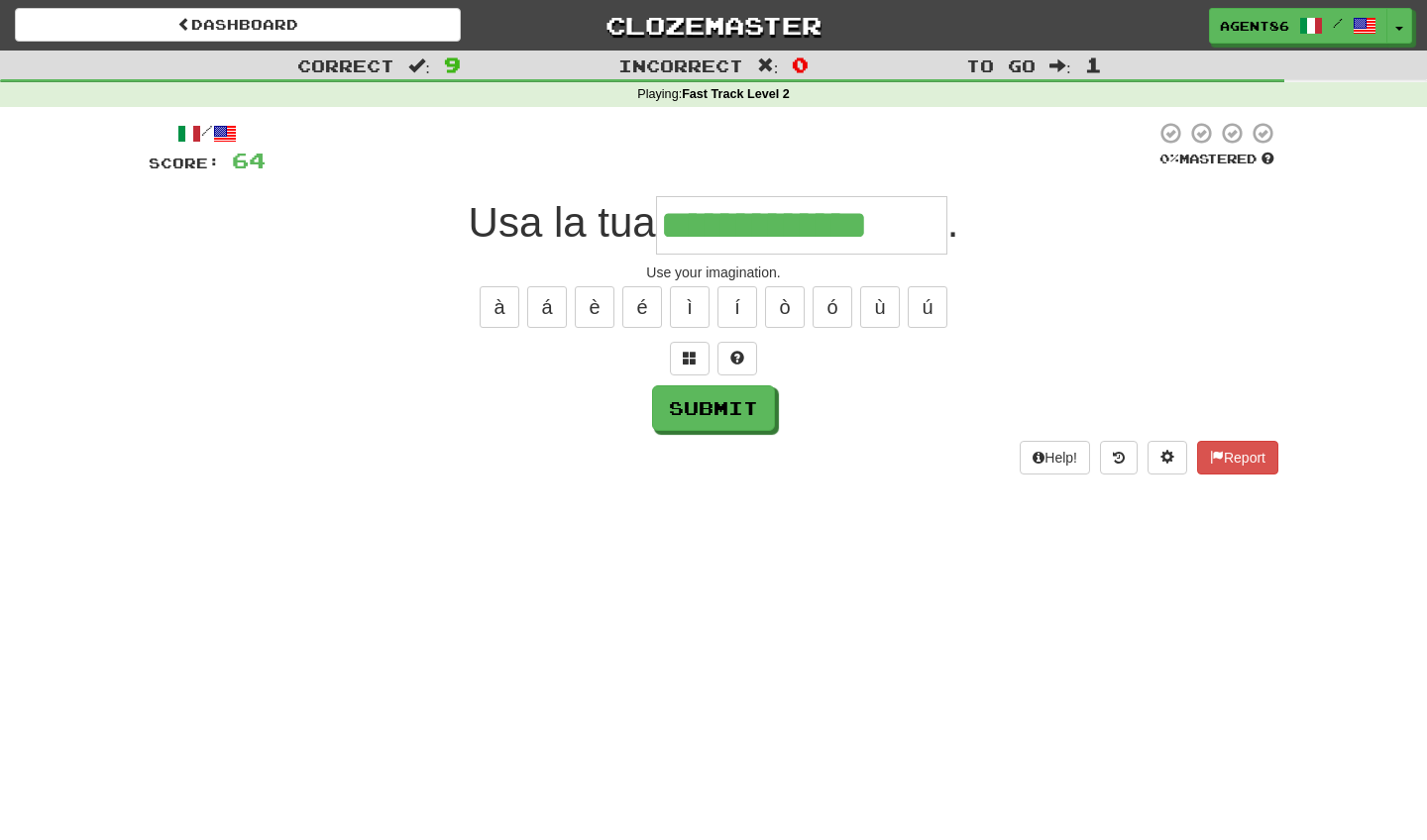 type on "**********" 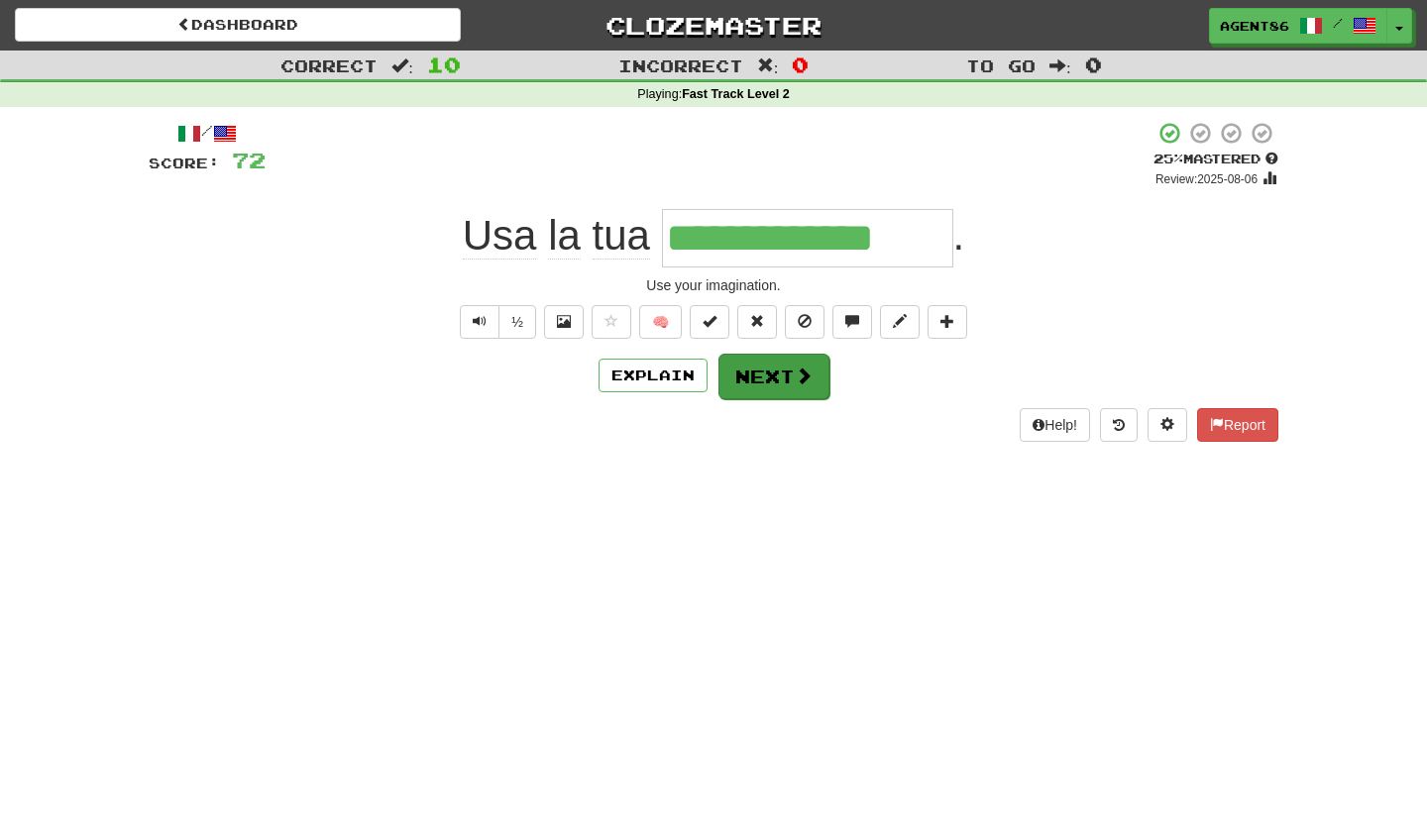 click on "Next" at bounding box center (774, 376) 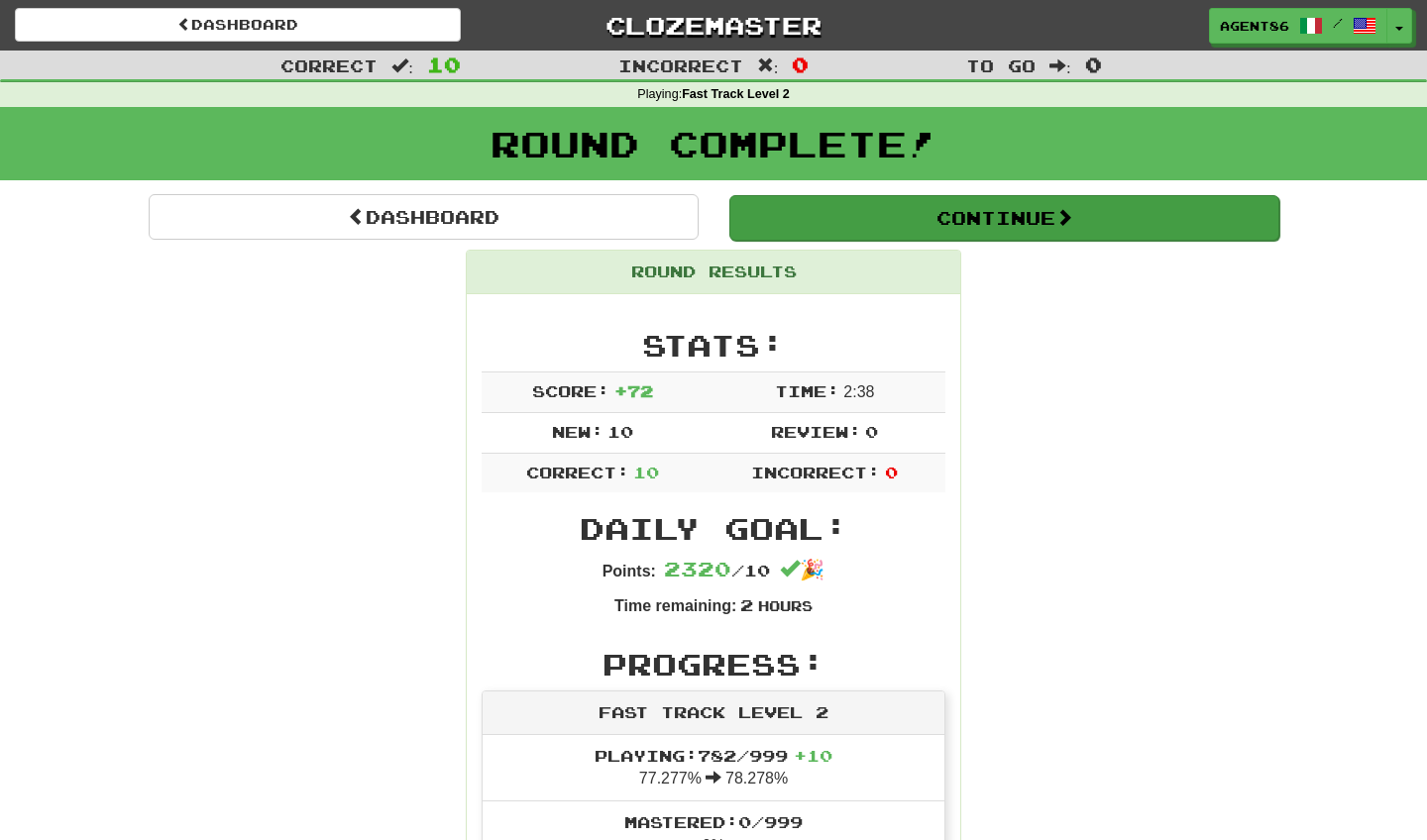 click on "Continue" at bounding box center [1004, 218] 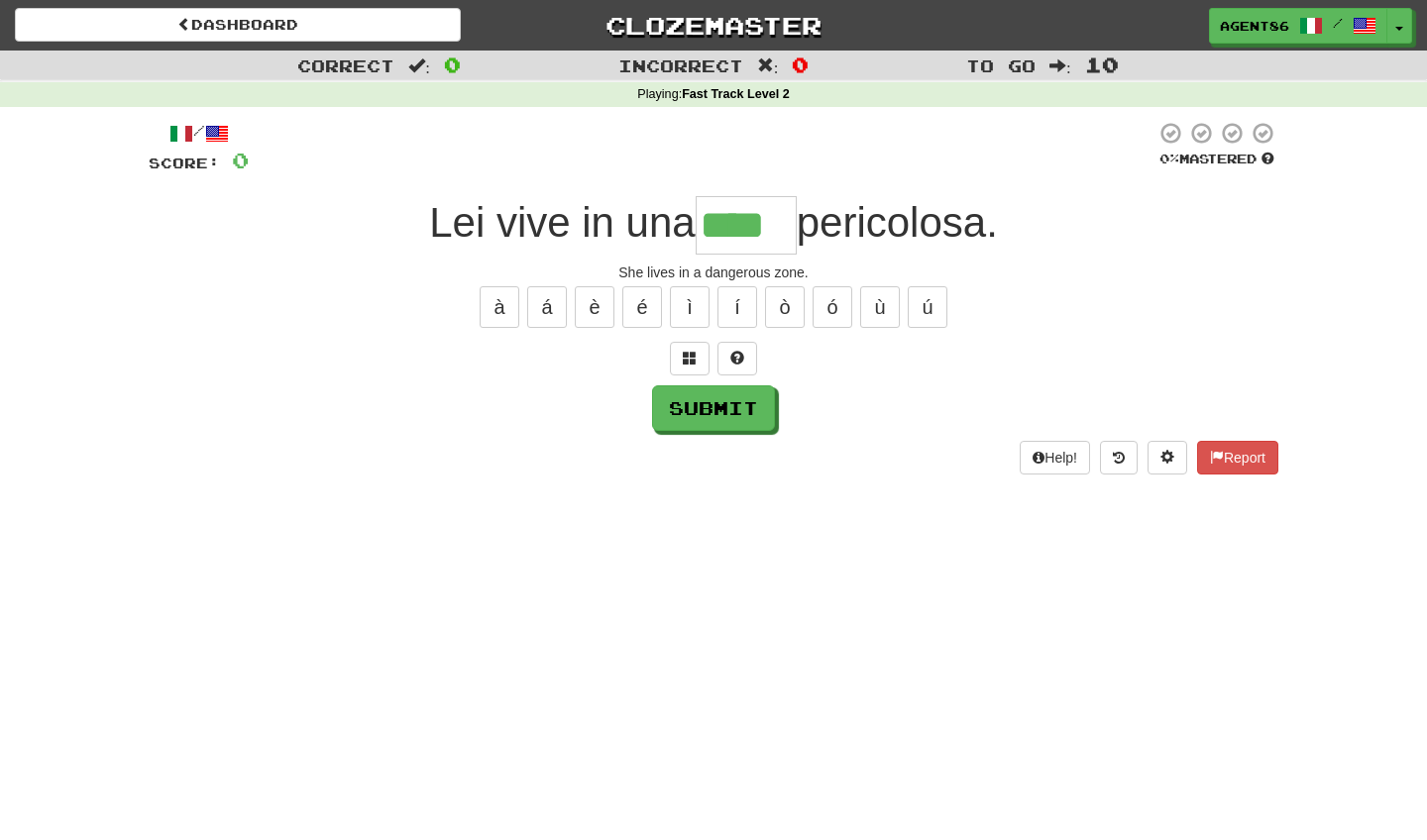 type on "****" 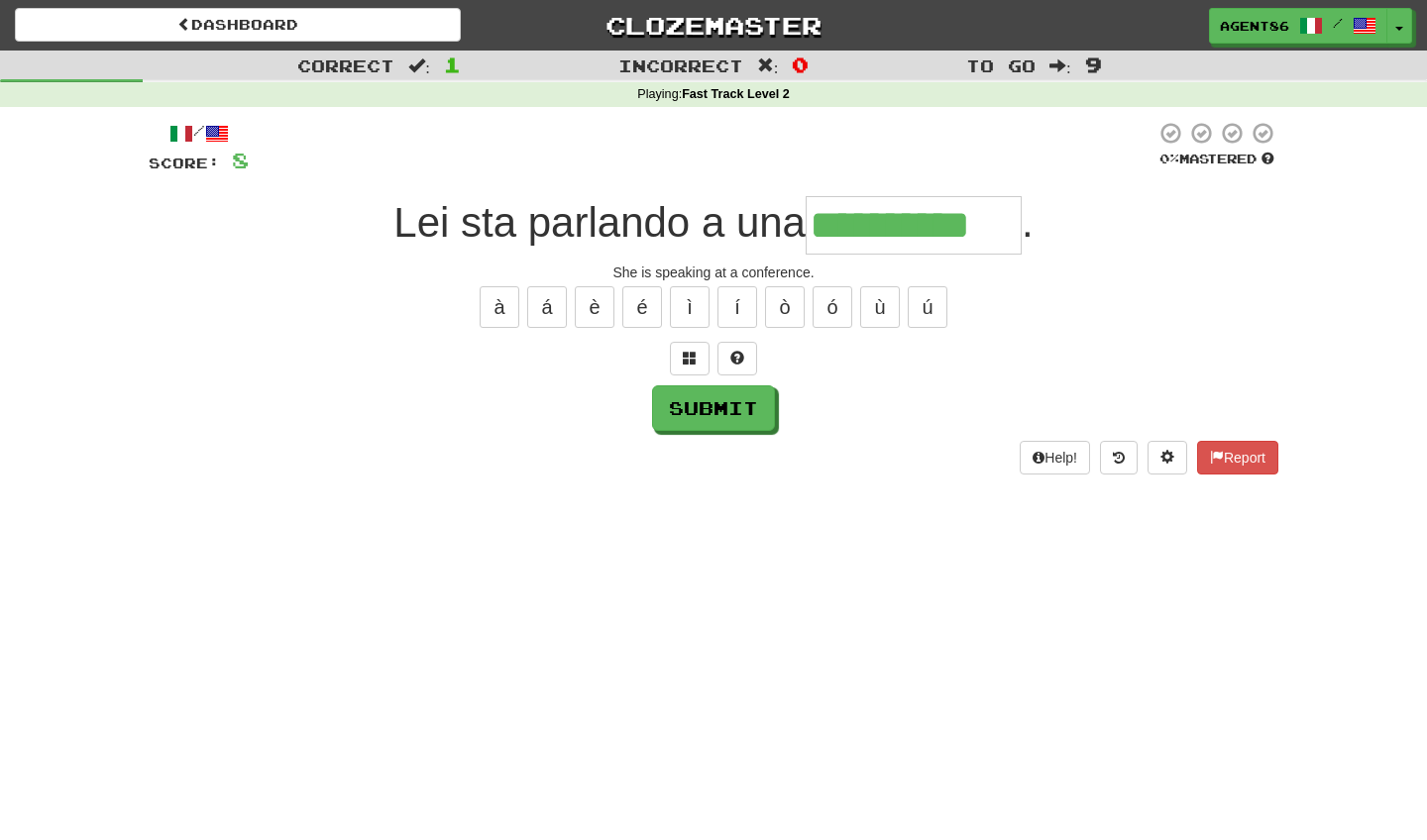 type on "**********" 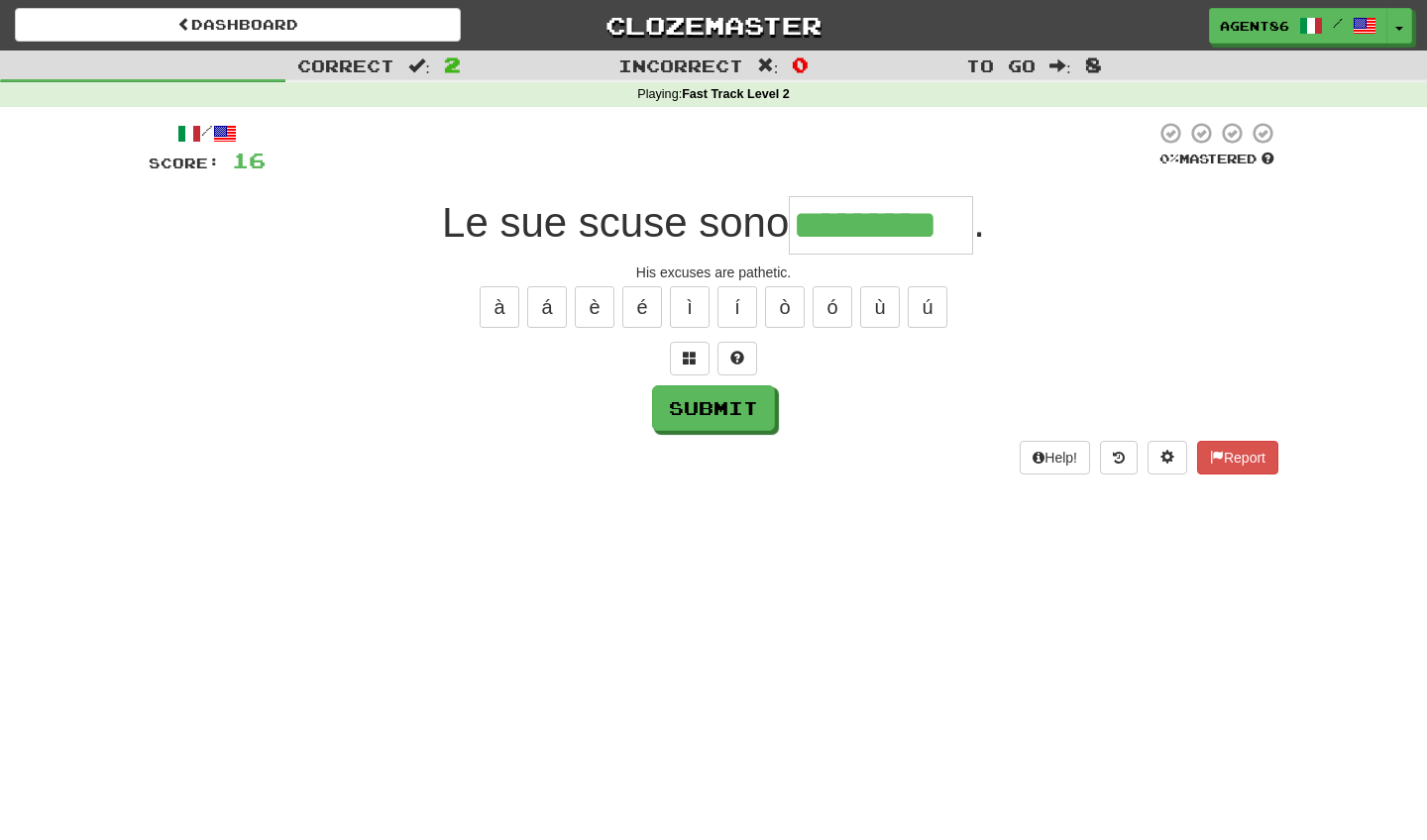 type on "*********" 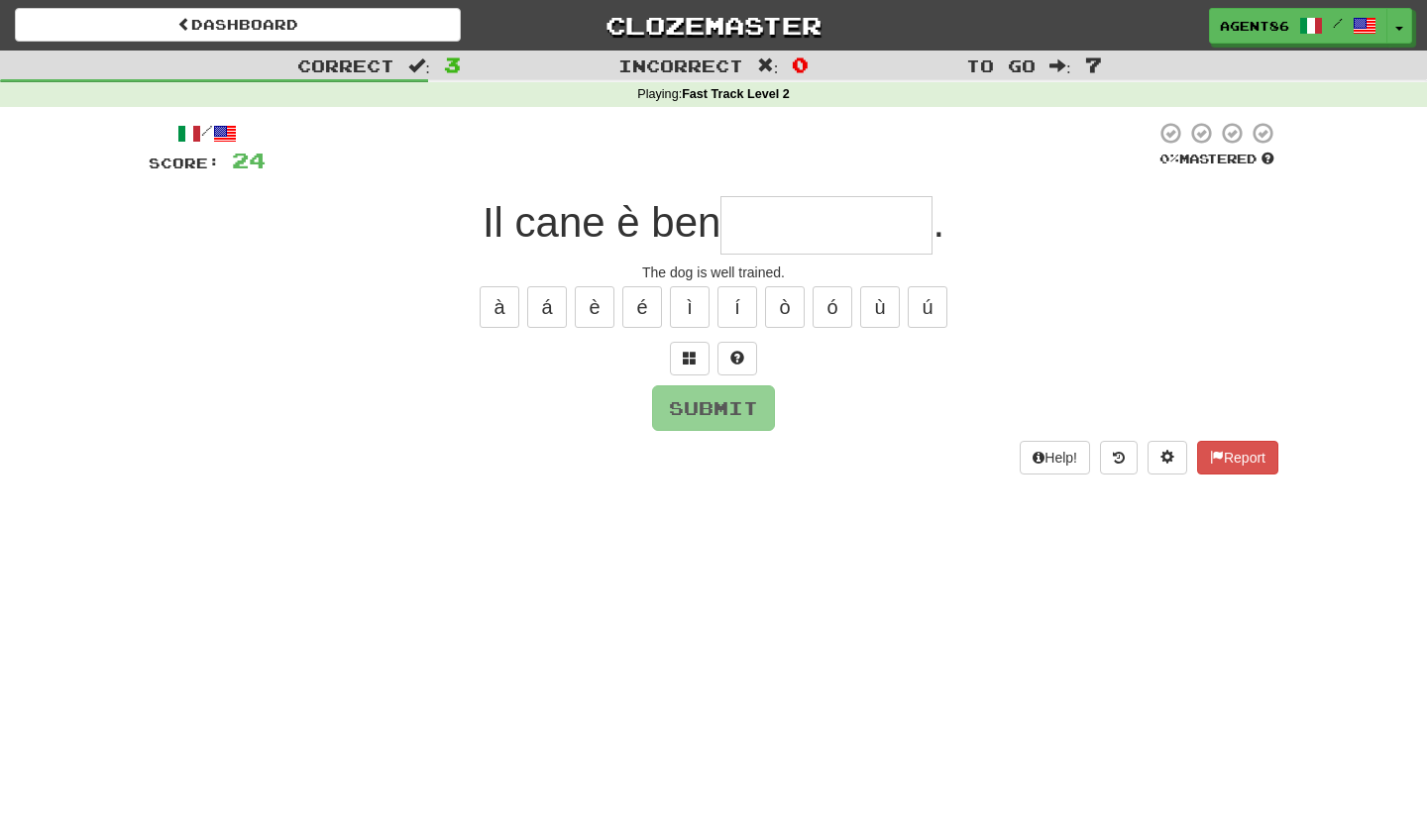 type on "*" 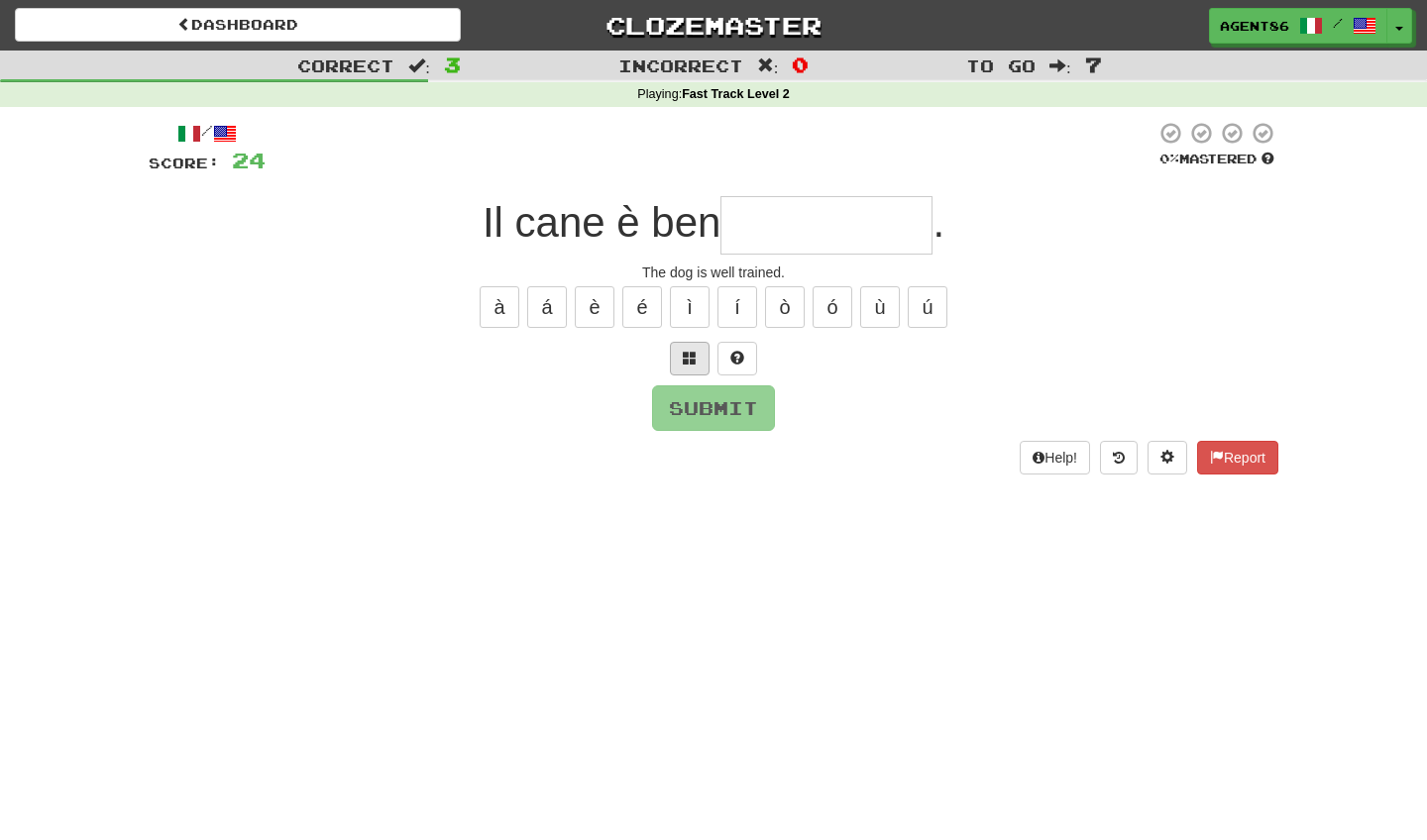 click at bounding box center (690, 358) 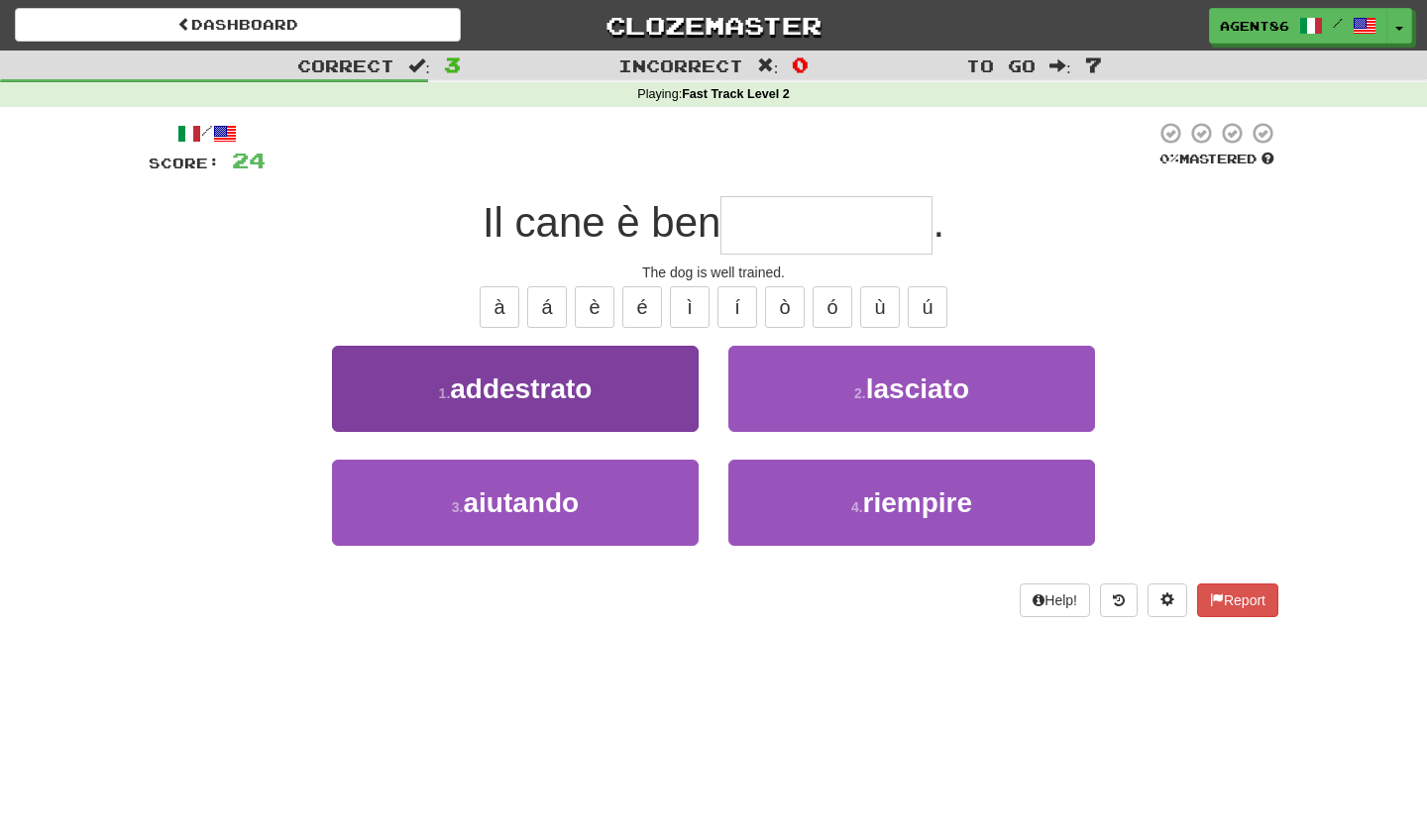 click on "1 .  addestrato" at bounding box center [515, 388] 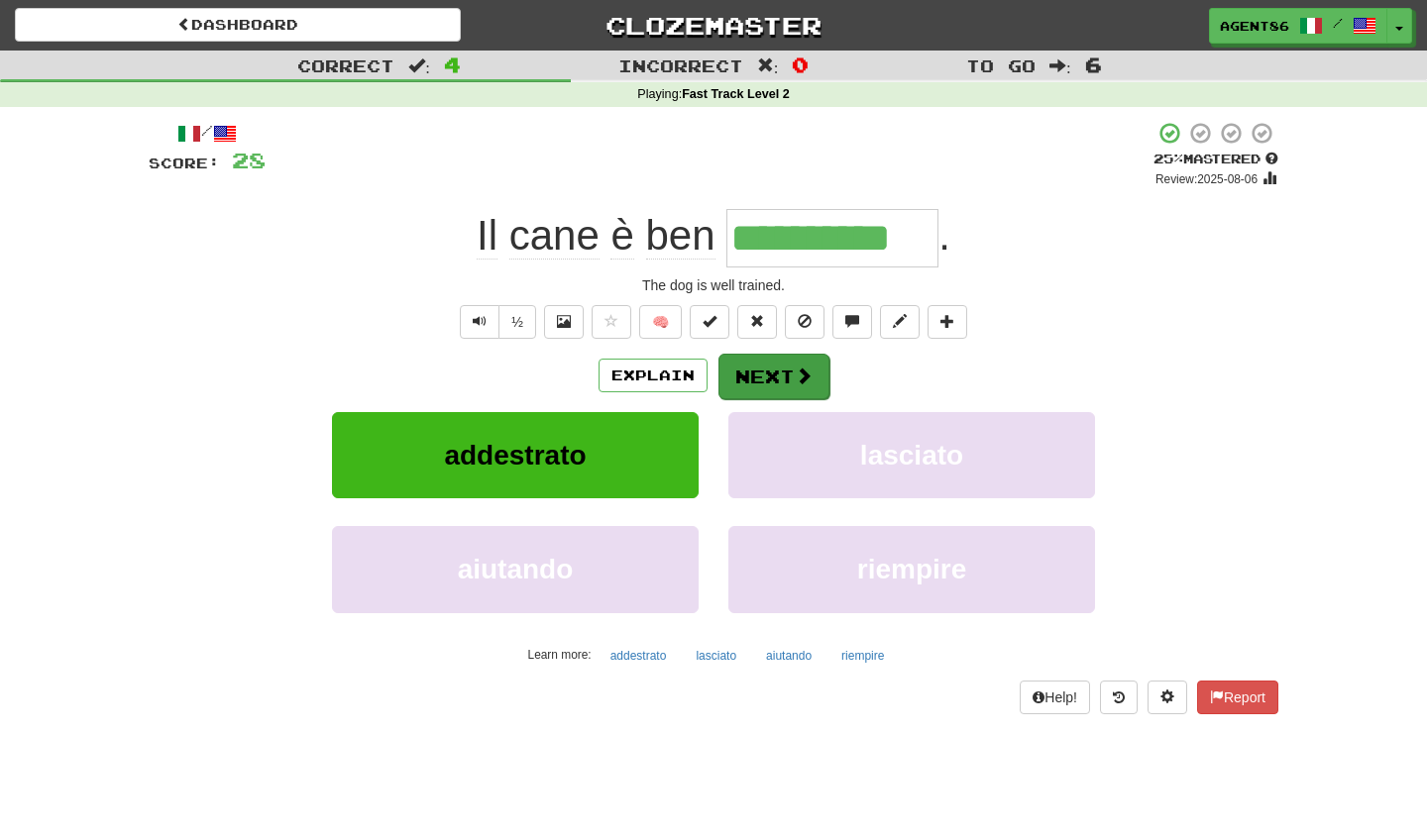 click on "Next" at bounding box center [774, 376] 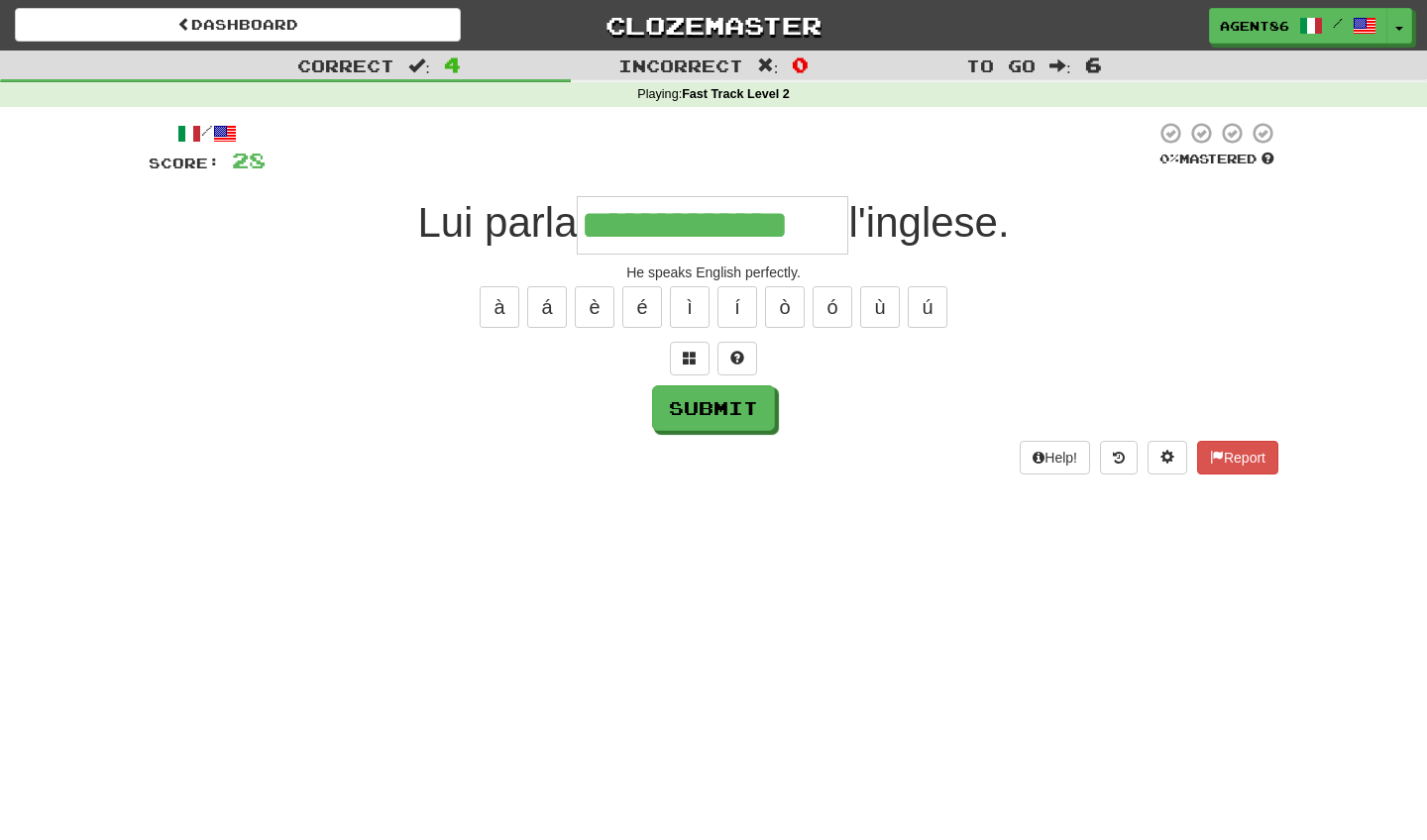 type on "**********" 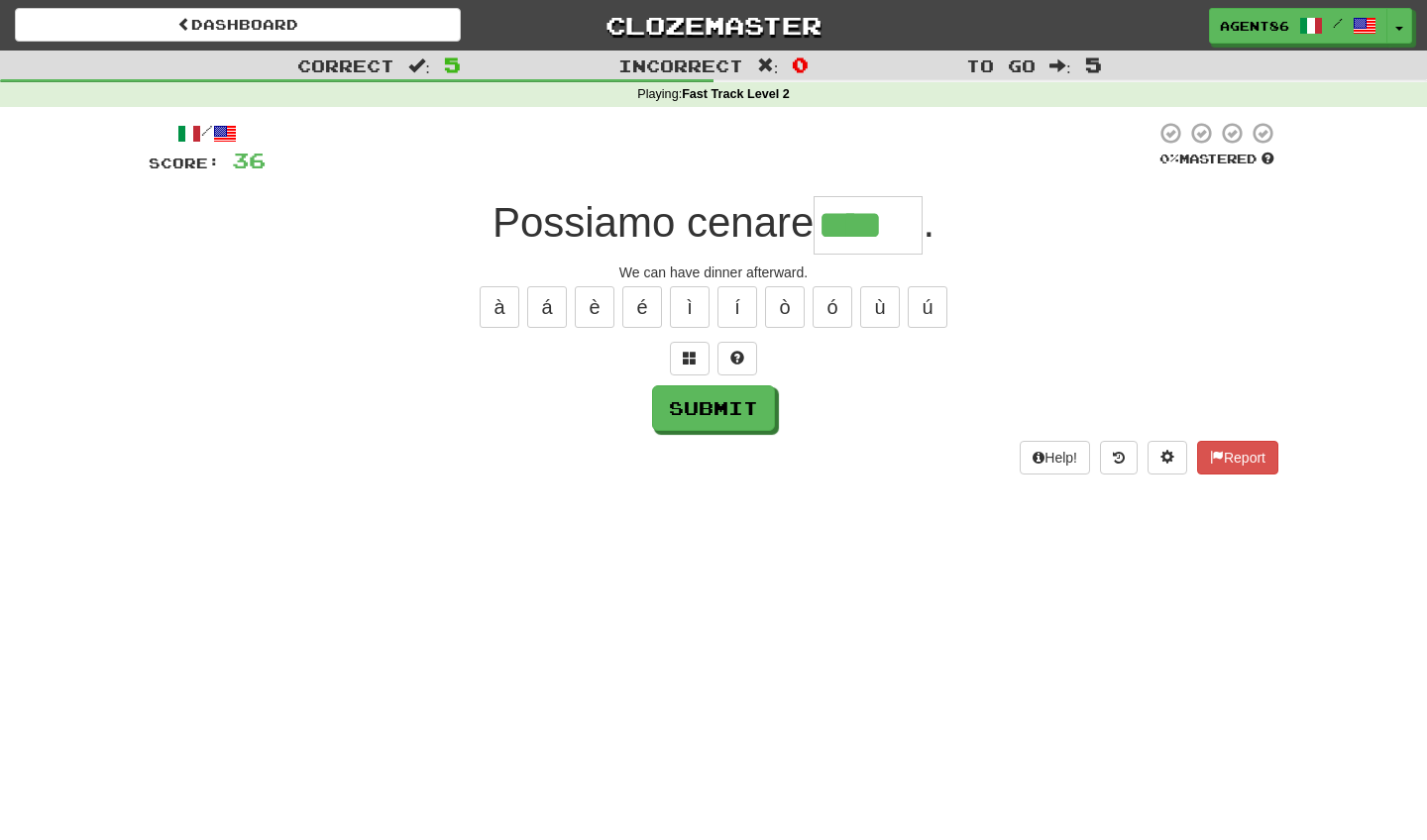 type on "****" 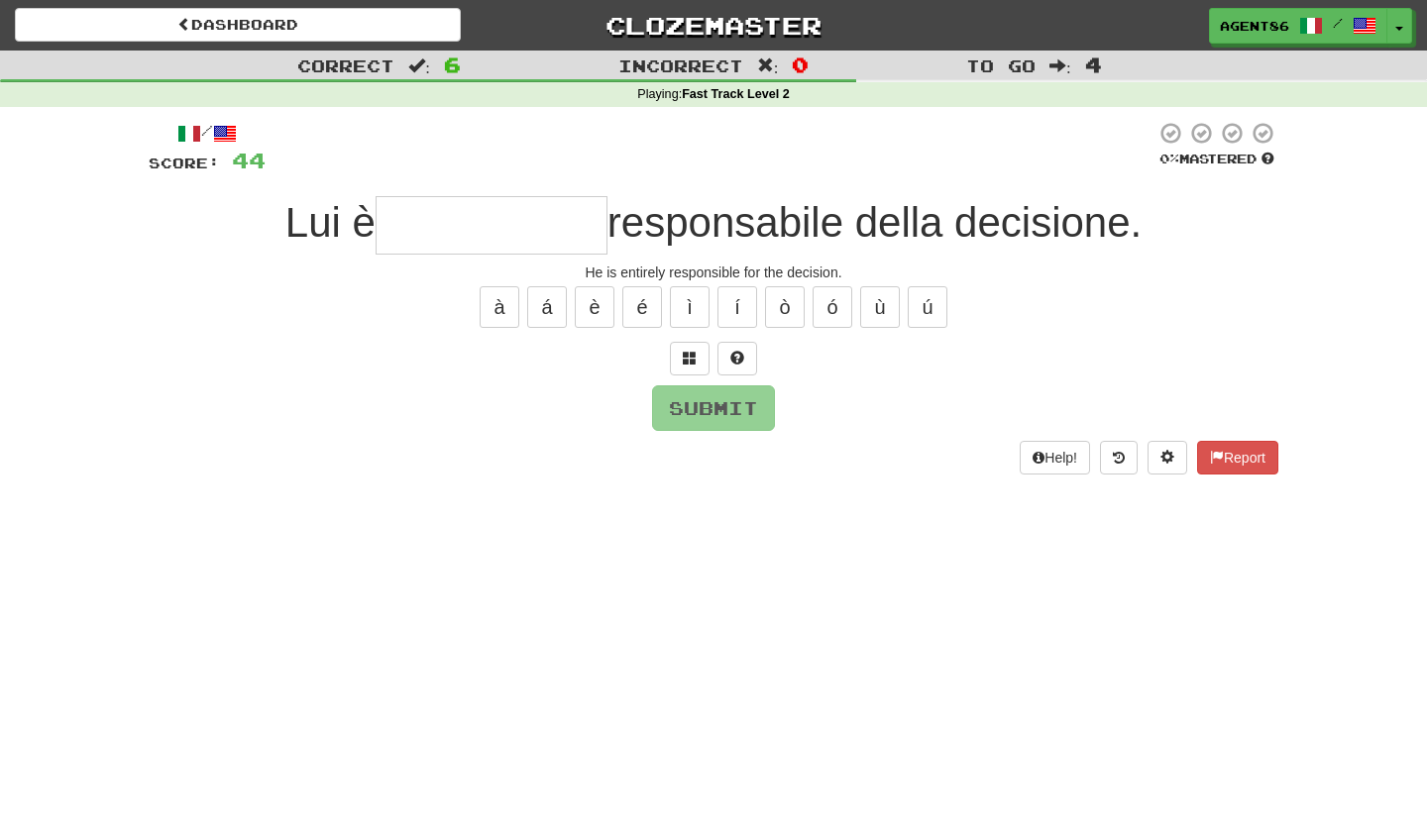 type on "*" 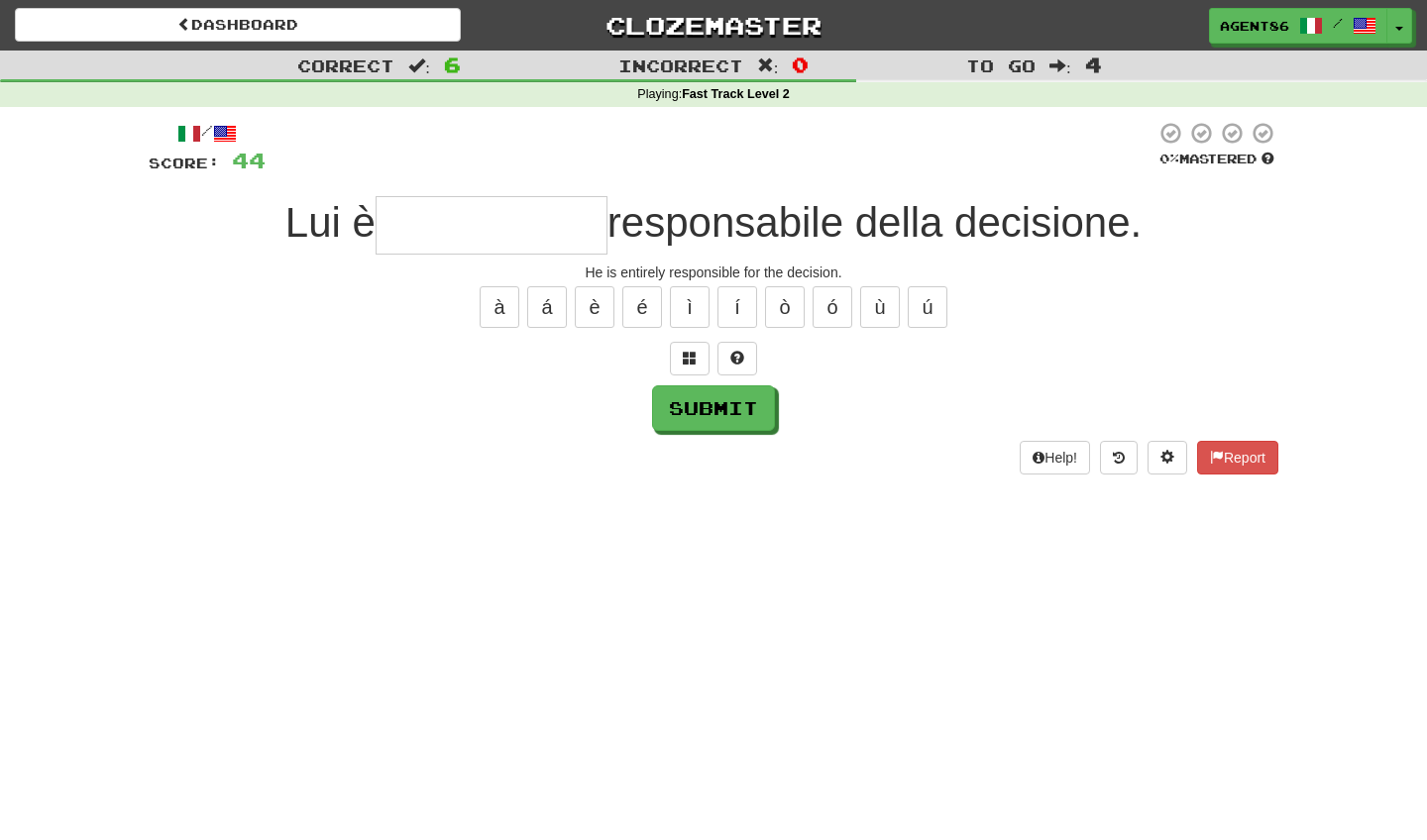 type on "*" 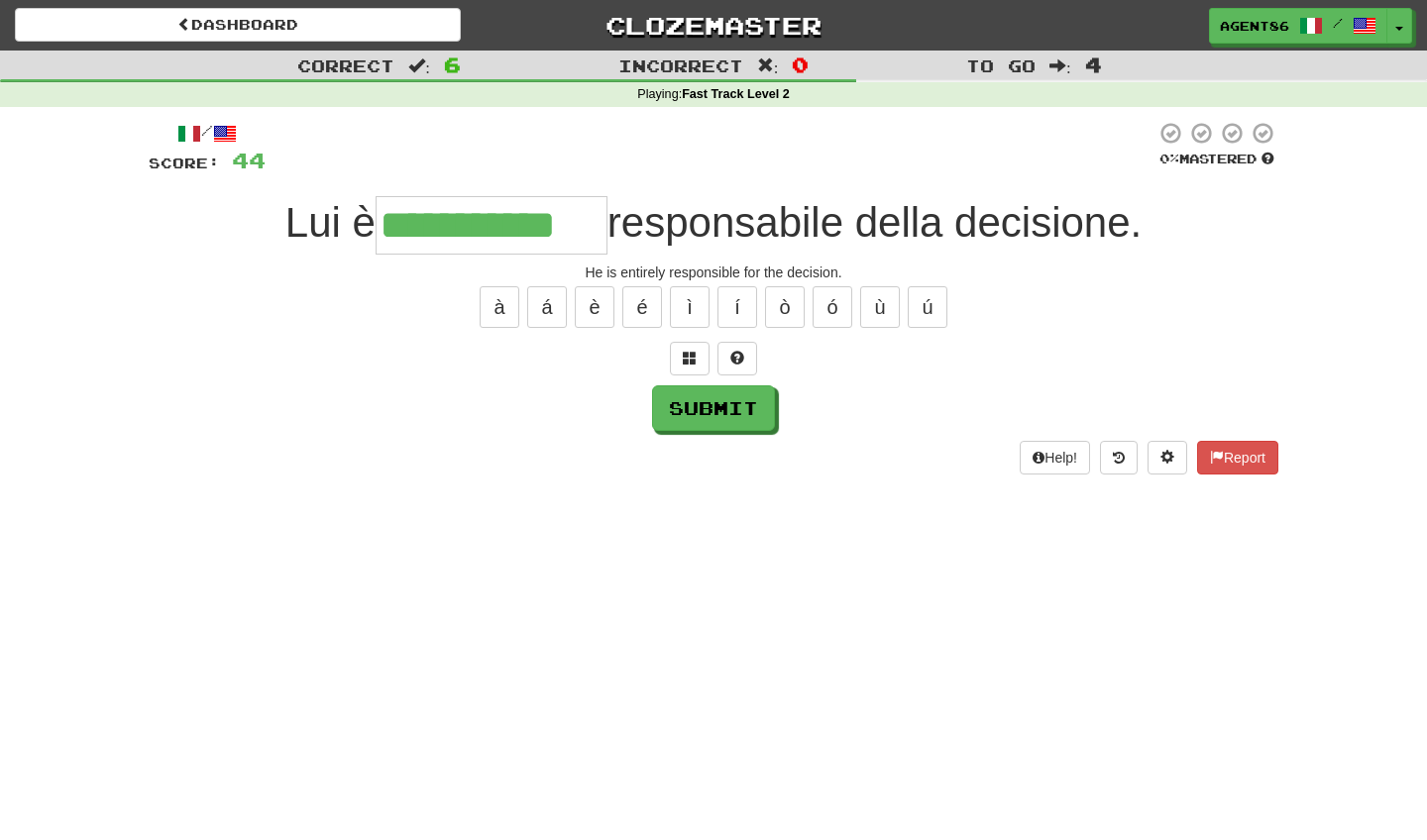 type on "**********" 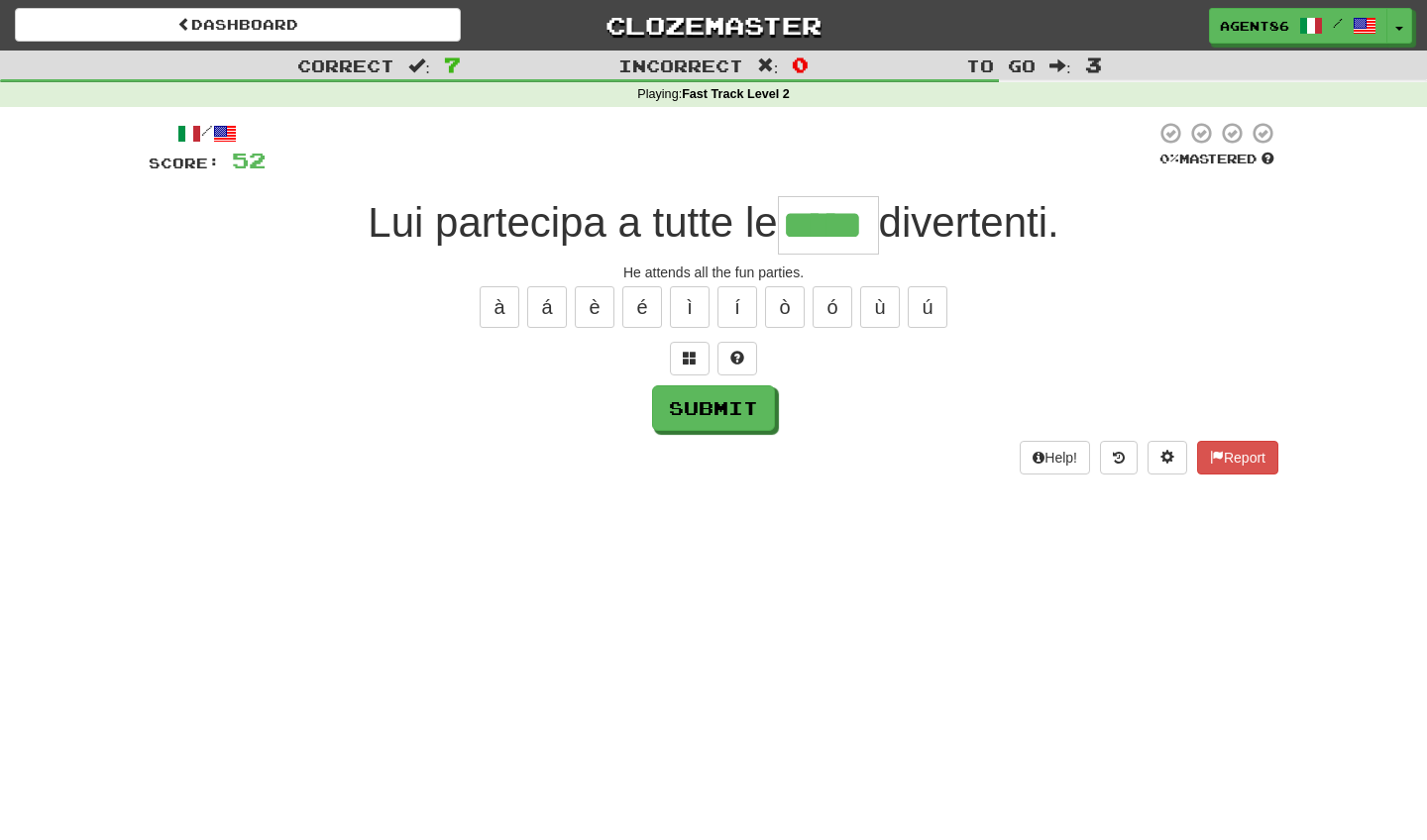 type on "*****" 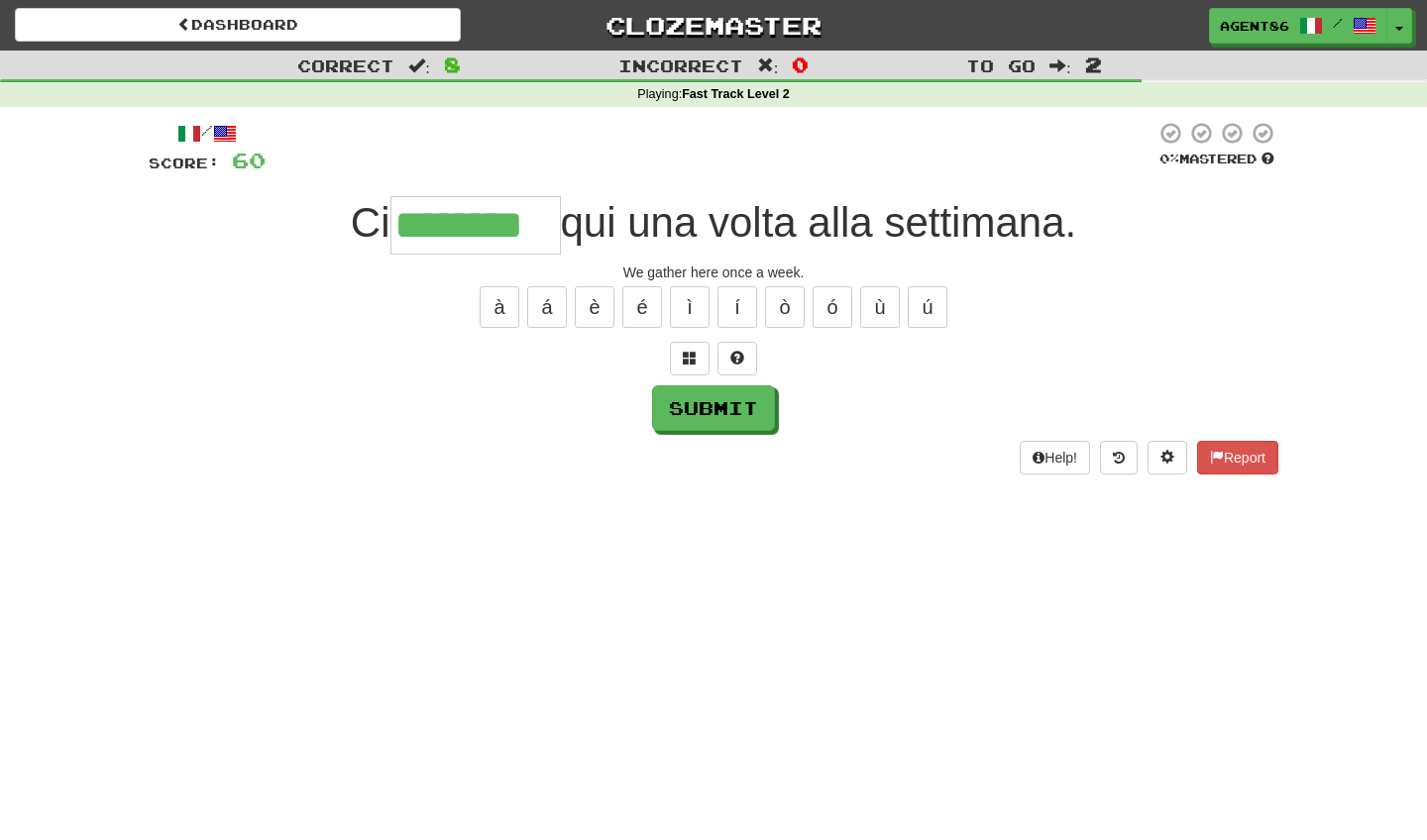 type on "********" 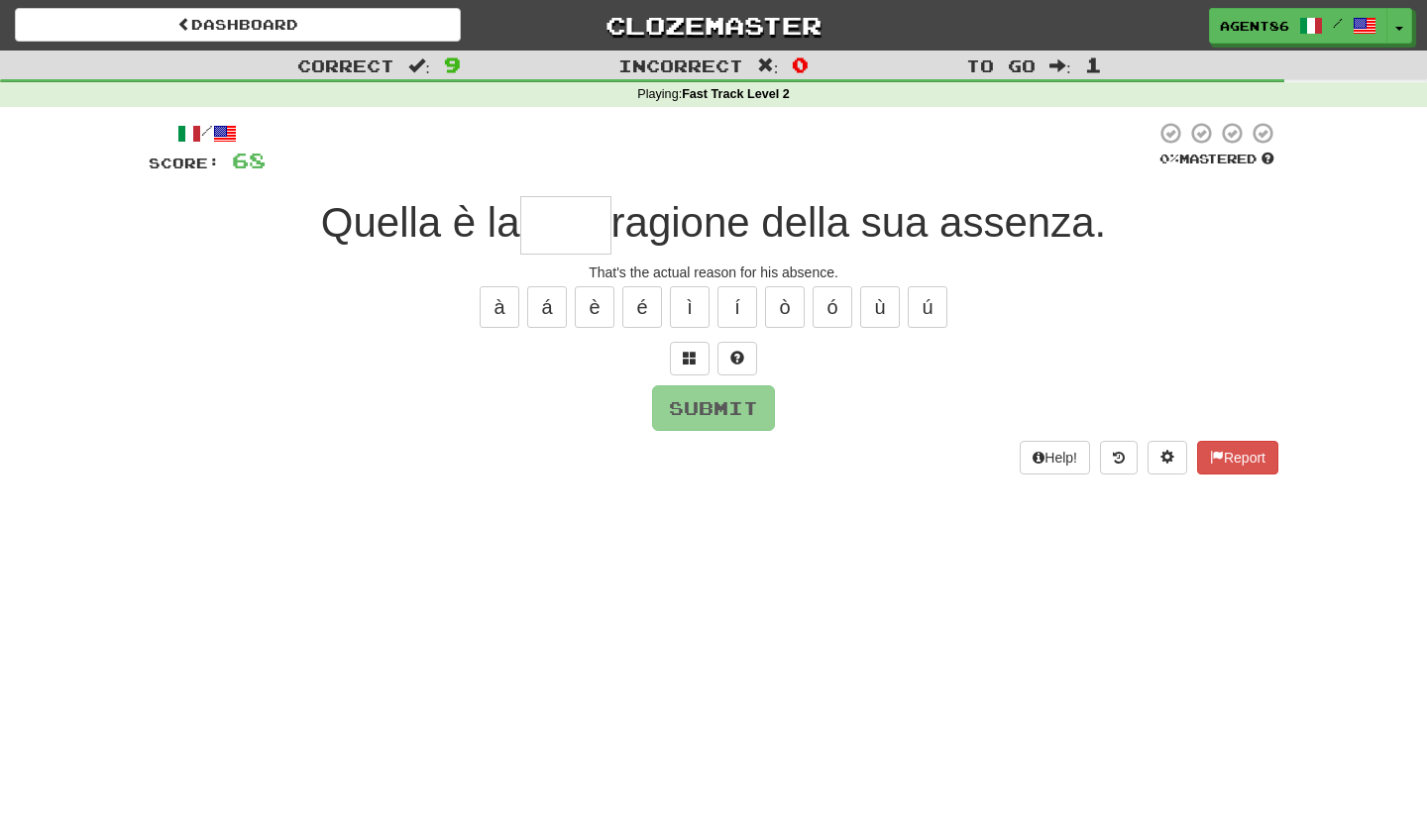 type on "*" 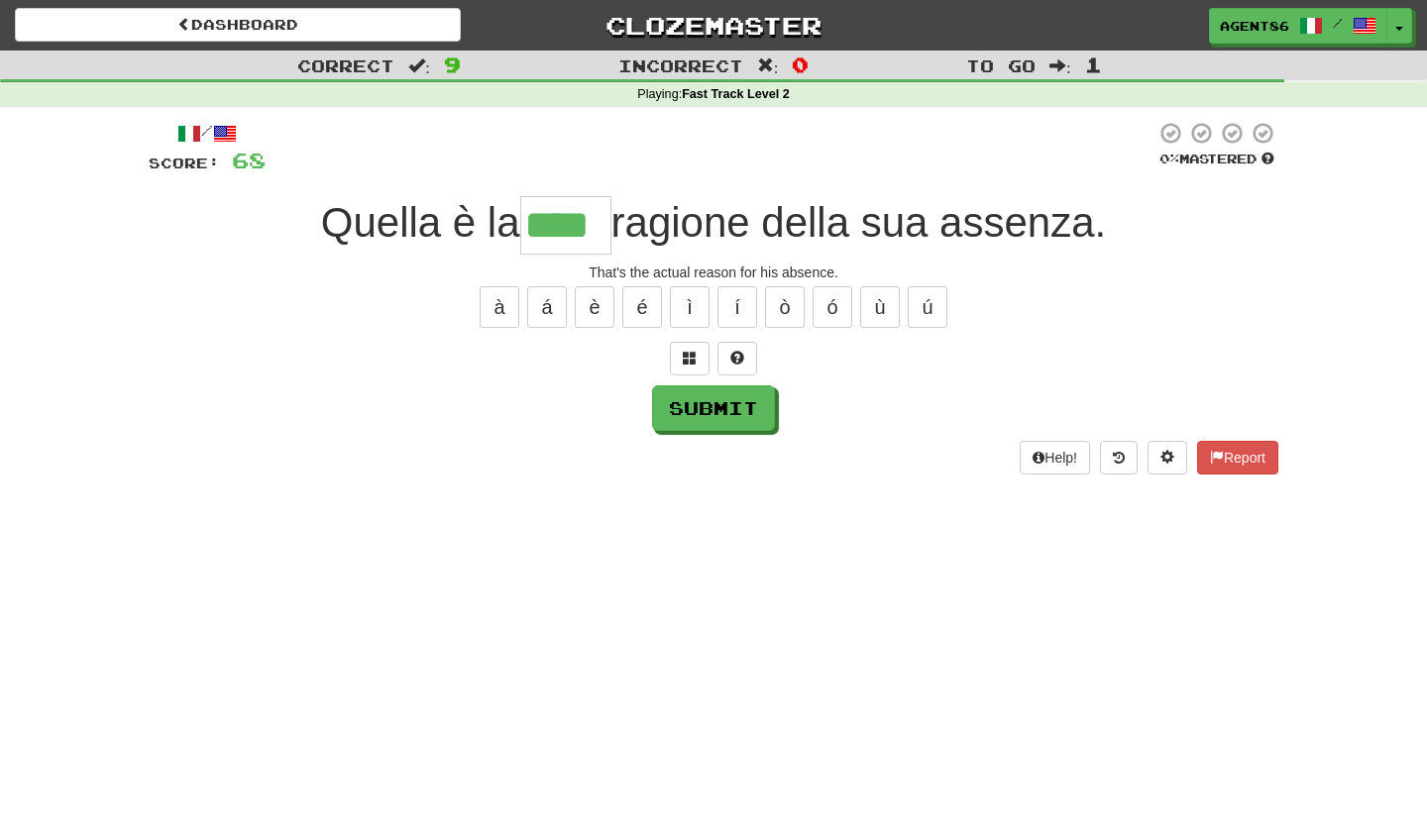 type on "****" 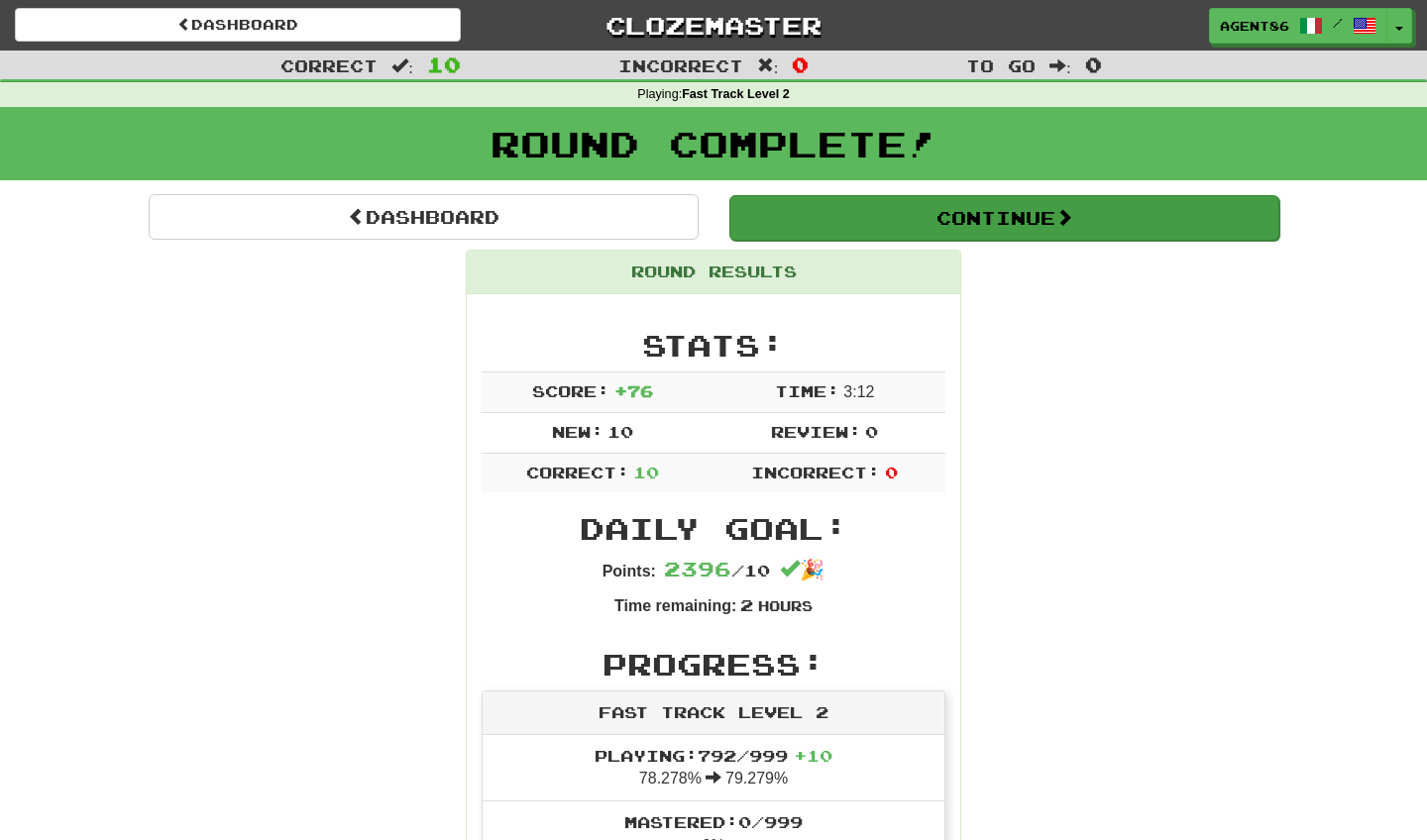 click on "Continue" at bounding box center (1004, 218) 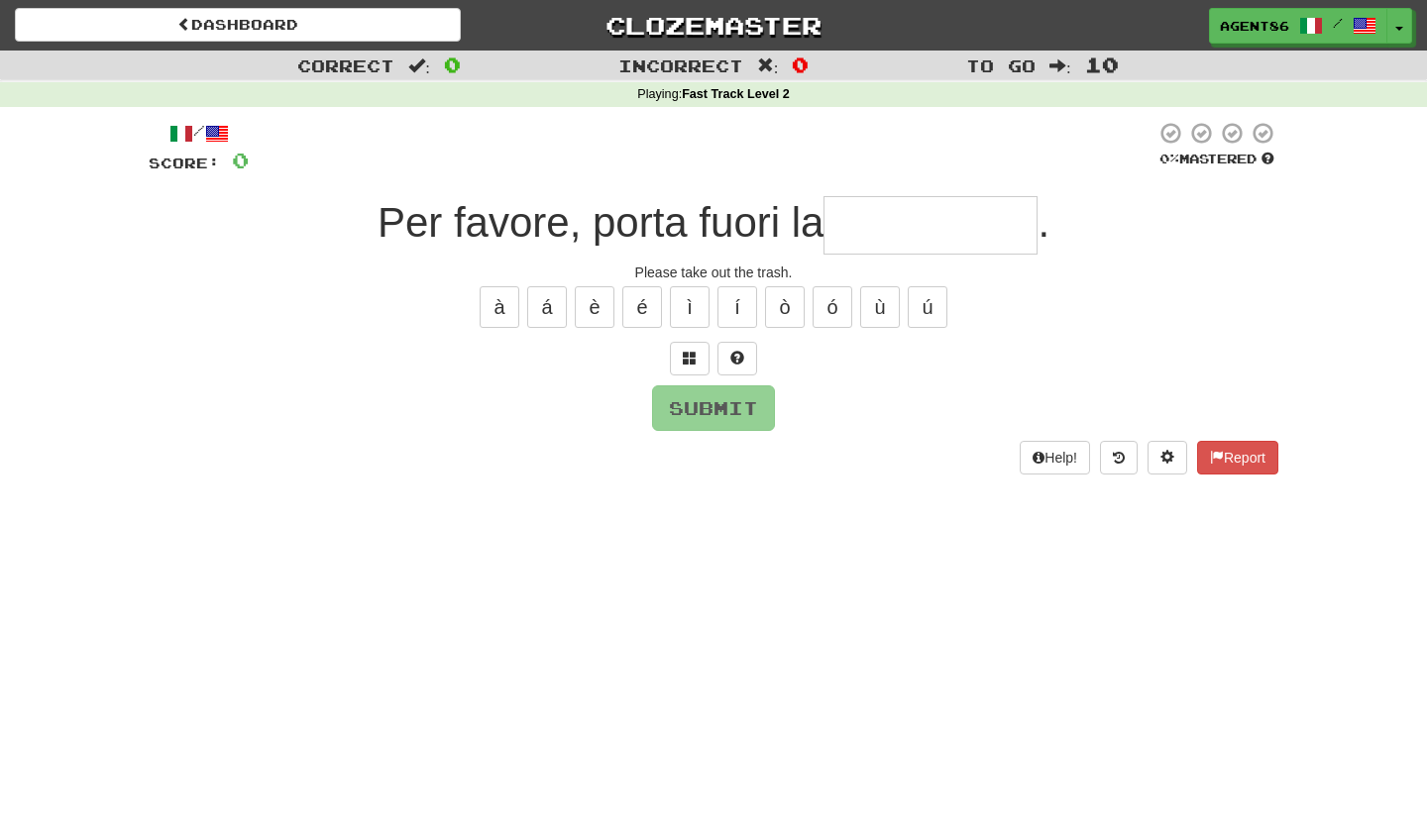 type on "*" 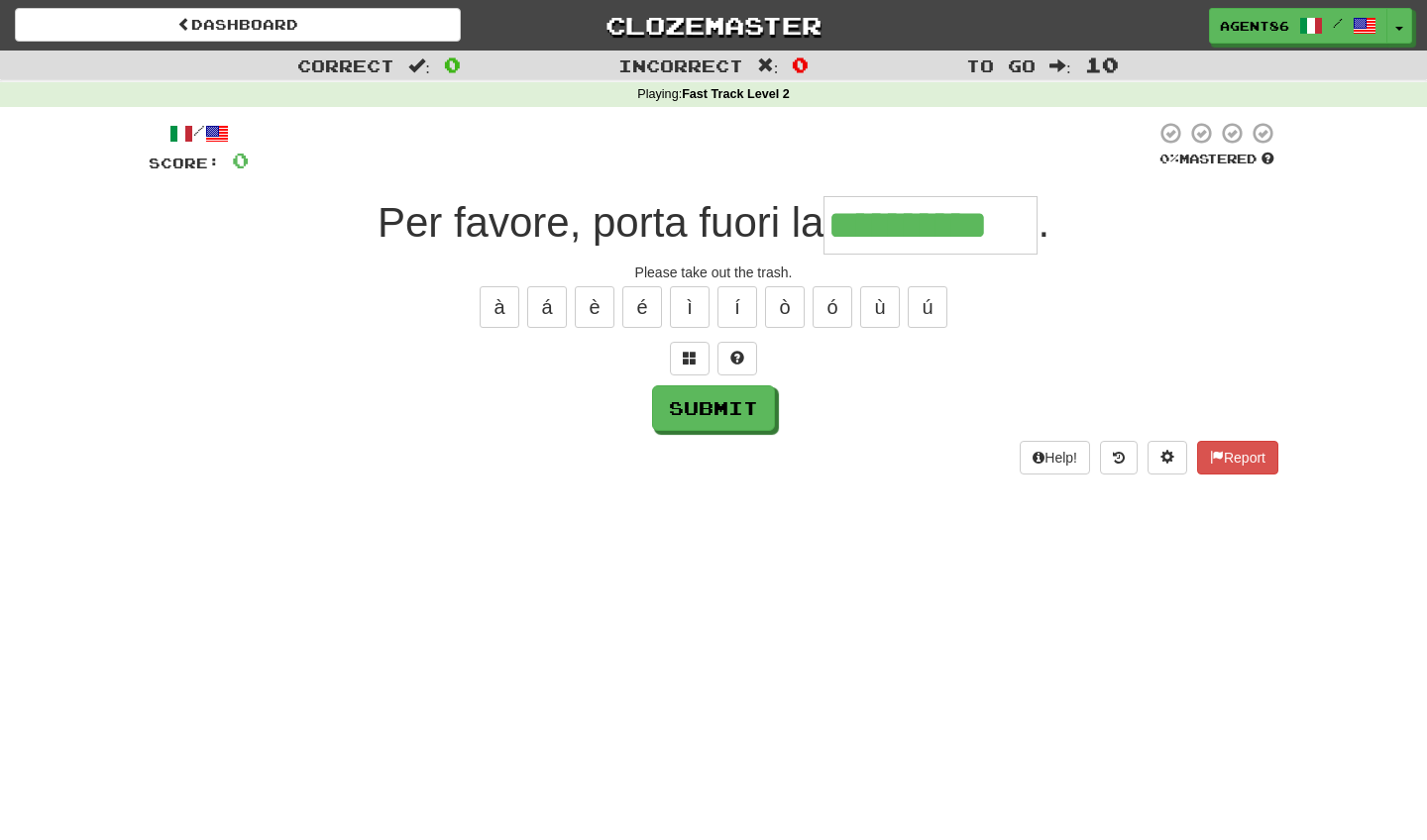 type on "**********" 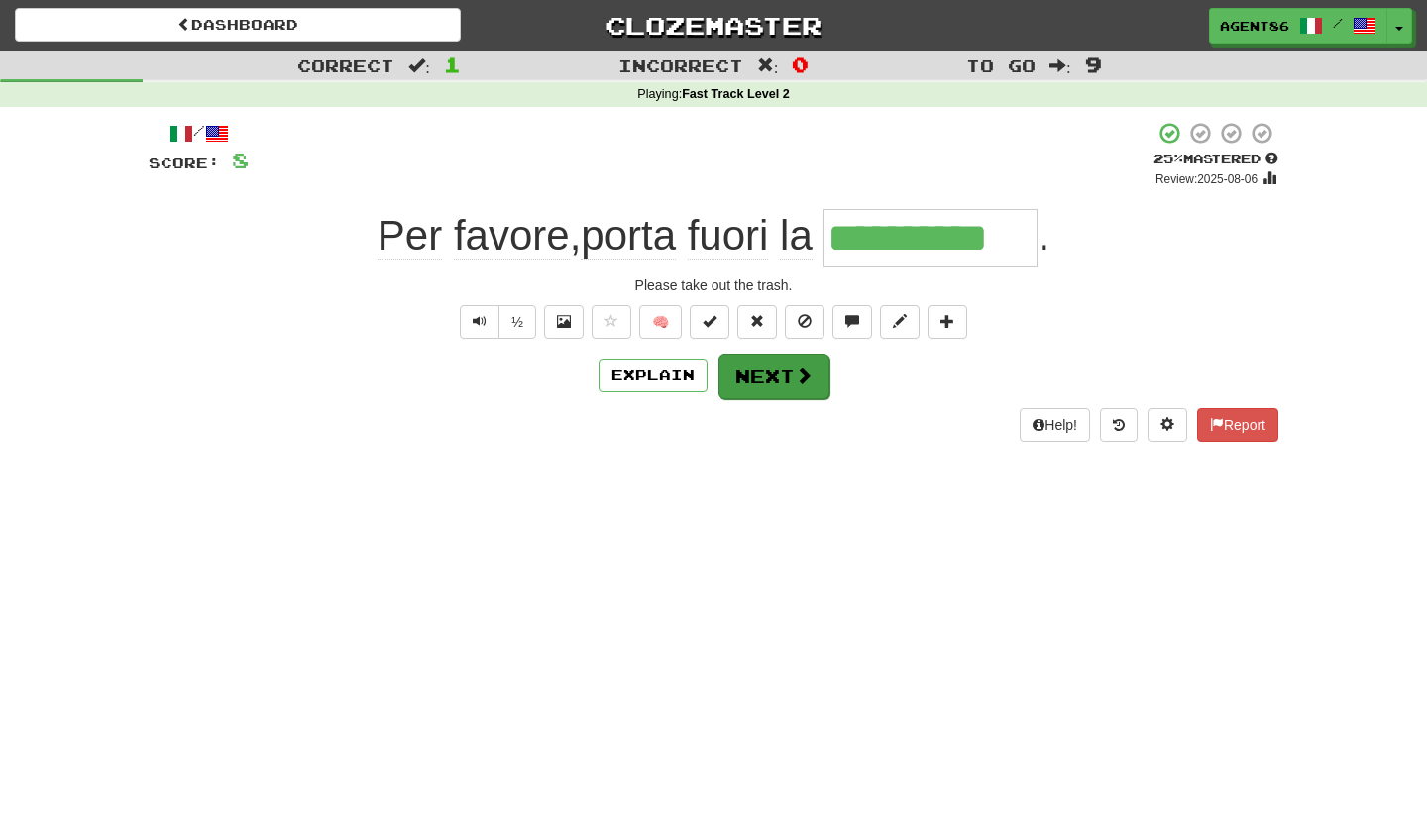click on "Next" at bounding box center (774, 376) 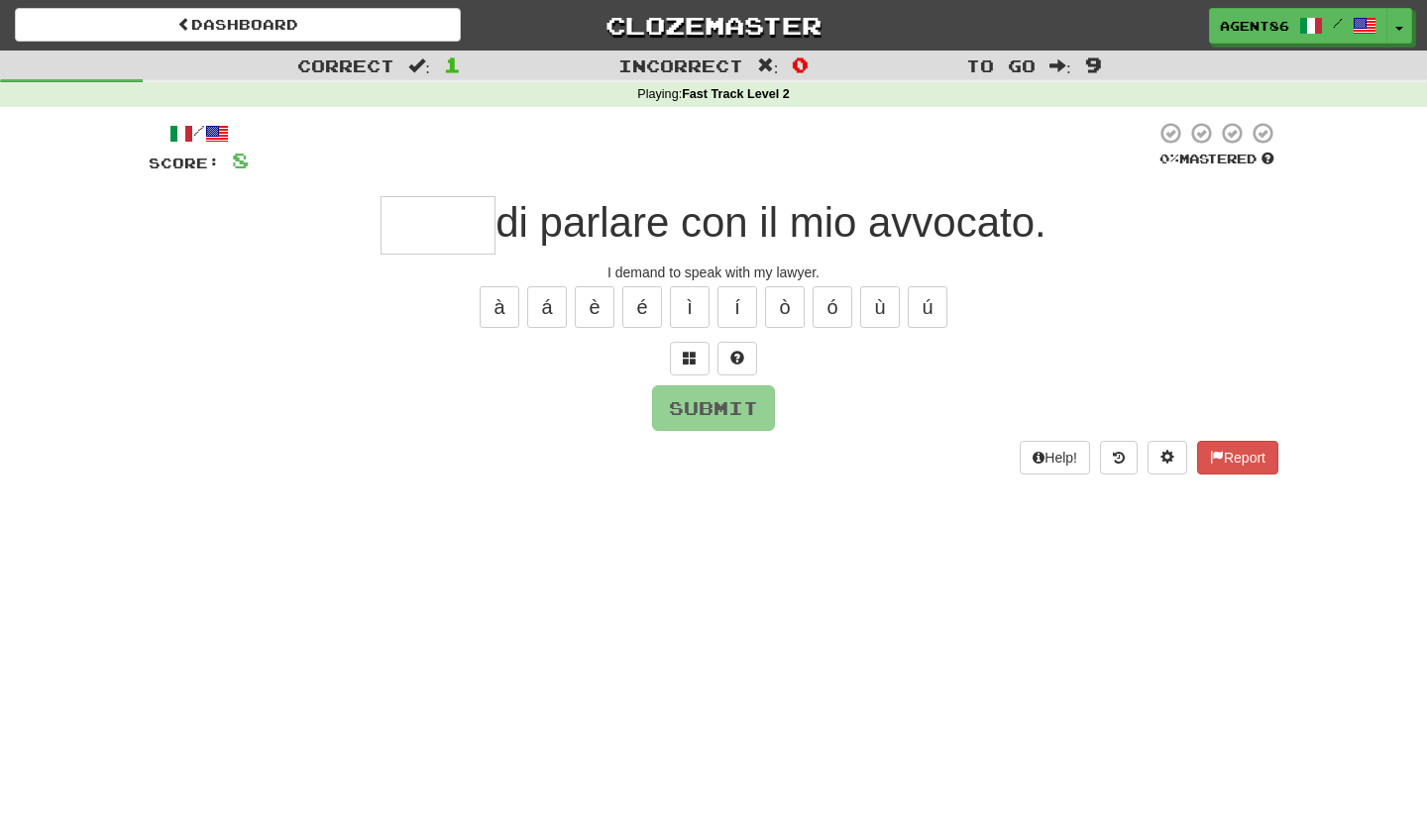 type on "*" 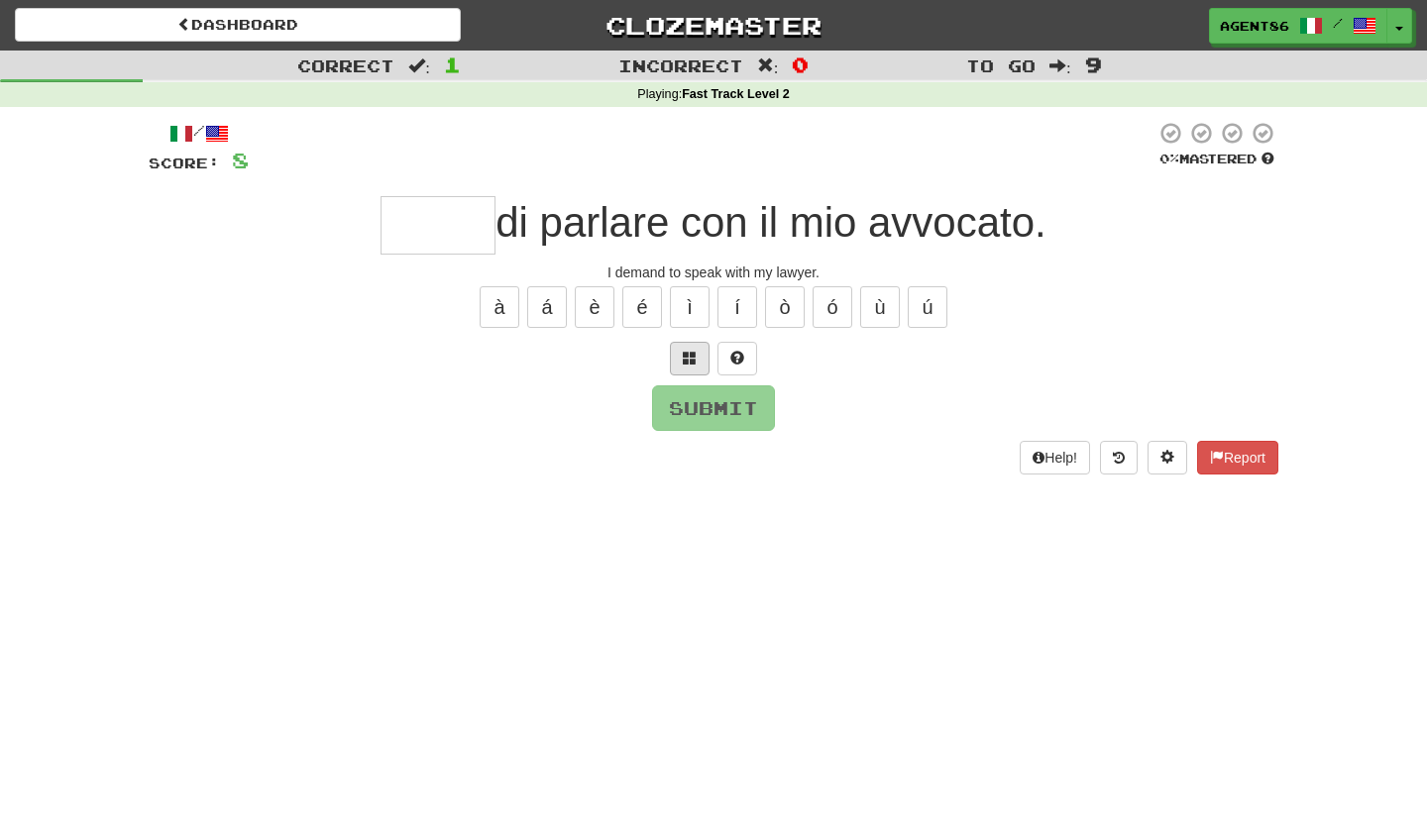 click at bounding box center [690, 358] 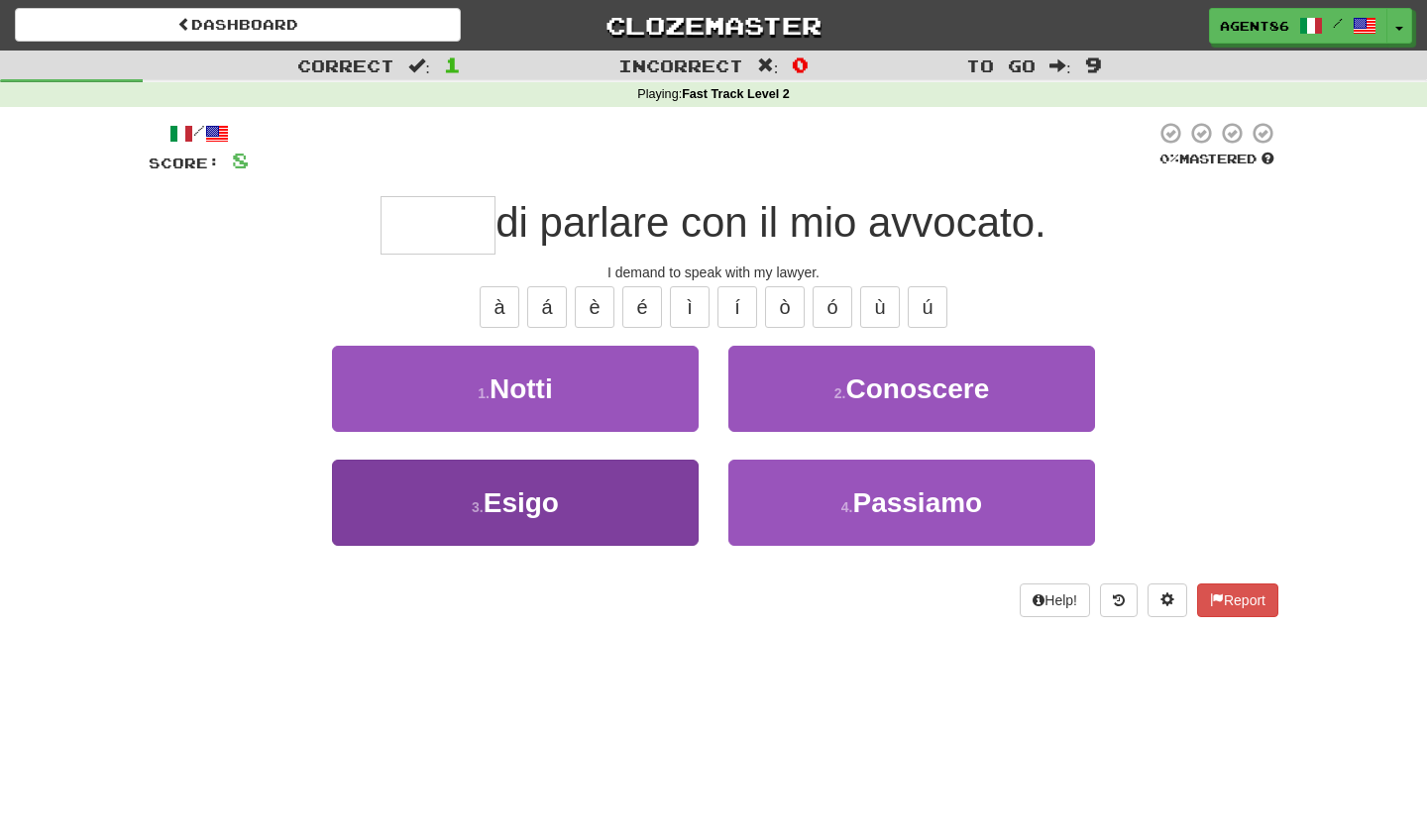 click on "3 .  Esigo" at bounding box center [515, 502] 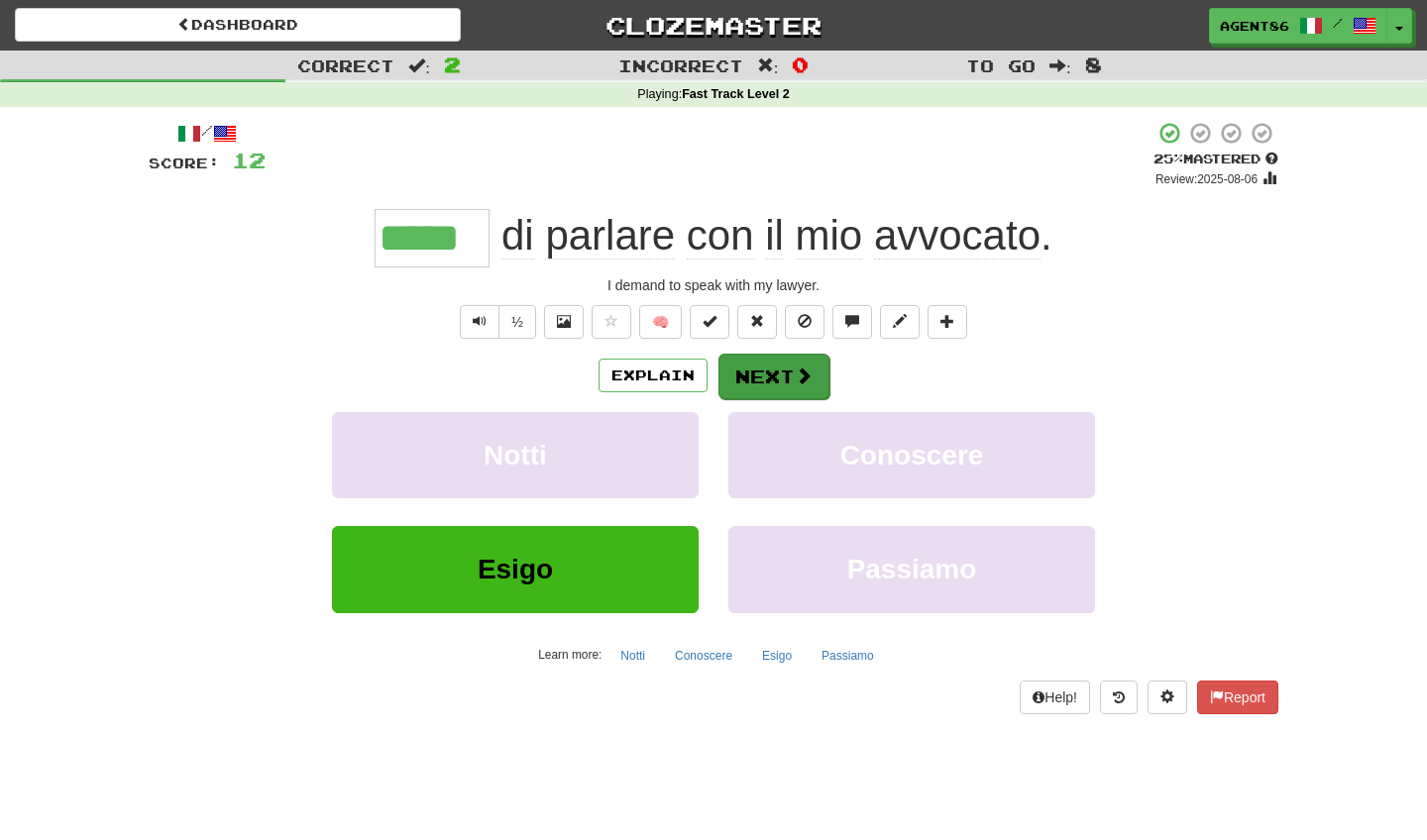 click on "Next" at bounding box center (774, 376) 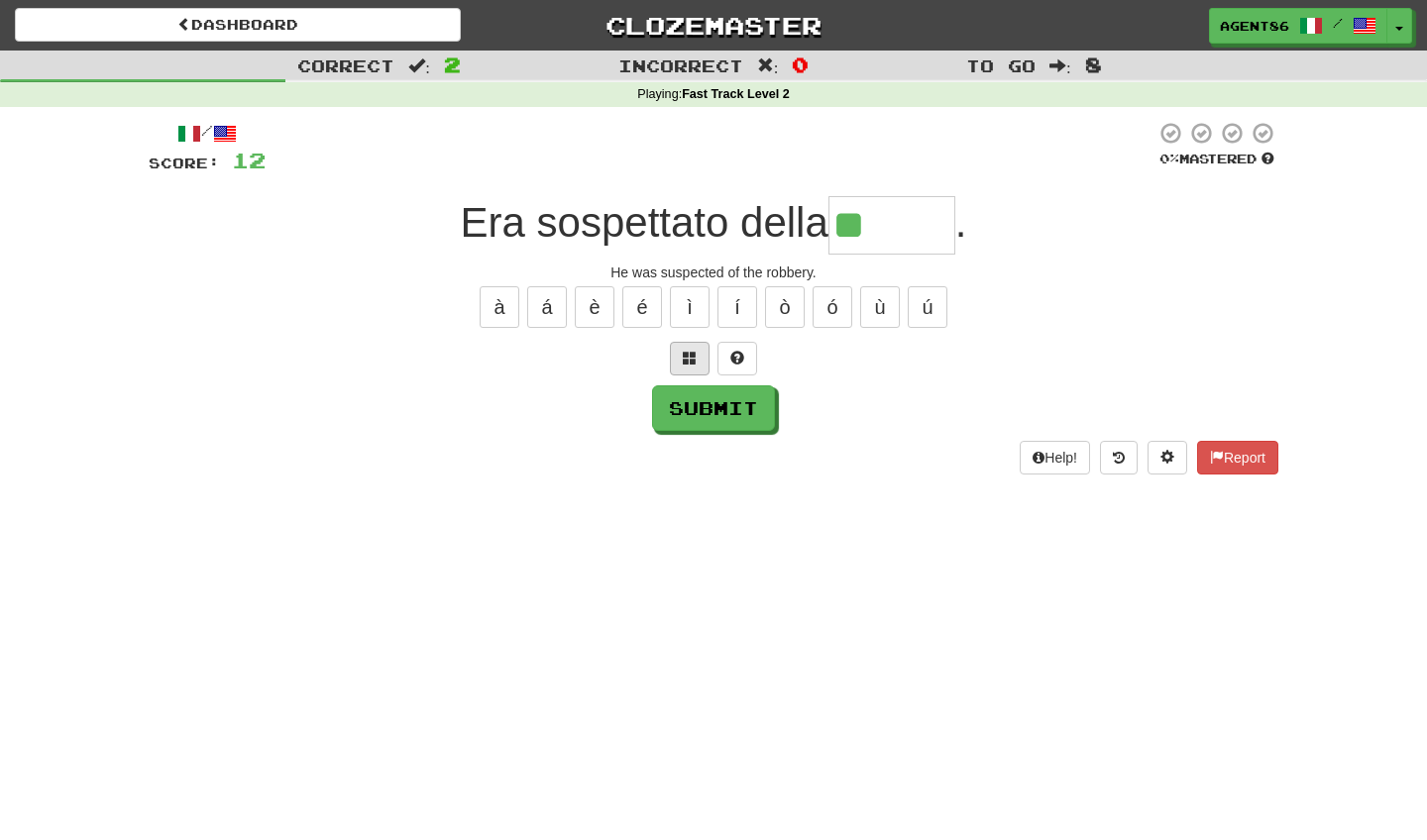 click at bounding box center (690, 359) 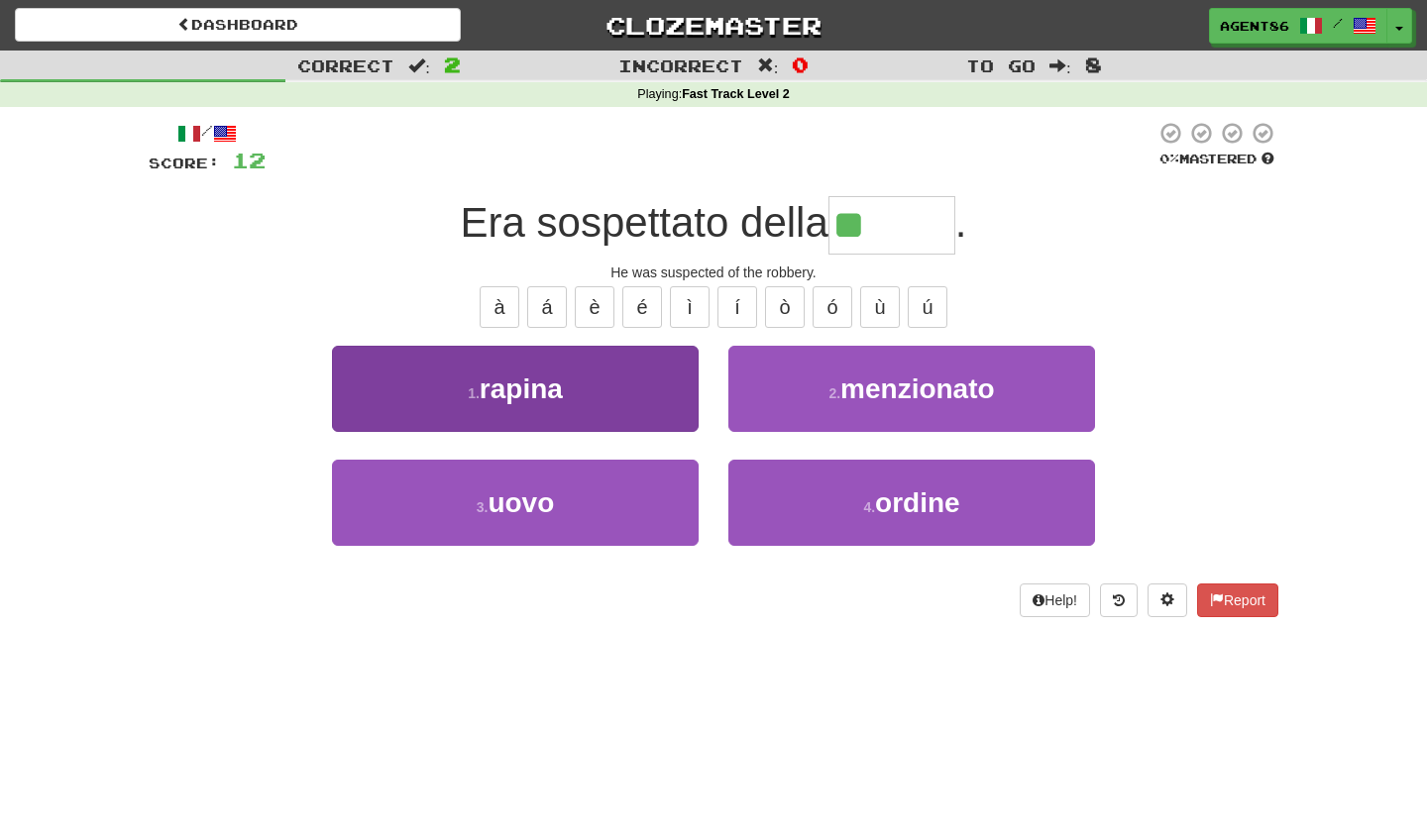 click on "1 .  rapina" at bounding box center [515, 388] 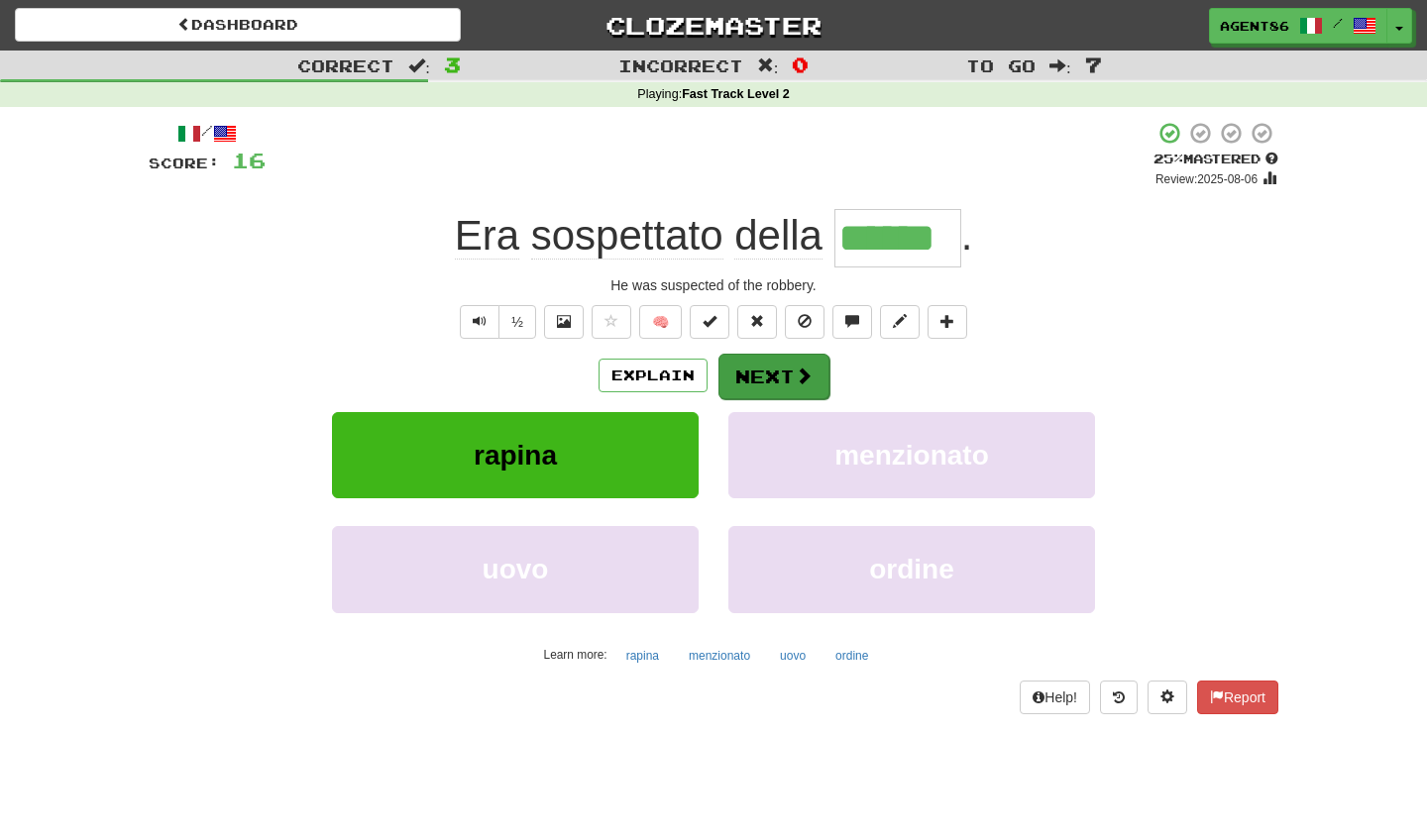 click on "Next" at bounding box center (774, 376) 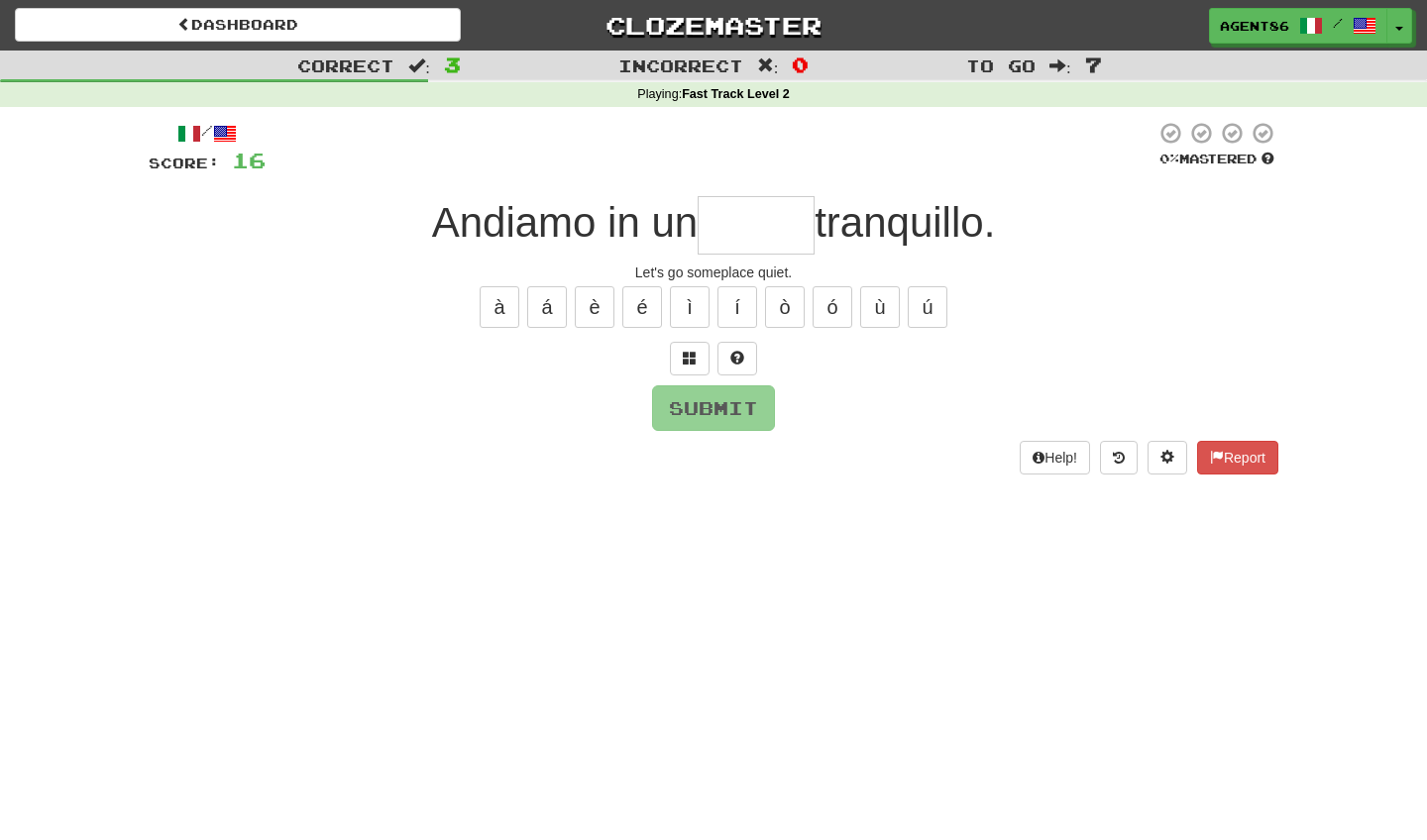 type on "*" 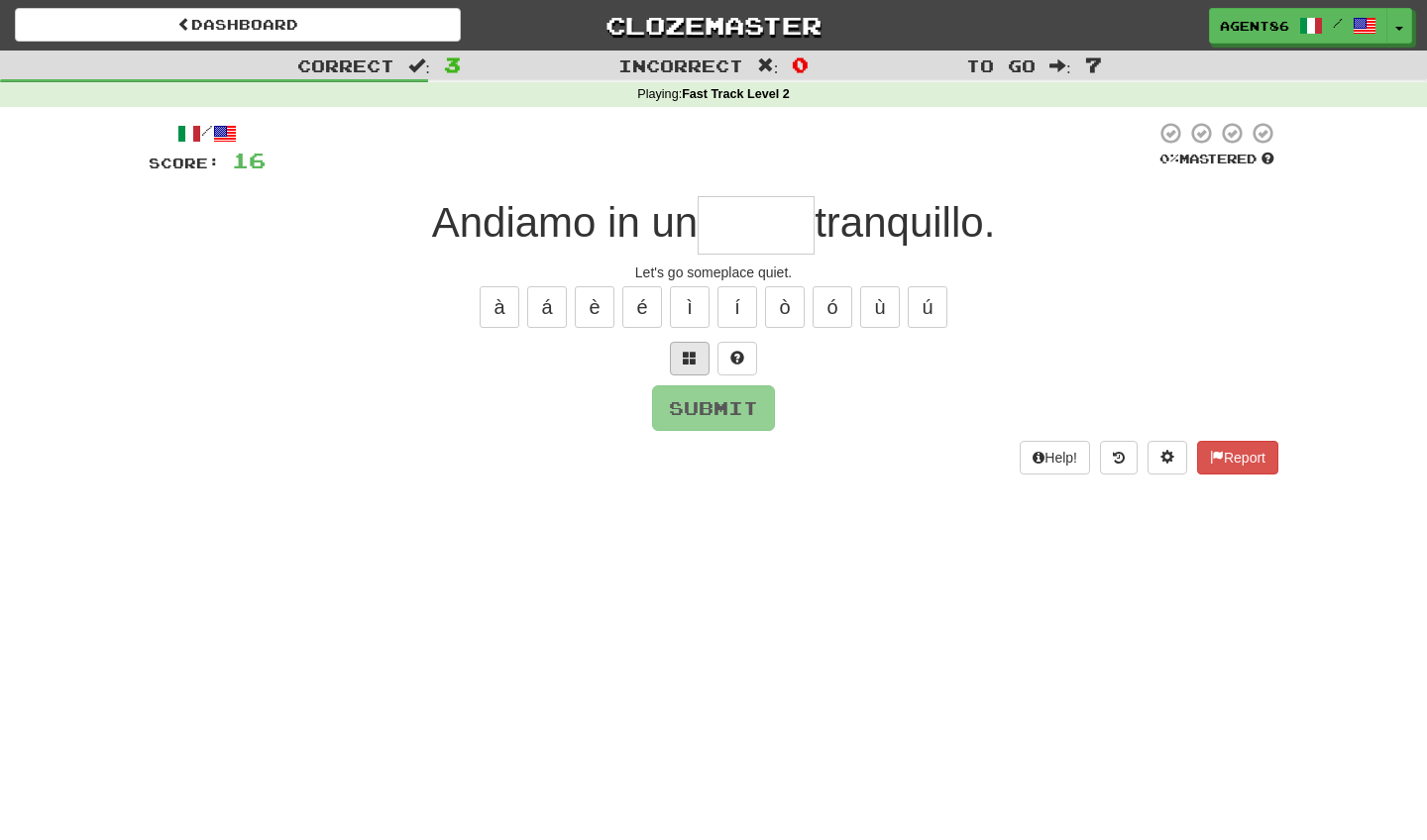 click at bounding box center [690, 358] 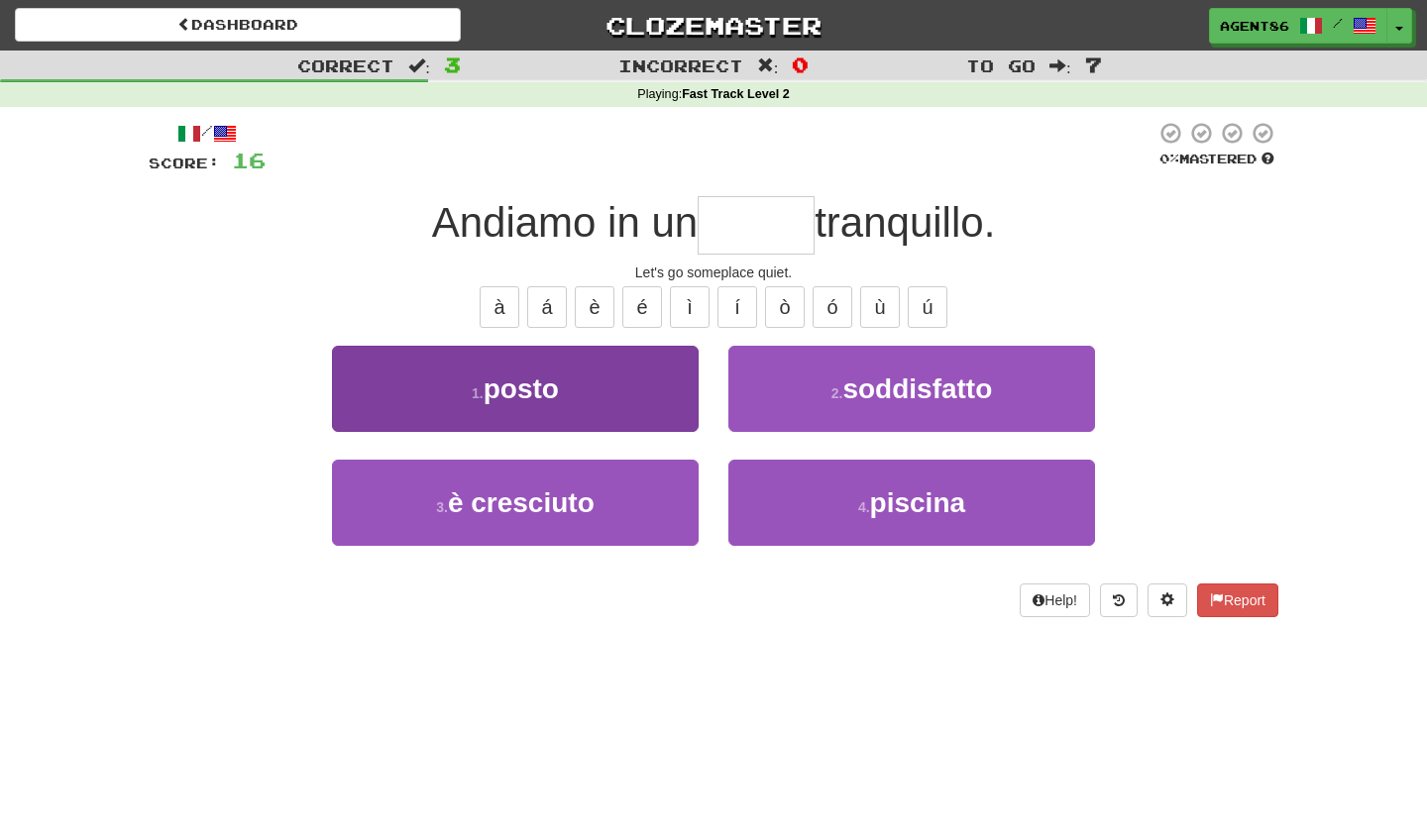 click on "1 .  posto" at bounding box center (515, 388) 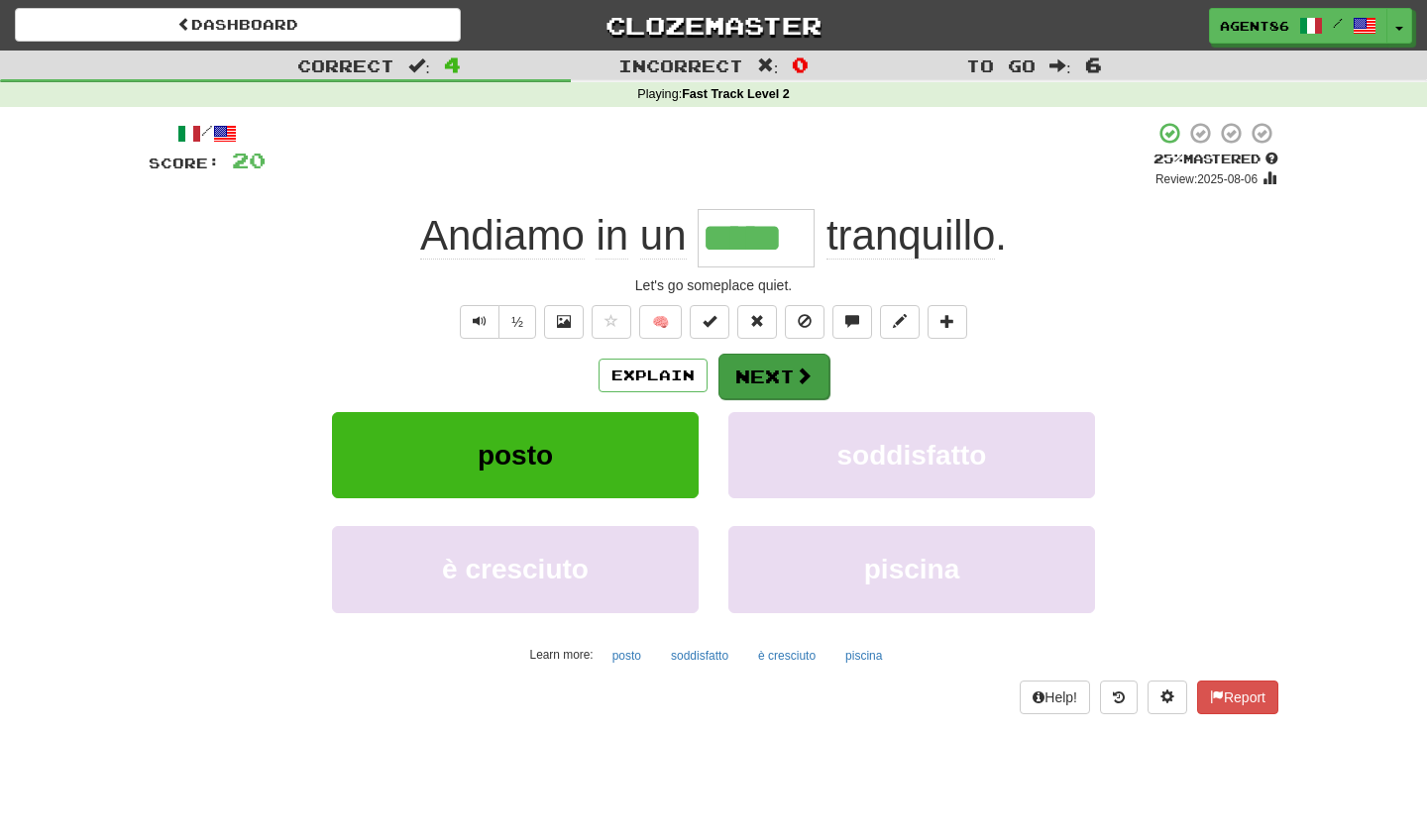 click on "Next" at bounding box center (774, 376) 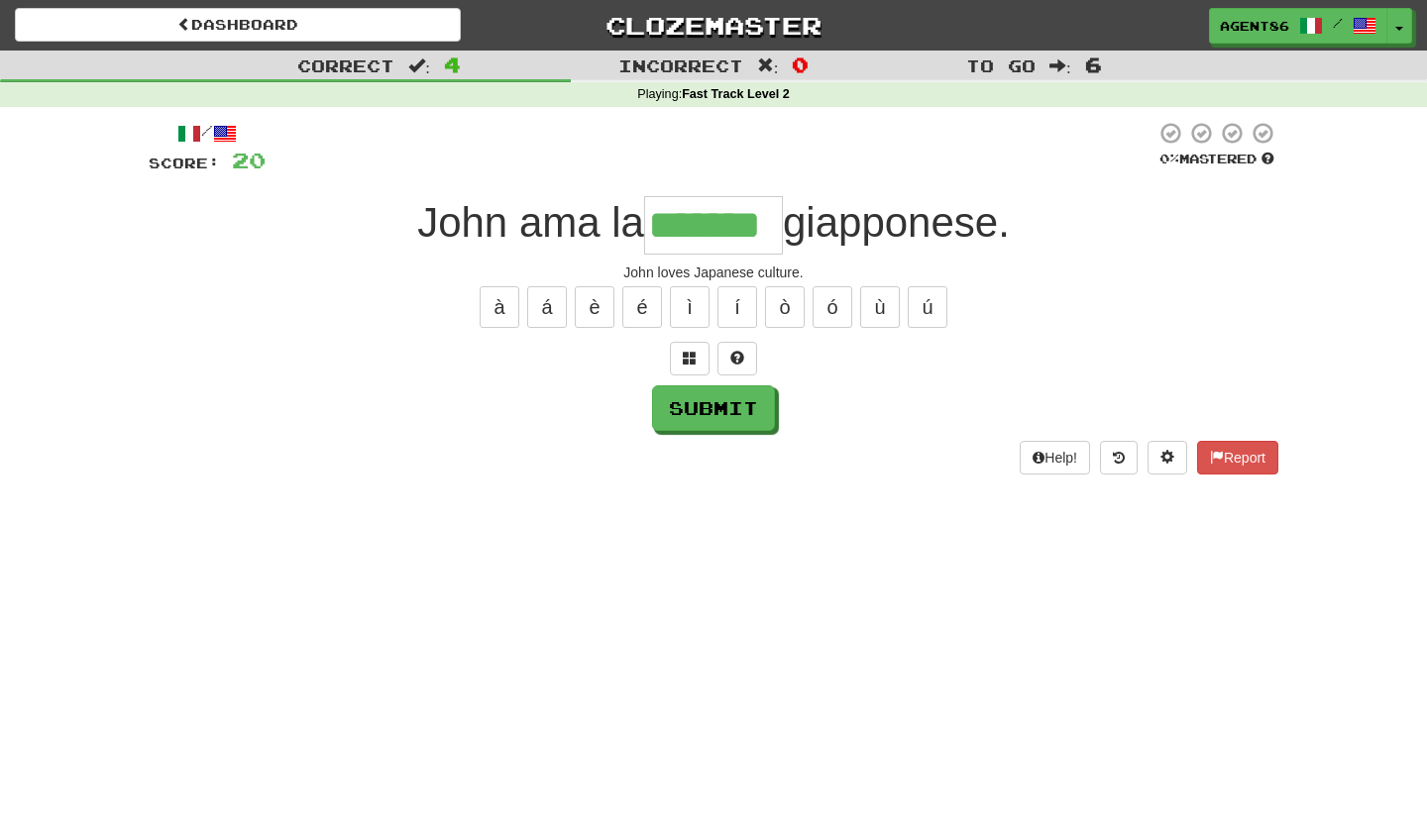 type on "*******" 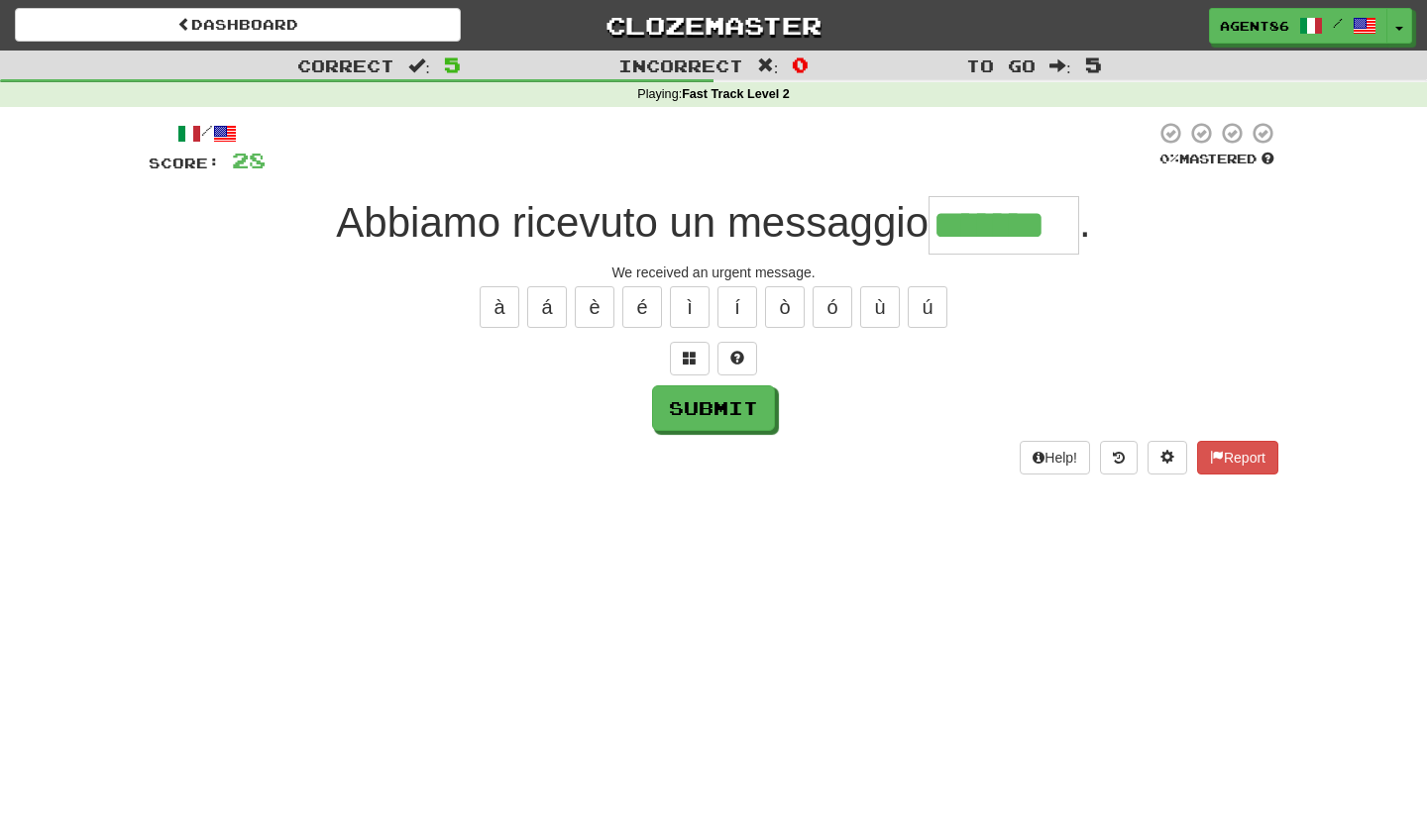 type on "*******" 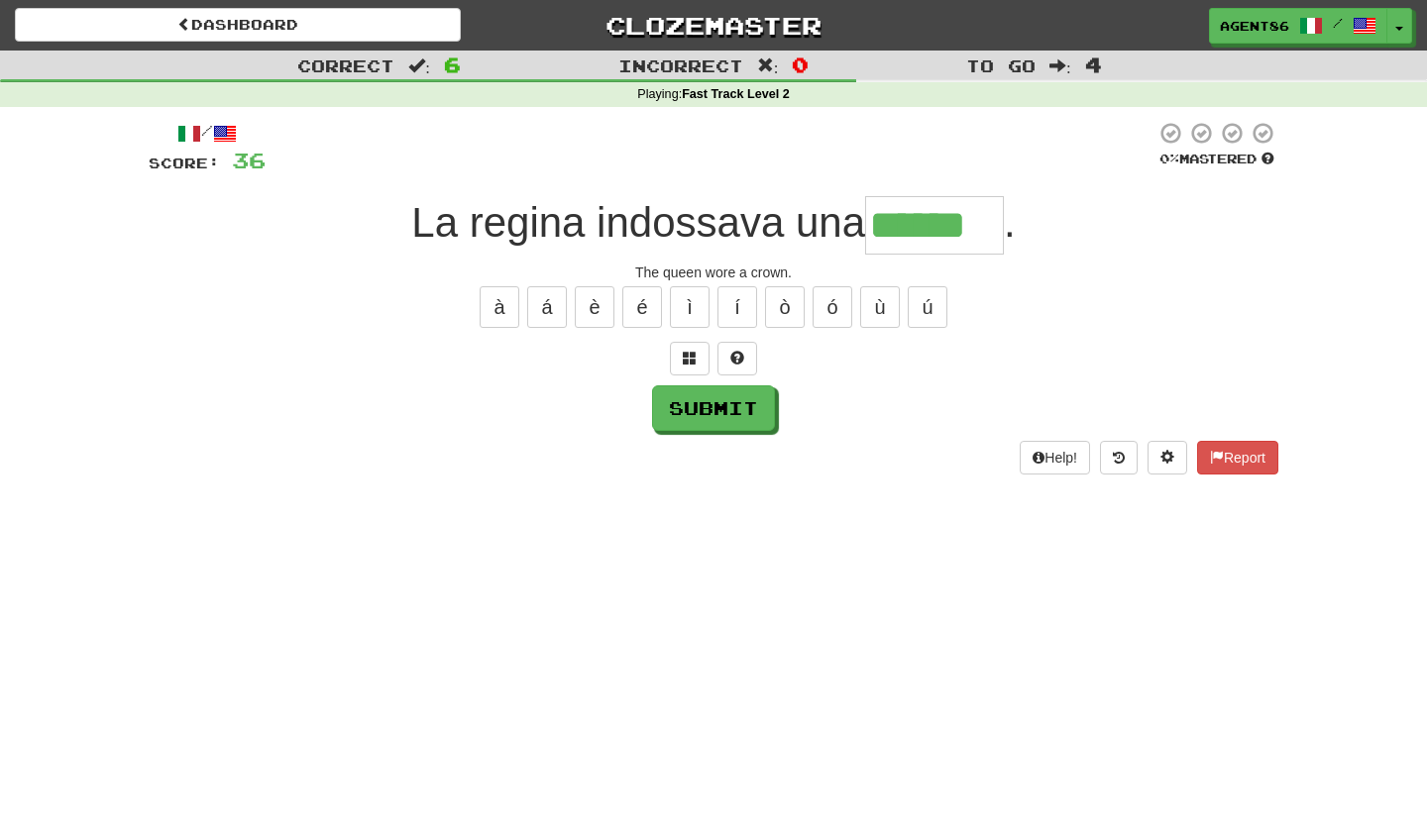 type on "******" 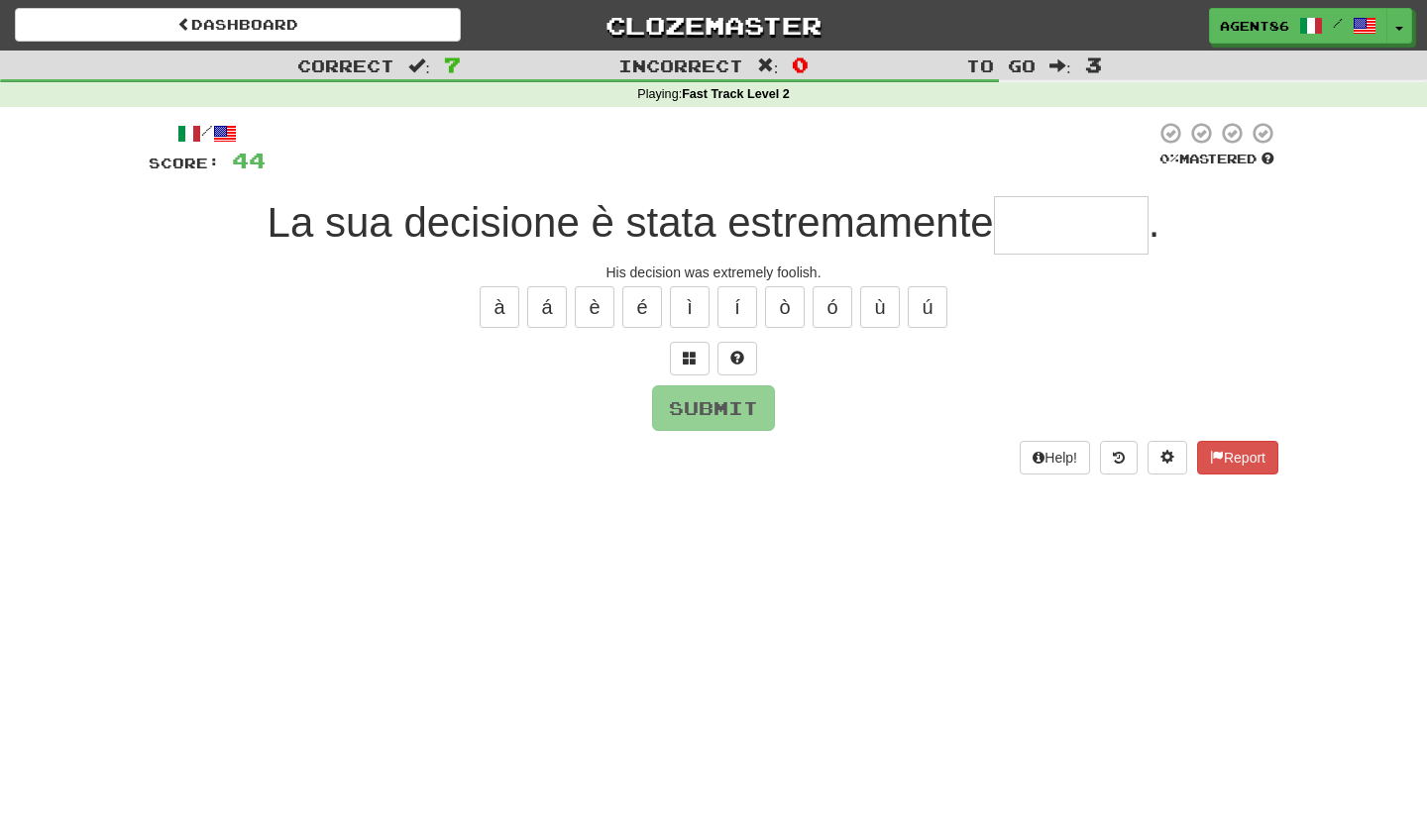 type on "*" 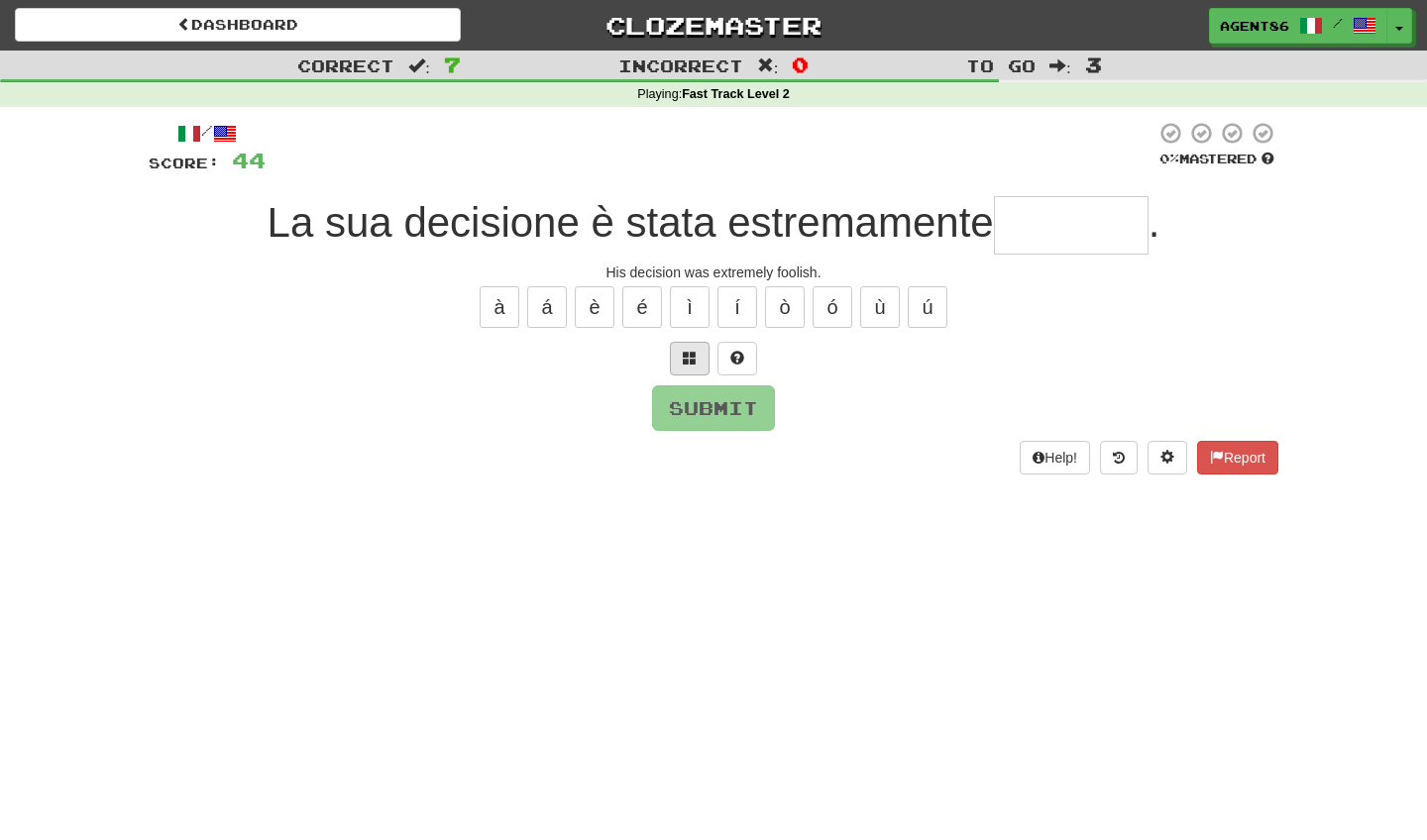 click at bounding box center (690, 358) 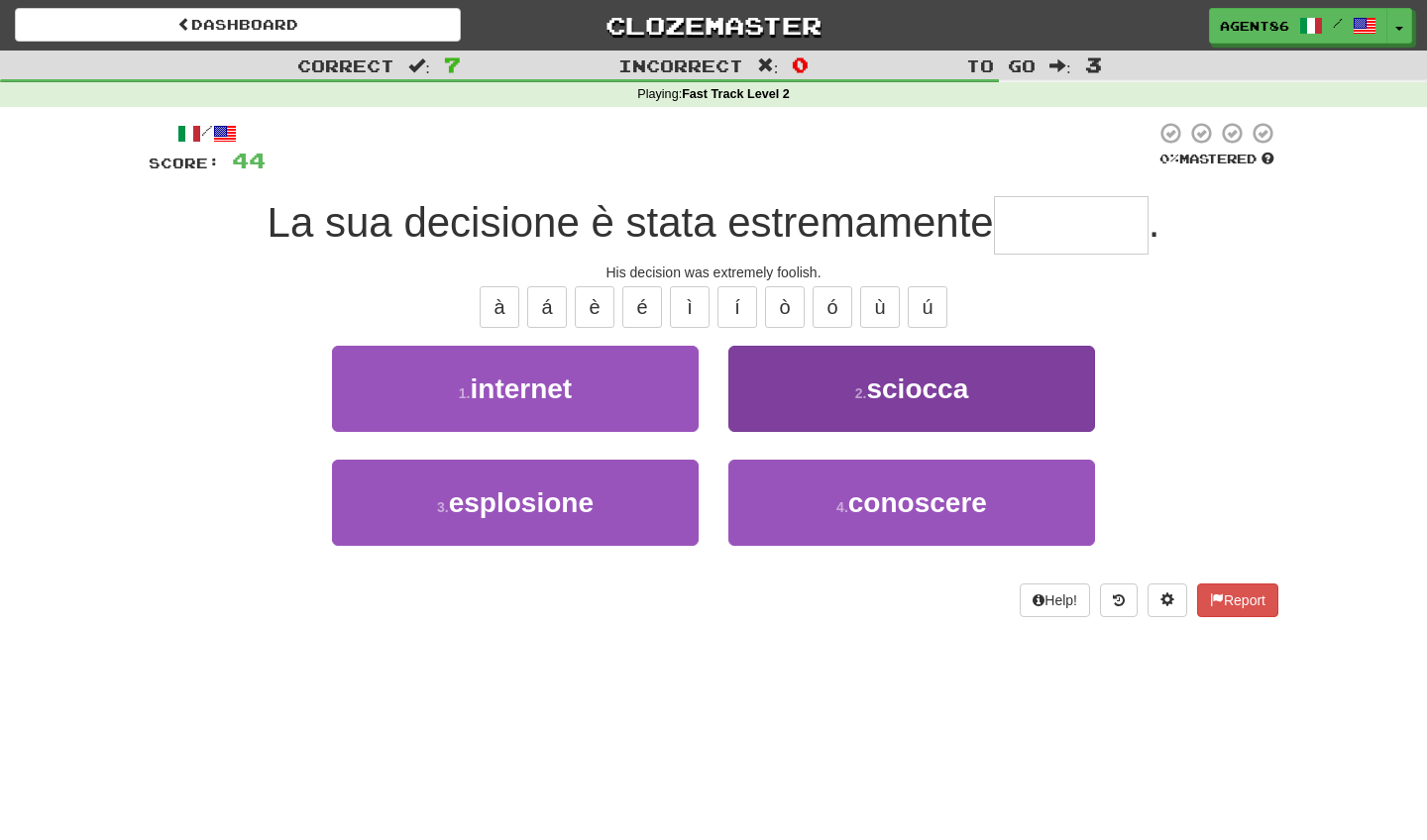 click on "2 .  sciocca" at bounding box center [912, 388] 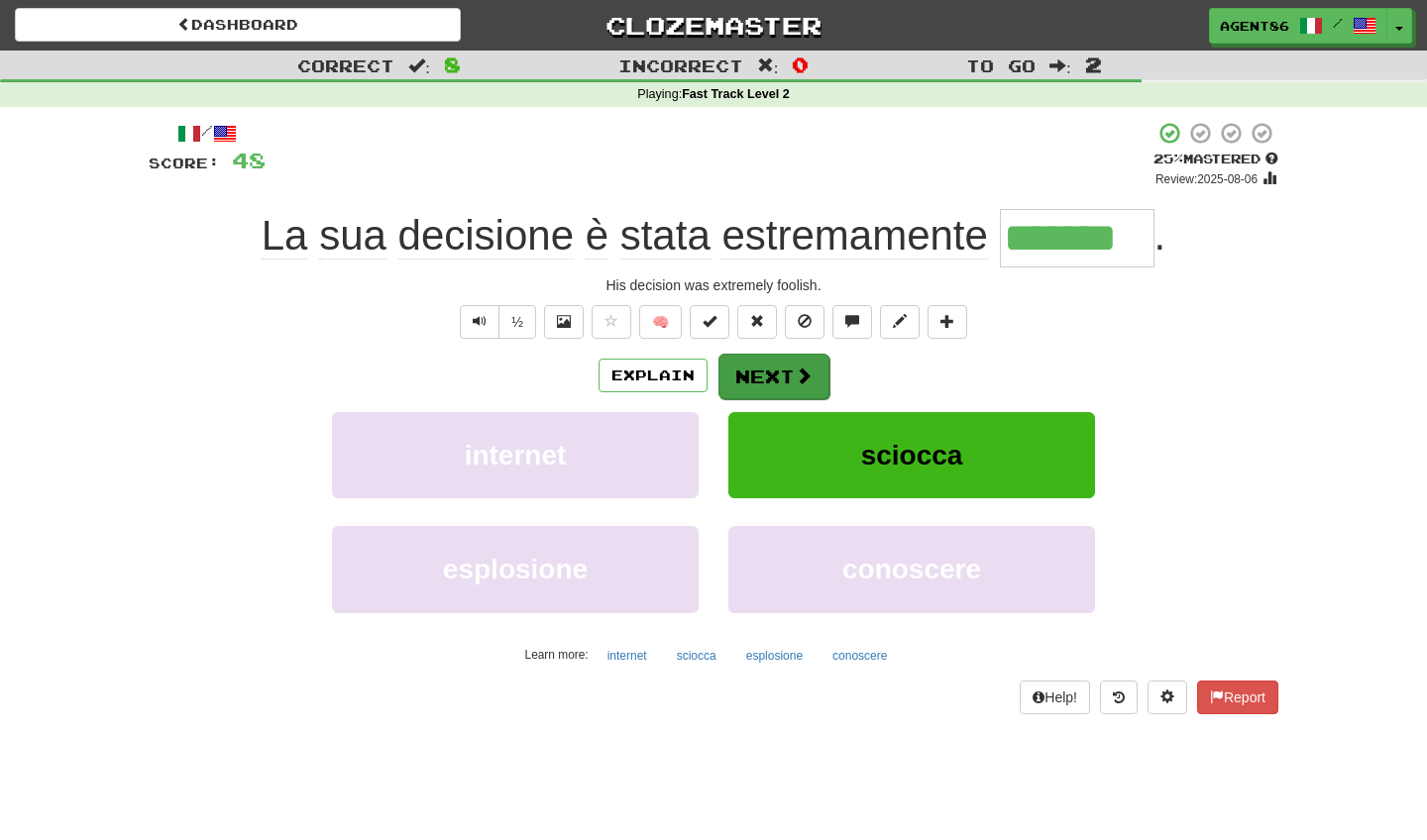 click at bounding box center (804, 375) 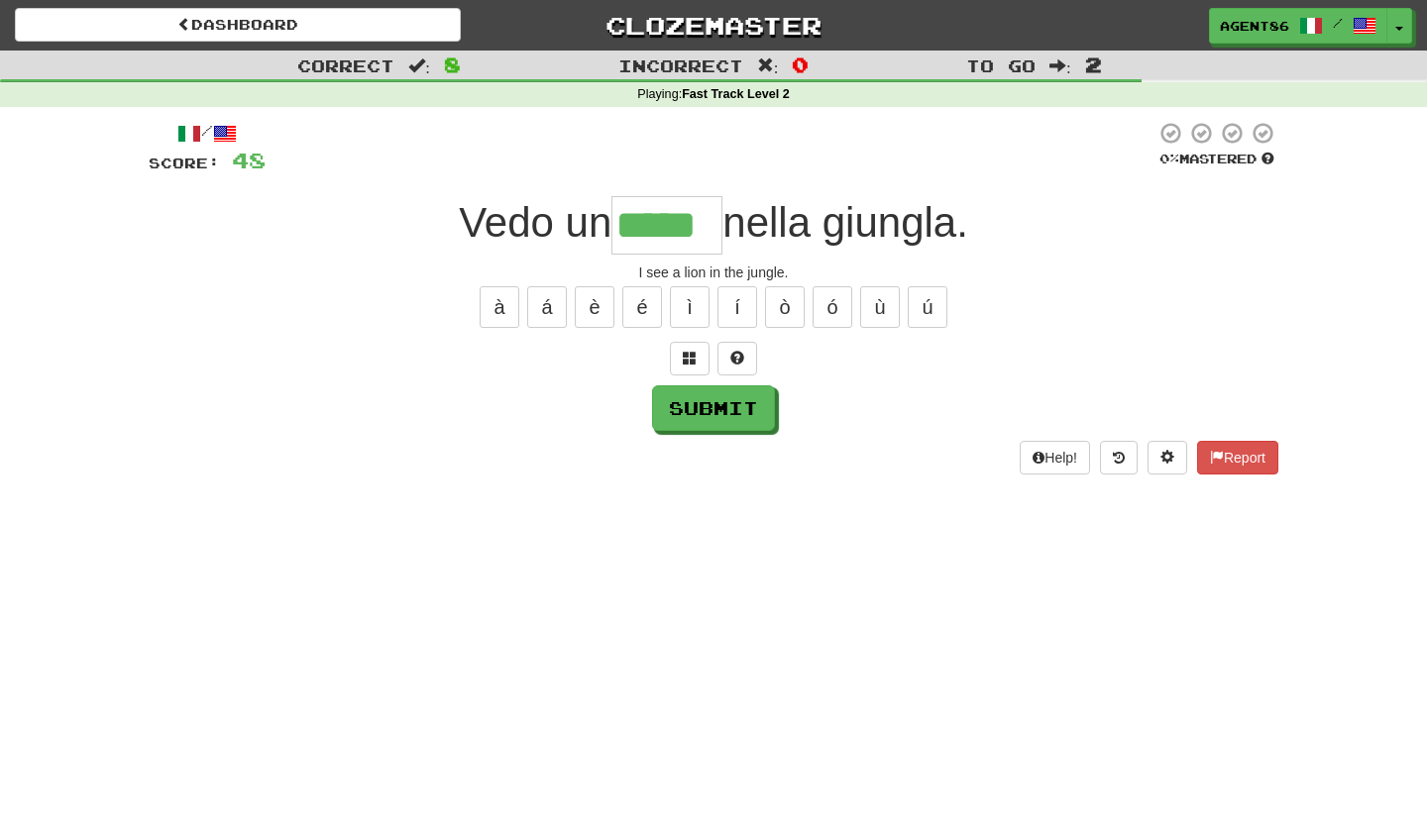 type on "*****" 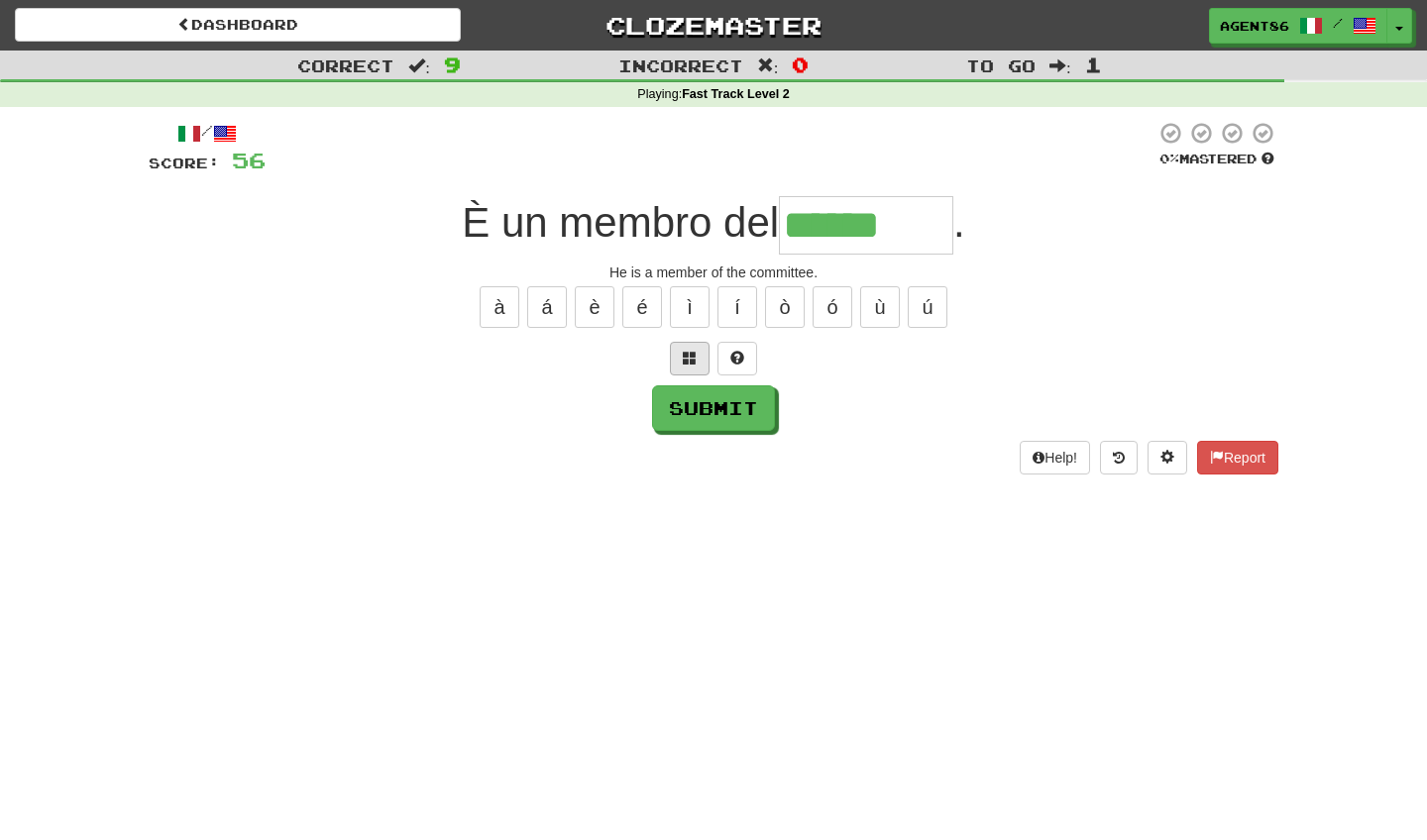 click at bounding box center (690, 358) 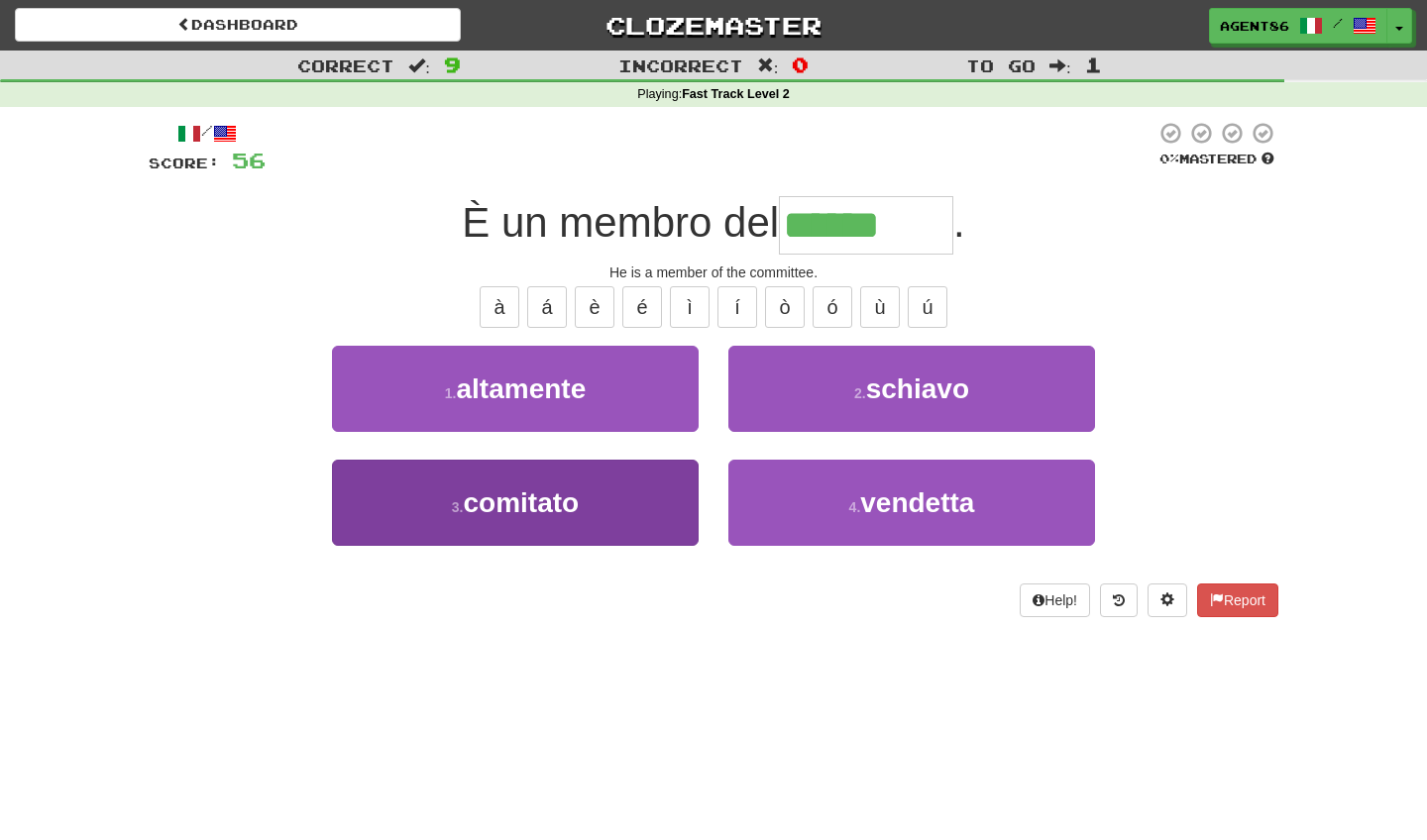 click on "3 .  comitato" at bounding box center (515, 502) 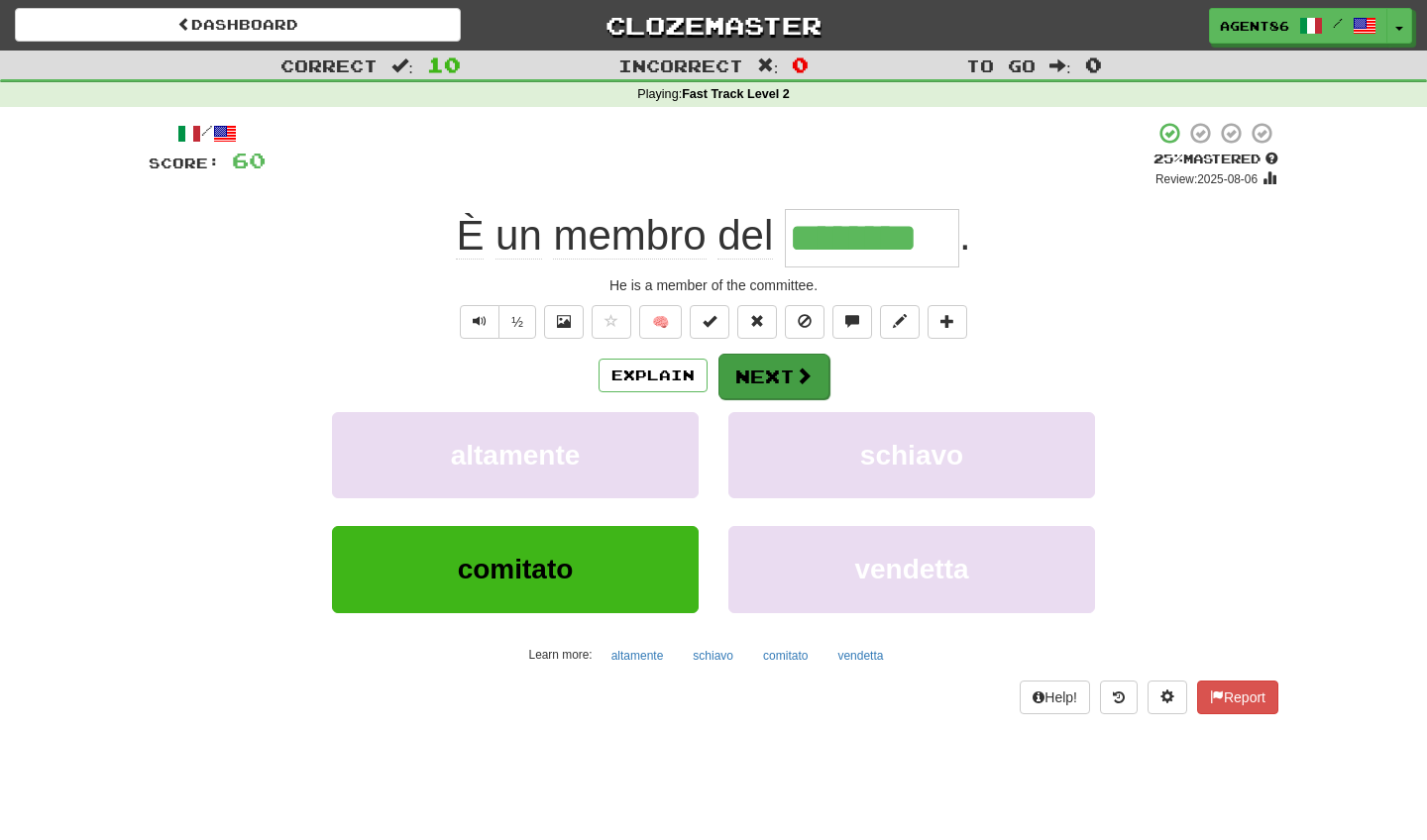 click on "Next" at bounding box center [774, 376] 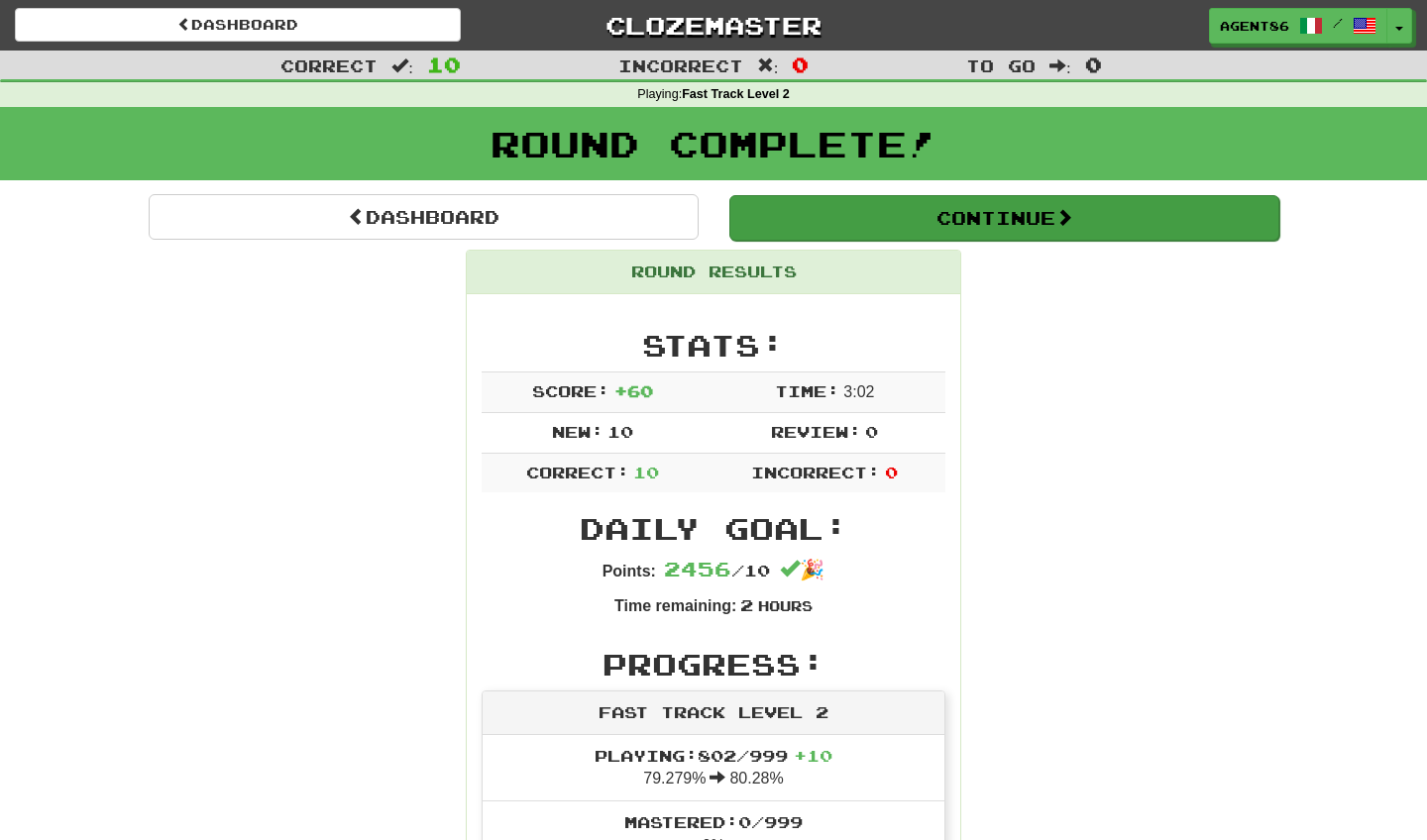 click on "Continue" at bounding box center (1004, 218) 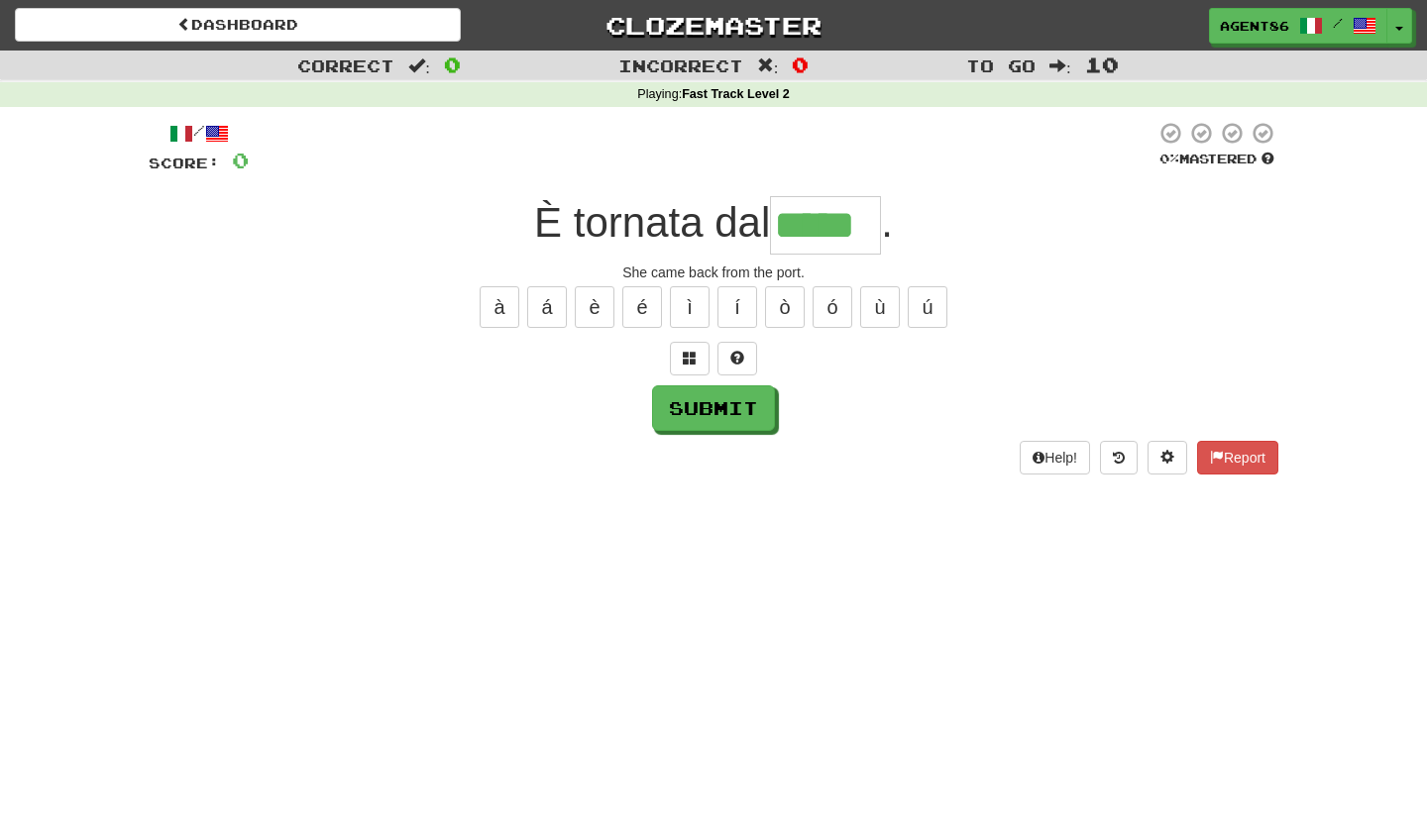 type on "*****" 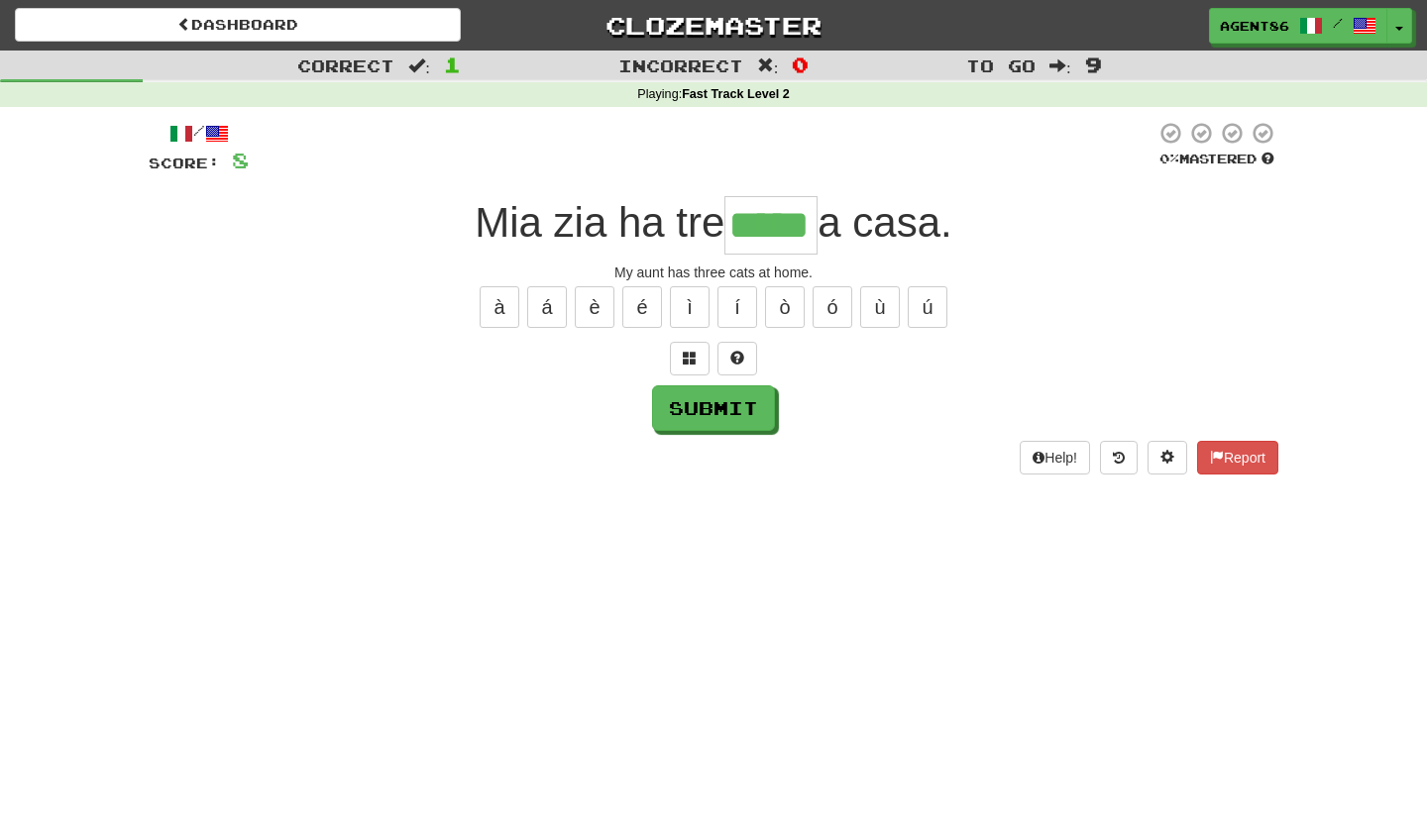 type on "*****" 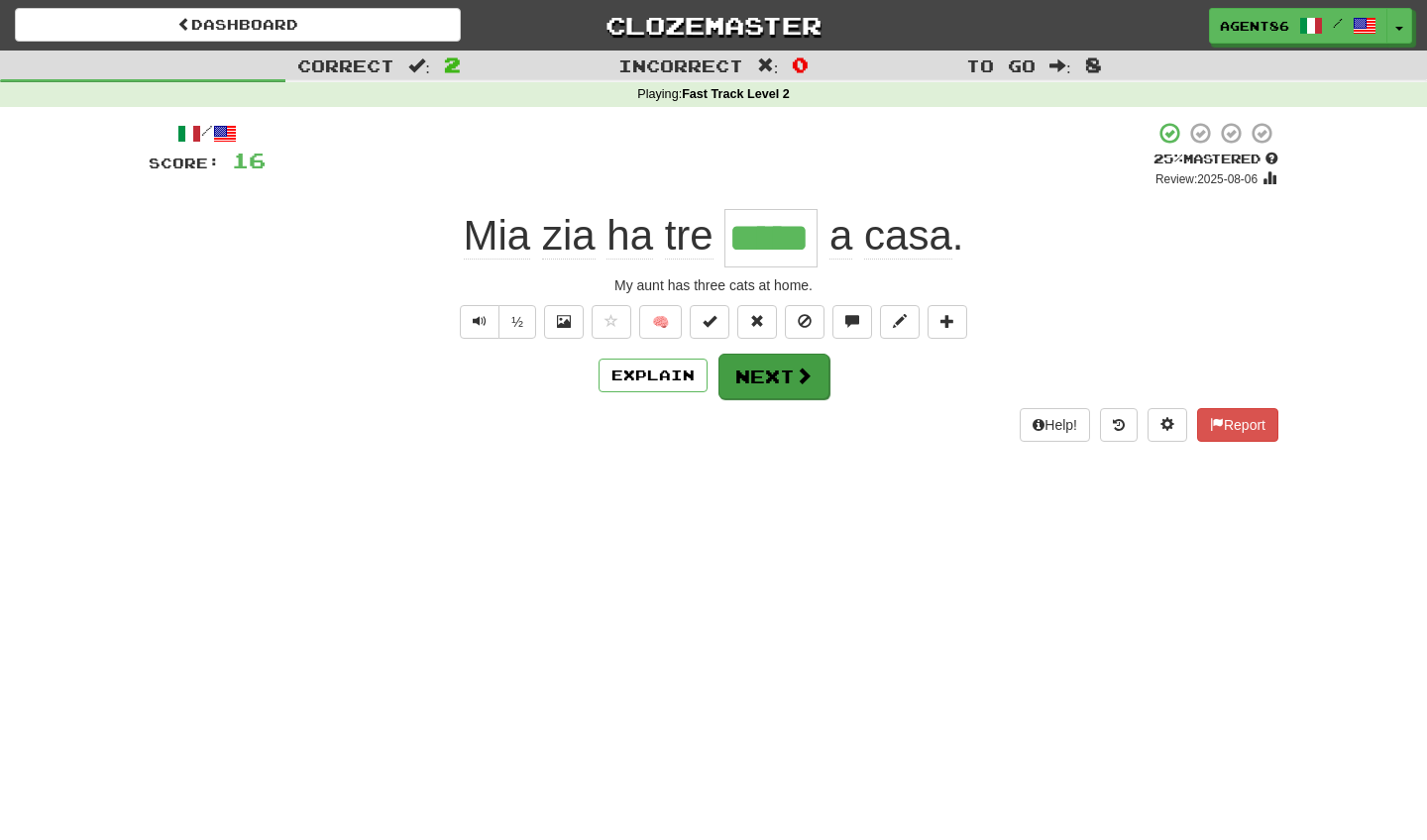 click on "Next" at bounding box center (774, 376) 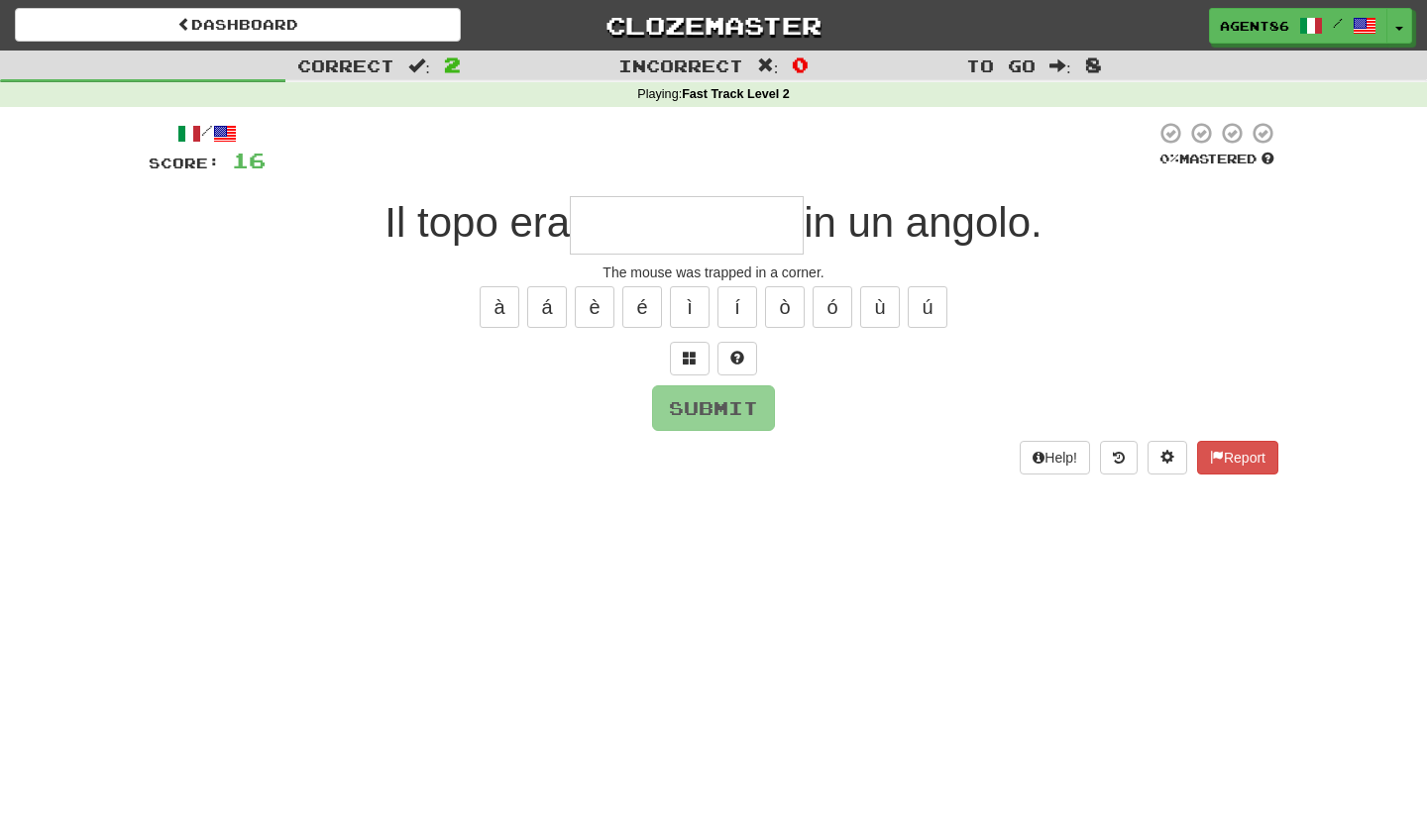 type on "*" 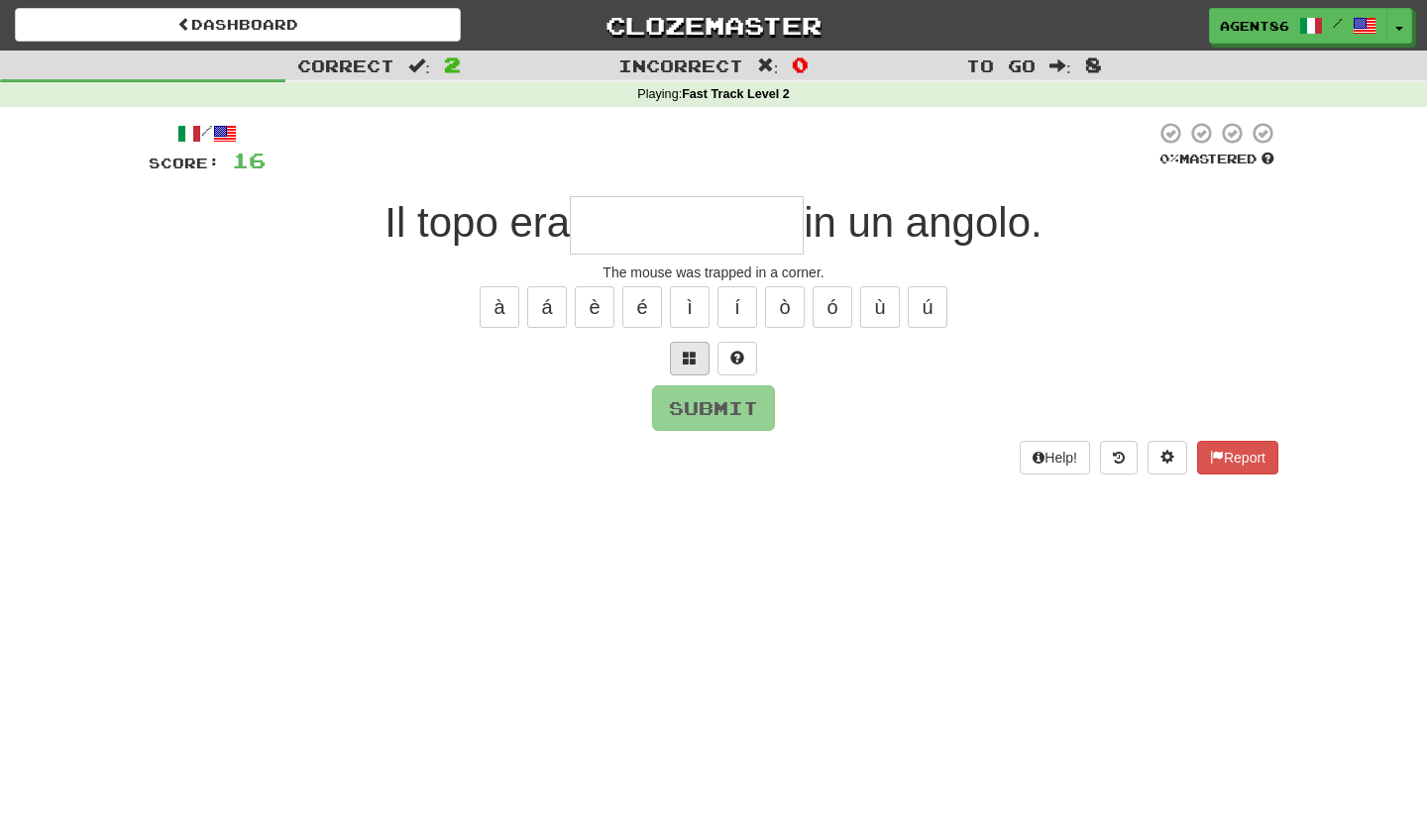click at bounding box center [690, 358] 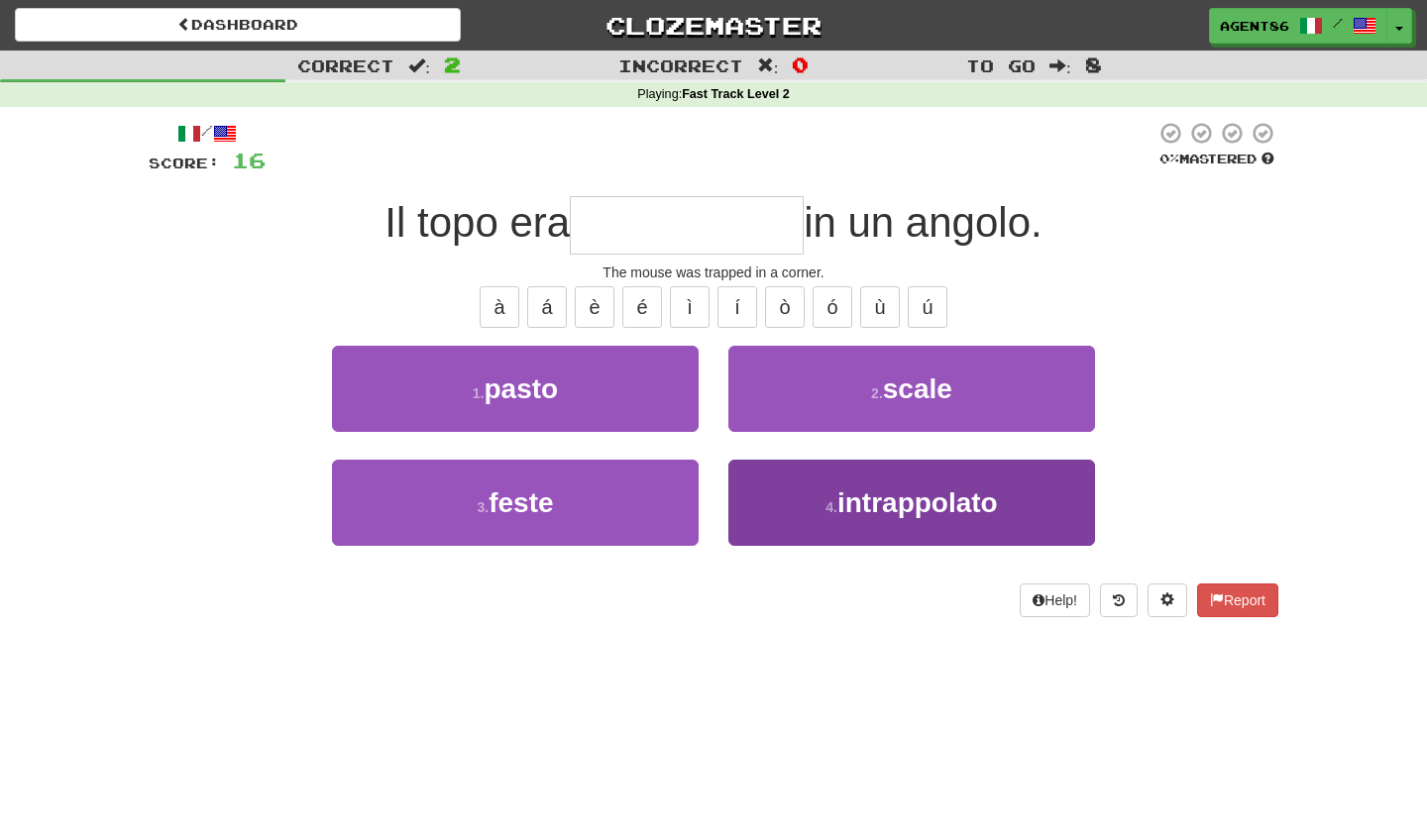 click on "4 .  intrappolato" at bounding box center (912, 502) 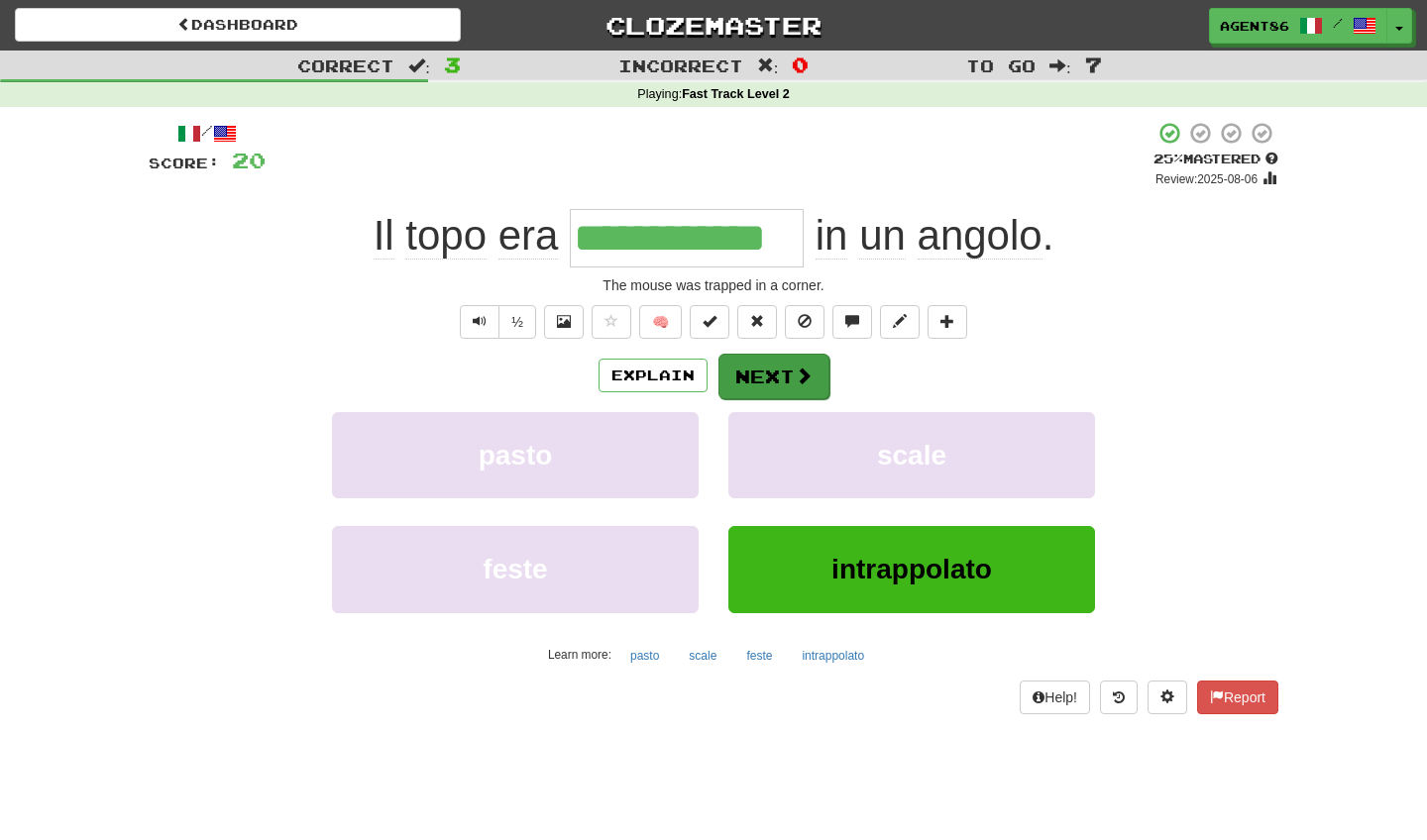click on "Next" at bounding box center [774, 376] 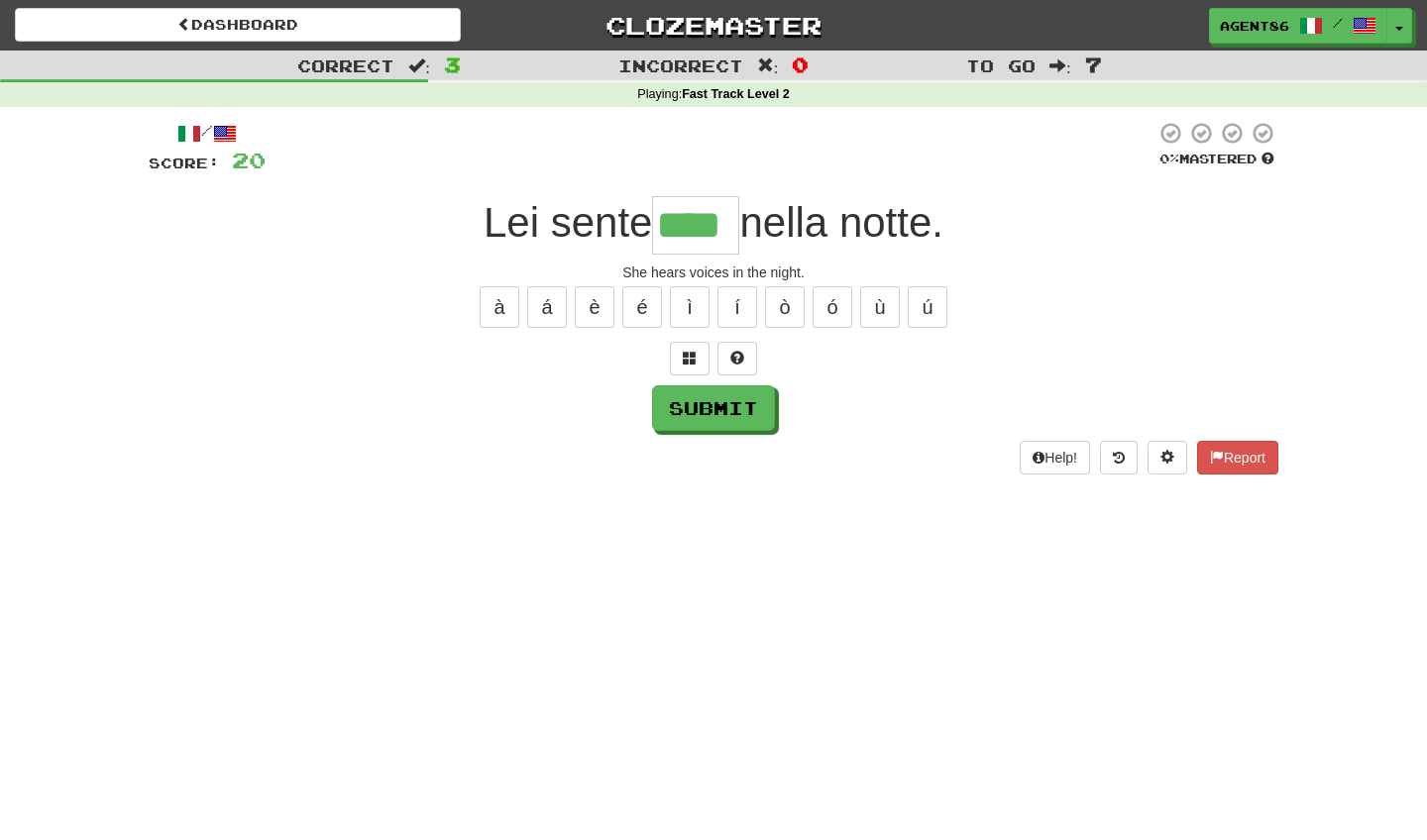 type on "****" 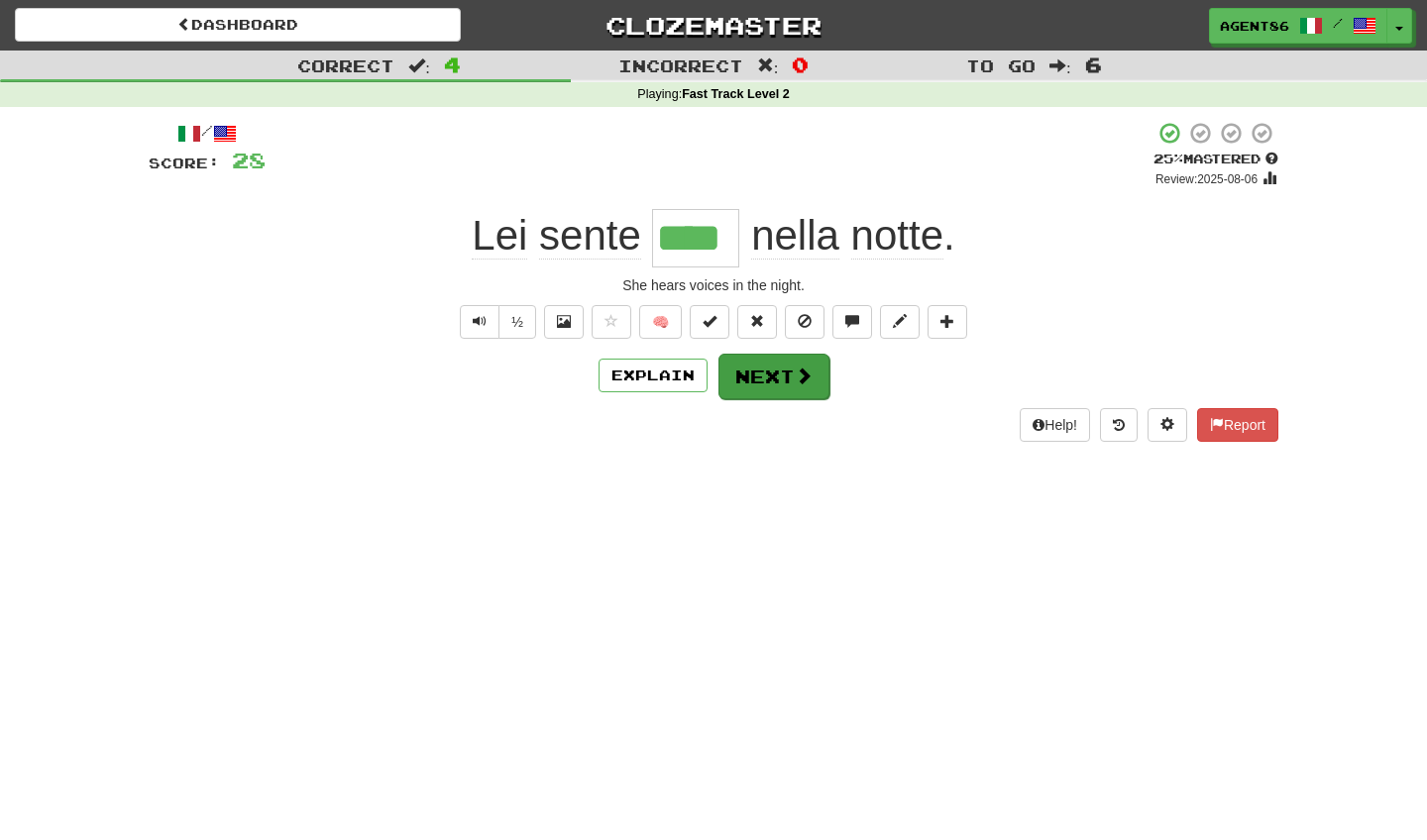 click on "Next" at bounding box center (774, 376) 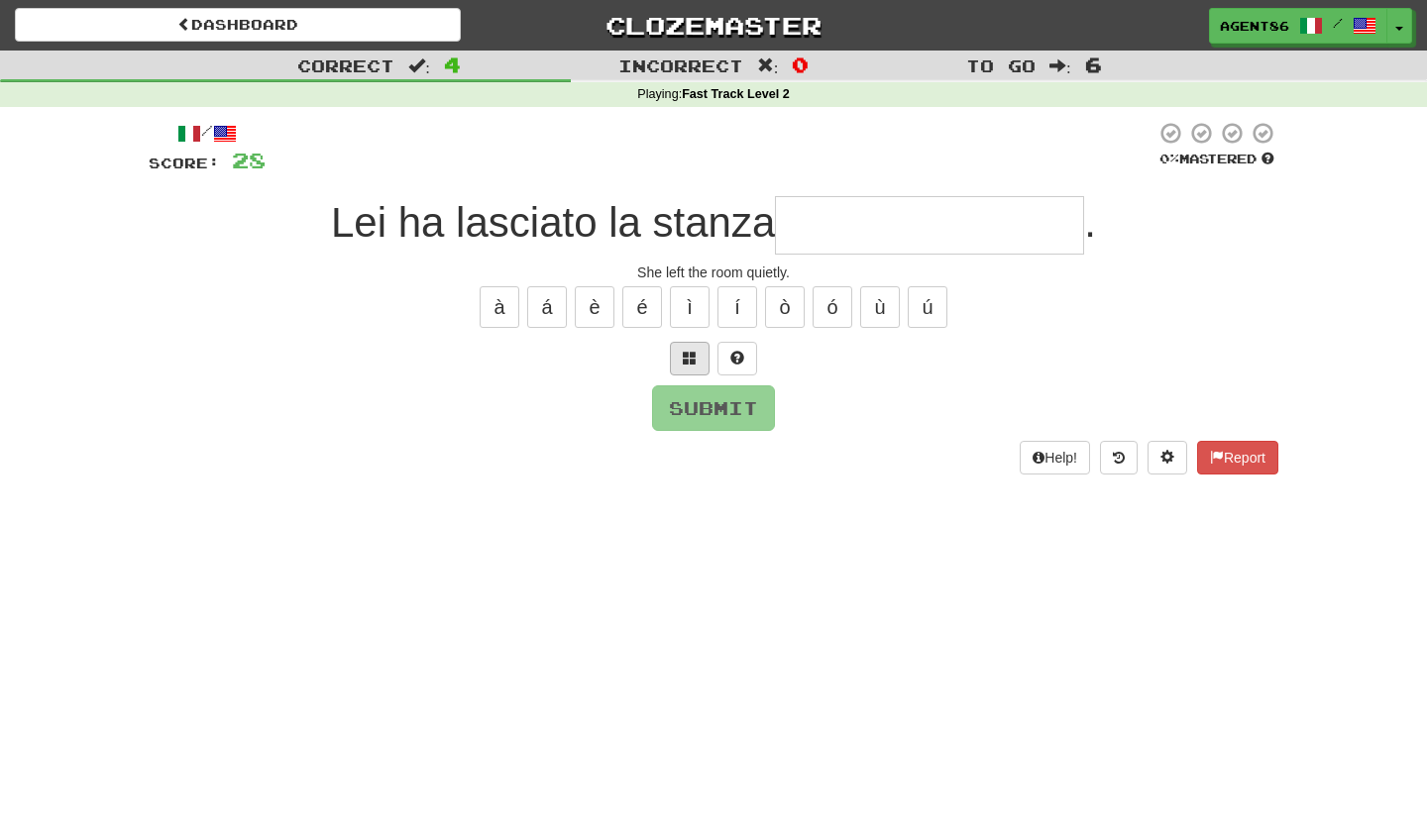 click at bounding box center [690, 358] 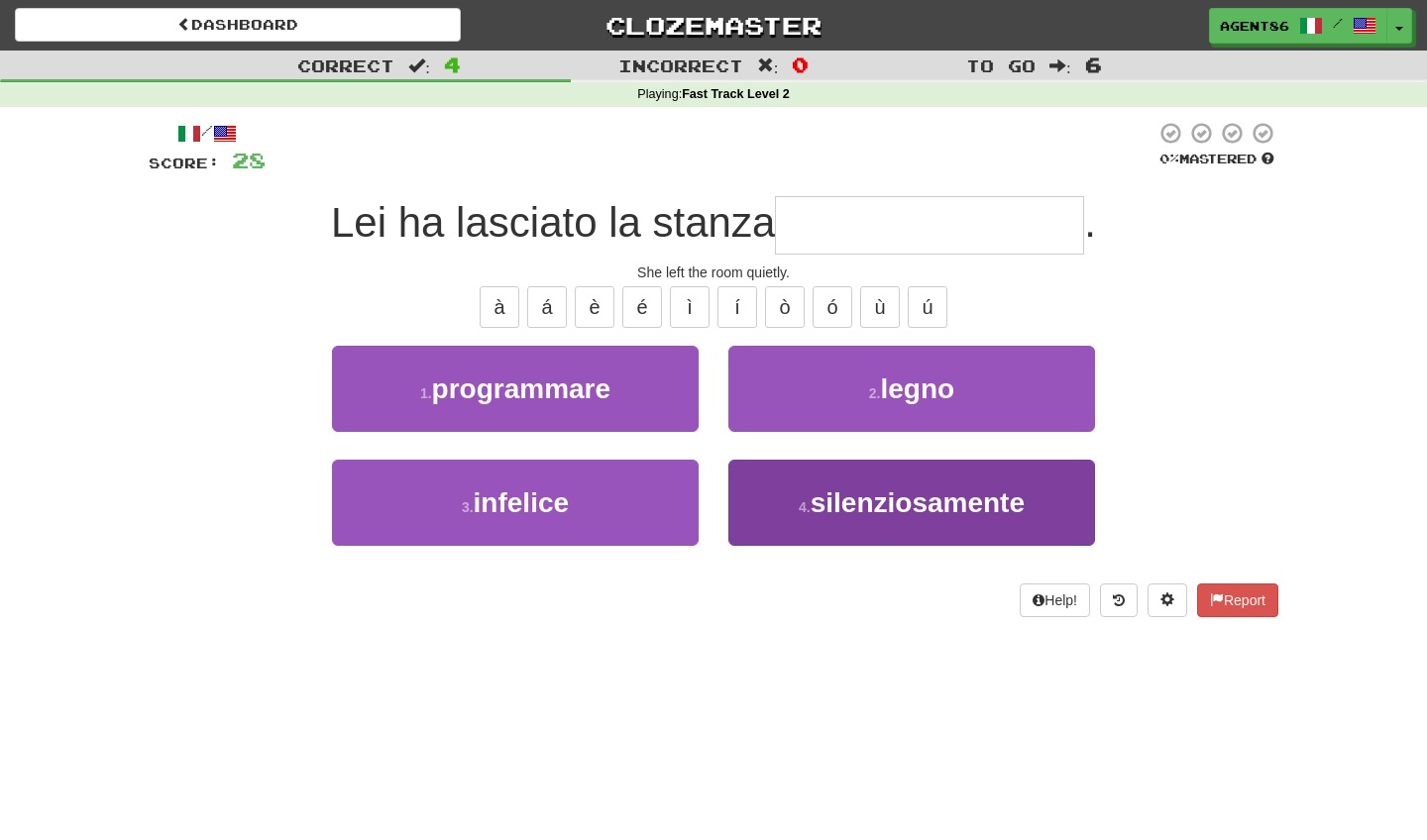 click on "4 .  silenziosamente" at bounding box center (912, 502) 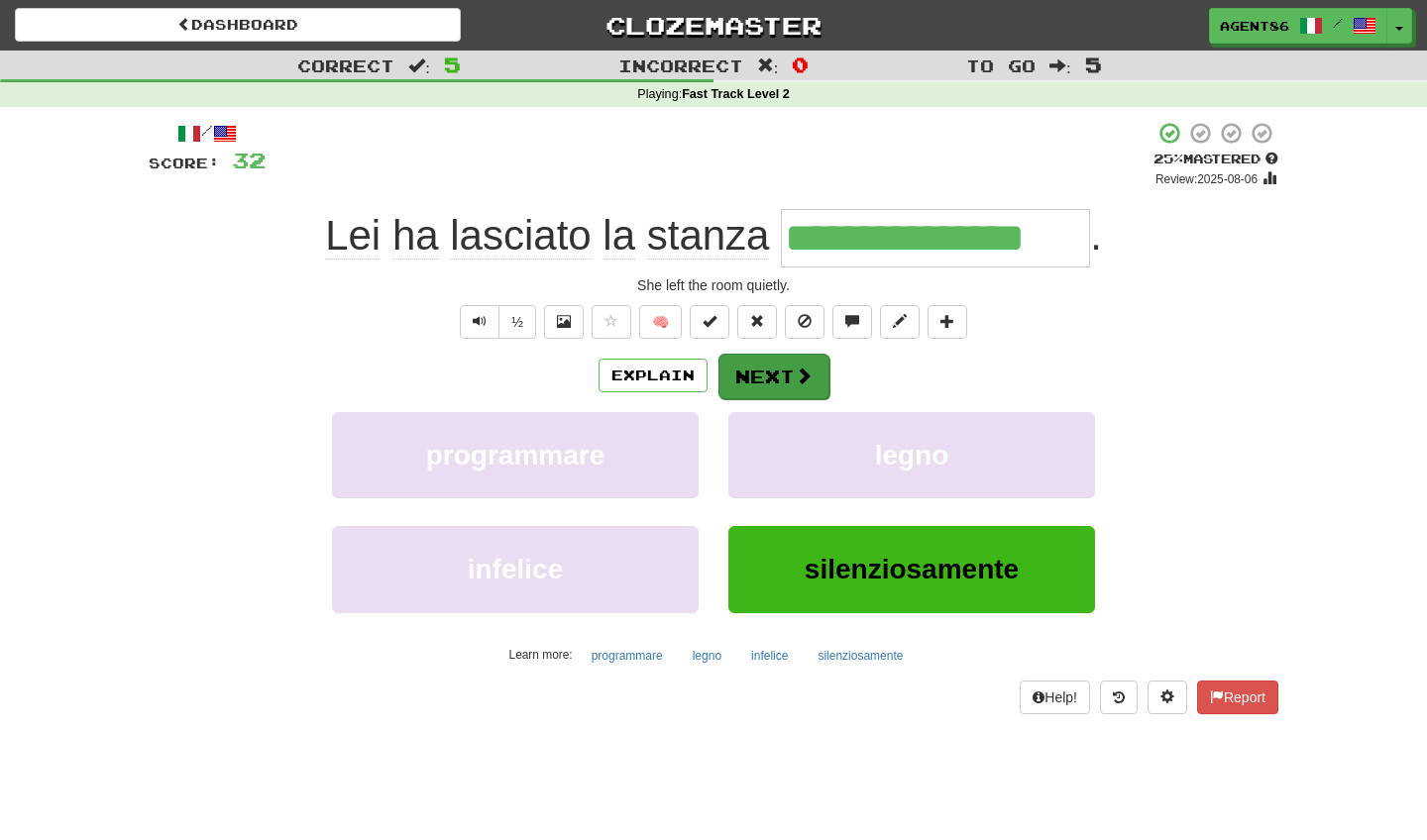 click on "Next" at bounding box center (774, 376) 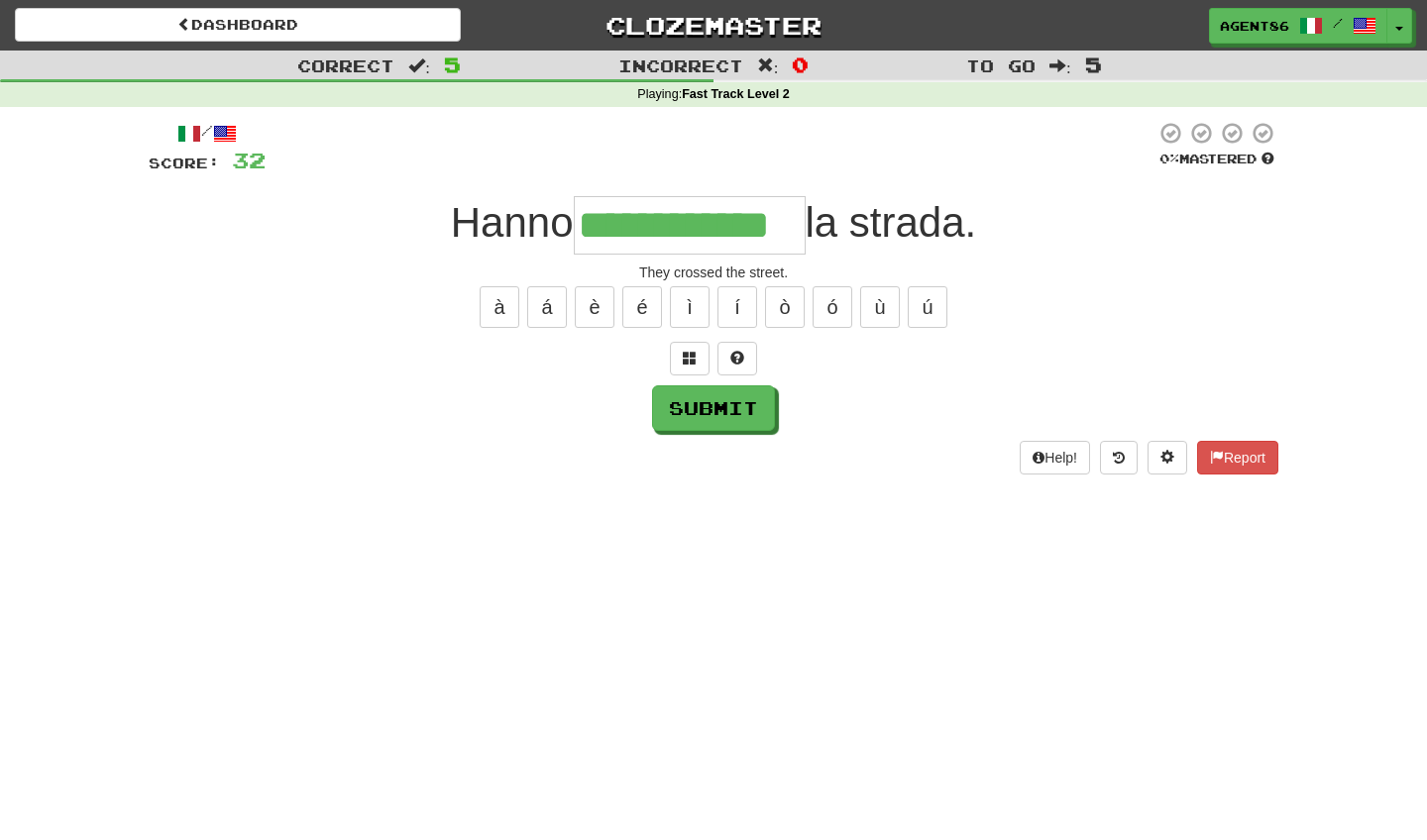 type on "**********" 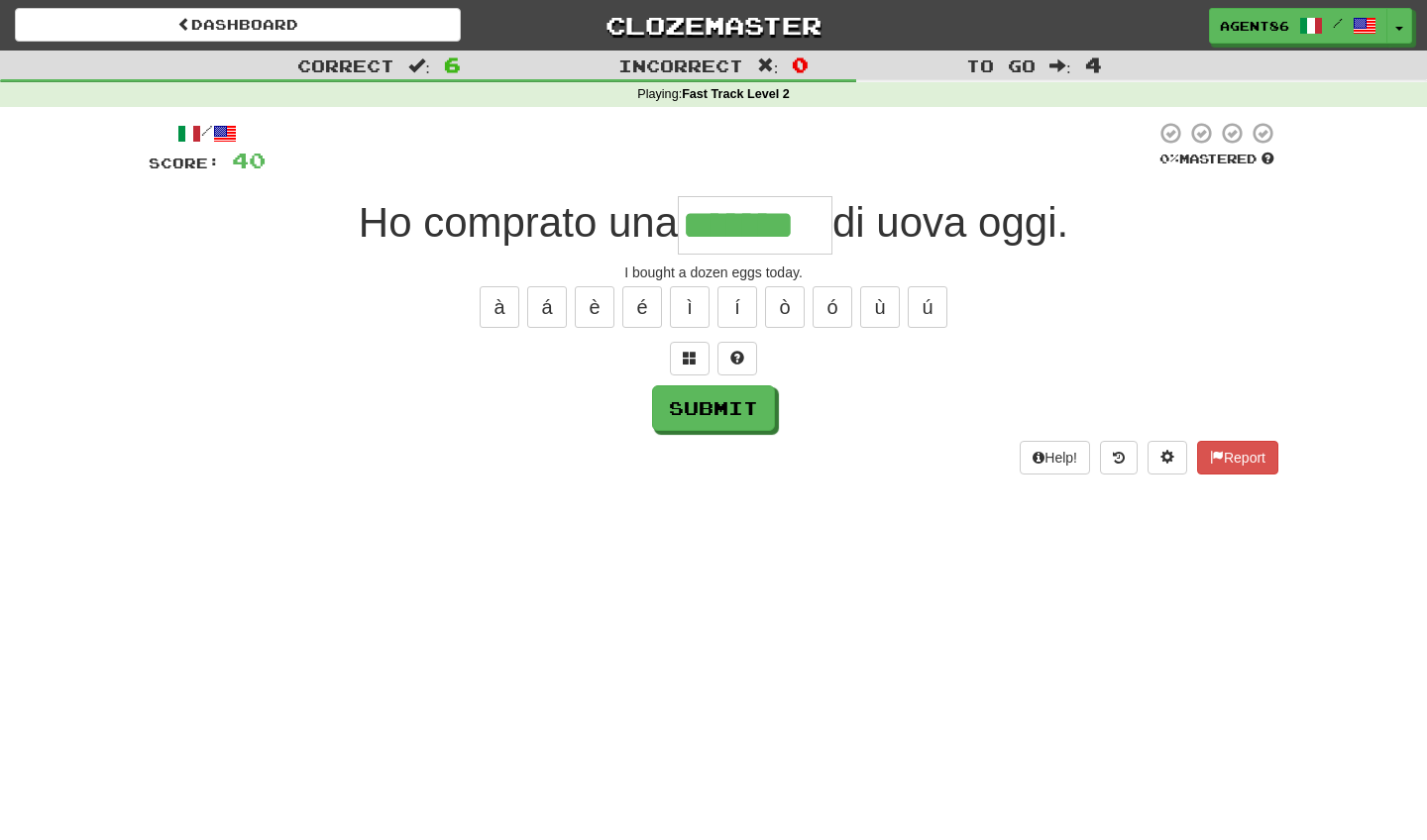 type on "*******" 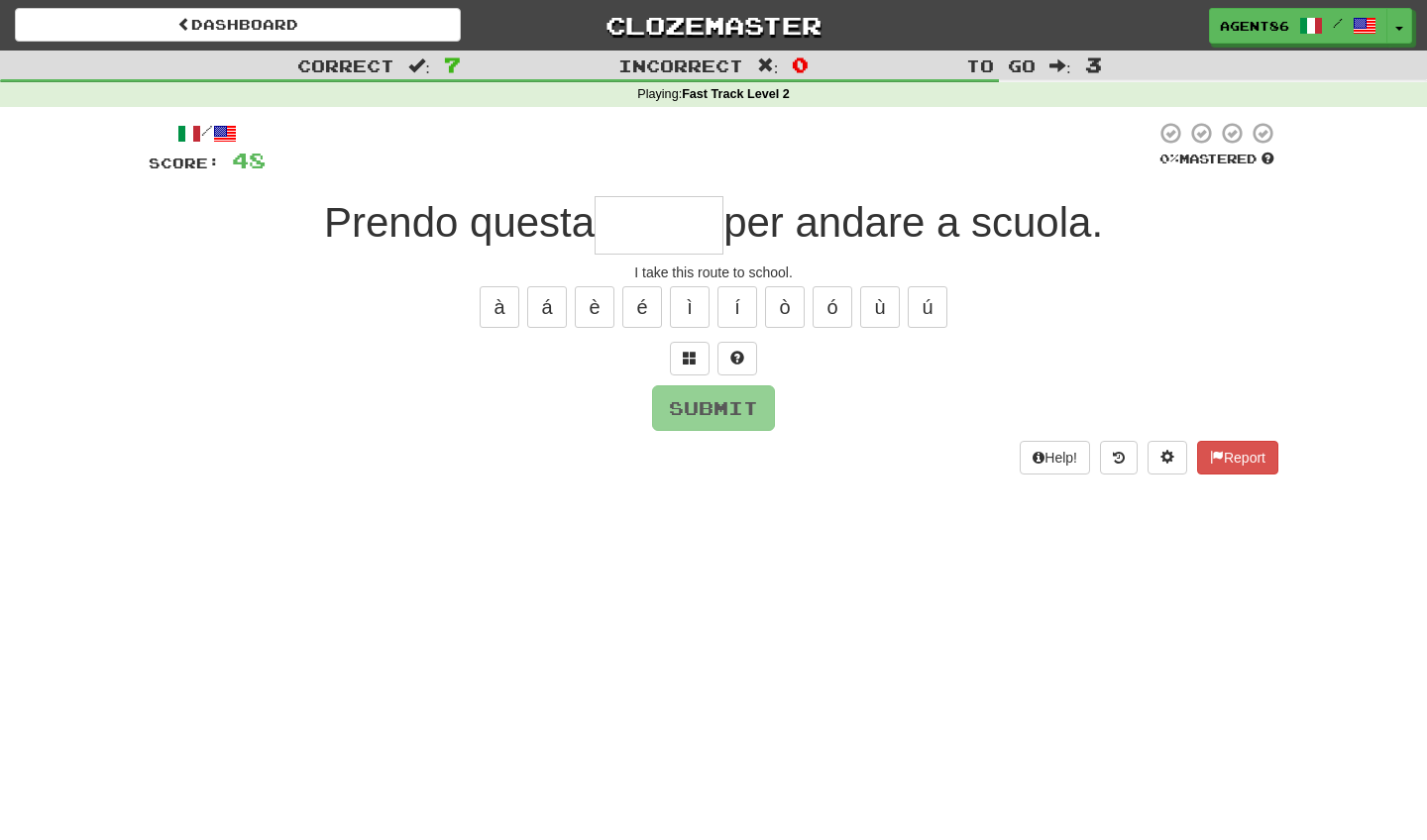 type on "*" 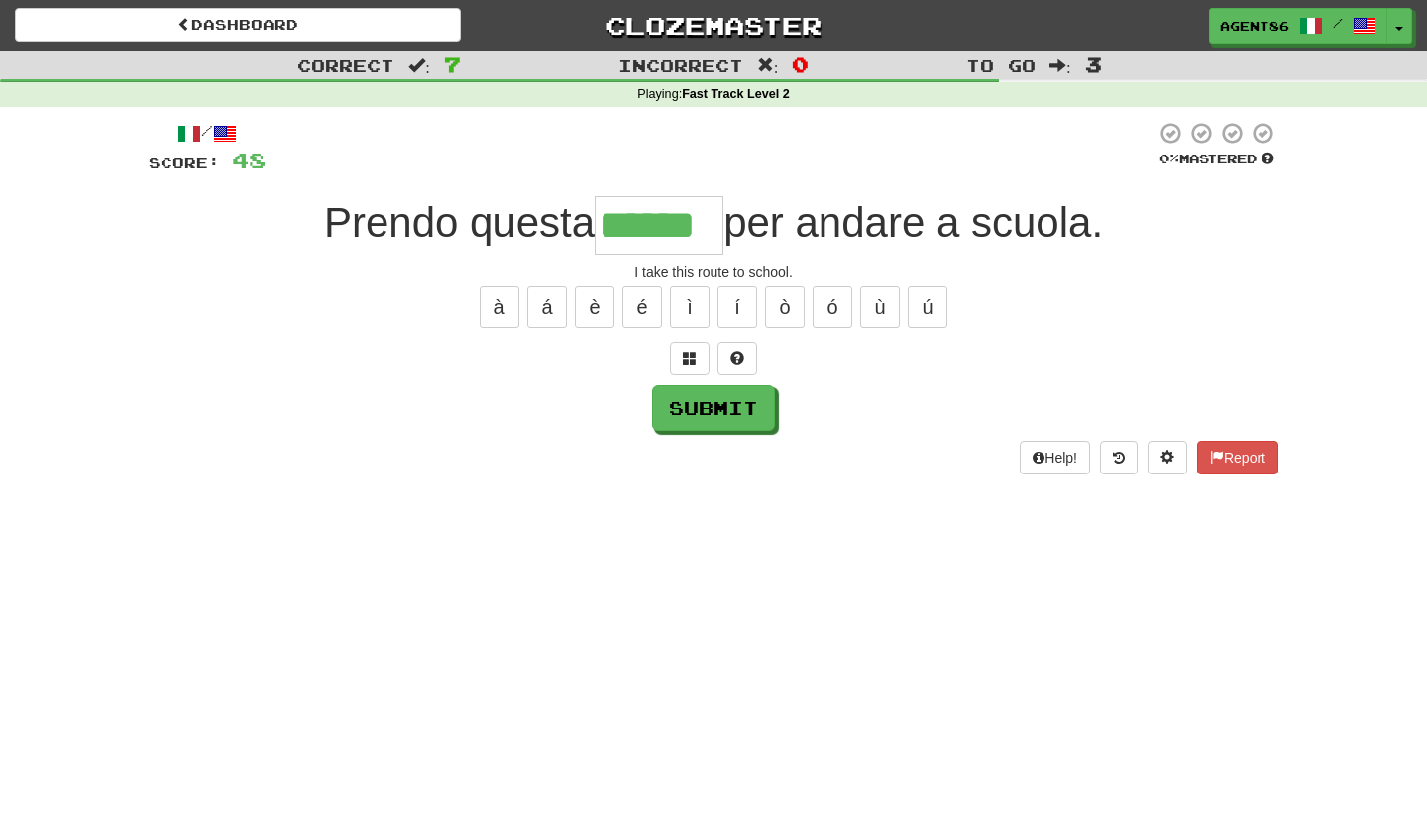 type on "******" 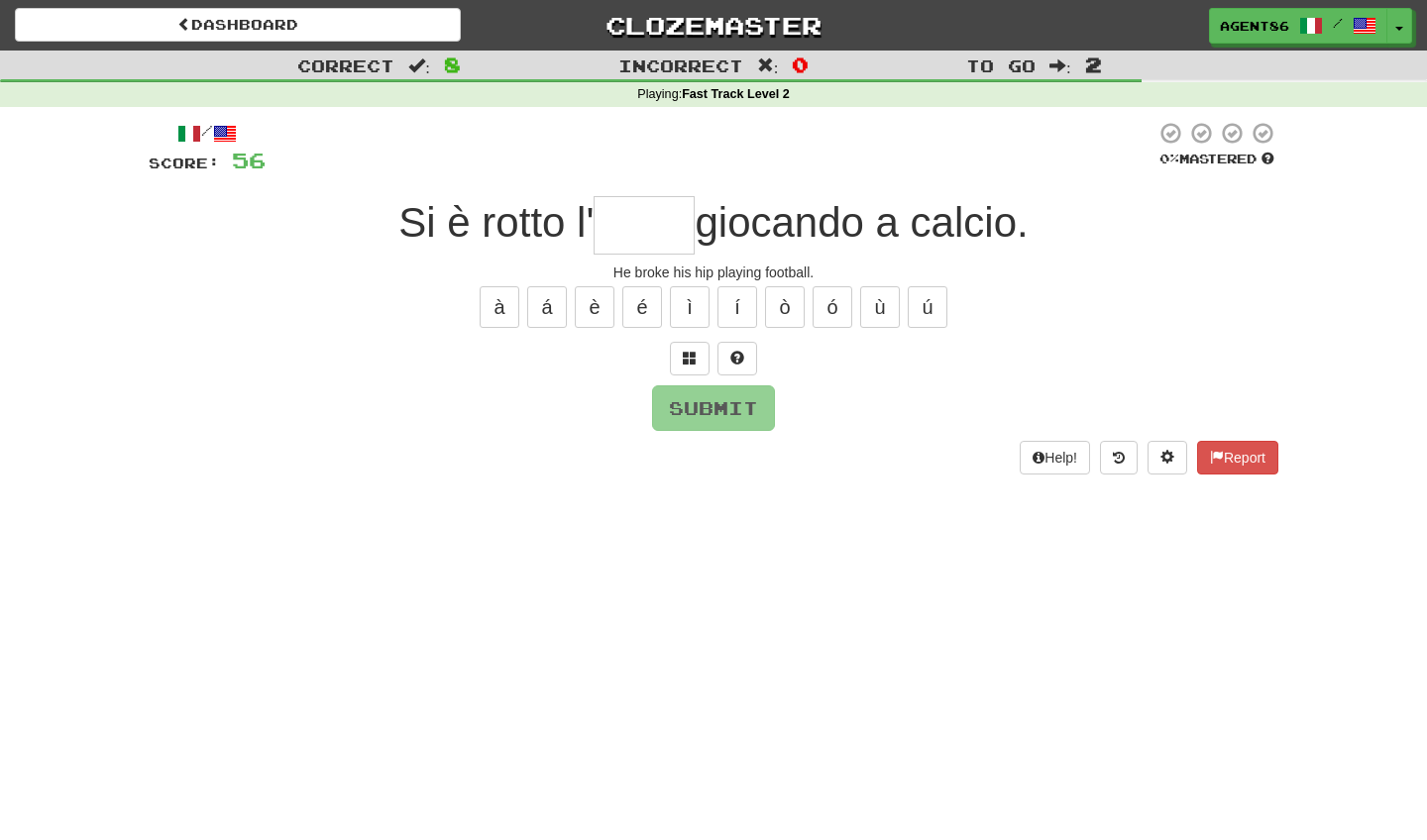 type on "*" 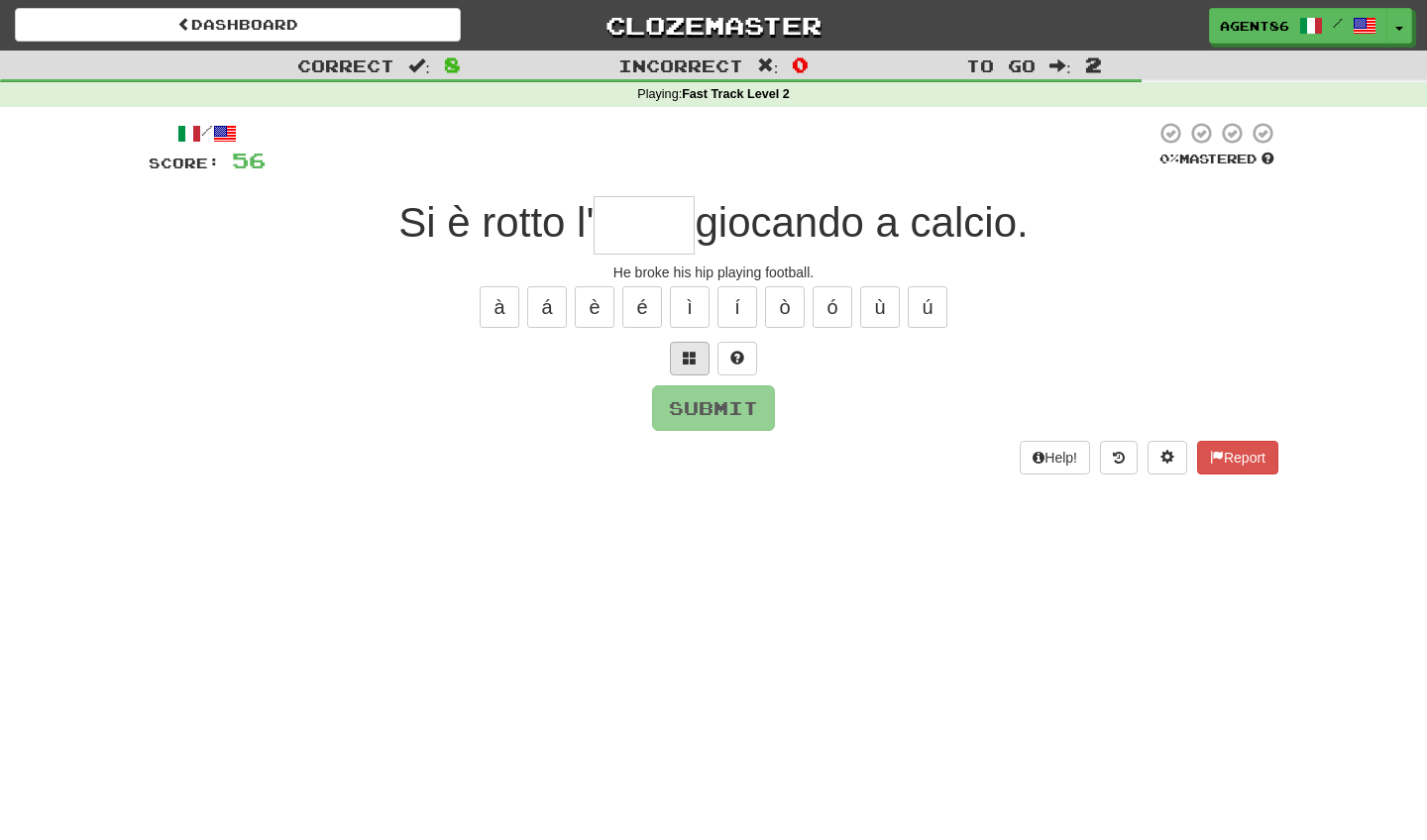 click at bounding box center [690, 358] 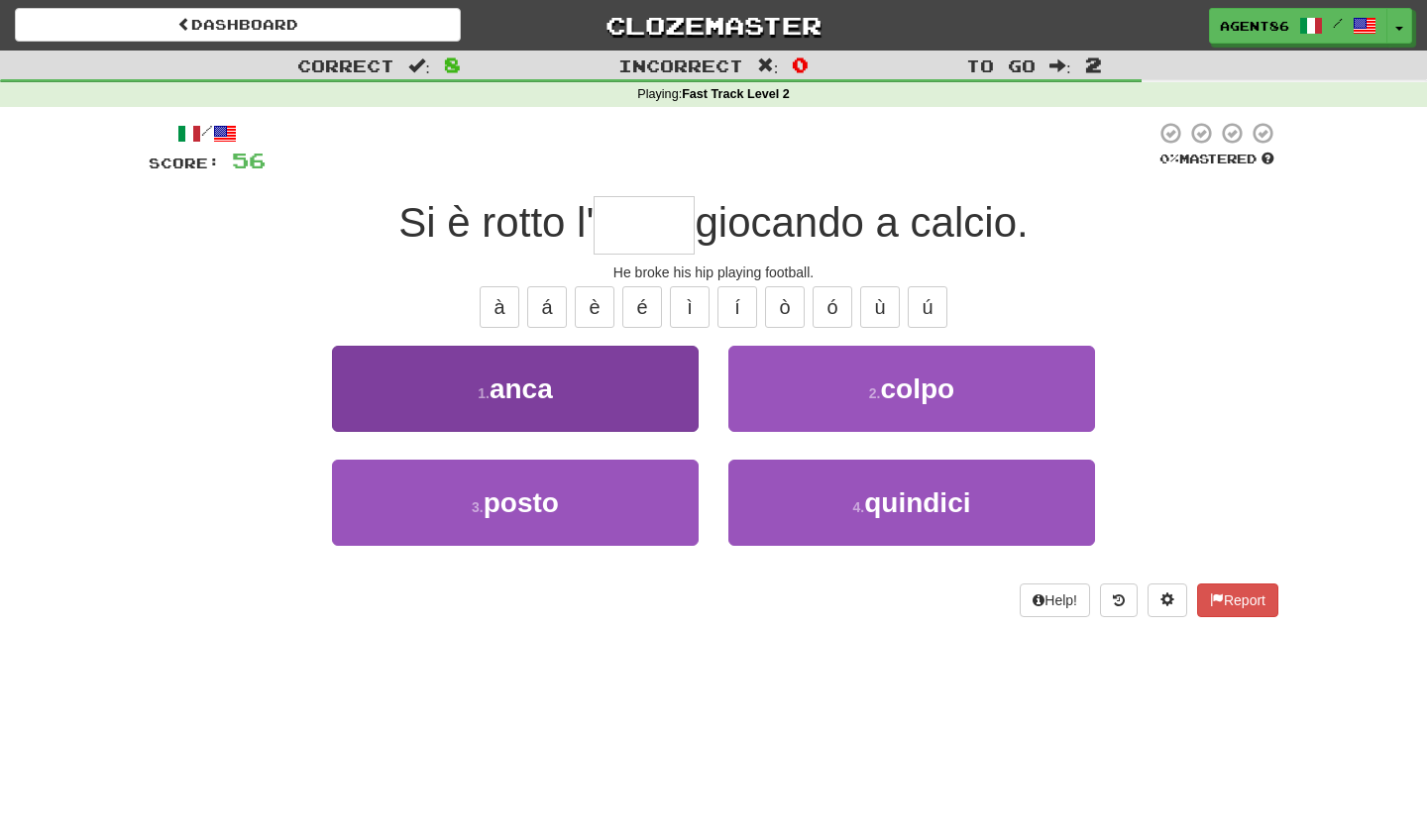 click on "1 .  anca" at bounding box center [515, 388] 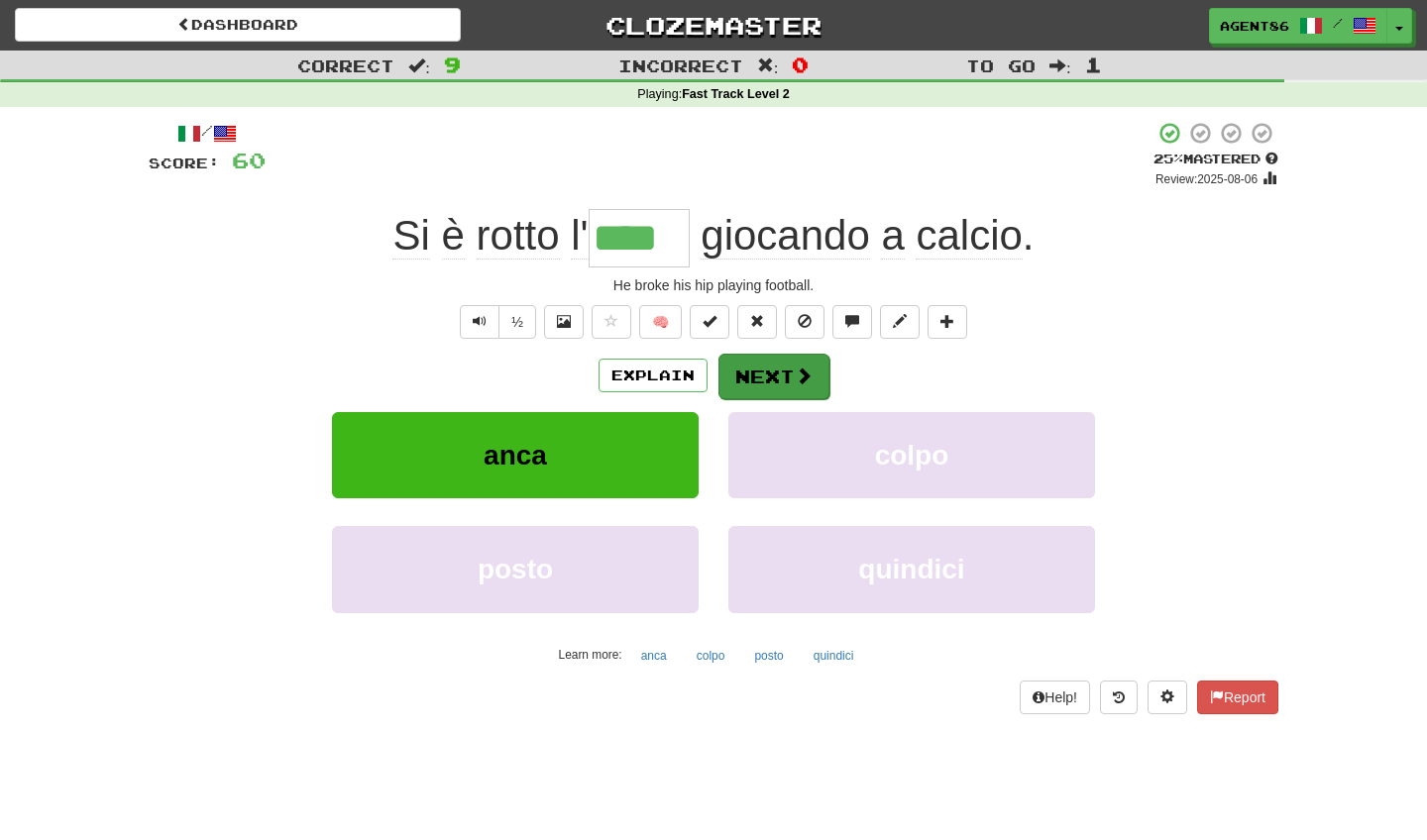 click on "Next" at bounding box center [774, 376] 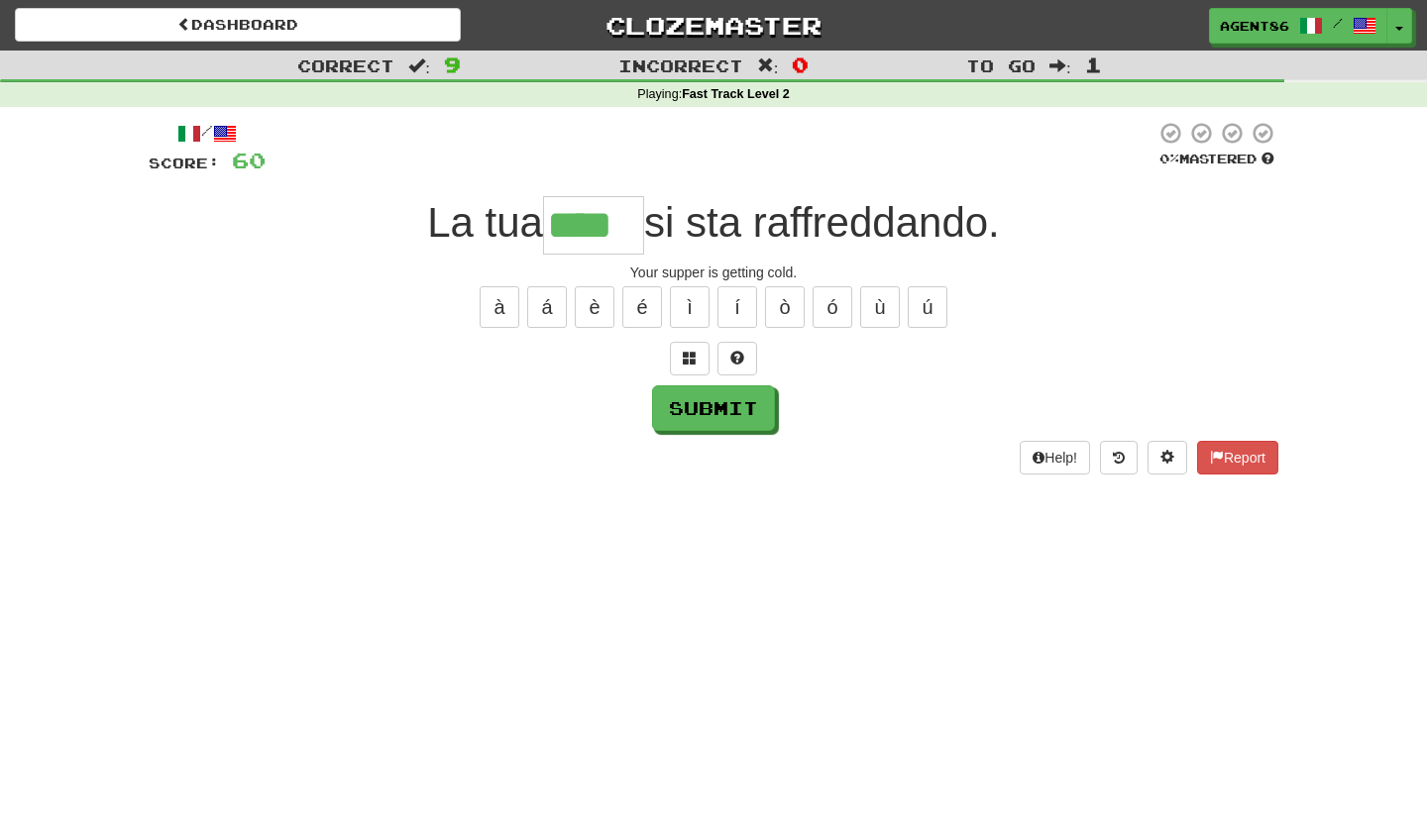 type on "****" 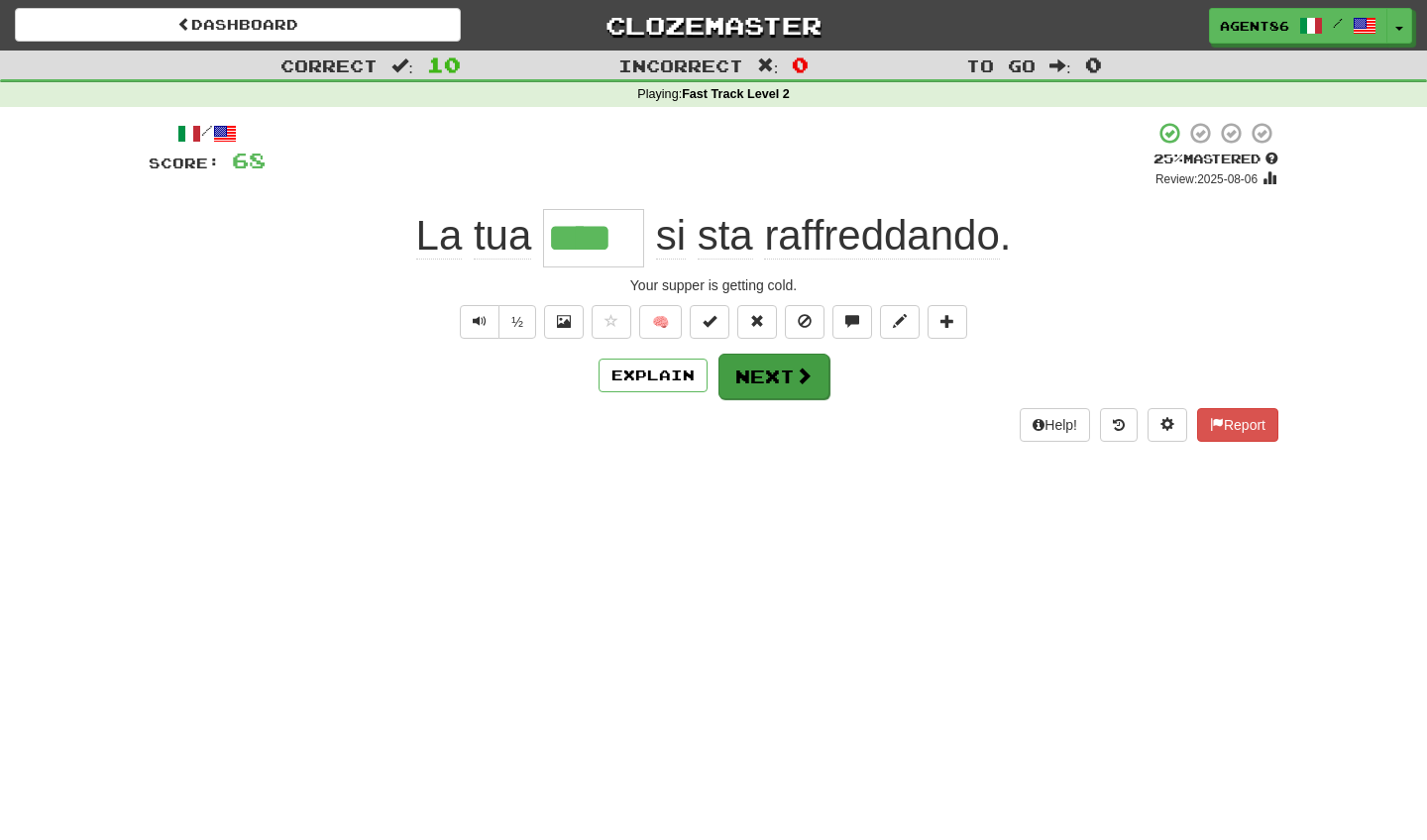 click on "Next" at bounding box center (774, 376) 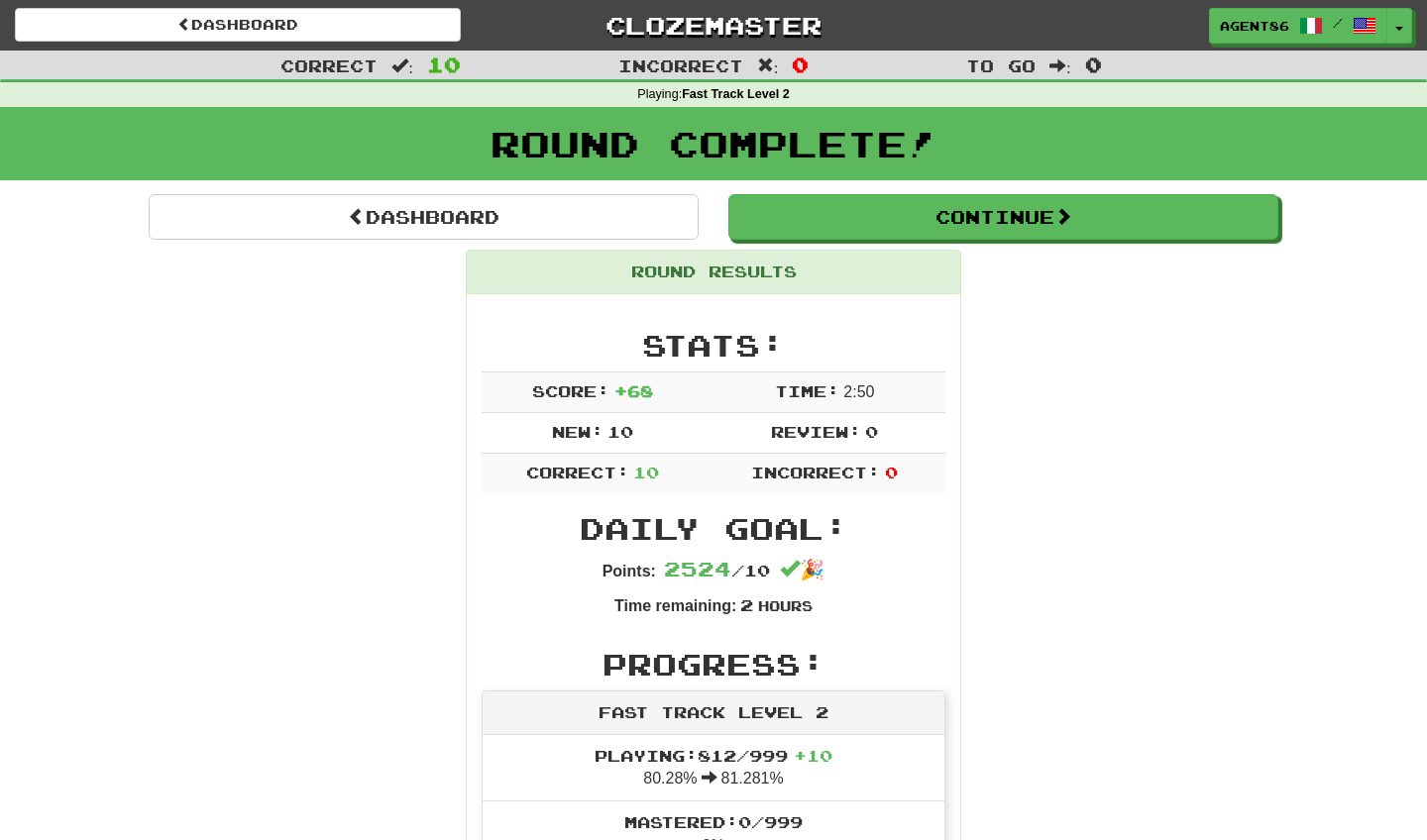 click on "Round Results Stats: Score:   + 68 Time:   2 : 50 New:   10 Review:   0 Correct:   10 Incorrect:   0 Daily Goal: Points:   2524  /  10  🎉 Time remaining: 2   Hours Progress: Fast Track Level 2 Playing:  812  /  999 + 10 80.28% 81.281% Mastered:  0  /  999 0% Ready for Review:  0  /  Level:  61 989  points to level  62  - keep going! Ranked:  18 th  this week ( 200  points to  17 th ) Sentences:  Report È tornata dal  porto . She came back from the port.  Report Mia zia ha tre  gatti  a casa. My aunt has three cats at home.  Report Il topo era  intrappolato  in un angolo. The mouse was trapped in a corner.  Report Lei sente  voci  nella notte. She hears voices in the night.  Report Lei ha lasciato la stanza  silenziosamente . She left the room quietly.  Report Hanno  attraversato  la strada. They crossed the street.  Report Ho comprato una  dozzina  di uova oggi. I bought a dozen eggs today.  Report Prendo questa  strada  per andare a scuola. I take this route to school.  Report Si è rotto l' anca  Report" at bounding box center [714, 1191] 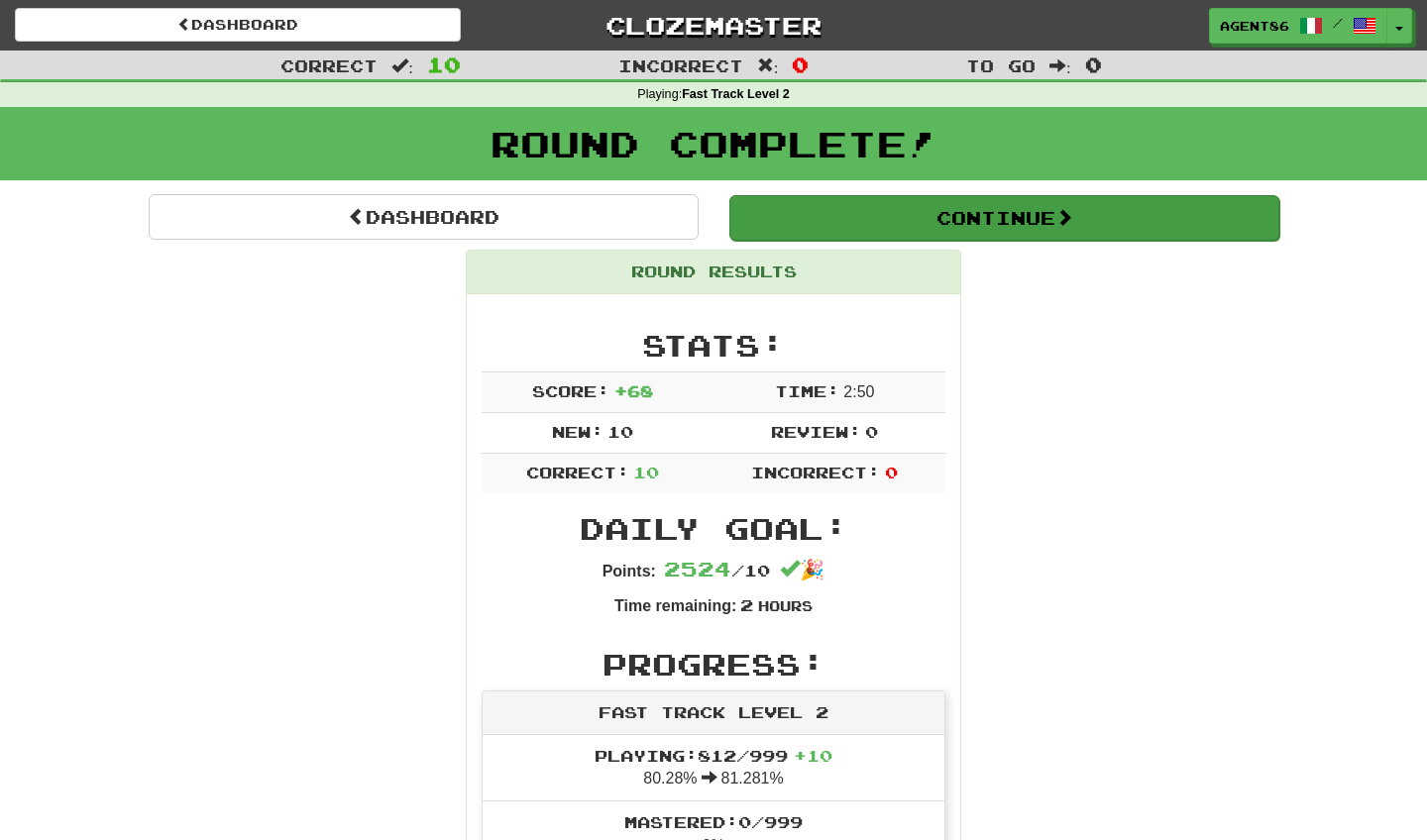 click on "Continue" at bounding box center (1004, 218) 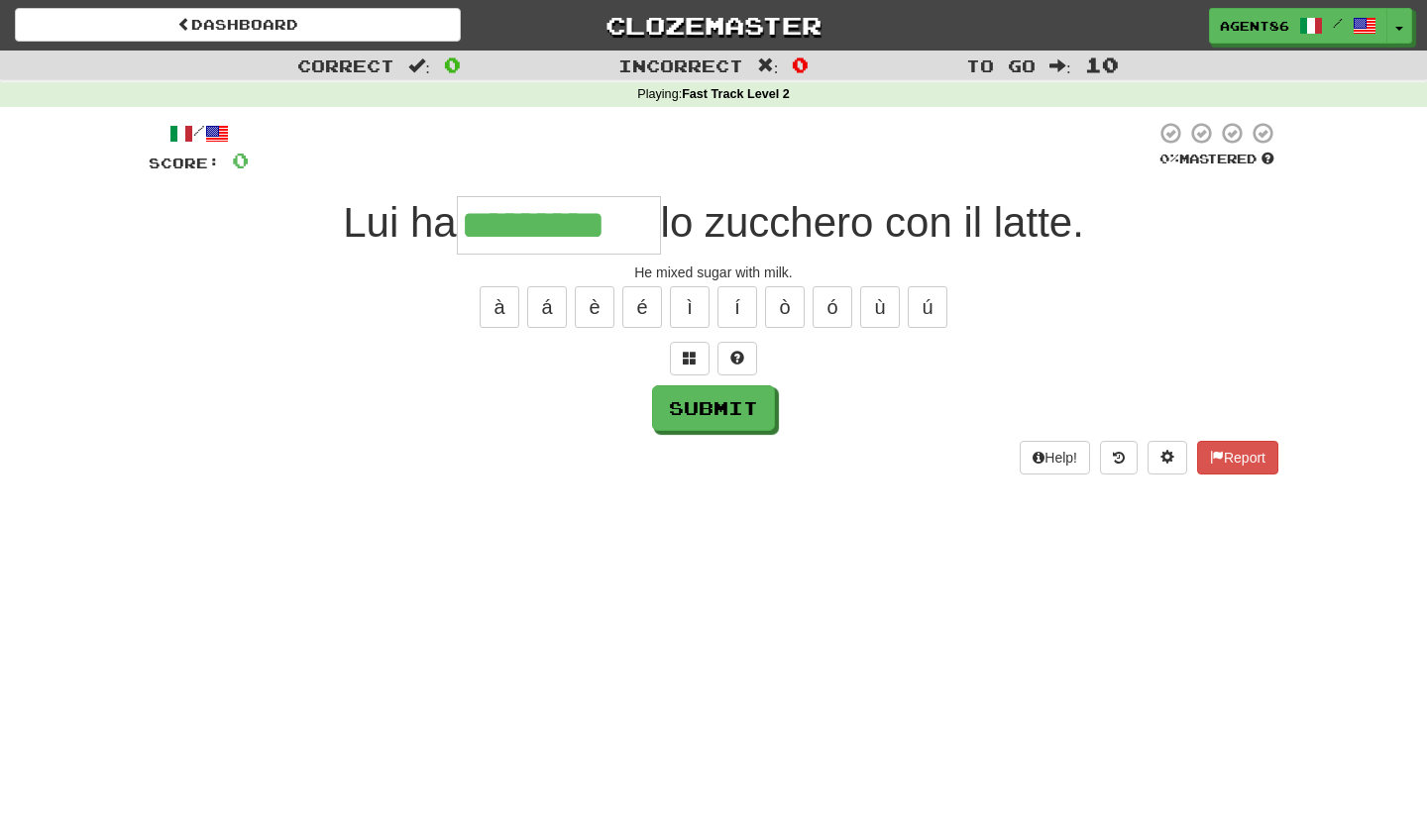 type on "*********" 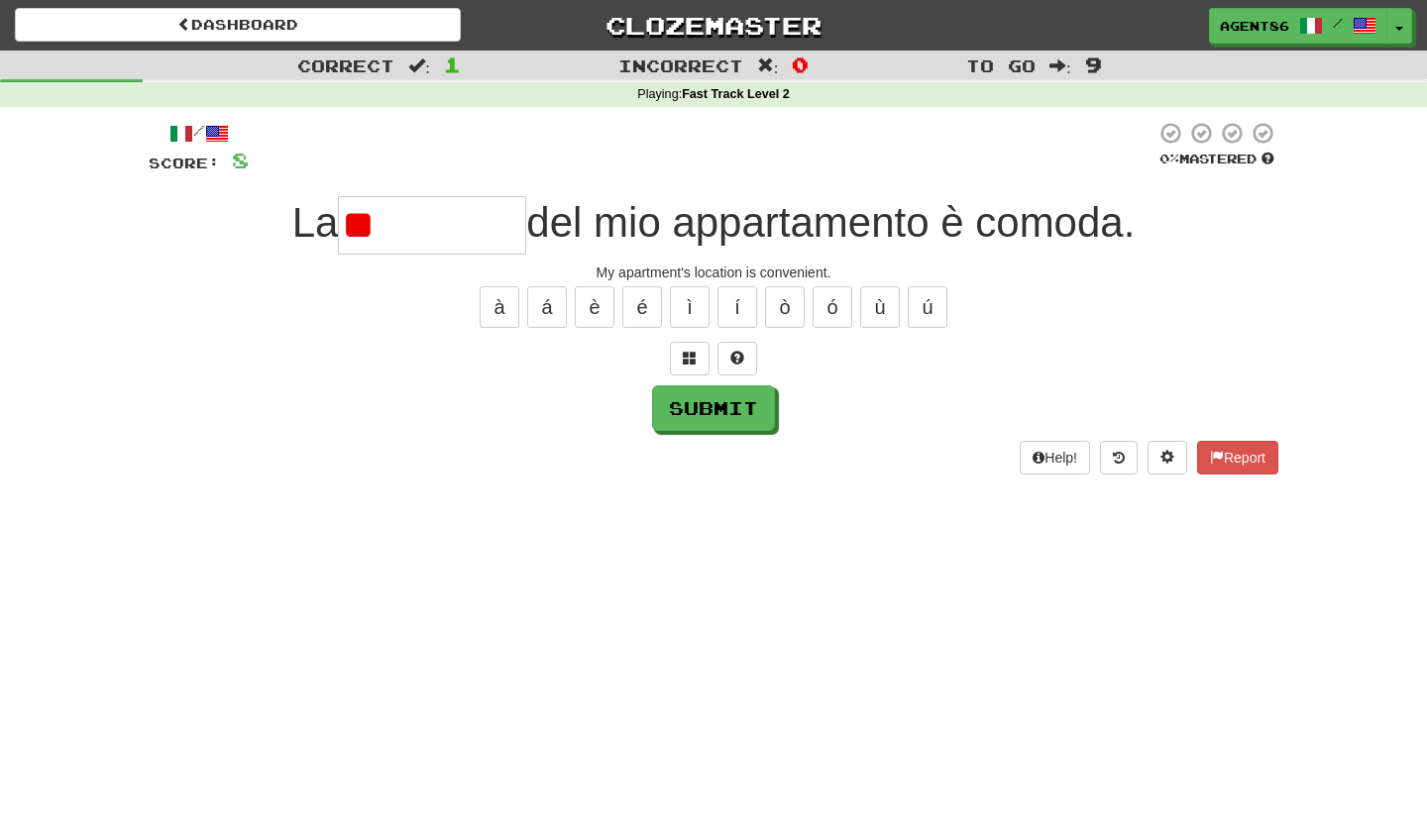 type on "*" 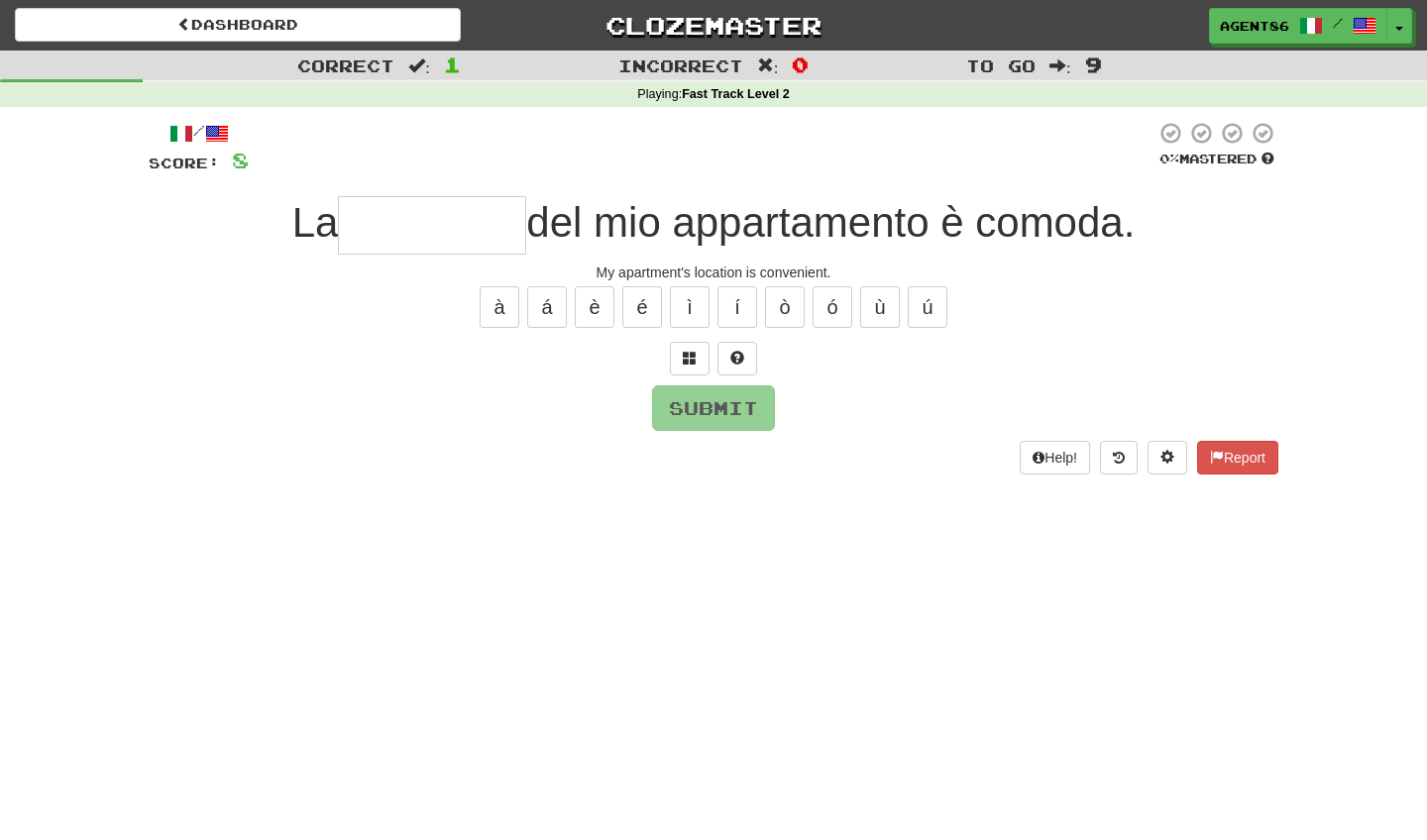 type on "*" 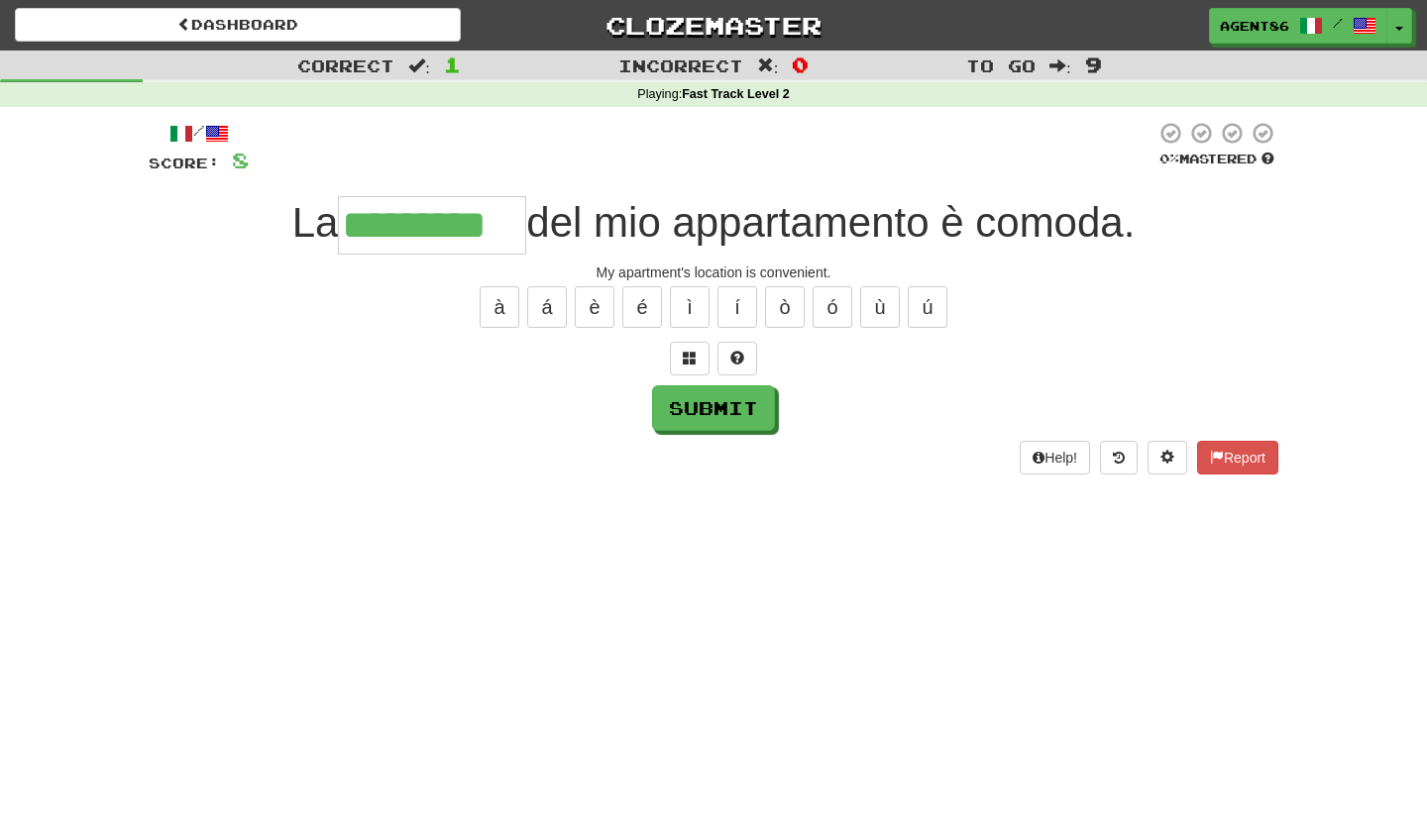 type on "*********" 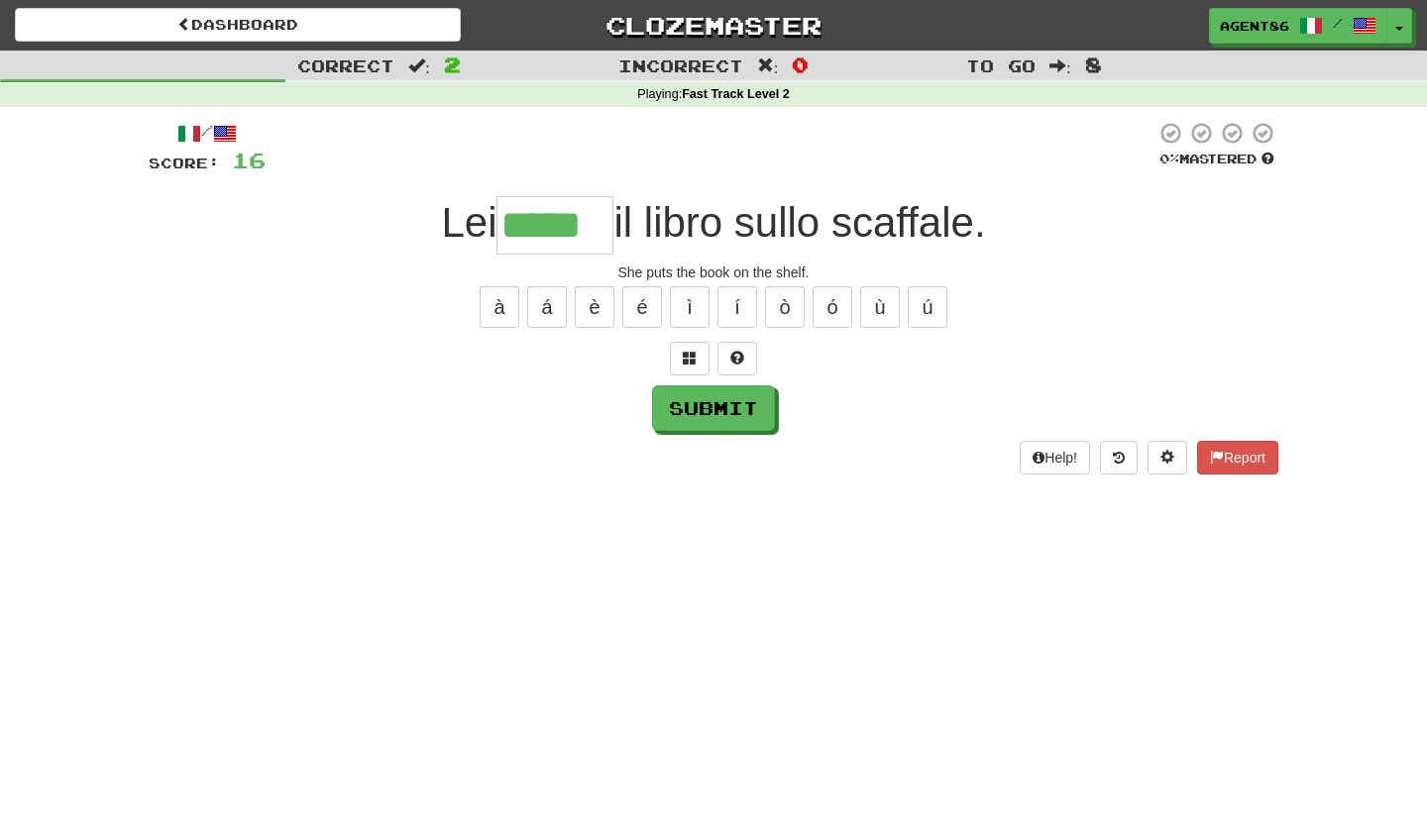 type on "*****" 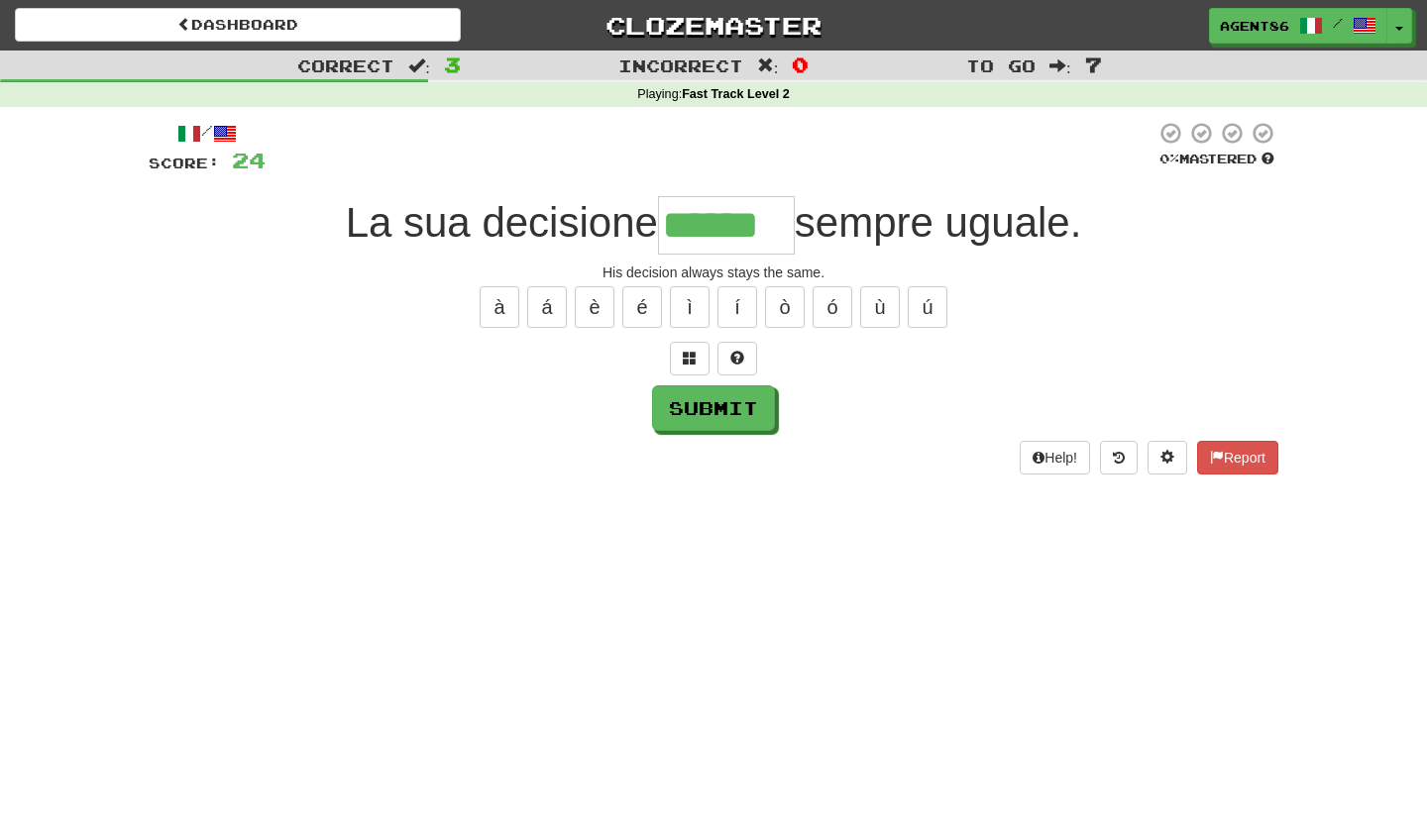 type on "******" 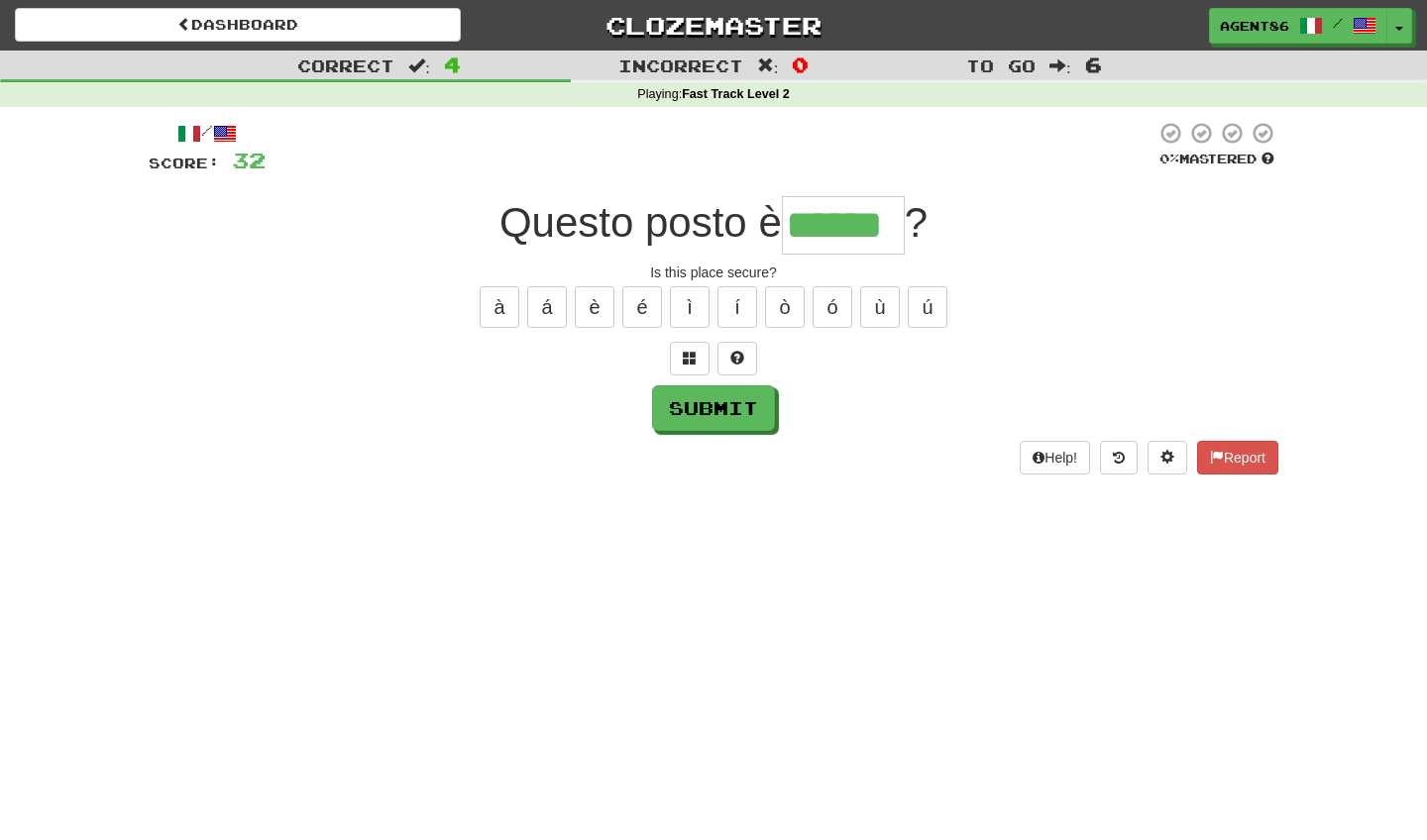 type on "******" 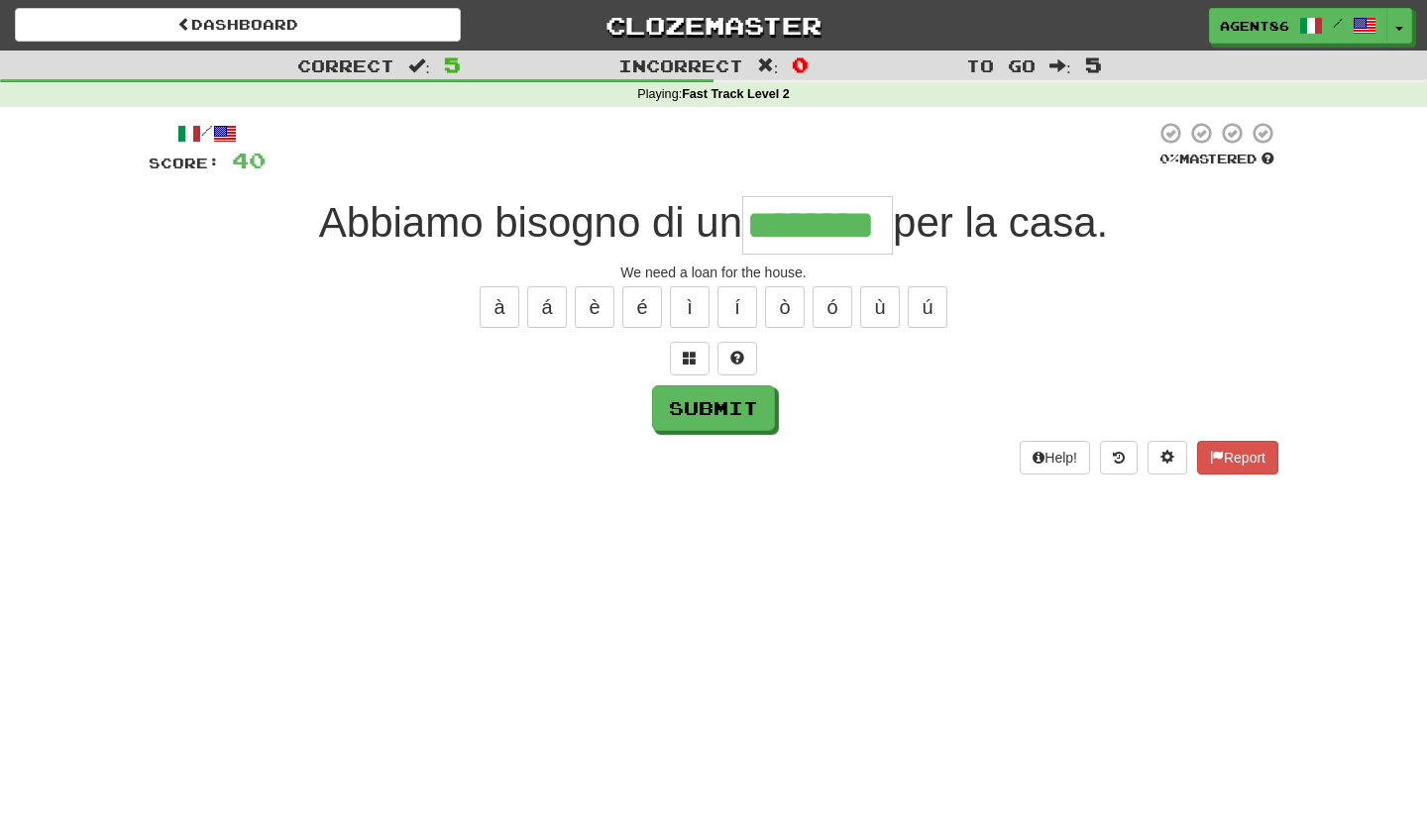 type on "********" 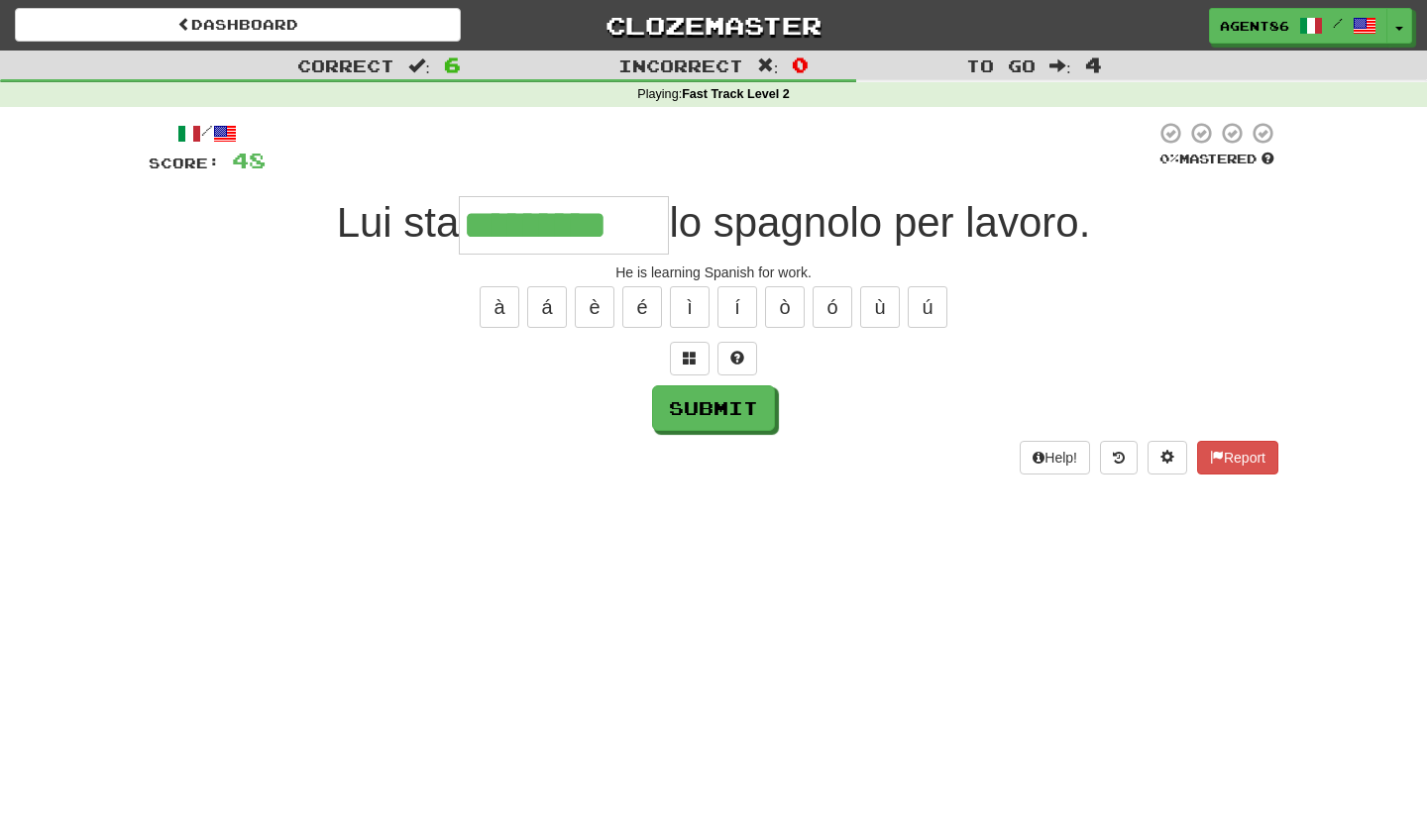 type on "*********" 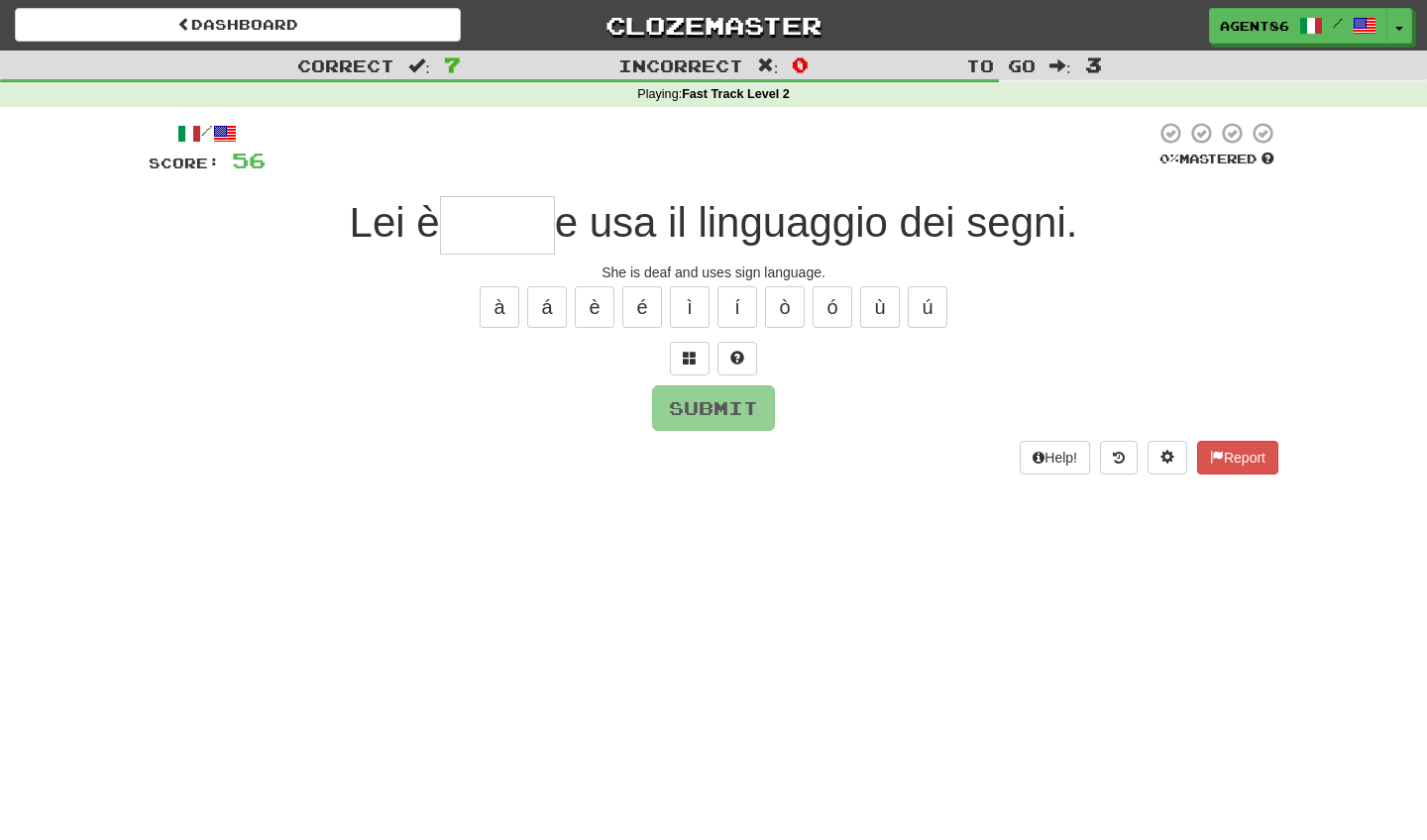 type on "*" 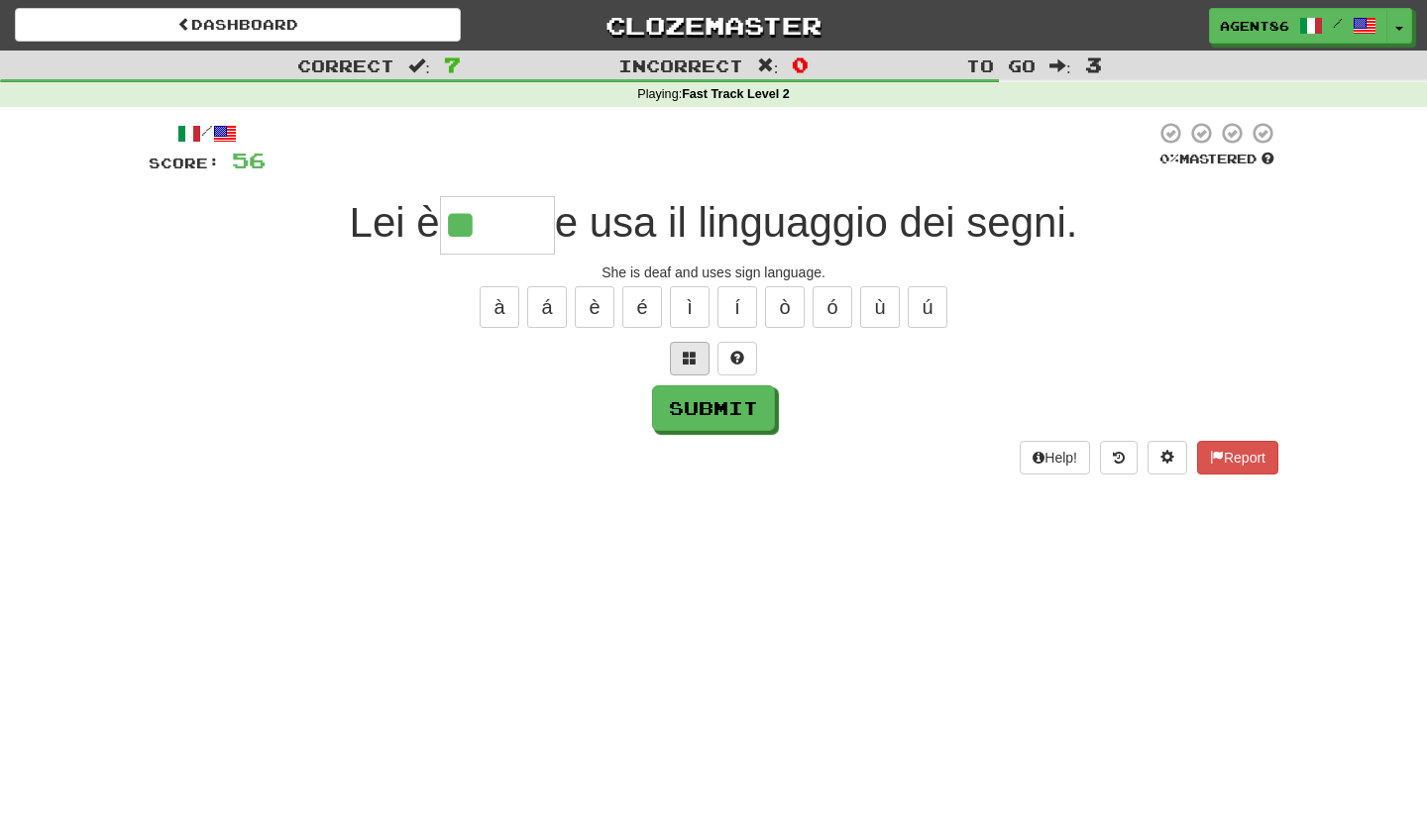 click at bounding box center (690, 359) 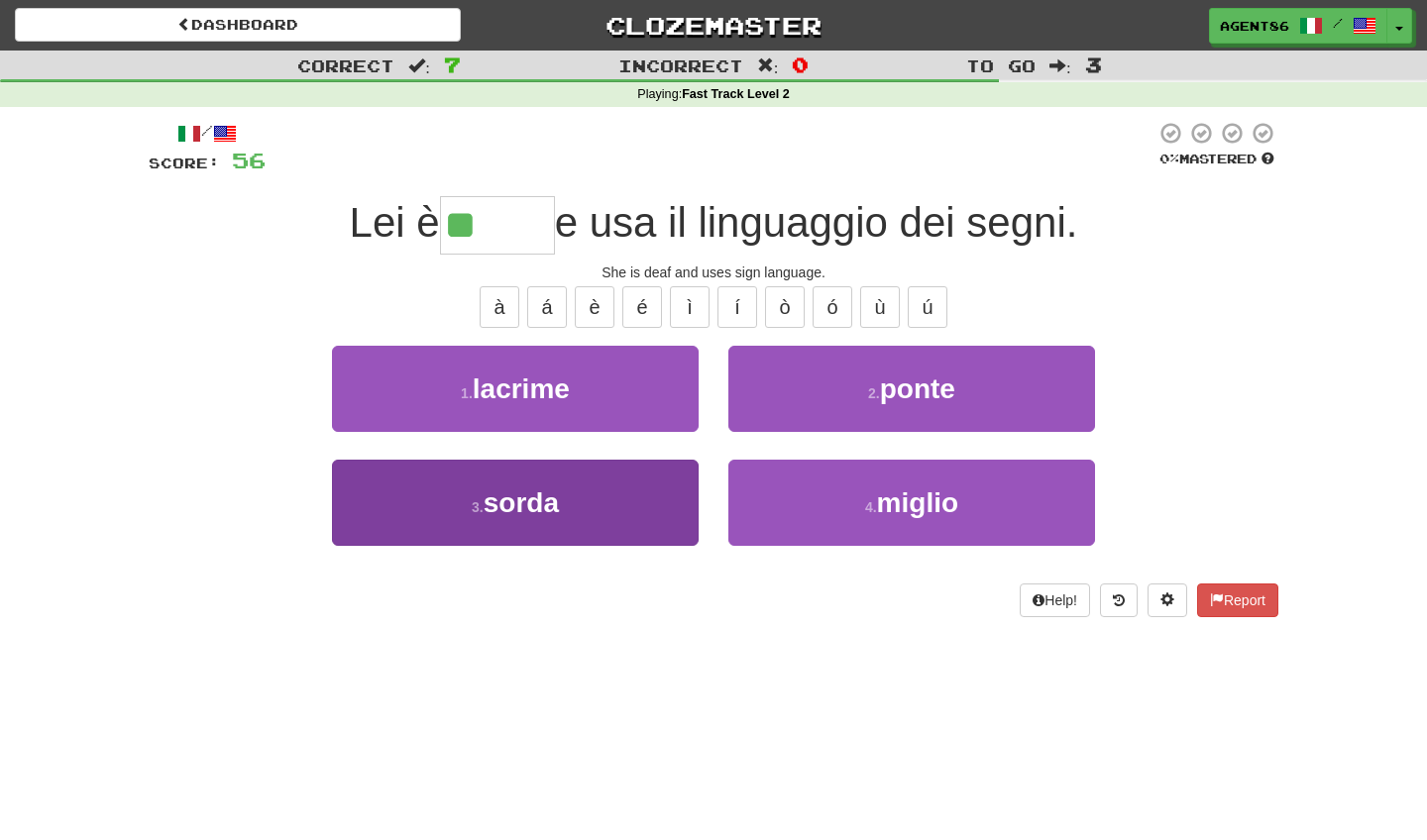 click on "3 .  sorda" at bounding box center [515, 502] 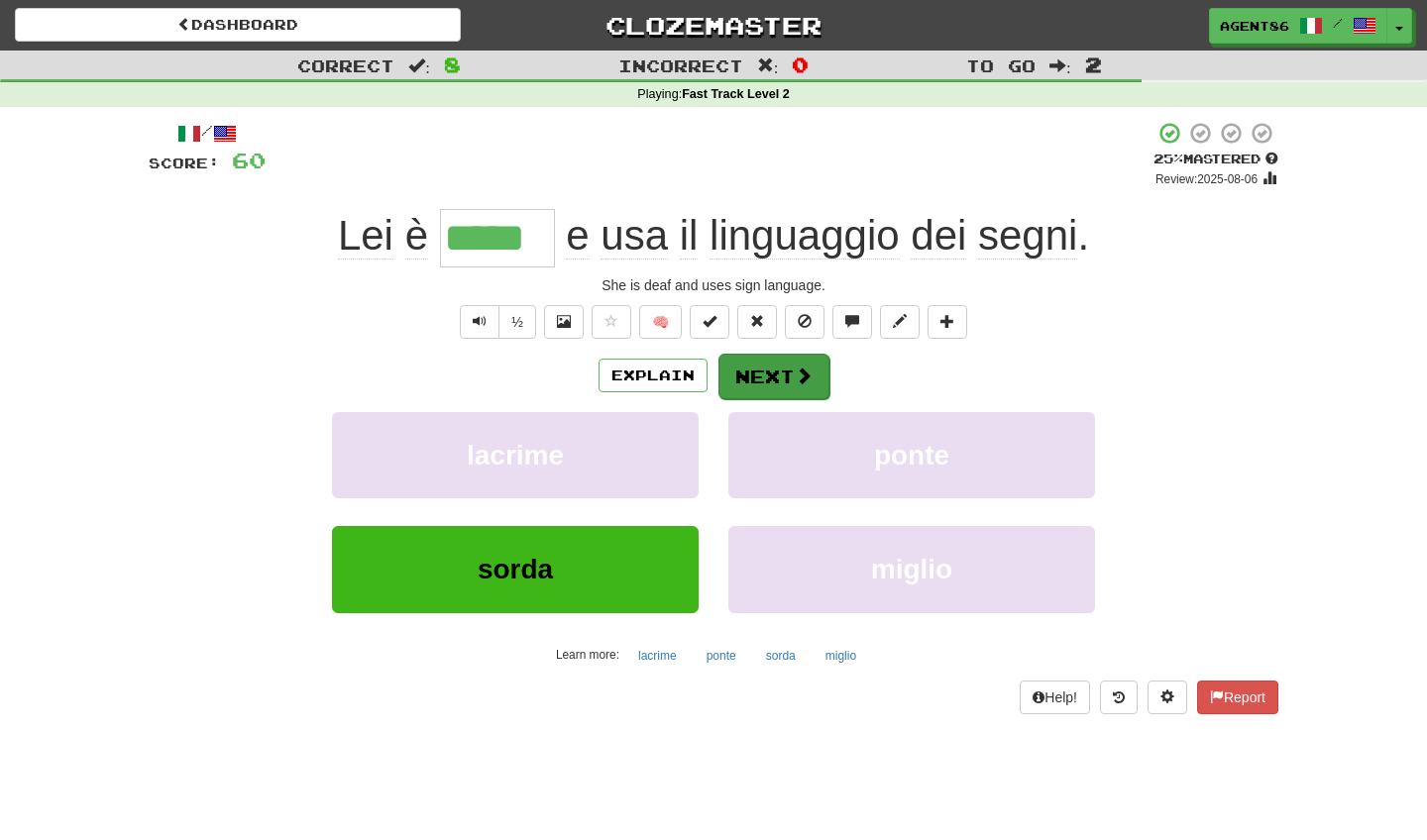 click on "Next" at bounding box center (774, 376) 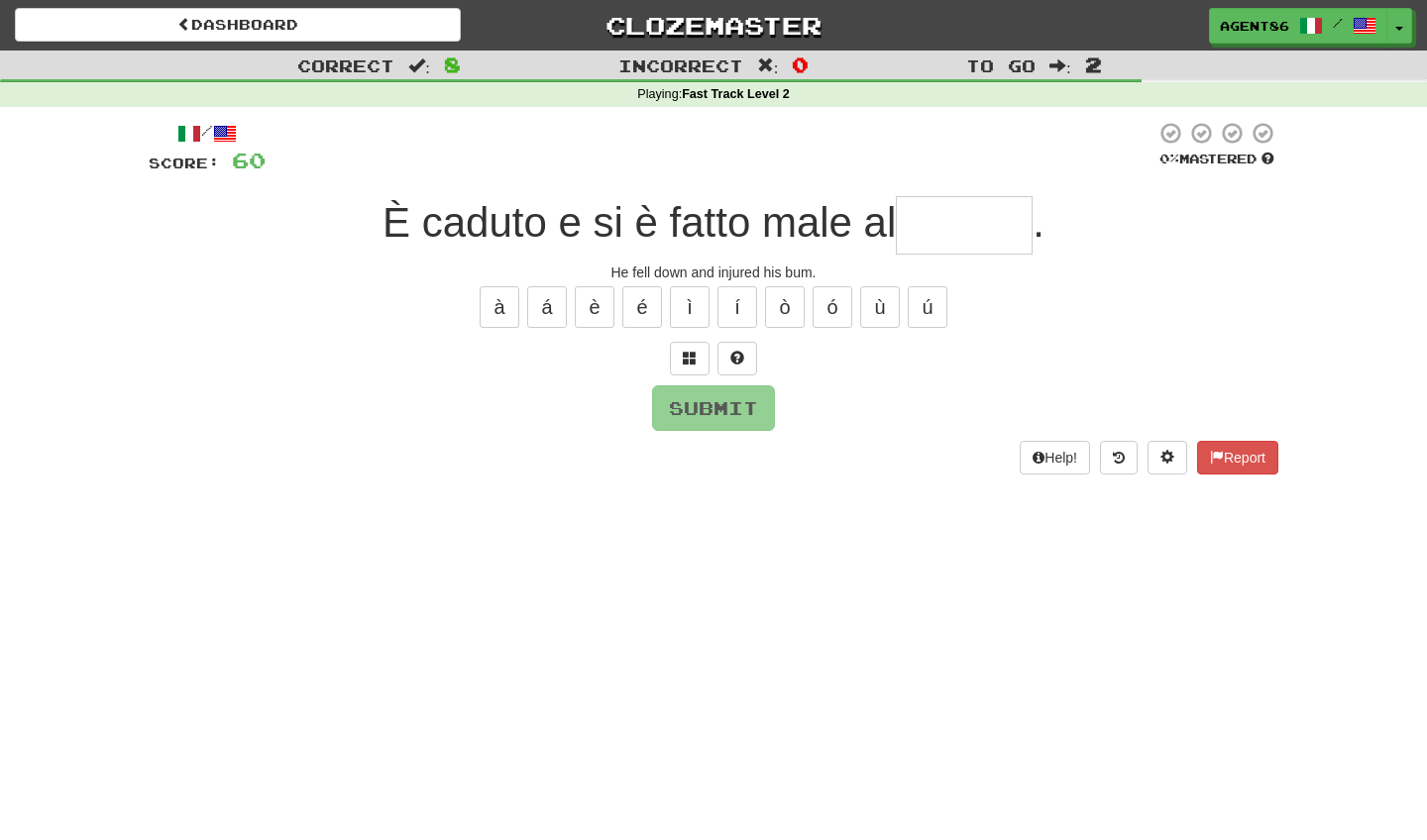 type on "*" 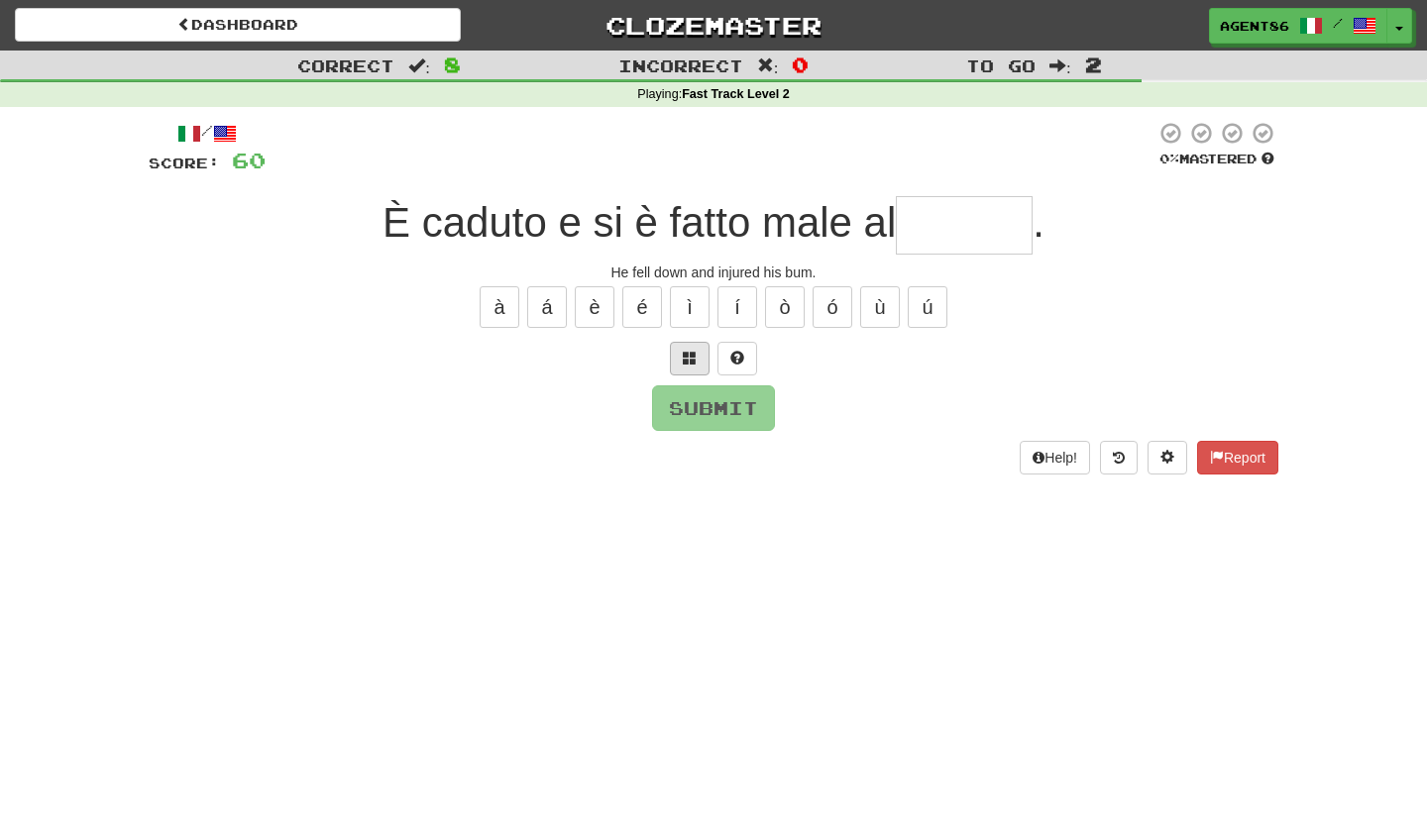 click at bounding box center (690, 358) 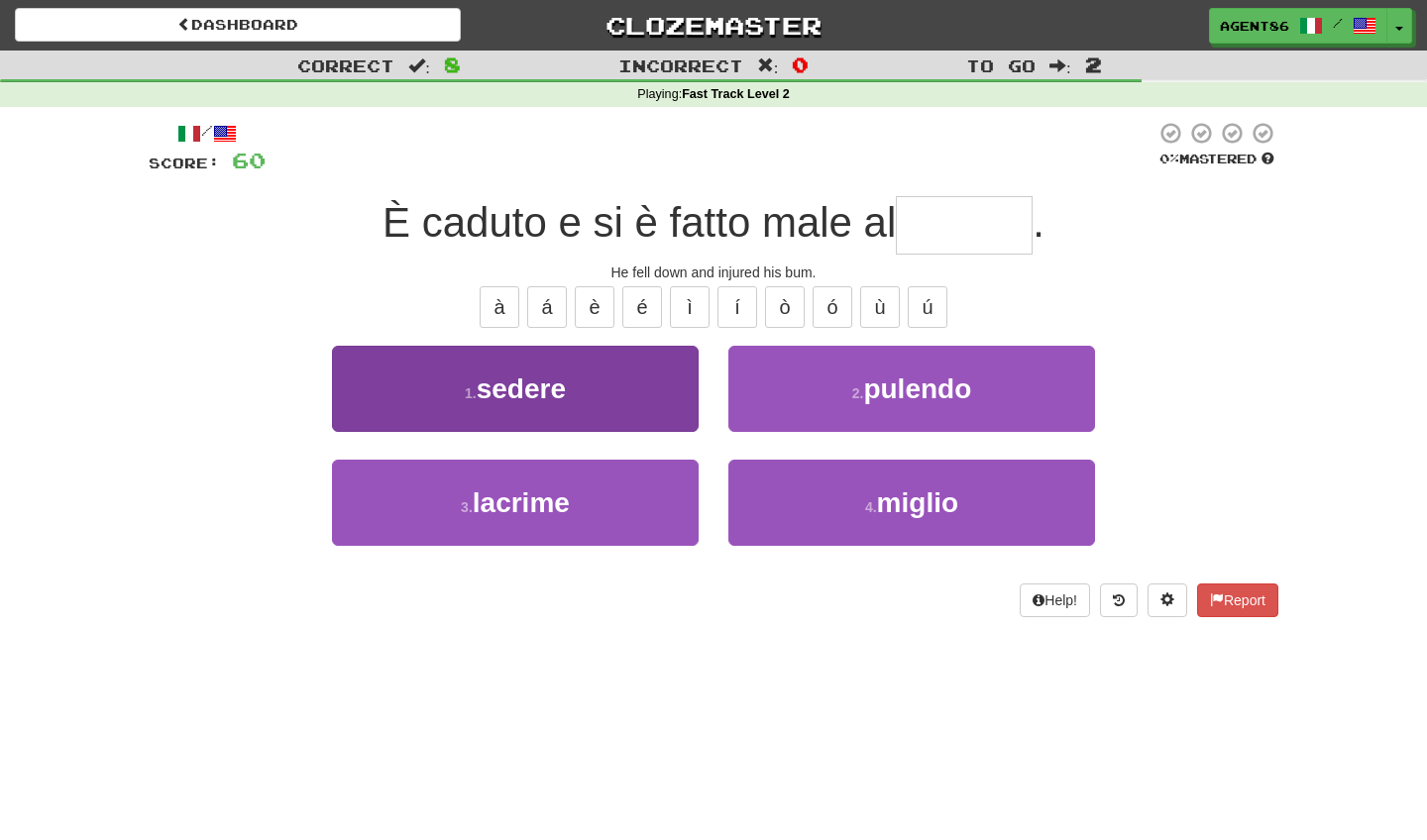click on "1 .  sedere" at bounding box center (515, 388) 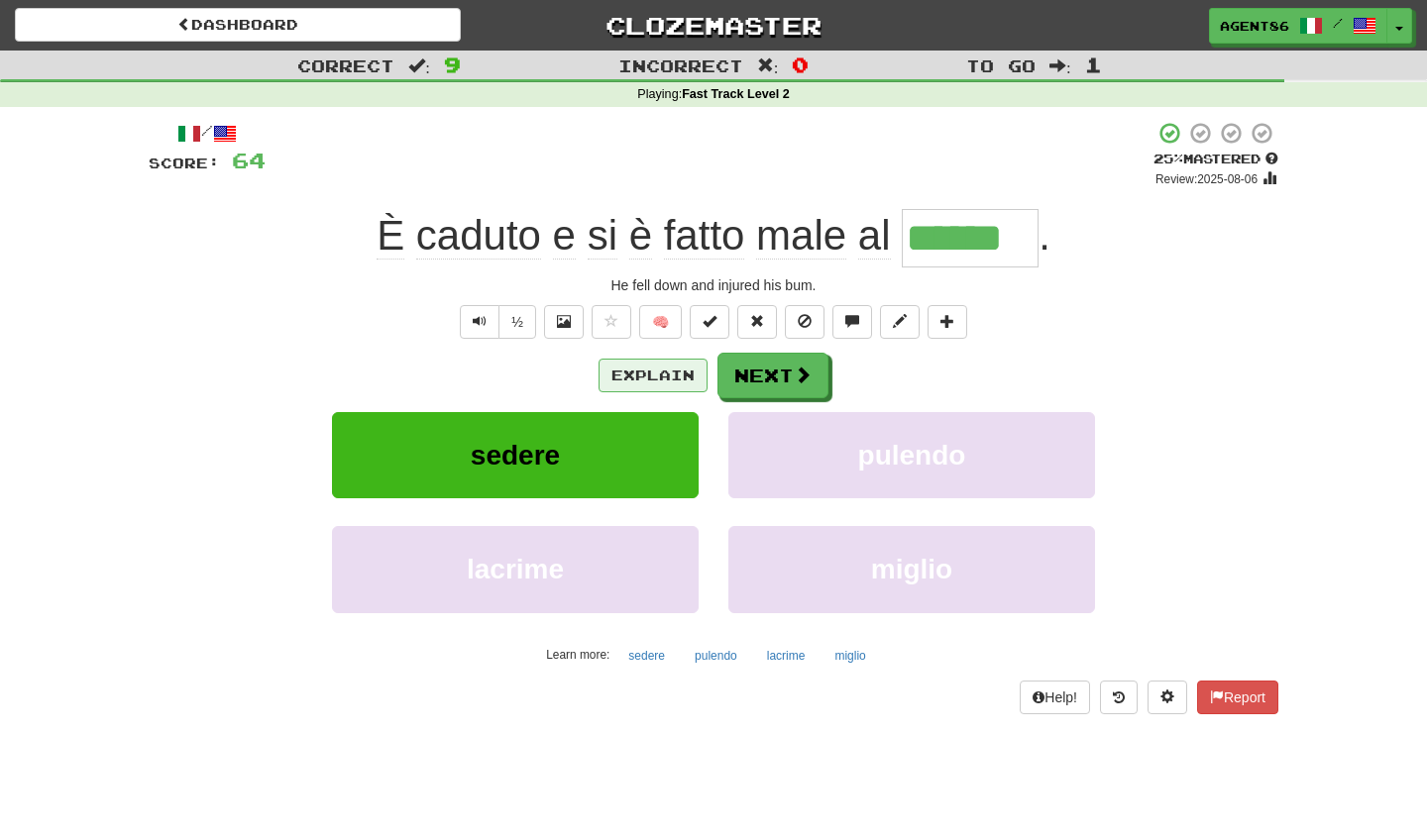 click on "Explain" at bounding box center [653, 375] 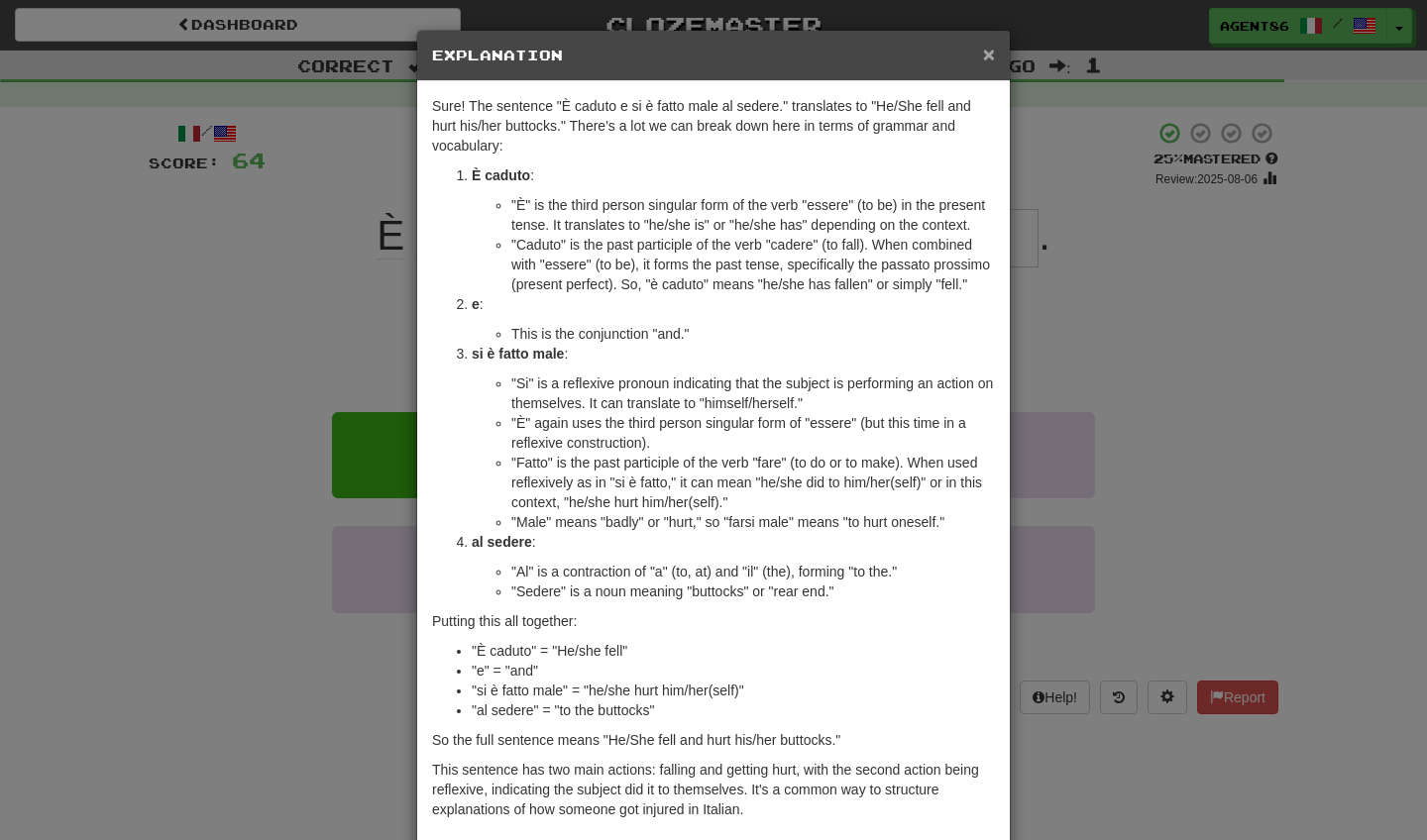 click on "×" at bounding box center [989, 53] 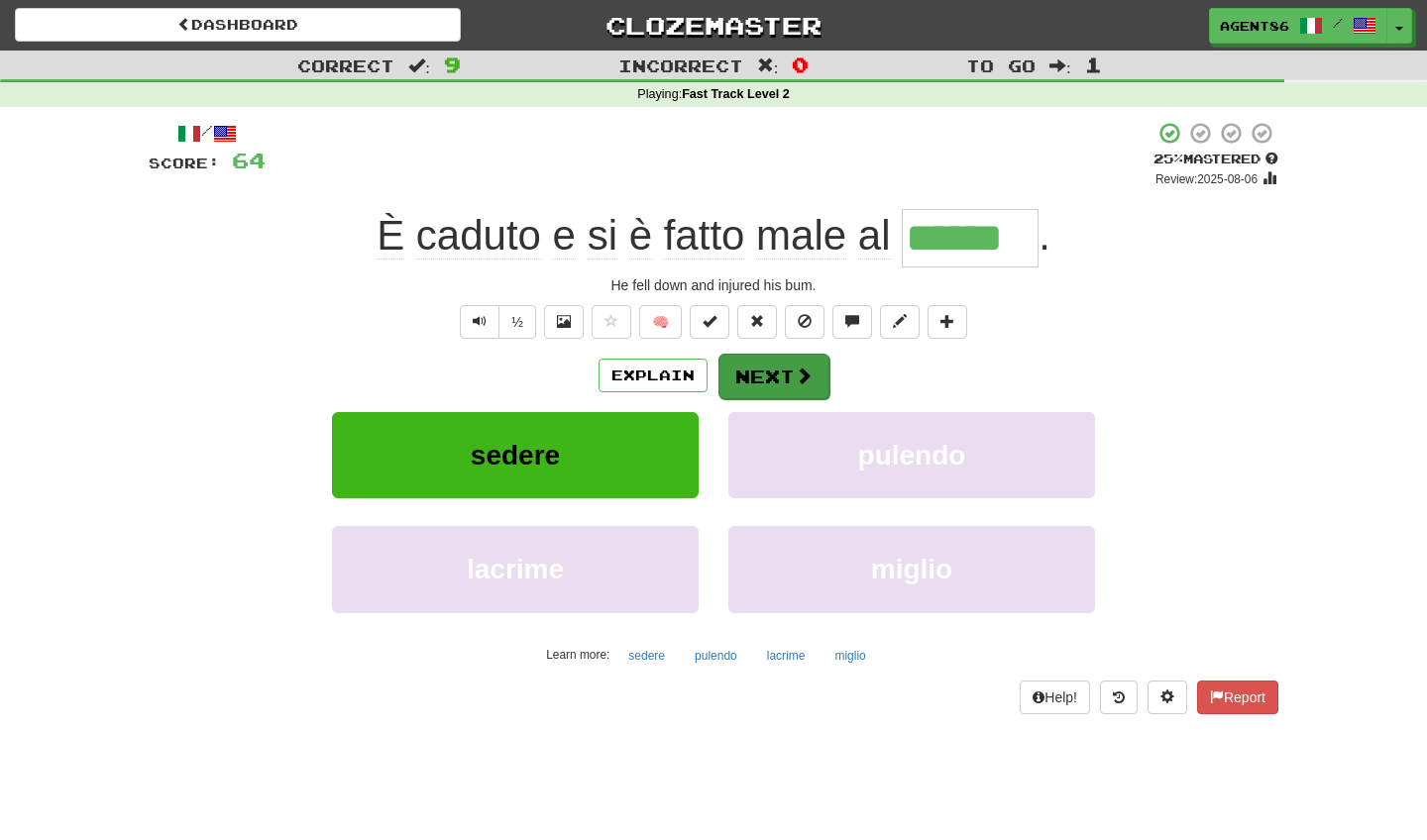 click on "Next" at bounding box center (774, 376) 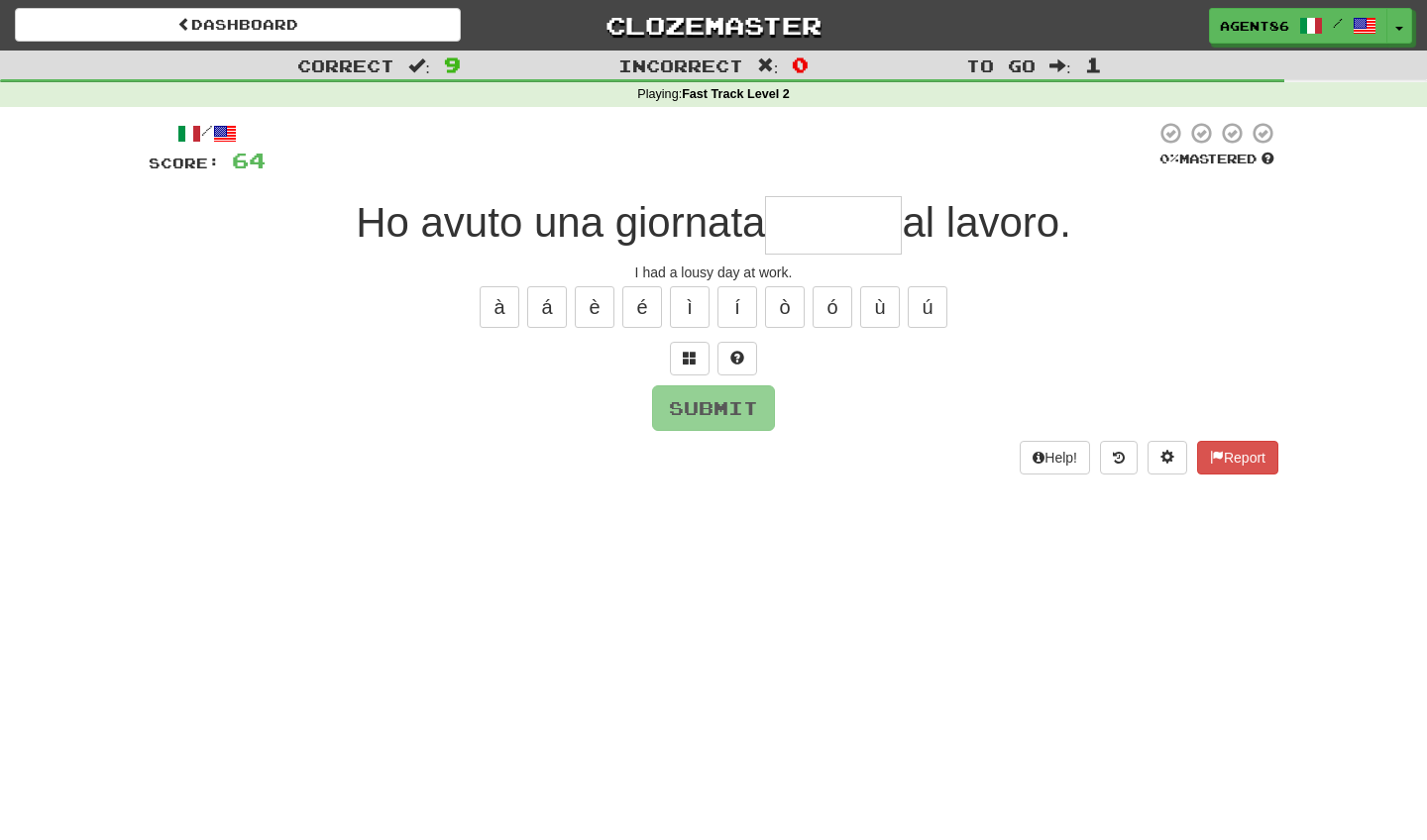 type on "*" 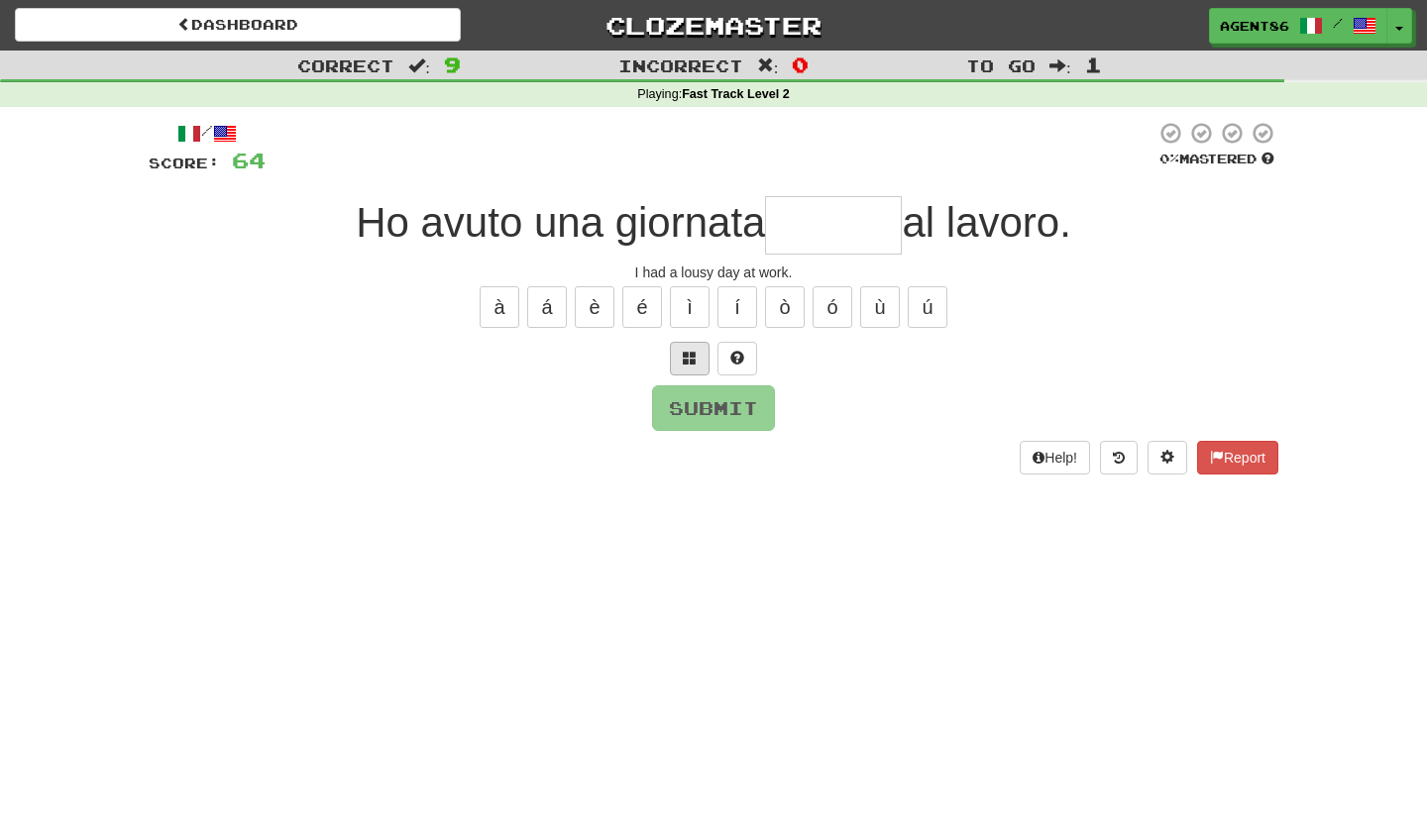 click at bounding box center [690, 358] 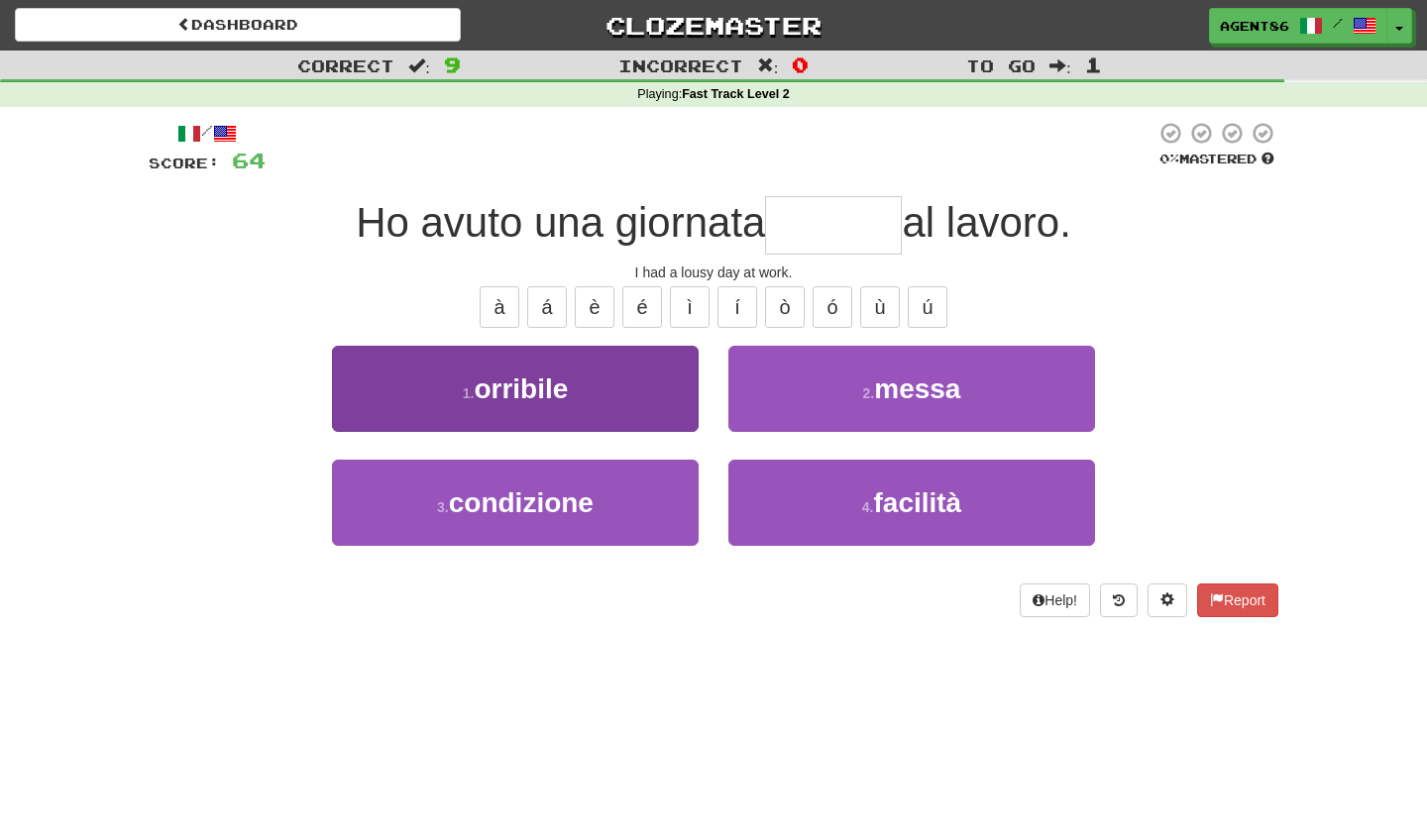 click on "1 .  orribile" at bounding box center [515, 388] 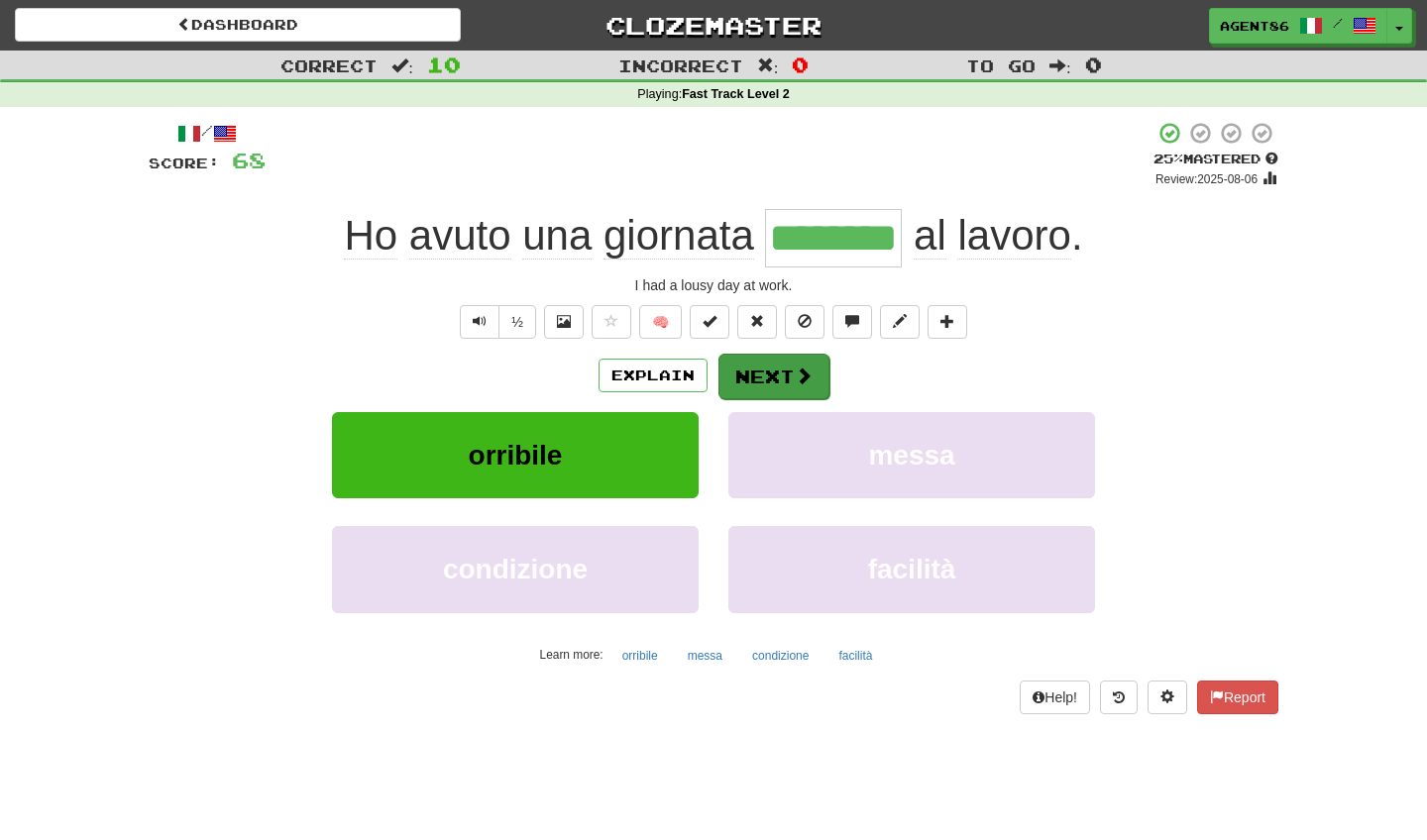 click on "Next" at bounding box center (774, 376) 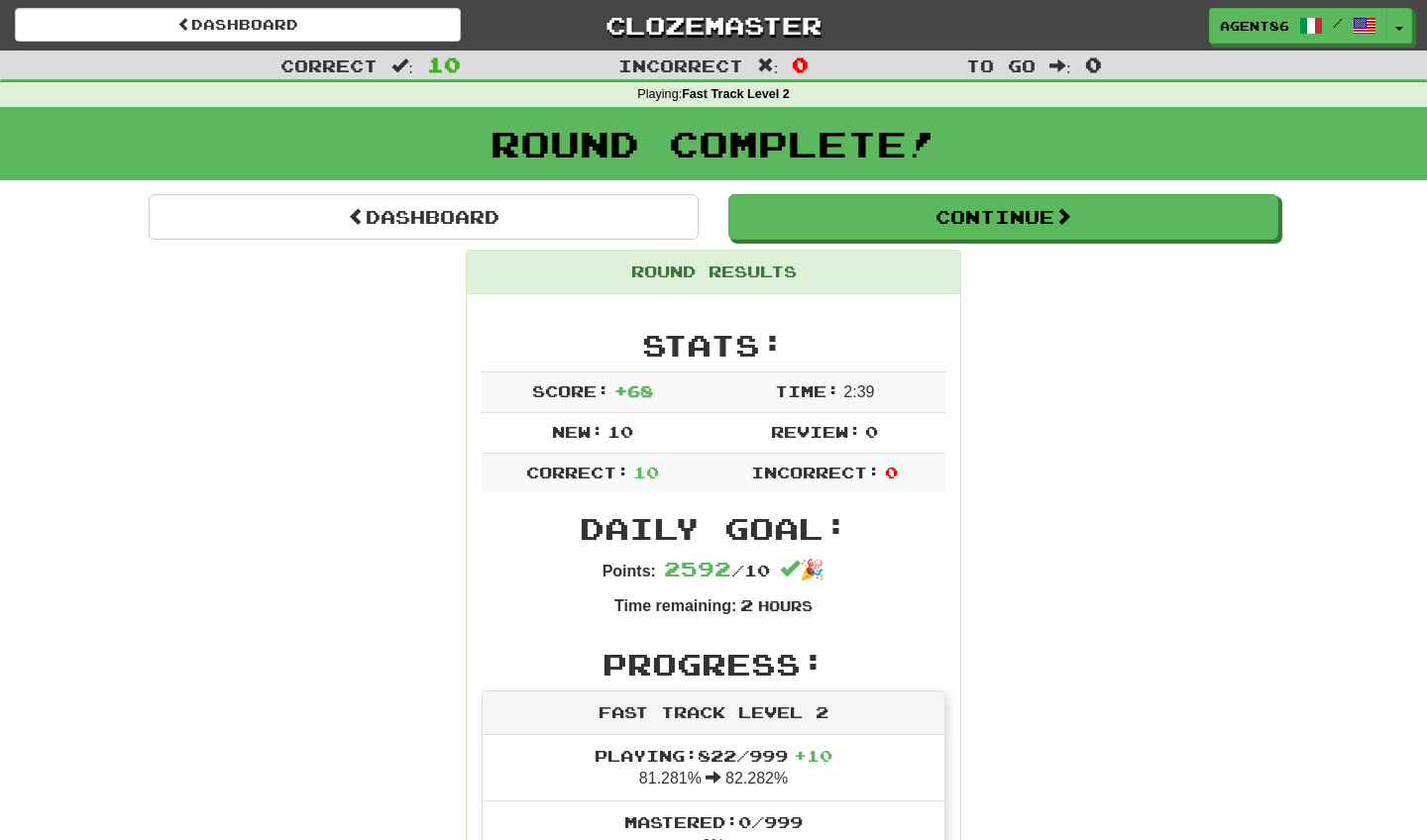 scroll, scrollTop: 0, scrollLeft: 0, axis: both 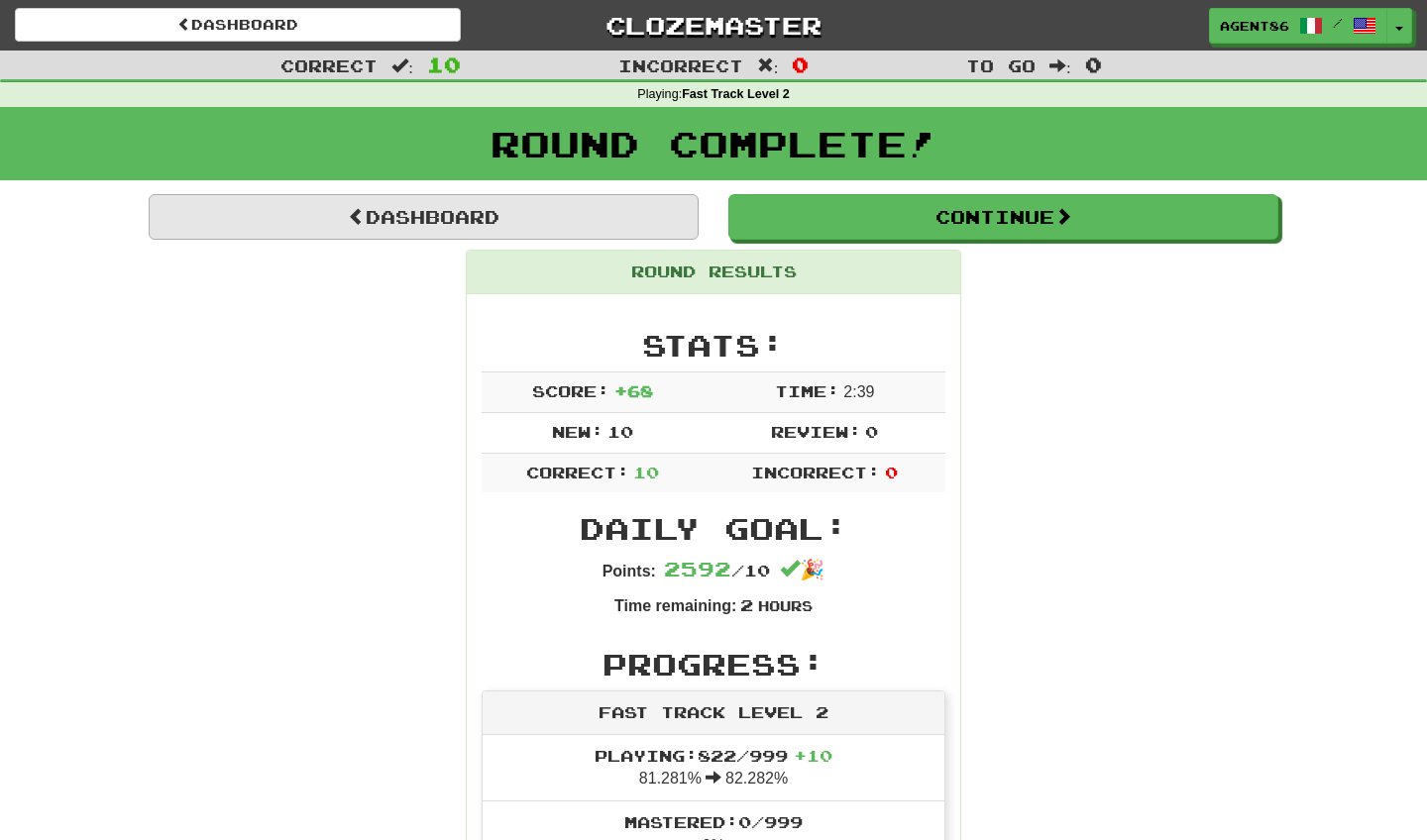 click on "Dashboard" at bounding box center [423, 217] 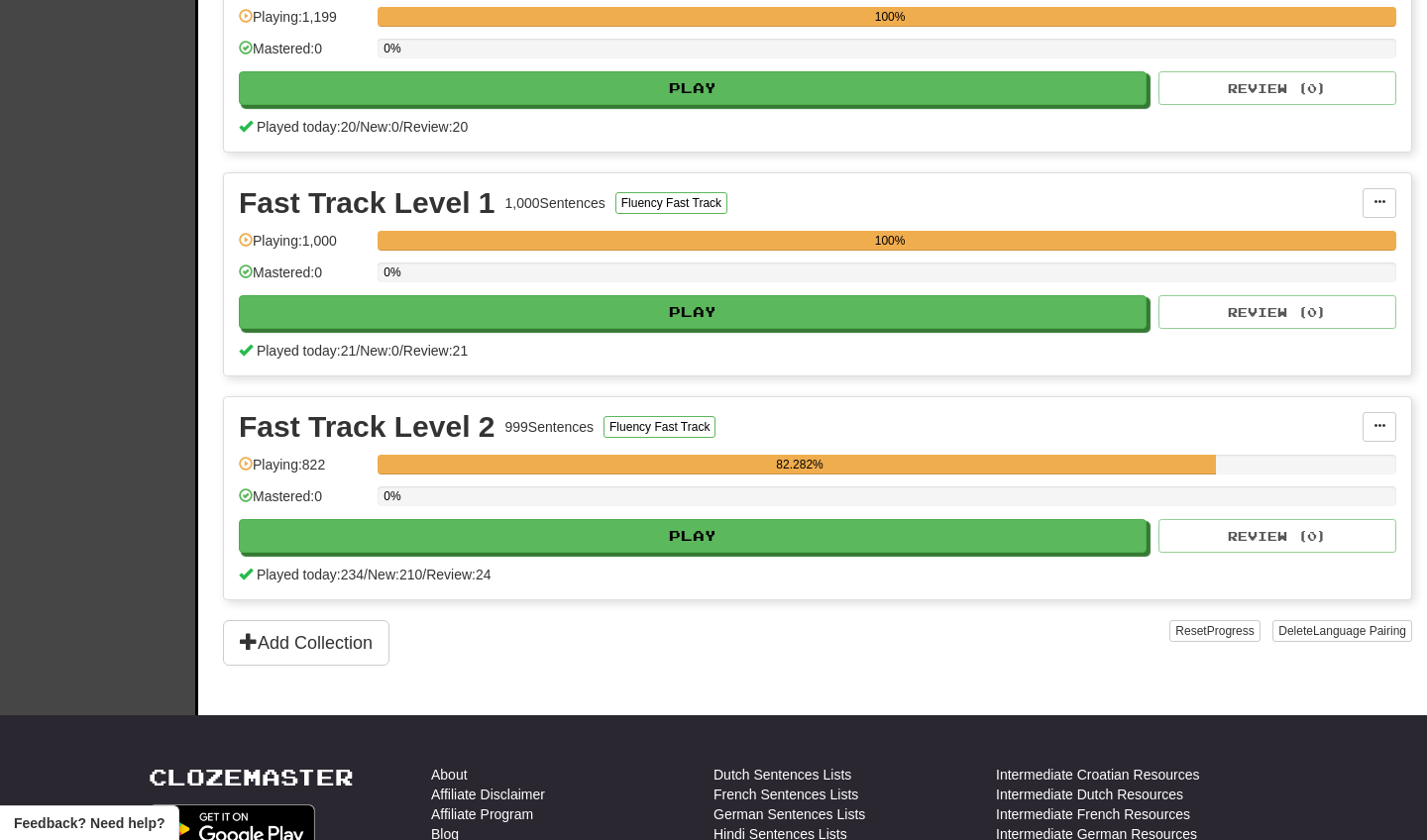 scroll, scrollTop: 720, scrollLeft: 0, axis: vertical 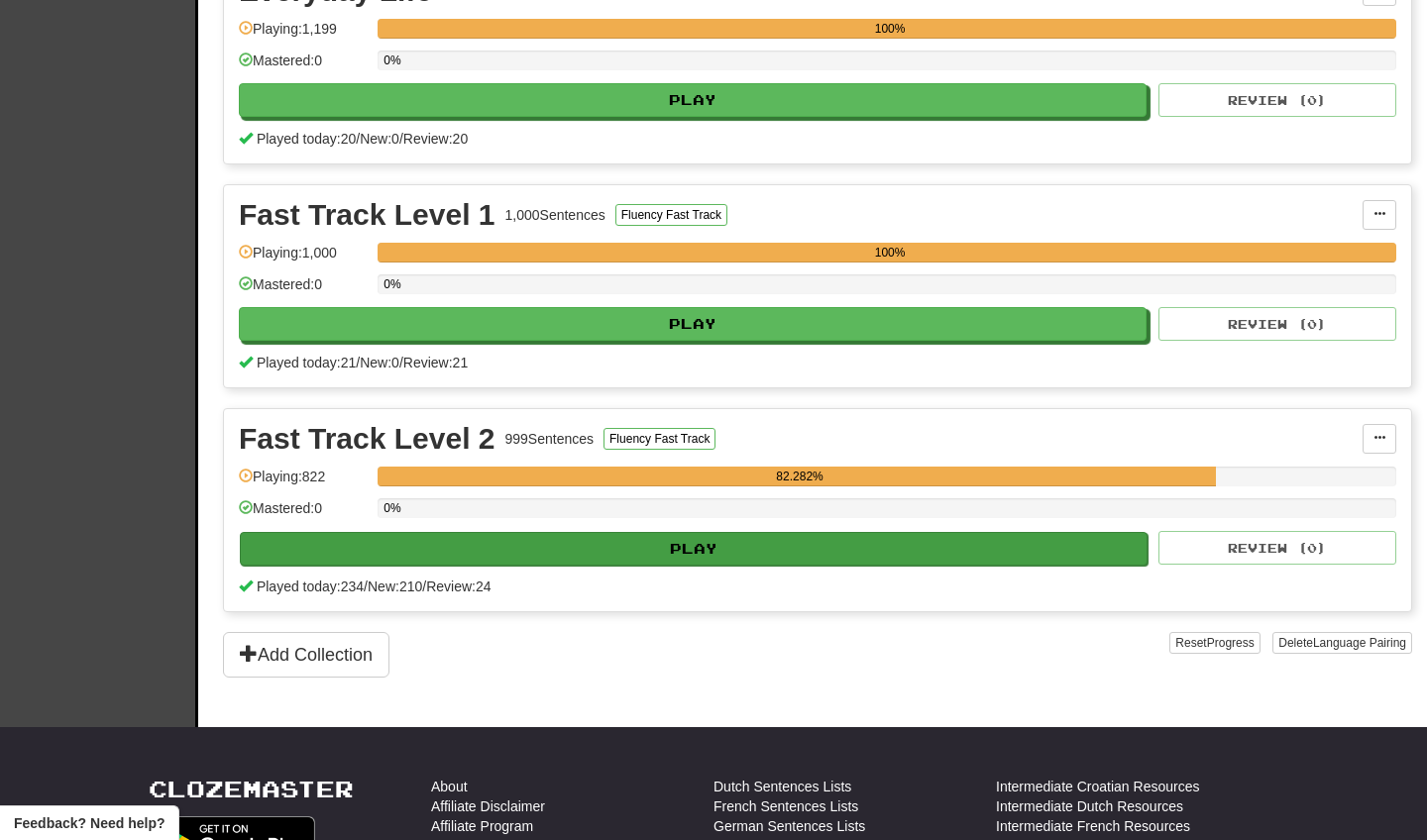 click on "Play" at bounding box center (694, 549) 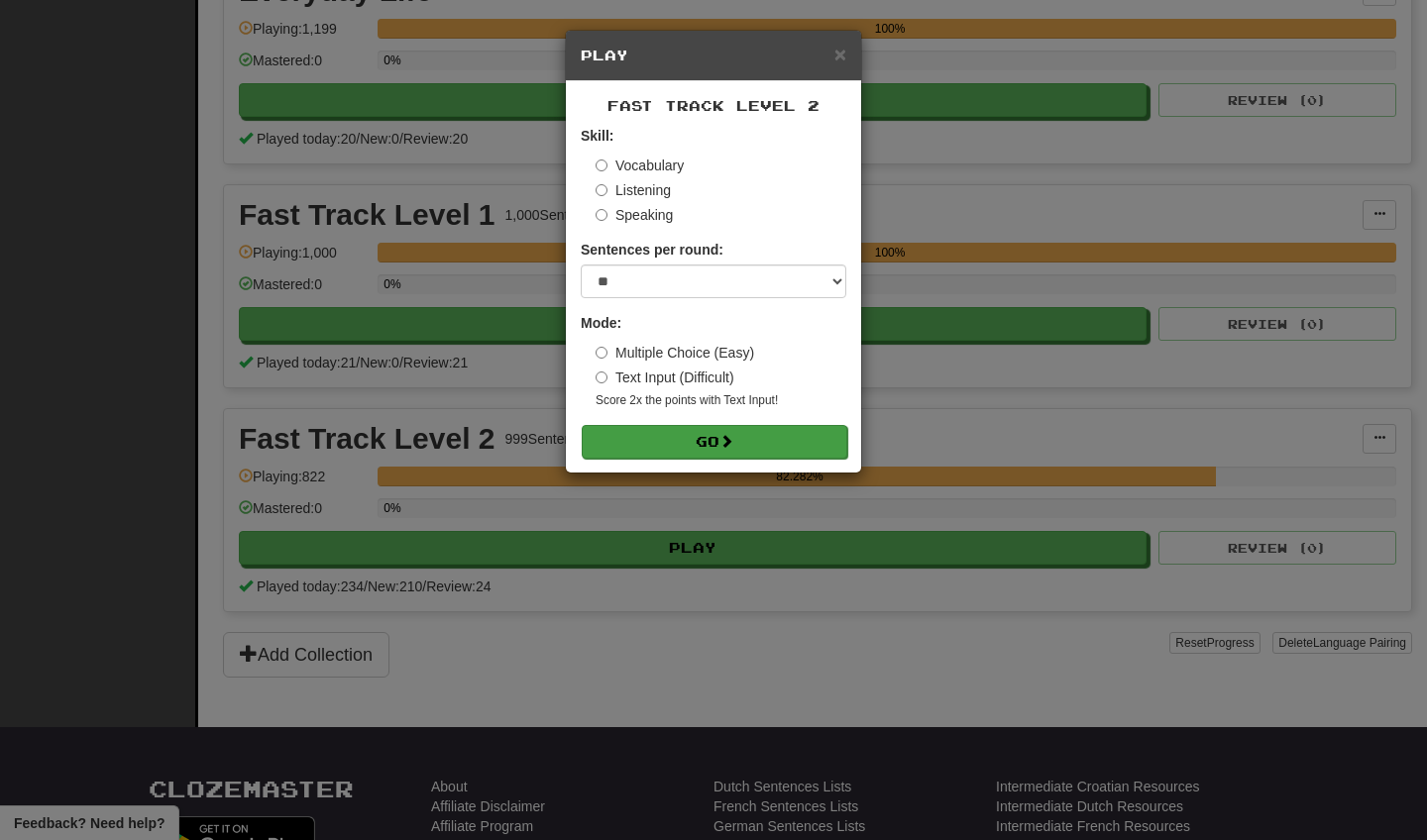 click at bounding box center [726, 441] 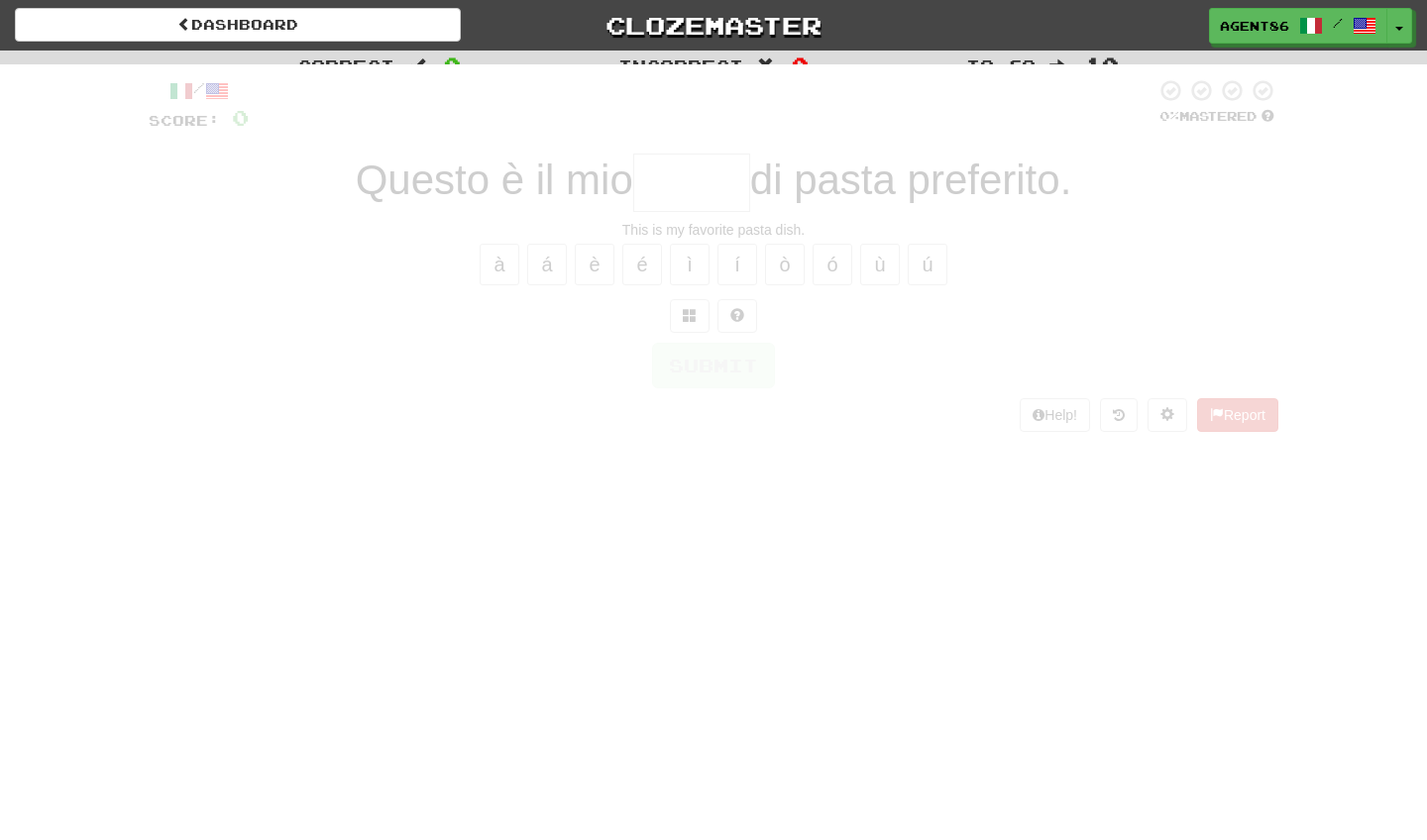 scroll, scrollTop: 0, scrollLeft: 0, axis: both 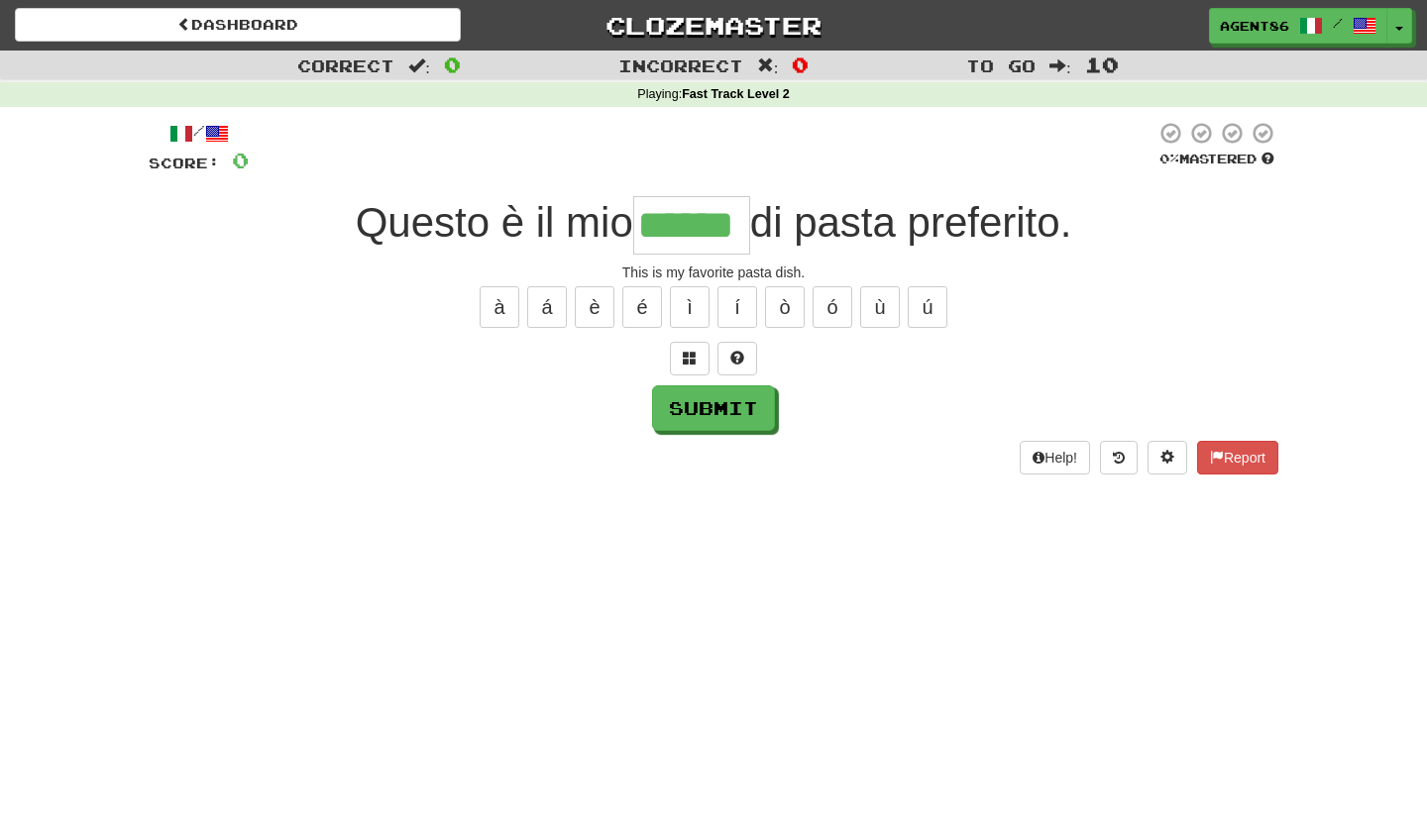 type on "******" 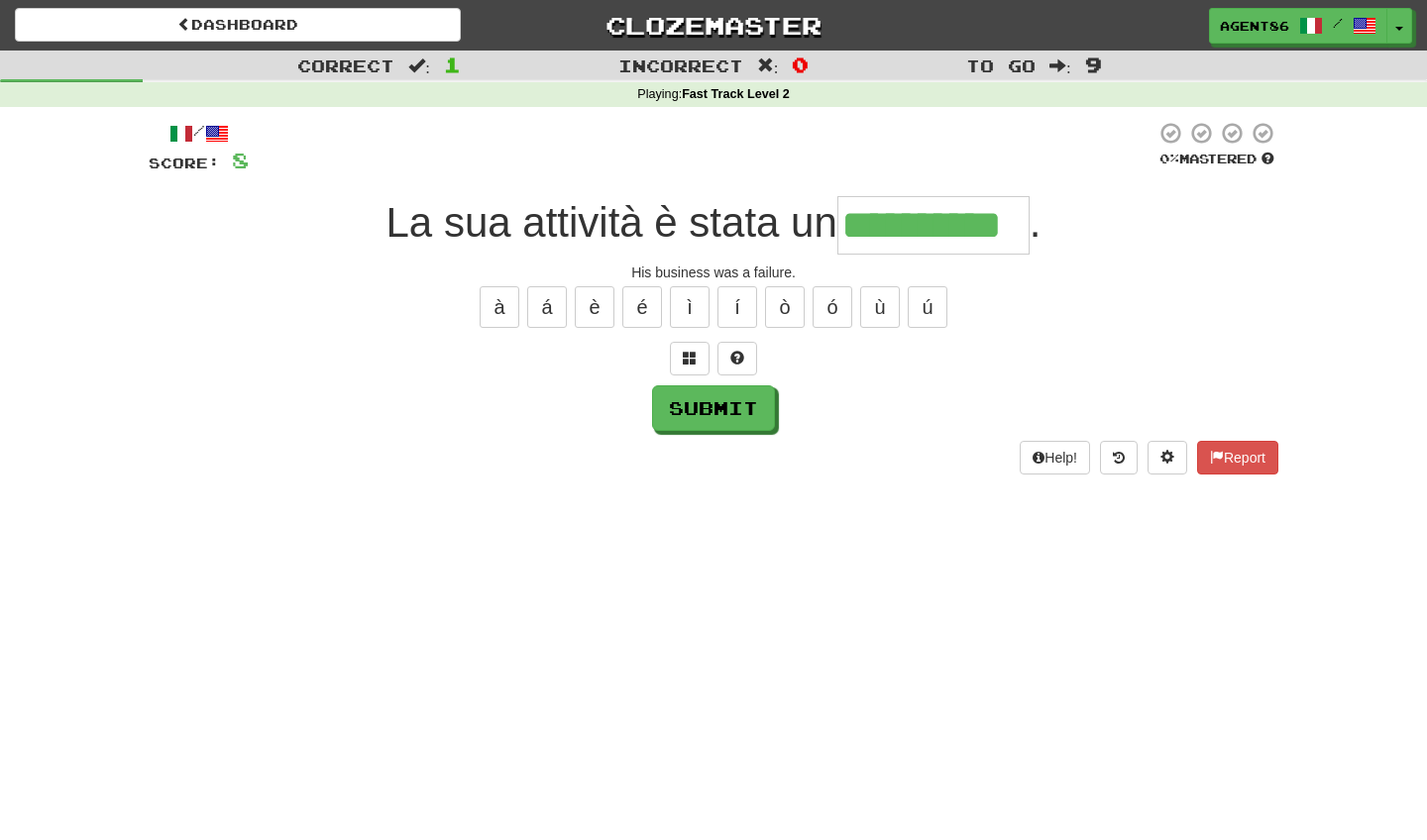 type on "**********" 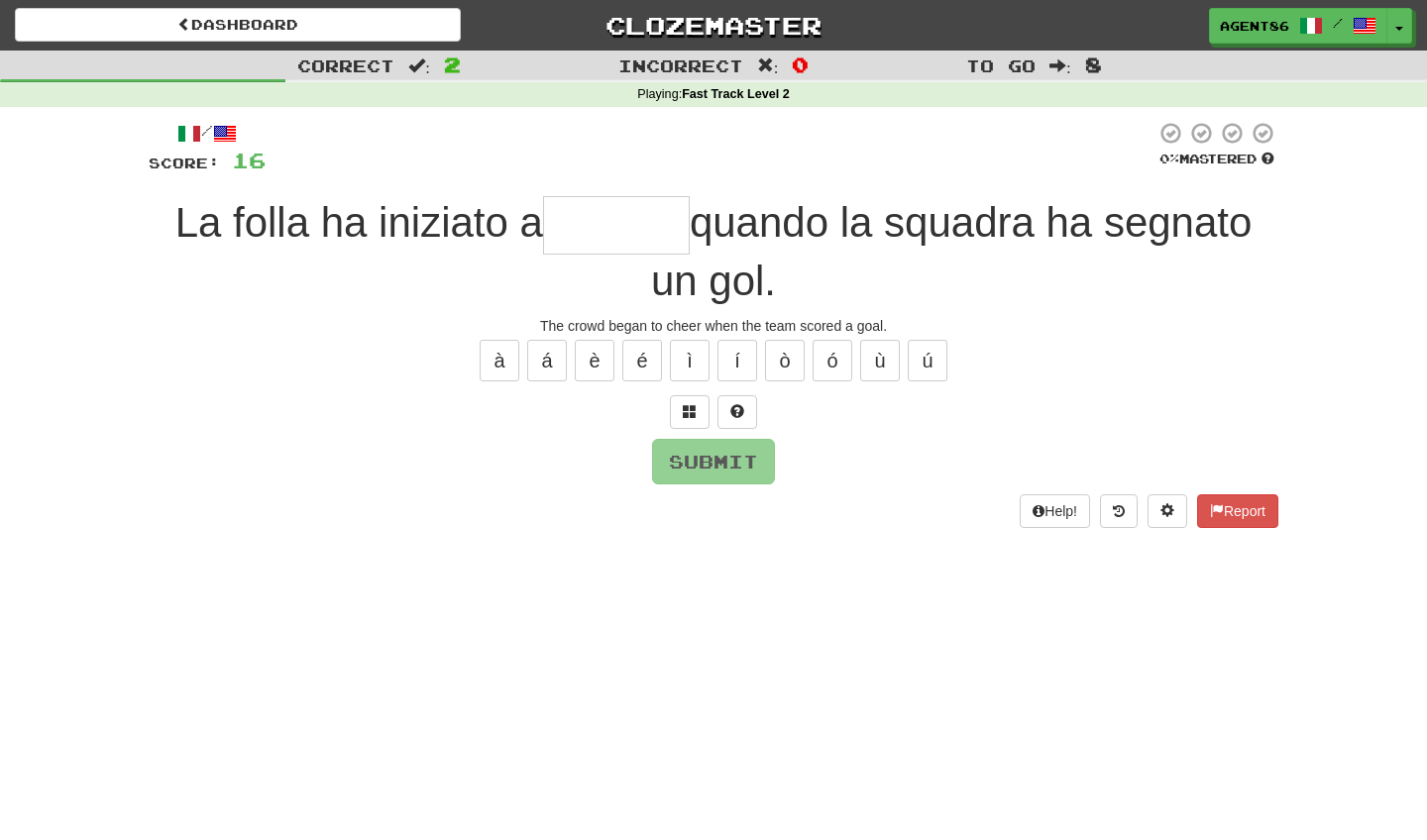 type on "*" 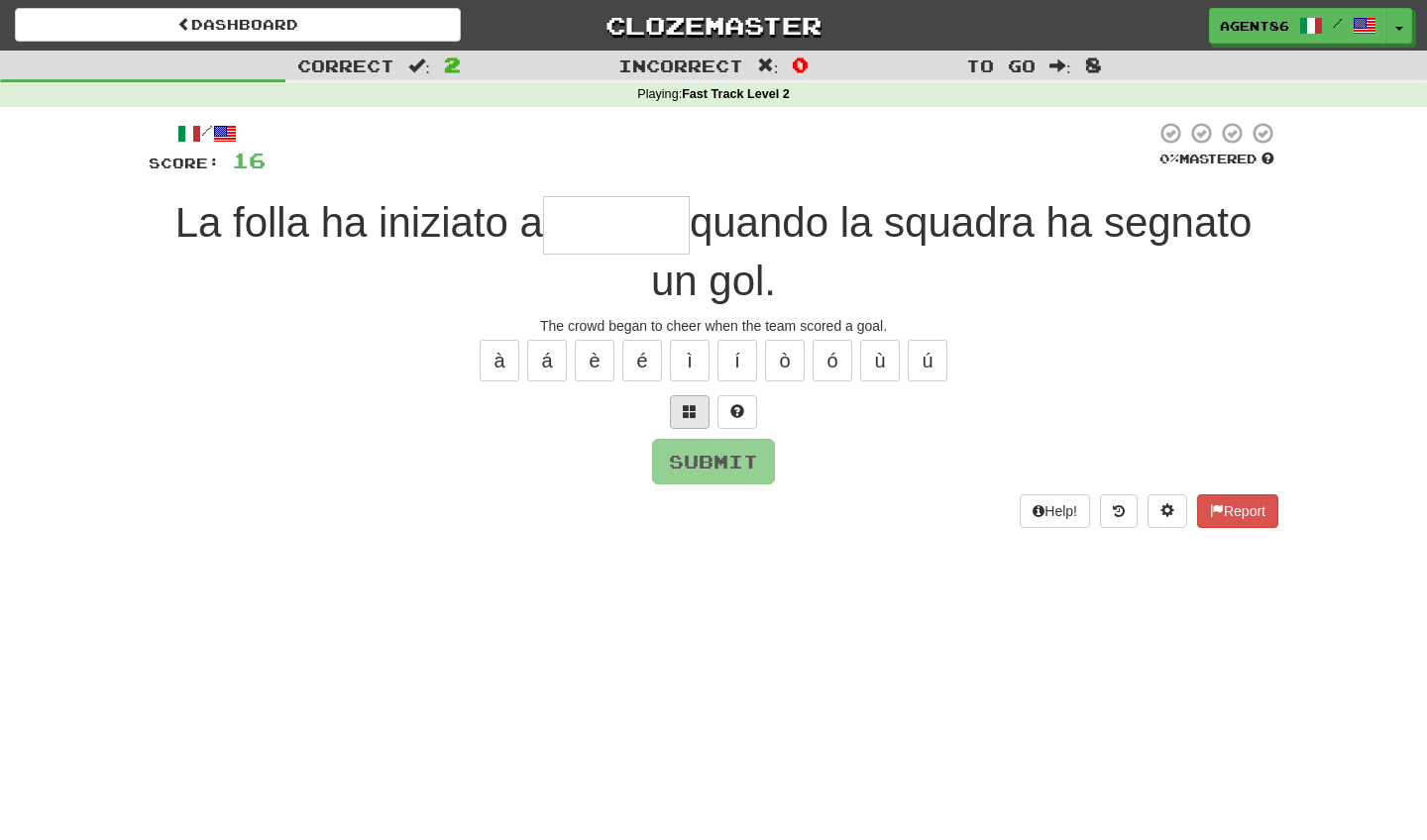 click at bounding box center (690, 412) 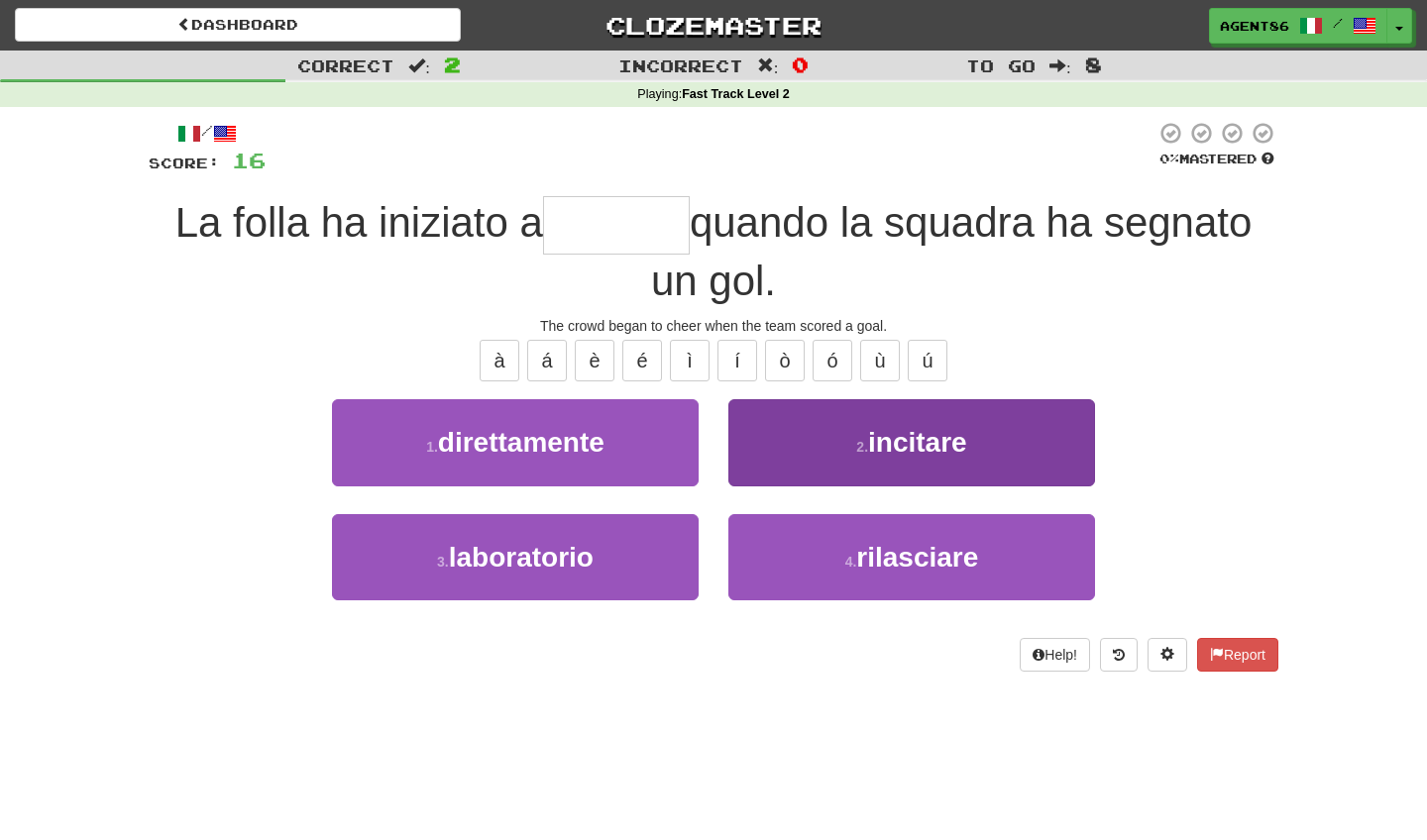 click on "2 .  incitare" at bounding box center (912, 442) 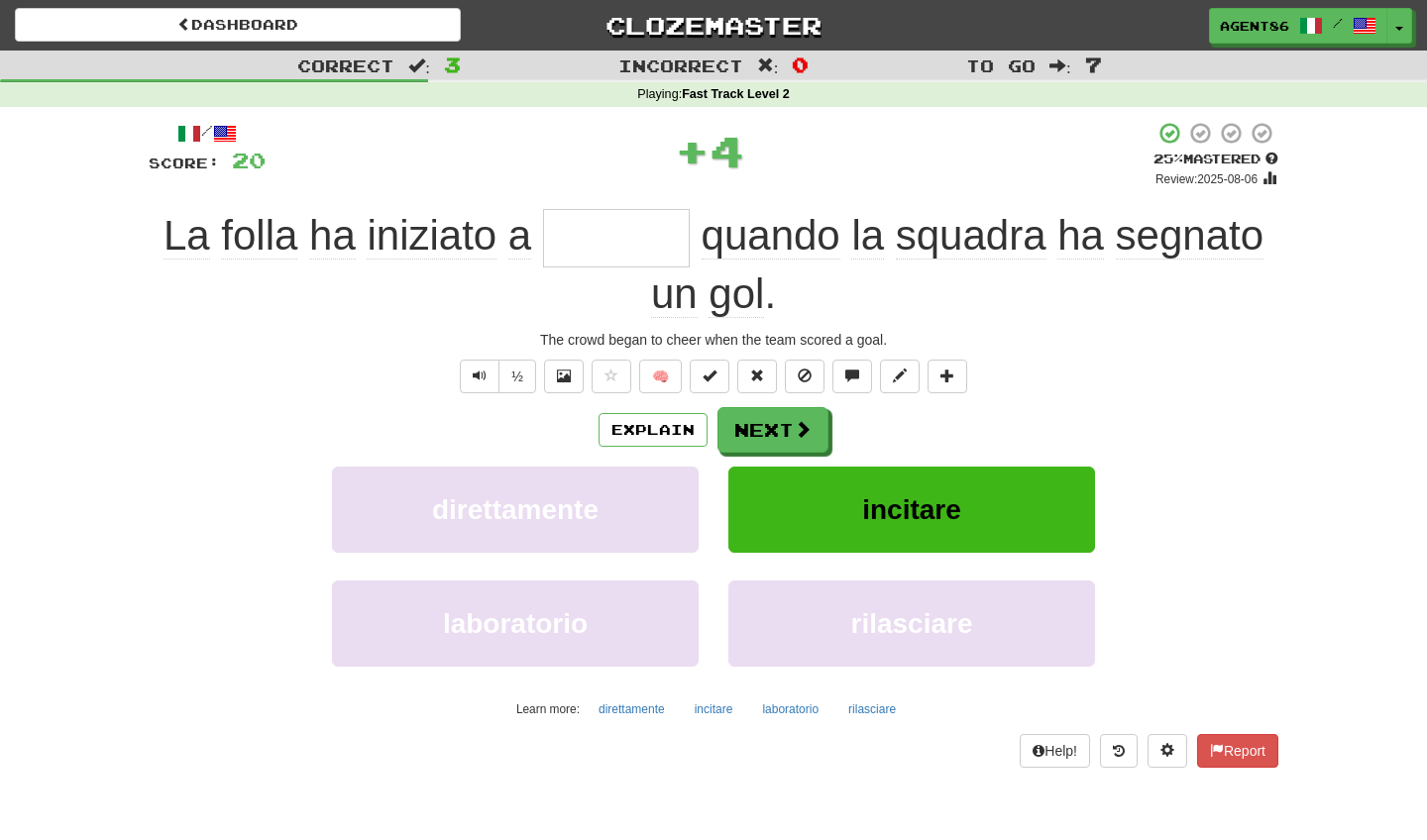 type on "********" 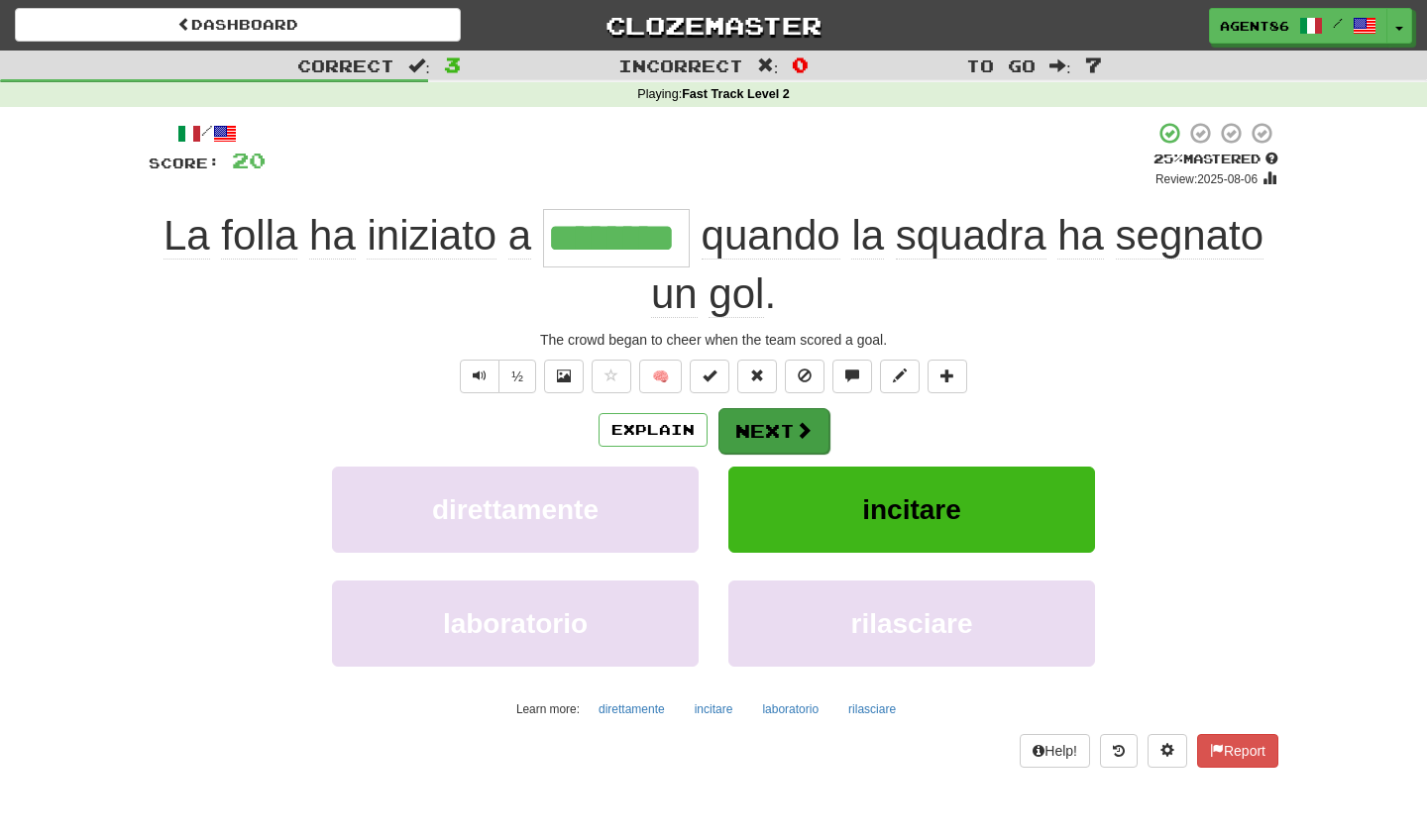 click on "Next" at bounding box center [774, 431] 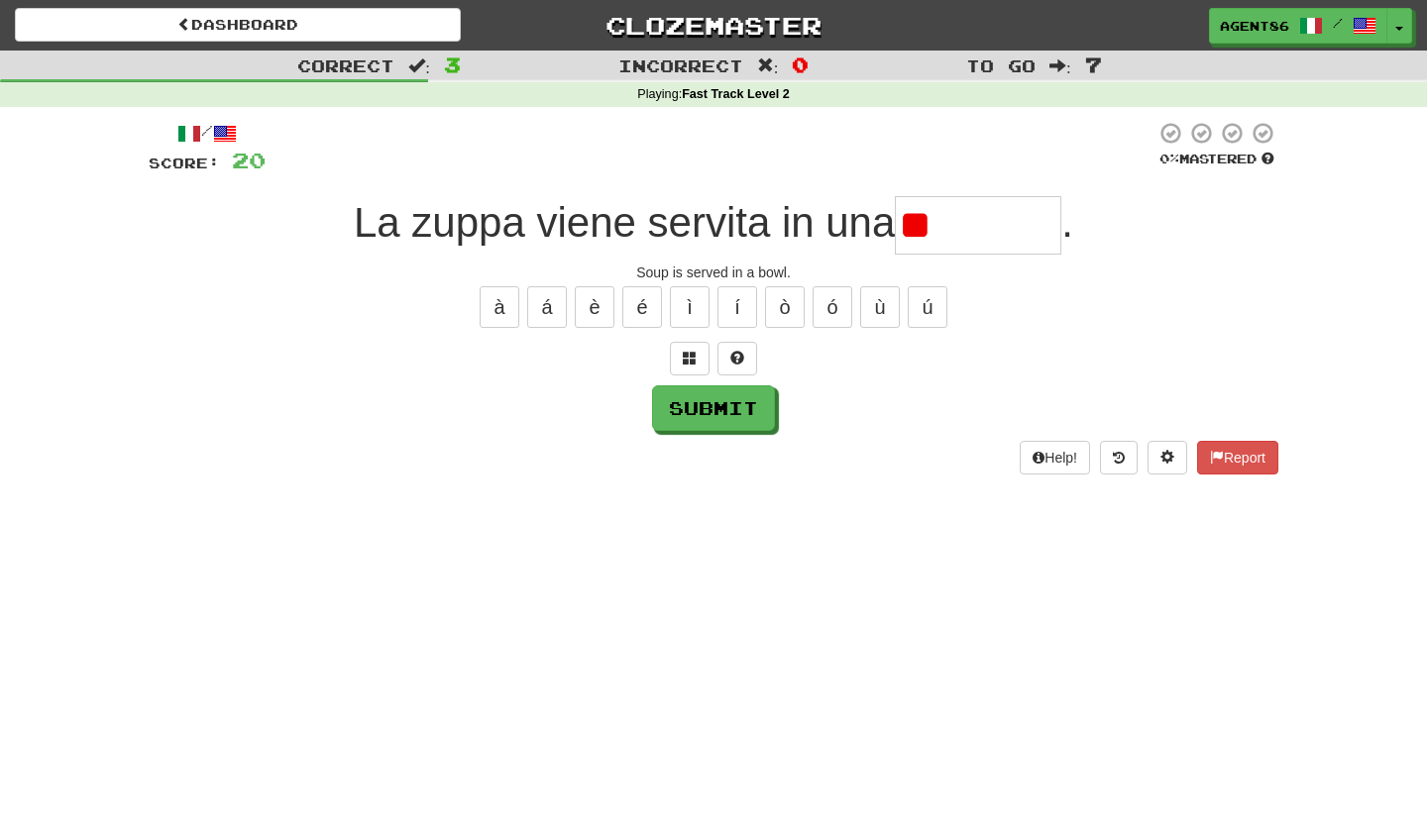 type on "*" 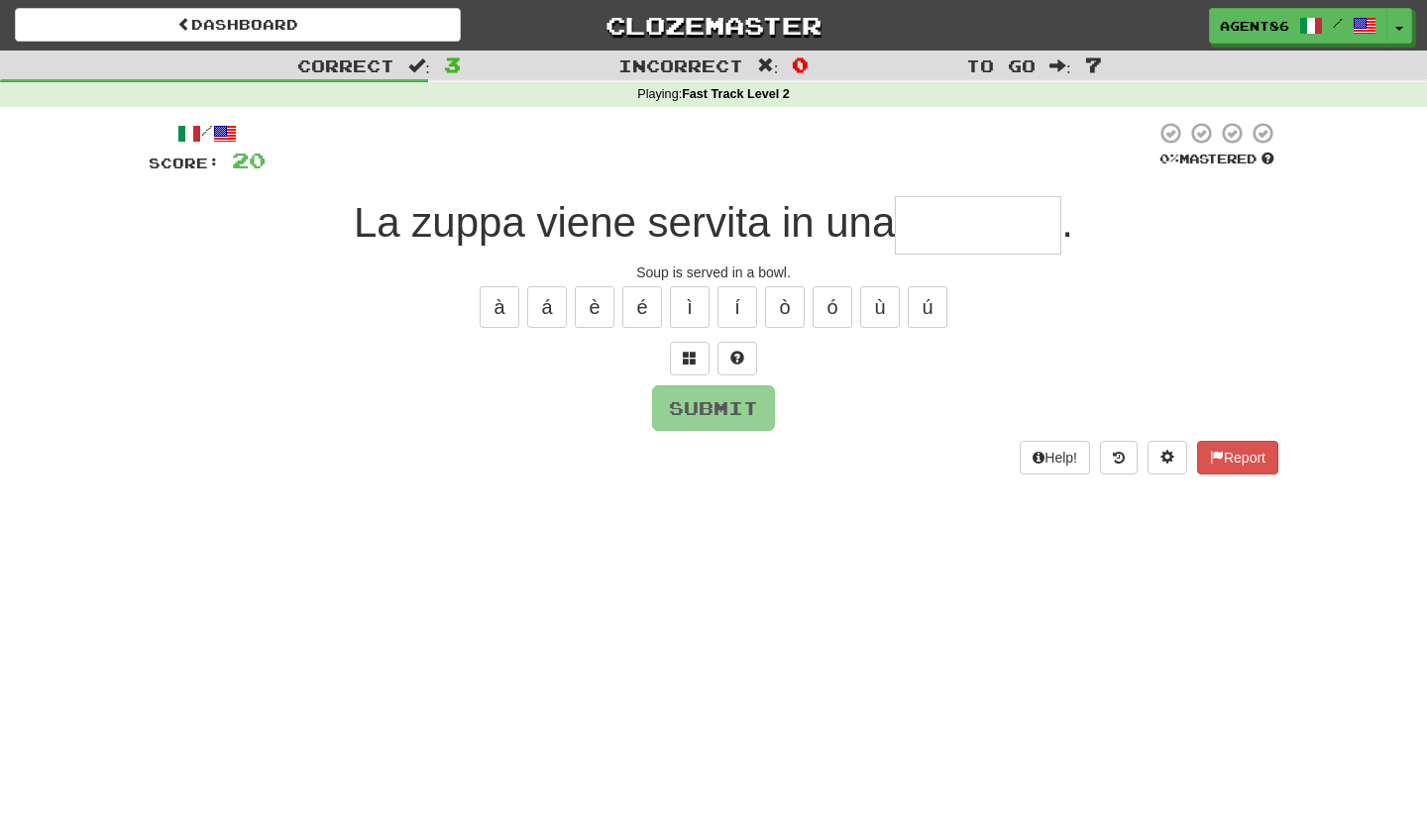 type on "*" 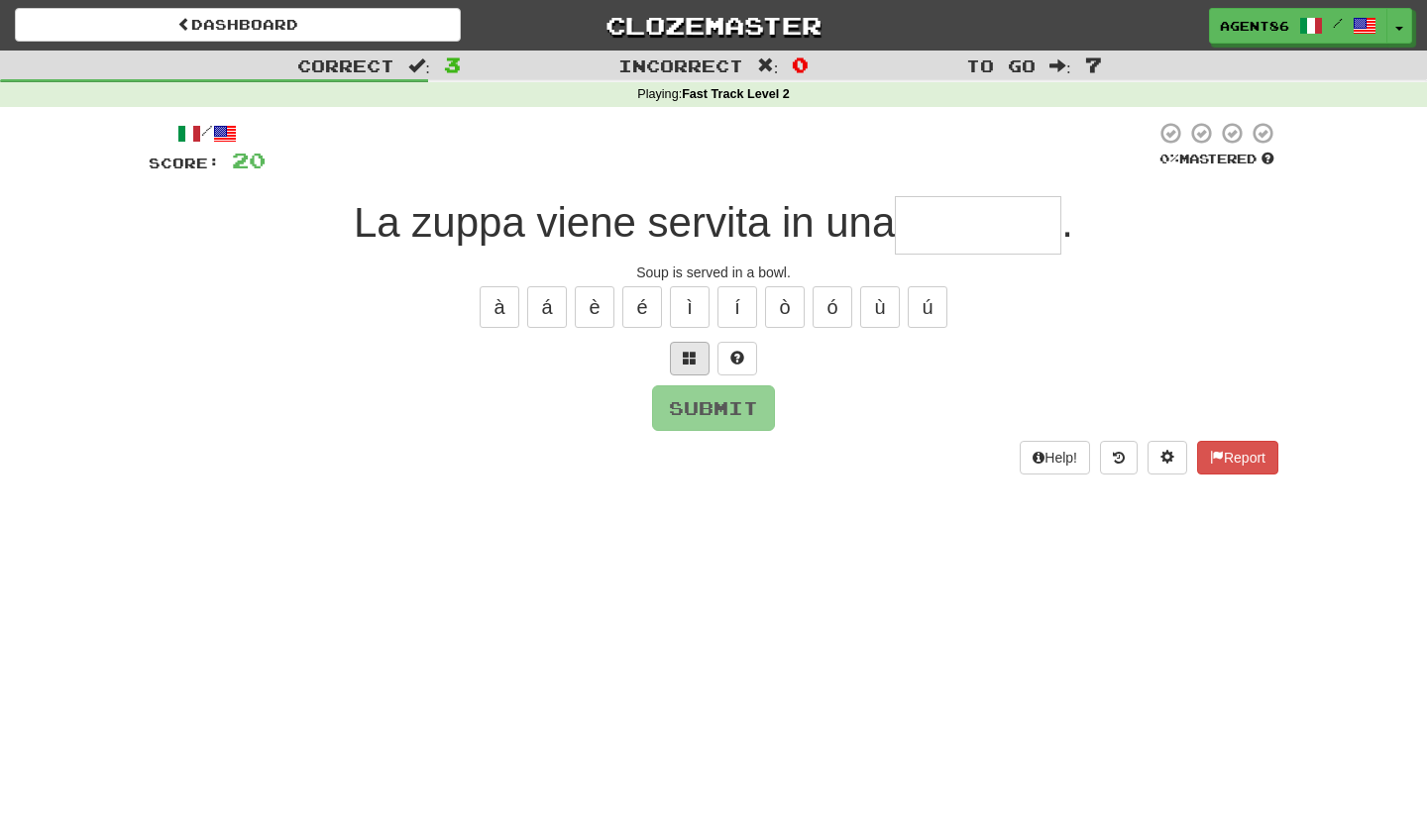 click at bounding box center [690, 358] 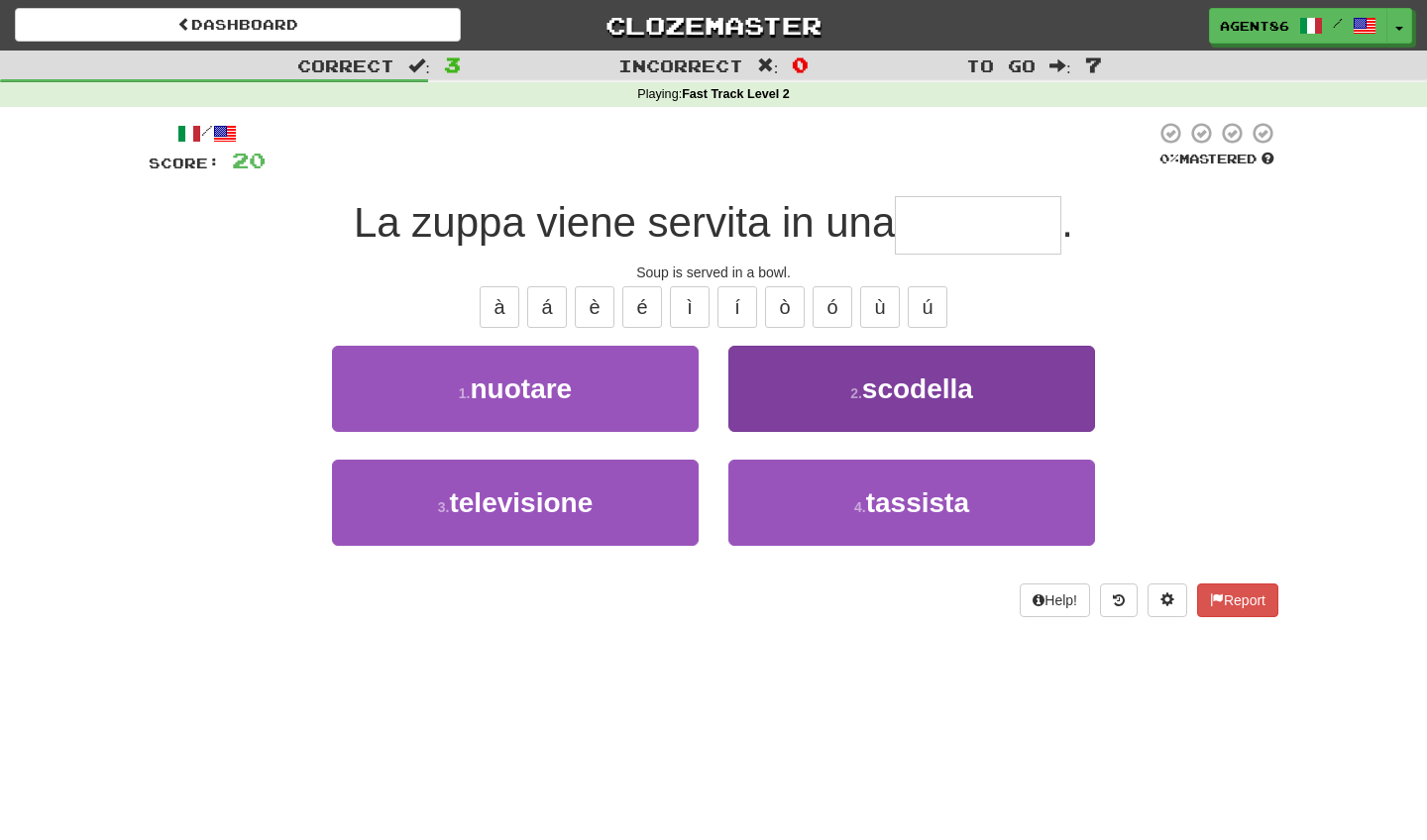 click on "2 .  scodella" at bounding box center [912, 388] 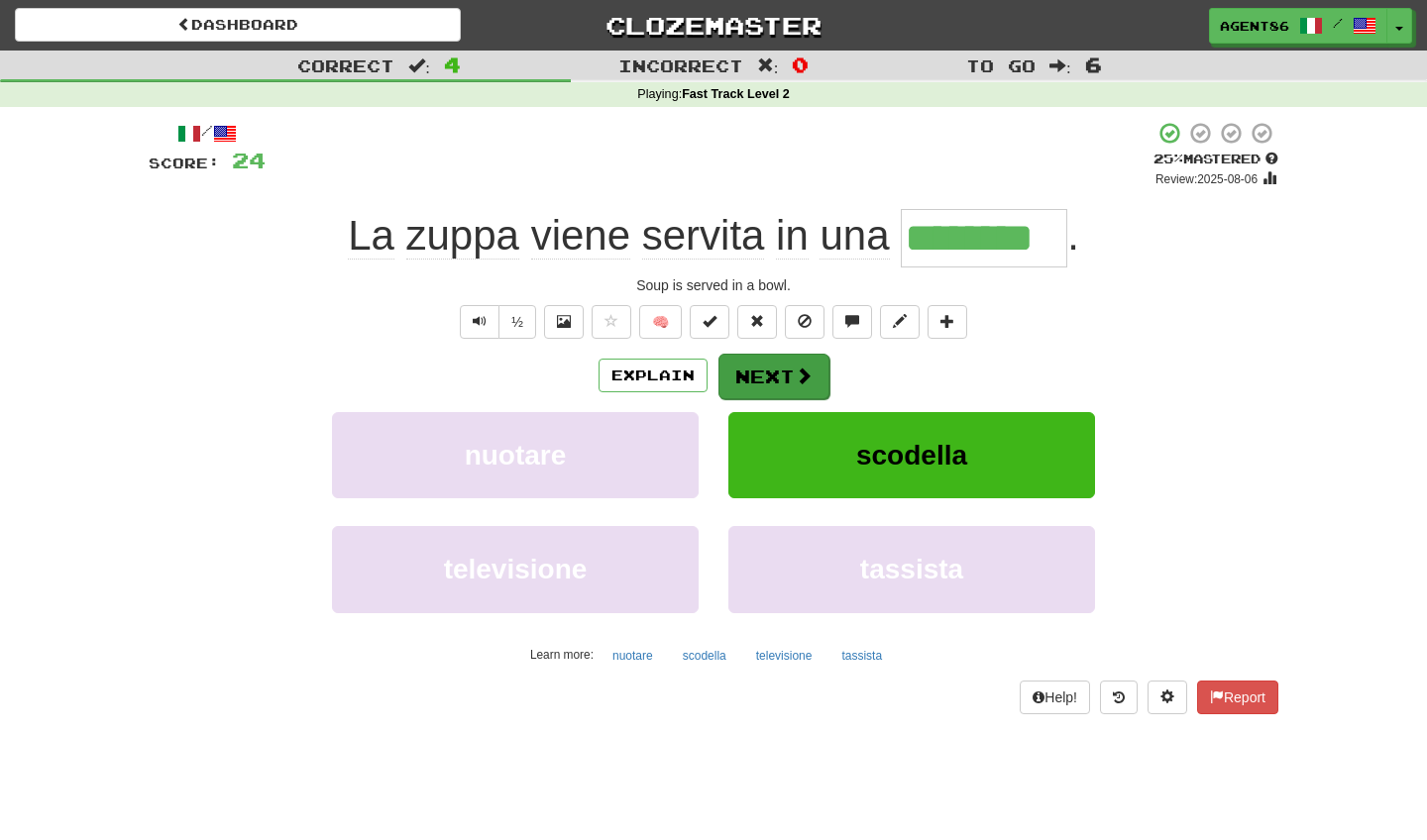 click at bounding box center [804, 375] 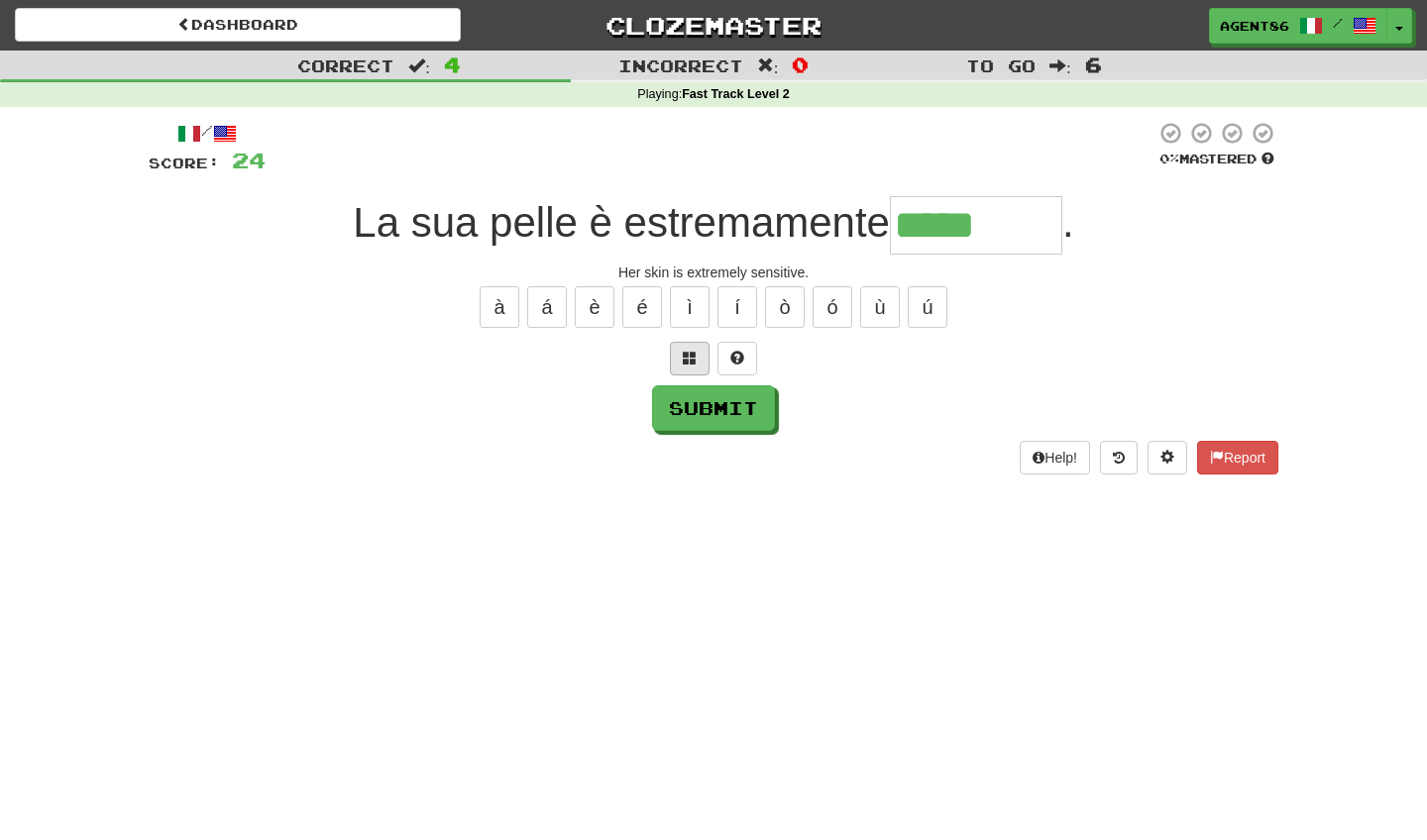 click at bounding box center (690, 358) 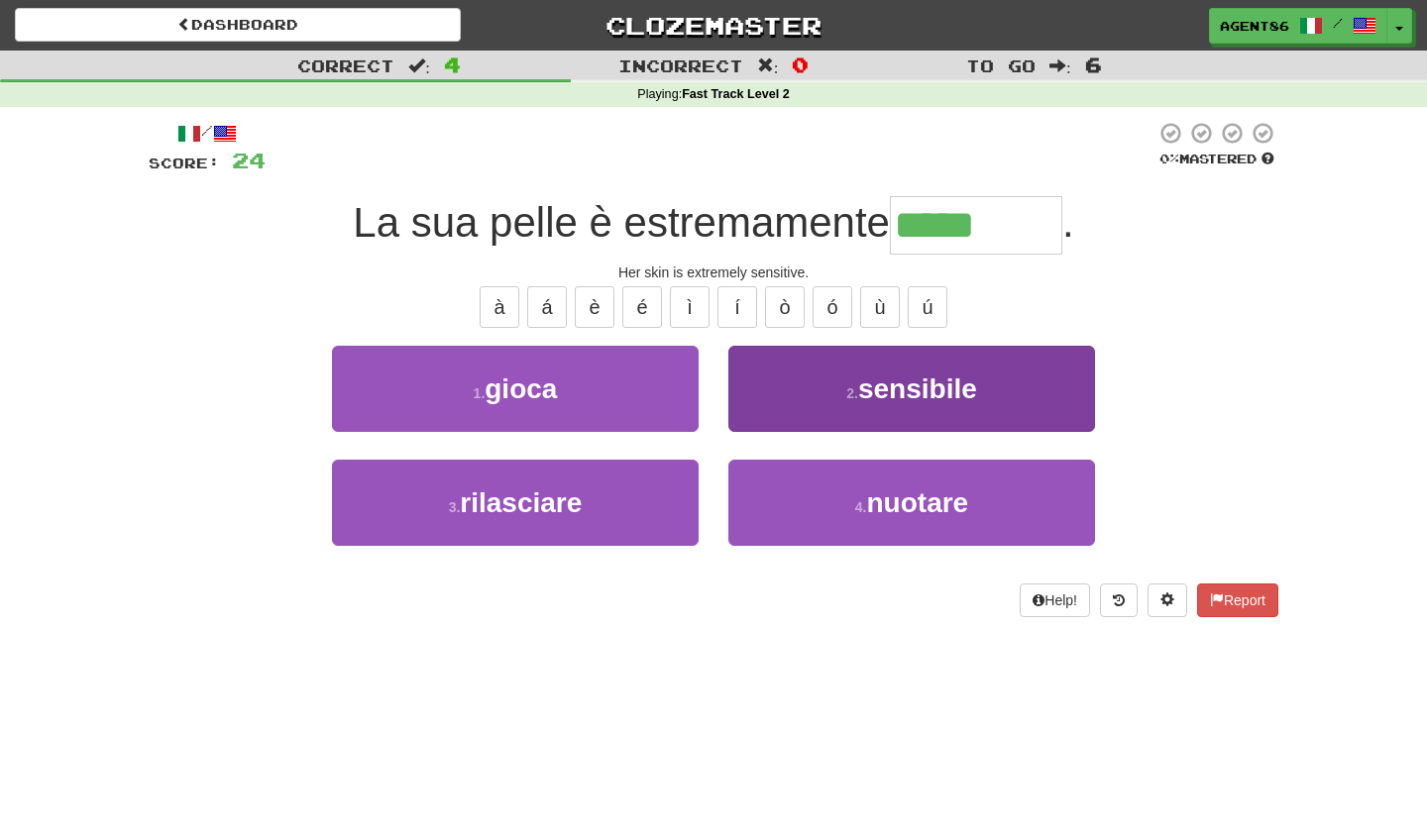 click on "2 .  sensibile" at bounding box center (912, 388) 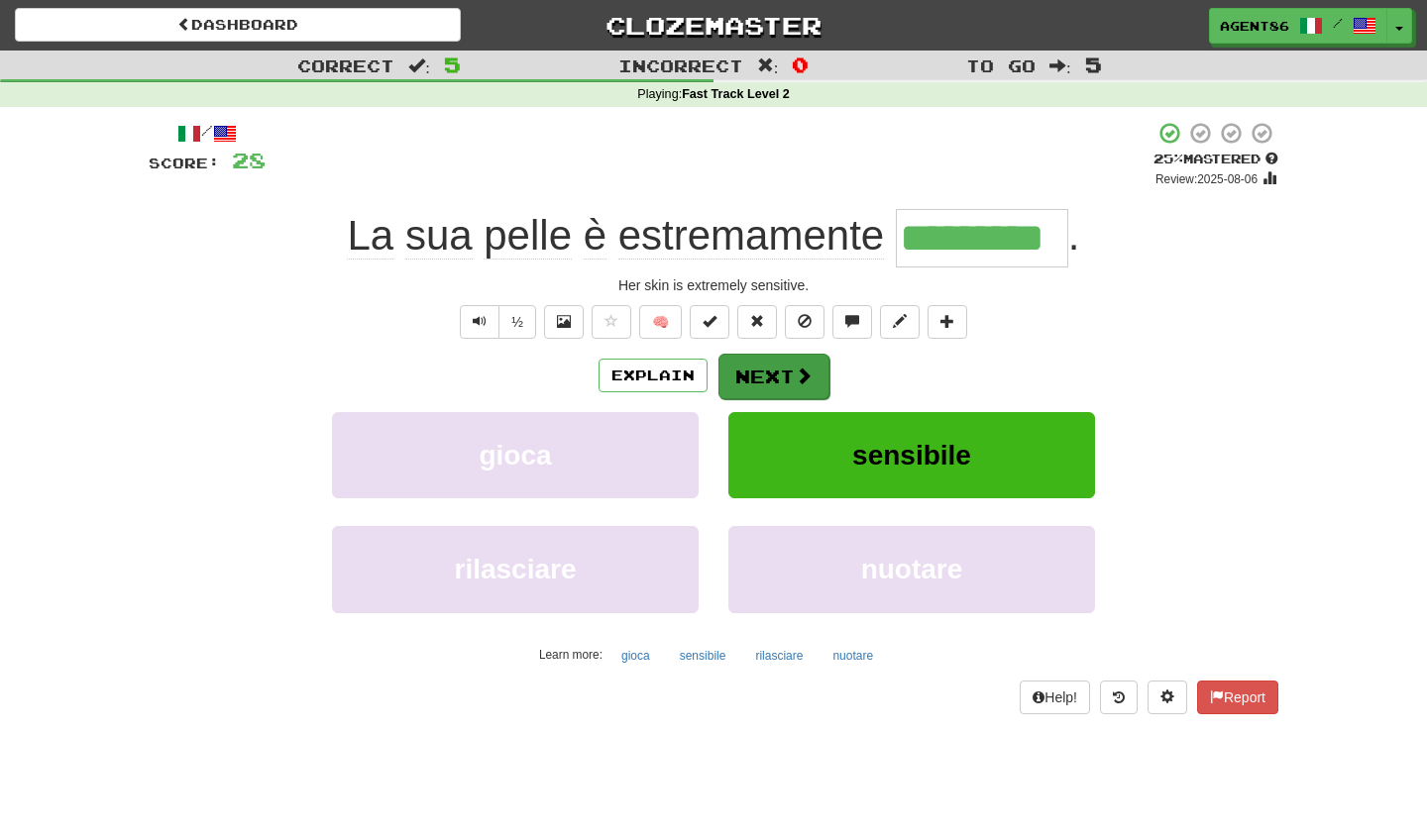 click on "Next" at bounding box center [774, 376] 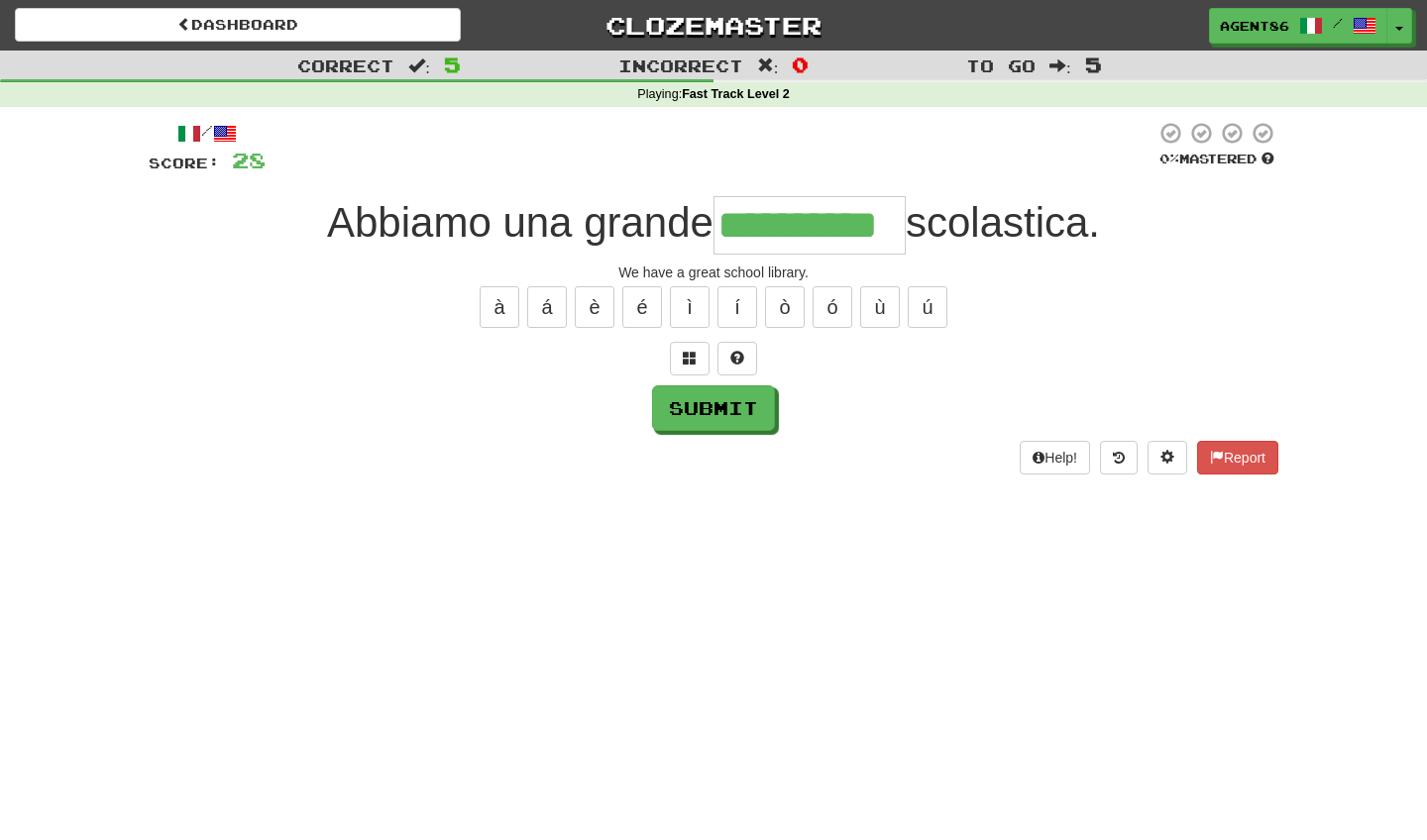 type on "**********" 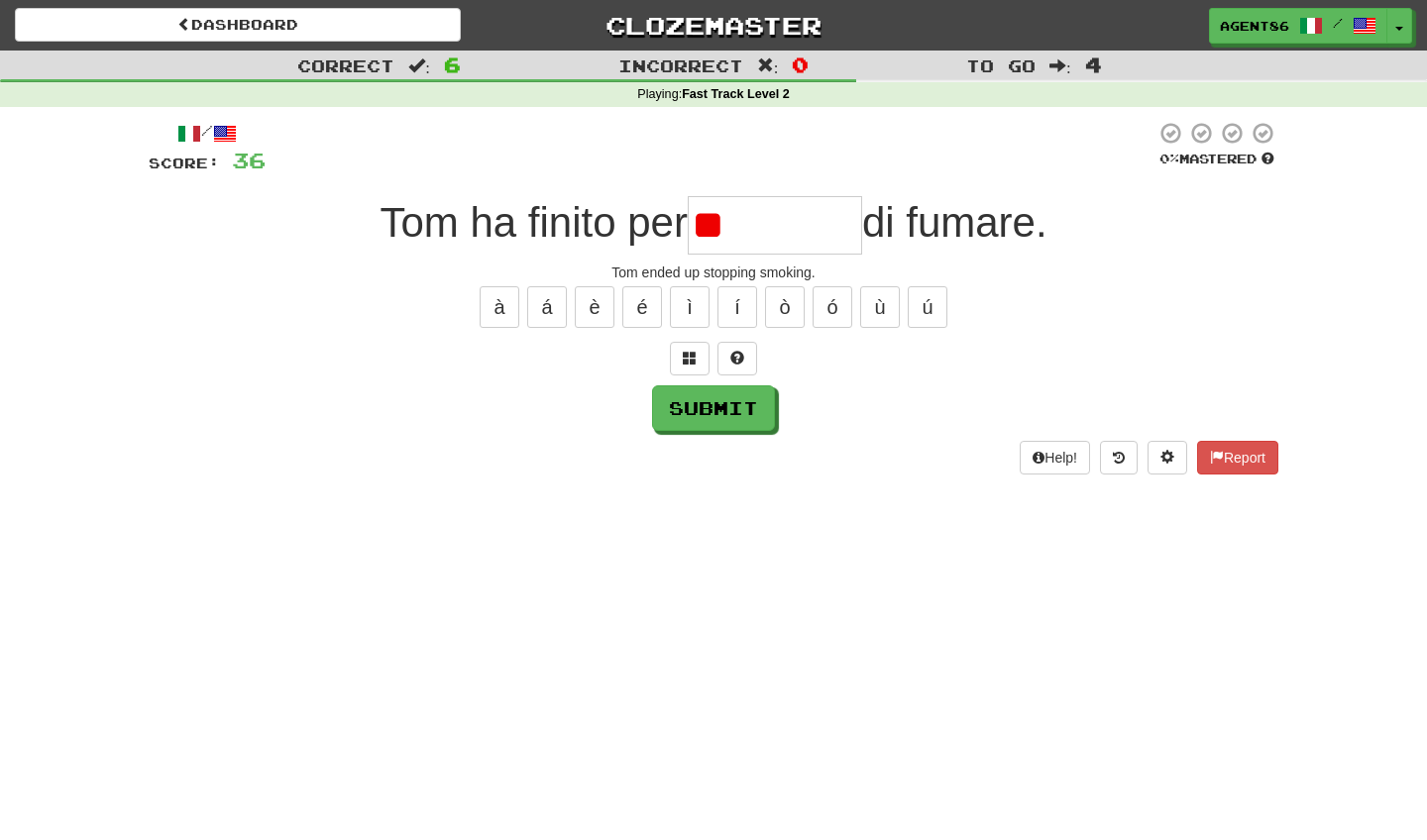 type on "*" 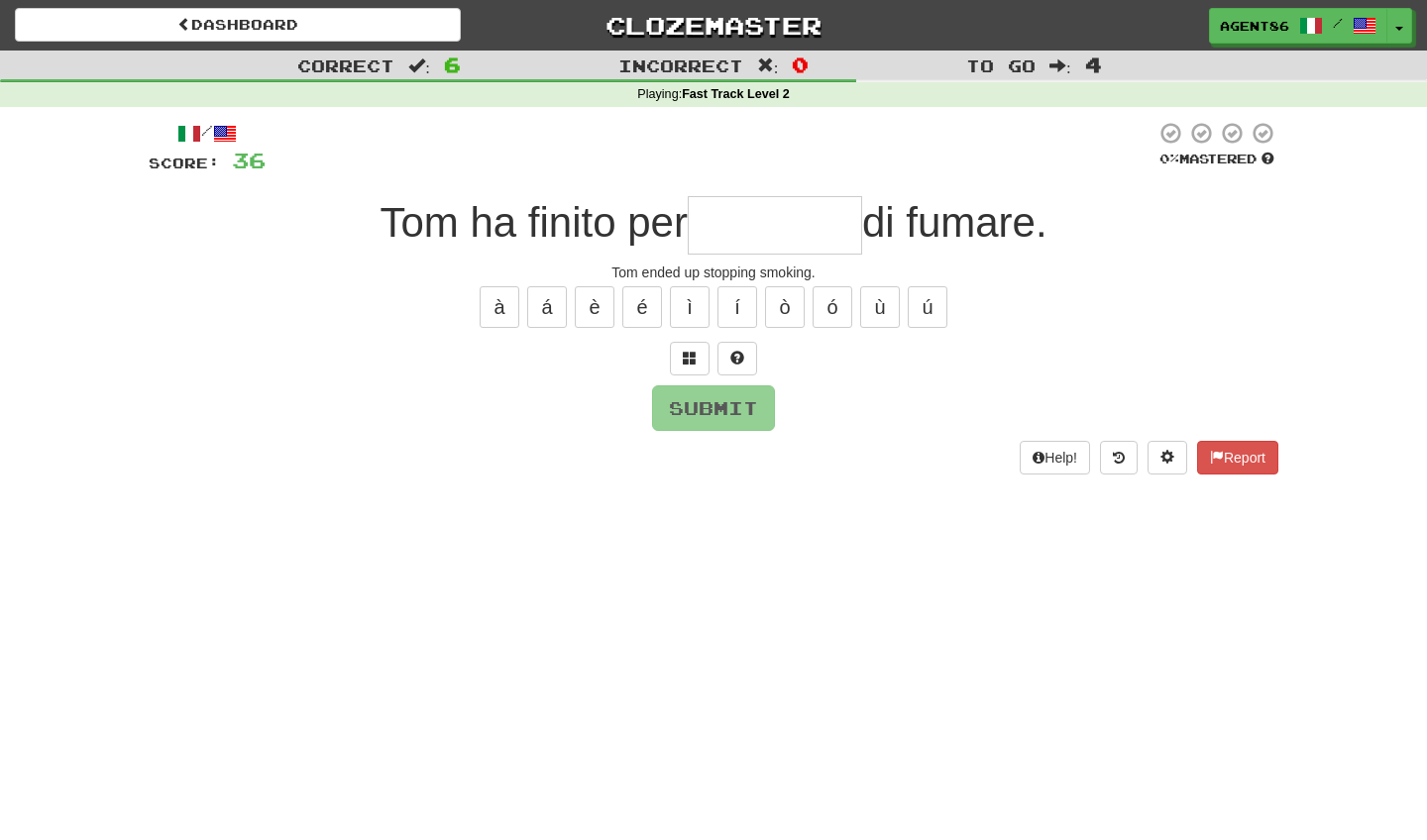 type on "*" 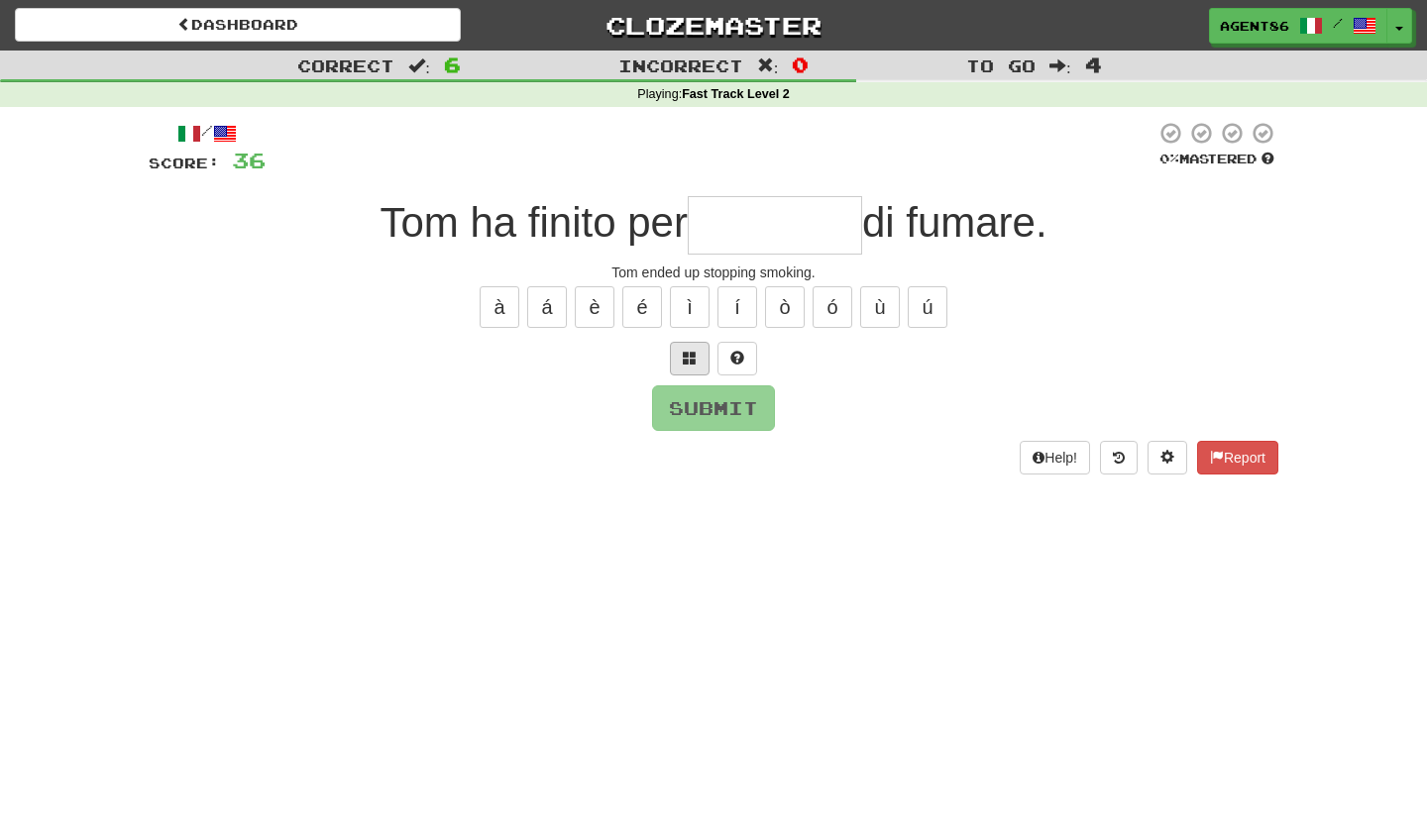 type on "*" 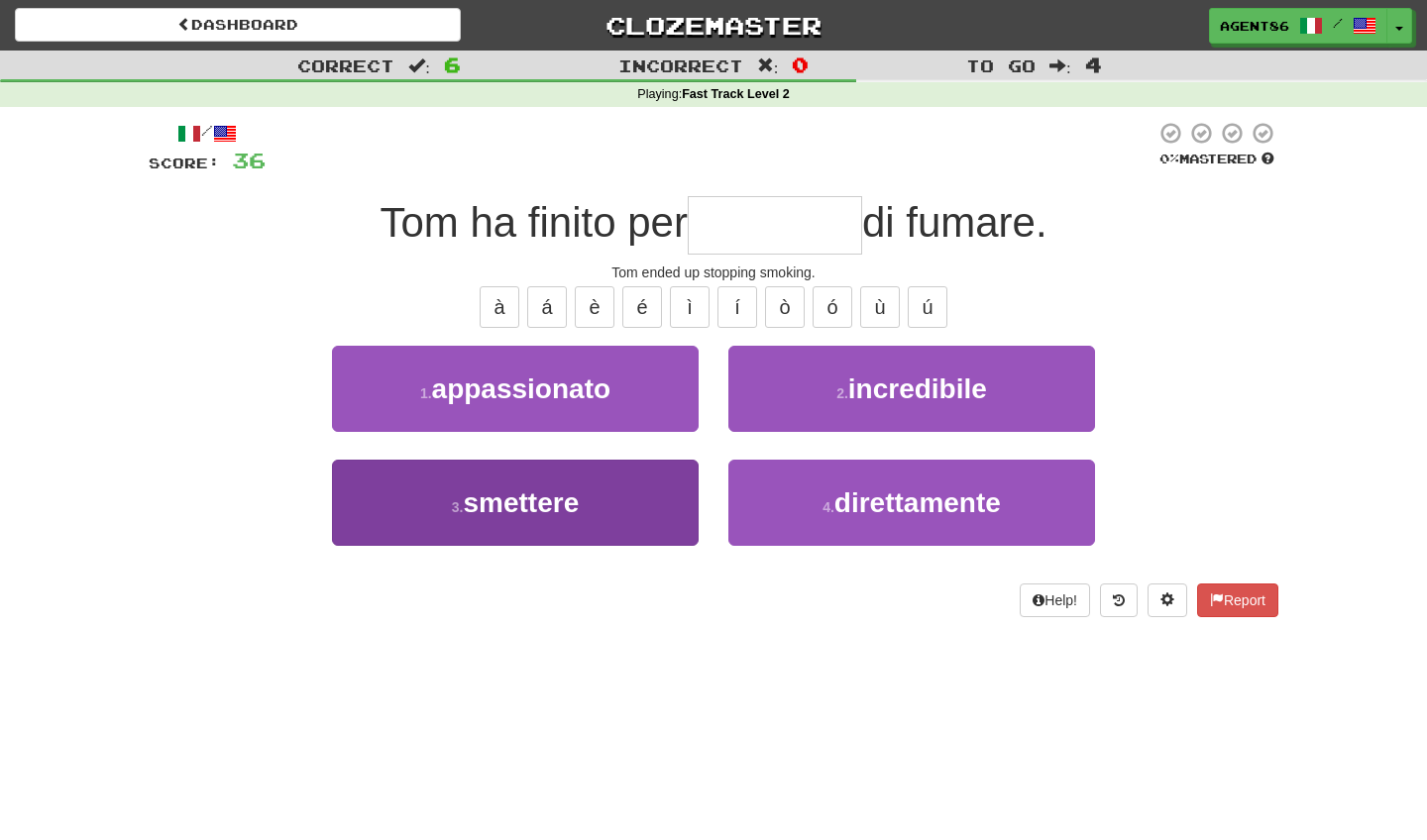 click on "3 . smettere" at bounding box center [515, 502] 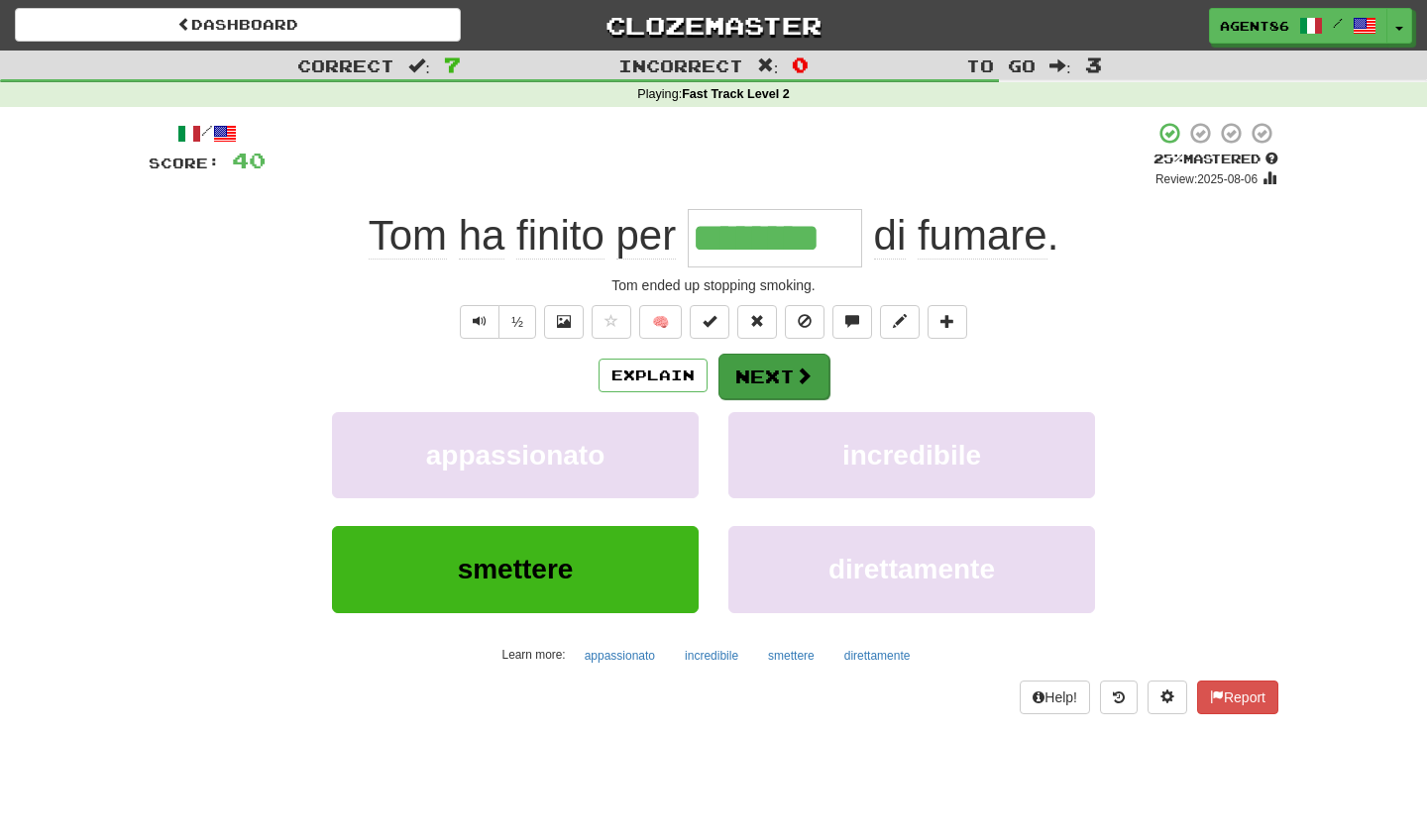 click on "Next" at bounding box center [774, 376] 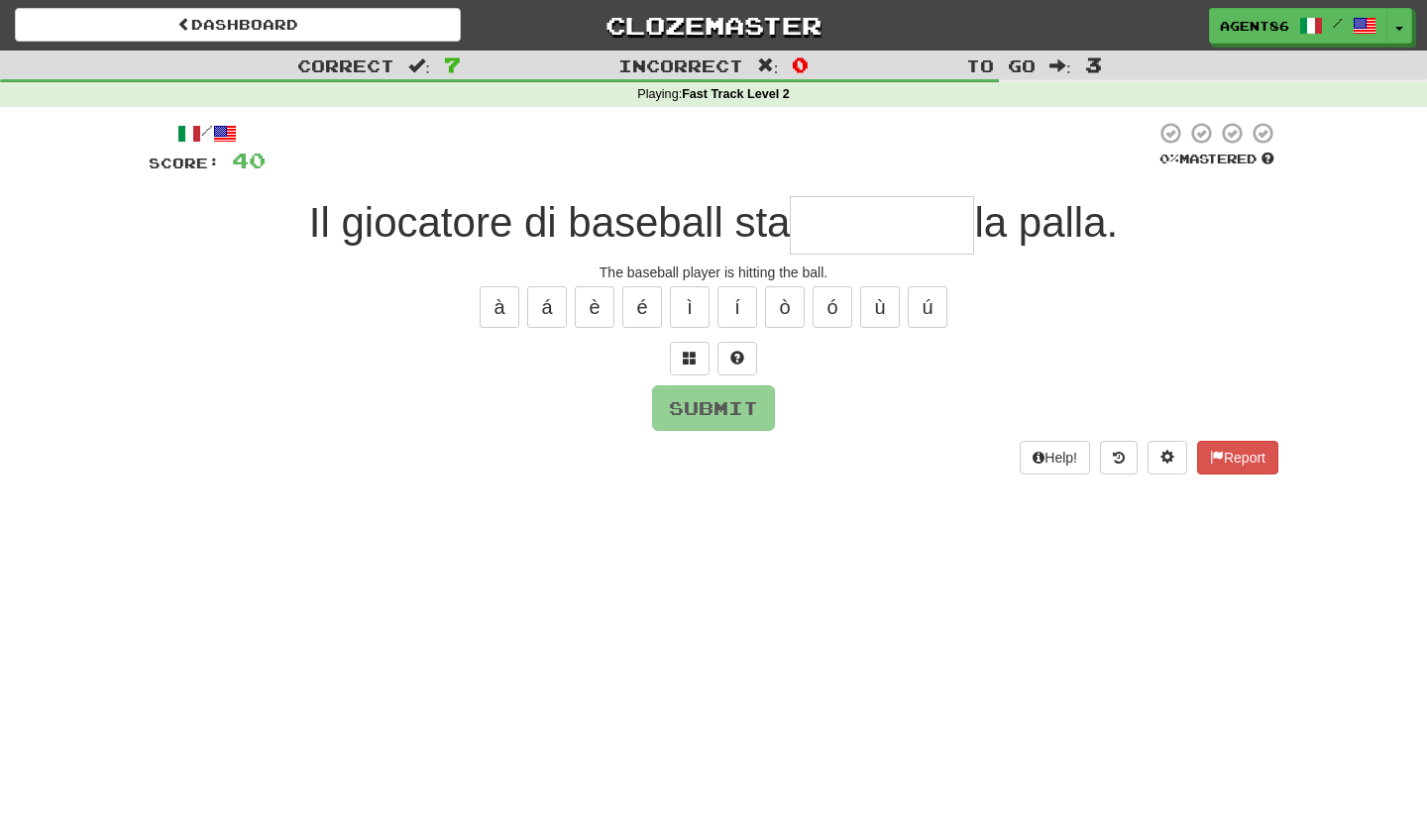 type on "*" 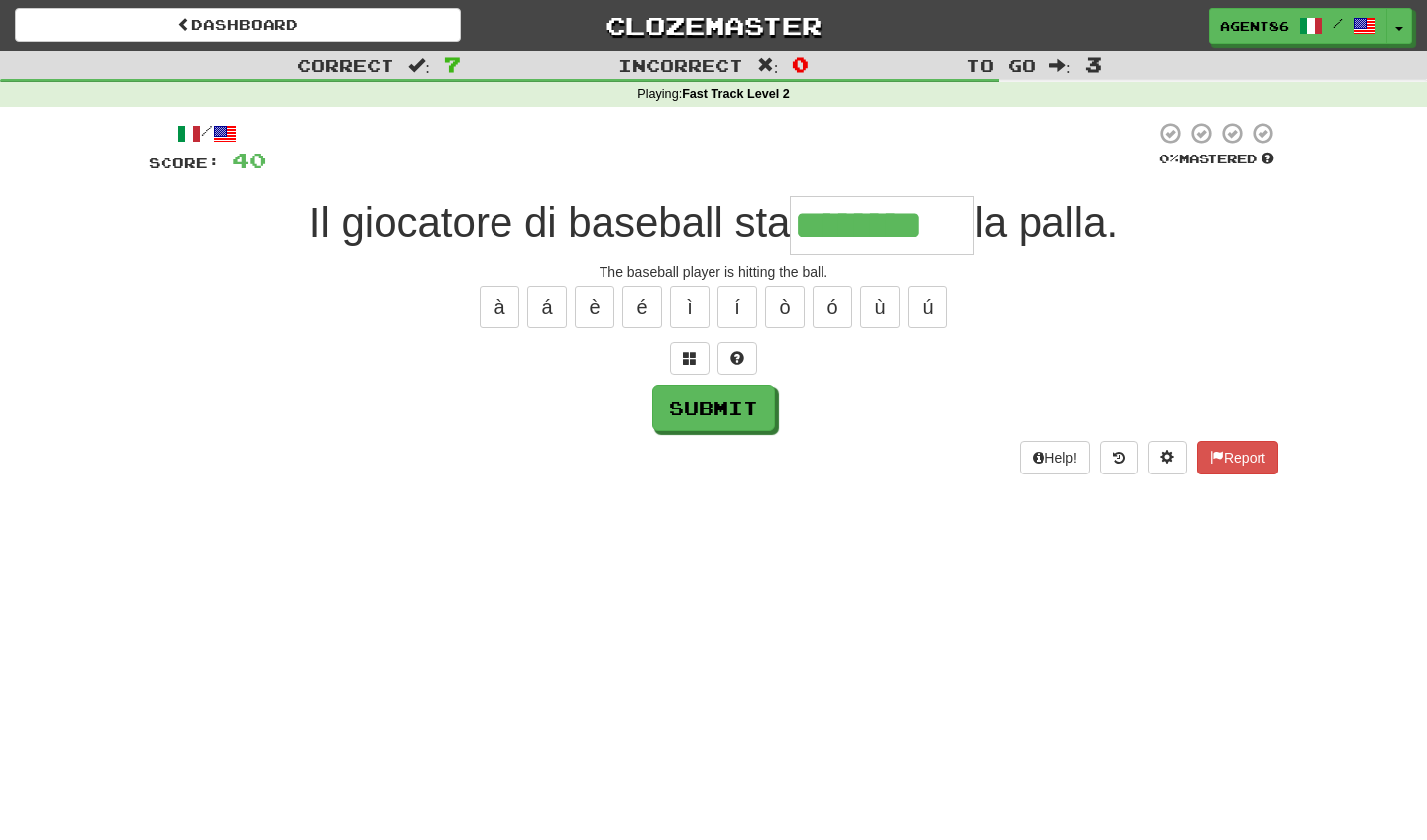 type on "********" 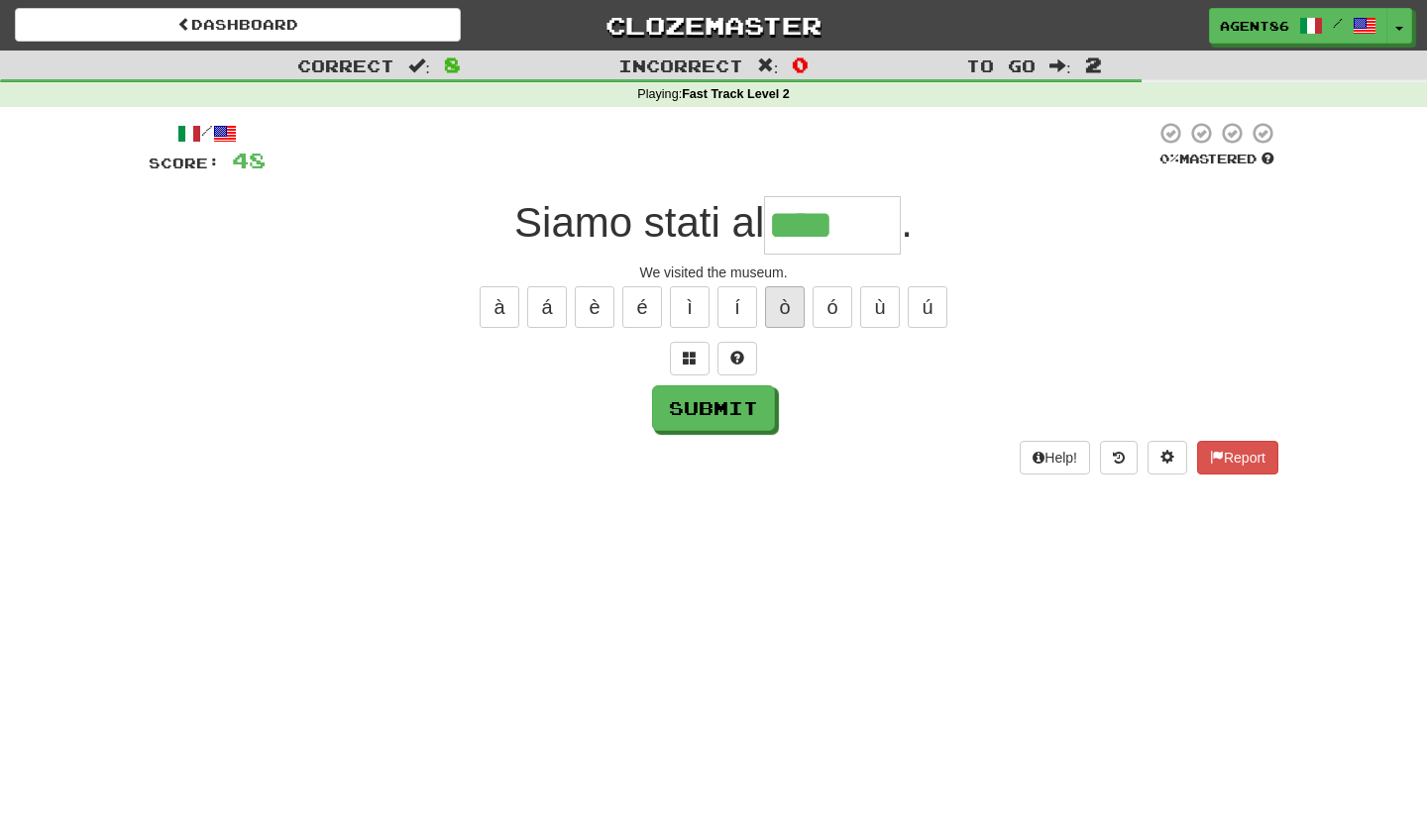 click on "ò" at bounding box center (785, 307) 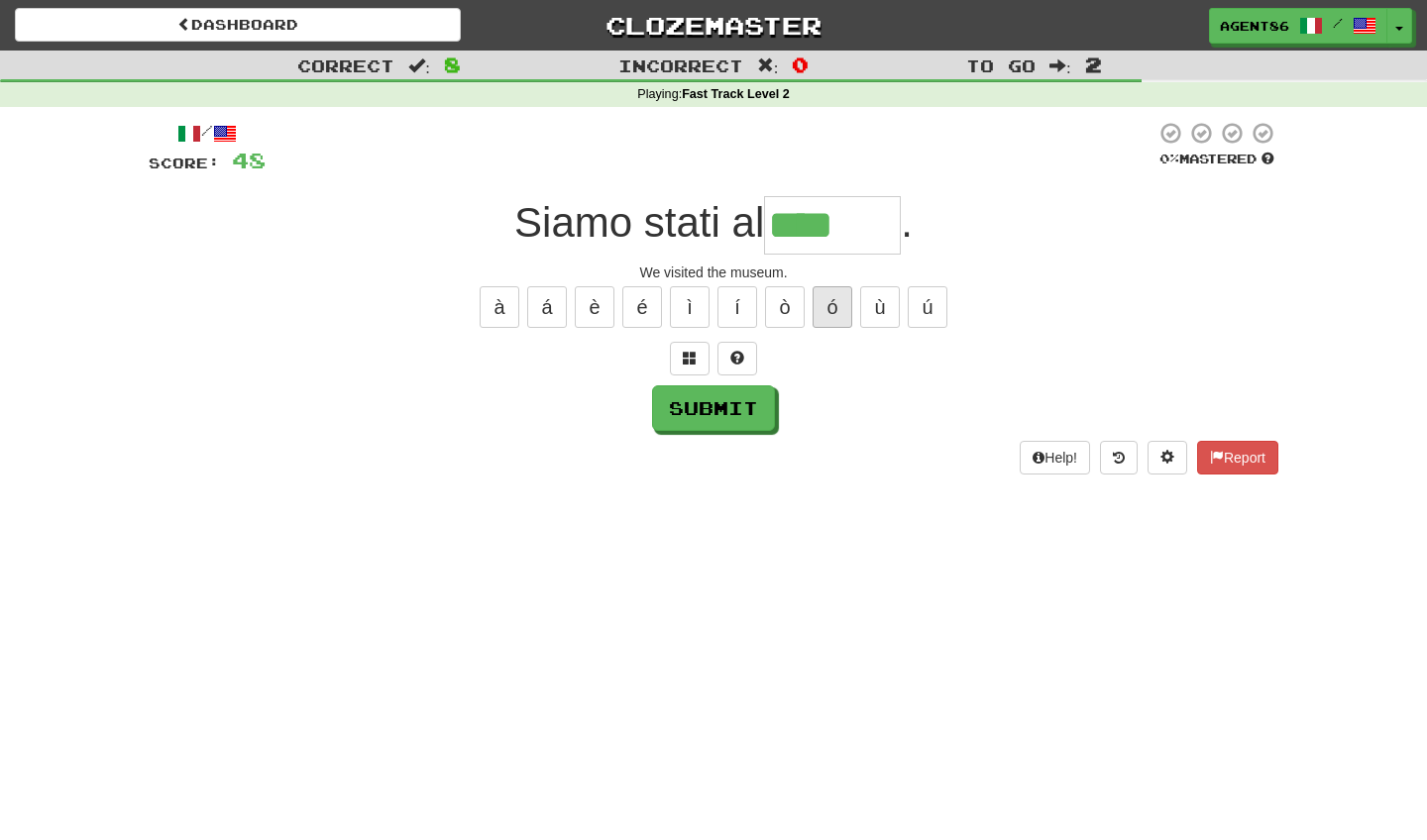 click on "ó" at bounding box center [832, 307] 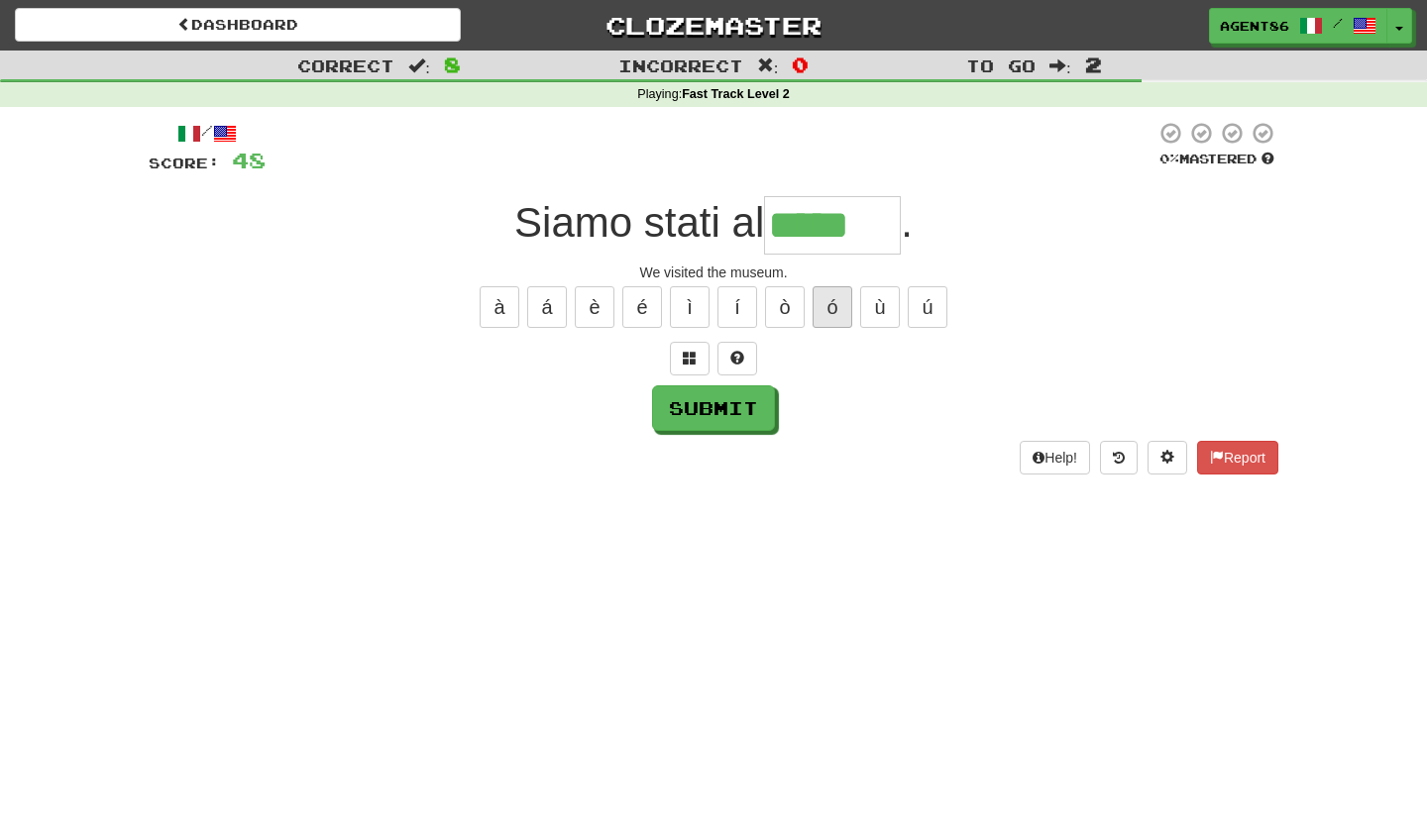 type on "*****" 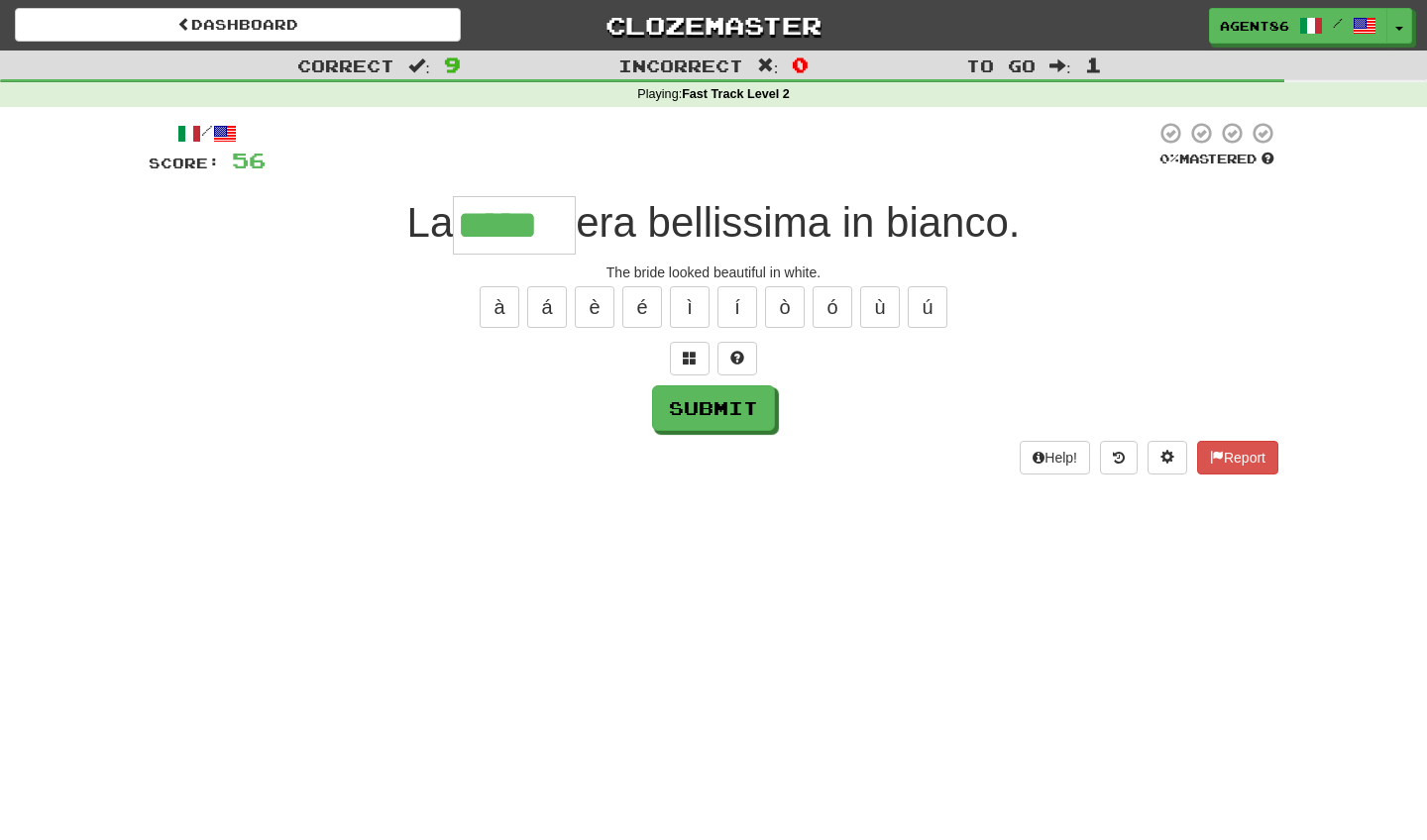 type on "*****" 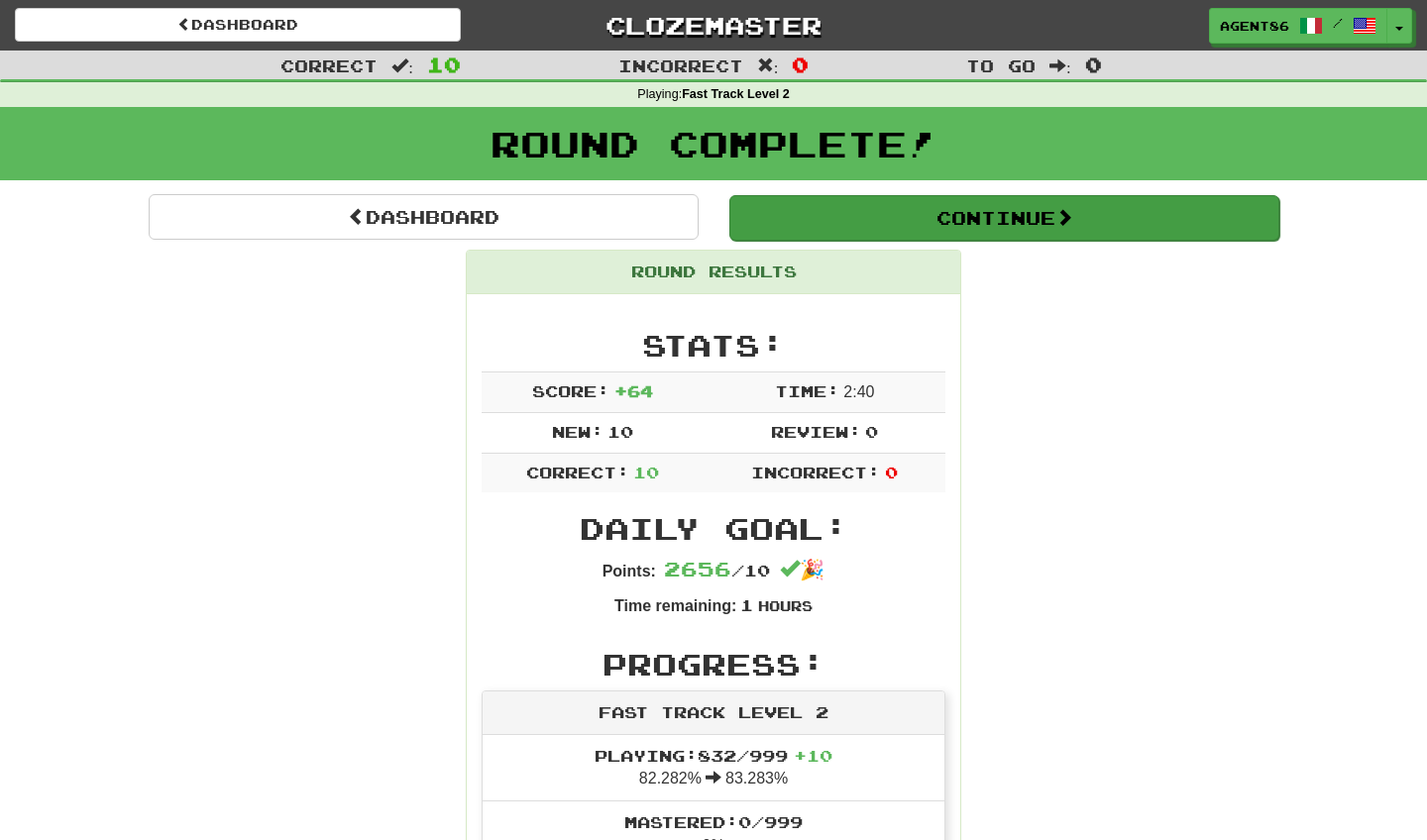 click on "Continue" at bounding box center [1004, 218] 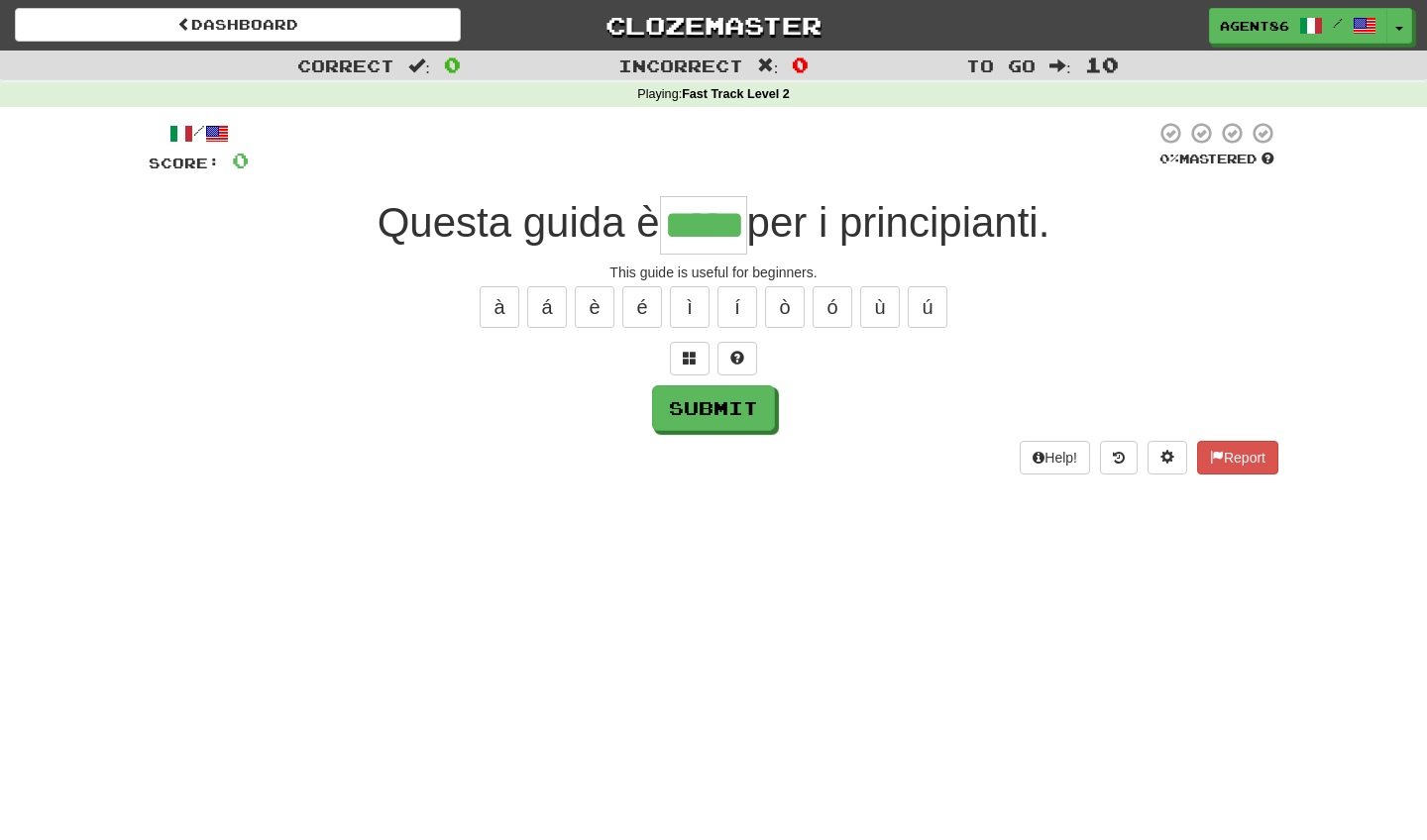 type on "*****" 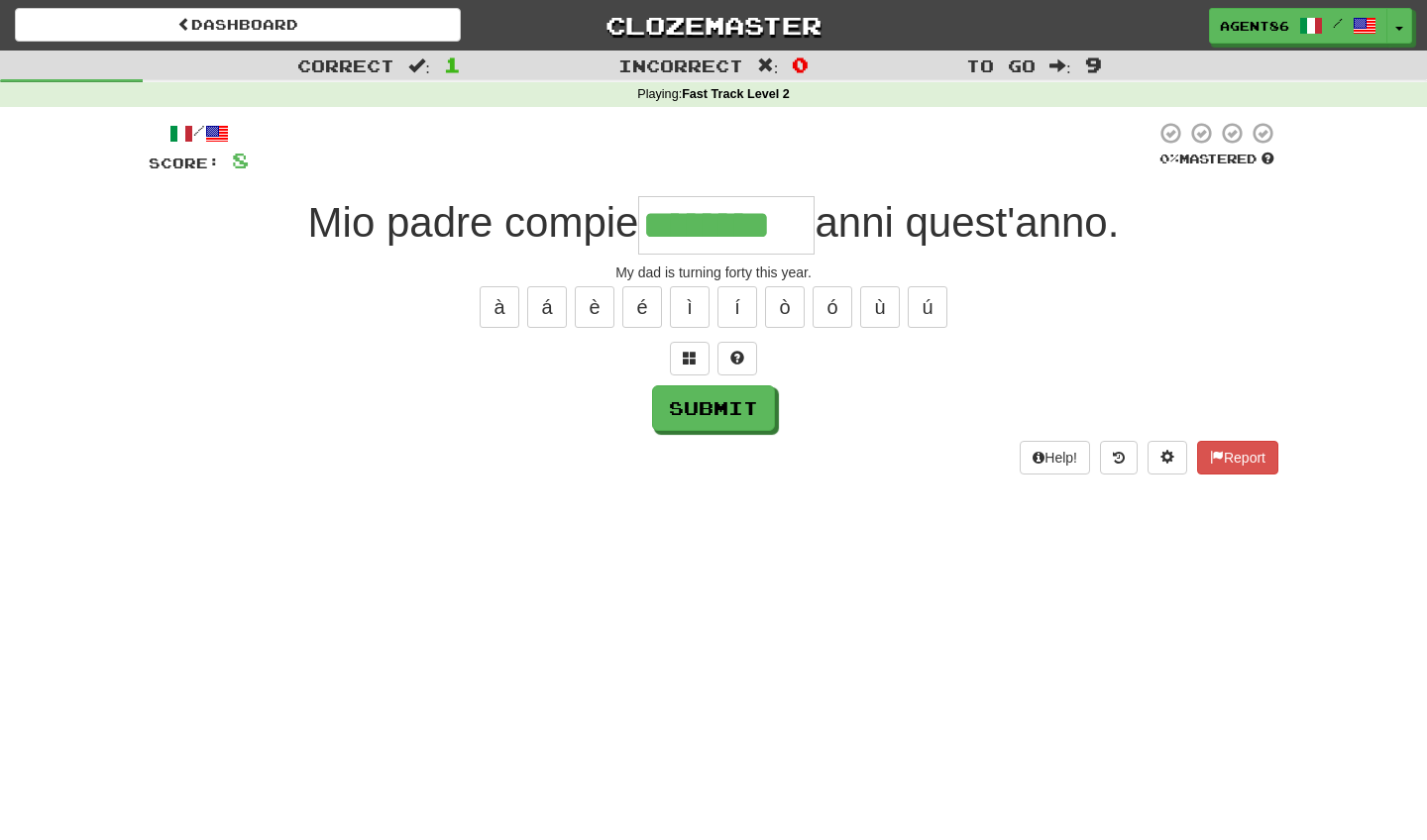 type on "********" 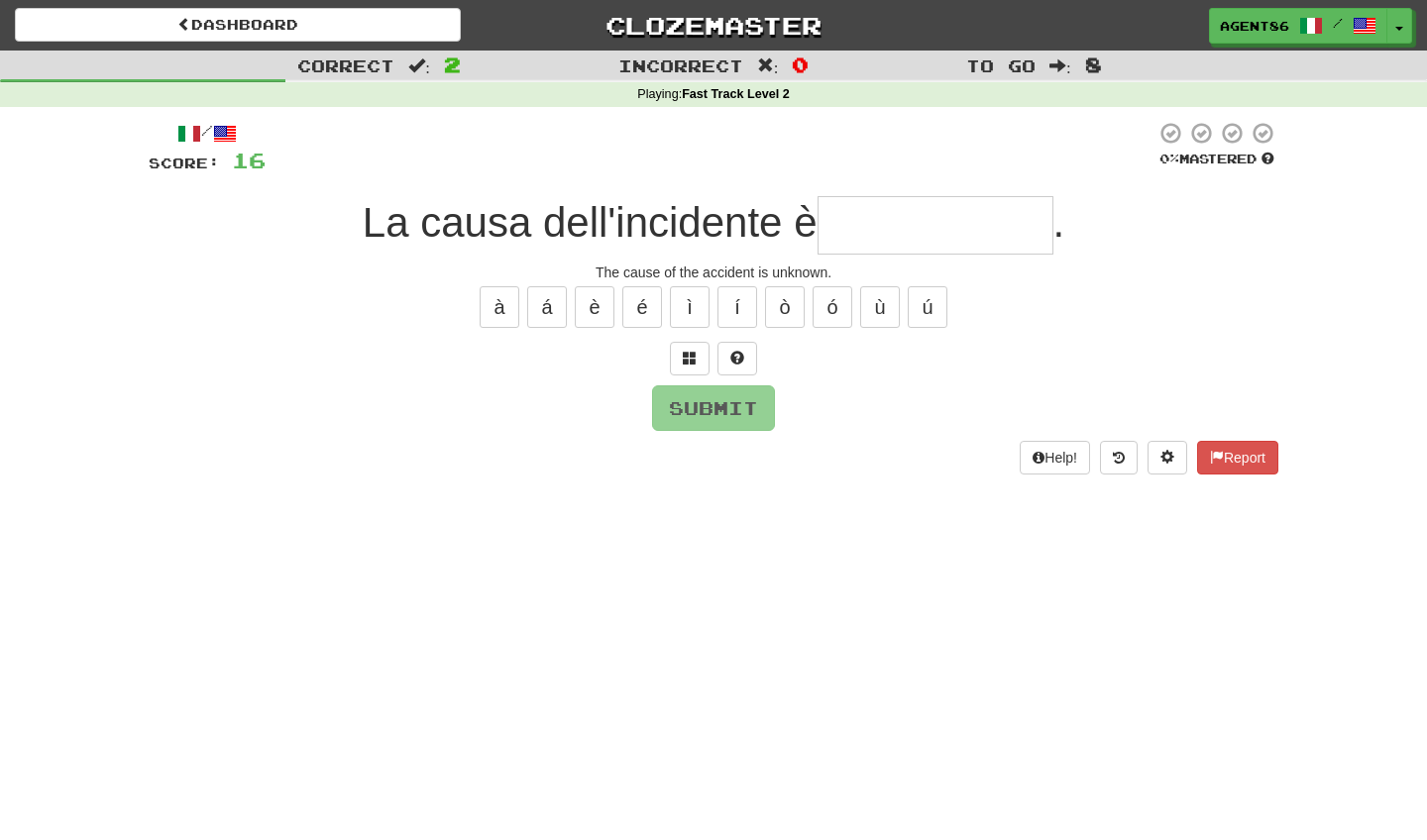 type on "*" 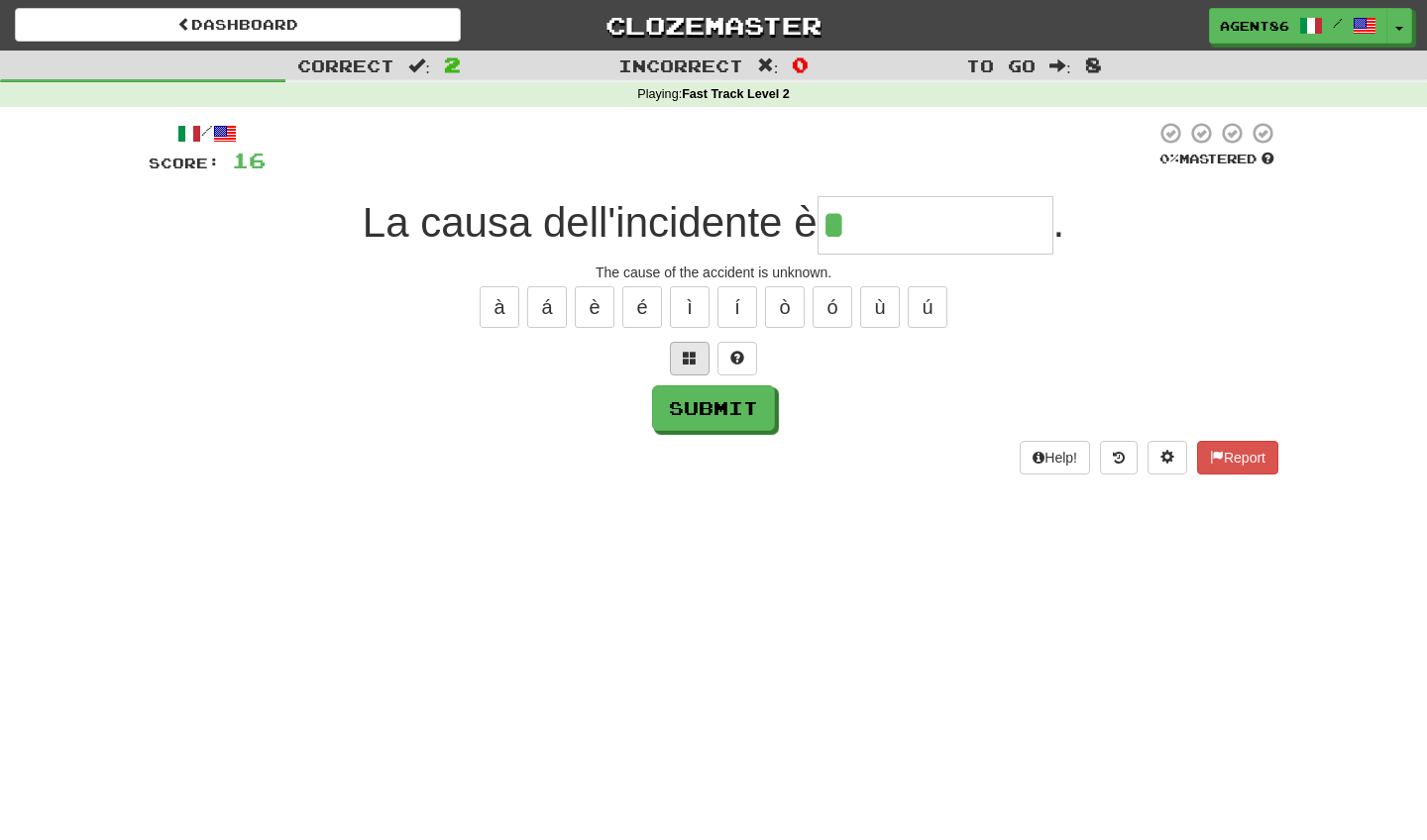 click at bounding box center [690, 358] 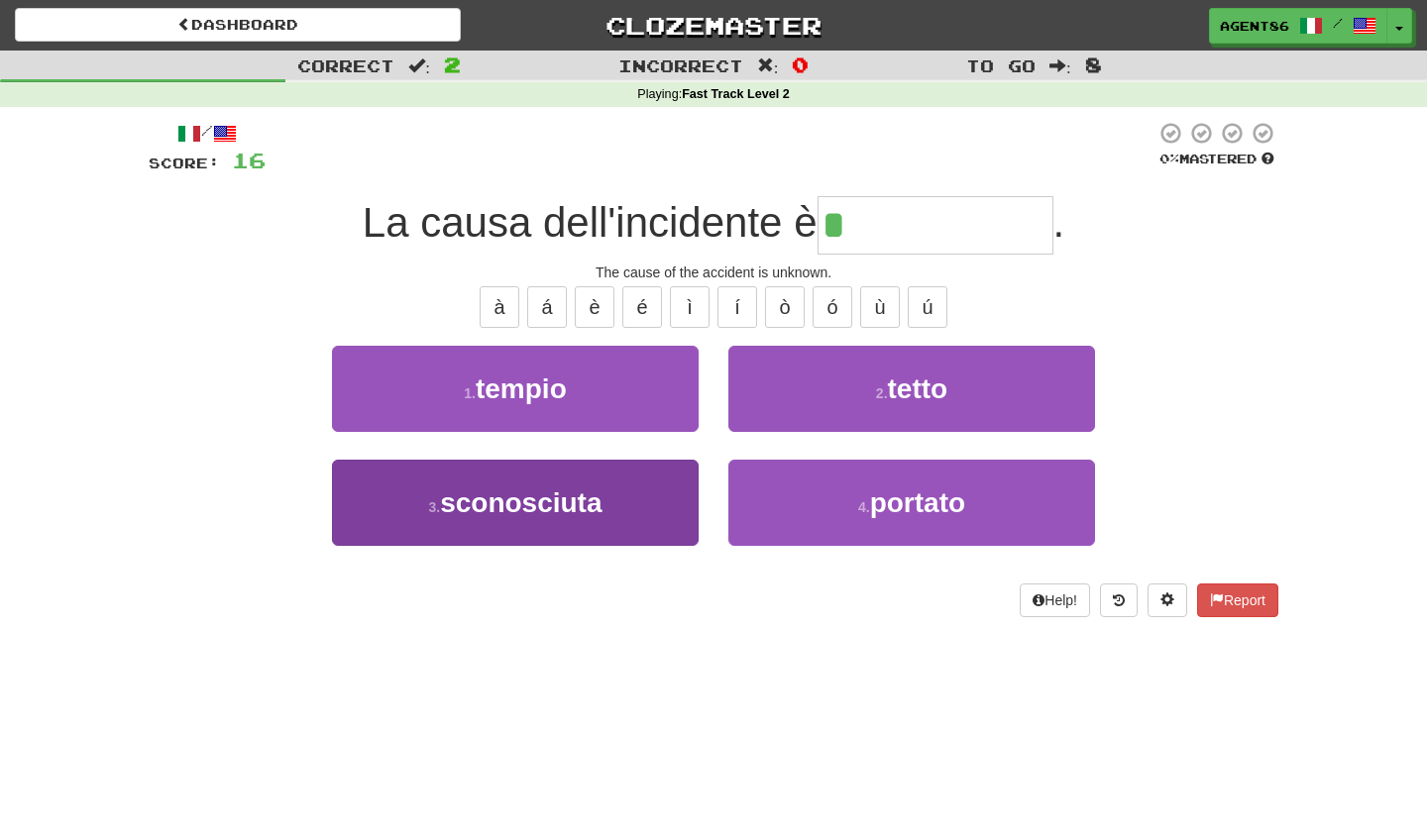 click on "3 .  sconosciuta" at bounding box center [515, 502] 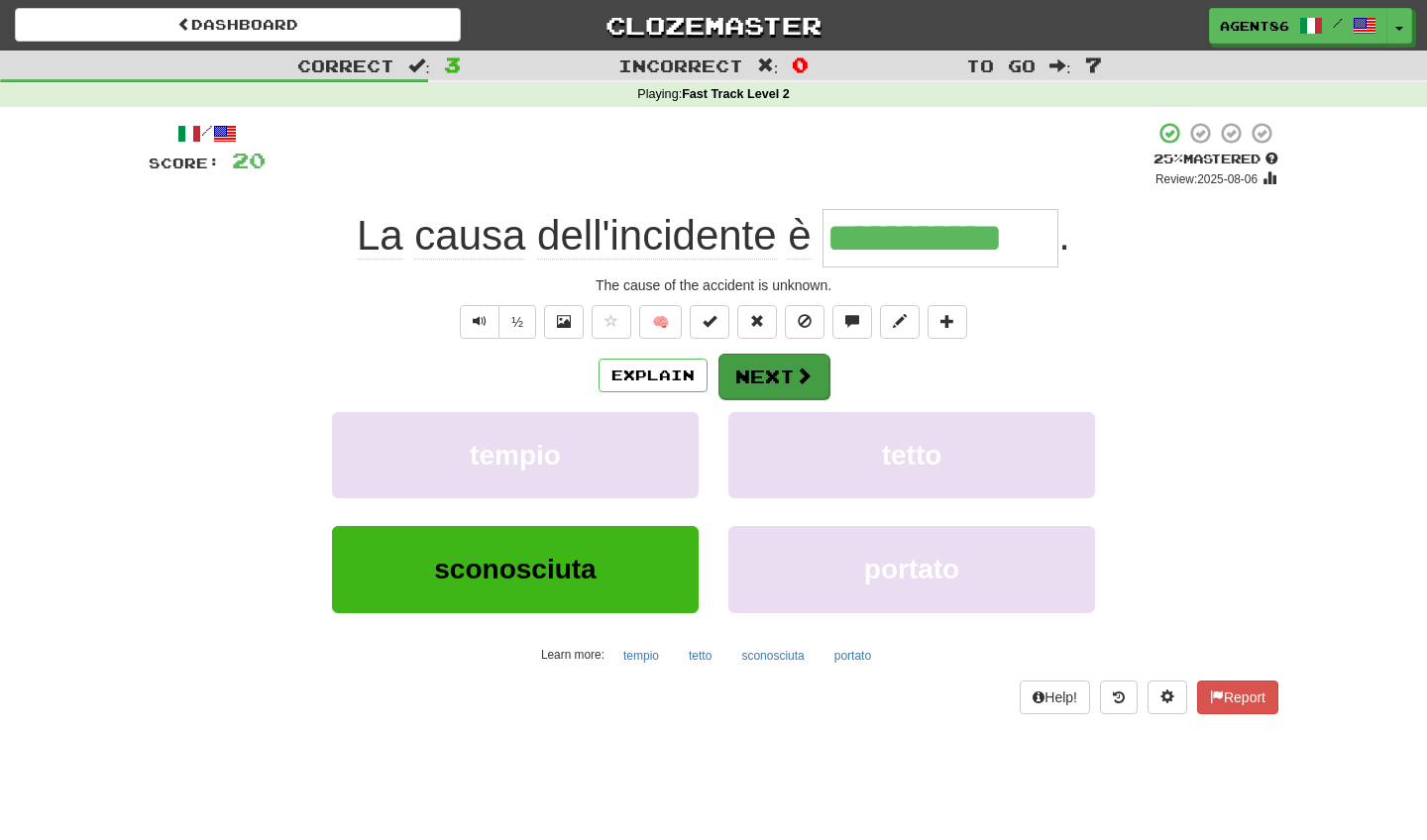 click on "Next" at bounding box center (774, 376) 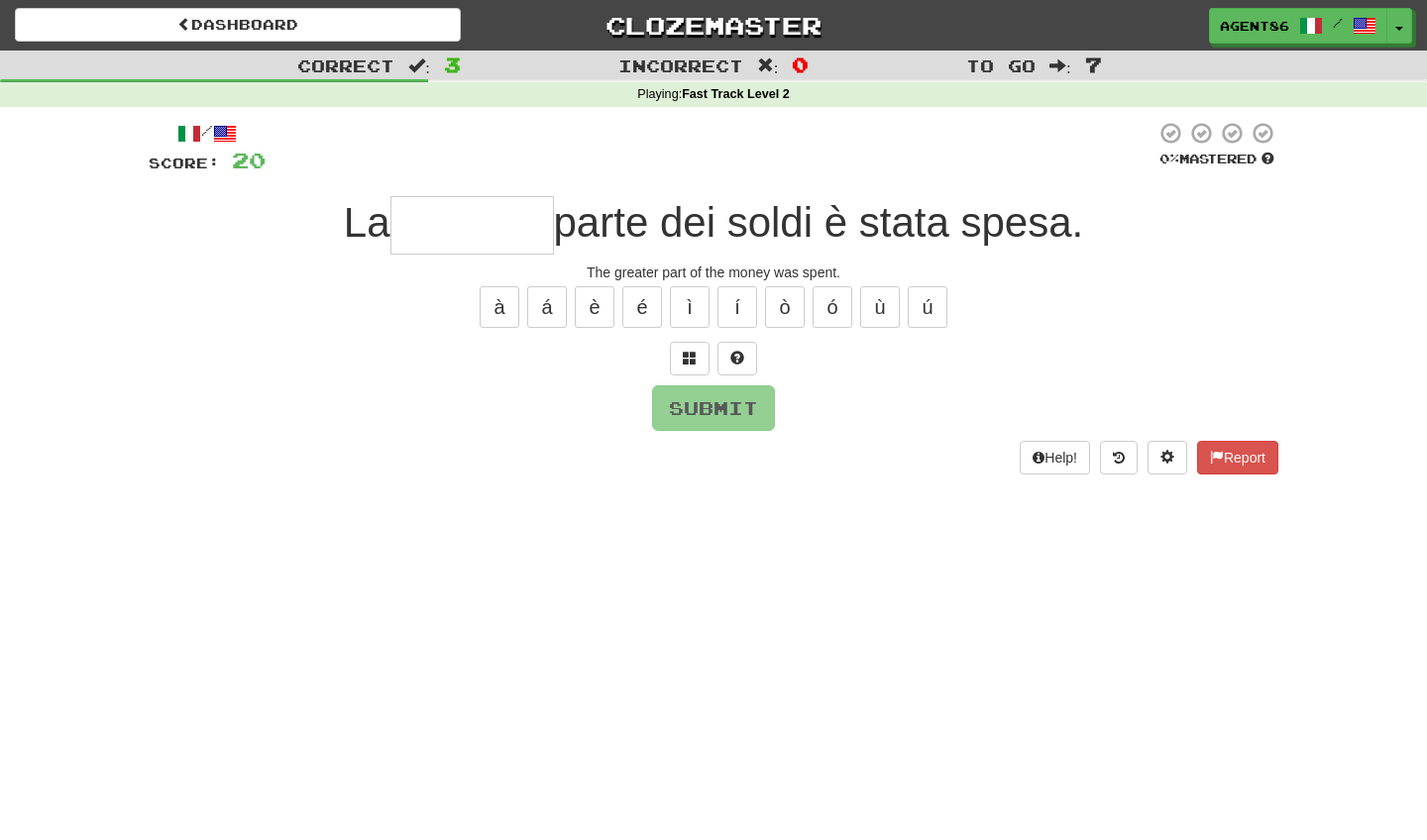 type on "*" 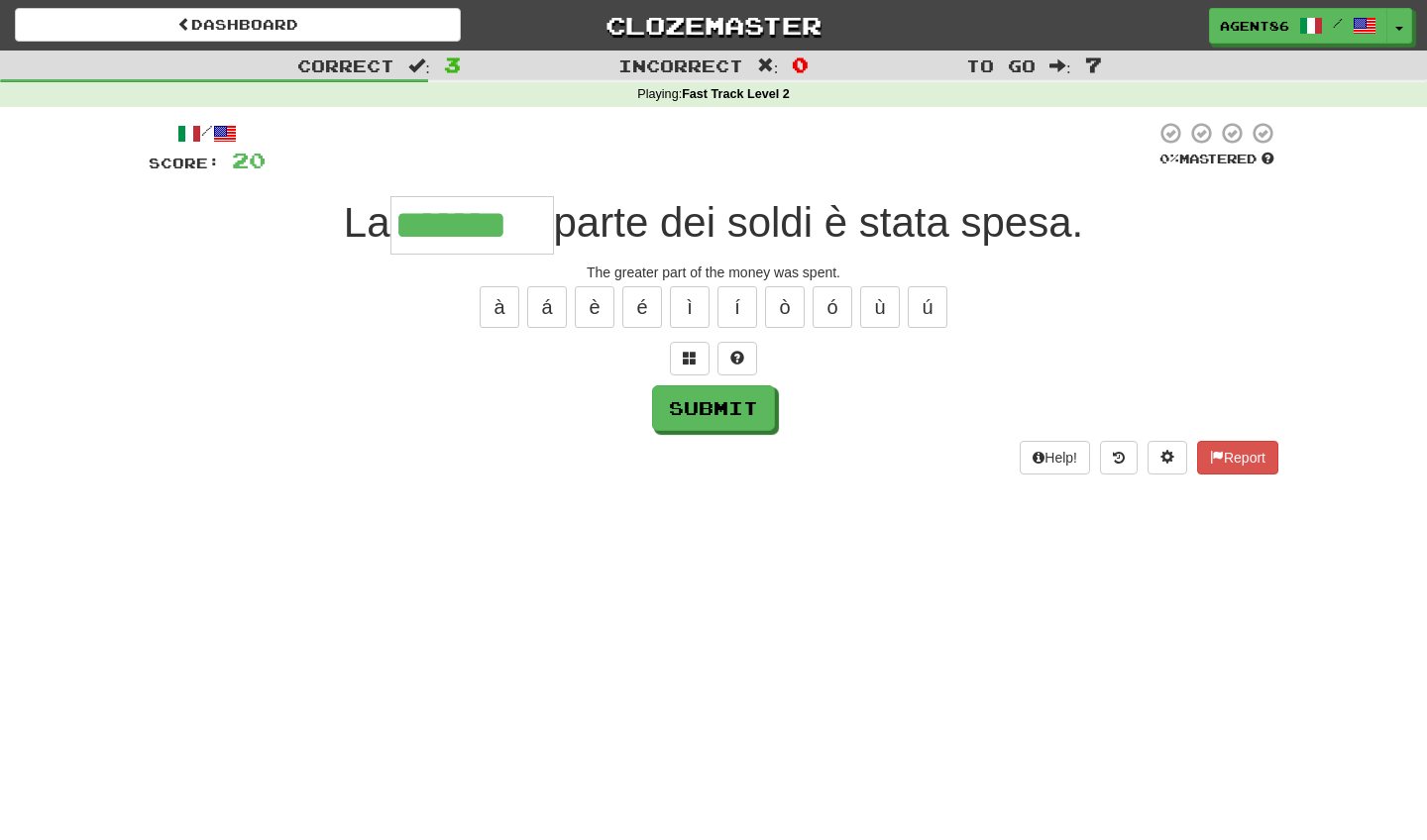 type on "*******" 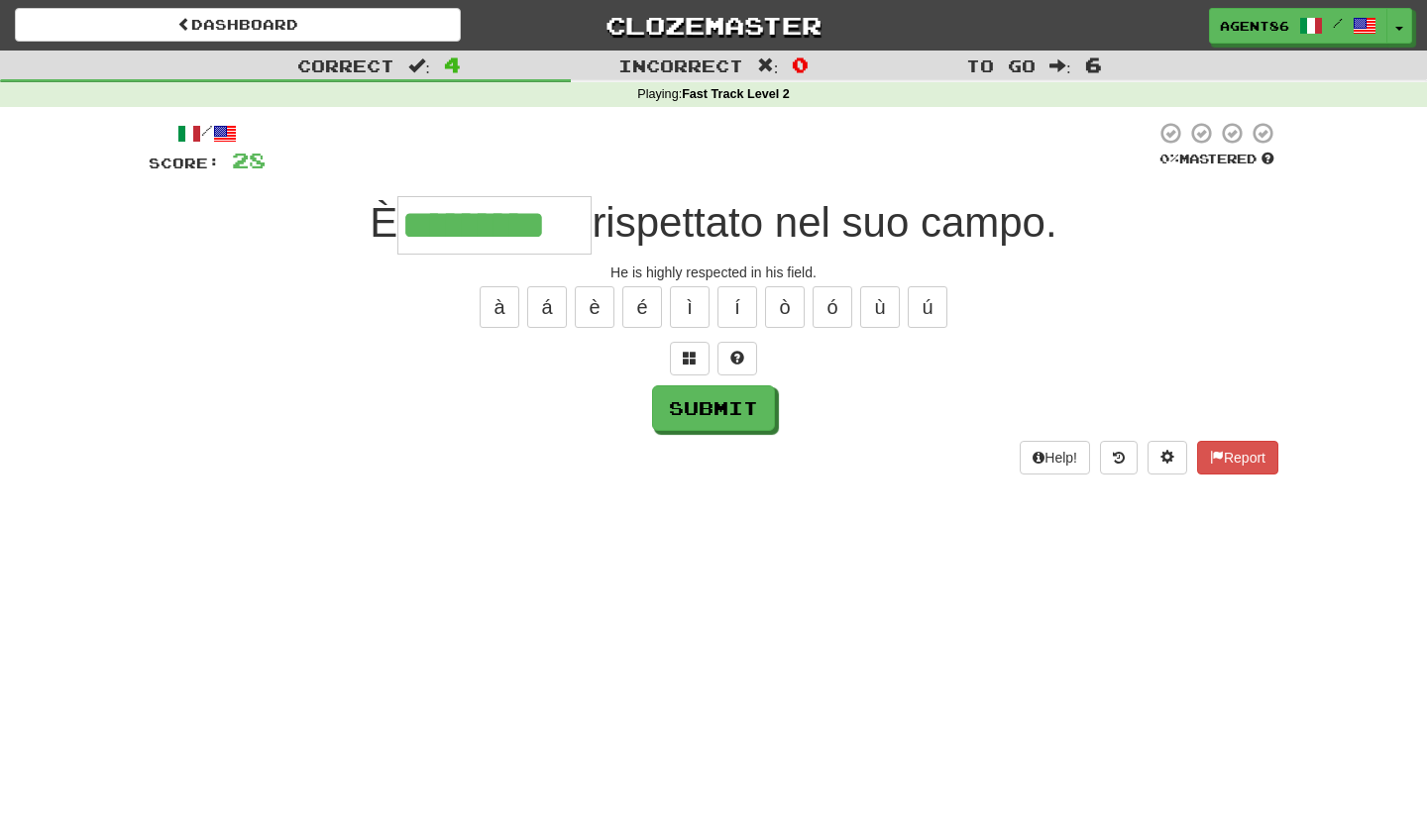 type on "*********" 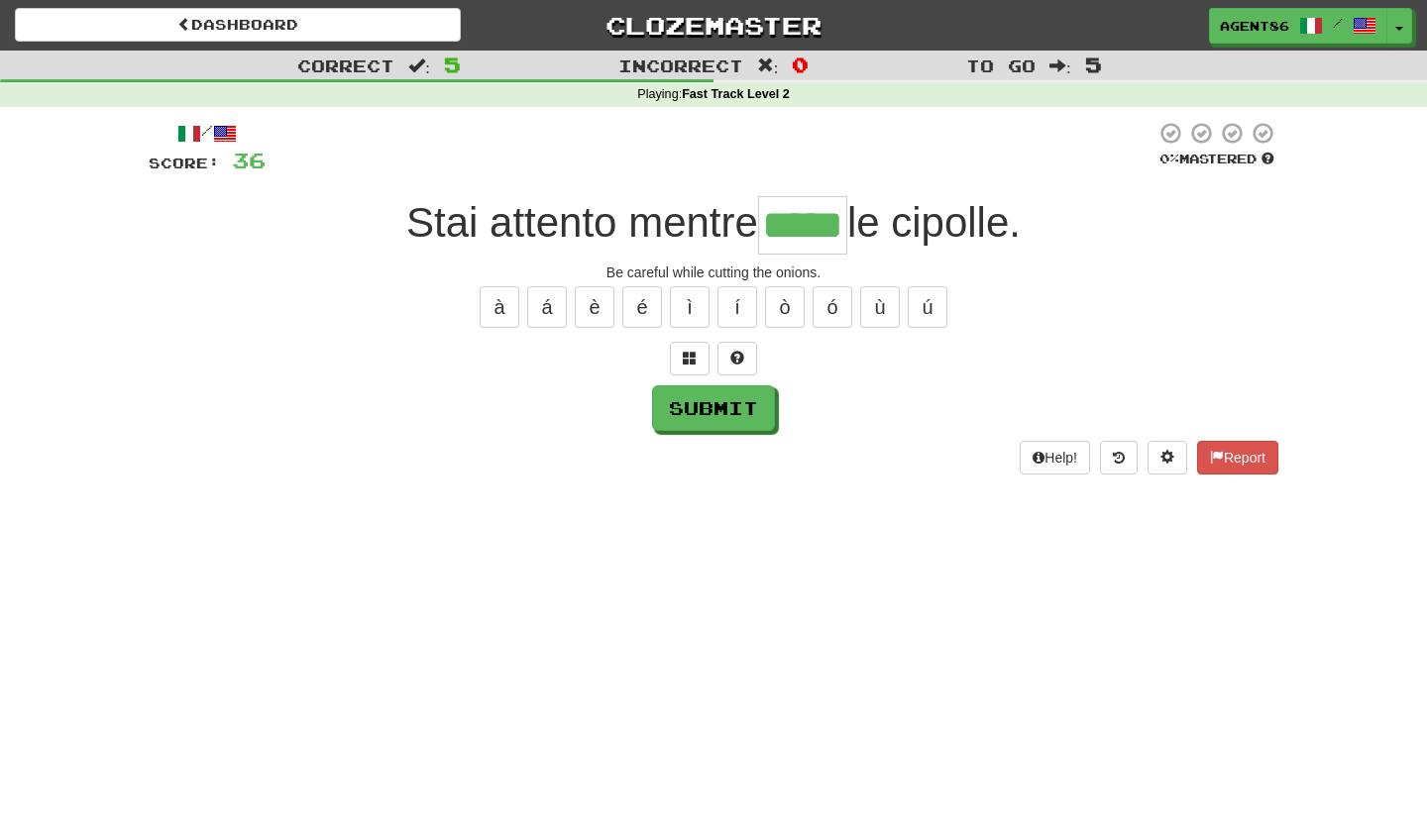 type on "*****" 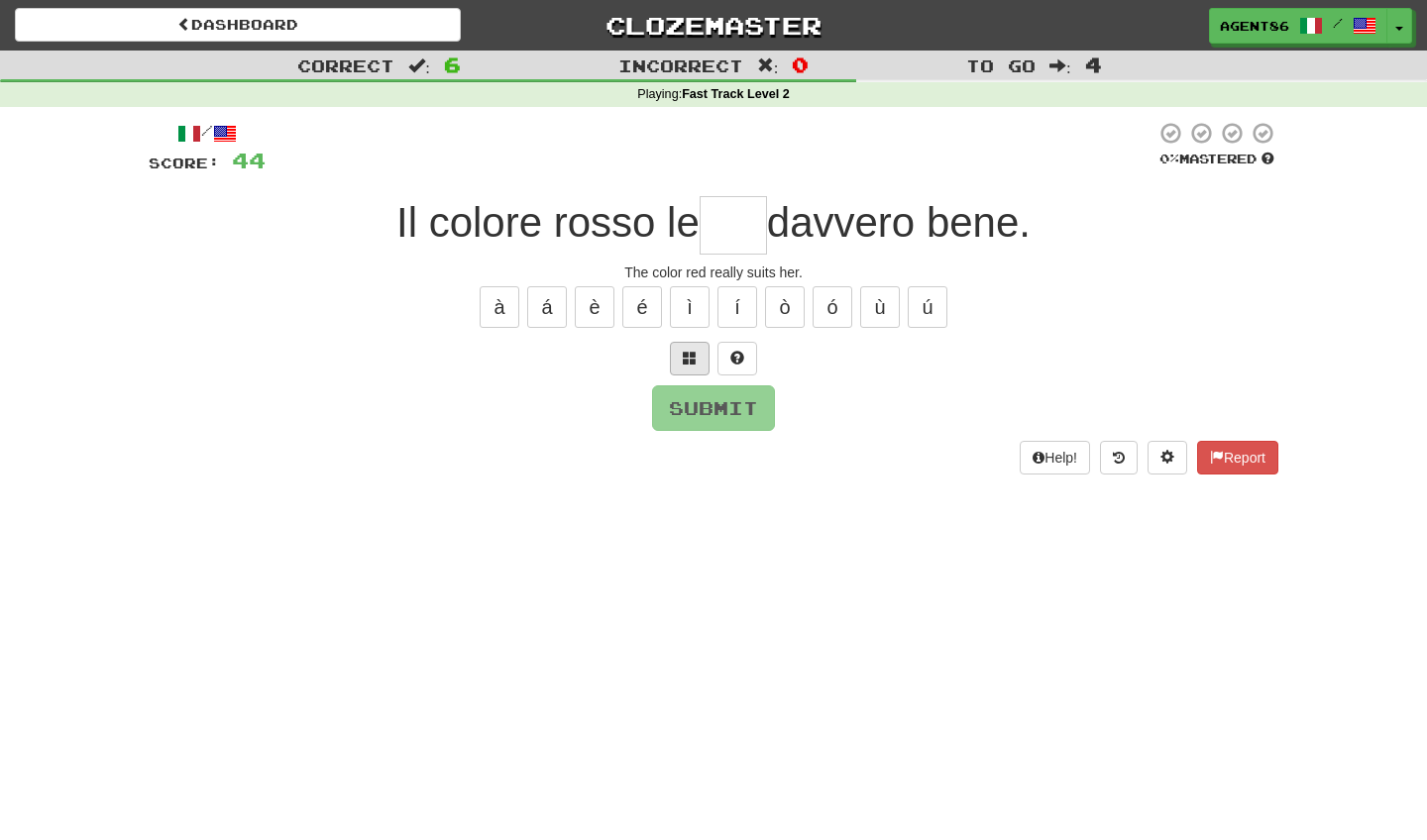 click at bounding box center [690, 358] 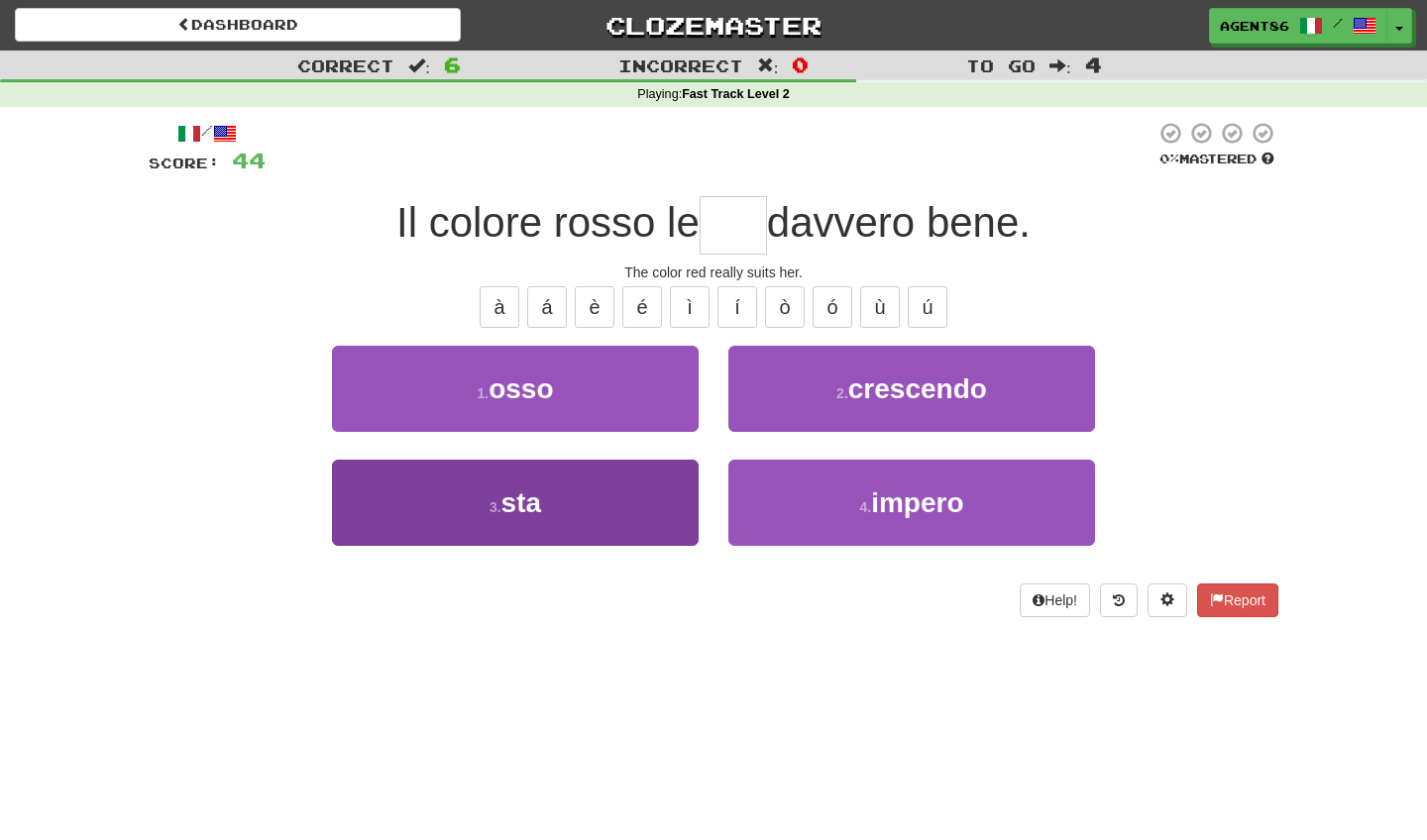 click on "3 .  sta" at bounding box center [515, 502] 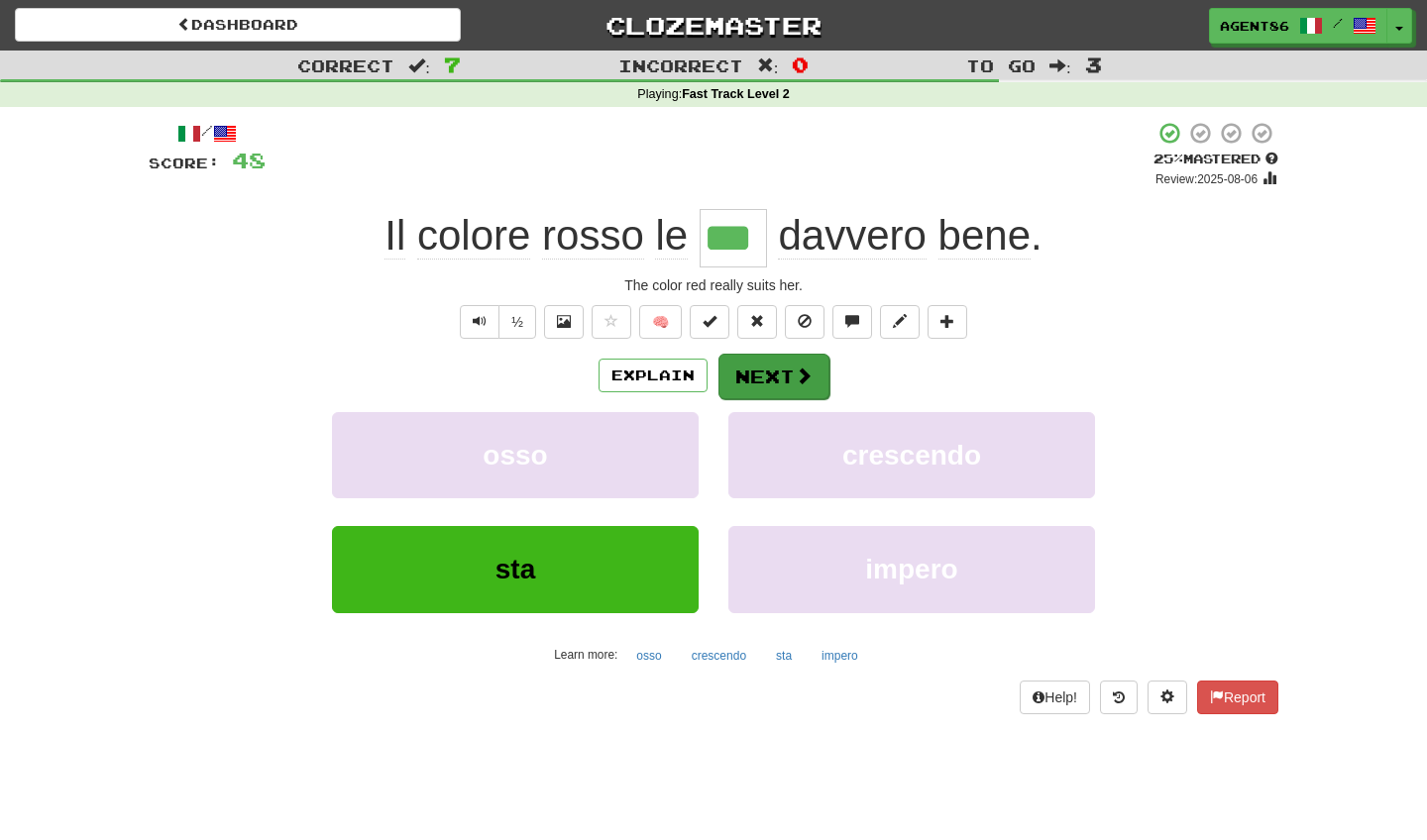 click on "Next" at bounding box center (774, 376) 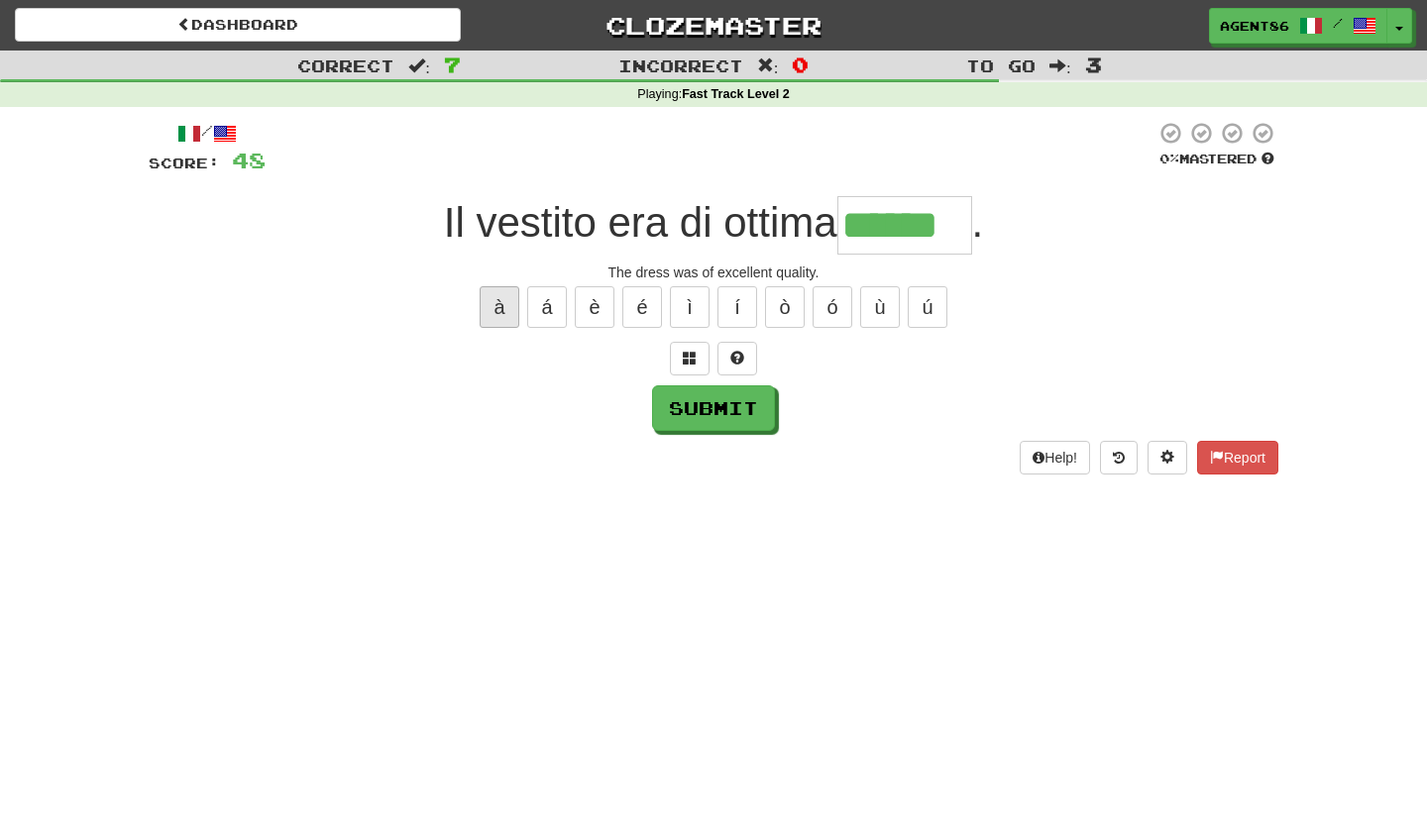 click on "à" at bounding box center (499, 307) 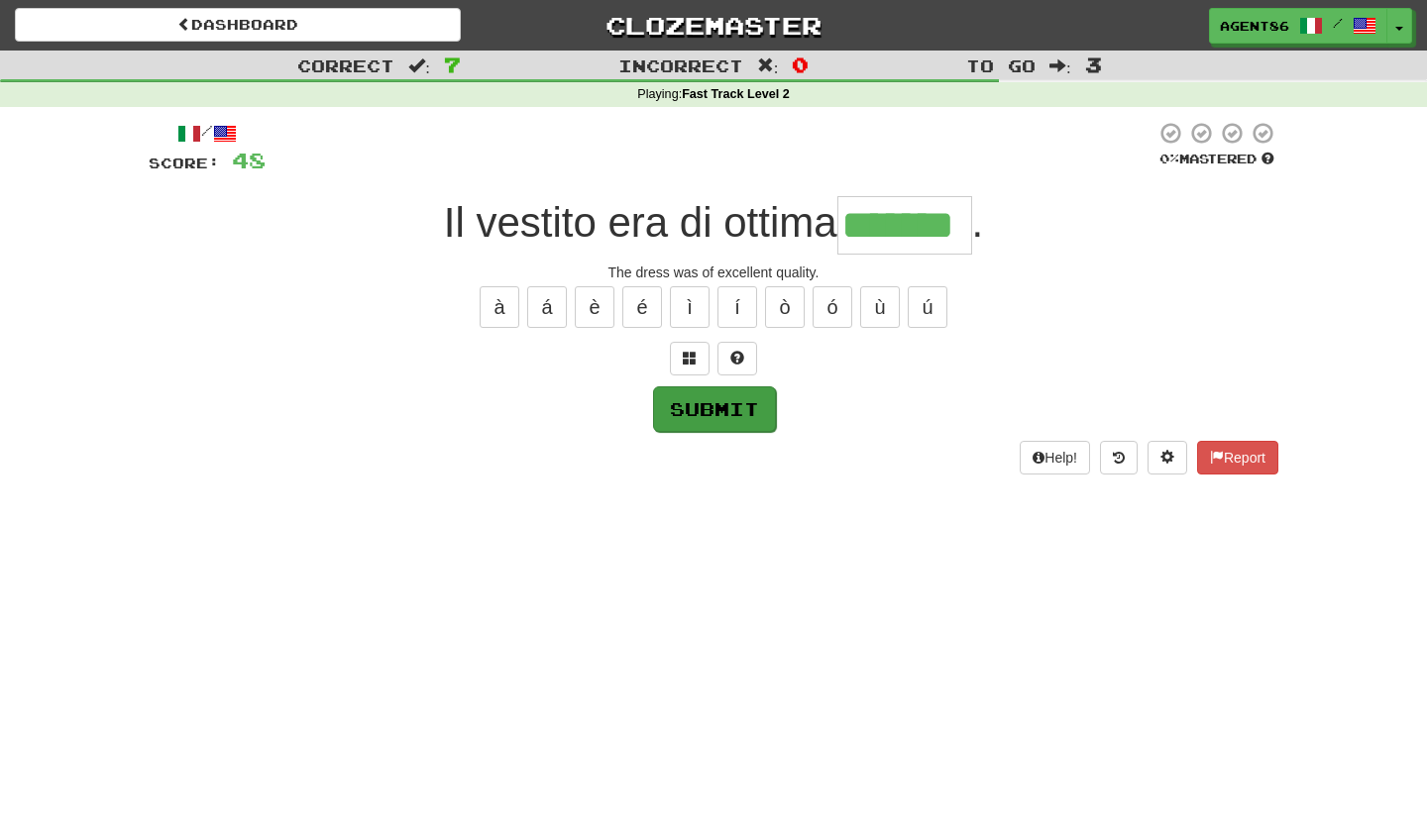 click on "Submit" at bounding box center [714, 409] 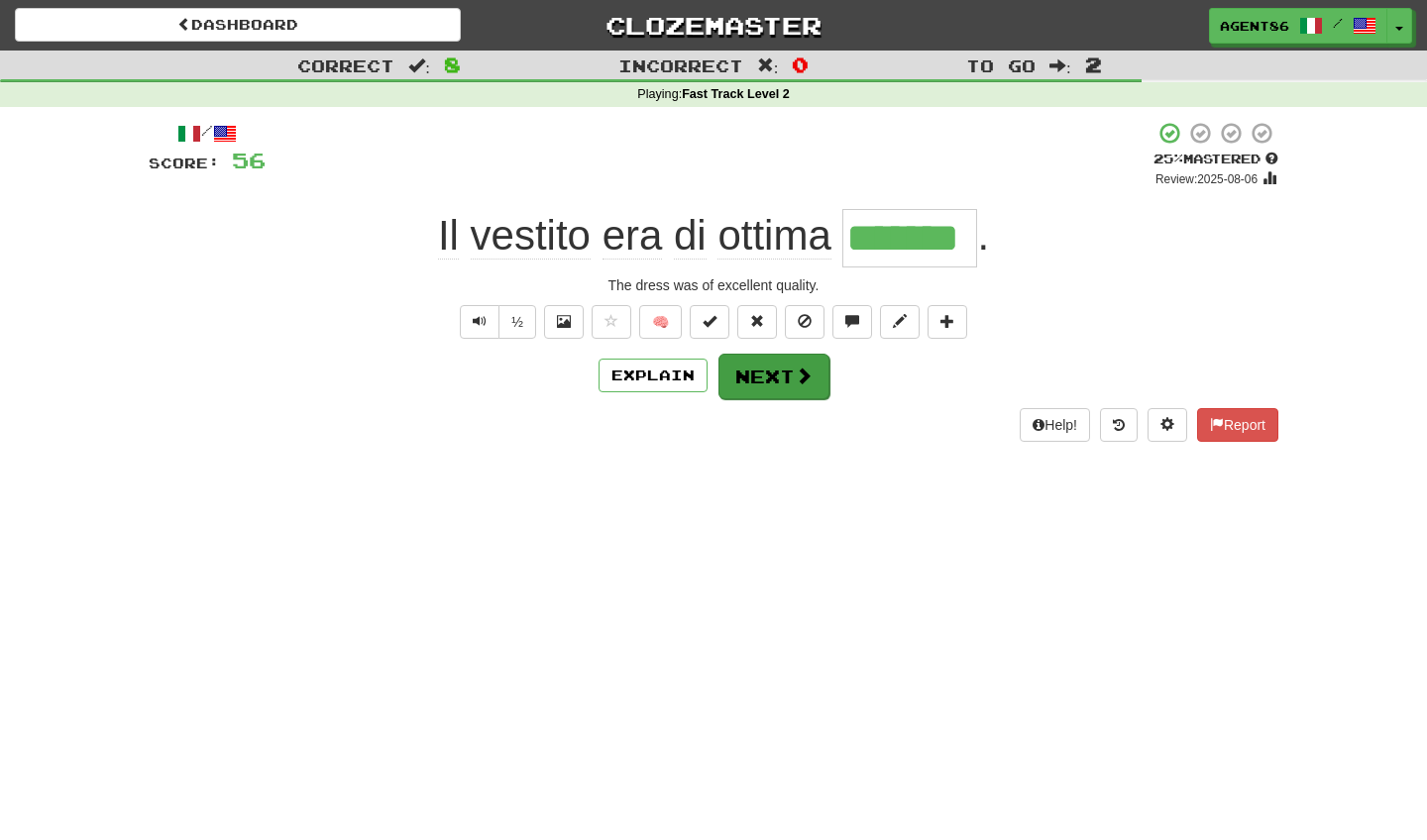 click on "Next" at bounding box center [774, 376] 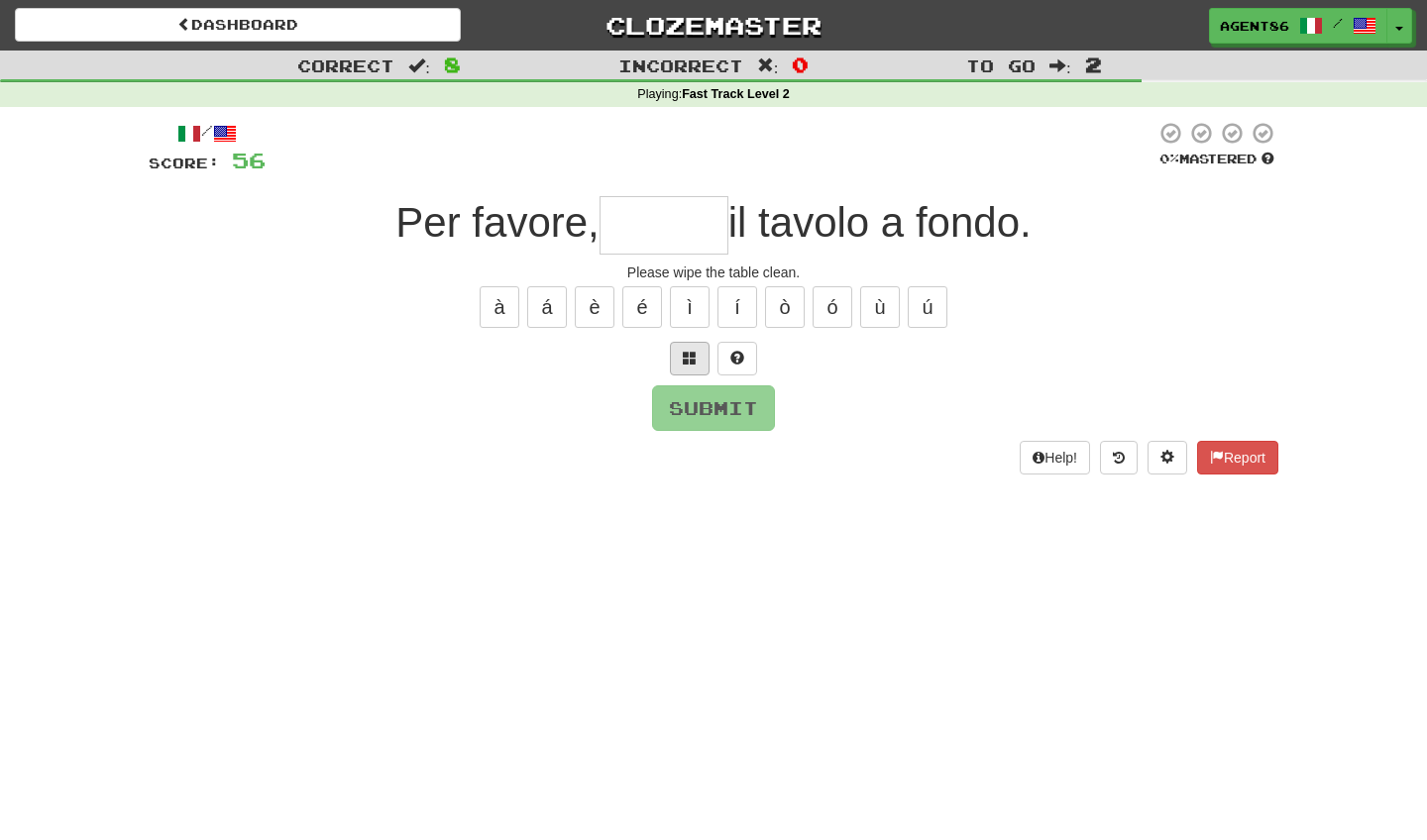 click at bounding box center (690, 358) 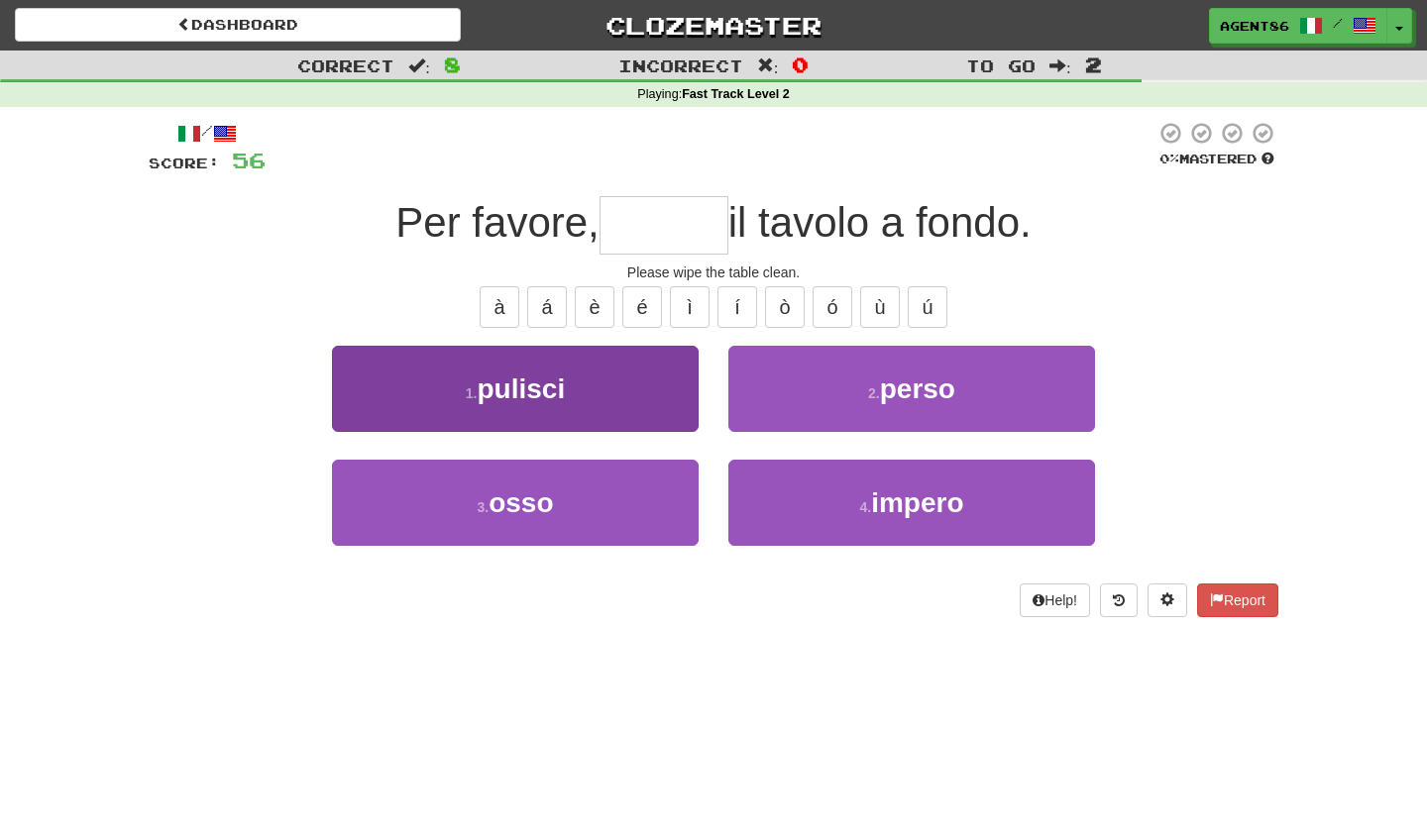 click on "1 .  pulisci" at bounding box center [515, 388] 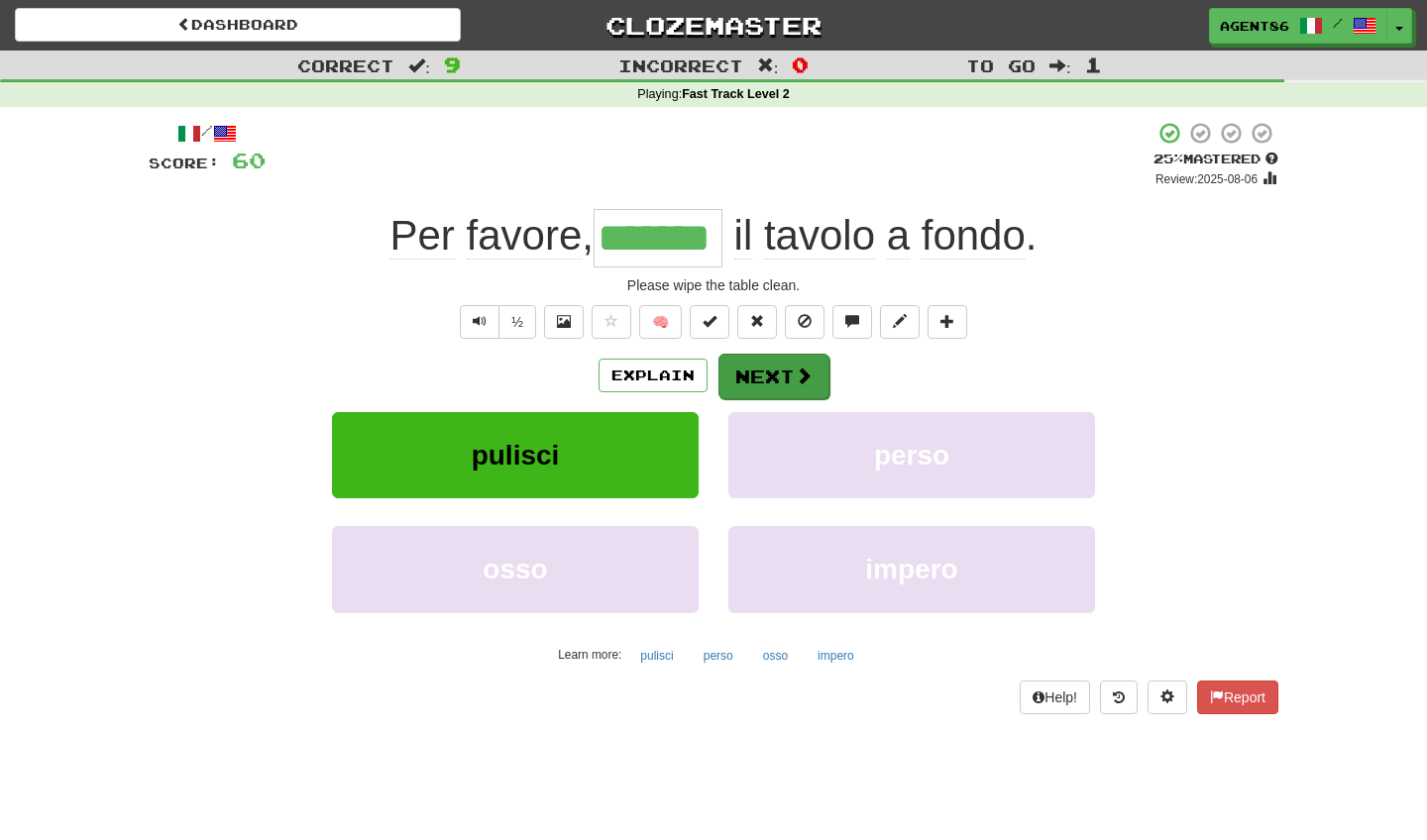 click on "Next" at bounding box center (774, 376) 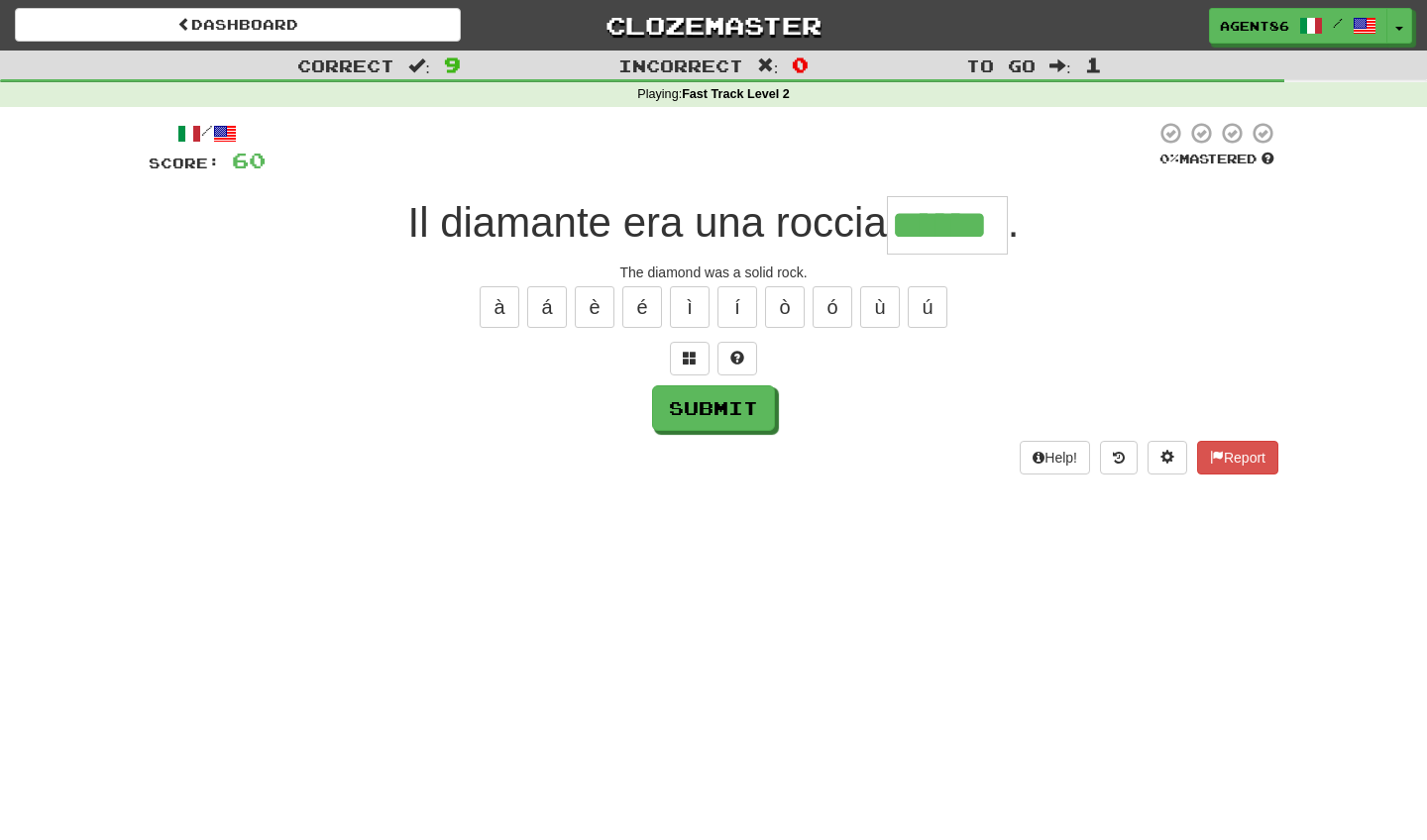 type on "******" 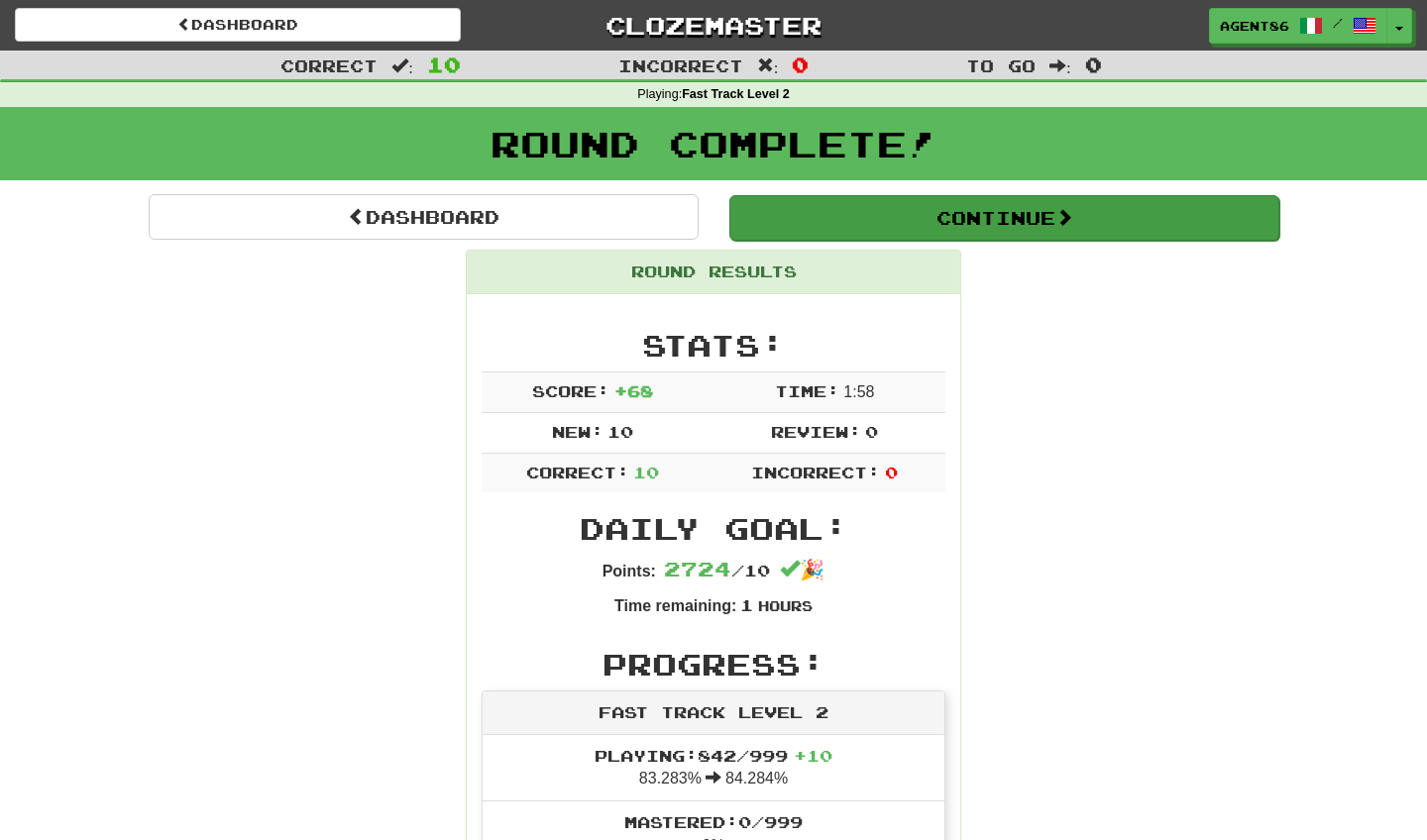 click on "Continue" at bounding box center (1004, 218) 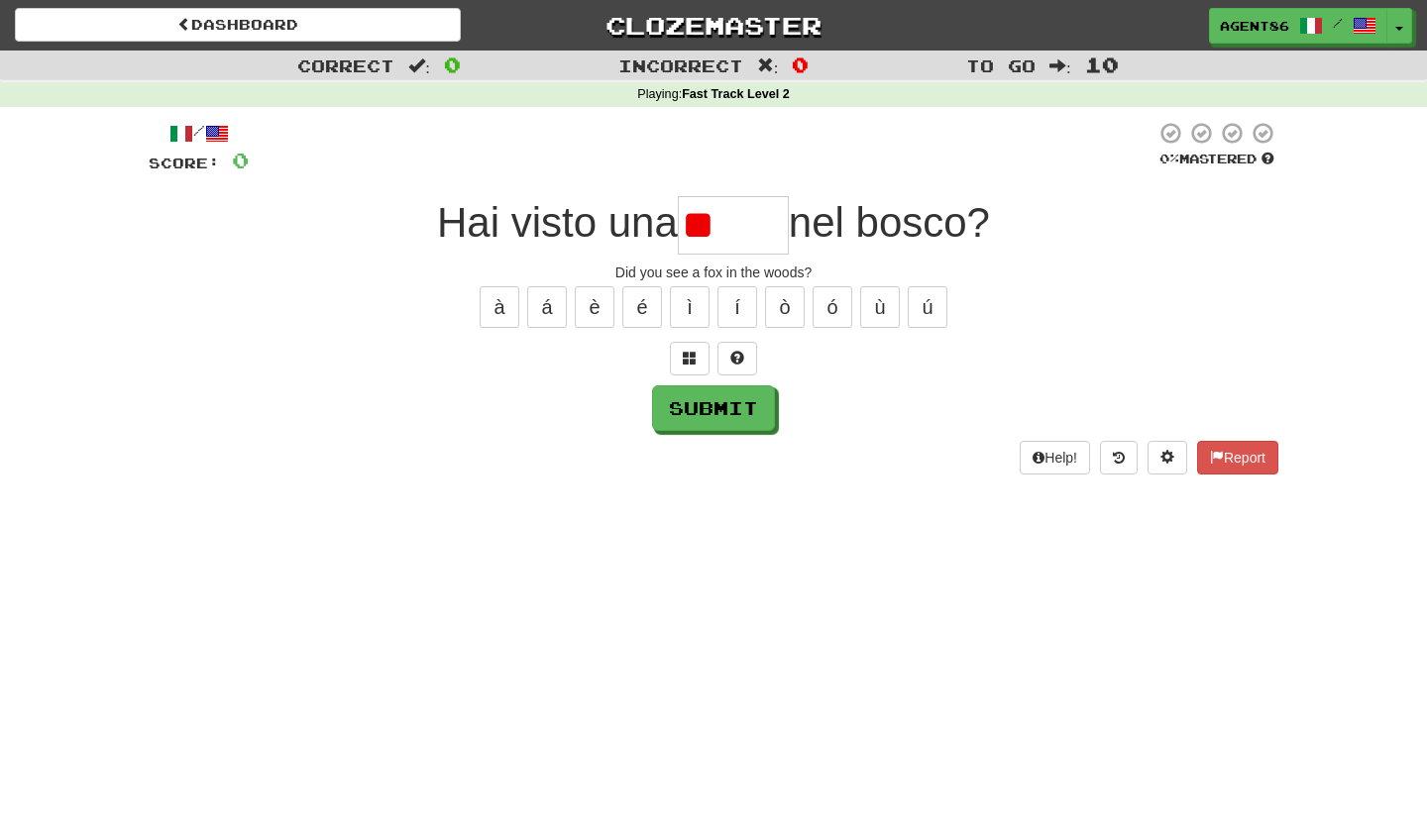 type on "*" 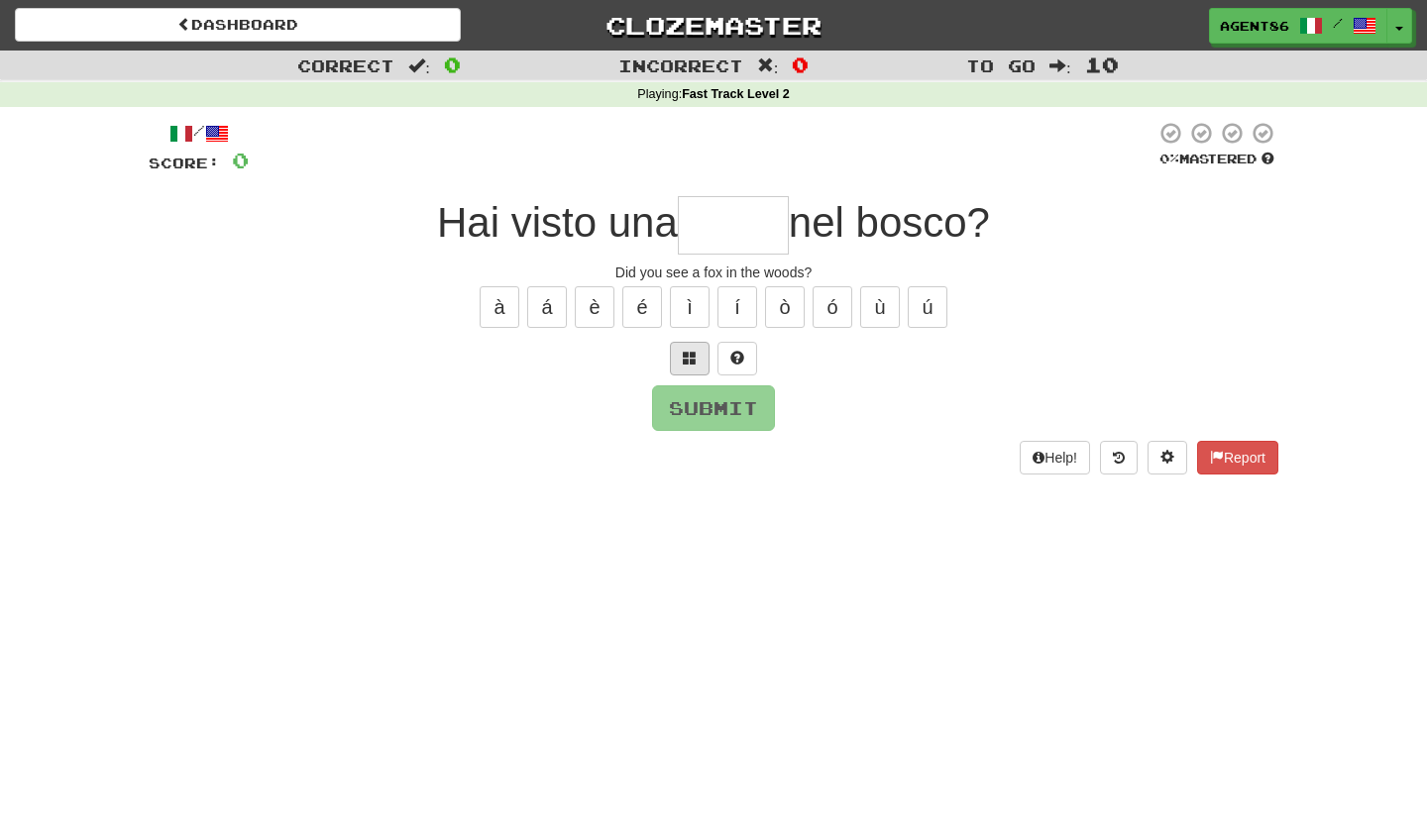 click at bounding box center [690, 359] 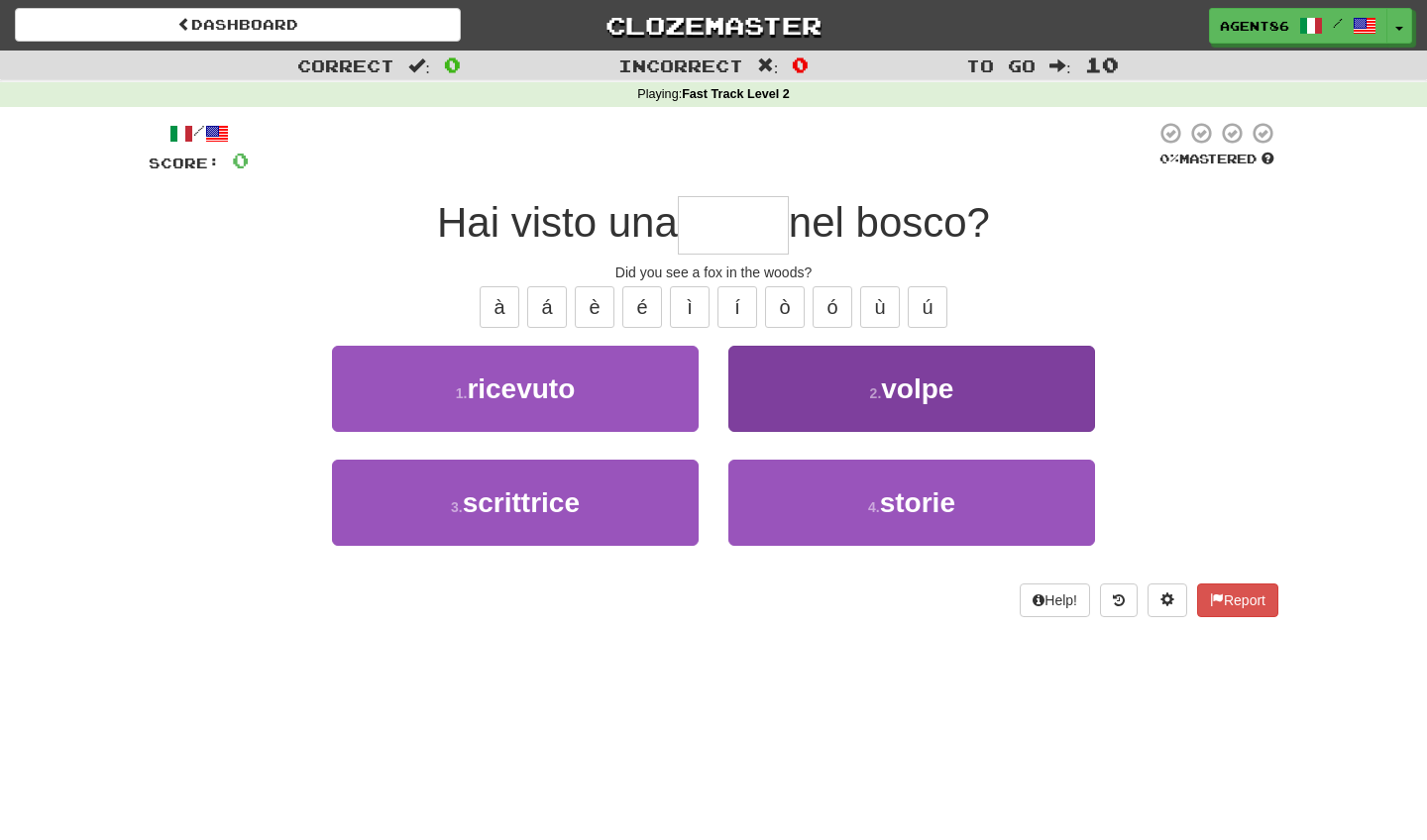 click on "2 .  volpe" at bounding box center [912, 388] 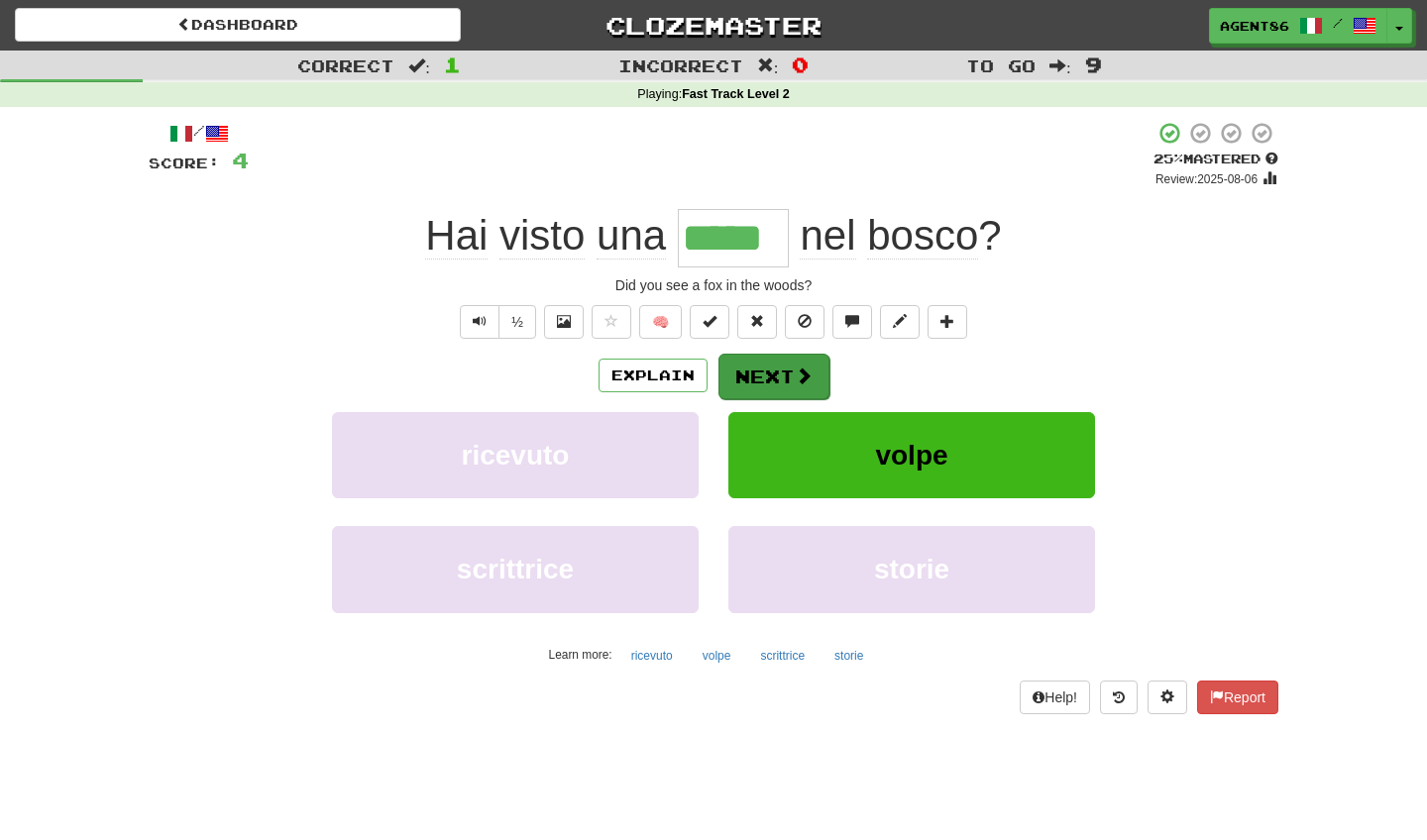 click on "Next" at bounding box center (774, 376) 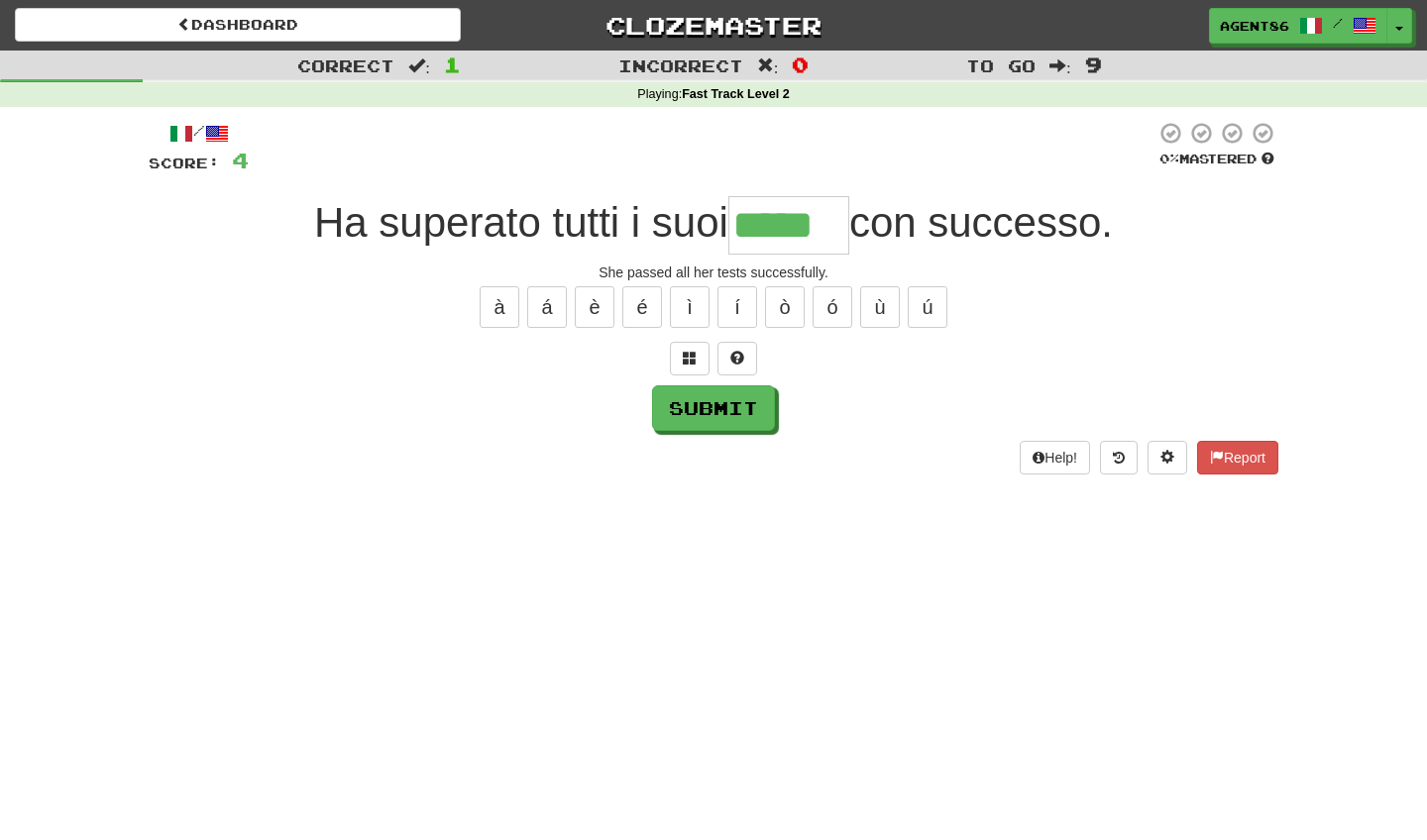 type on "*****" 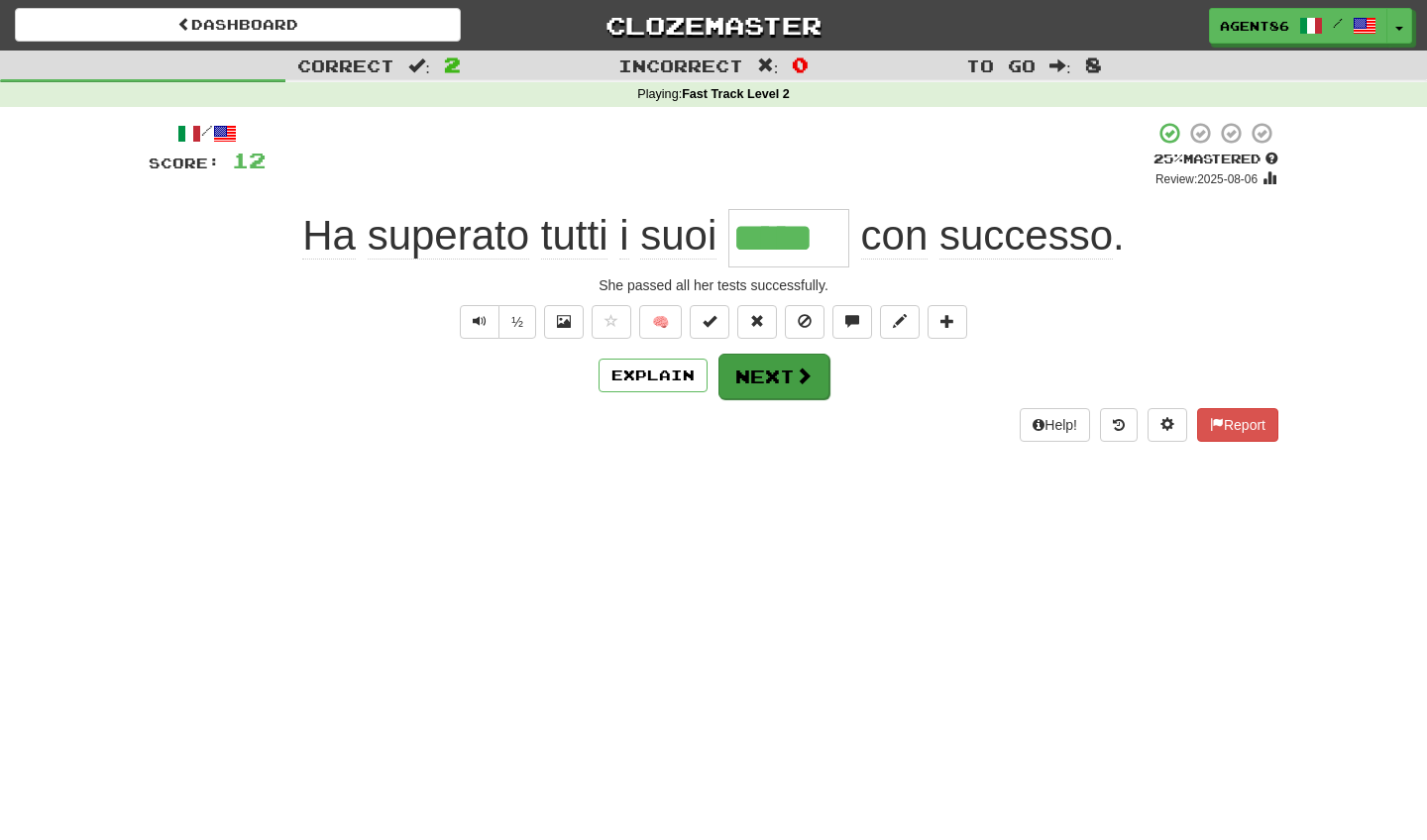 click on "Next" at bounding box center (774, 376) 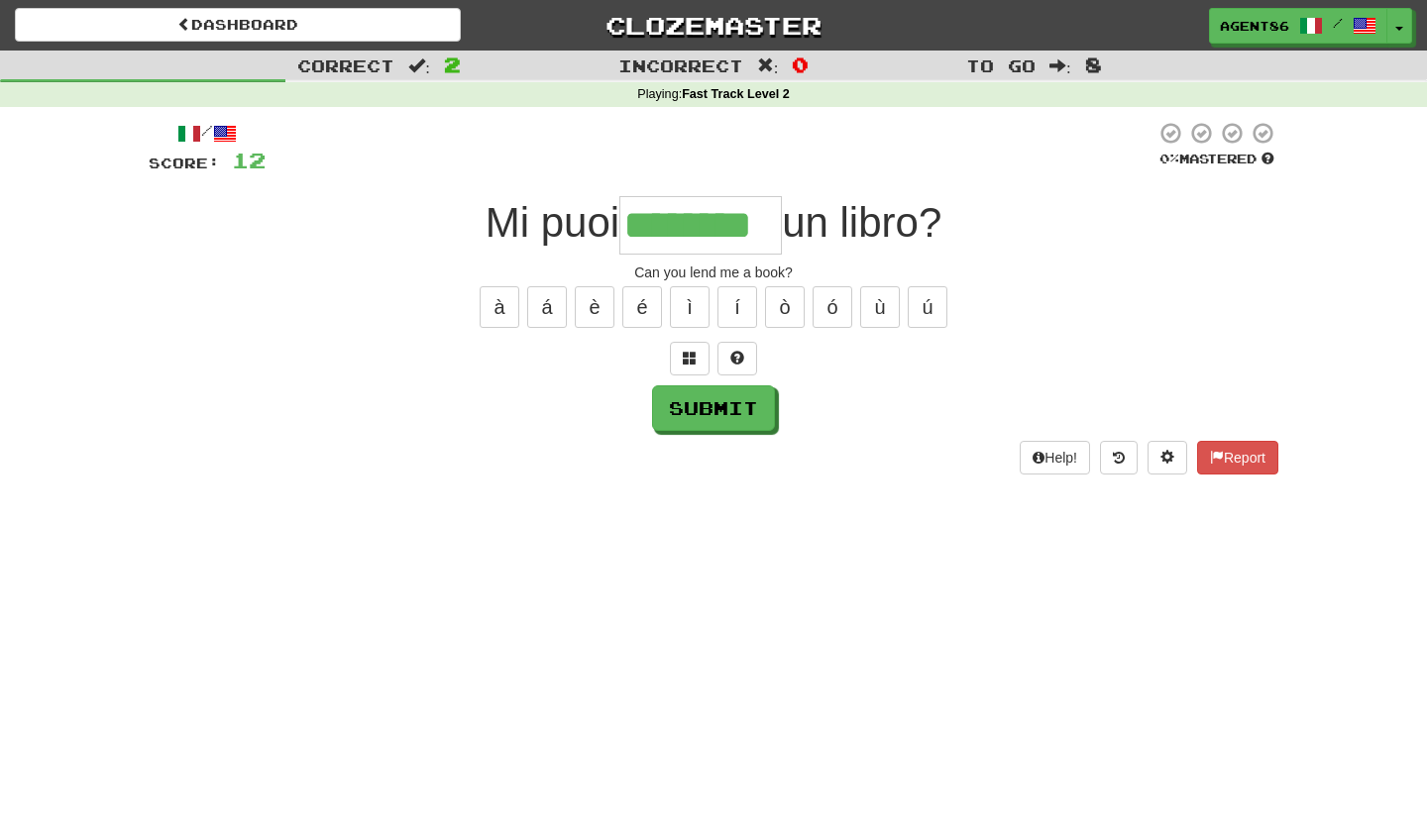 type on "********" 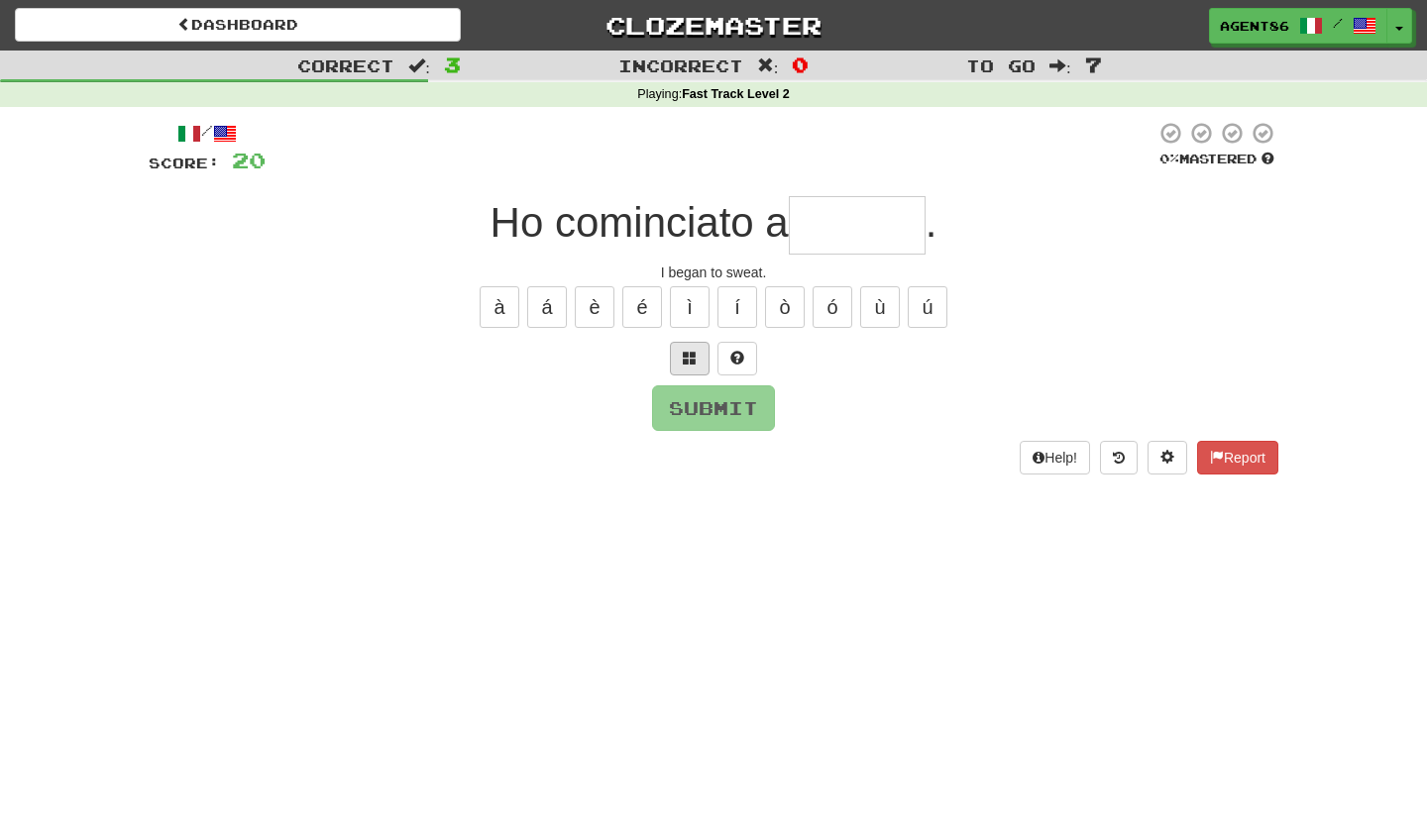 click at bounding box center (690, 358) 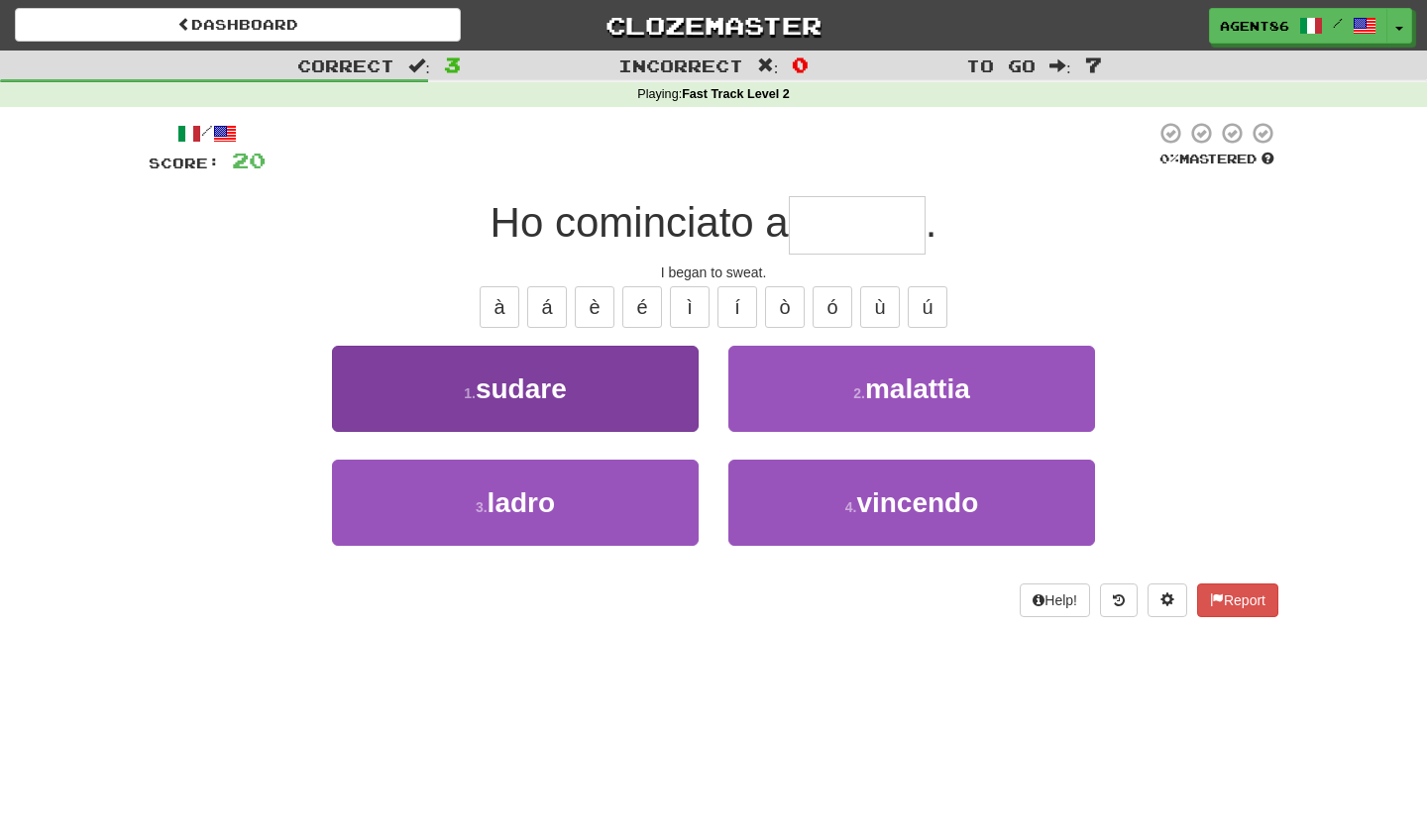 click on "1 .  sudare" at bounding box center [515, 388] 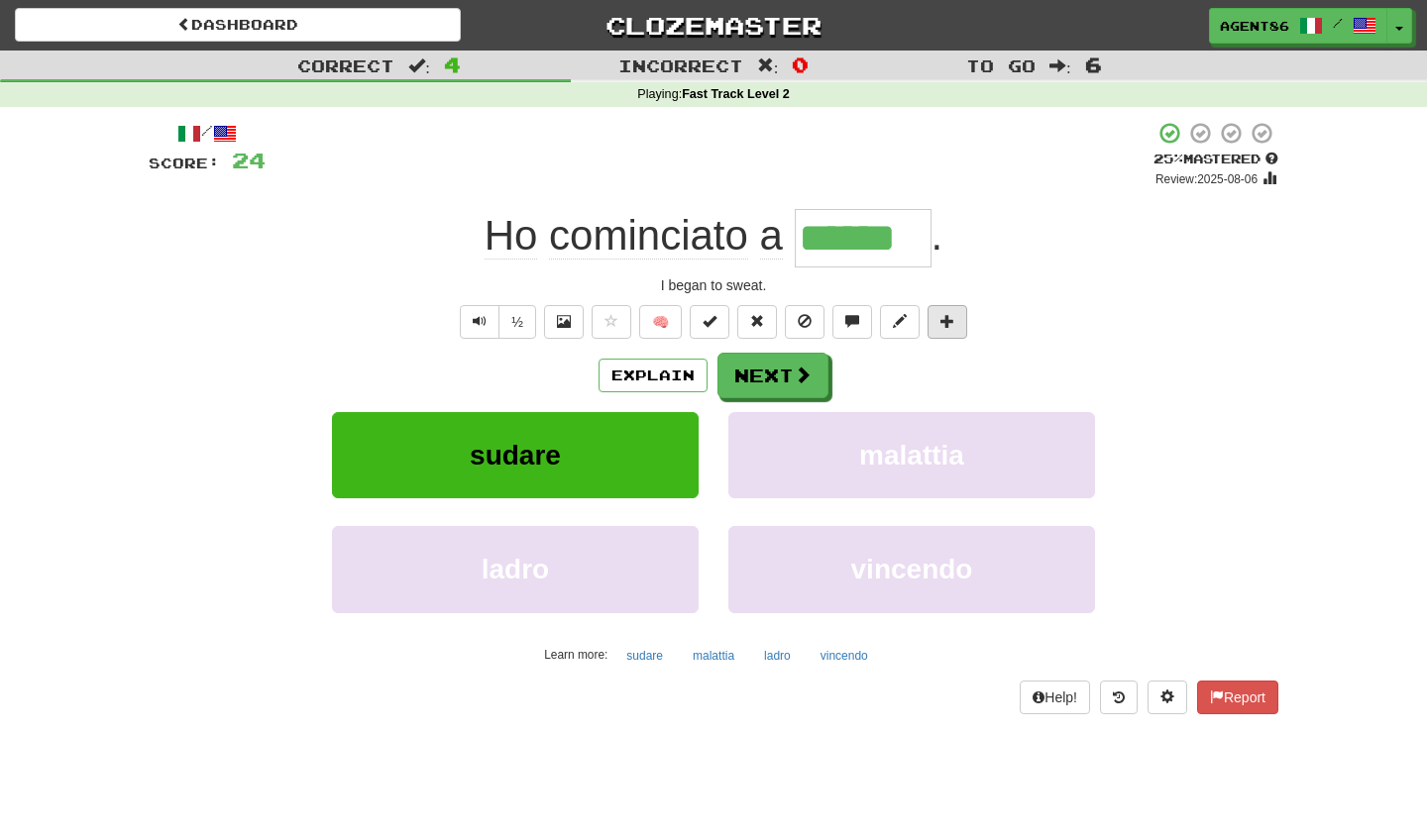 click at bounding box center [947, 322] 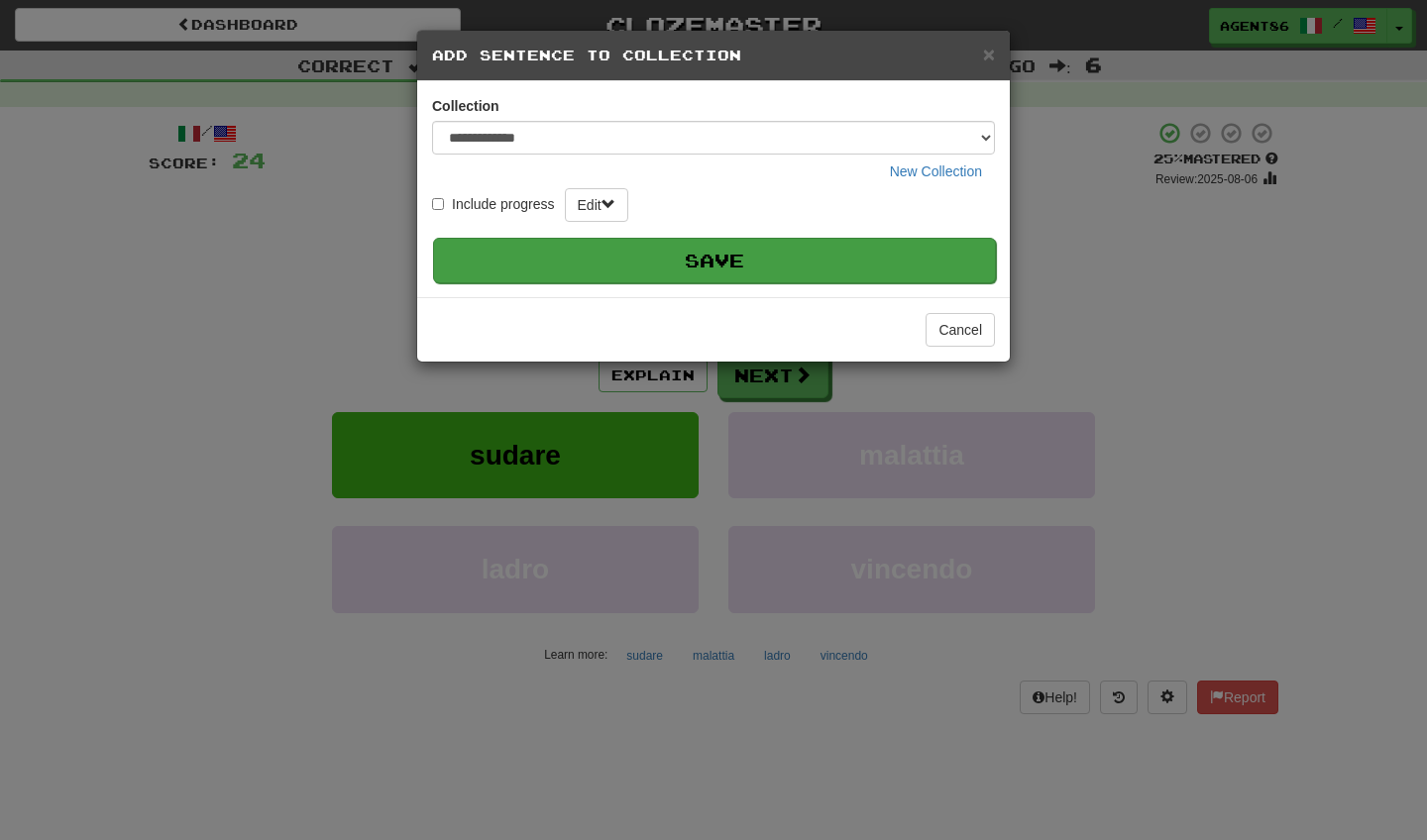 click on "Save" at bounding box center (714, 261) 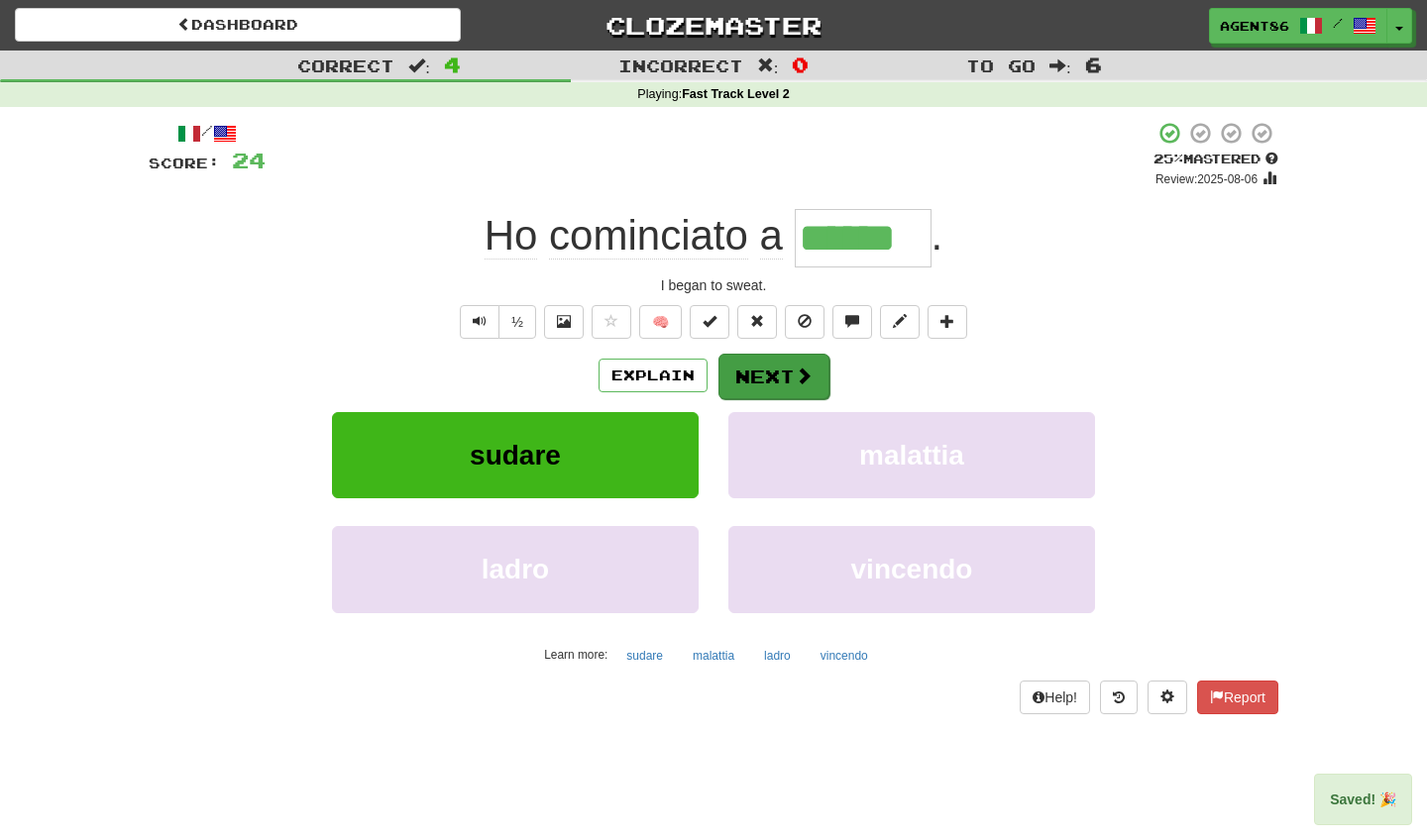 click on "Next" at bounding box center [774, 376] 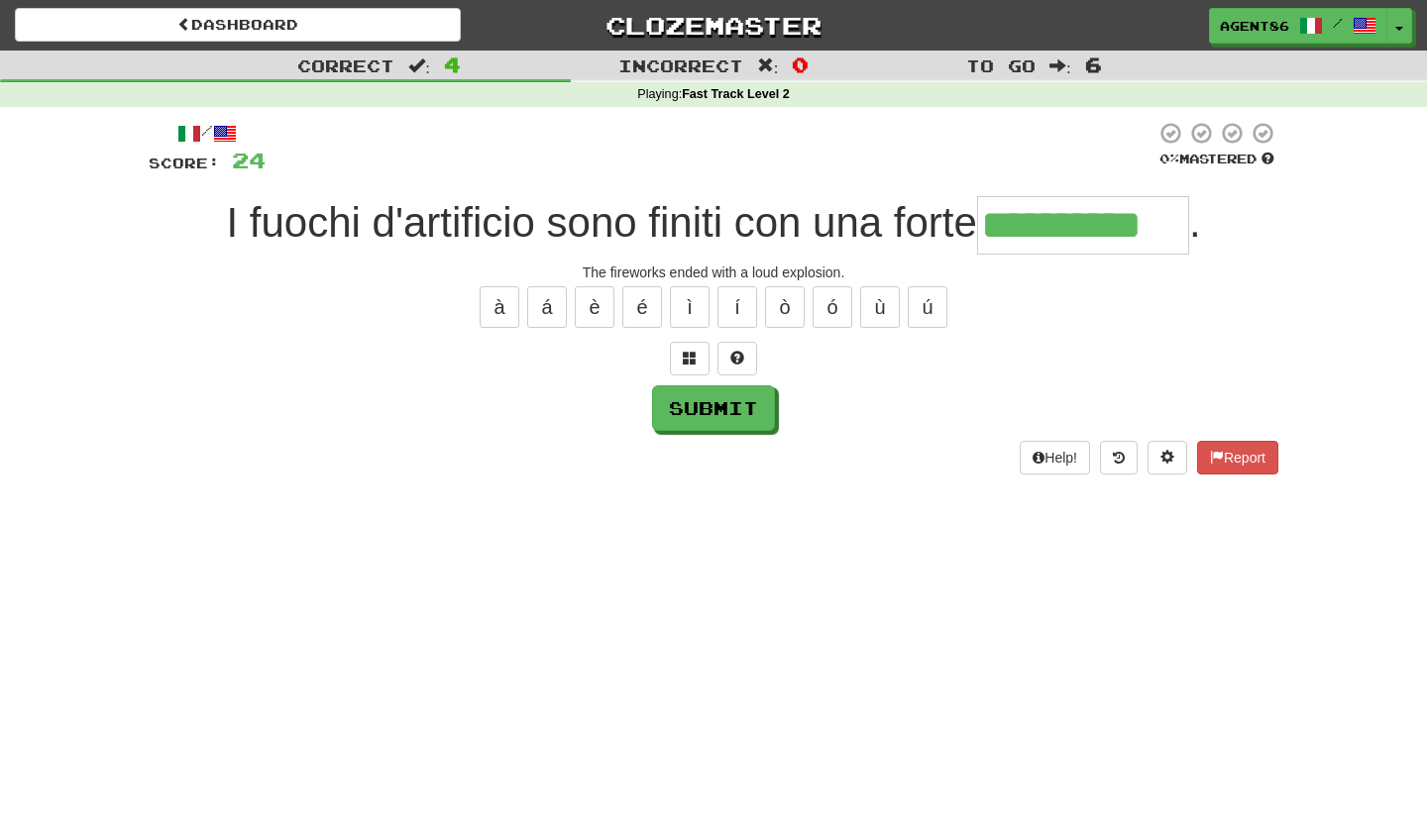 type on "**********" 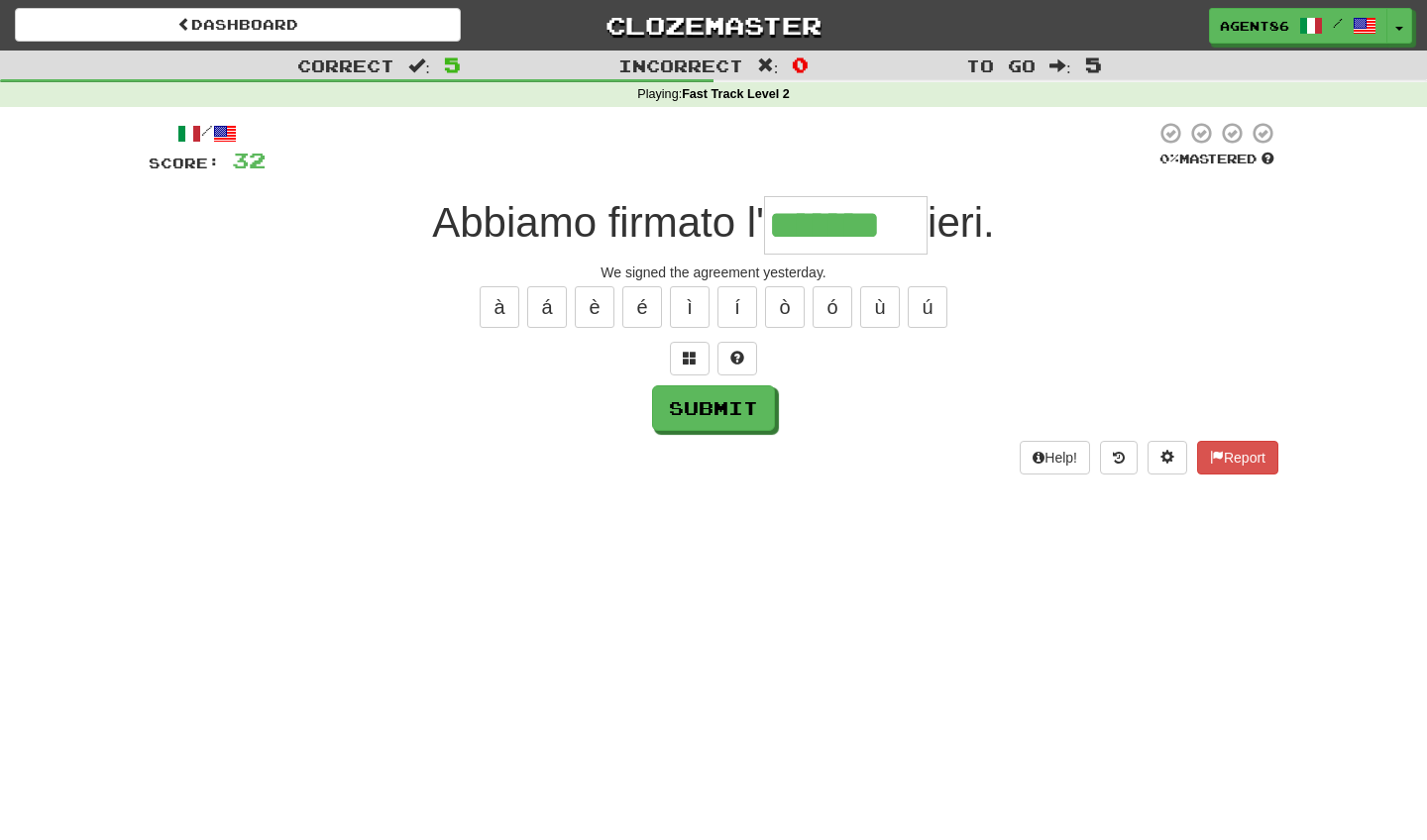 type on "*******" 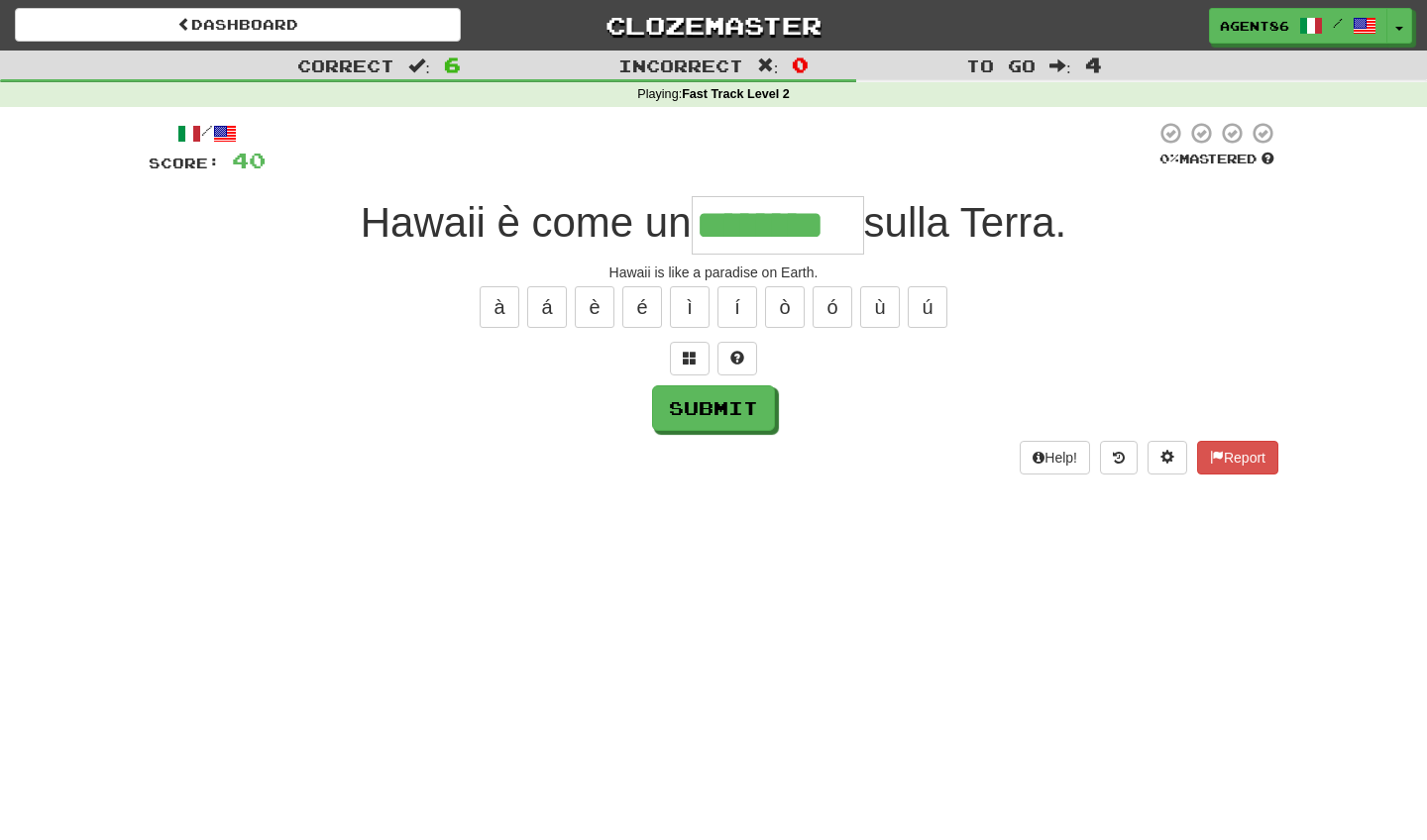 type on "********" 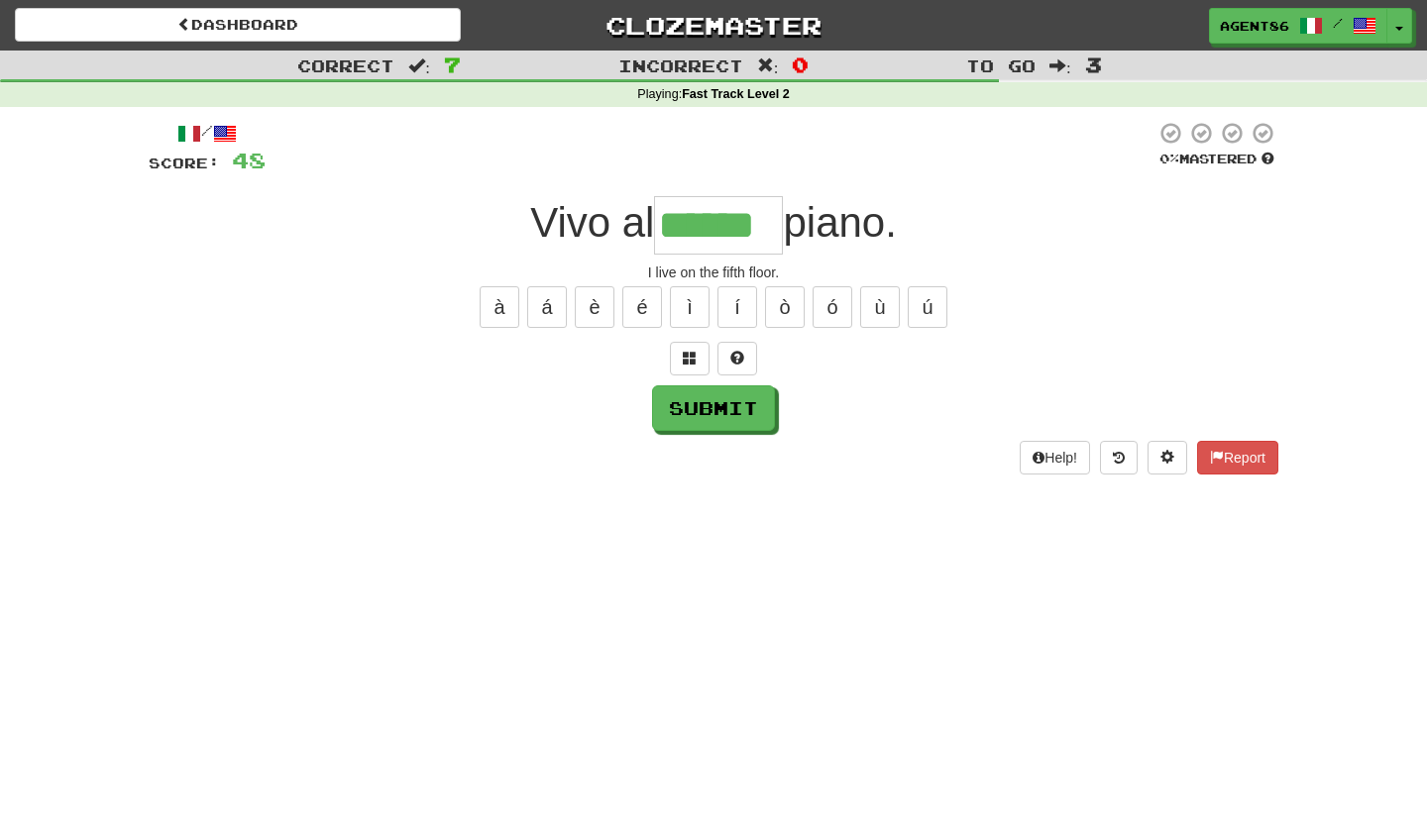 type on "******" 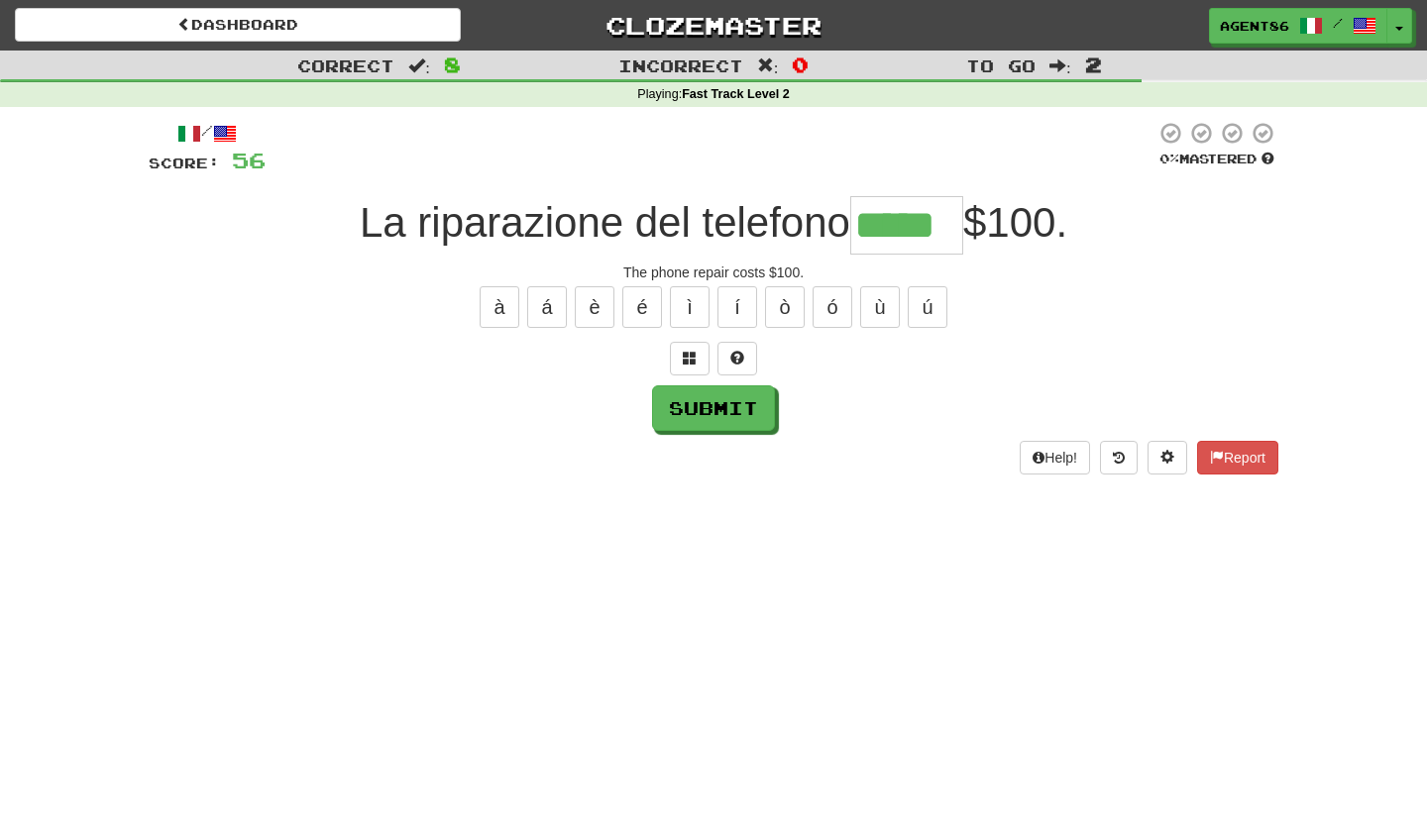 type on "*****" 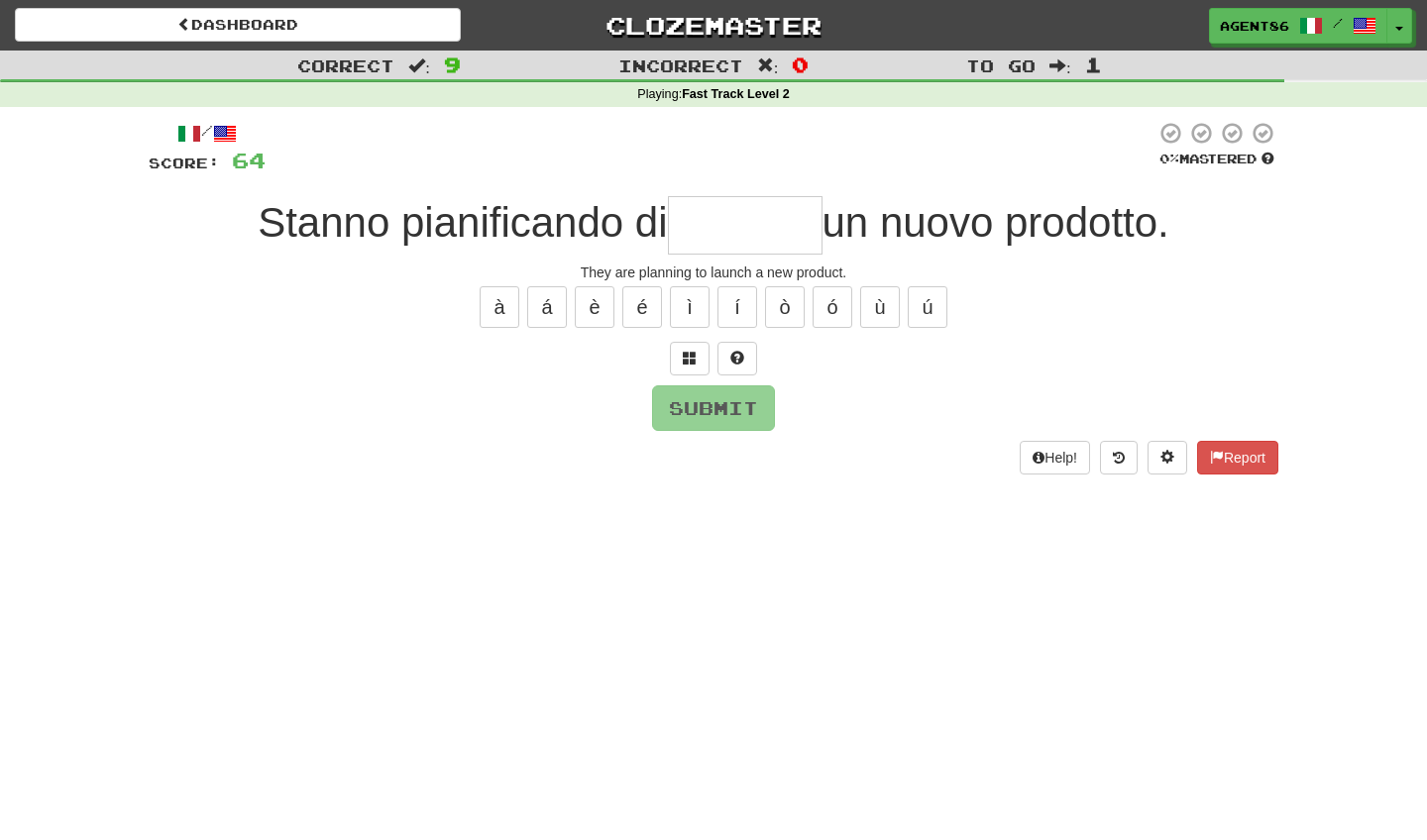 type on "*" 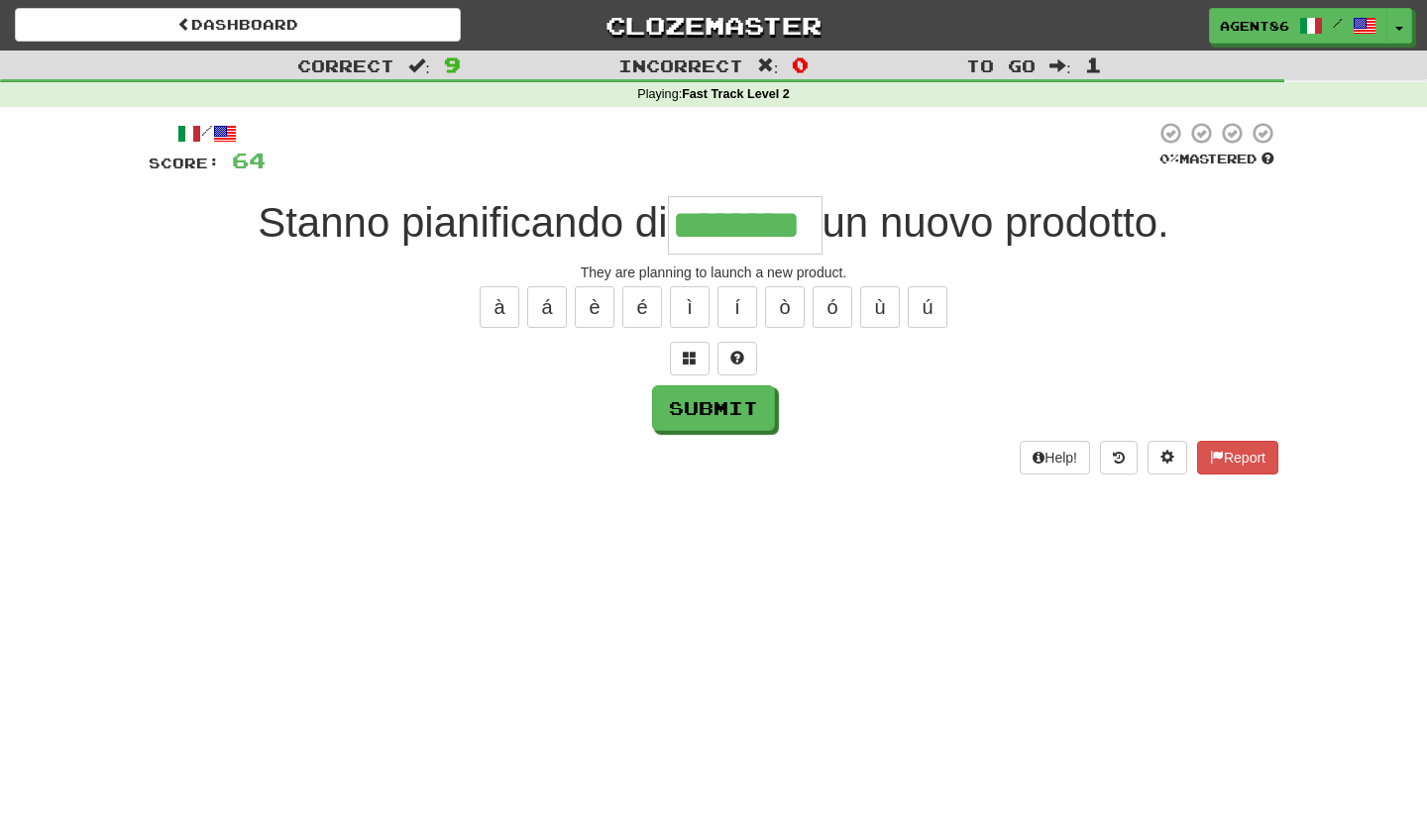 type on "********" 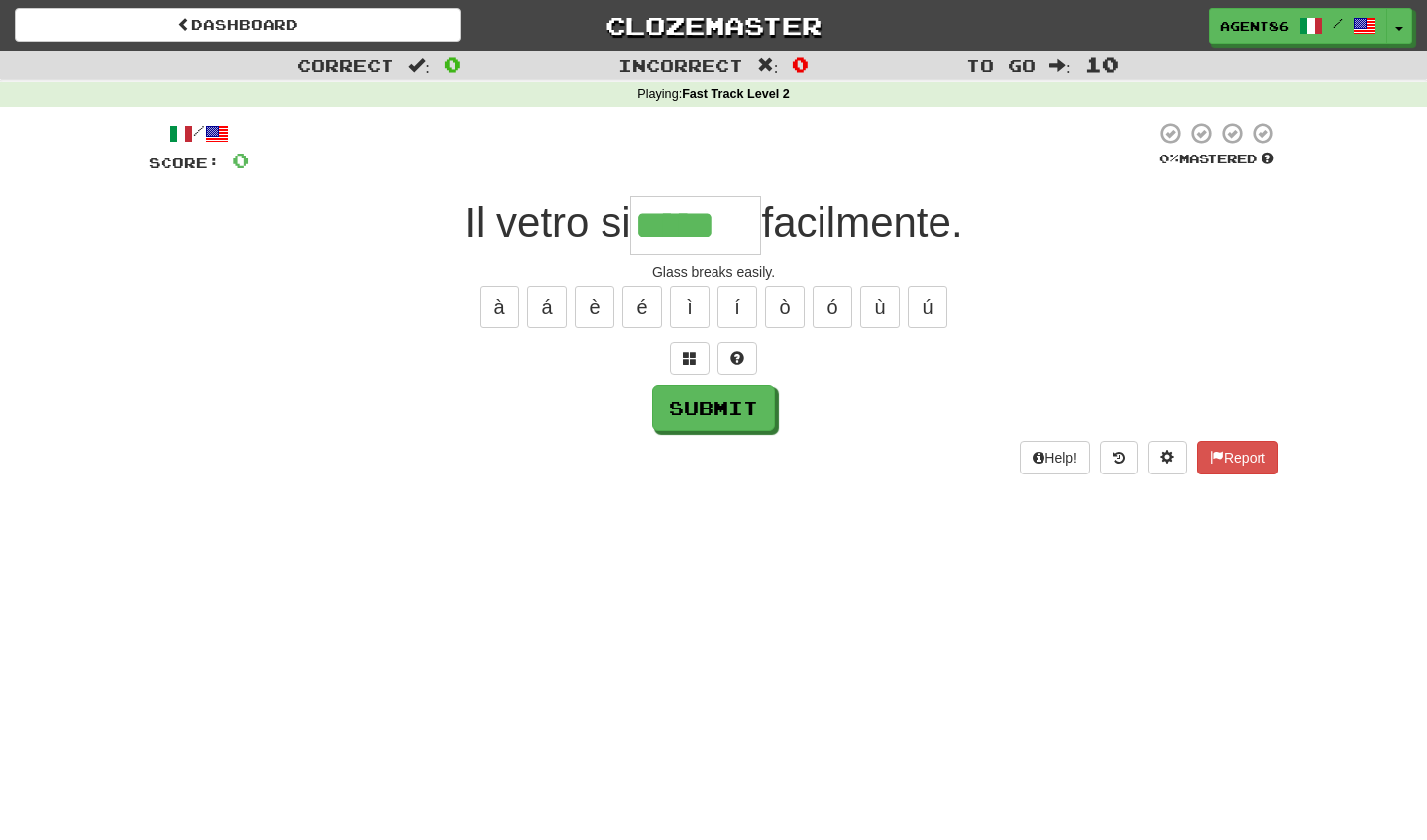 type on "*****" 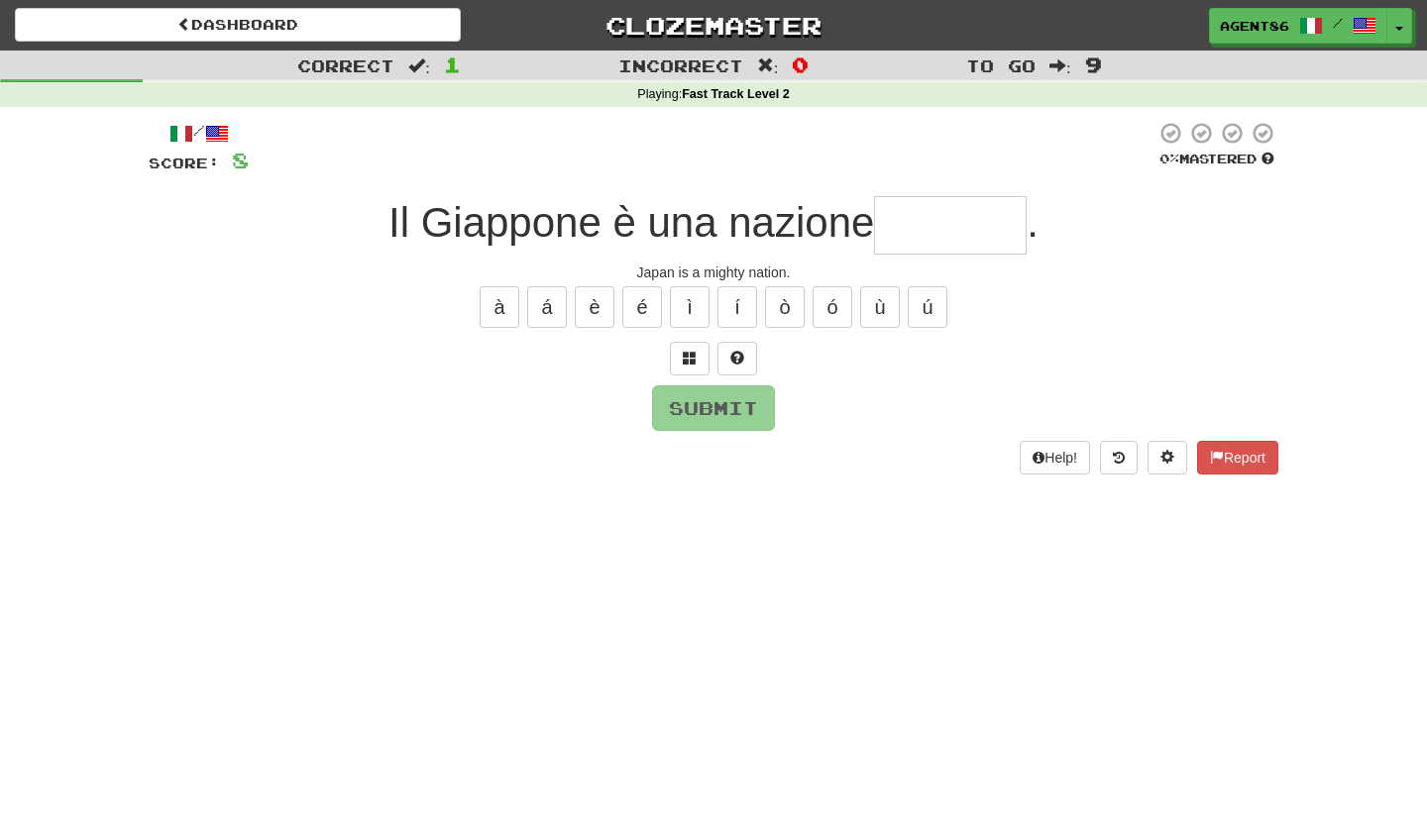 type on "*" 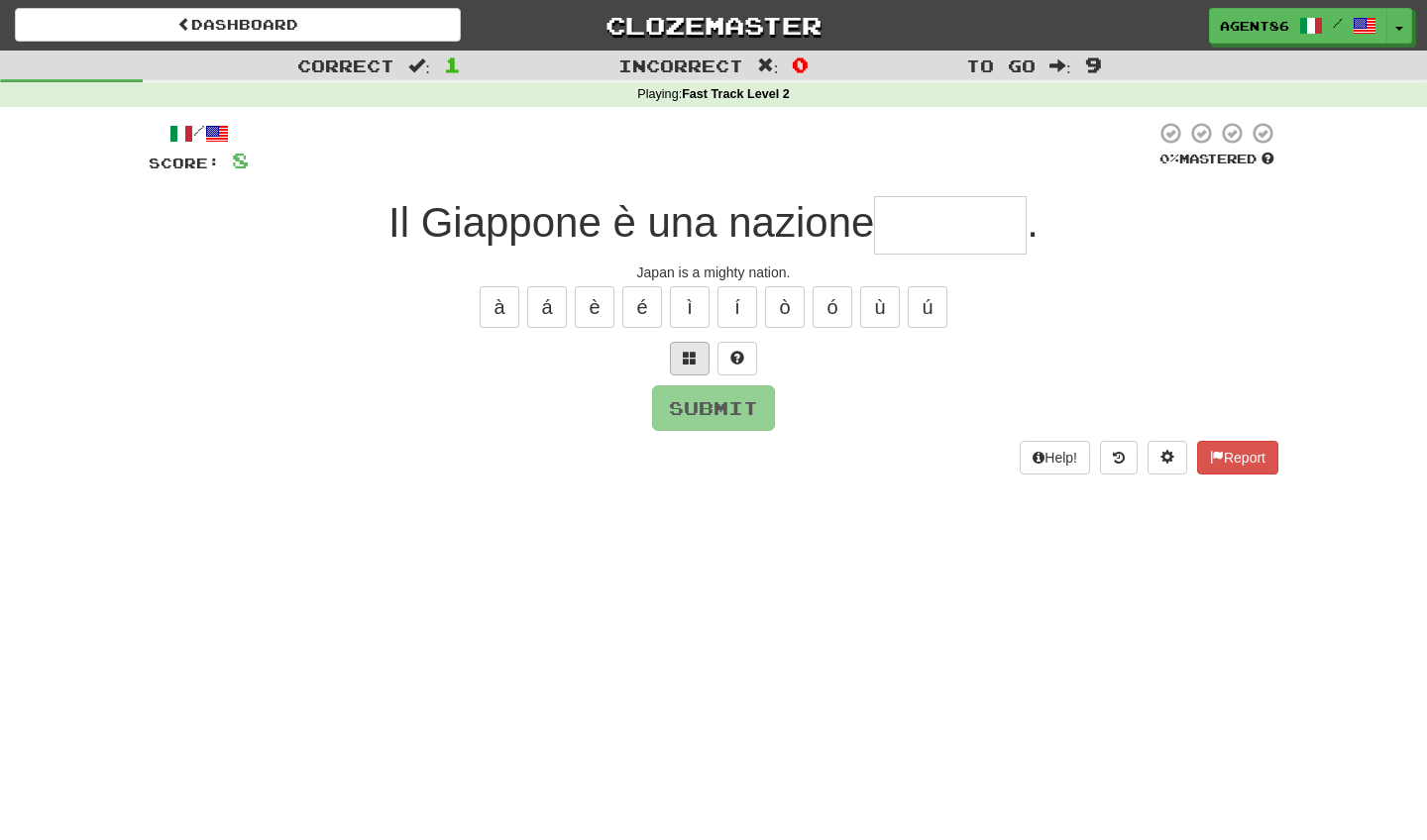 click at bounding box center [690, 359] 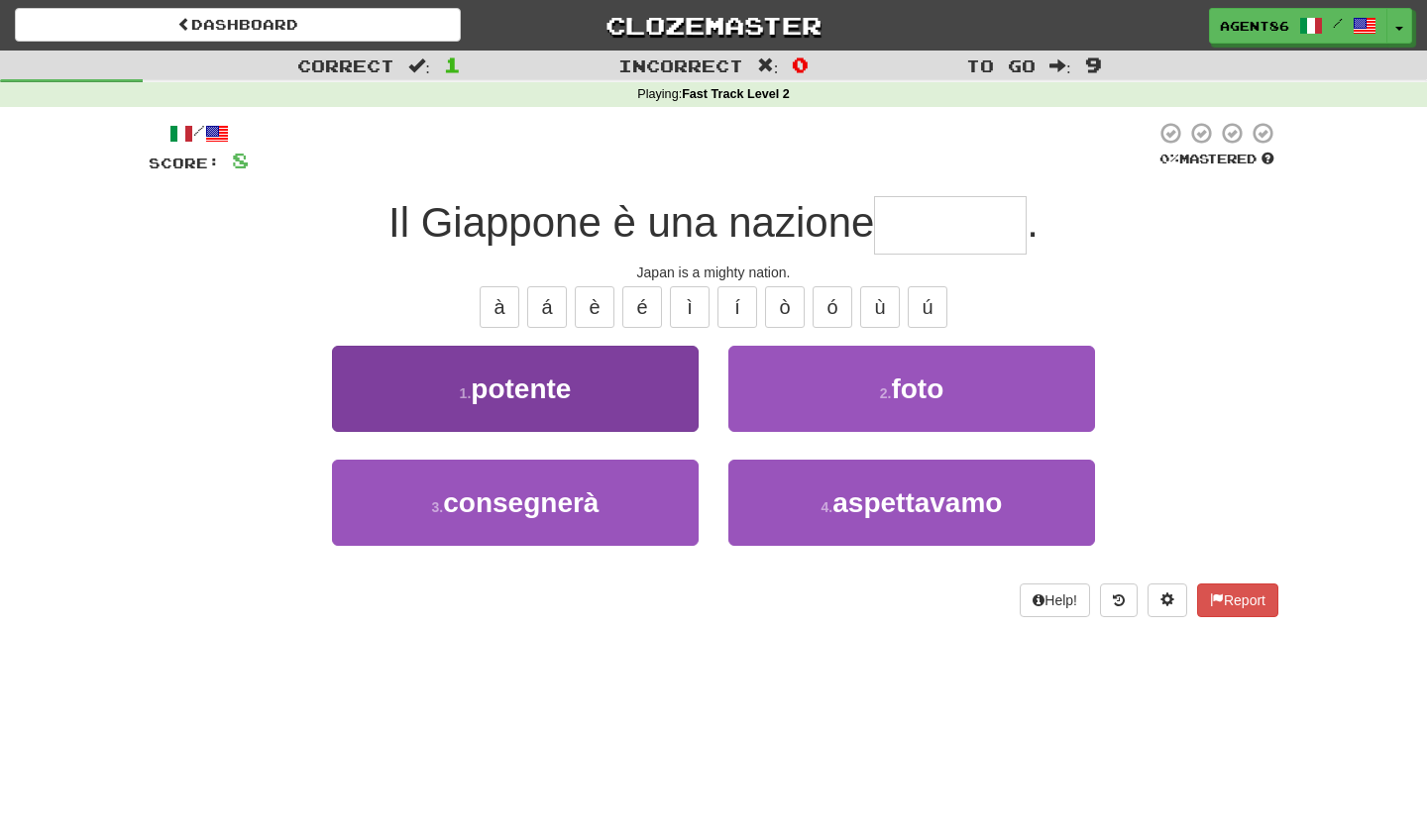 click on "1 . potente" at bounding box center [515, 388] 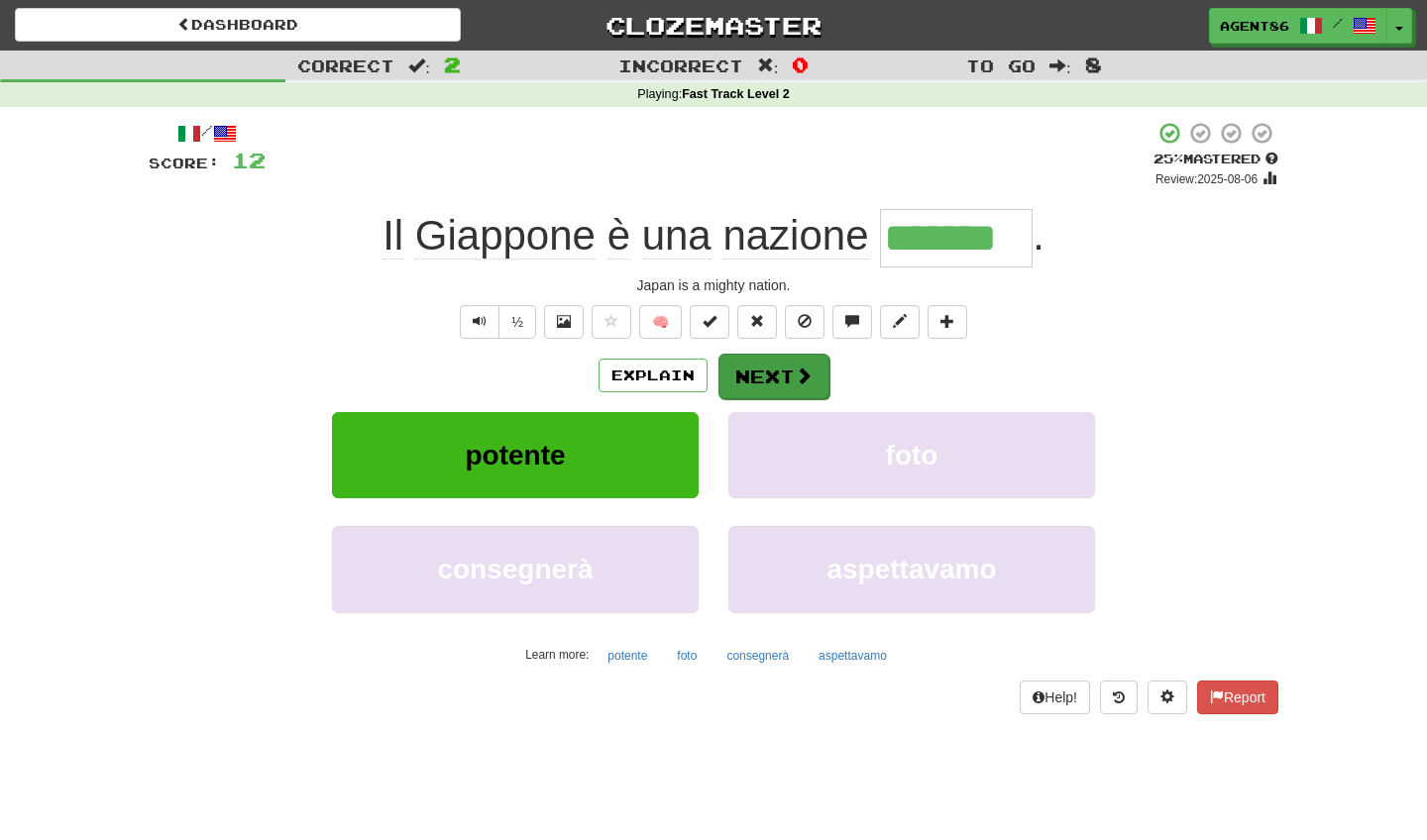 click on "Next" at bounding box center (774, 376) 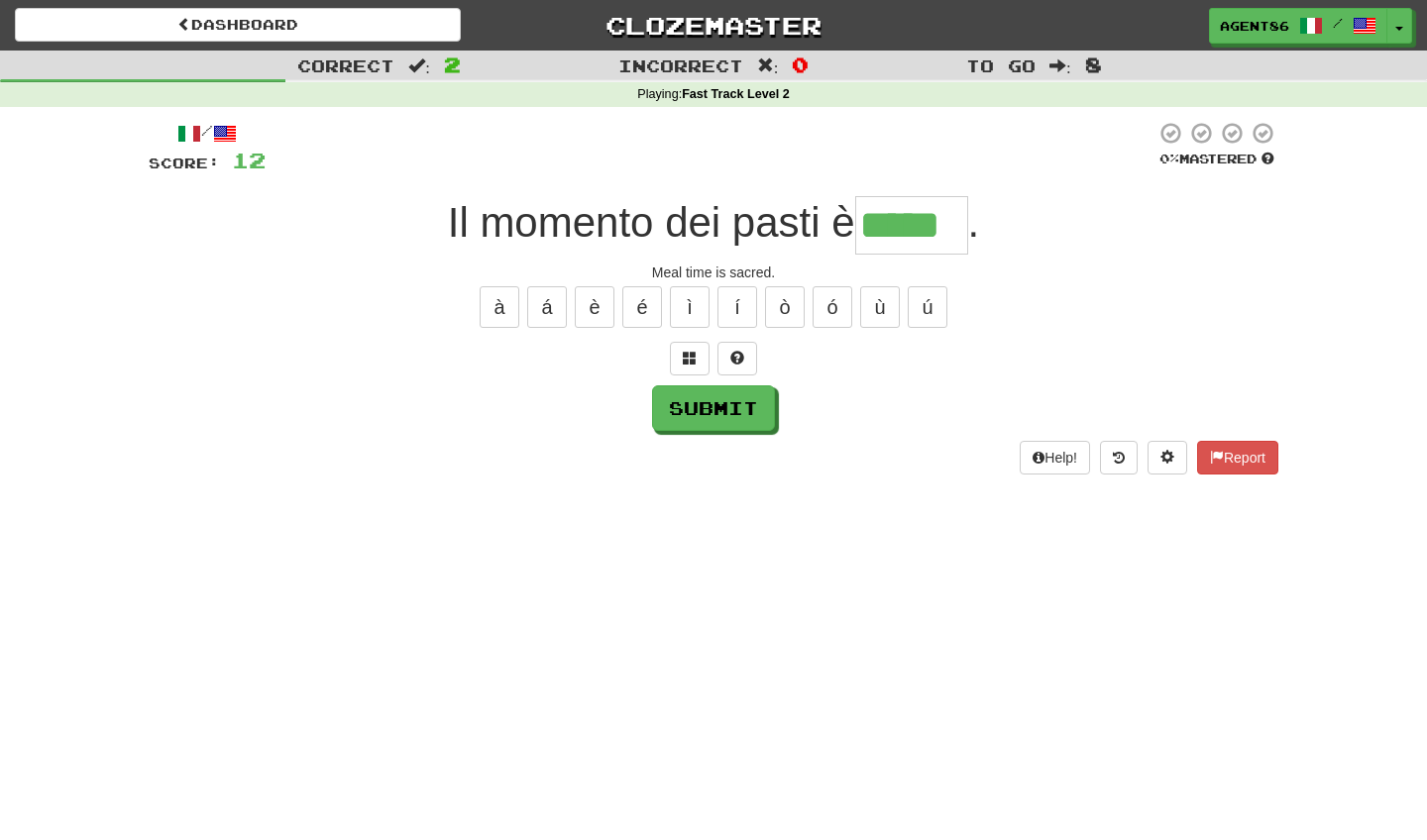 type on "*****" 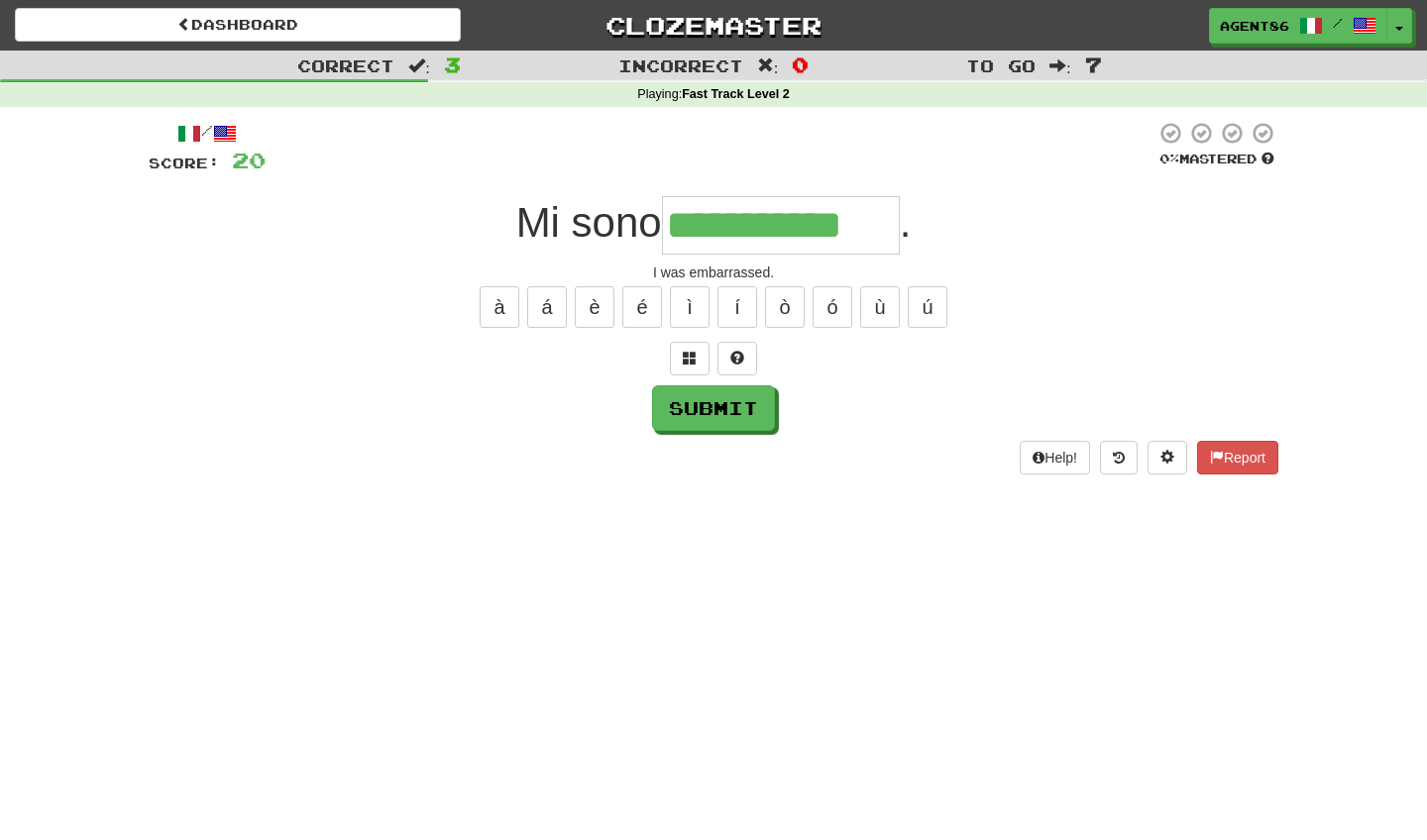 type on "**********" 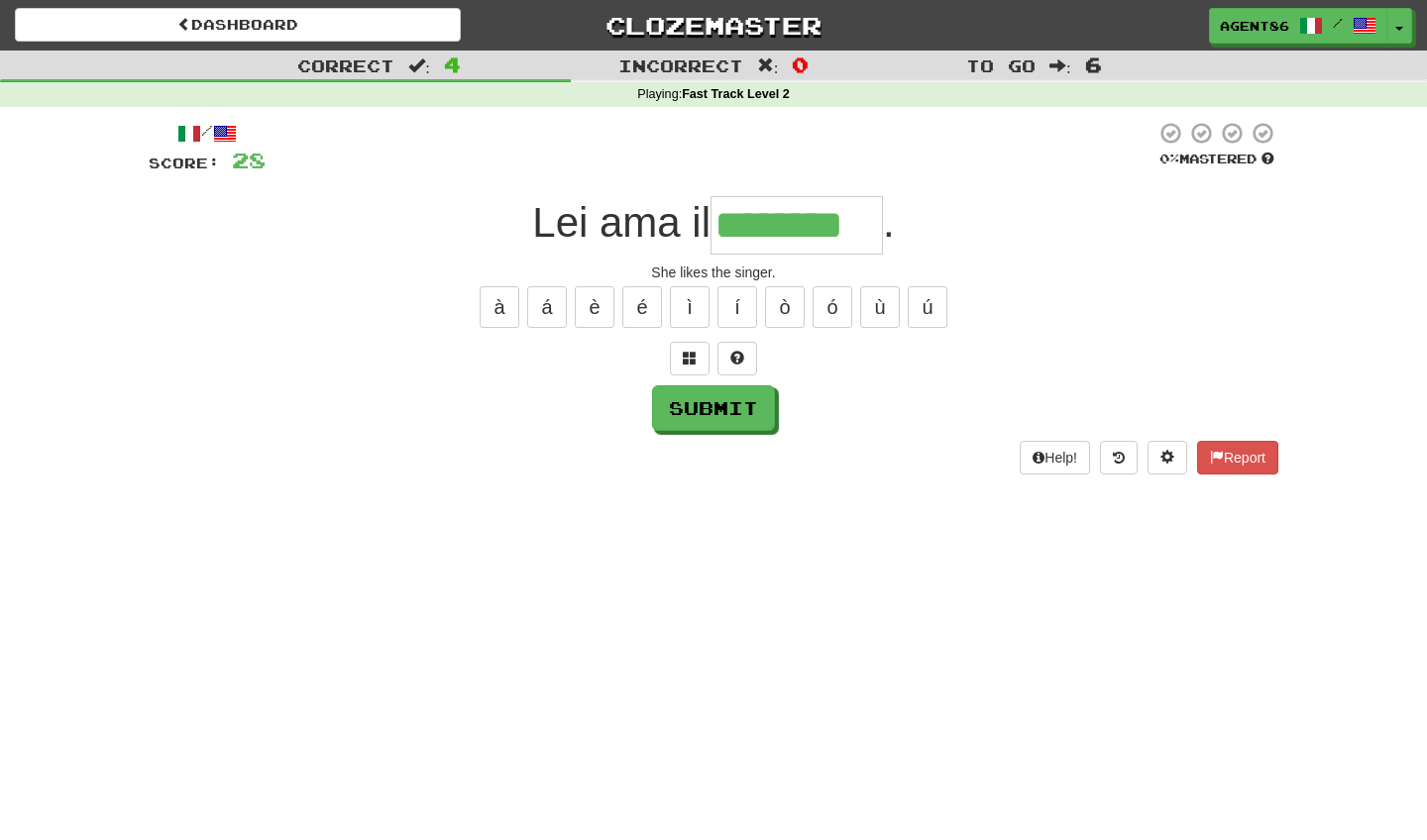 type on "********" 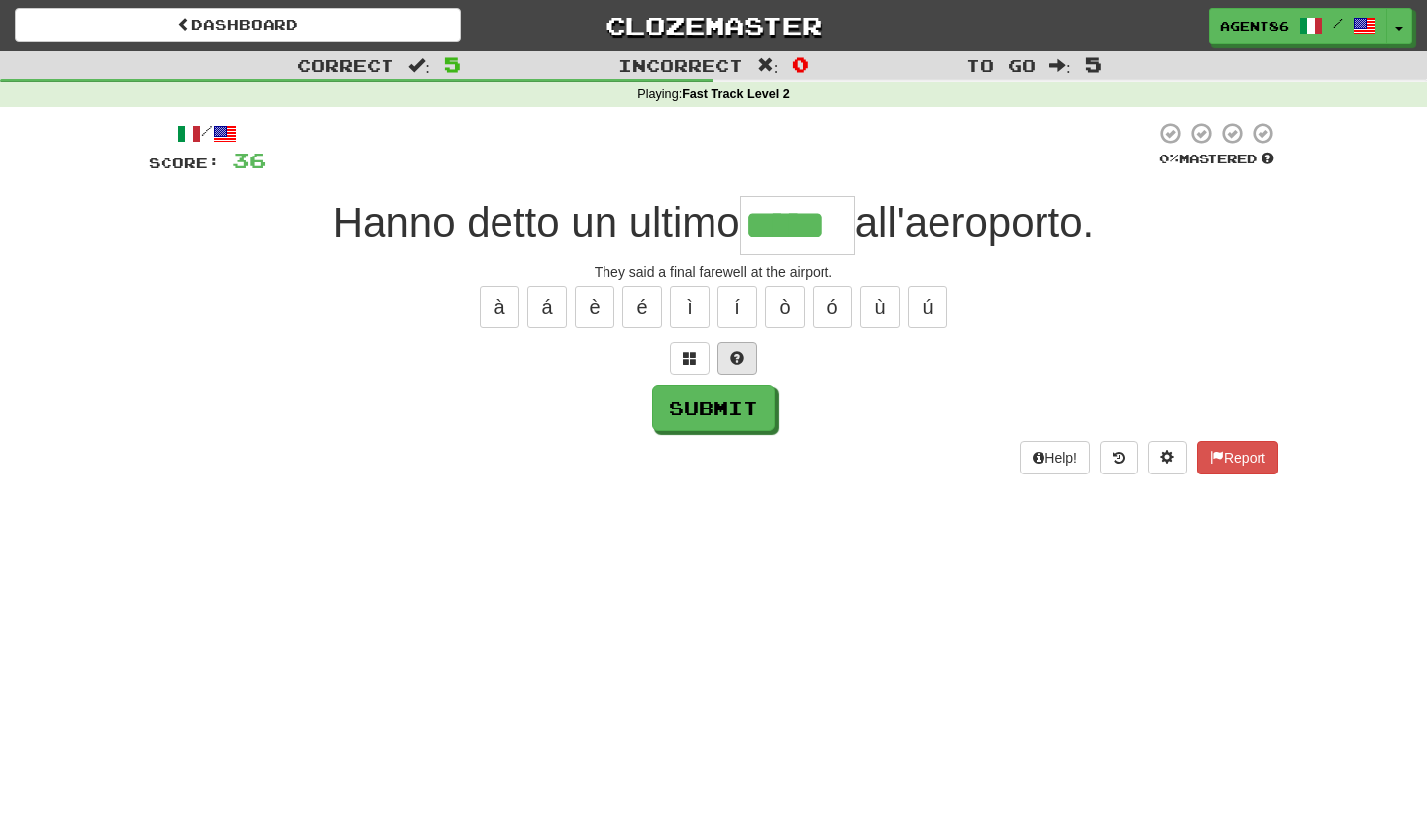 type on "*****" 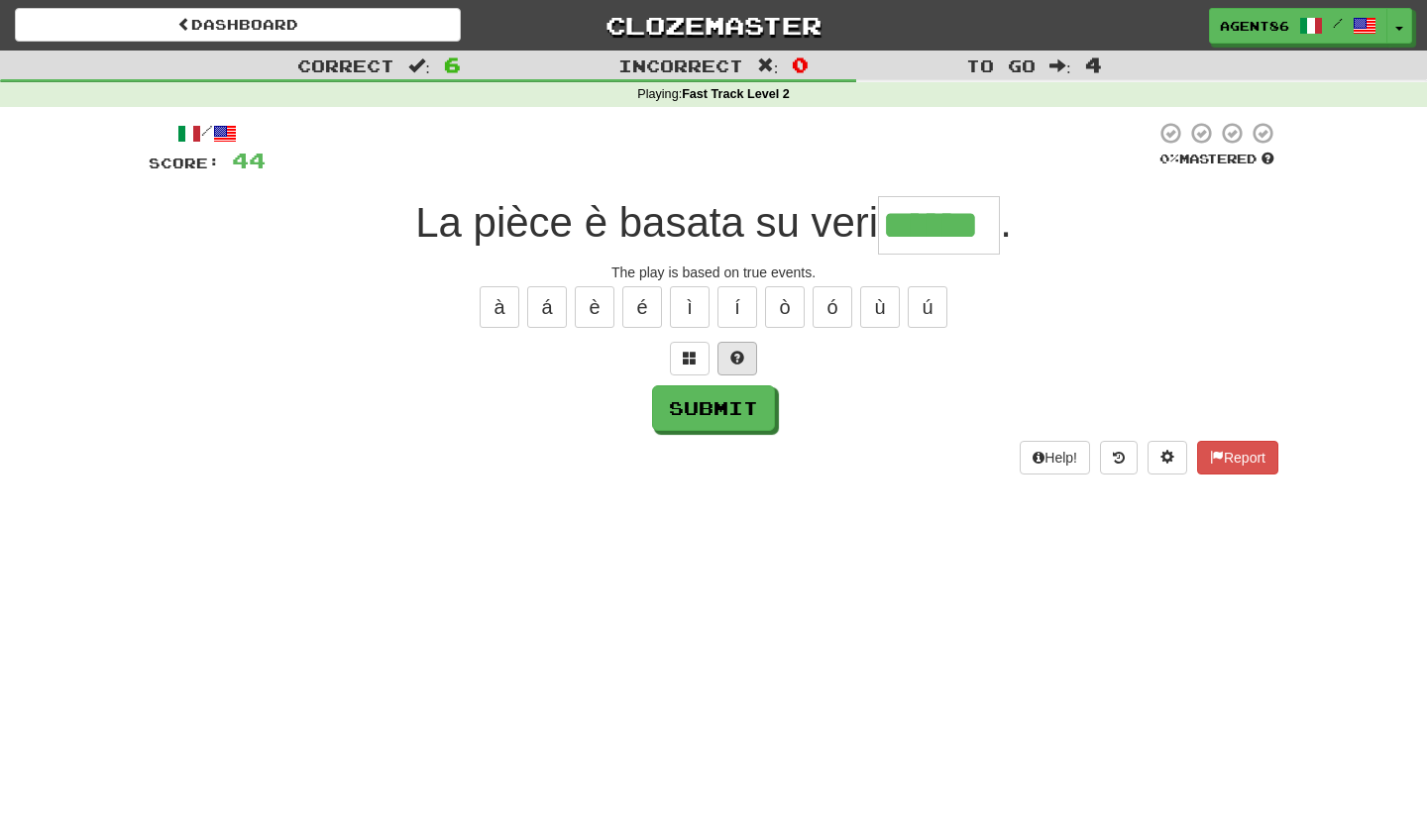 type on "******" 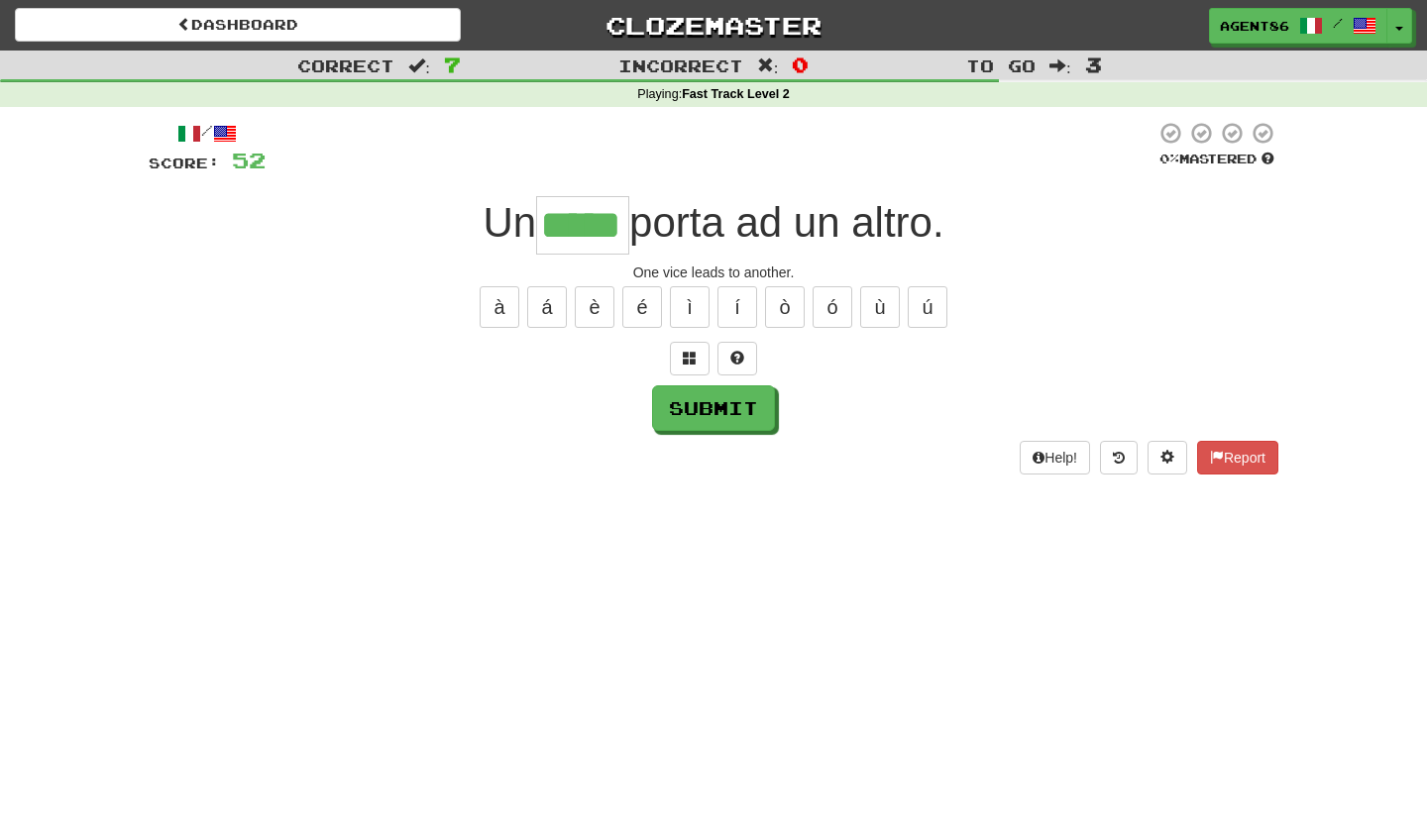type on "*****" 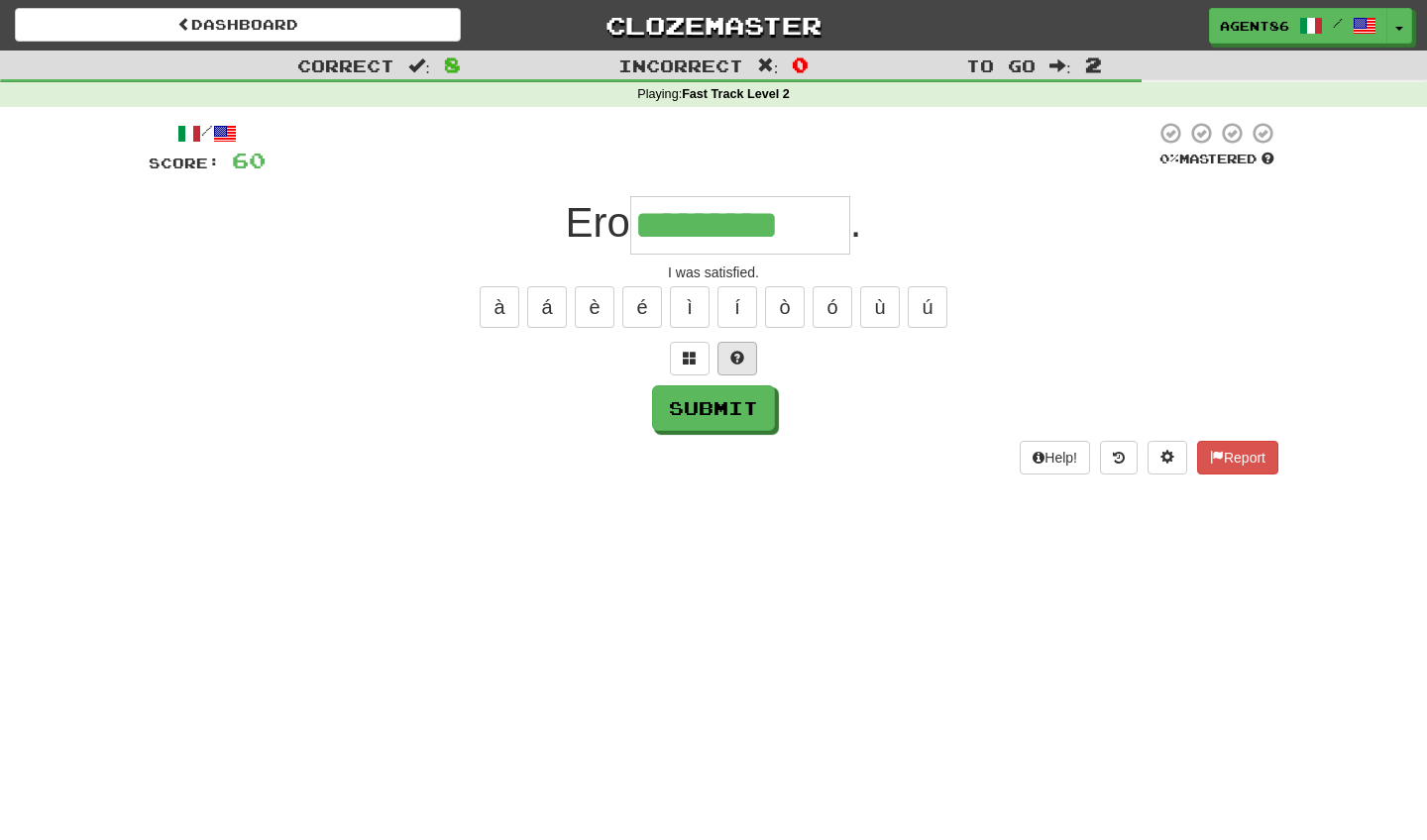 click at bounding box center (737, 359) 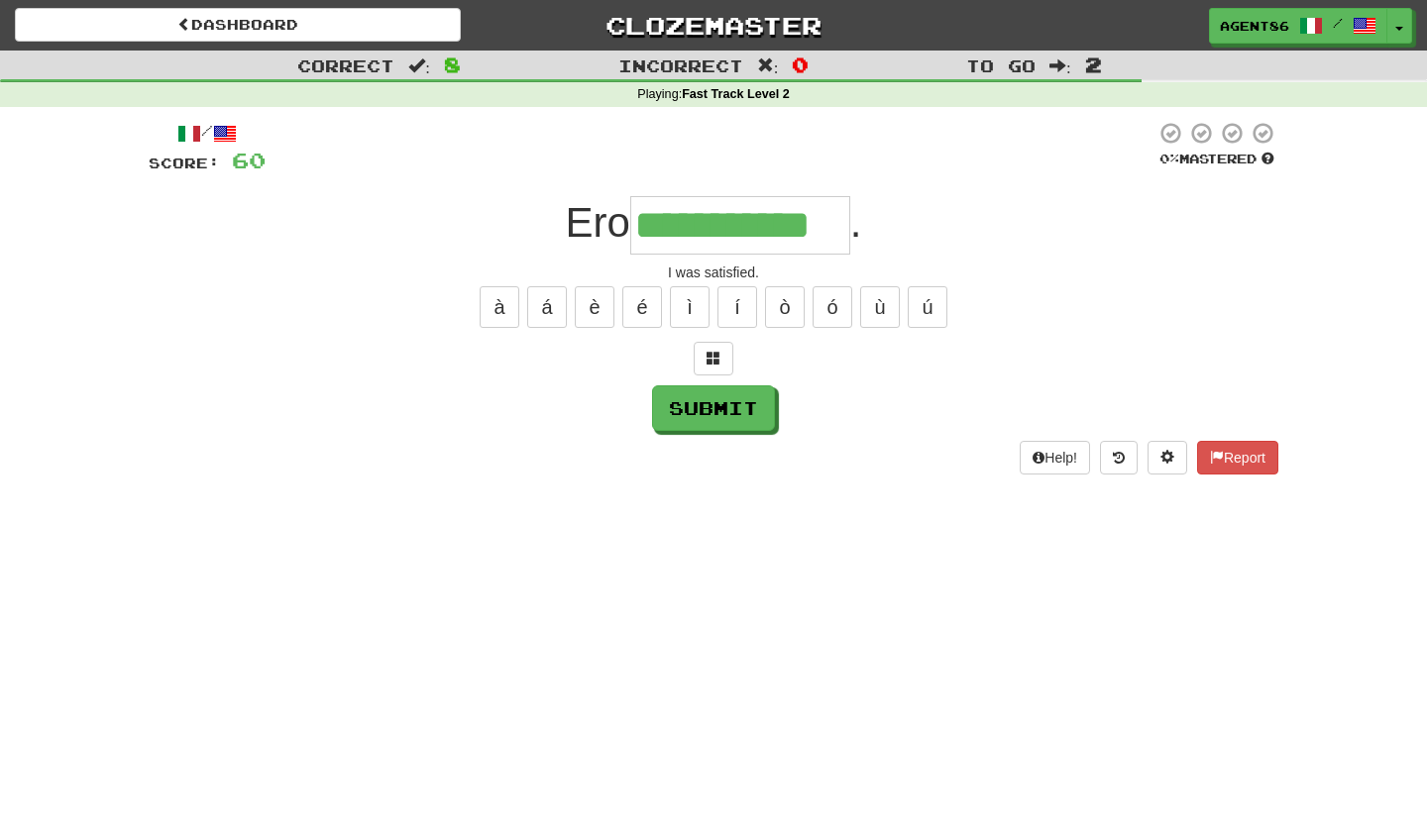type on "**********" 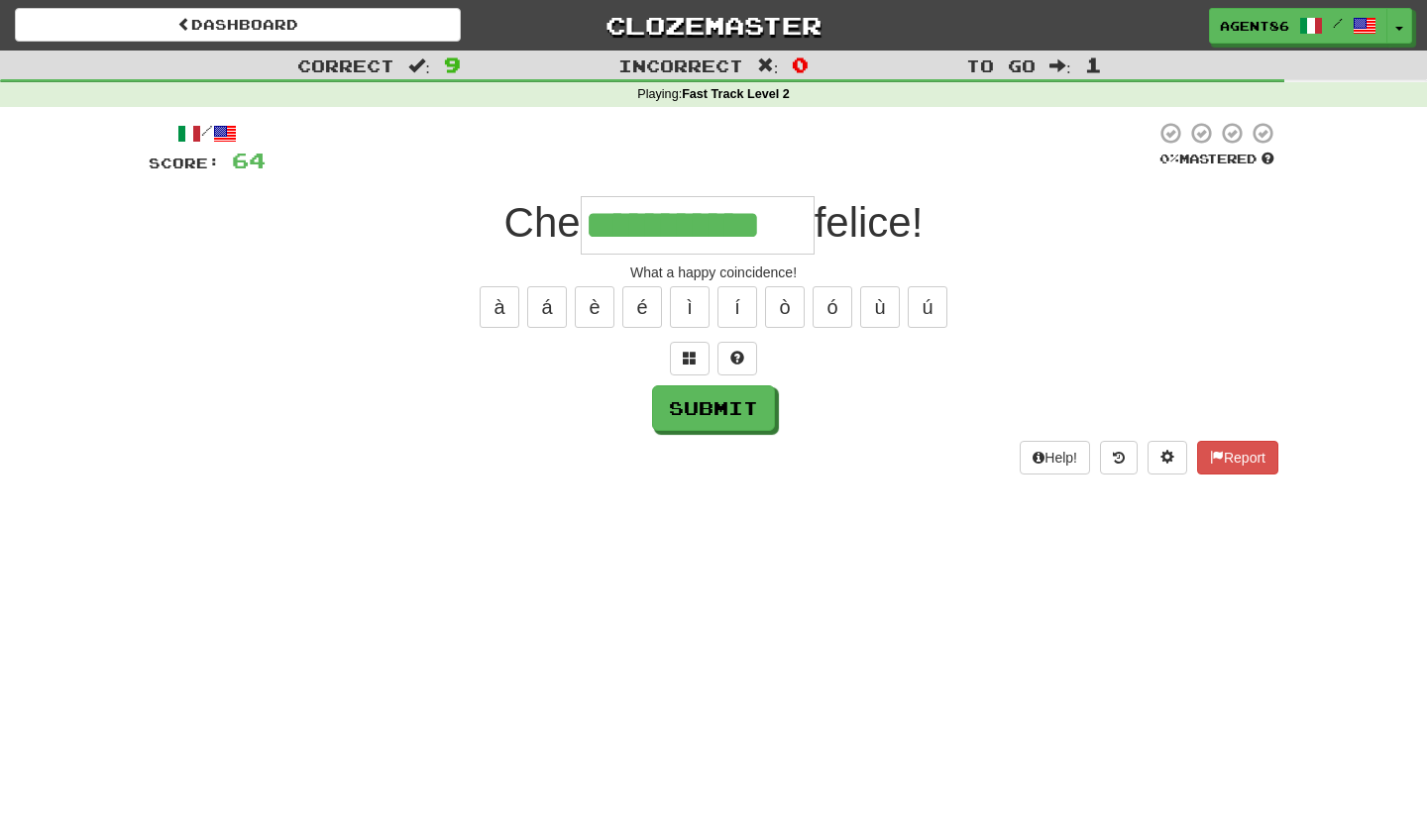 type on "**********" 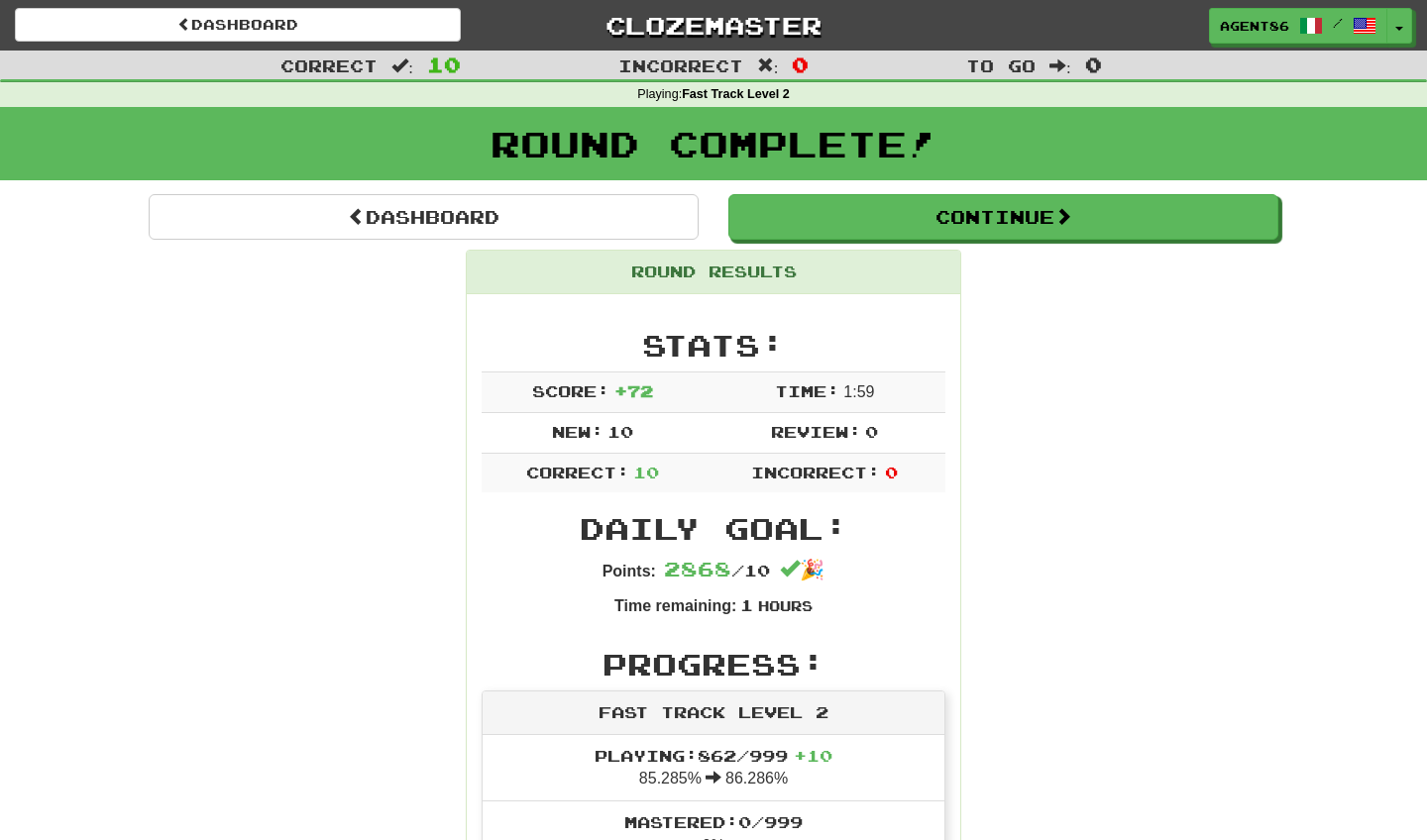 scroll, scrollTop: 0, scrollLeft: 0, axis: both 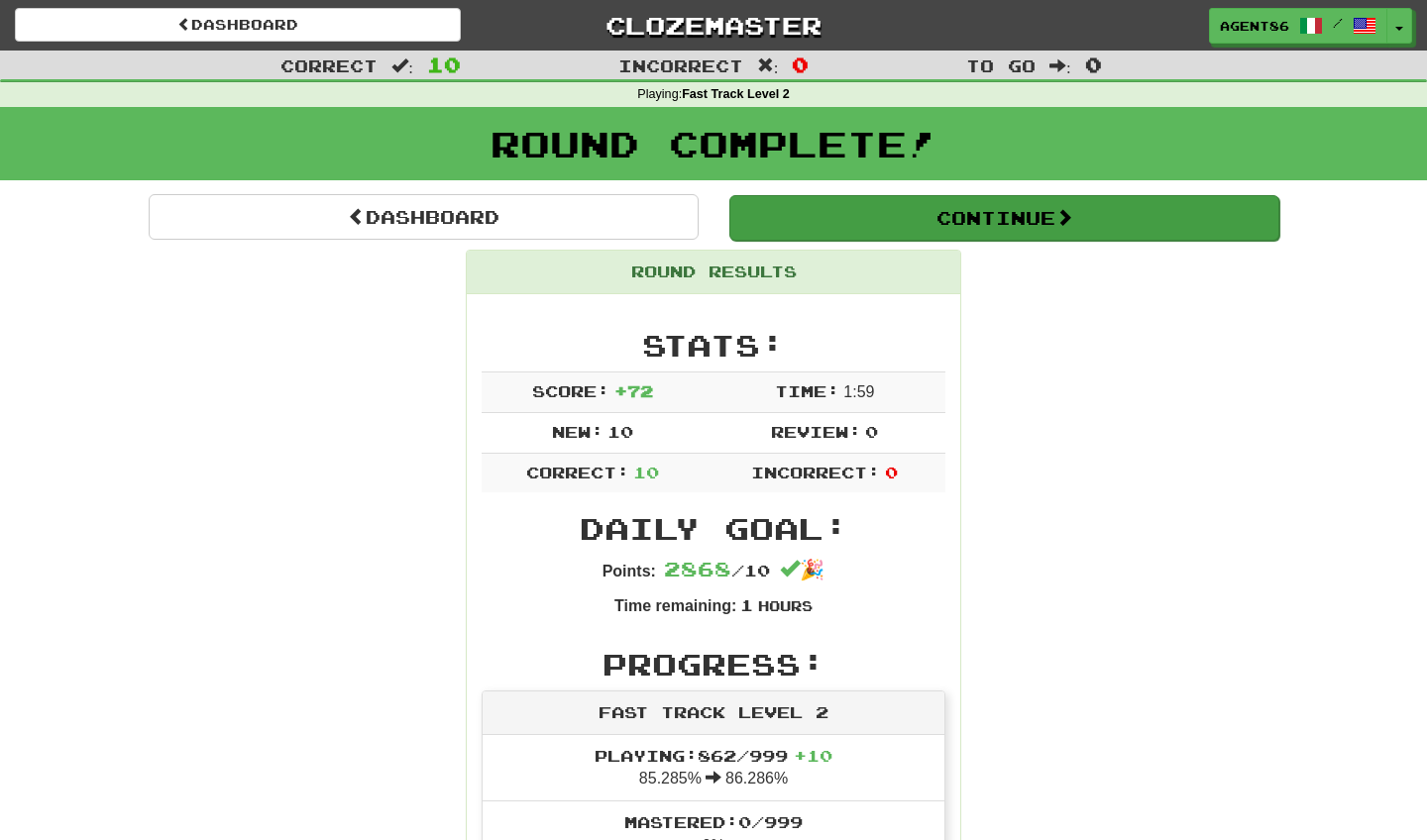 click on "Continue" at bounding box center [1004, 218] 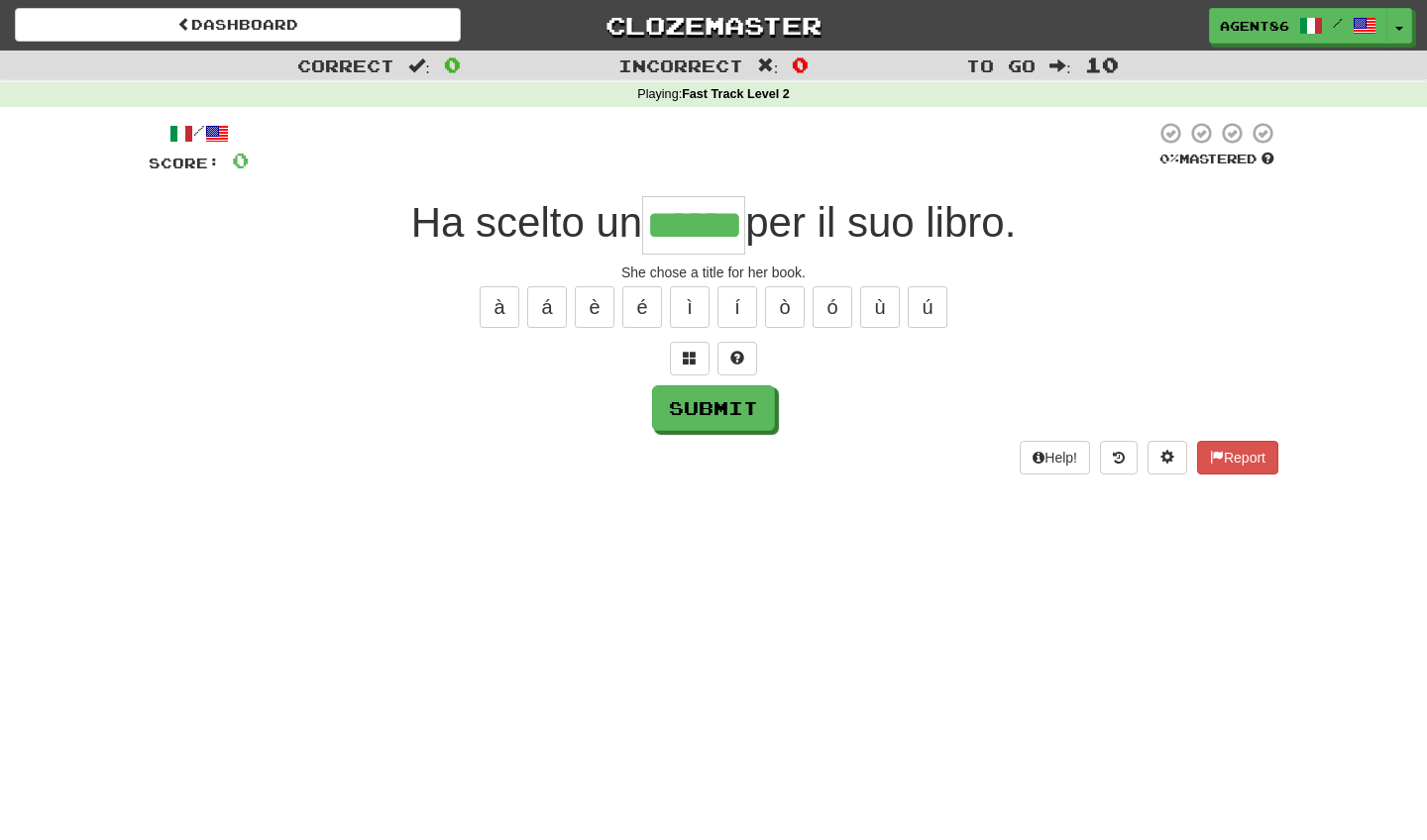 type on "******" 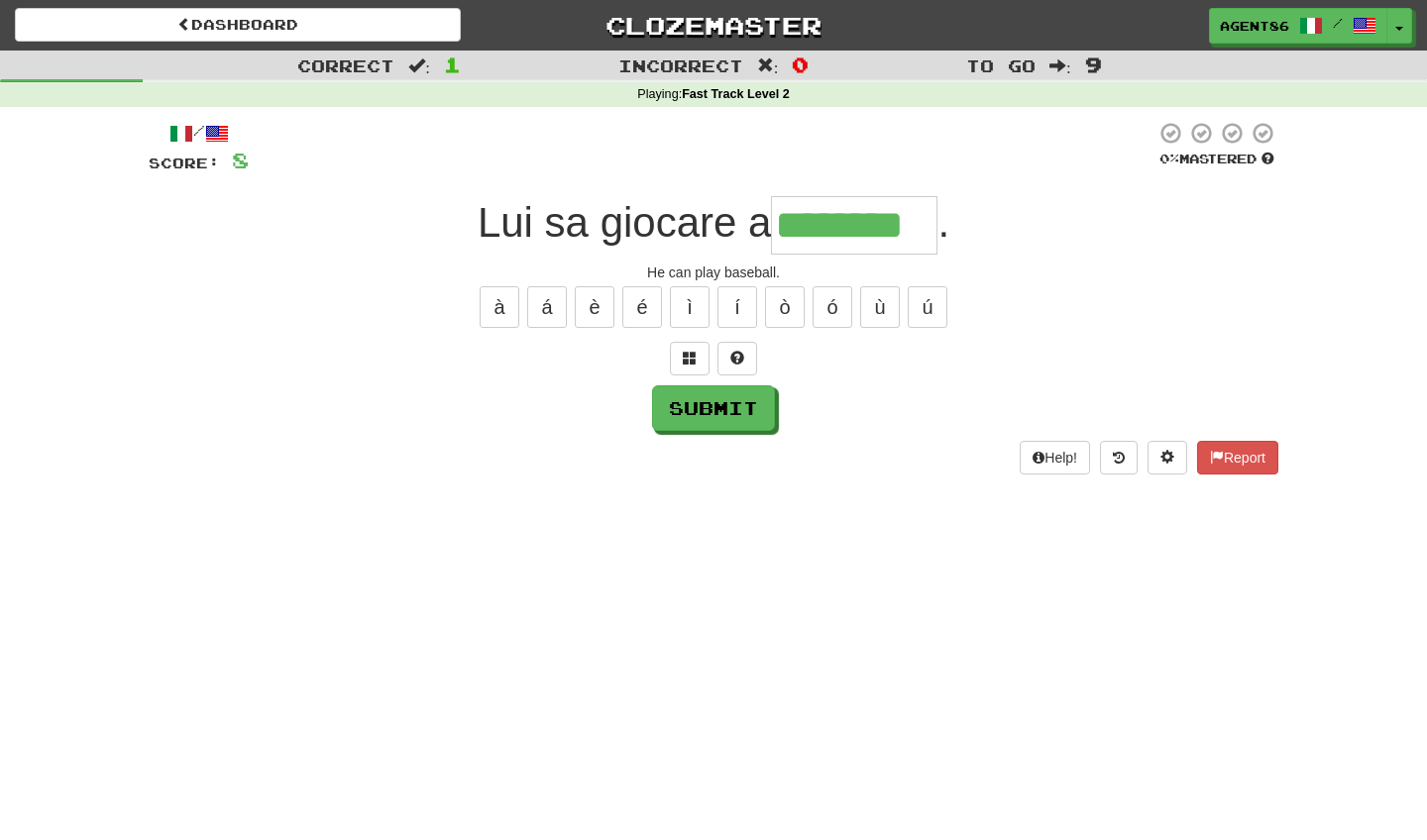 type on "********" 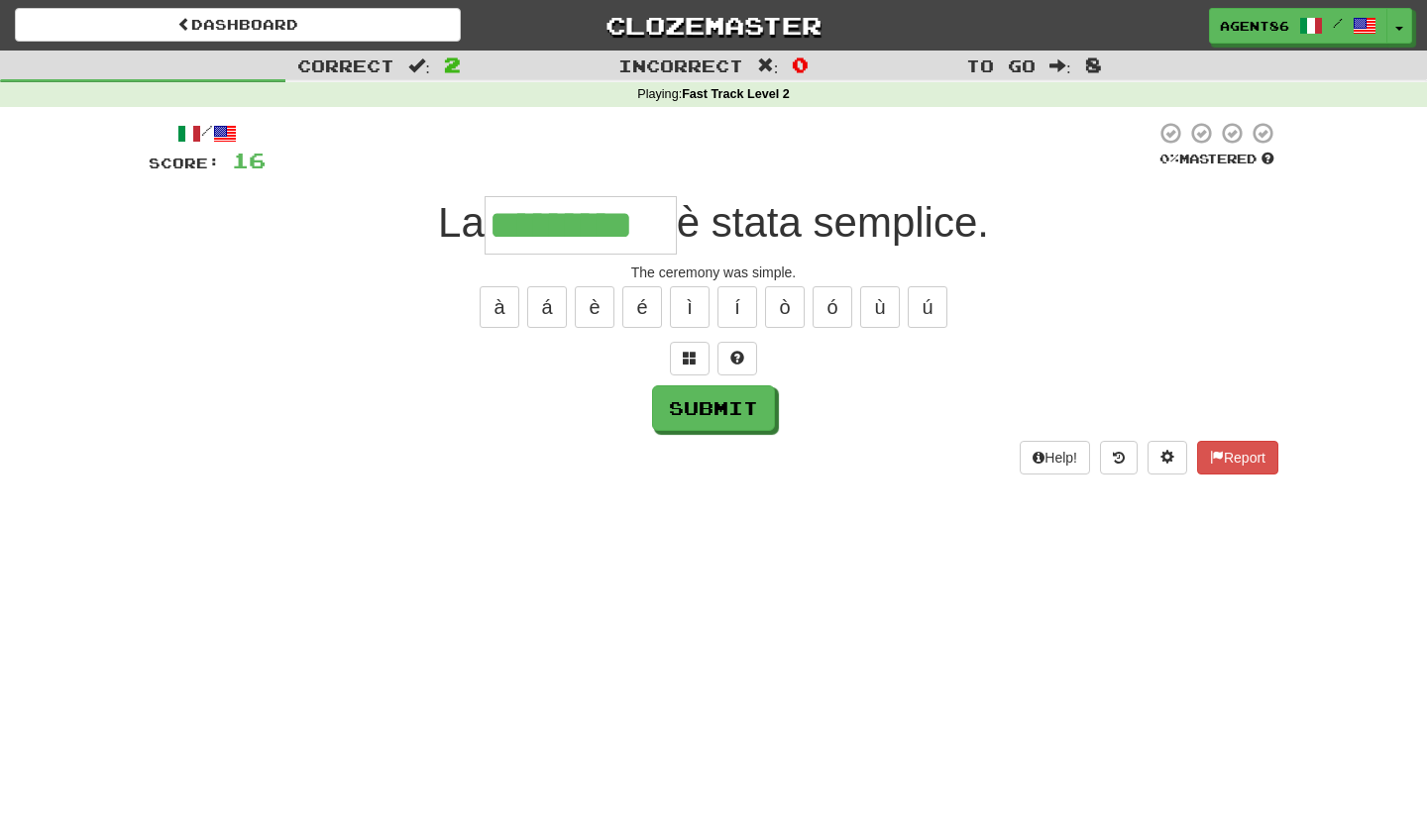 type on "*********" 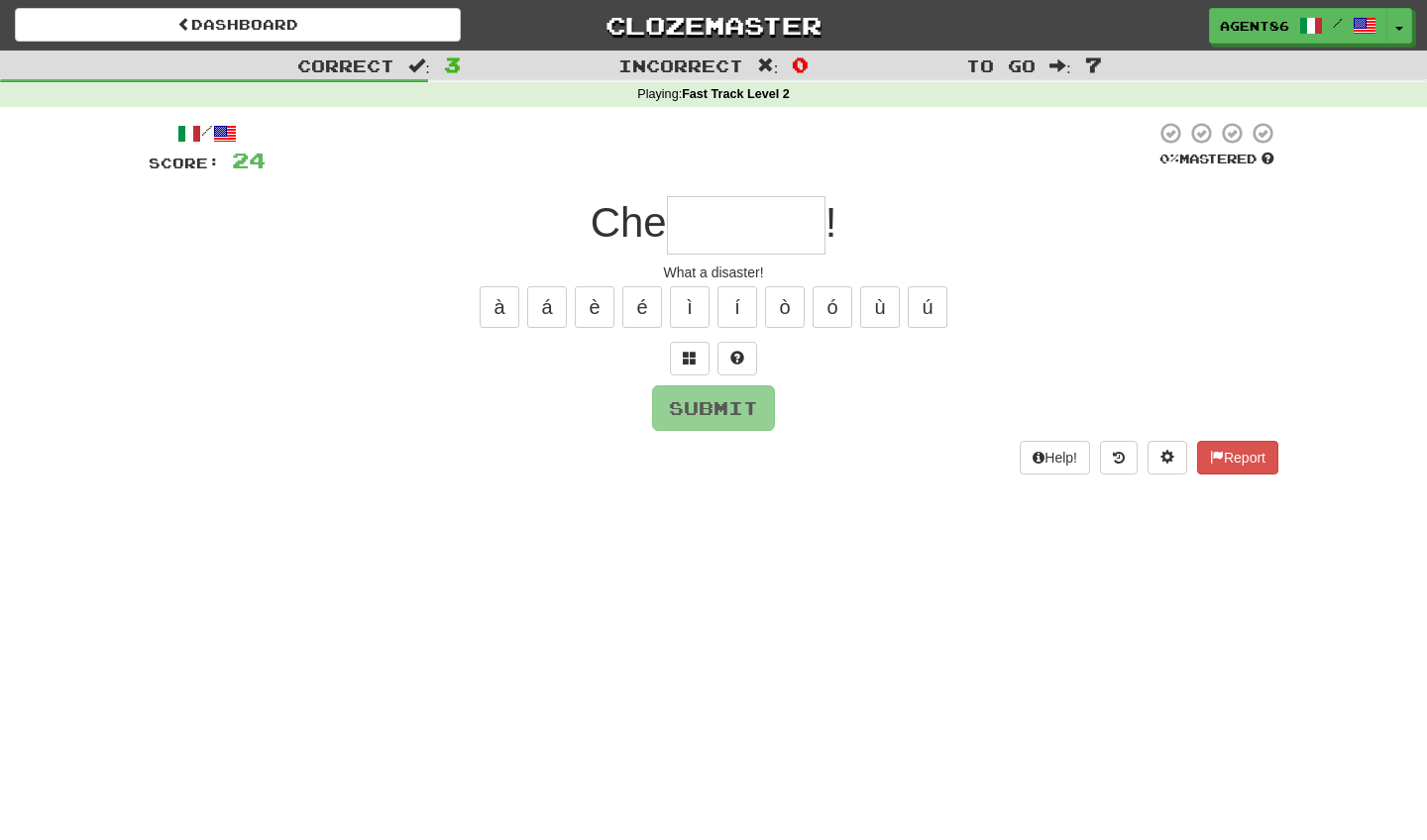type on "*" 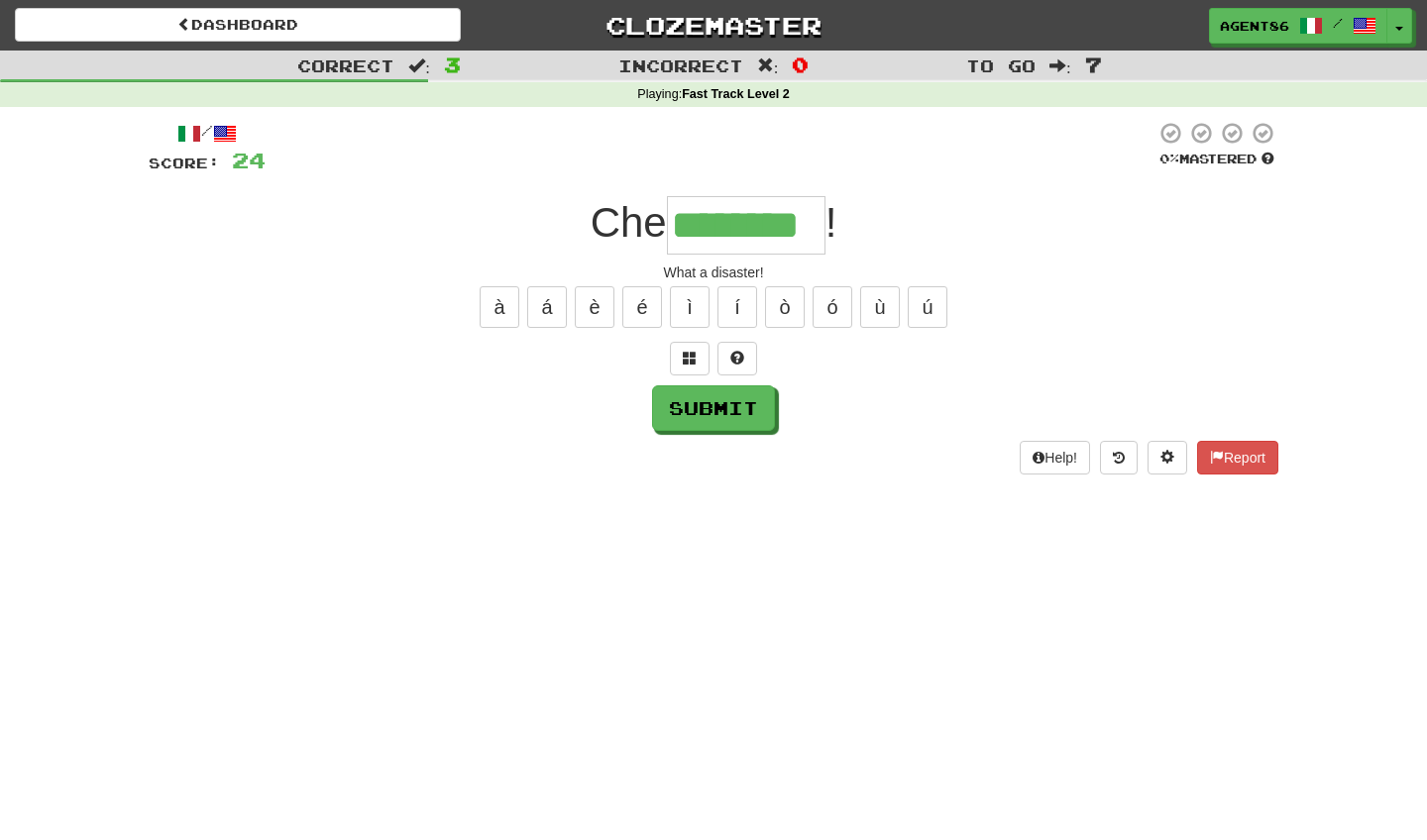 type on "********" 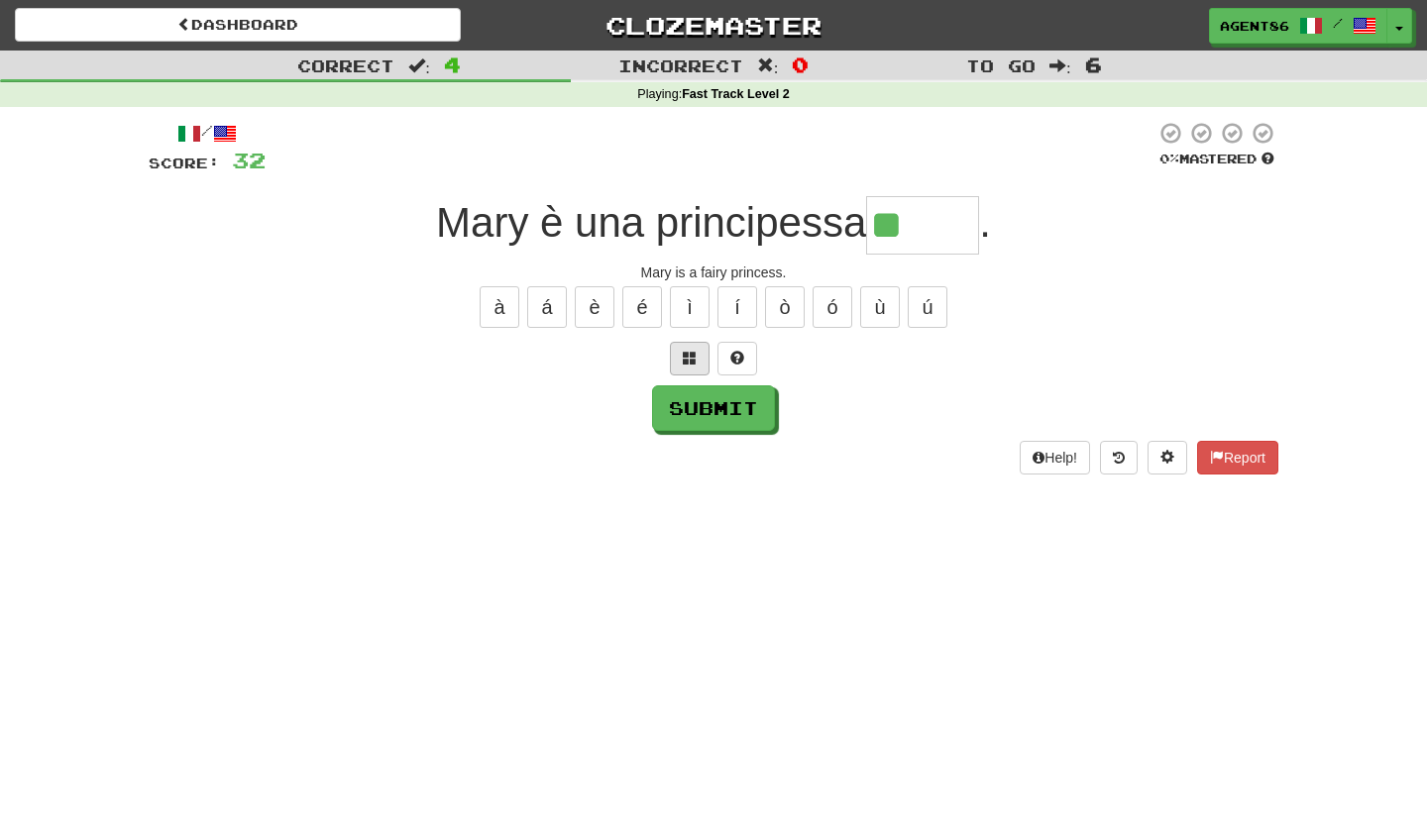 click at bounding box center (690, 358) 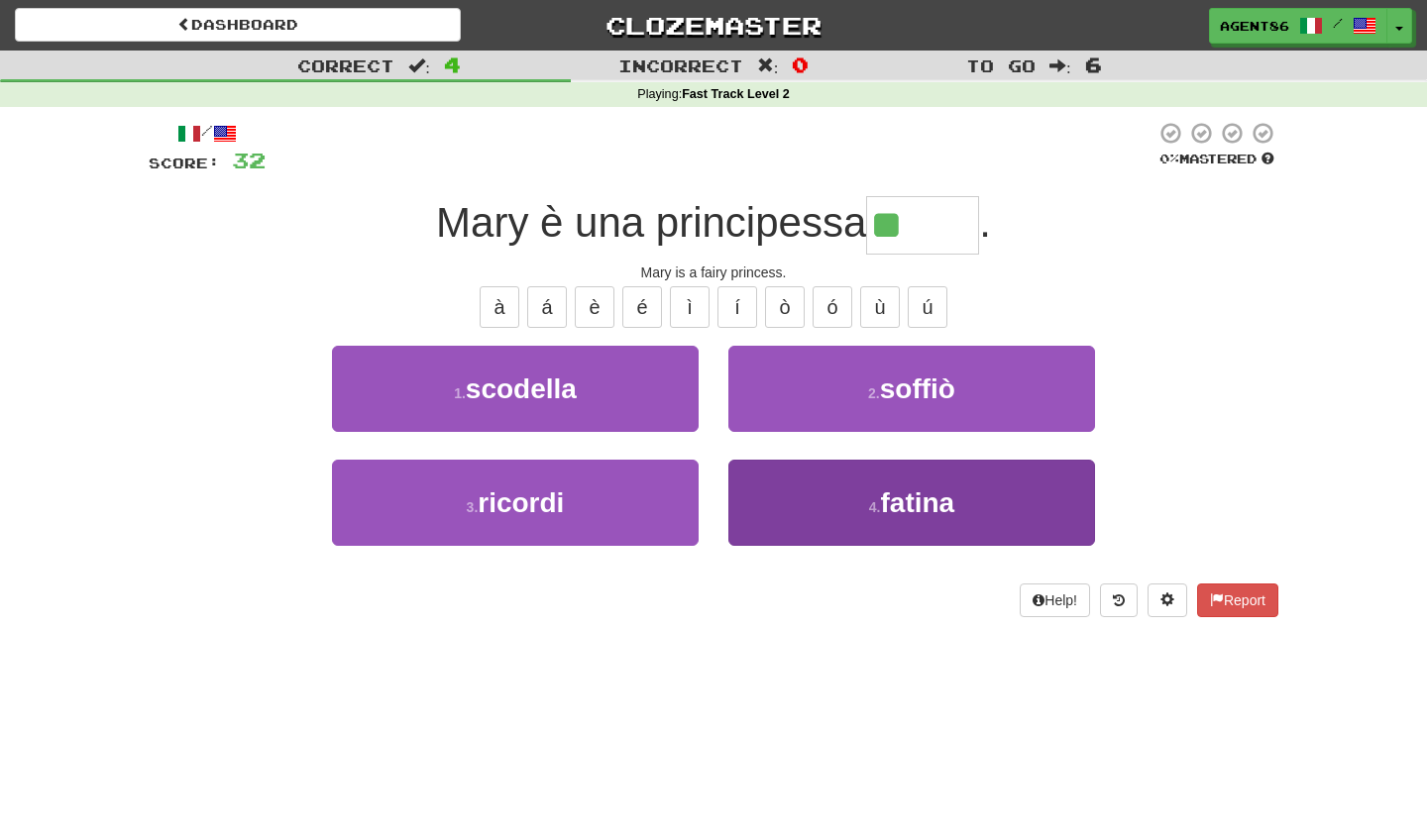 click on "4 . fatina" at bounding box center (912, 502) 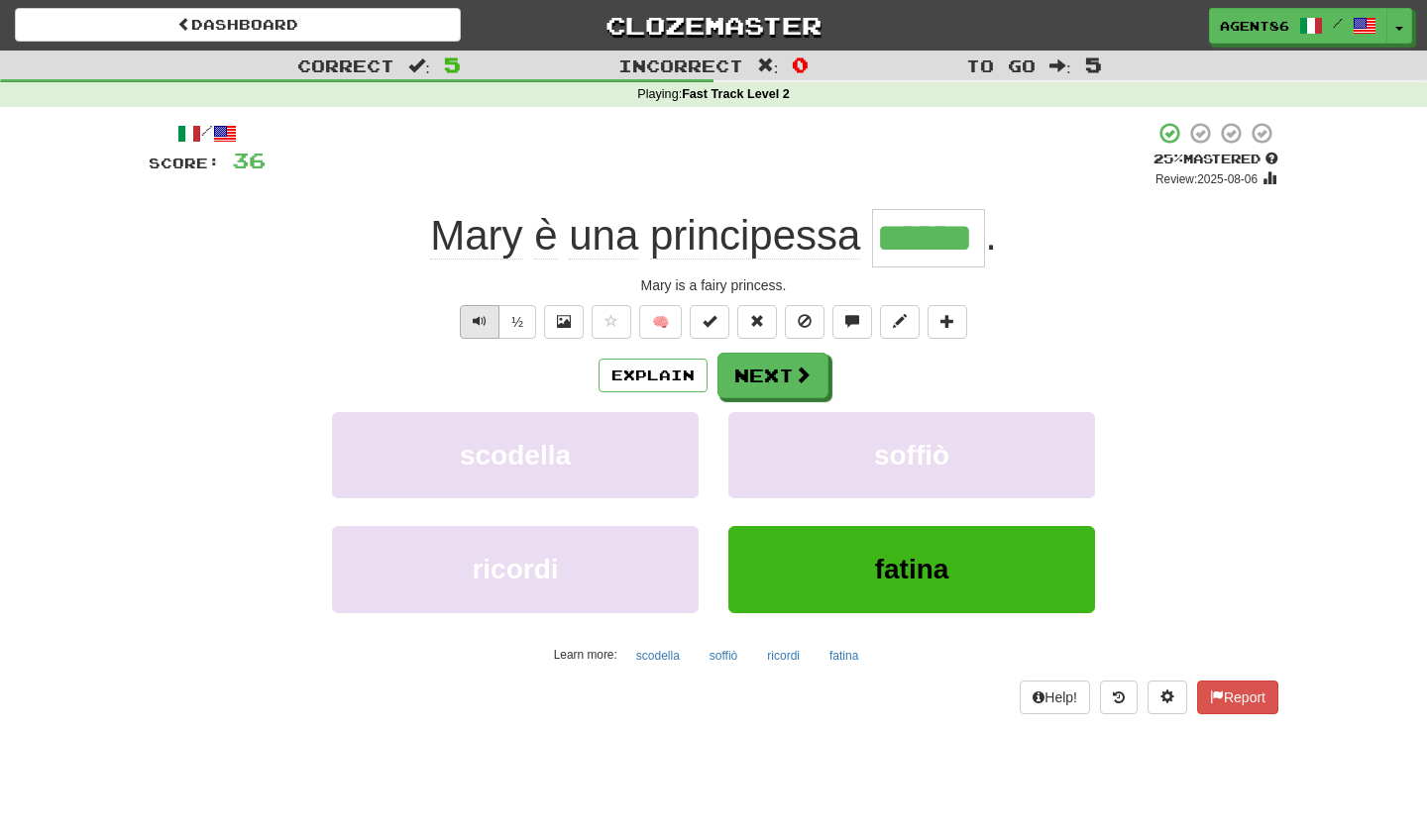click at bounding box center [480, 321] 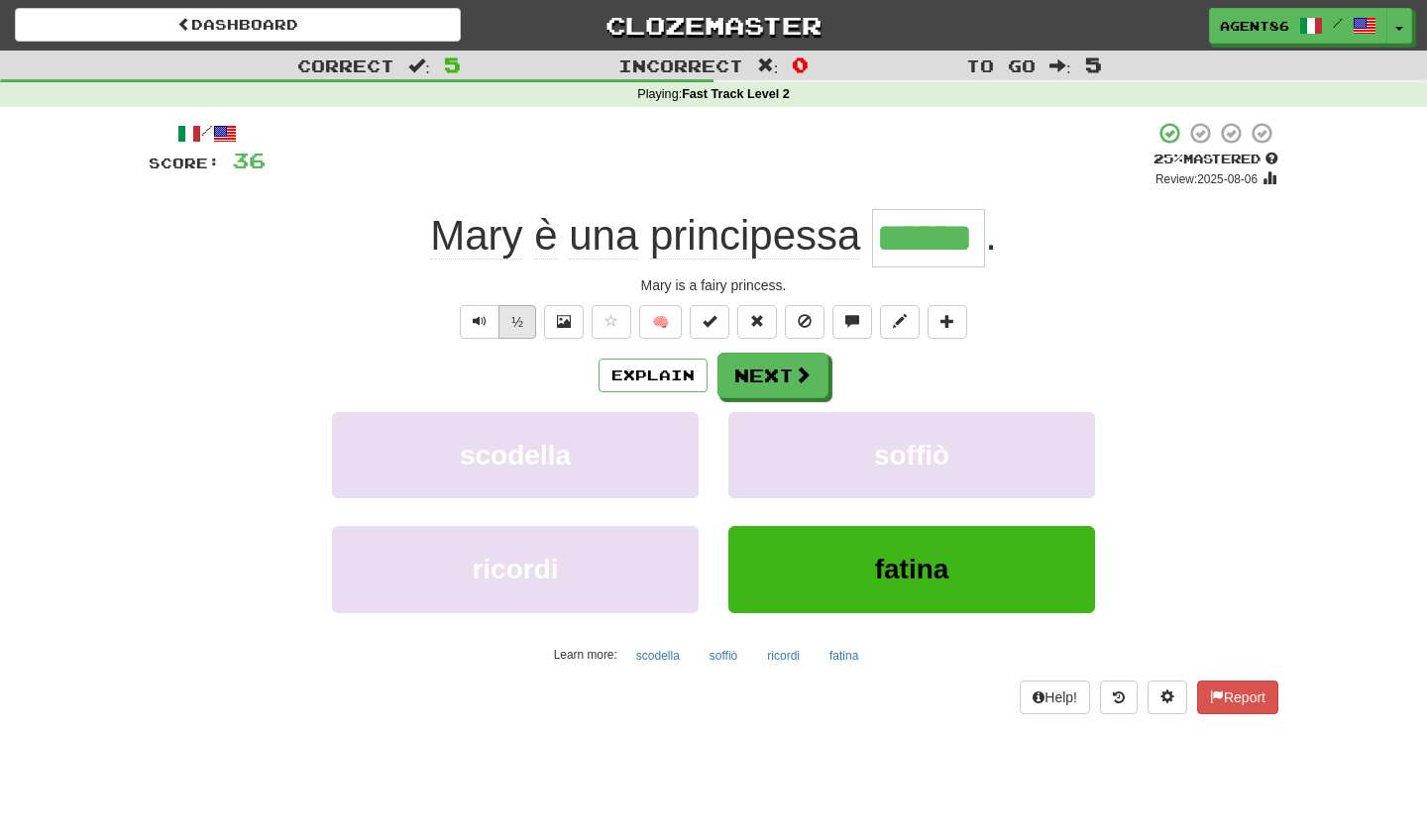 click on "½" at bounding box center (517, 322) 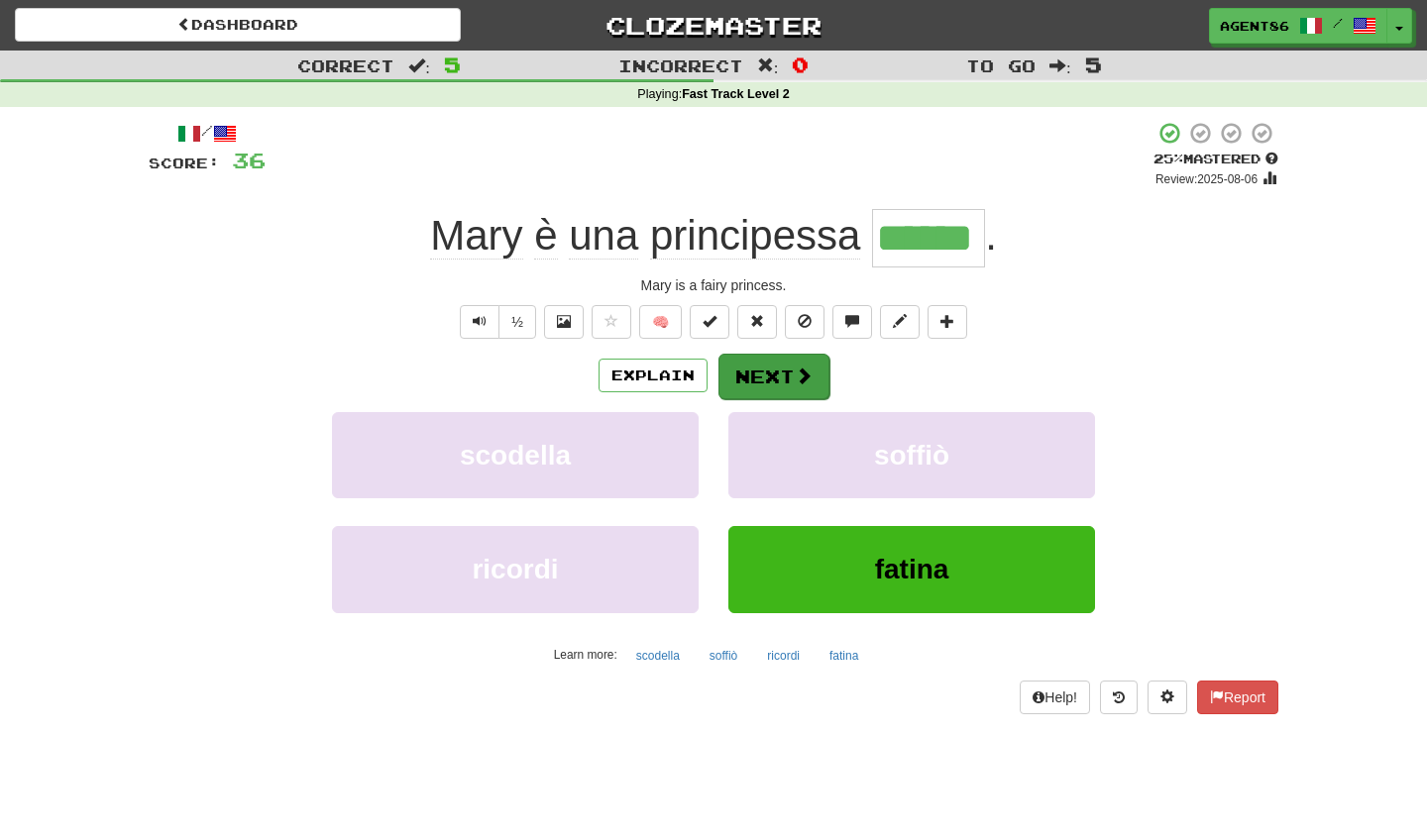 click on "Next" at bounding box center [774, 376] 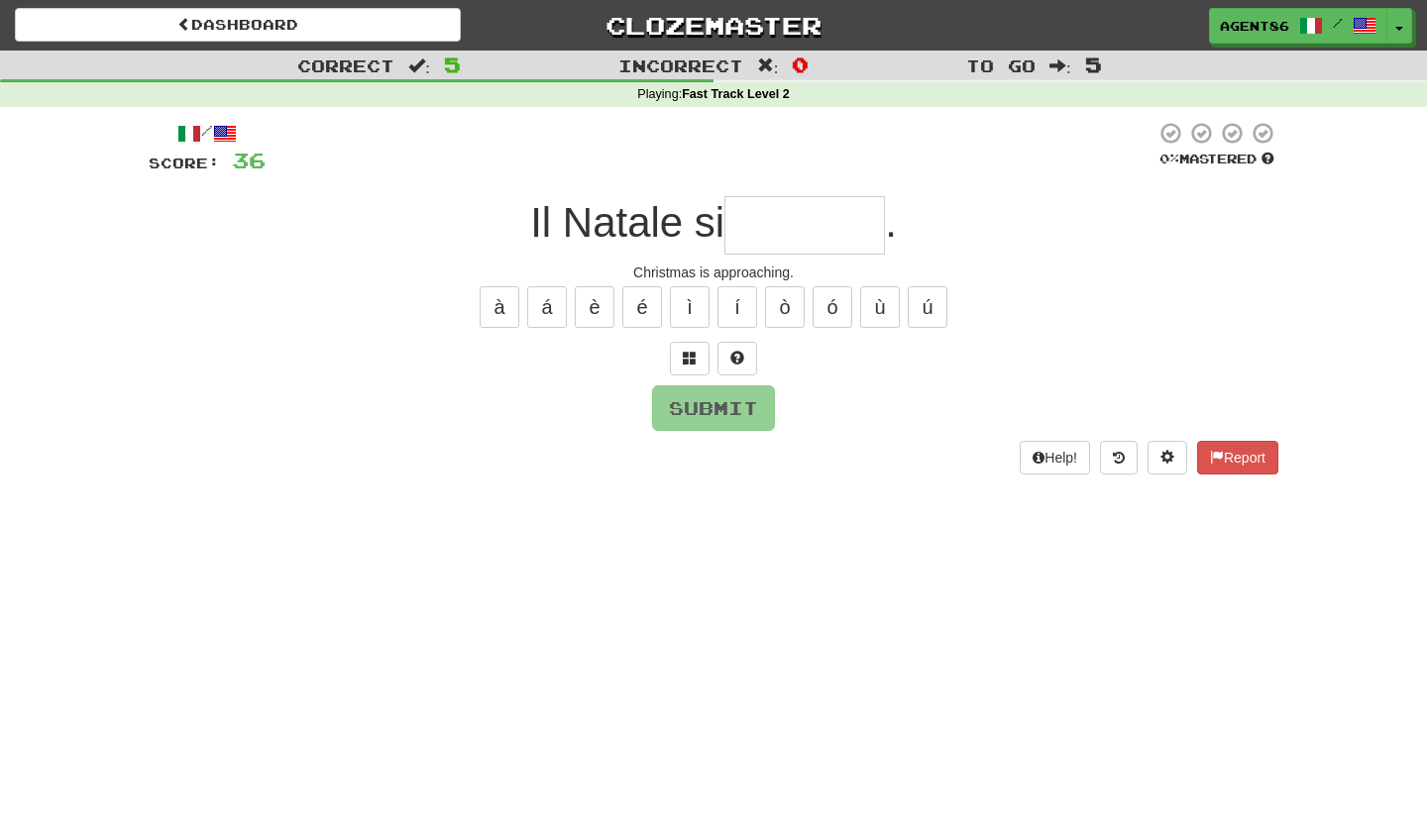 type on "*" 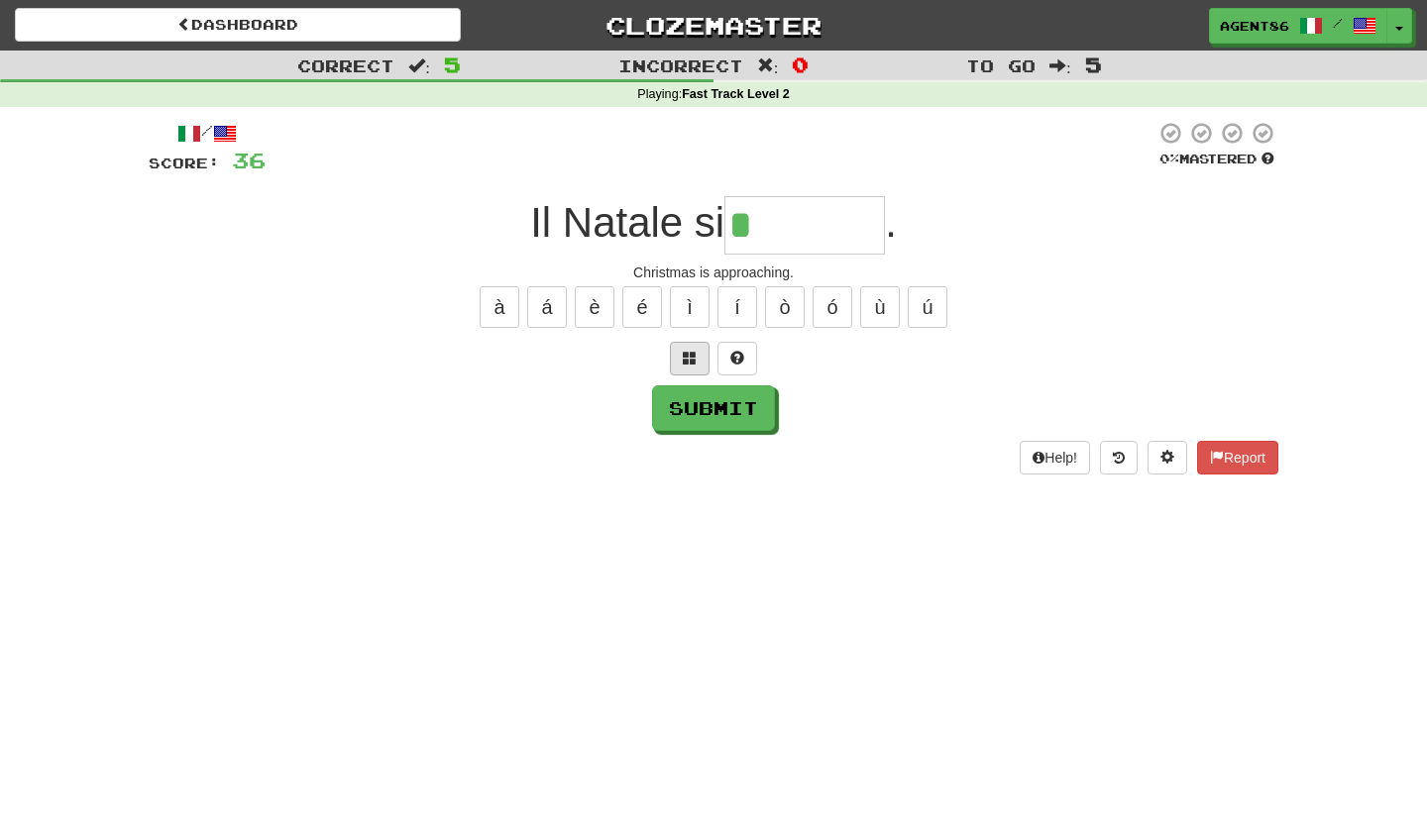 click at bounding box center [690, 358] 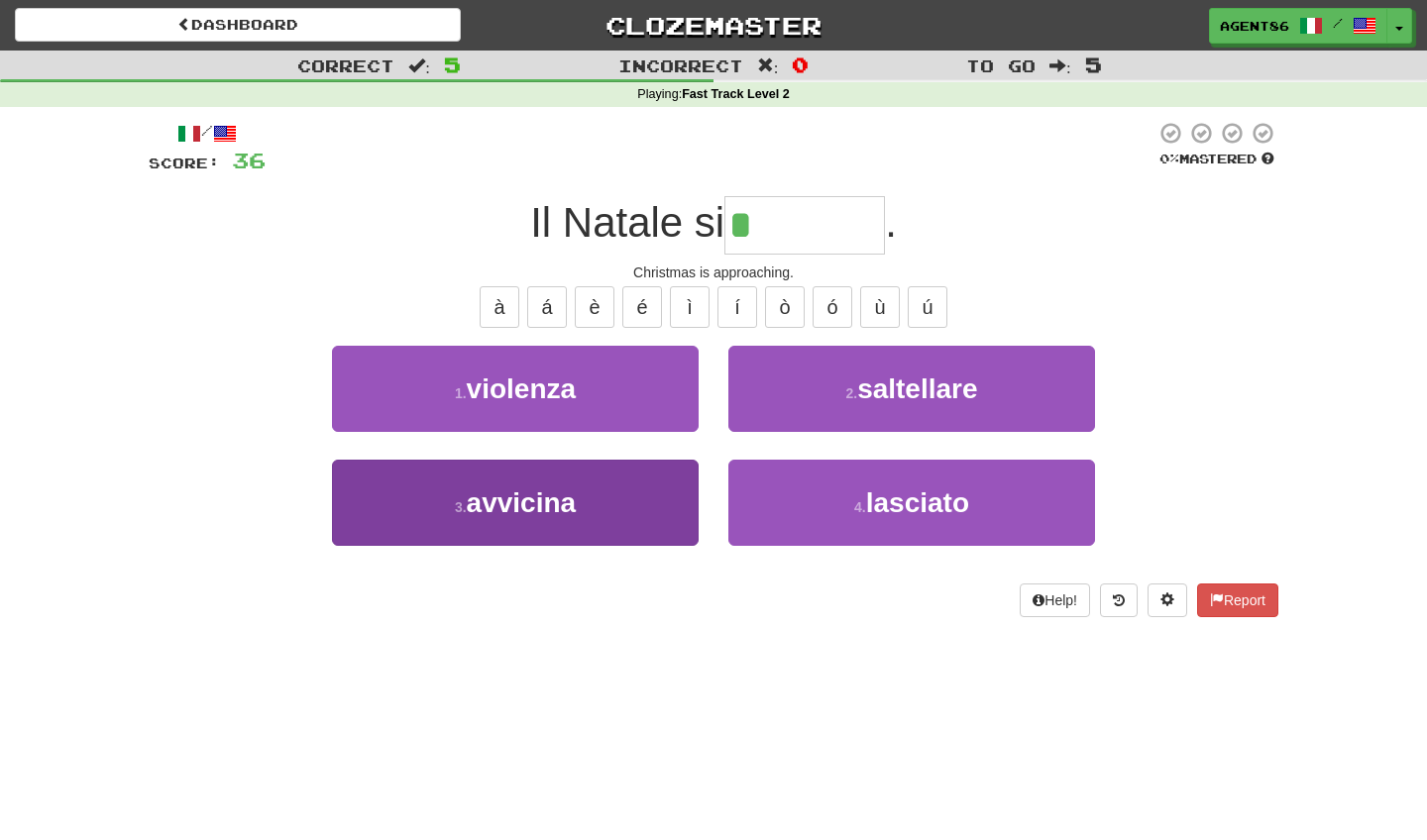 click on "3 .  avvicina" at bounding box center (515, 502) 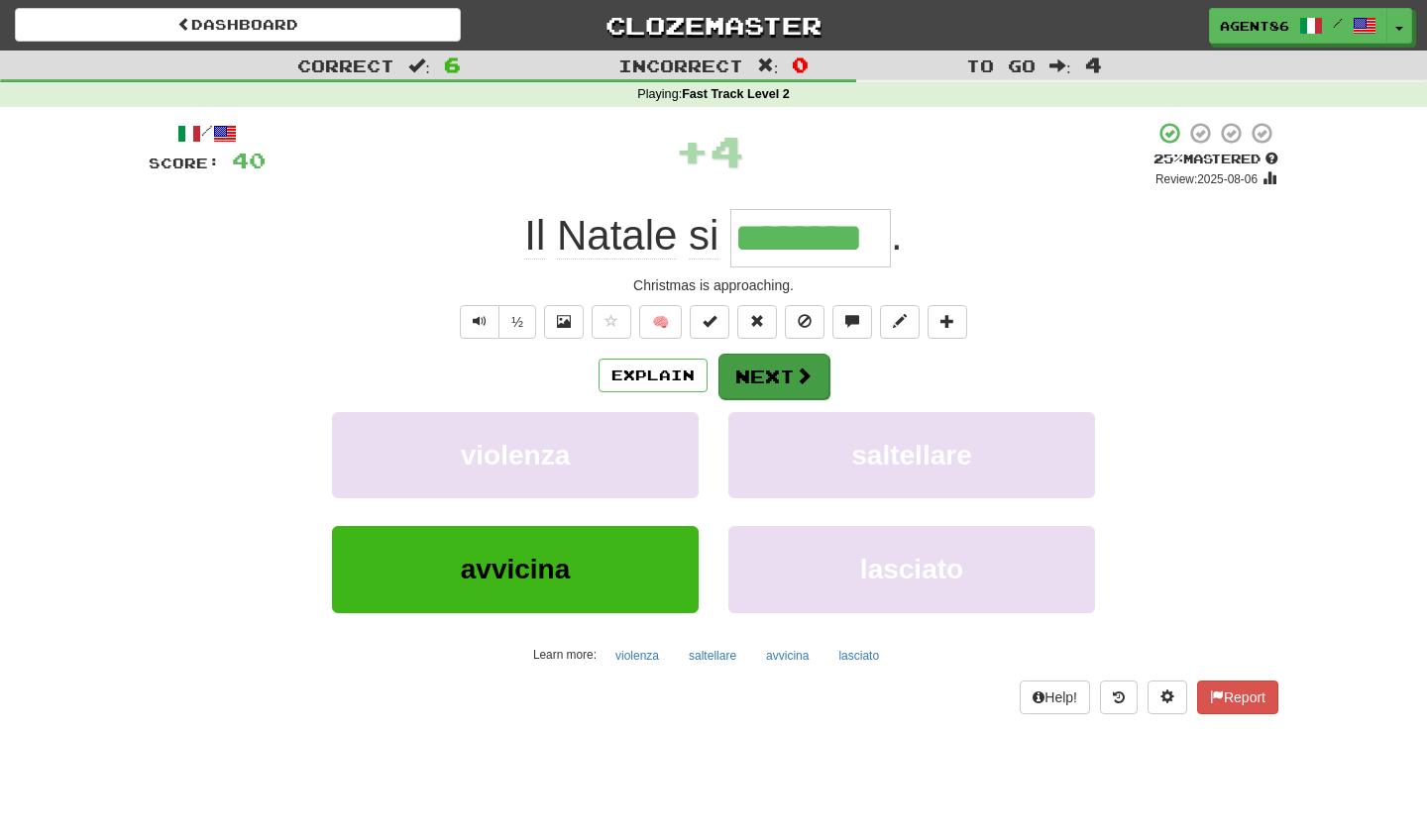 click on "Next" at bounding box center [774, 376] 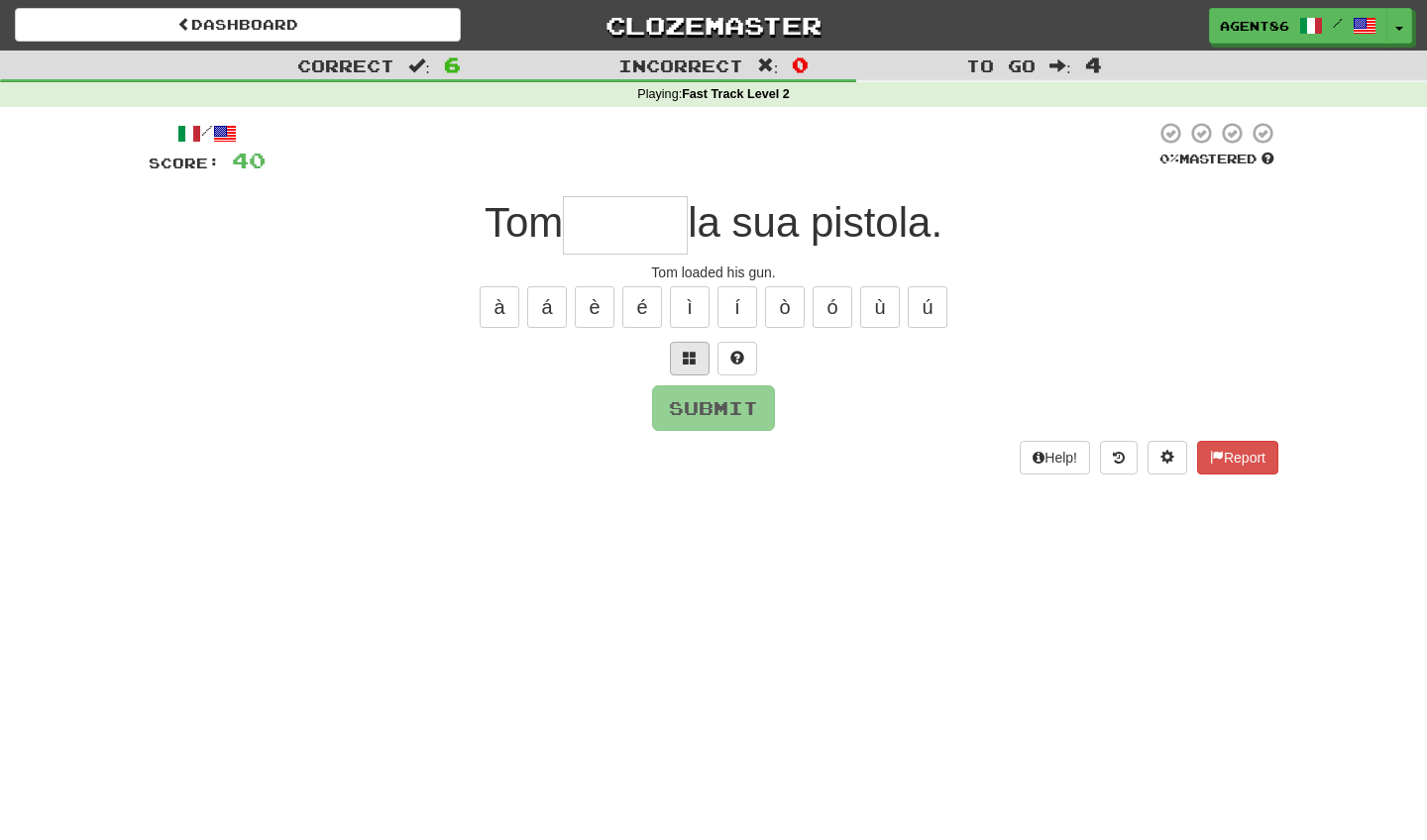 click at bounding box center (690, 358) 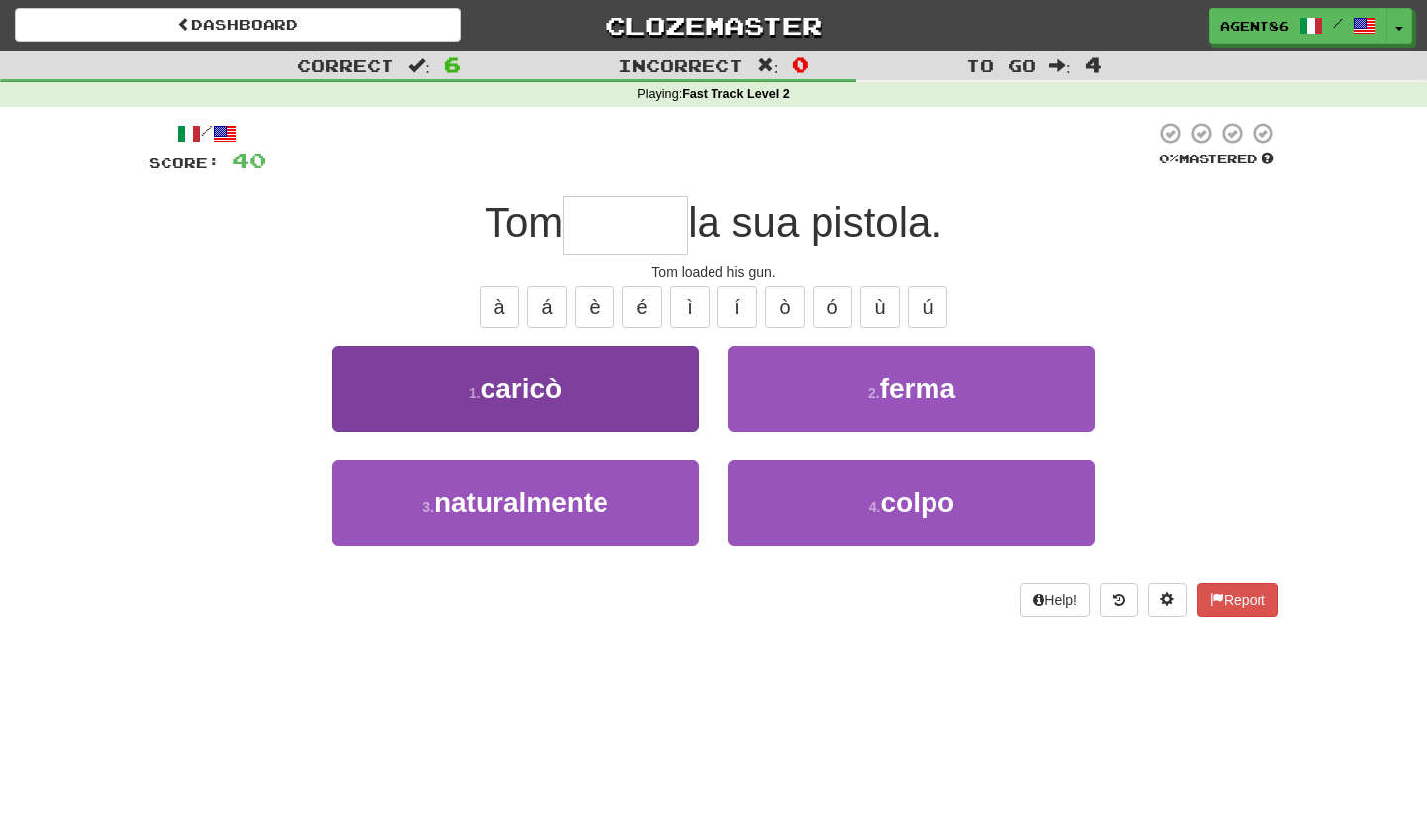 click on "1 . caricò" at bounding box center (515, 388) 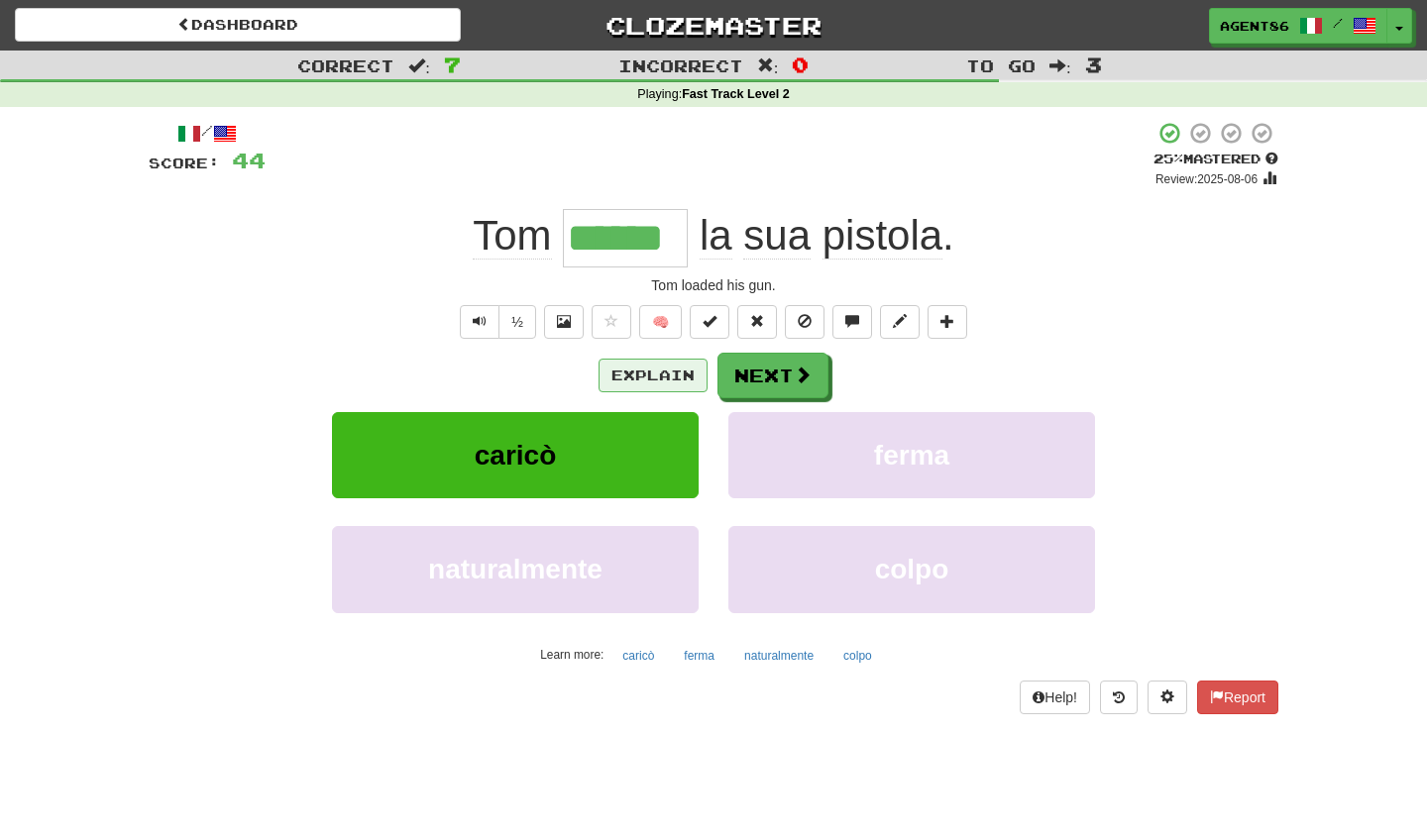 click on "Explain" at bounding box center (653, 375) 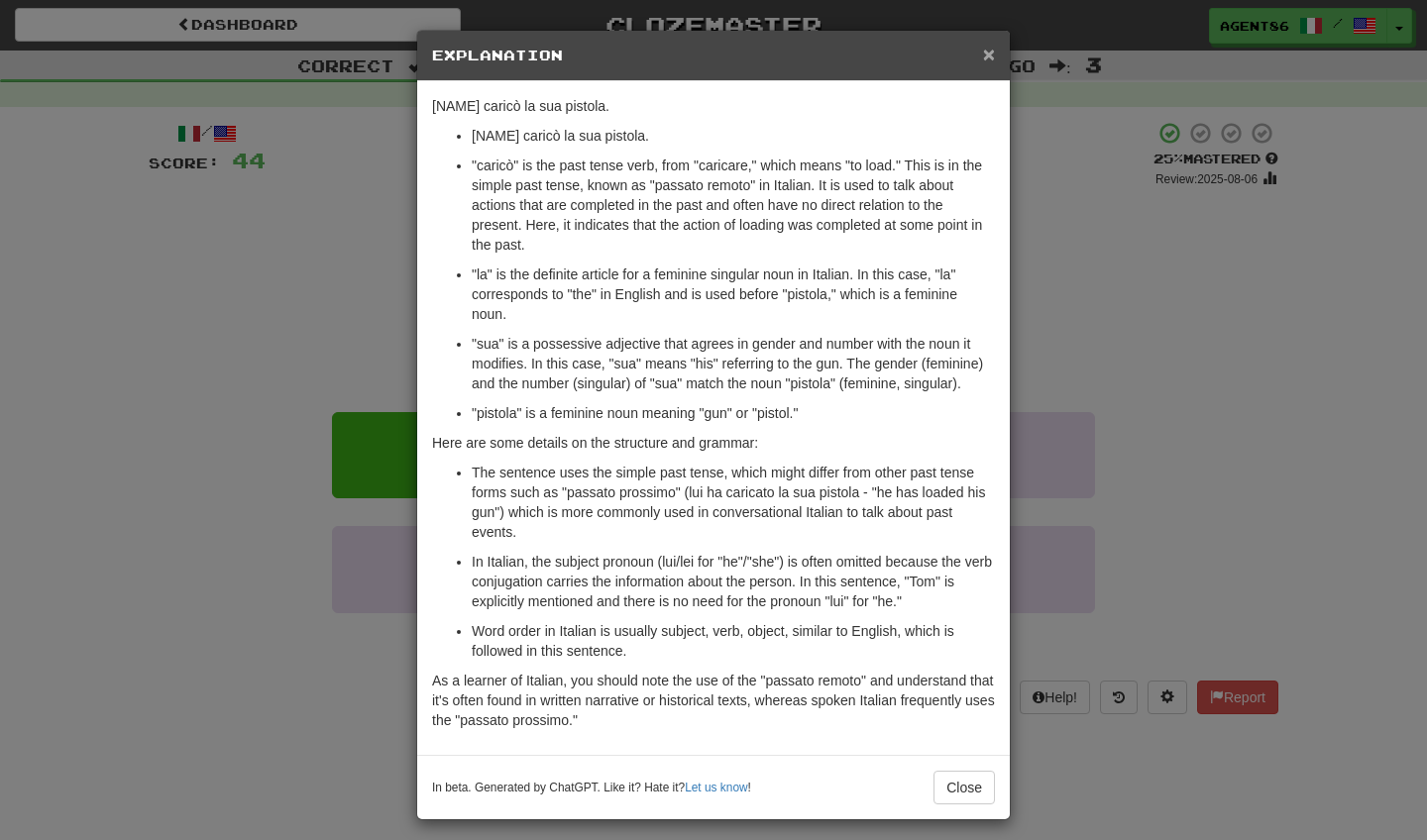 click on "×" at bounding box center (989, 53) 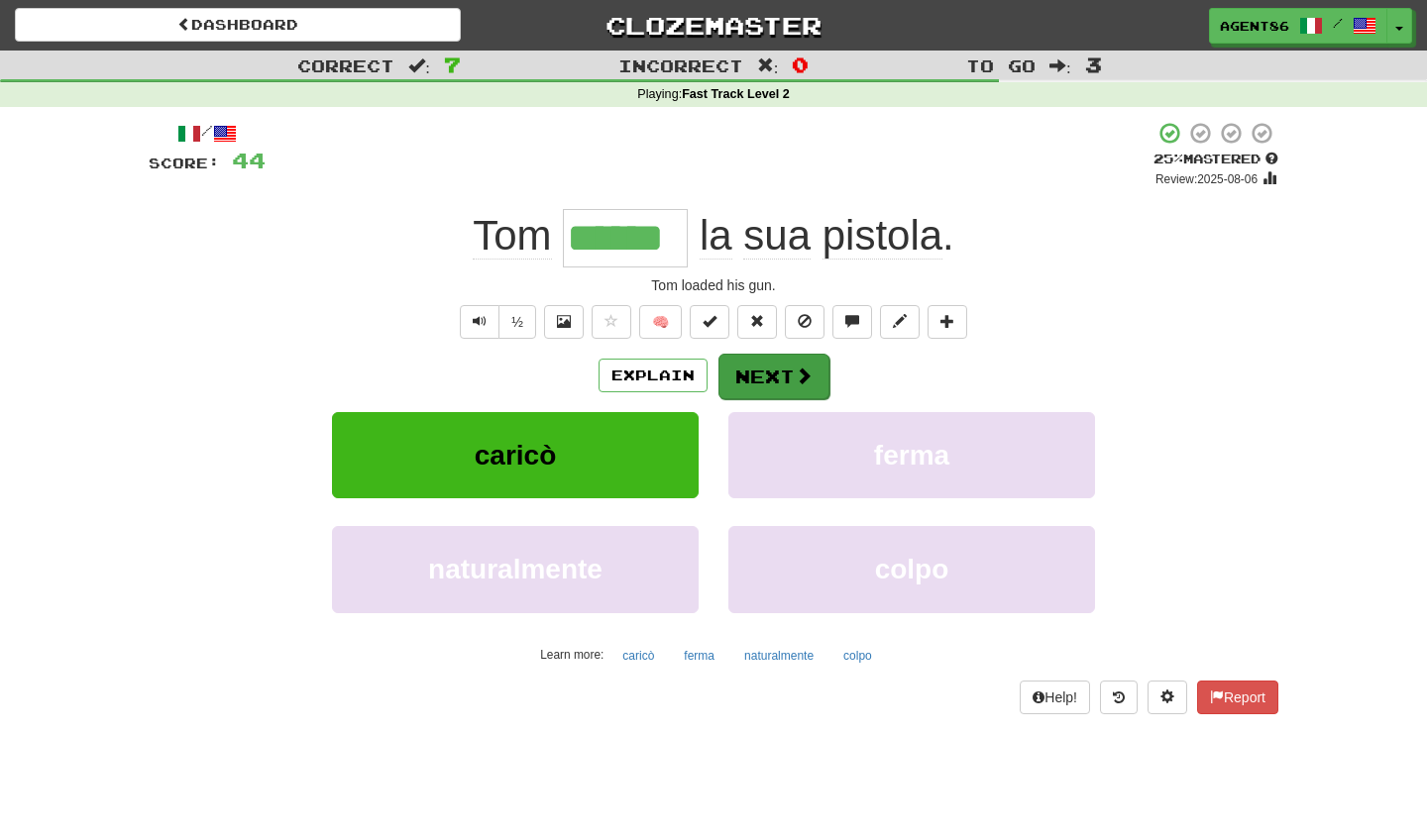 click on "Next" at bounding box center [774, 376] 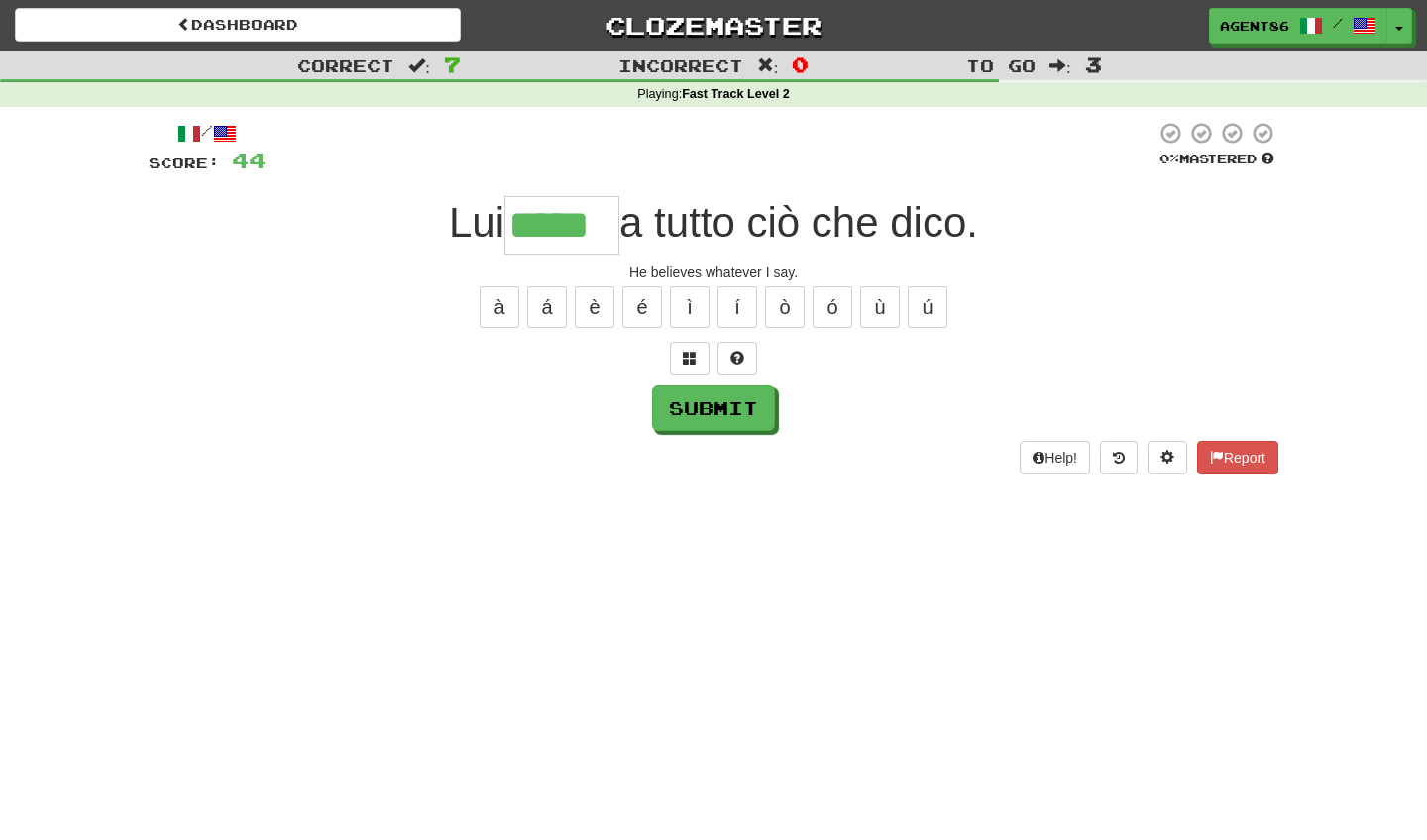type on "*****" 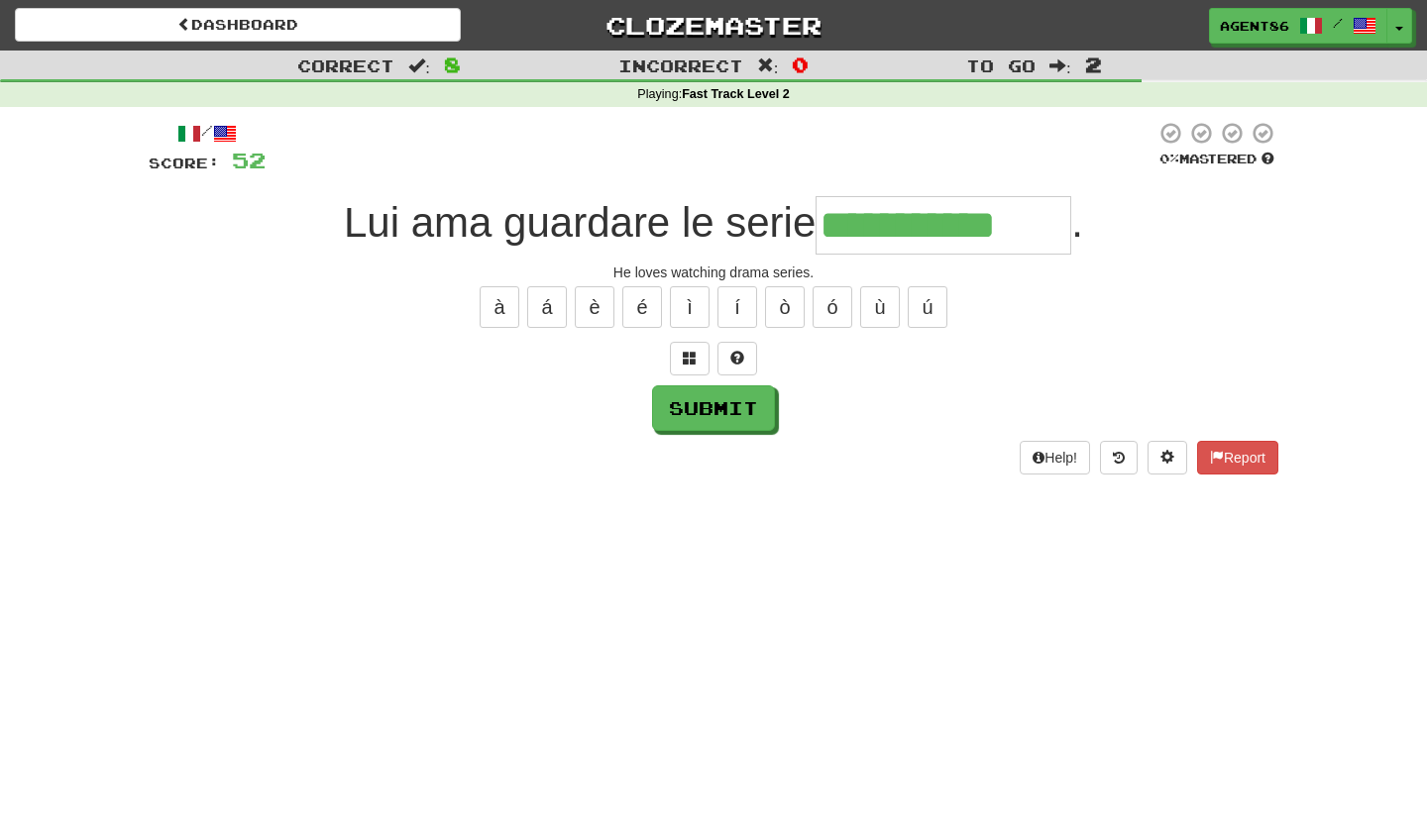 type on "**********" 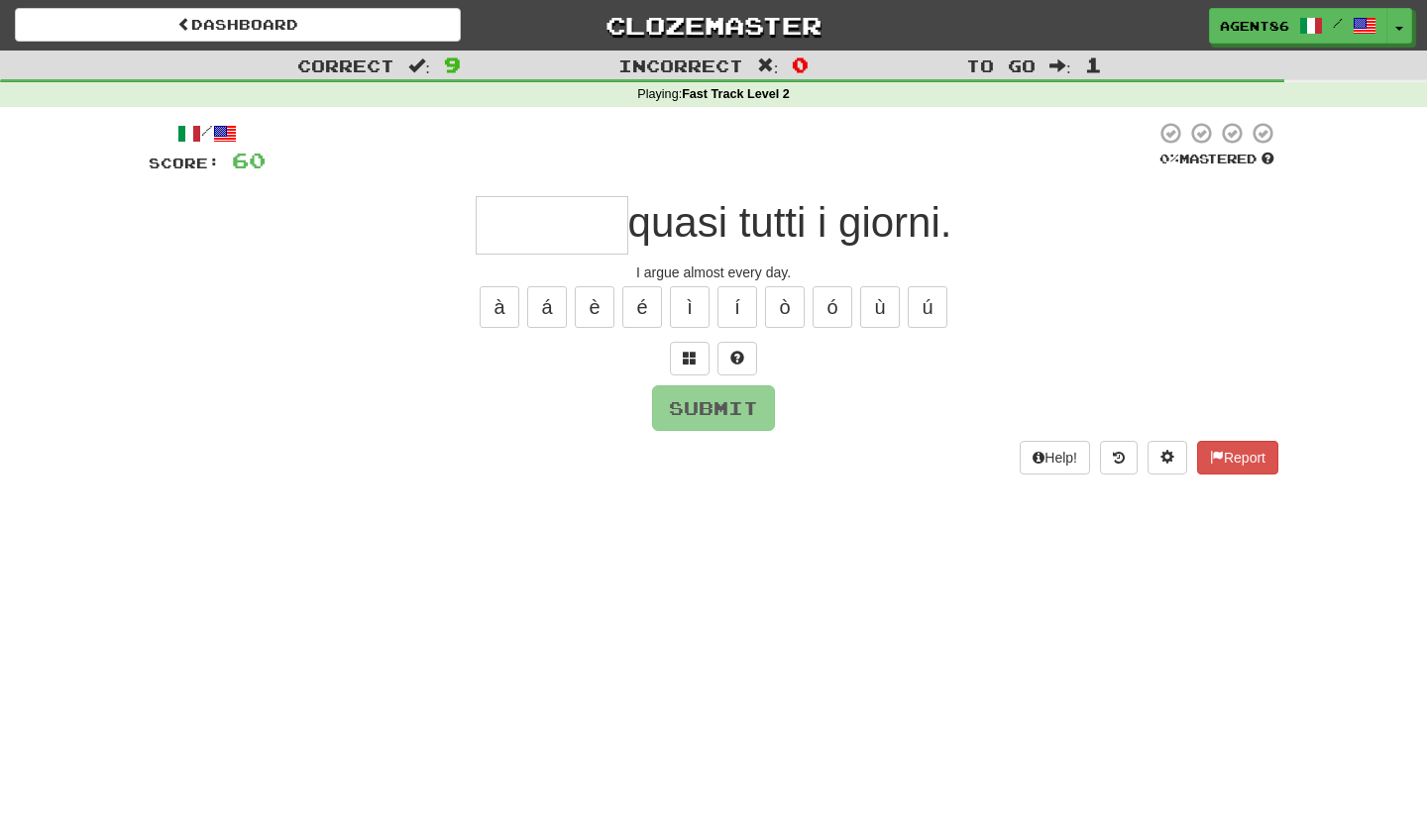 type on "*" 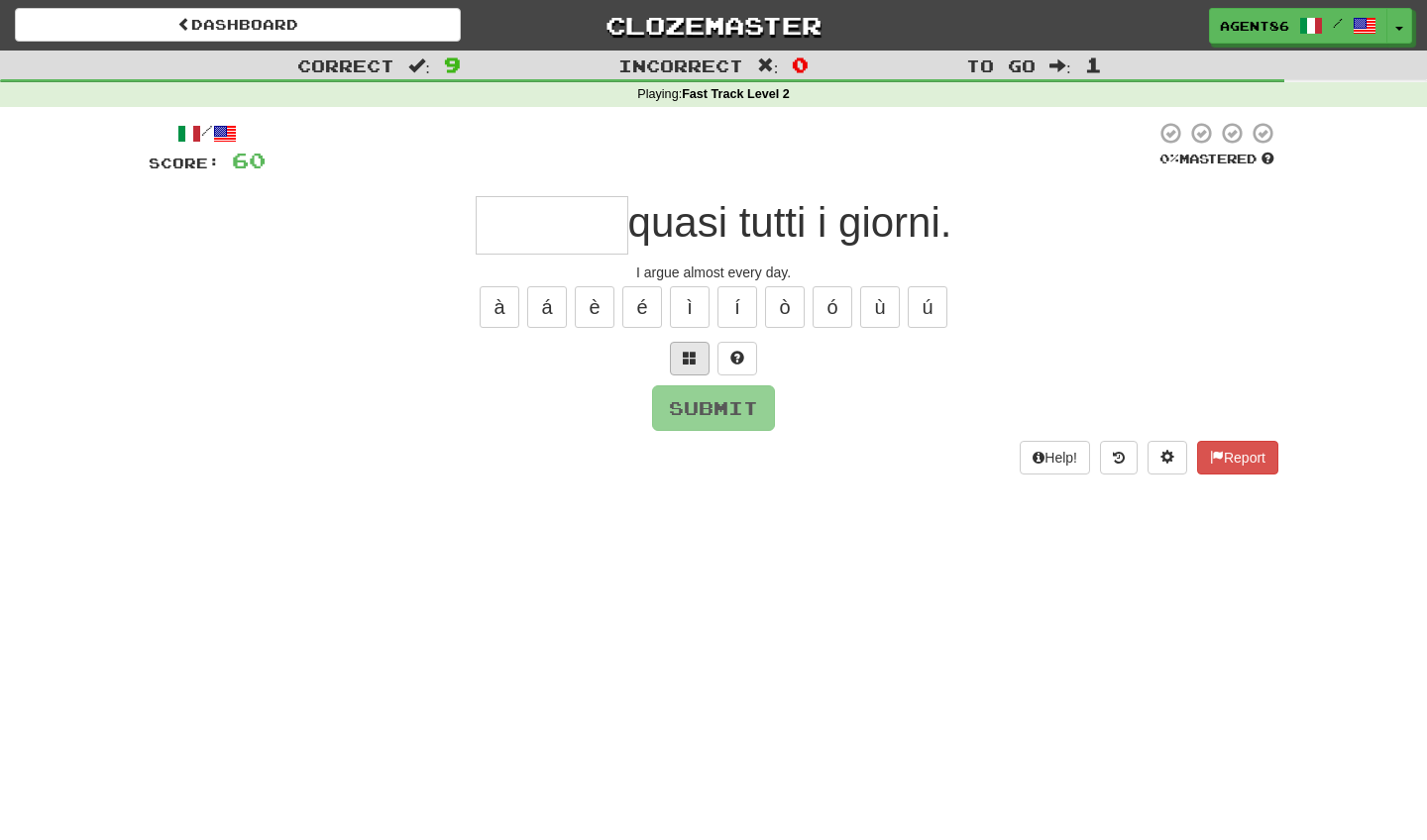 click at bounding box center (690, 359) 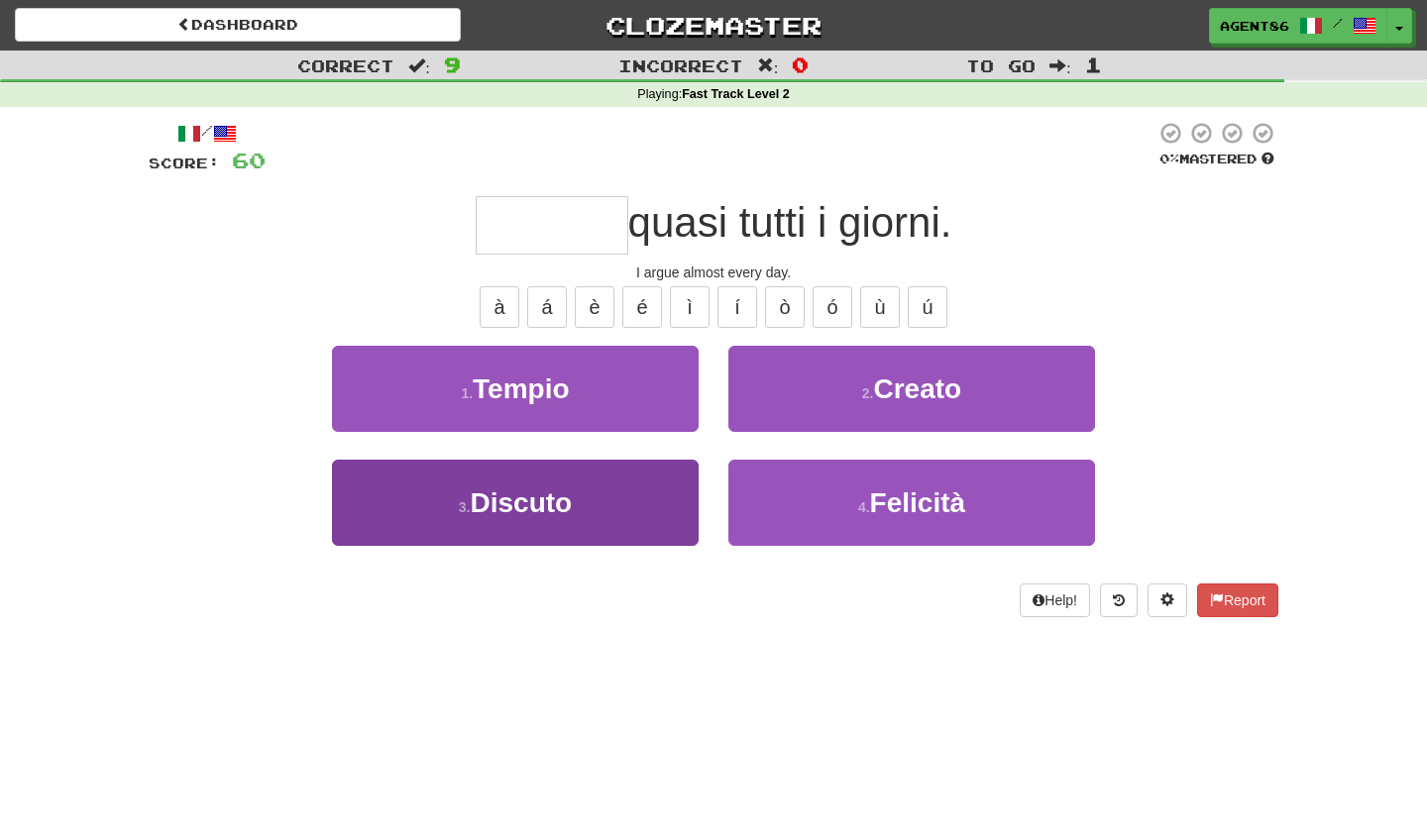 click on "3 . Discuto" at bounding box center (515, 502) 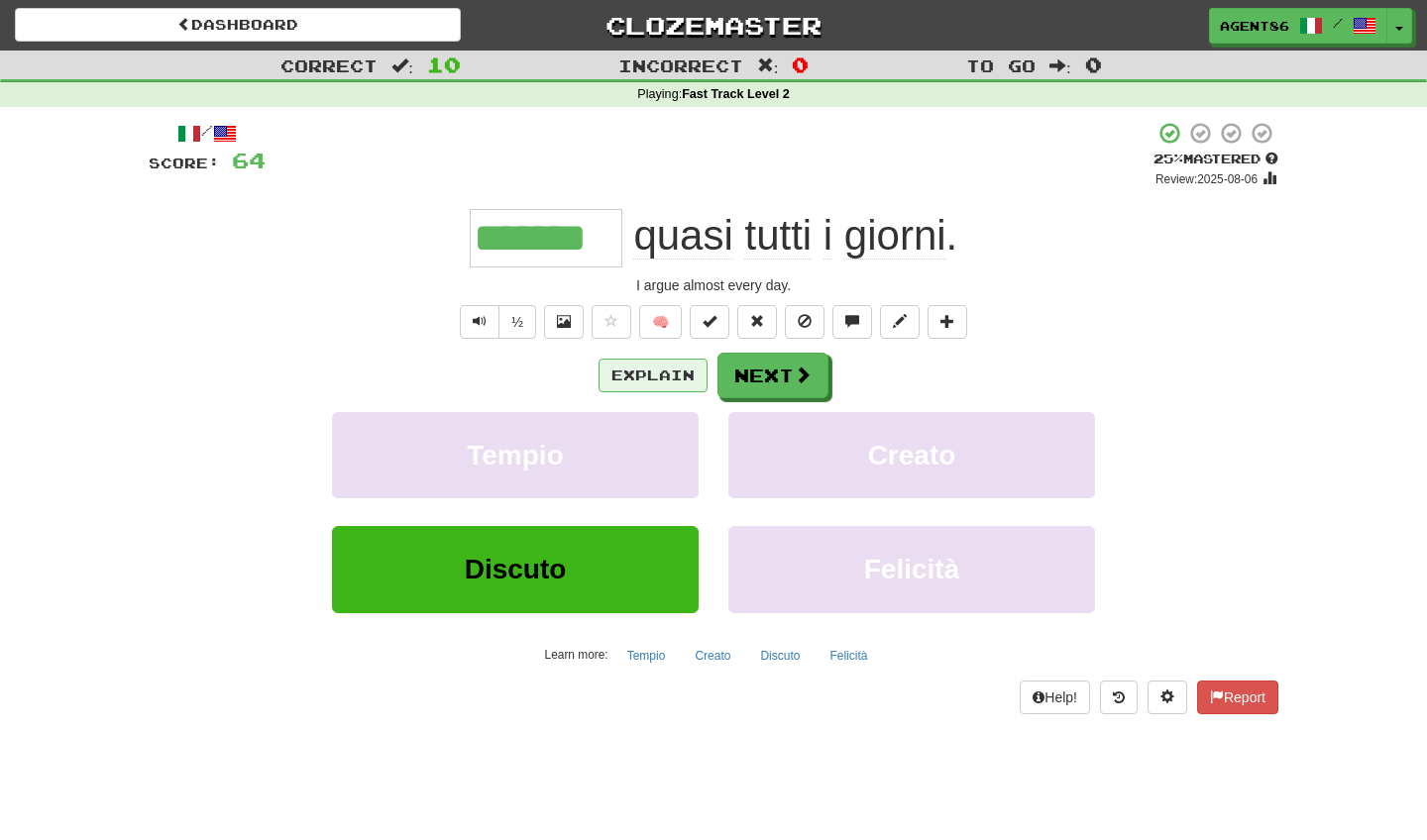 click on "Explain" at bounding box center [653, 375] 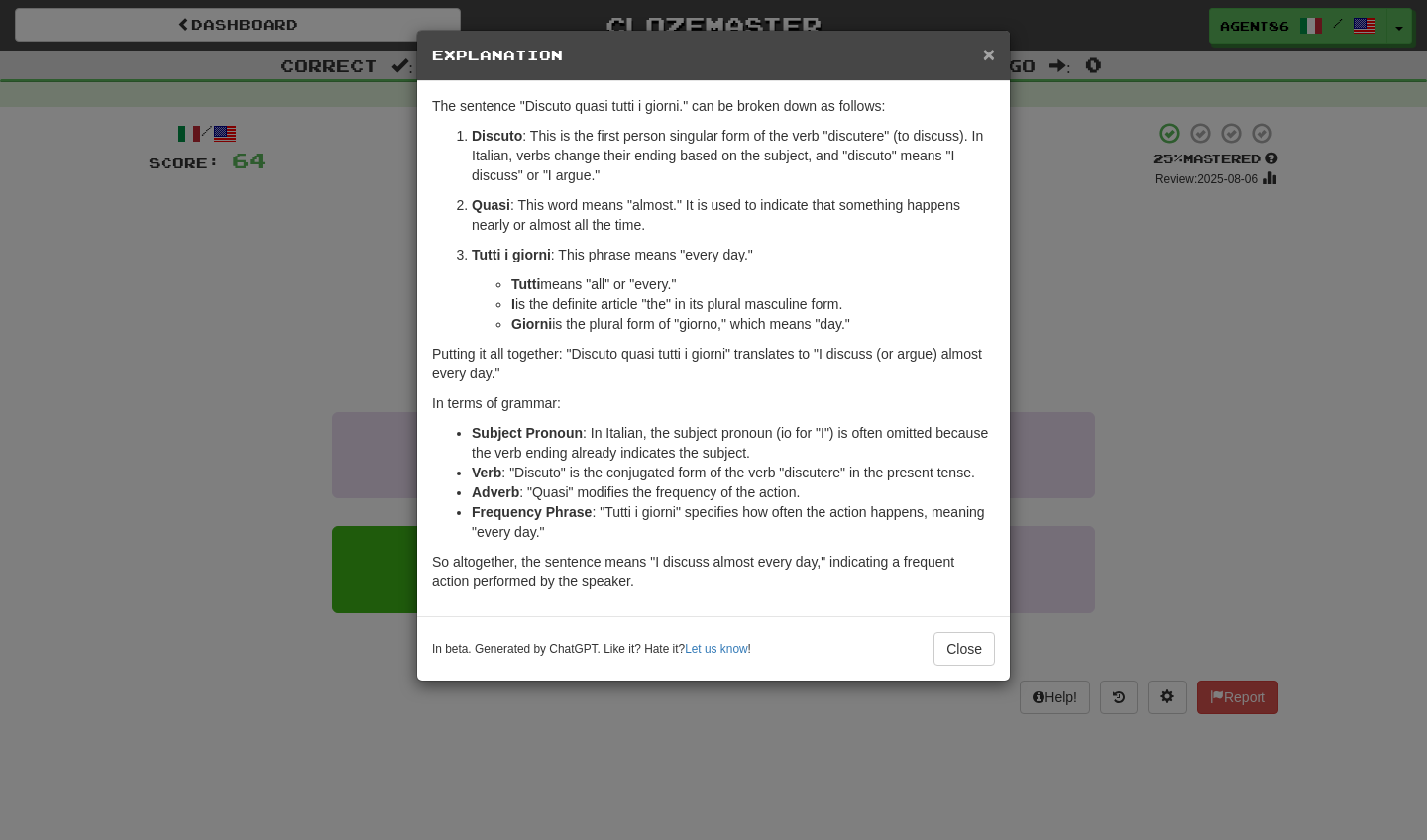 click on "×" at bounding box center (989, 53) 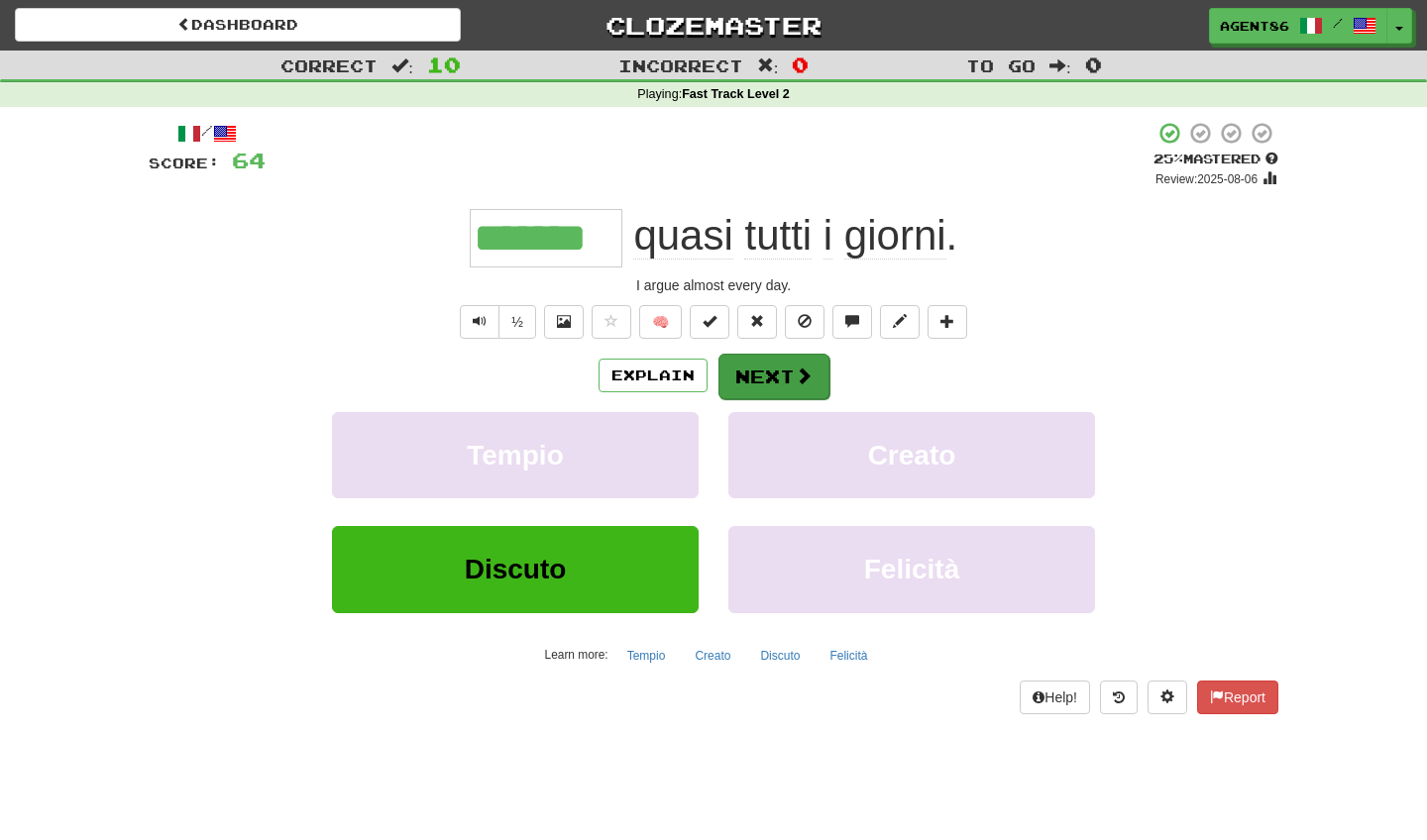 click on "Next" at bounding box center [774, 376] 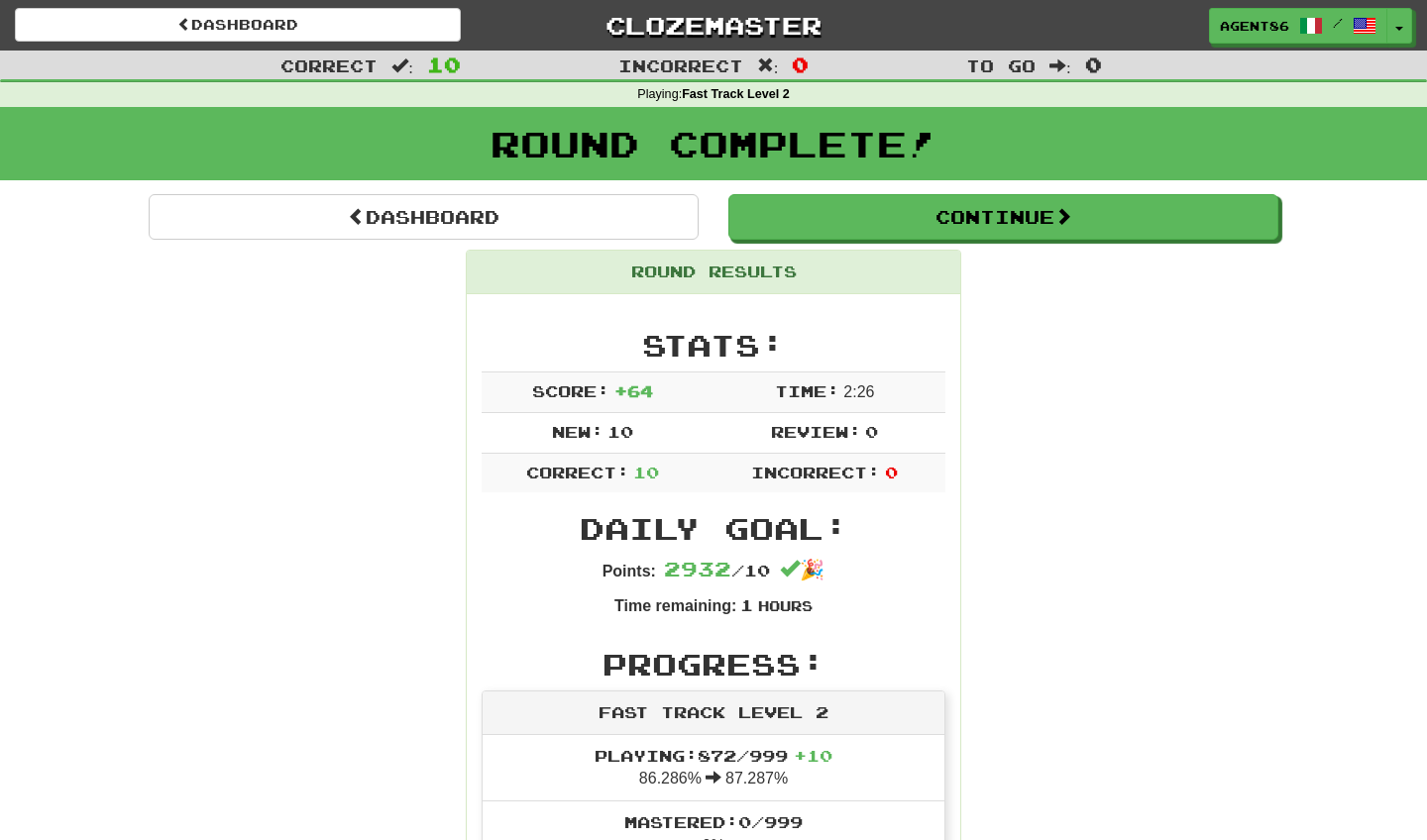 click on "Round Results Stats: Score:   + 64 Time:   2 : 26 New:   10 Review:   0 Correct:   10 Incorrect:   0 Daily Goal: Points:   2932  /  10  🎉 Time remaining: 1   Hours Progress: Fast Track Level 2 Playing:  872  /  999 + 10 86.286% 87.287% Mastered:  0  /  999 0% Ready for Review:  0  /  Level:  61 581  points to level  62  - keep going! Ranked:  16 th  this week ( 980  points to  15 th ) Sentences:  Report Ha scelto un  titolo  per il suo libro. She chose a title for her book.  Report Lui sa giocare a  baseball . He can play baseball.  Report La  cerimonia  è stata semplice. The ceremony was simple.  Report Che  disastro ! What a disaster!  Report Mary è una principessa  fatina . Mary is a fairy princess.  Report Il Natale si  avvicina . Christmas is approaching.  Report Tom  caricò  la sua pistola. Tom loaded his gun.  Report Lui  crede  a tutto ciò che dico. He believes whatever I say.  Report Lui ama guardare le serie  drammatiche . He loves watching drama series.  Report Discuto  quasi tutti i giorni." at bounding box center [714, 1176] 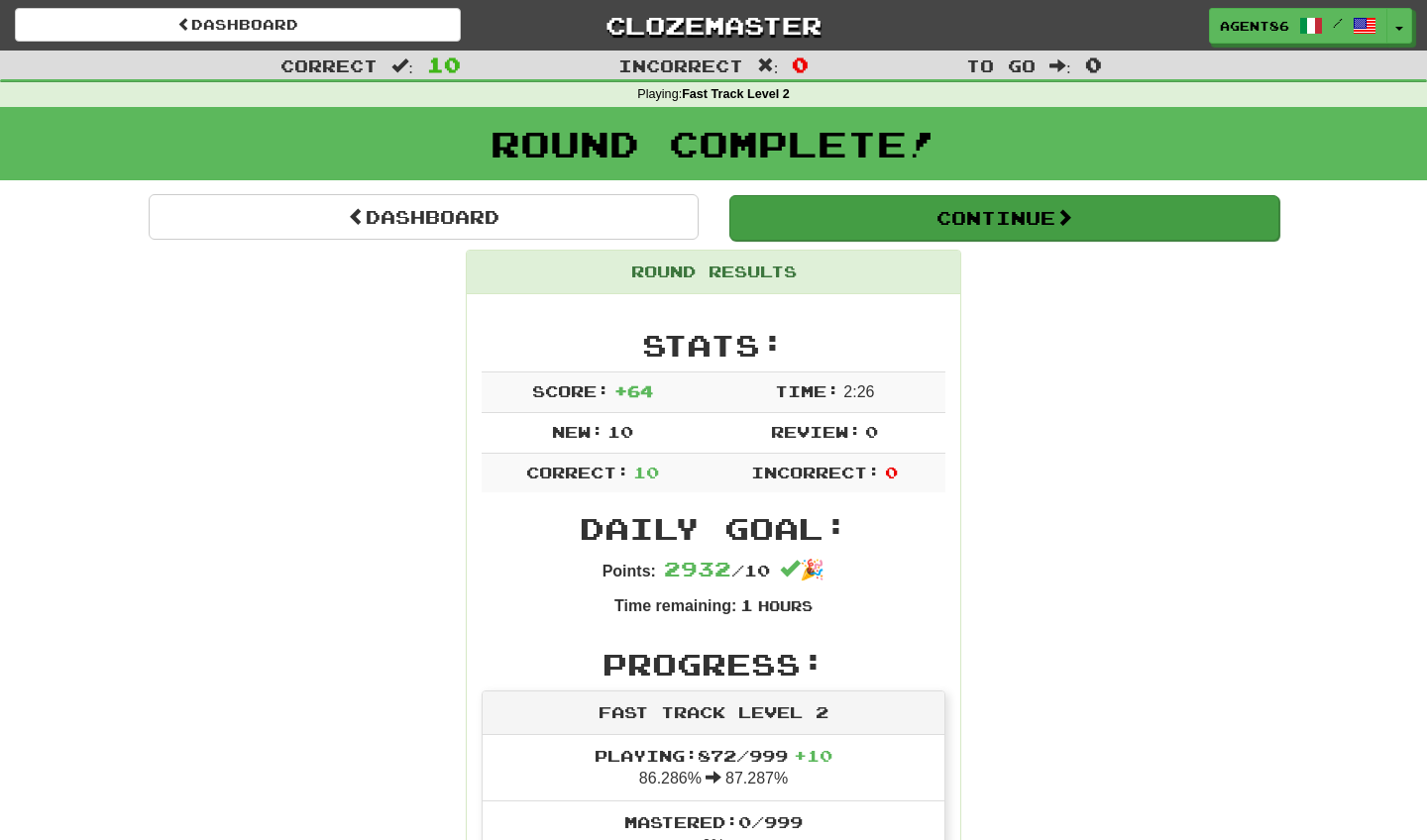 click on "Continue" at bounding box center (1004, 218) 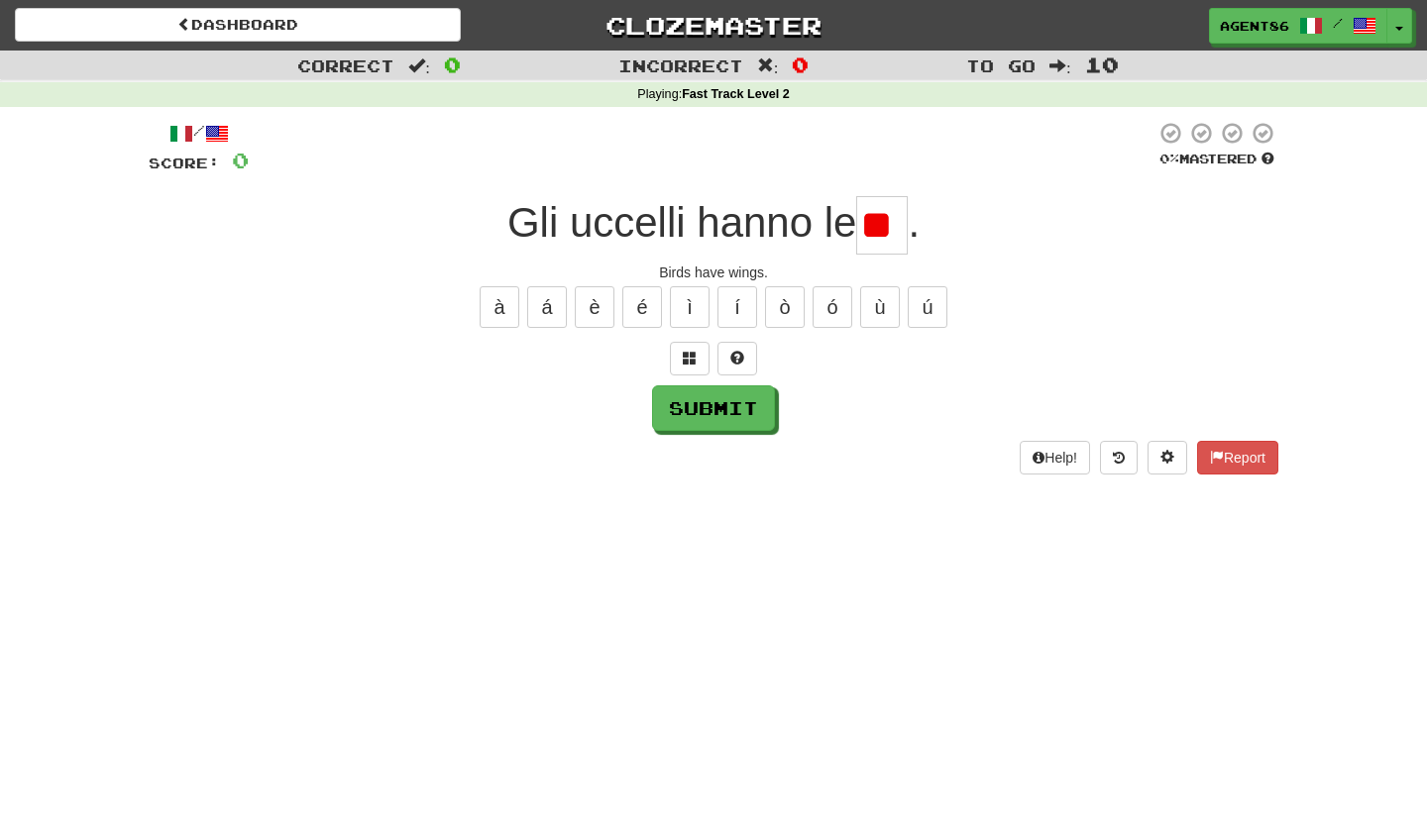 type on "*" 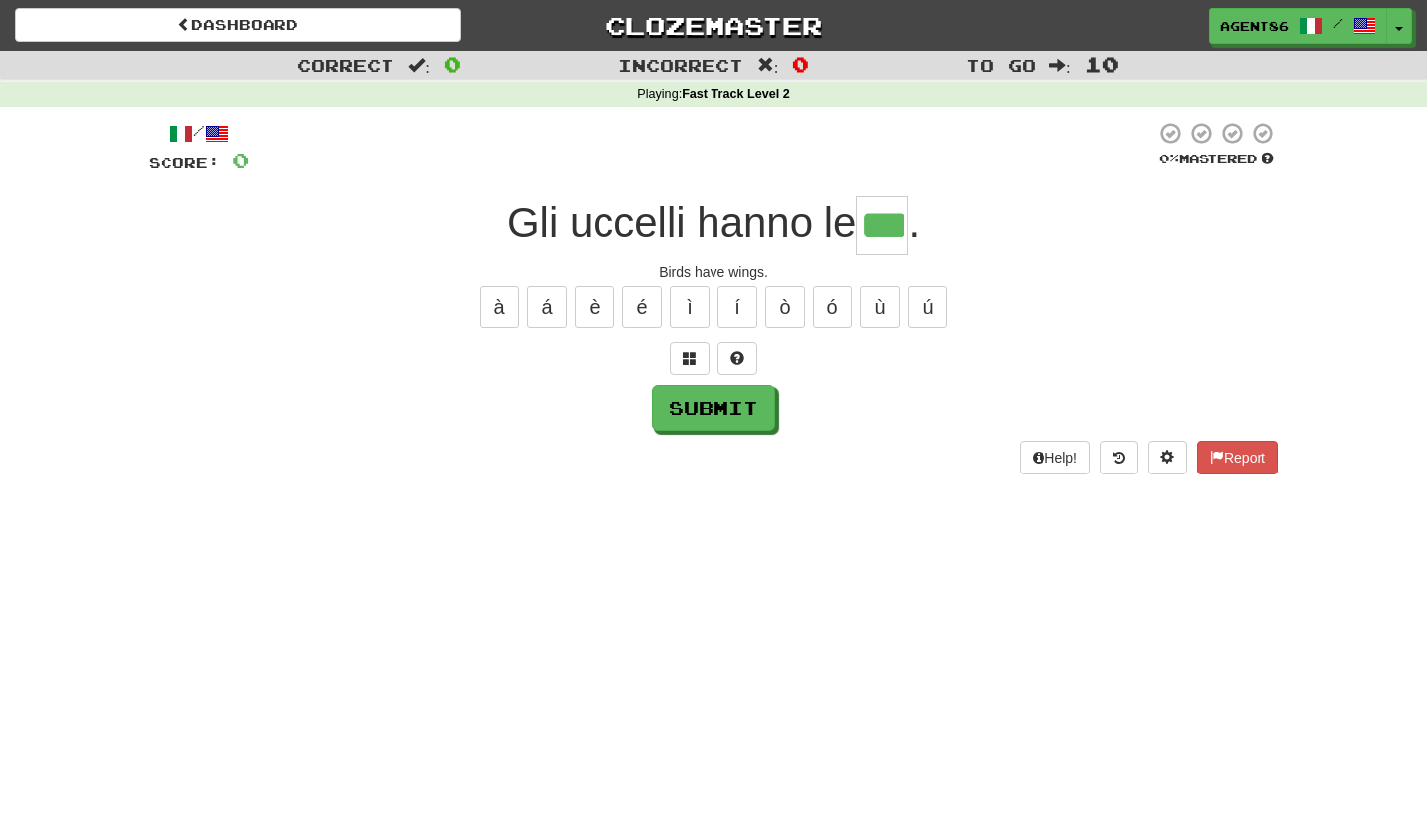 type on "***" 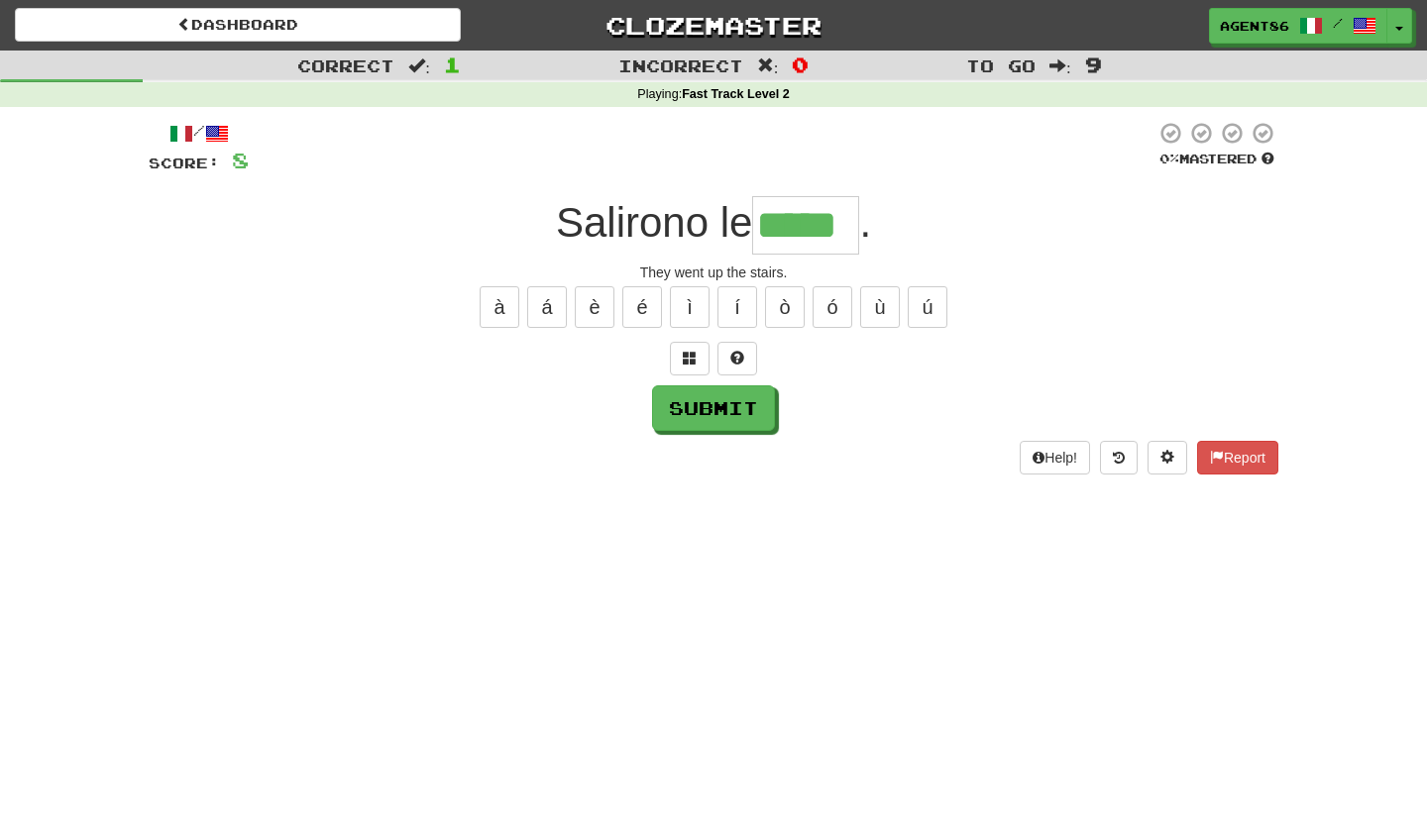 type on "*****" 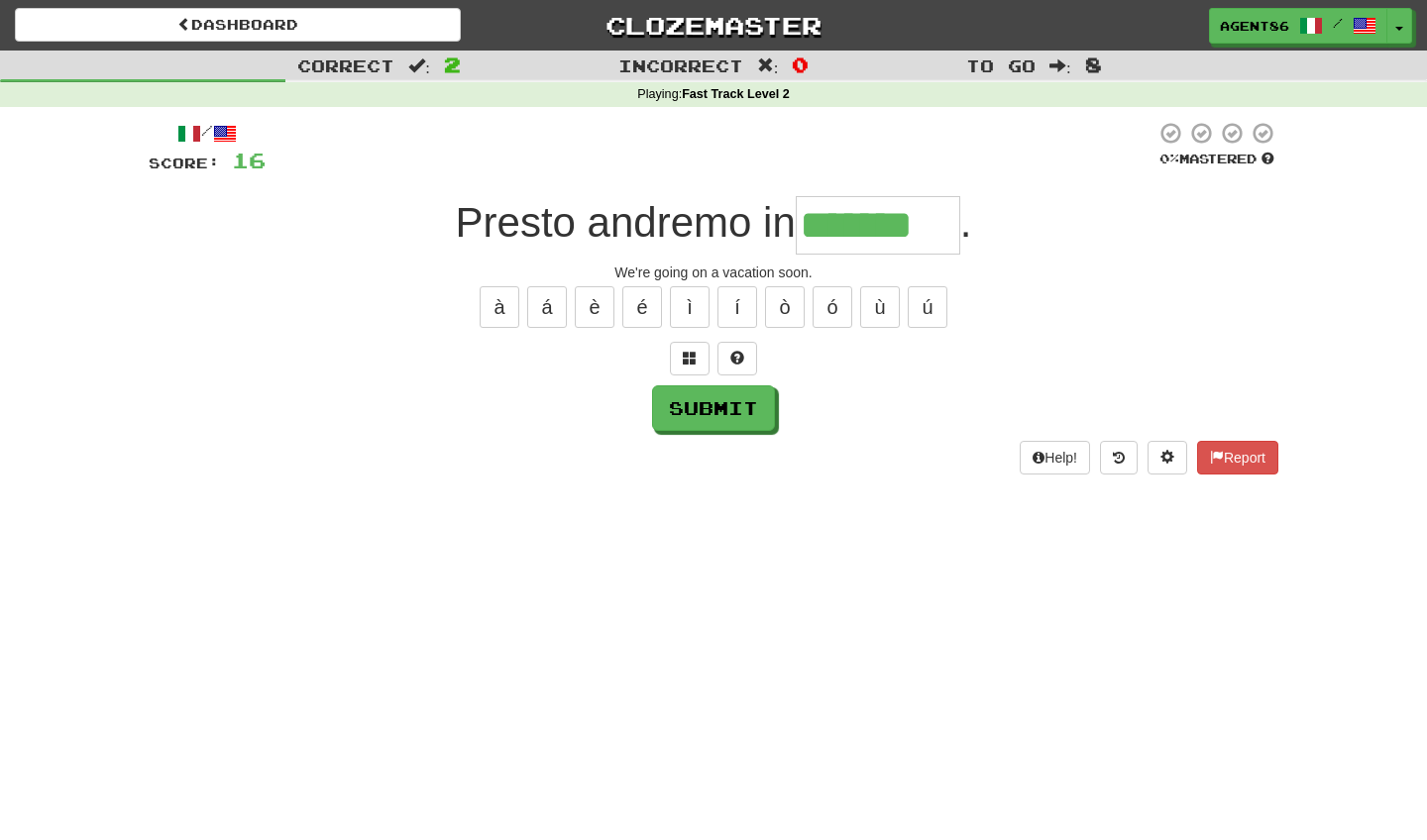 type on "*******" 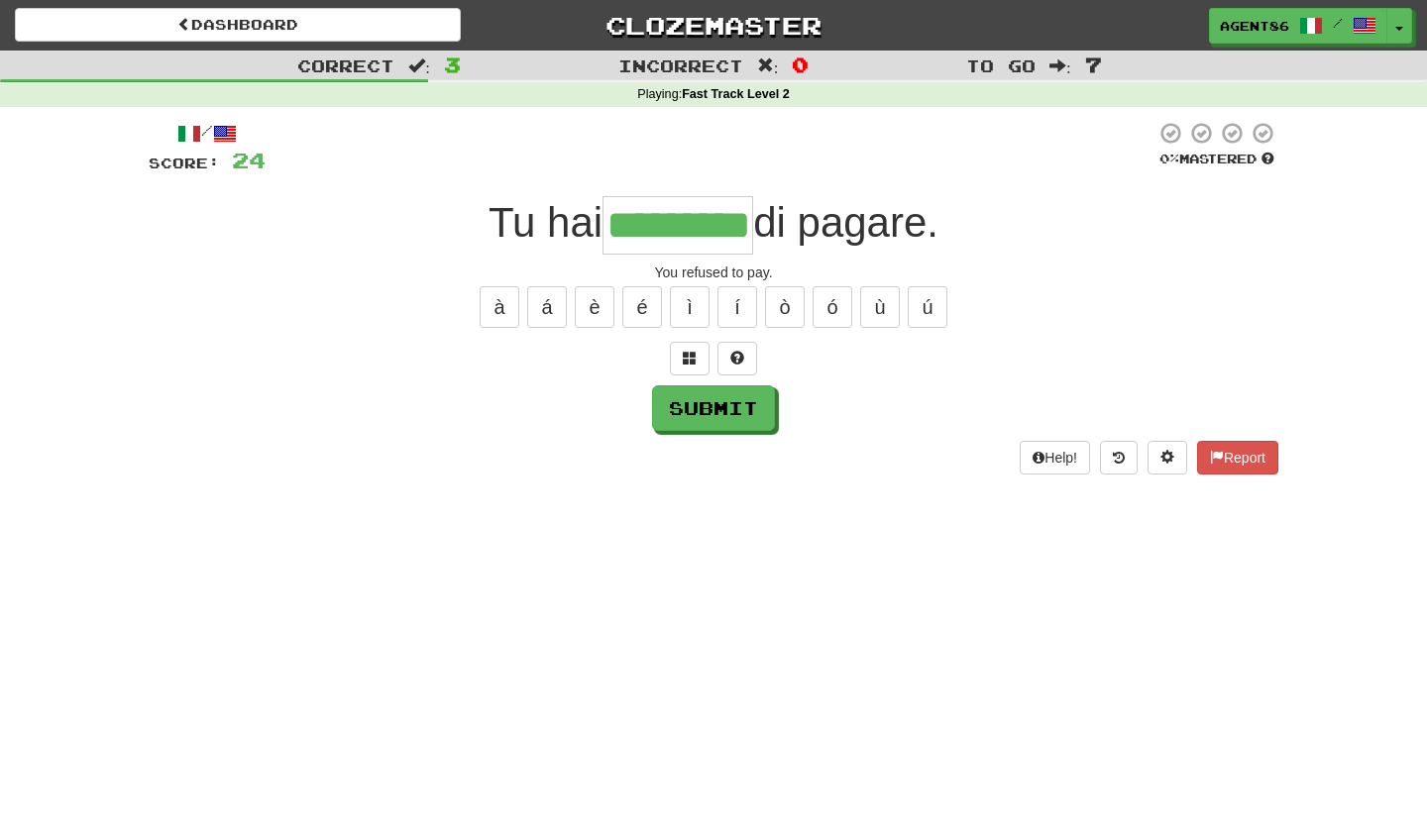 type on "*********" 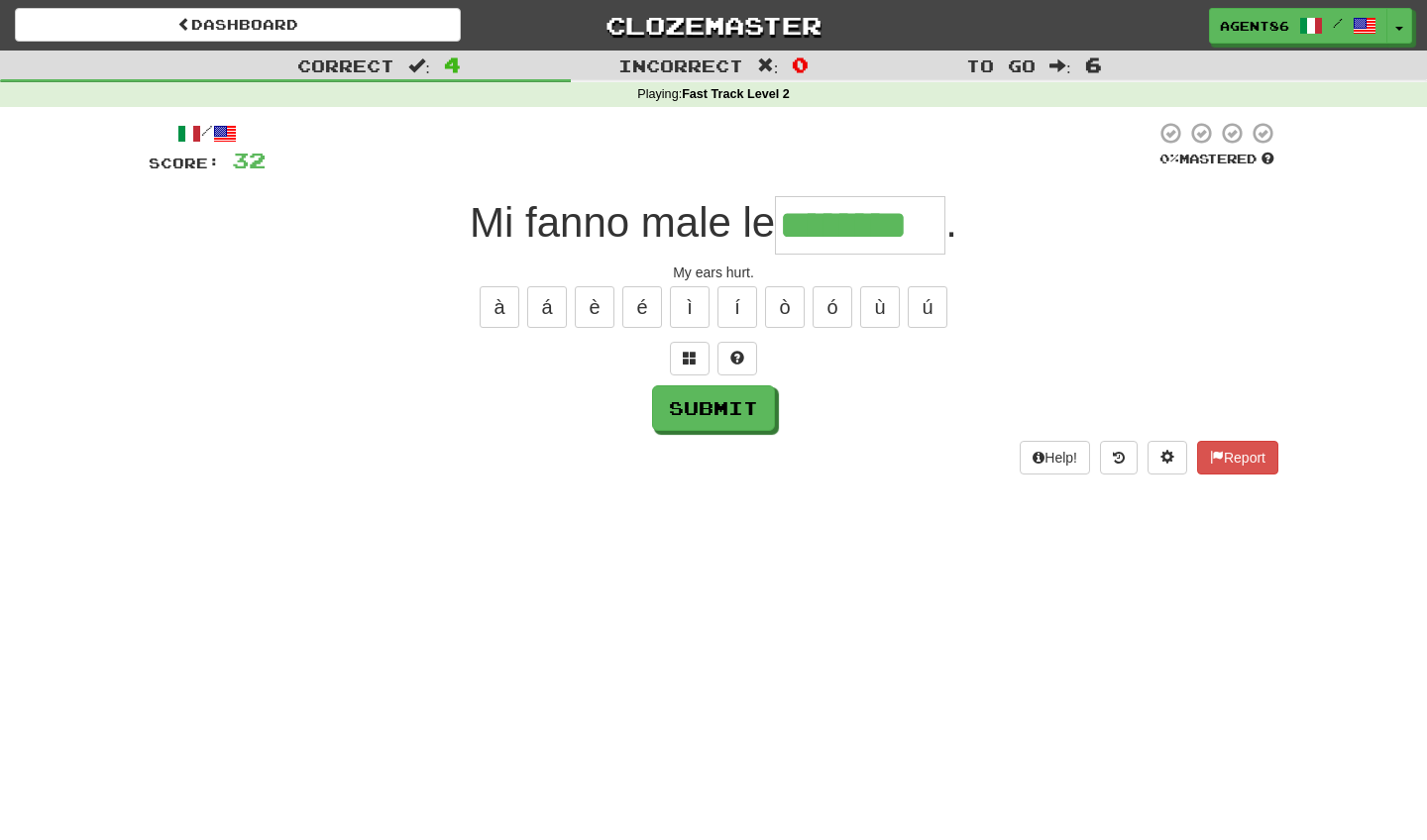 type on "********" 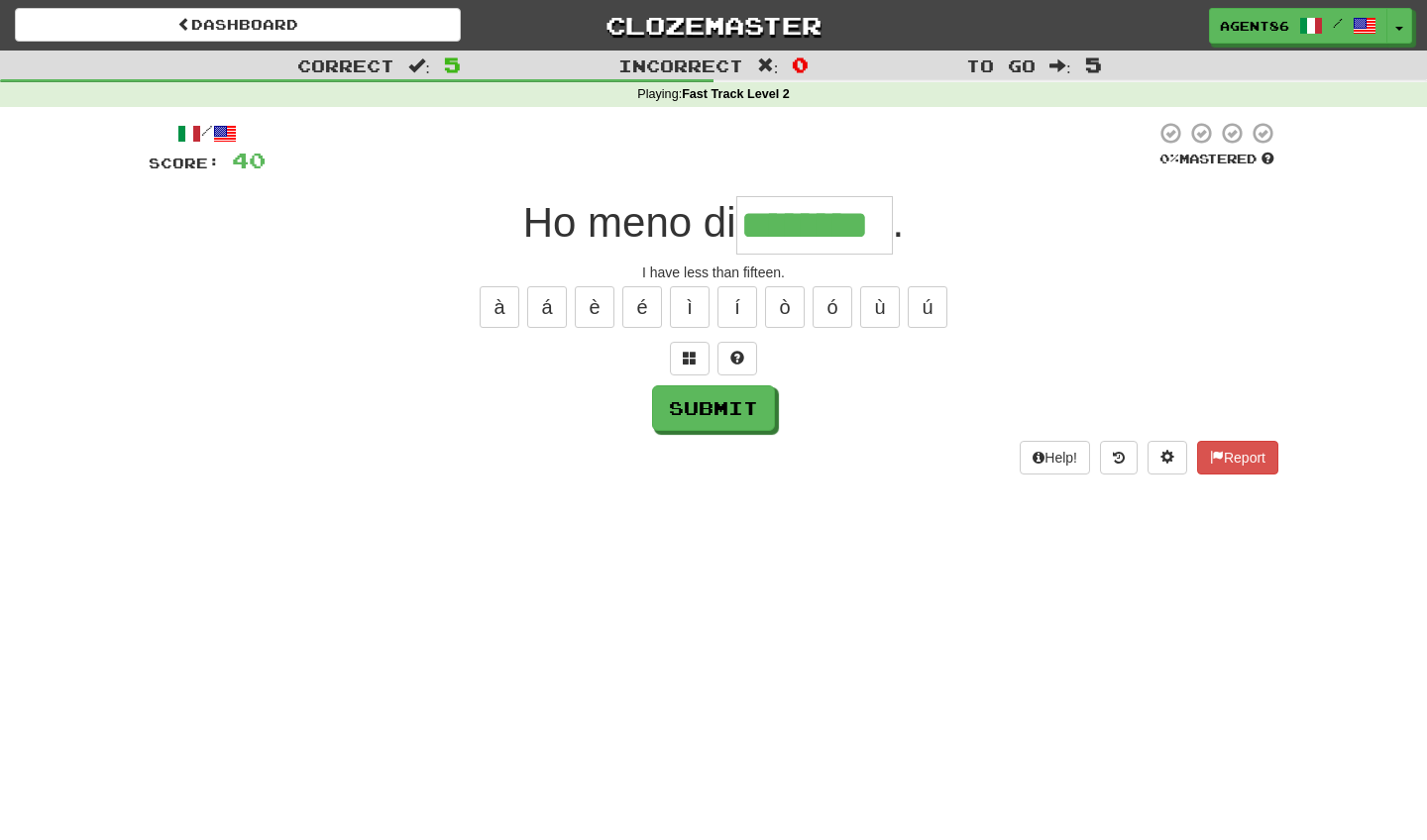 type on "********" 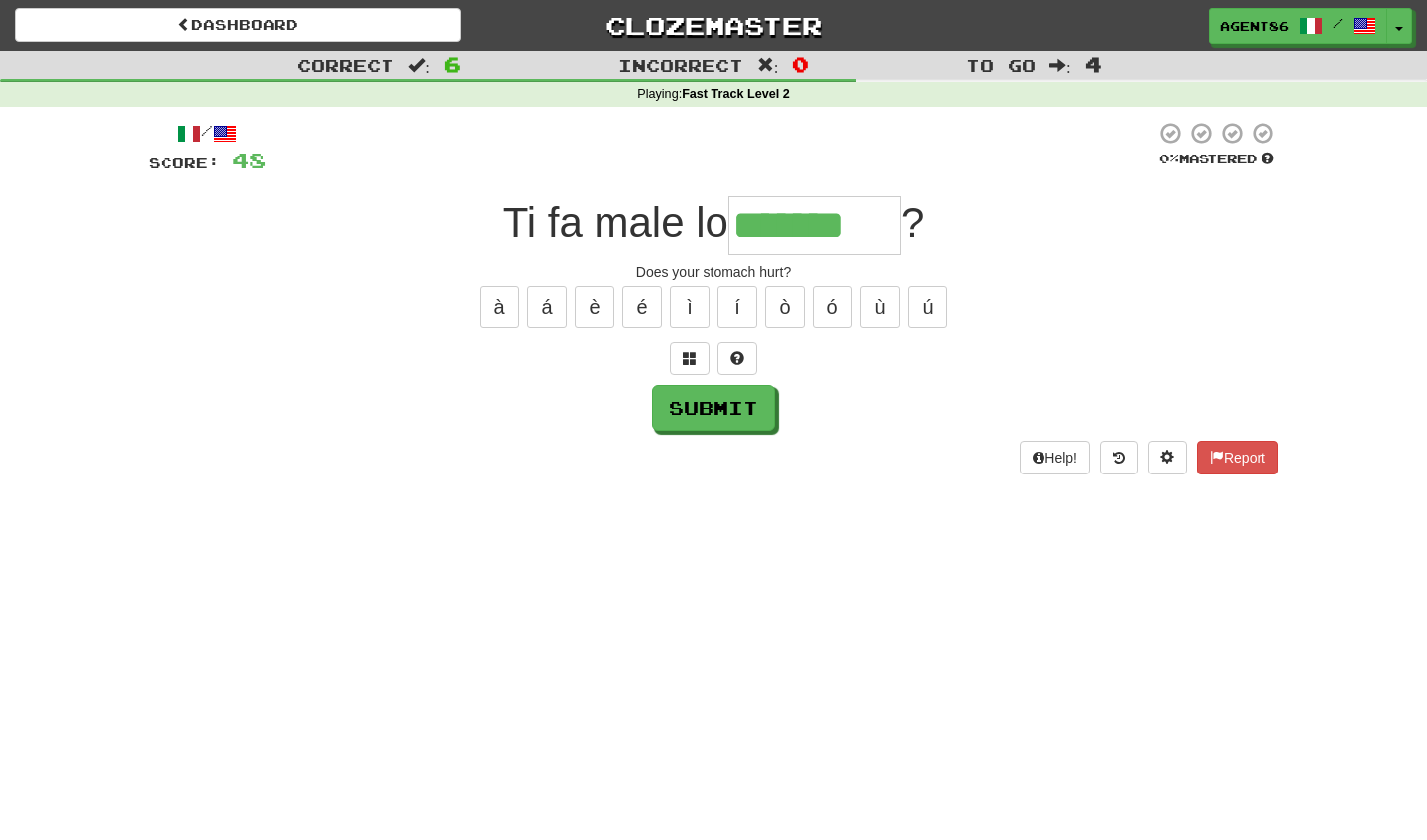 type on "*******" 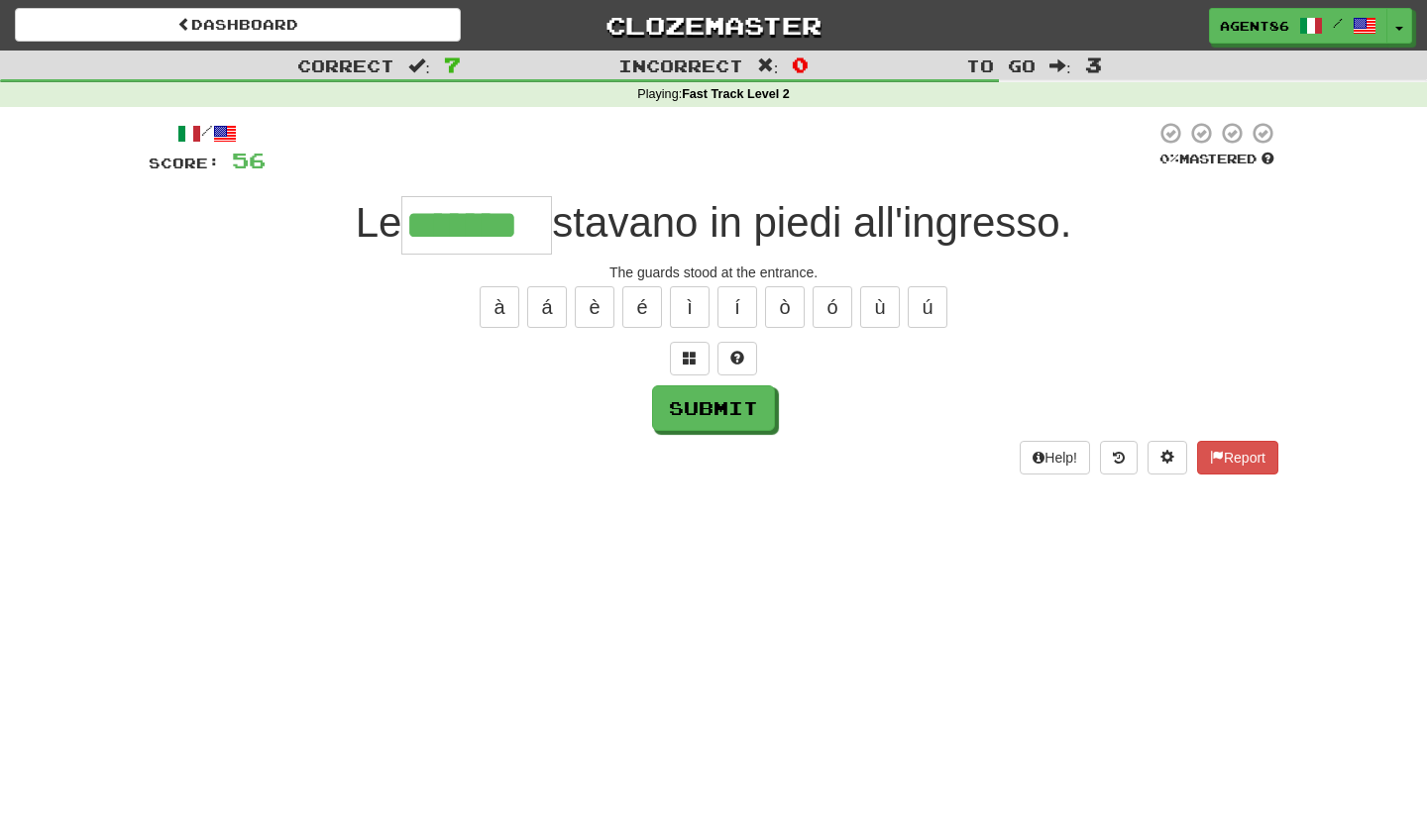 type on "*******" 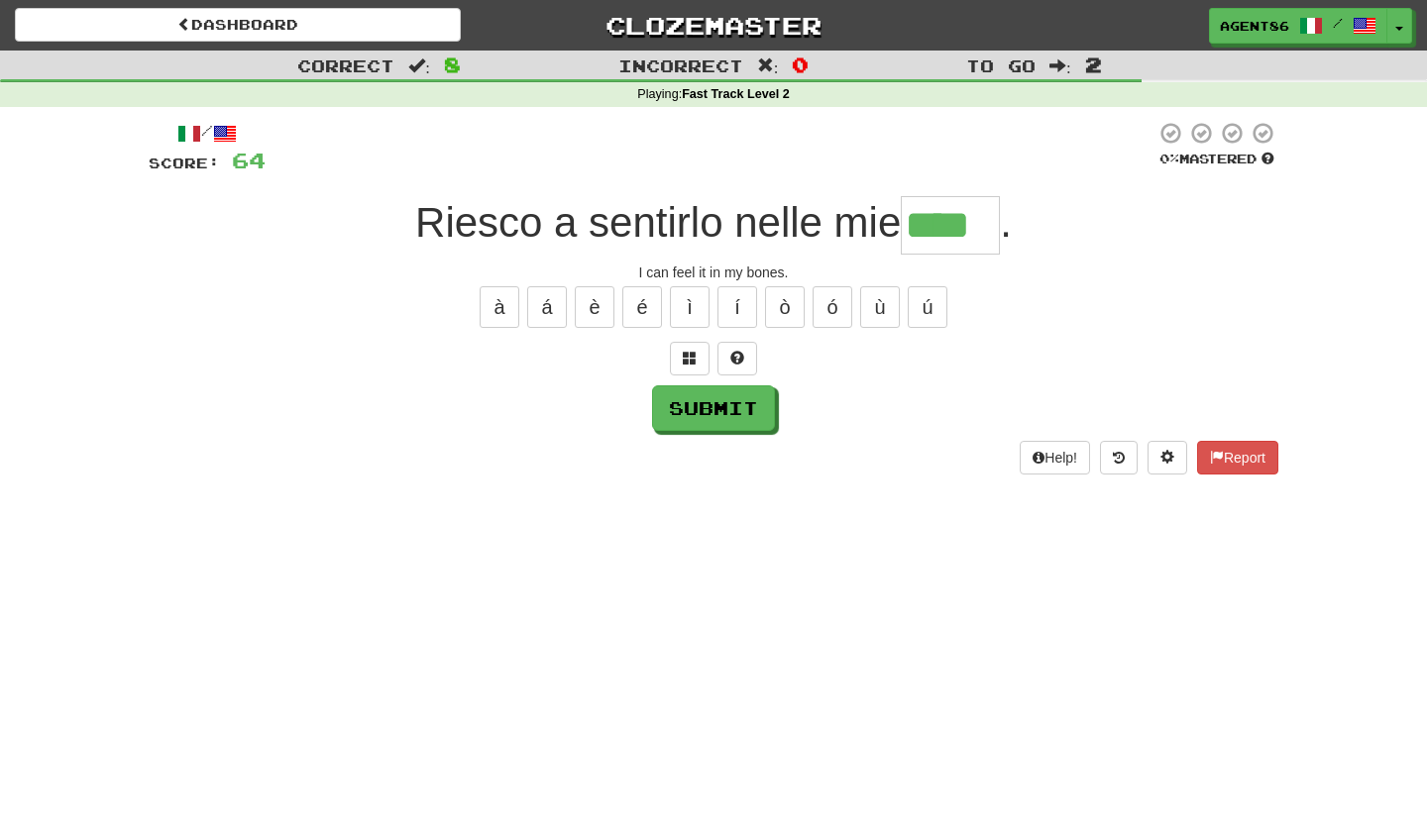 type on "****" 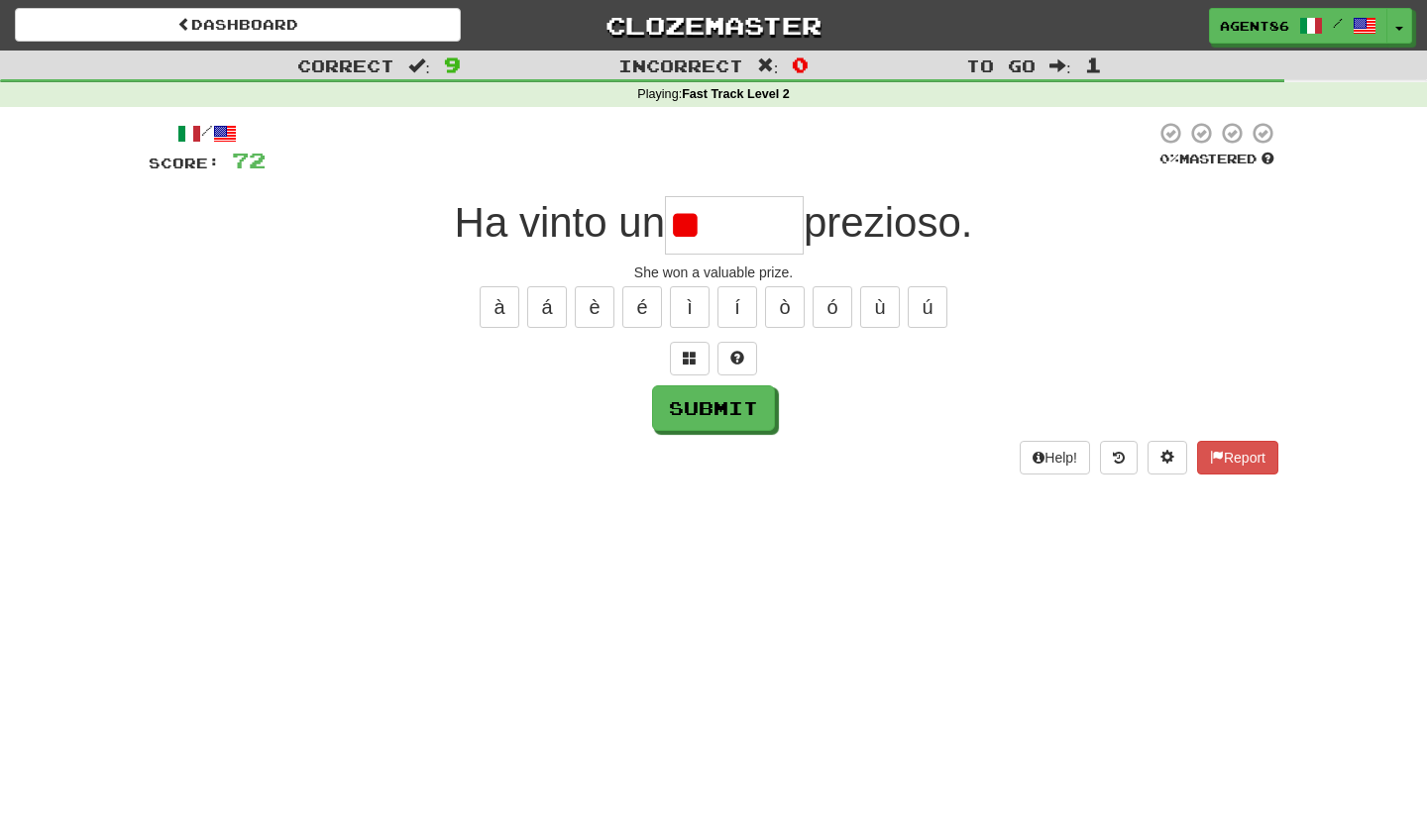 type on "*" 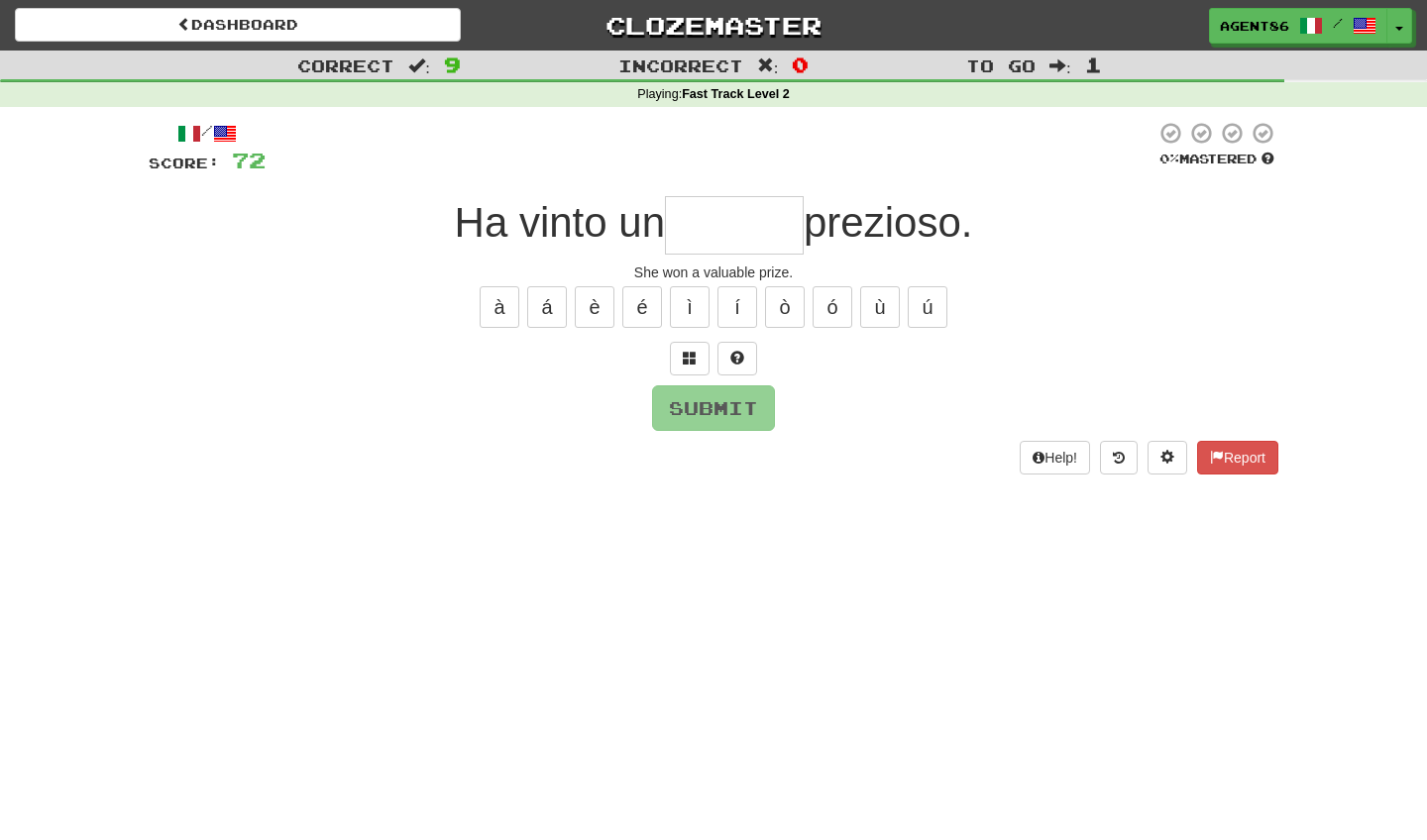 type on "*" 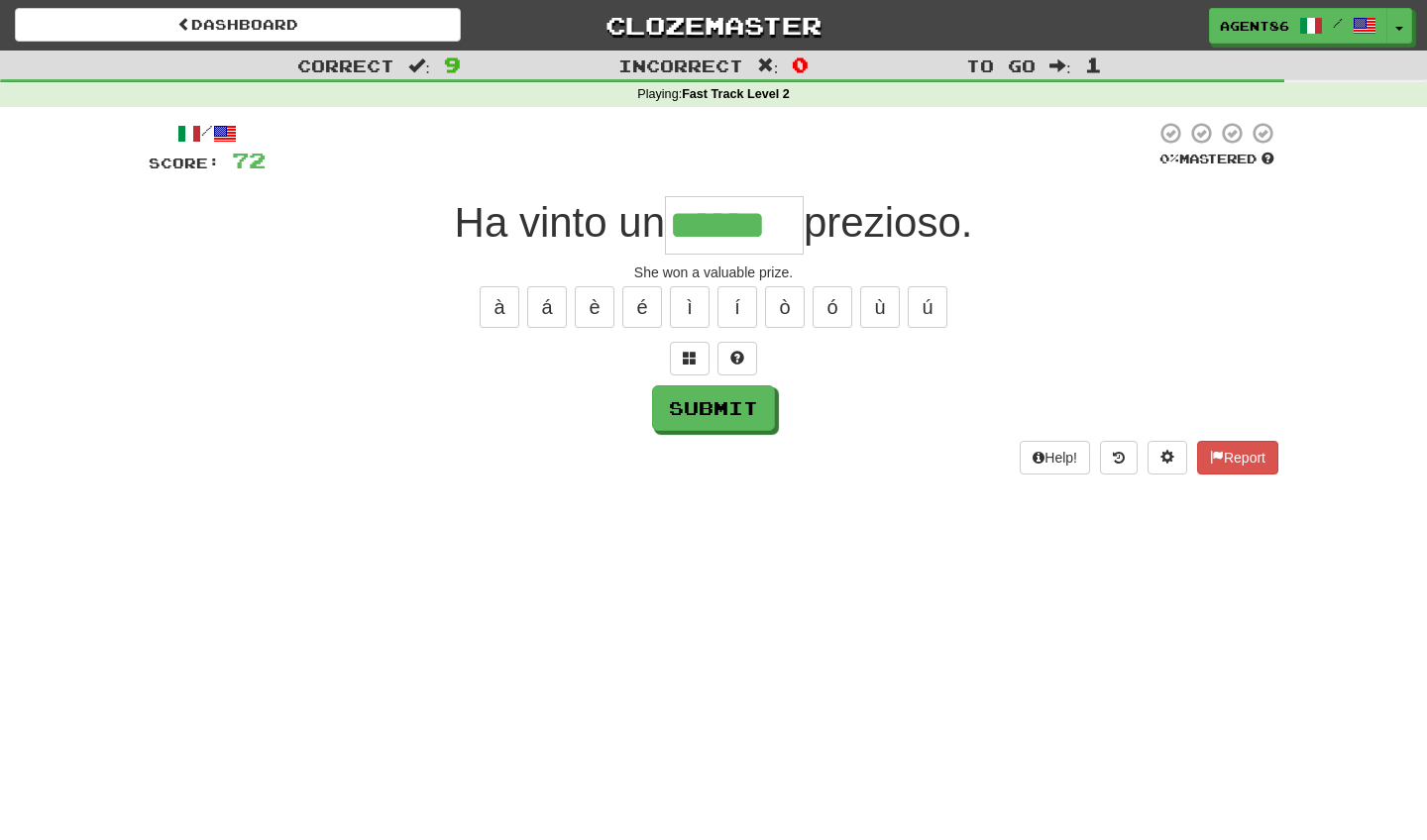 type on "******" 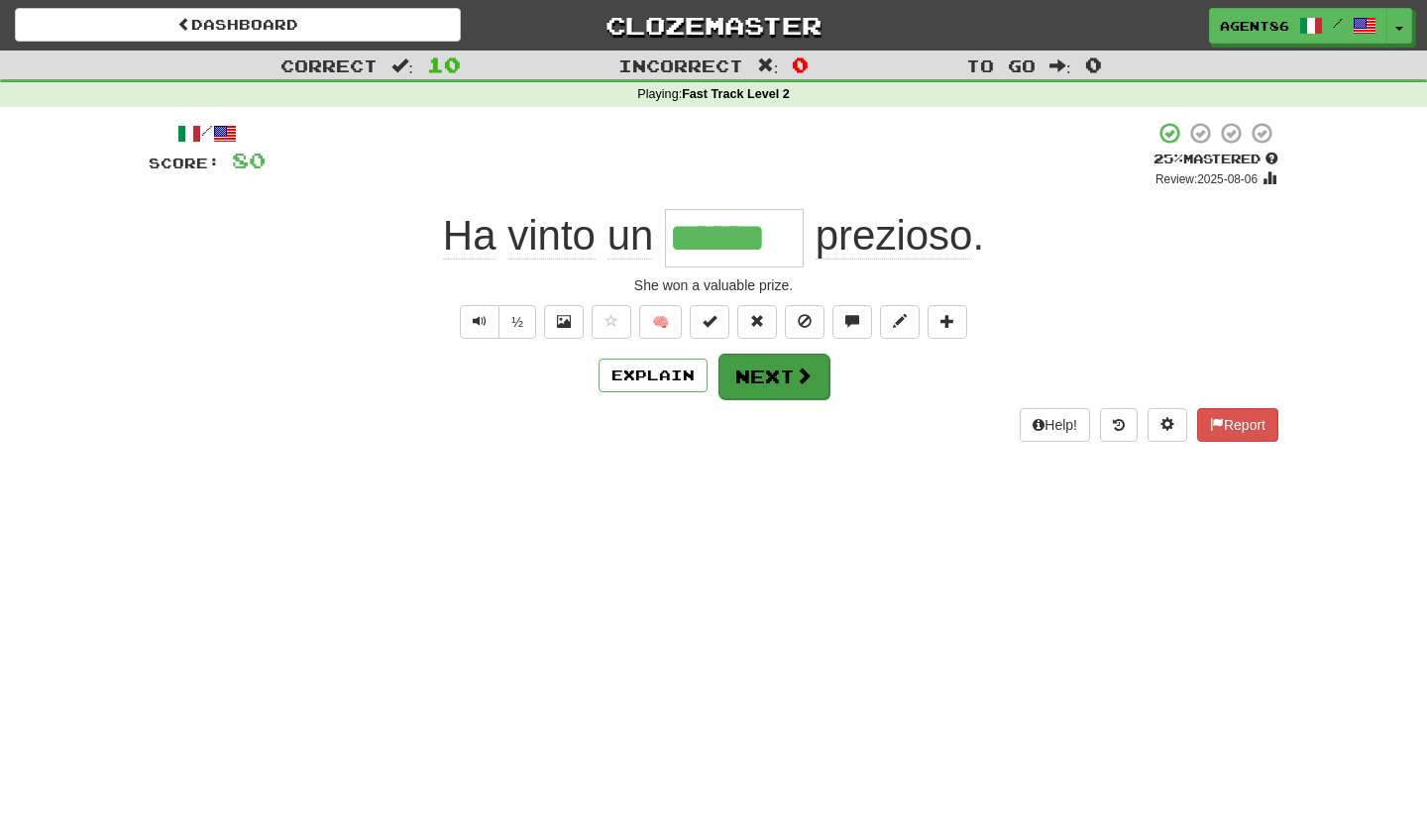 click on "Next" at bounding box center (774, 376) 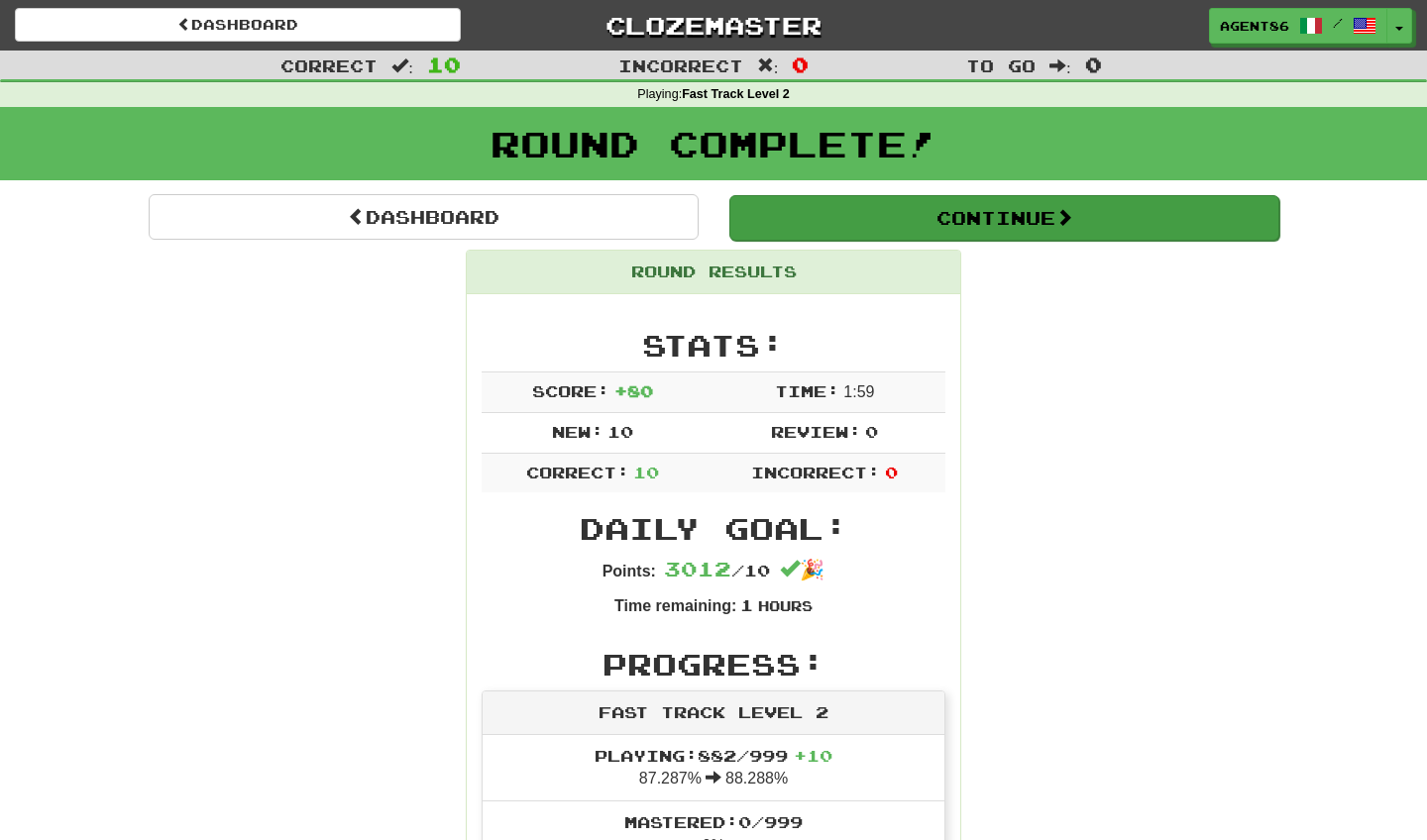 click on "Continue" at bounding box center [1004, 218] 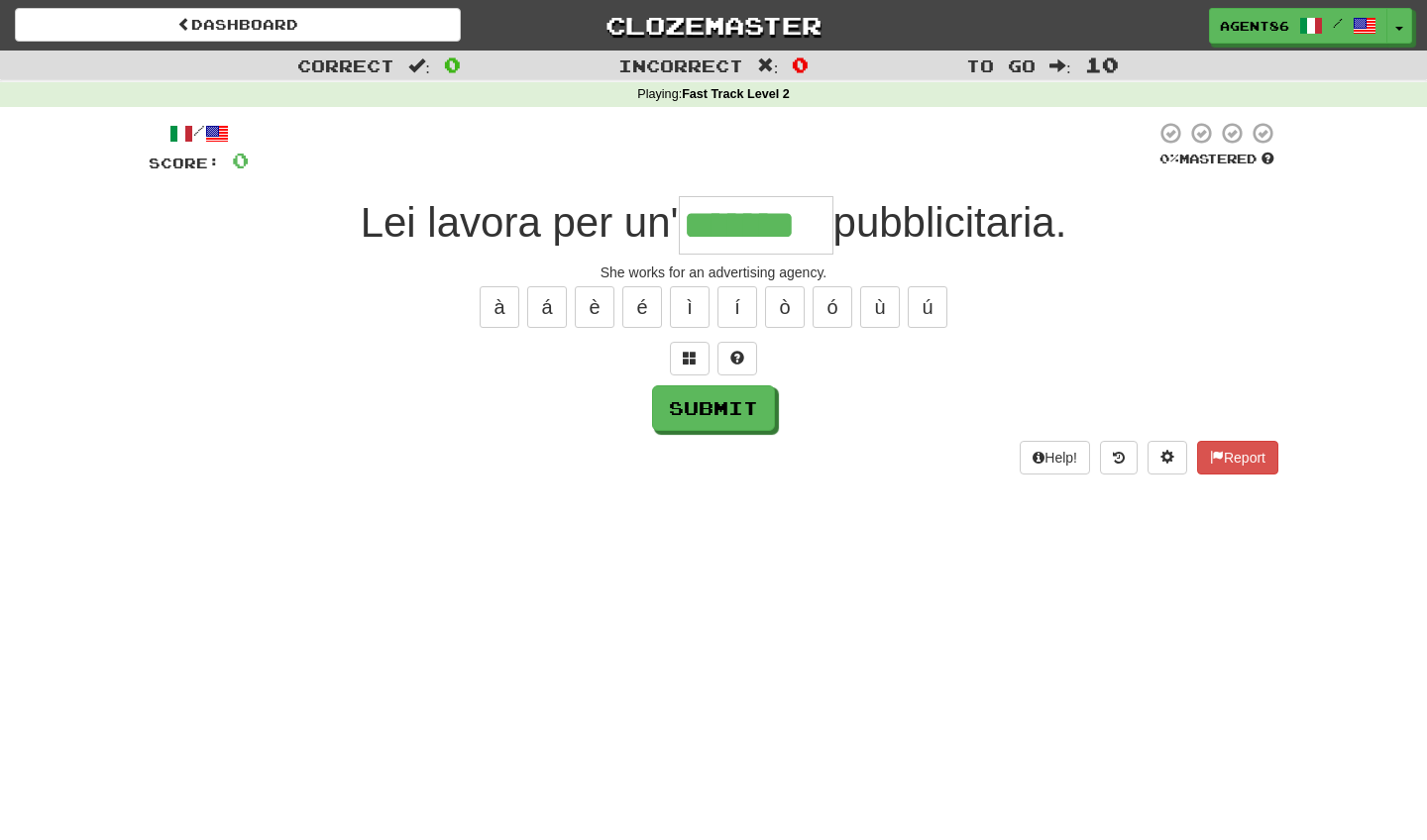 type on "*******" 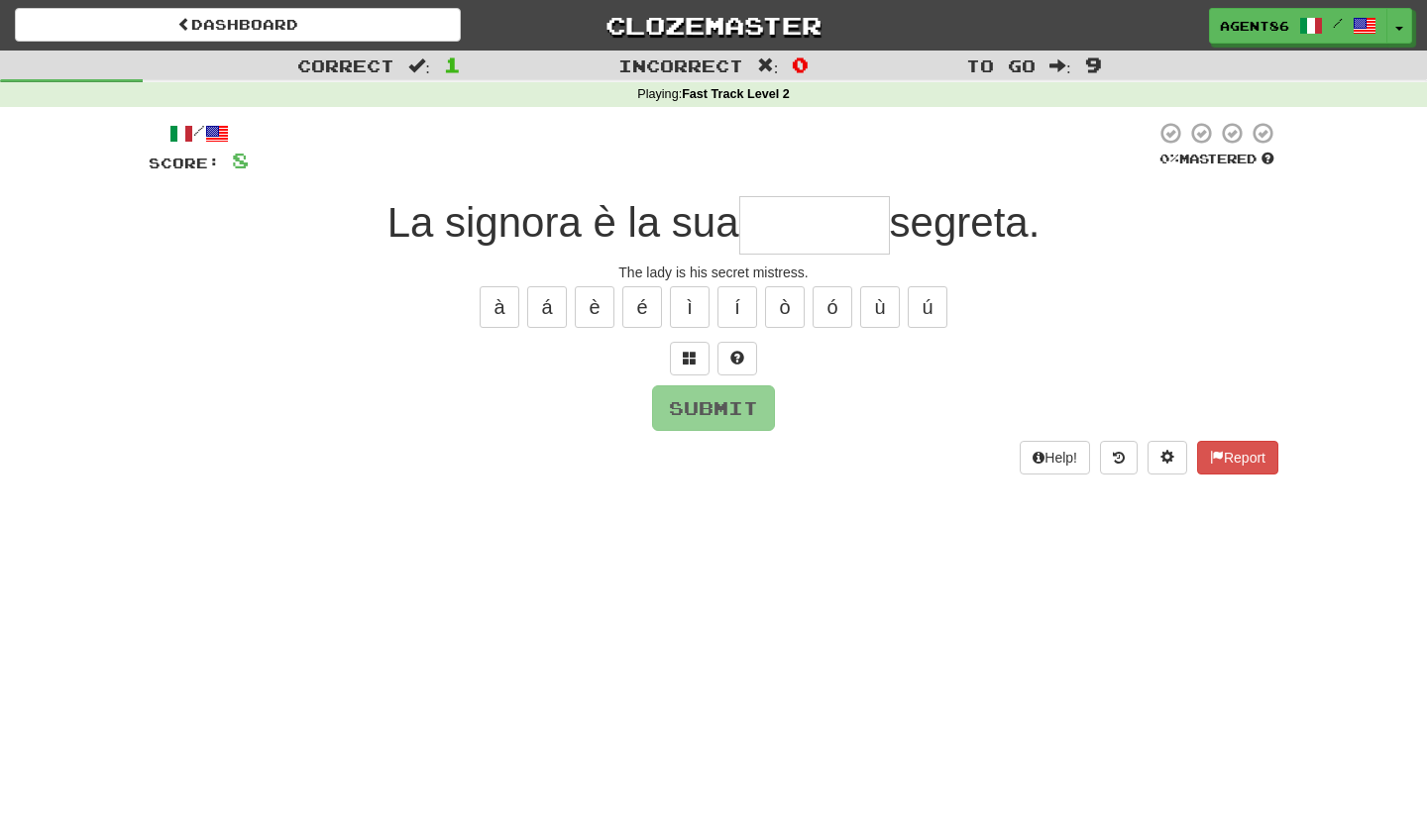 type on "*" 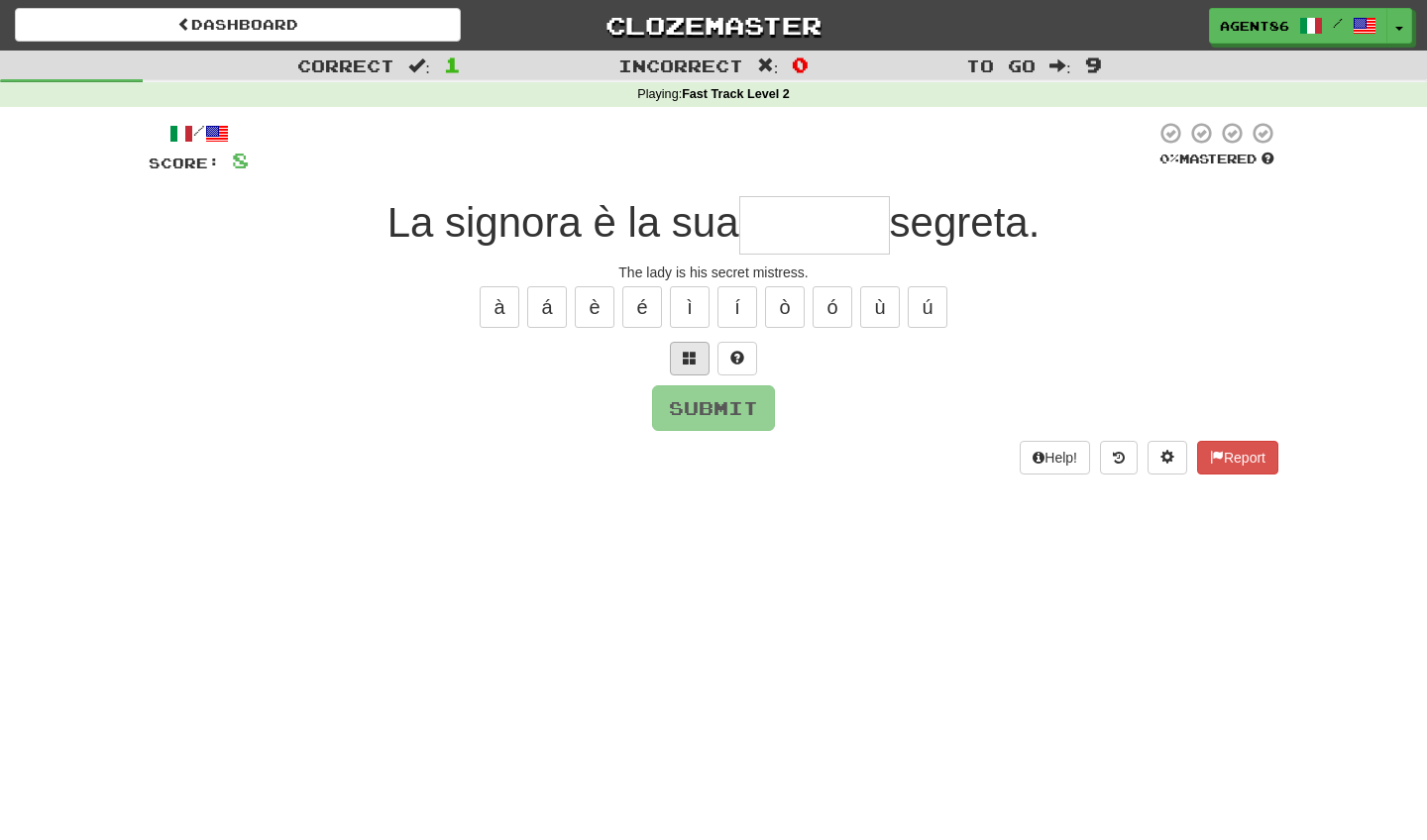 click at bounding box center (690, 358) 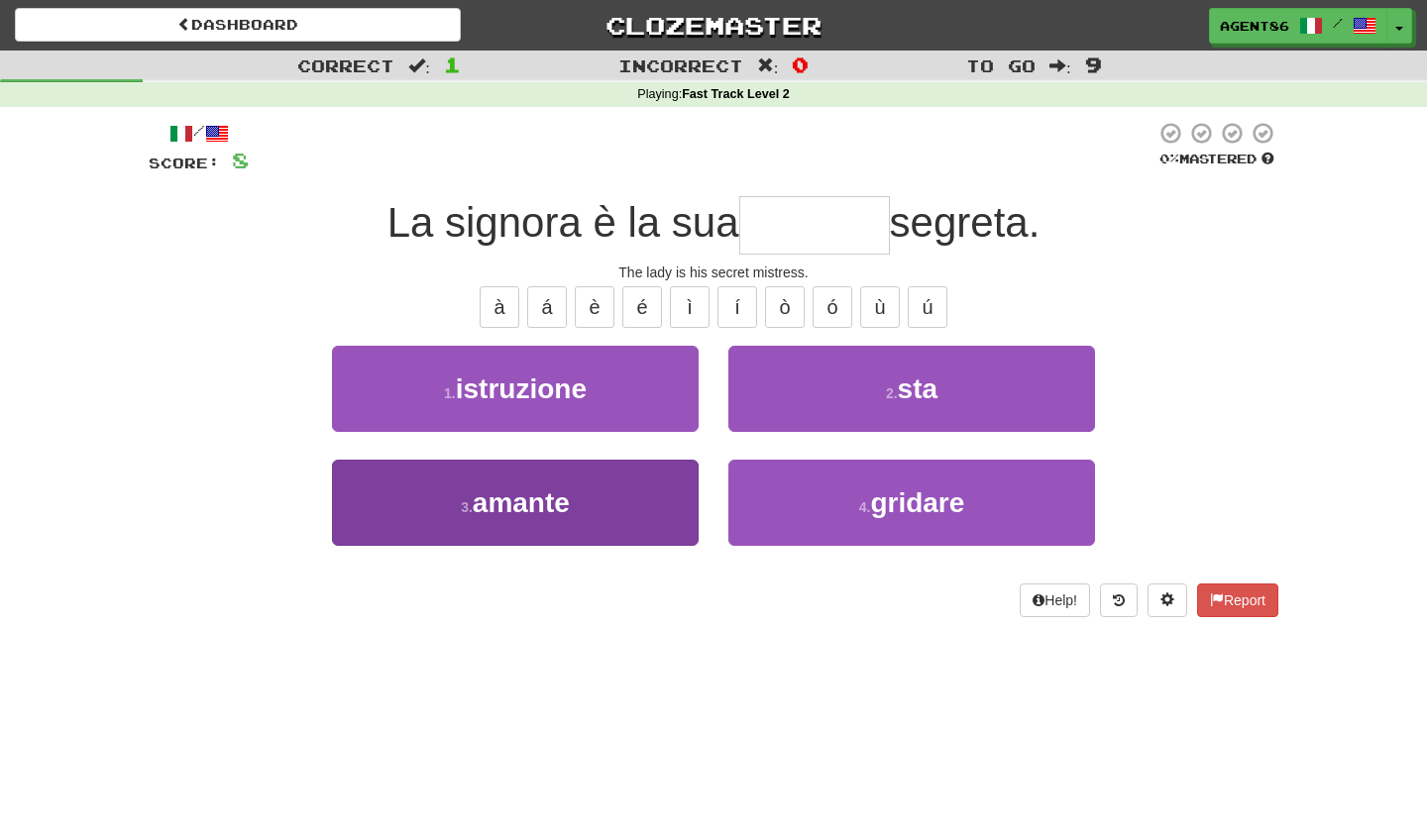 click on "3 .  amante" at bounding box center (515, 502) 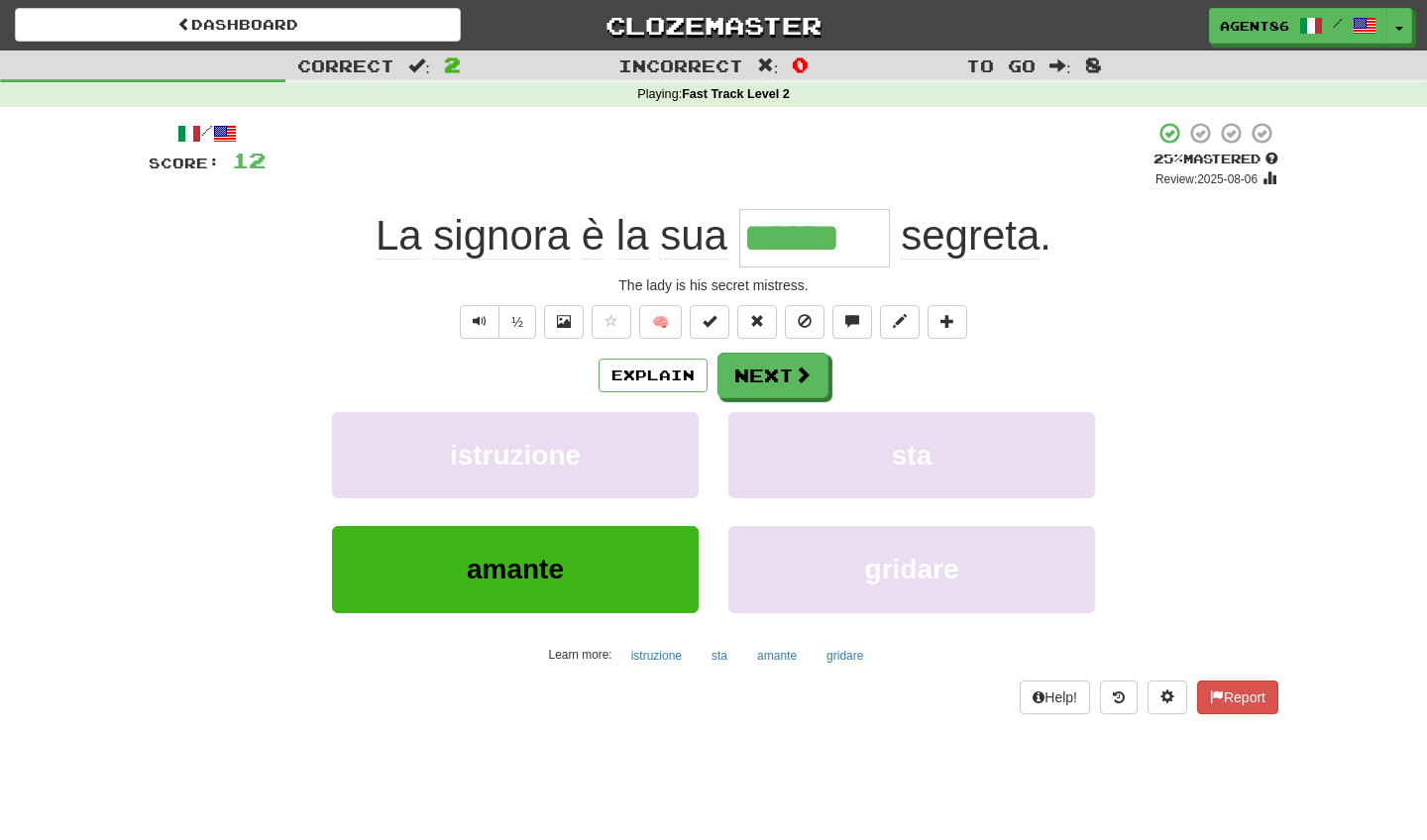 click on "******" at bounding box center [815, 238] 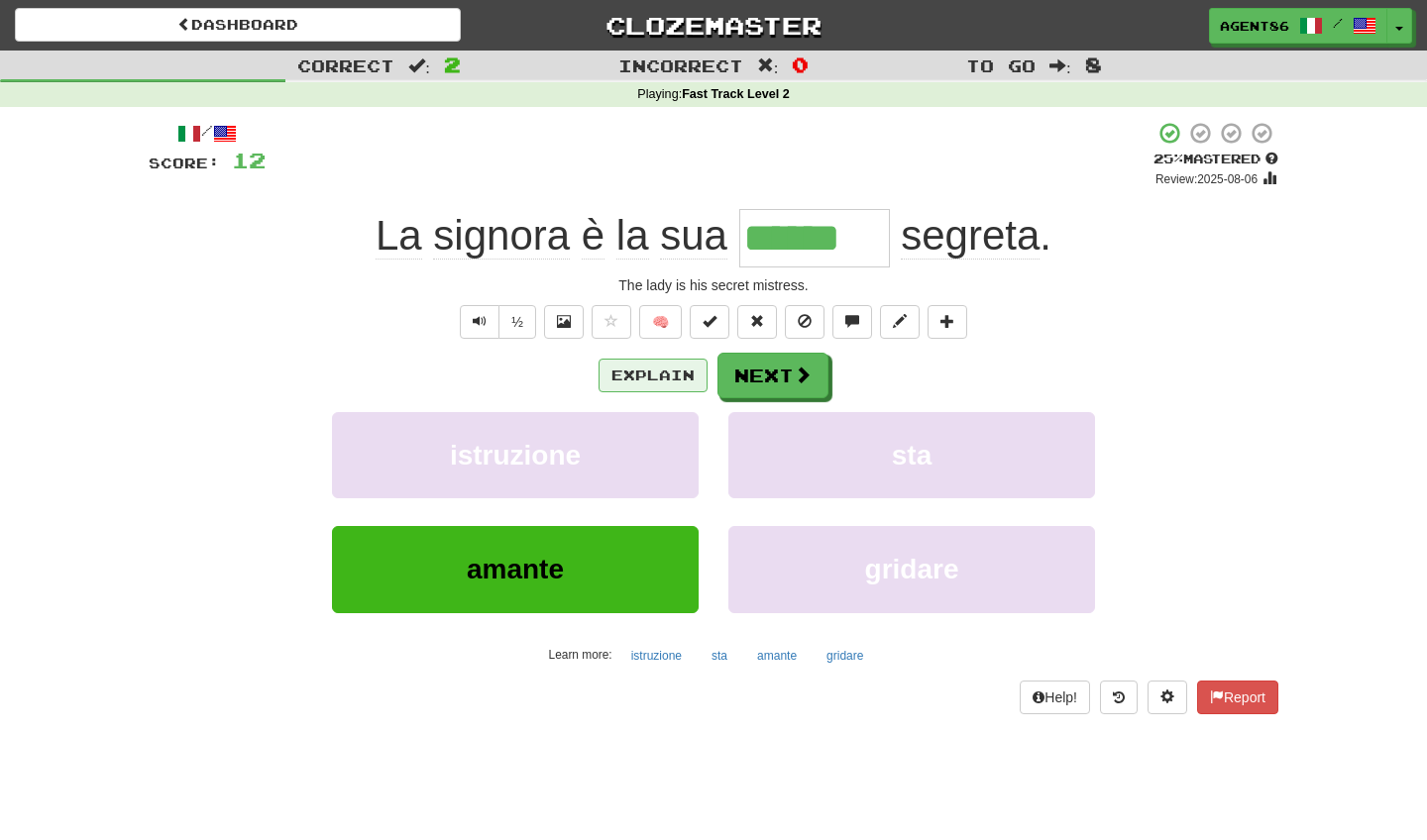 click on "Explain" at bounding box center [653, 375] 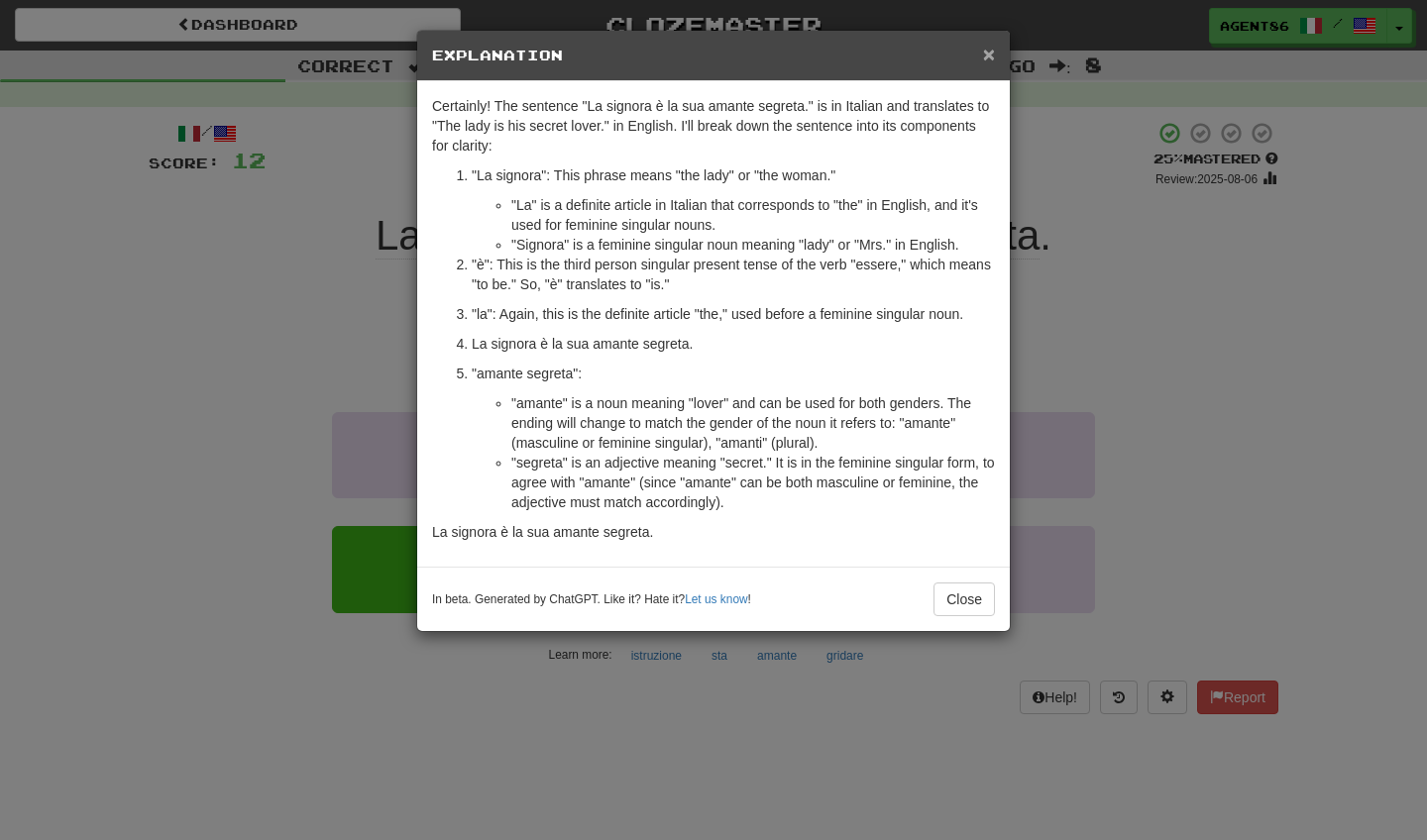 click on "×" at bounding box center (989, 53) 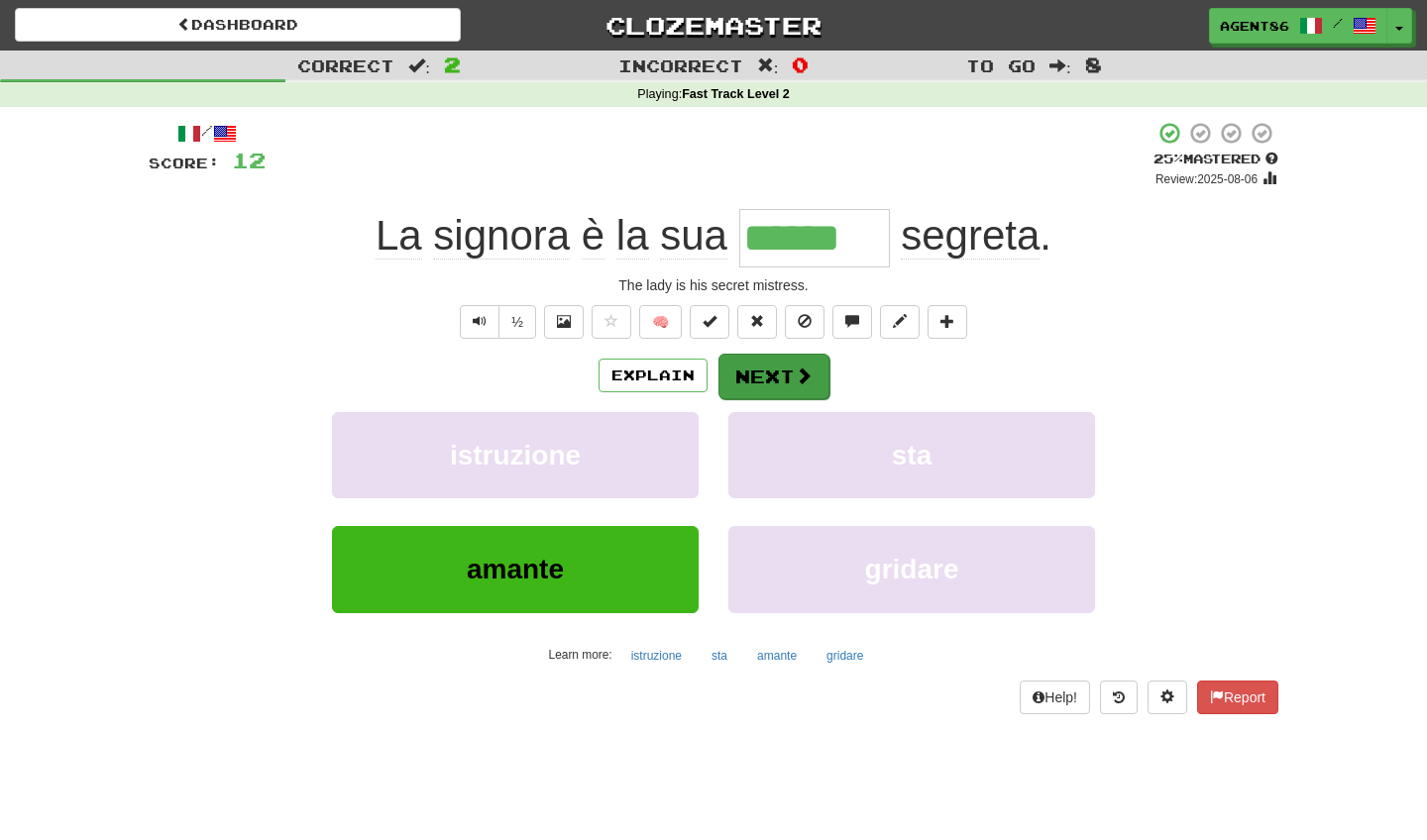 click on "Next" at bounding box center [774, 376] 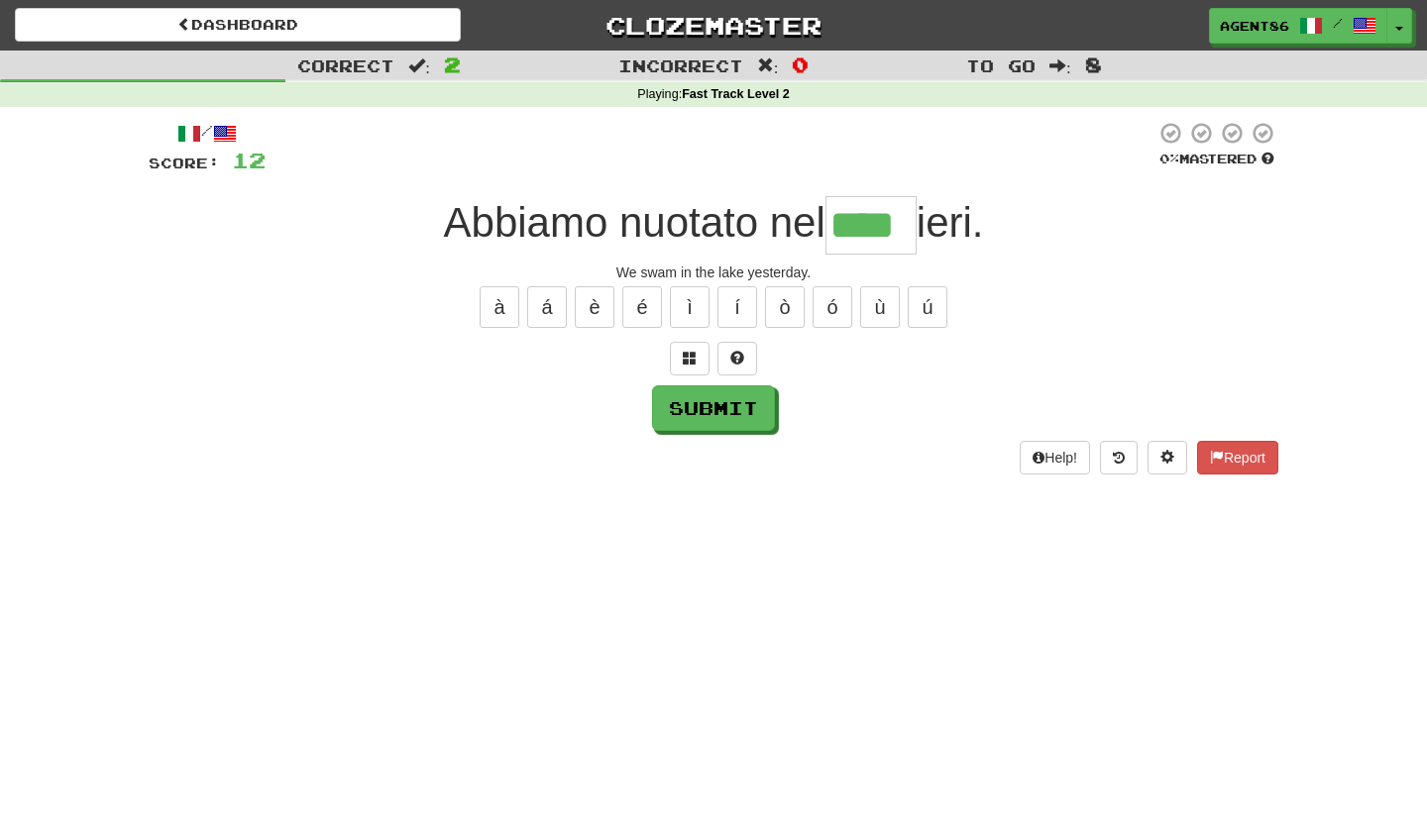 type on "****" 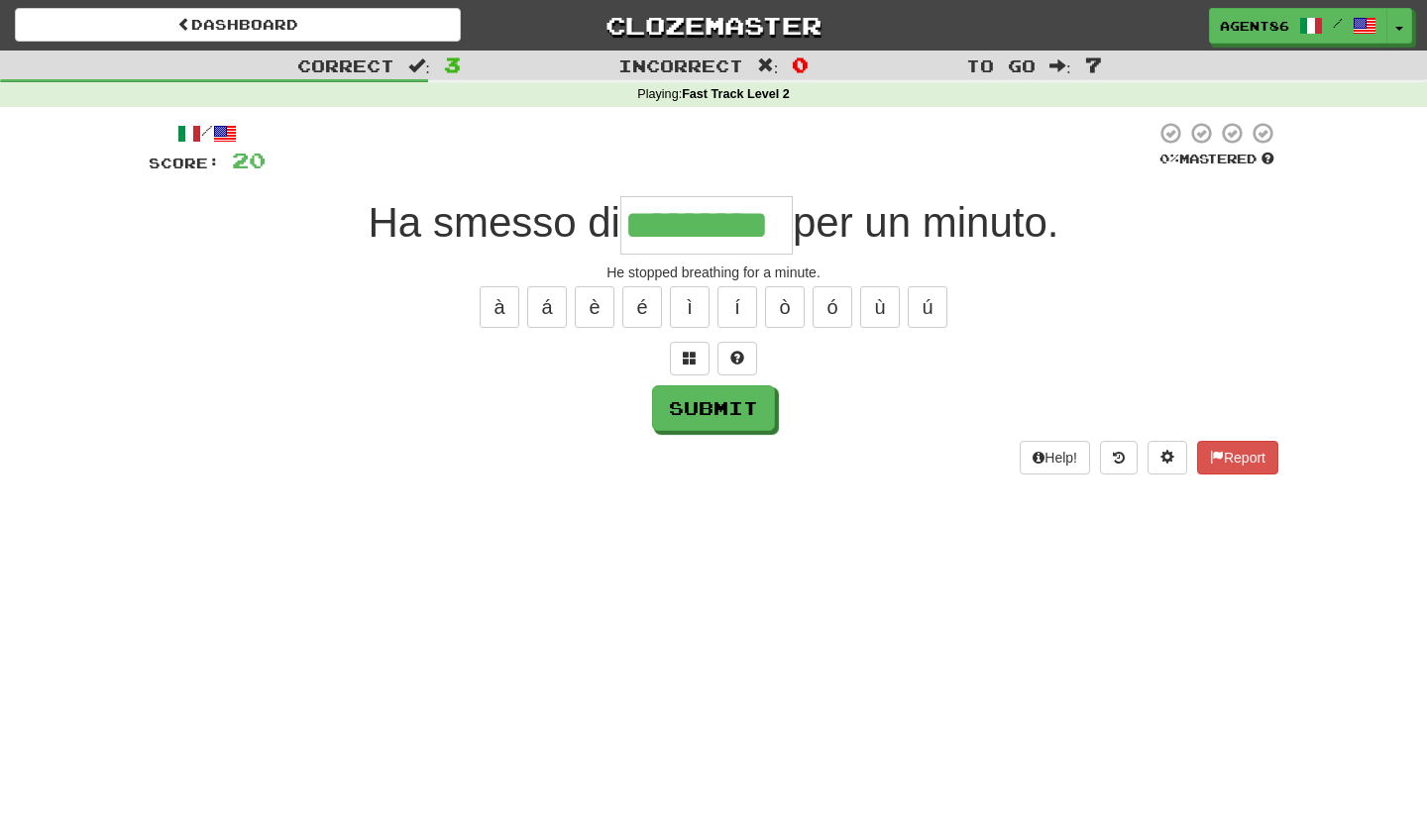 type on "*********" 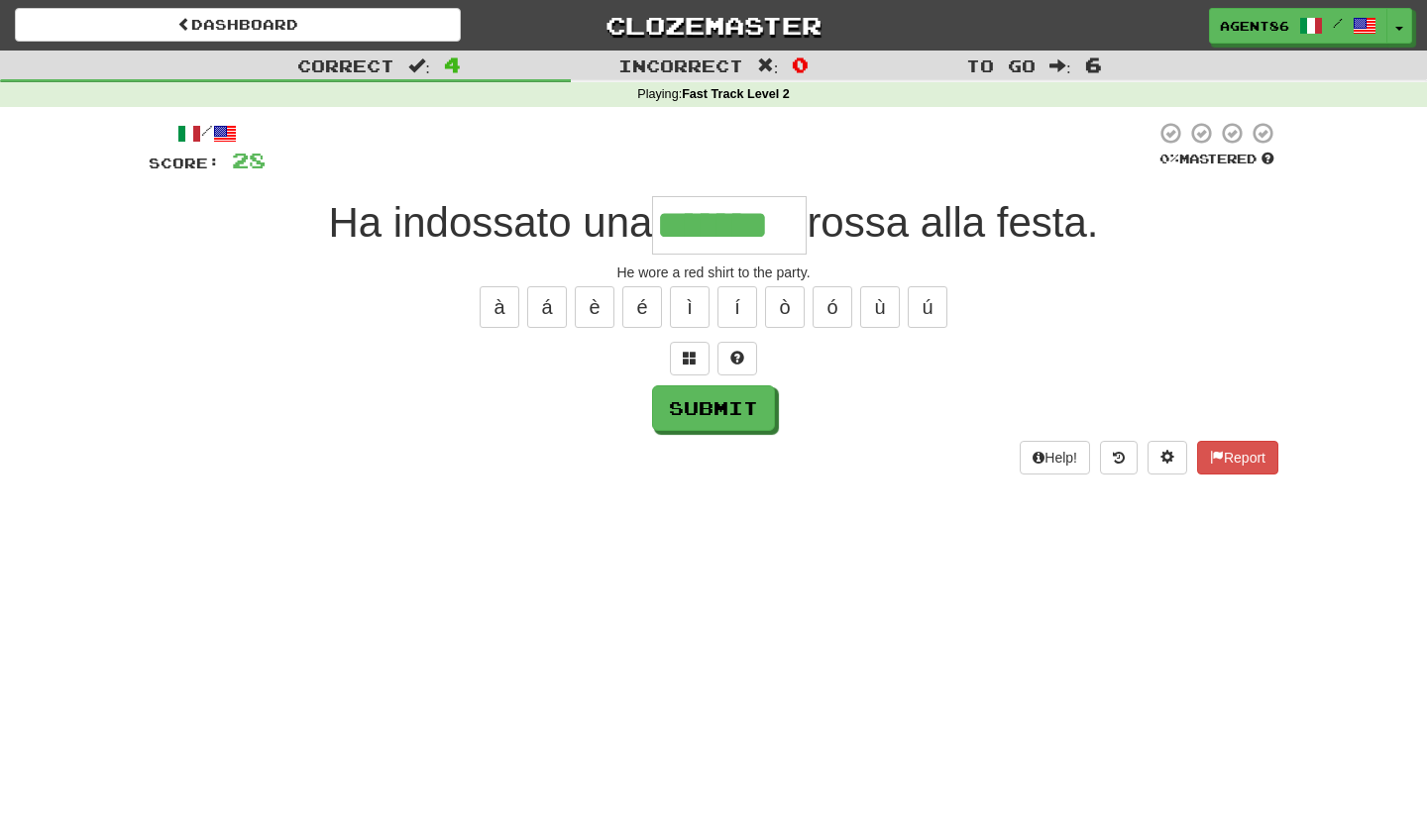 type on "*******" 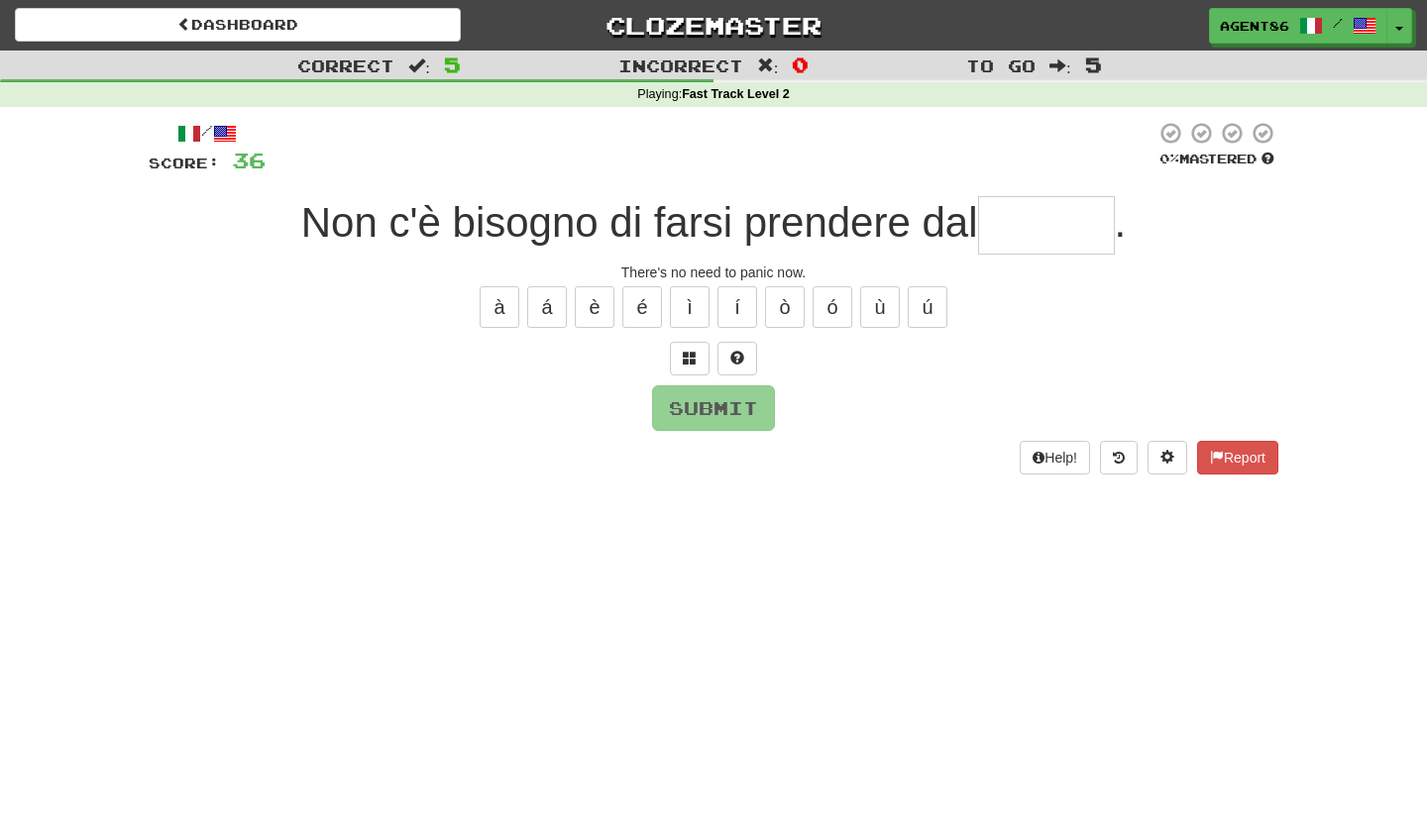 type on "*" 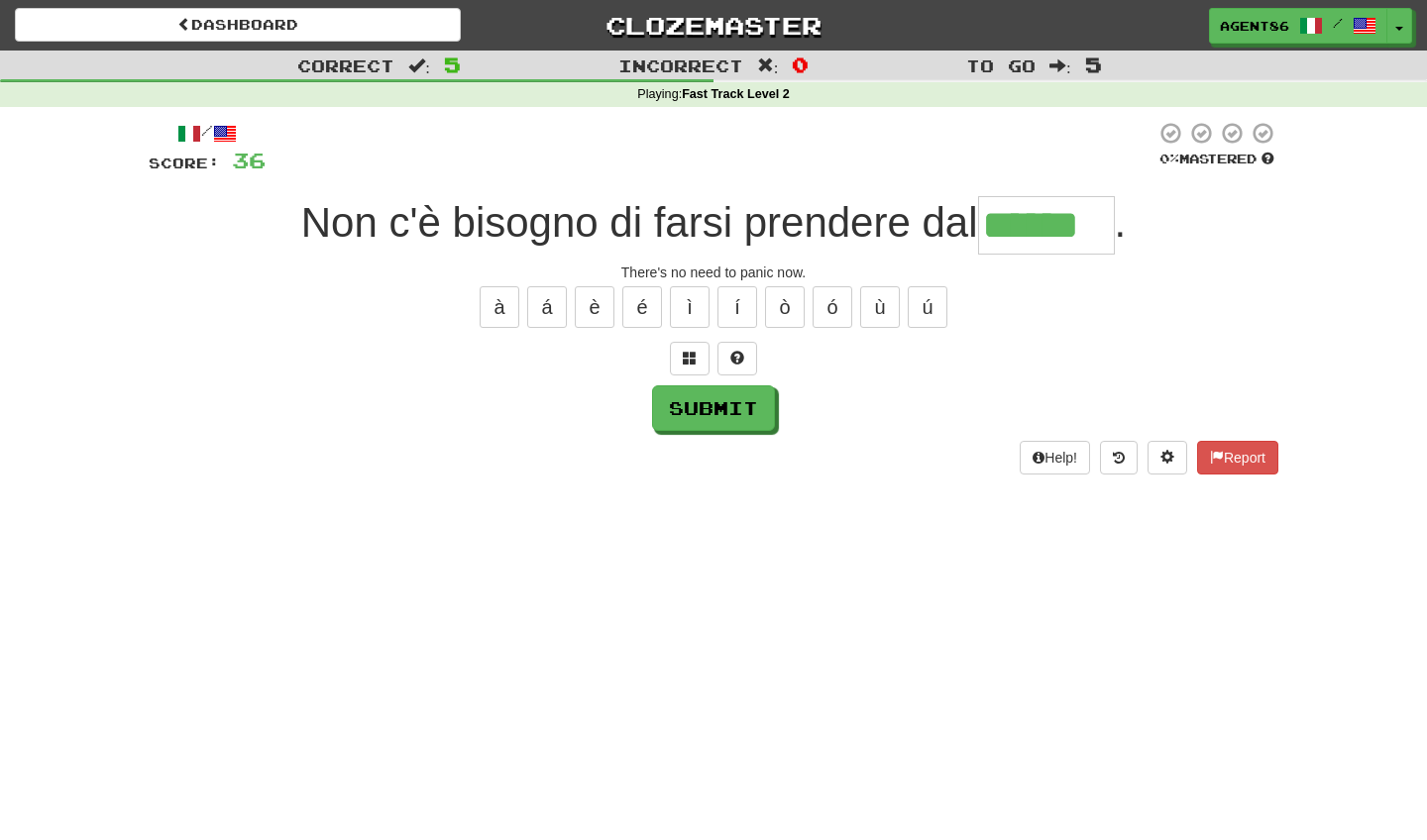 type on "******" 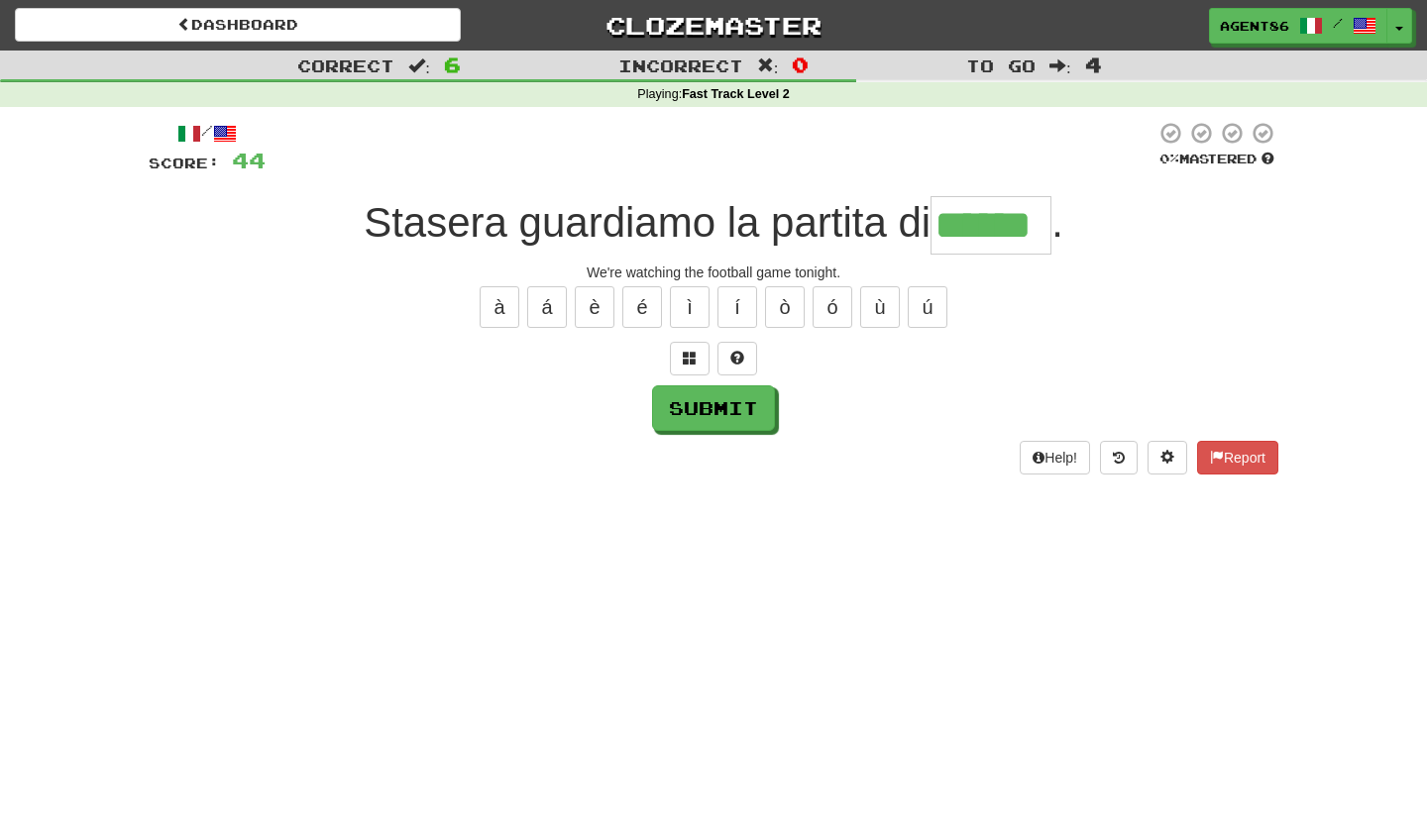 type on "******" 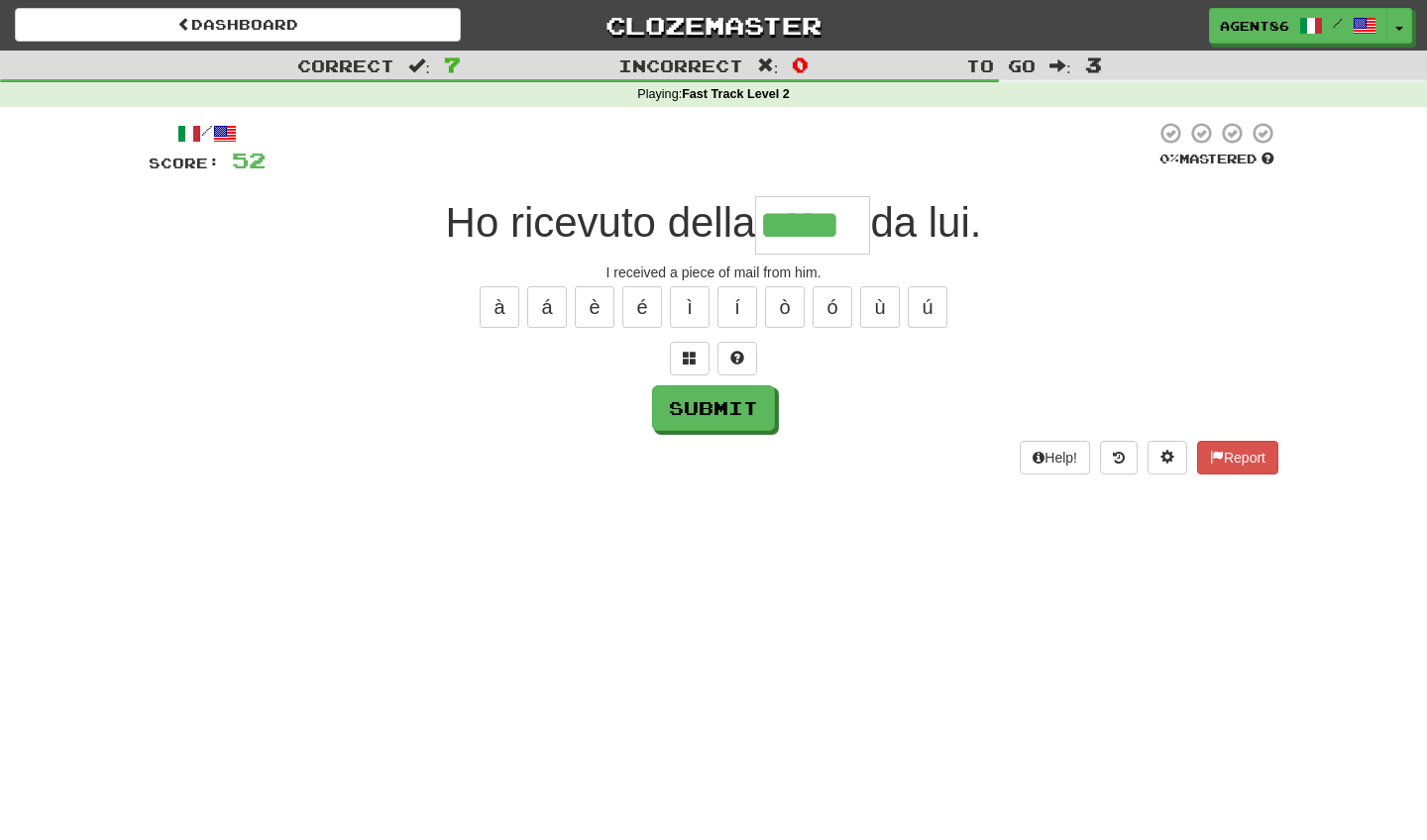 type on "*****" 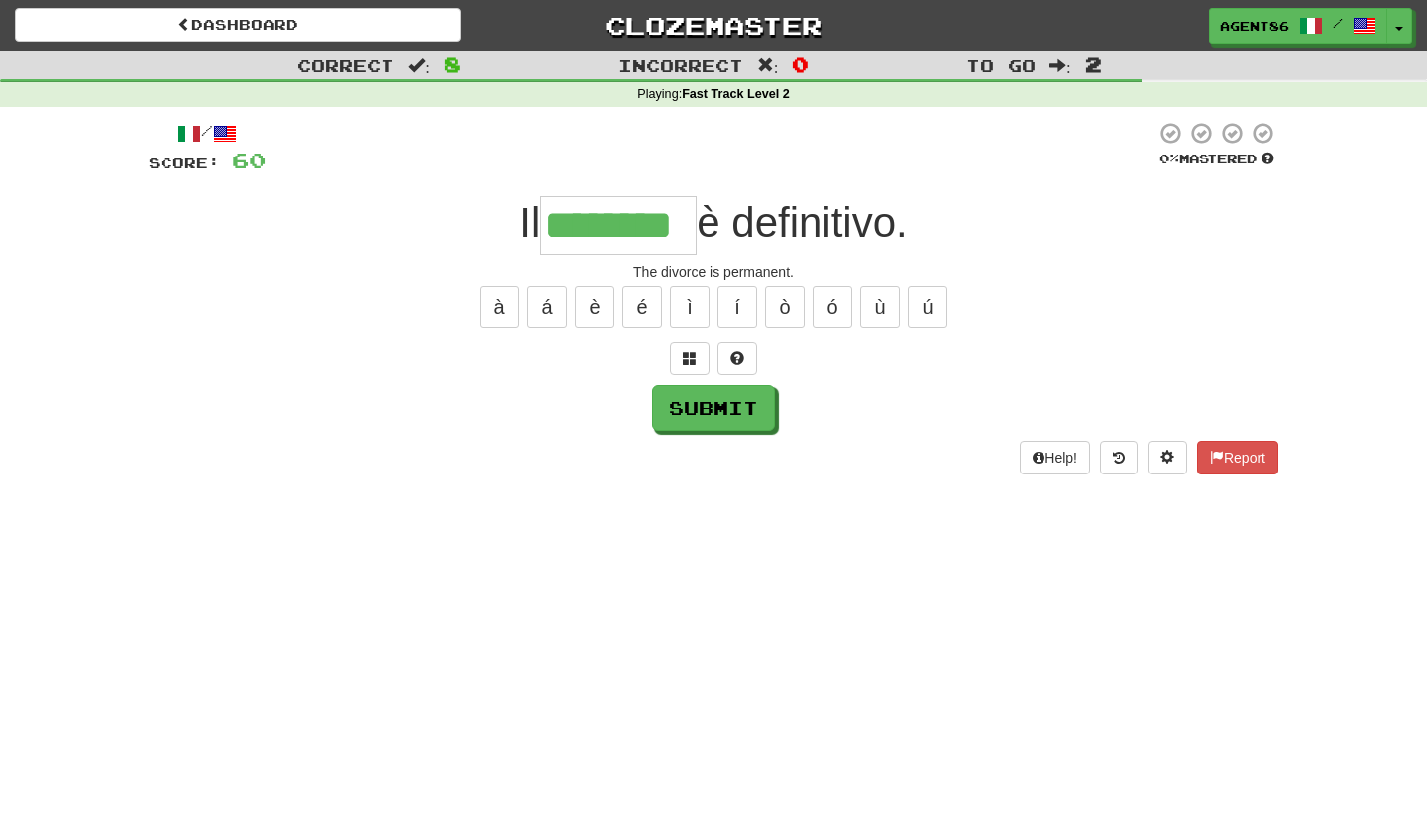 type on "********" 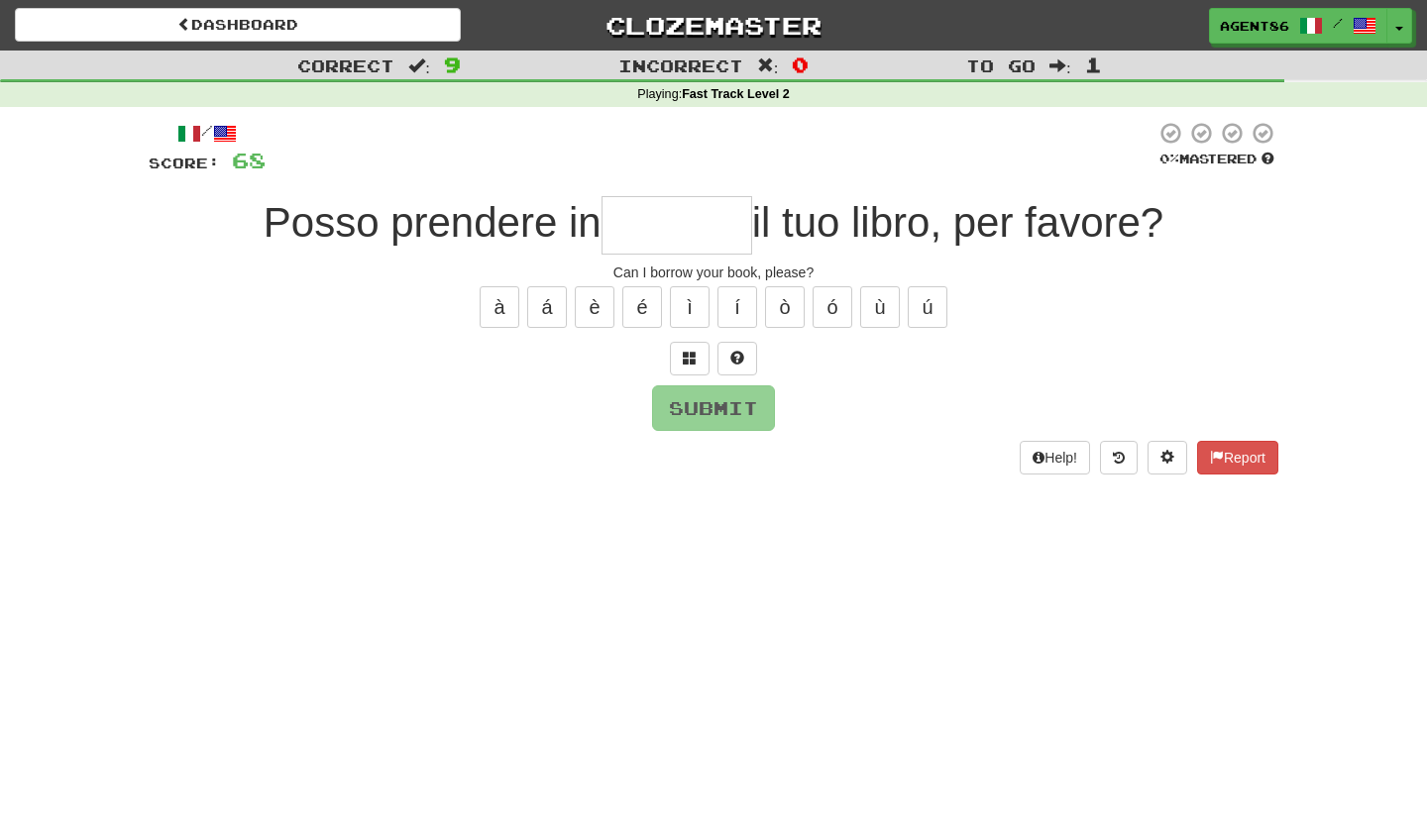 type on "*" 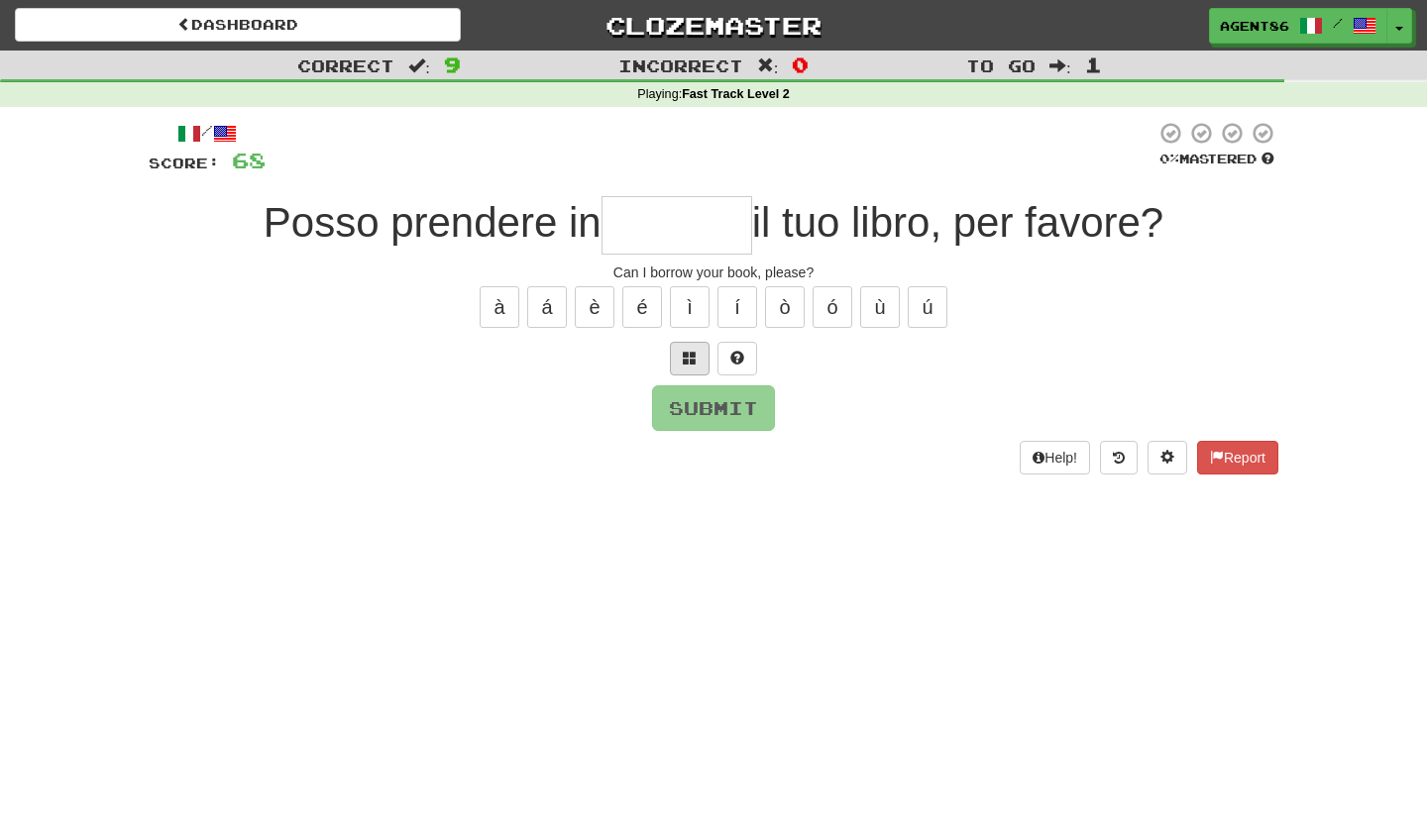 click at bounding box center [690, 358] 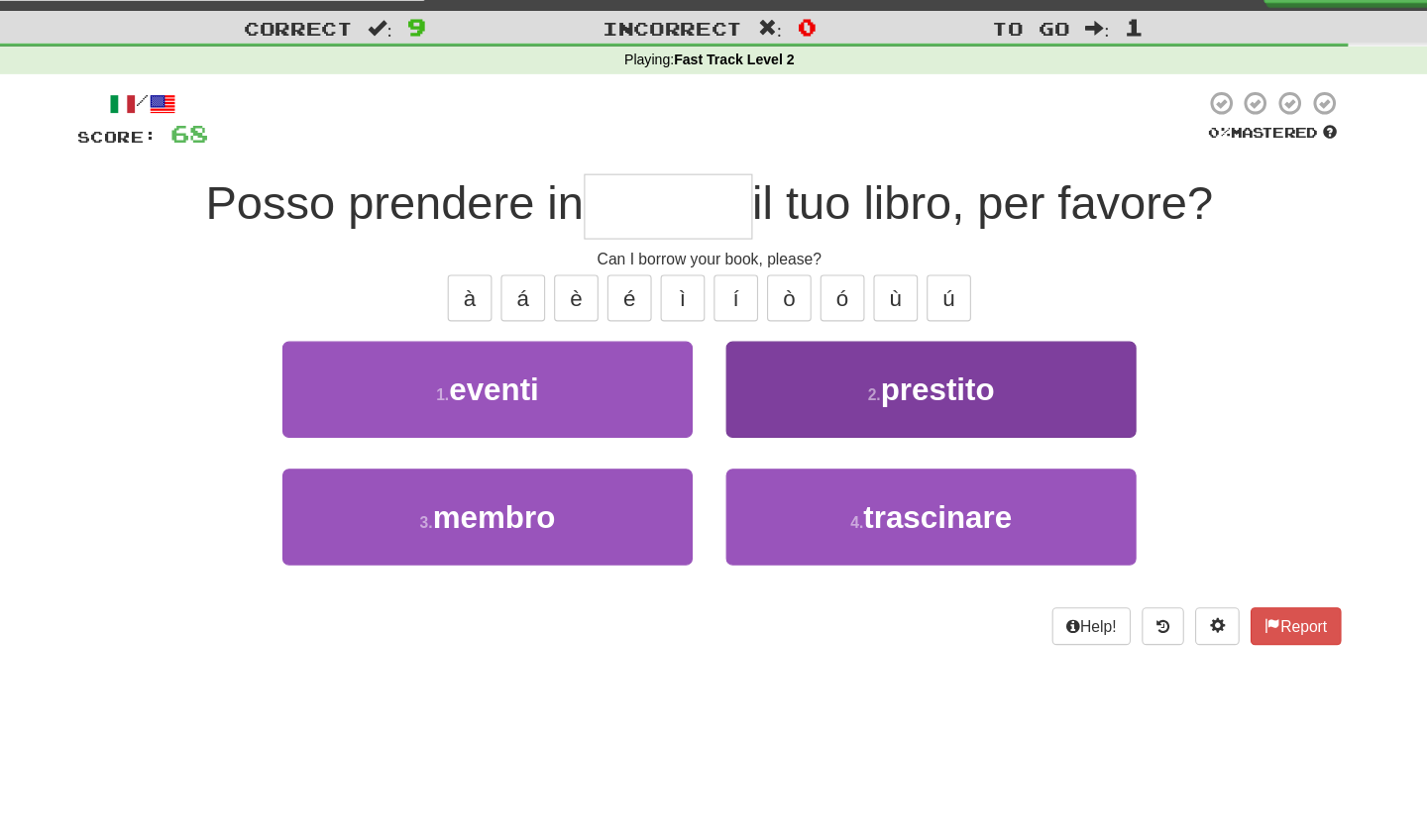 click on "2 .  prestito" at bounding box center [912, 388] 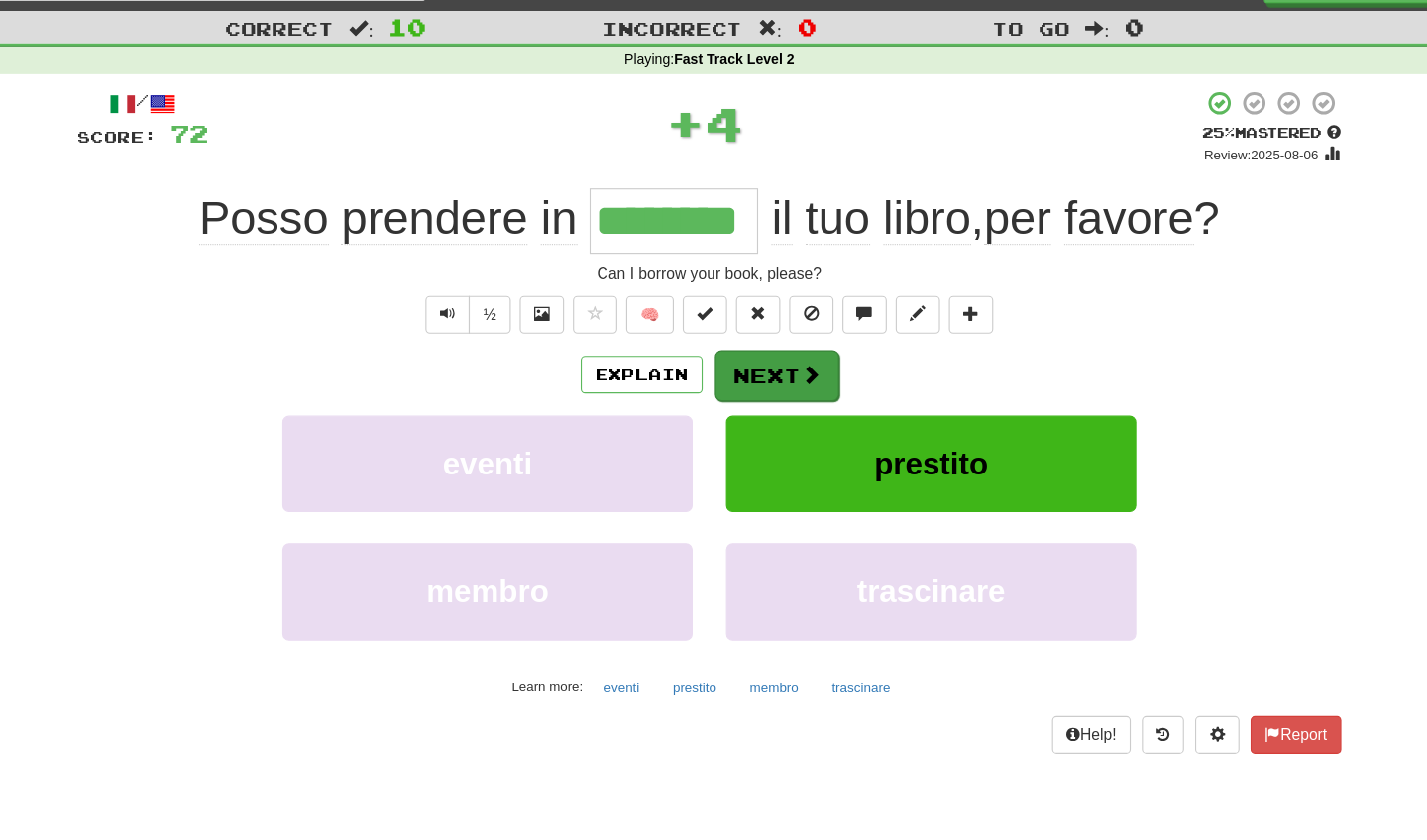 scroll, scrollTop: 1, scrollLeft: 0, axis: vertical 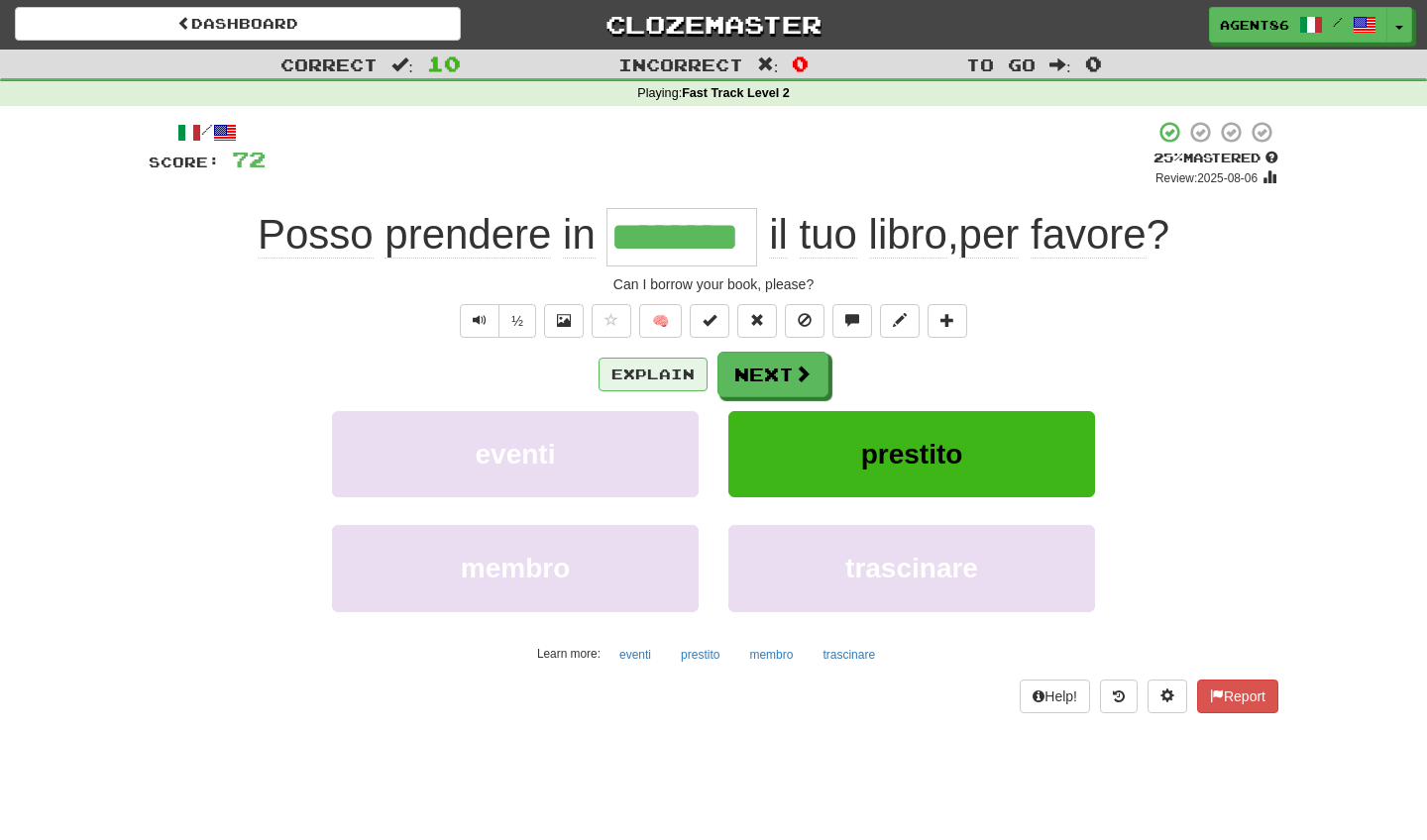click on "Explain" at bounding box center (653, 374) 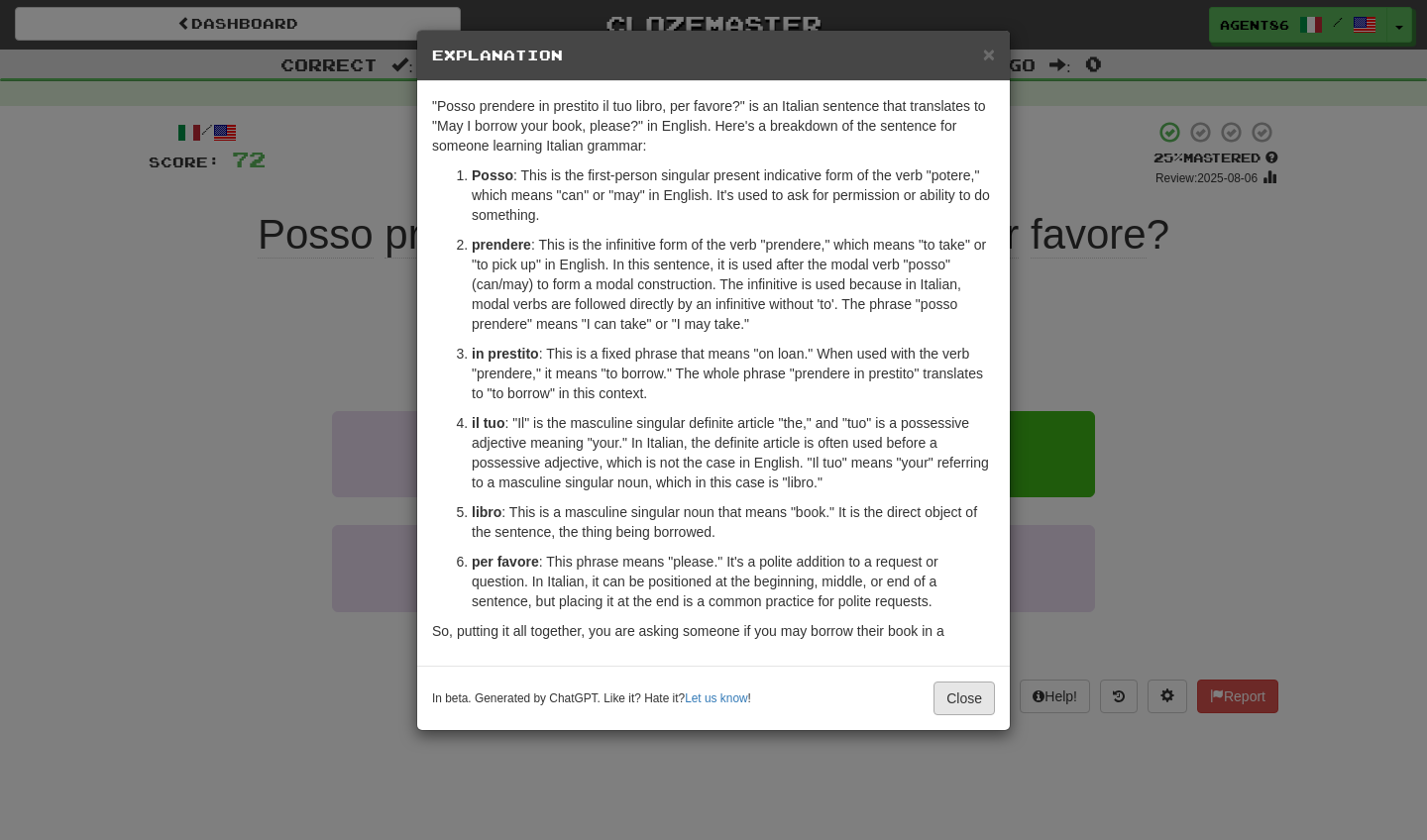 click on "Close" at bounding box center (964, 698) 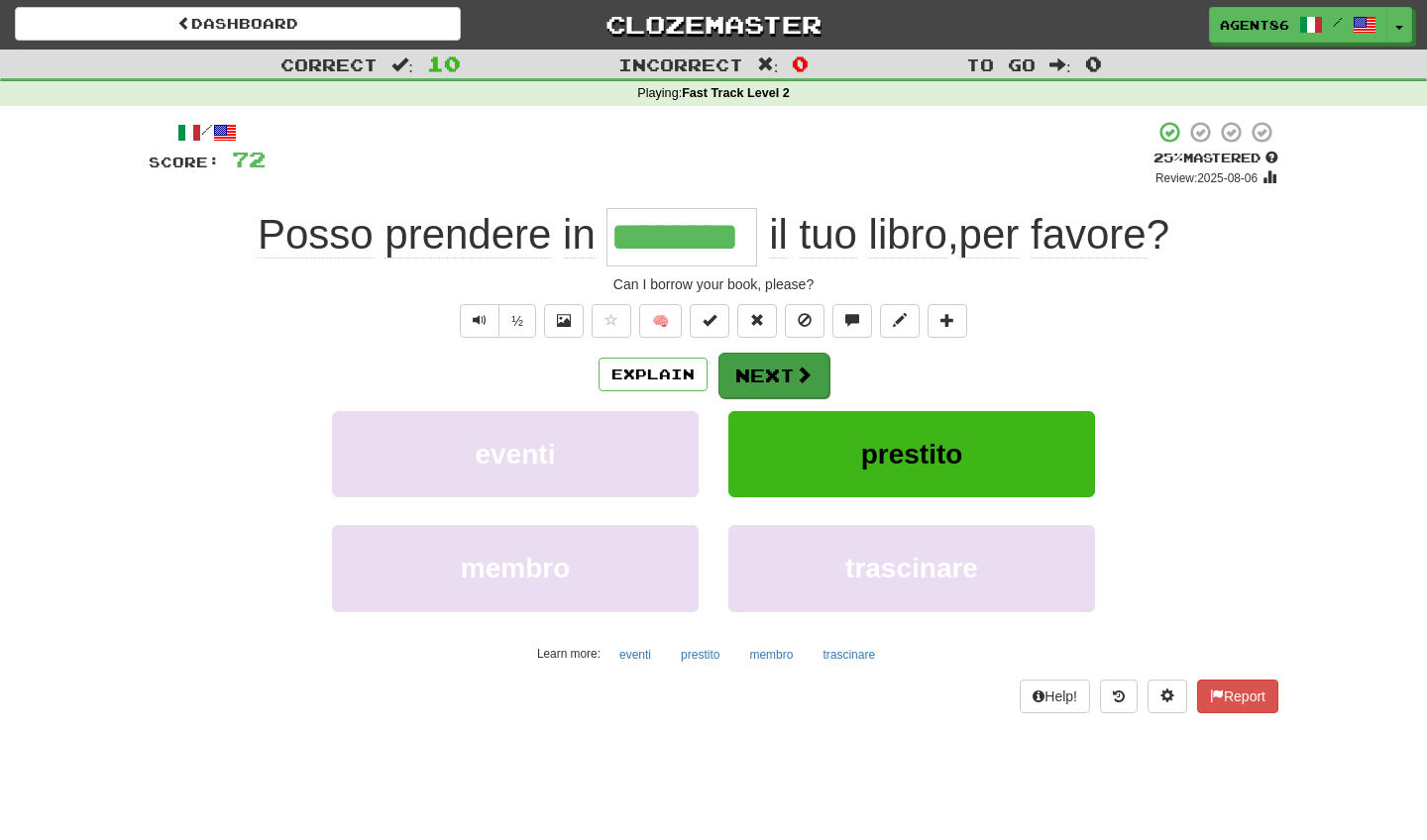 click on "Next" at bounding box center (774, 375) 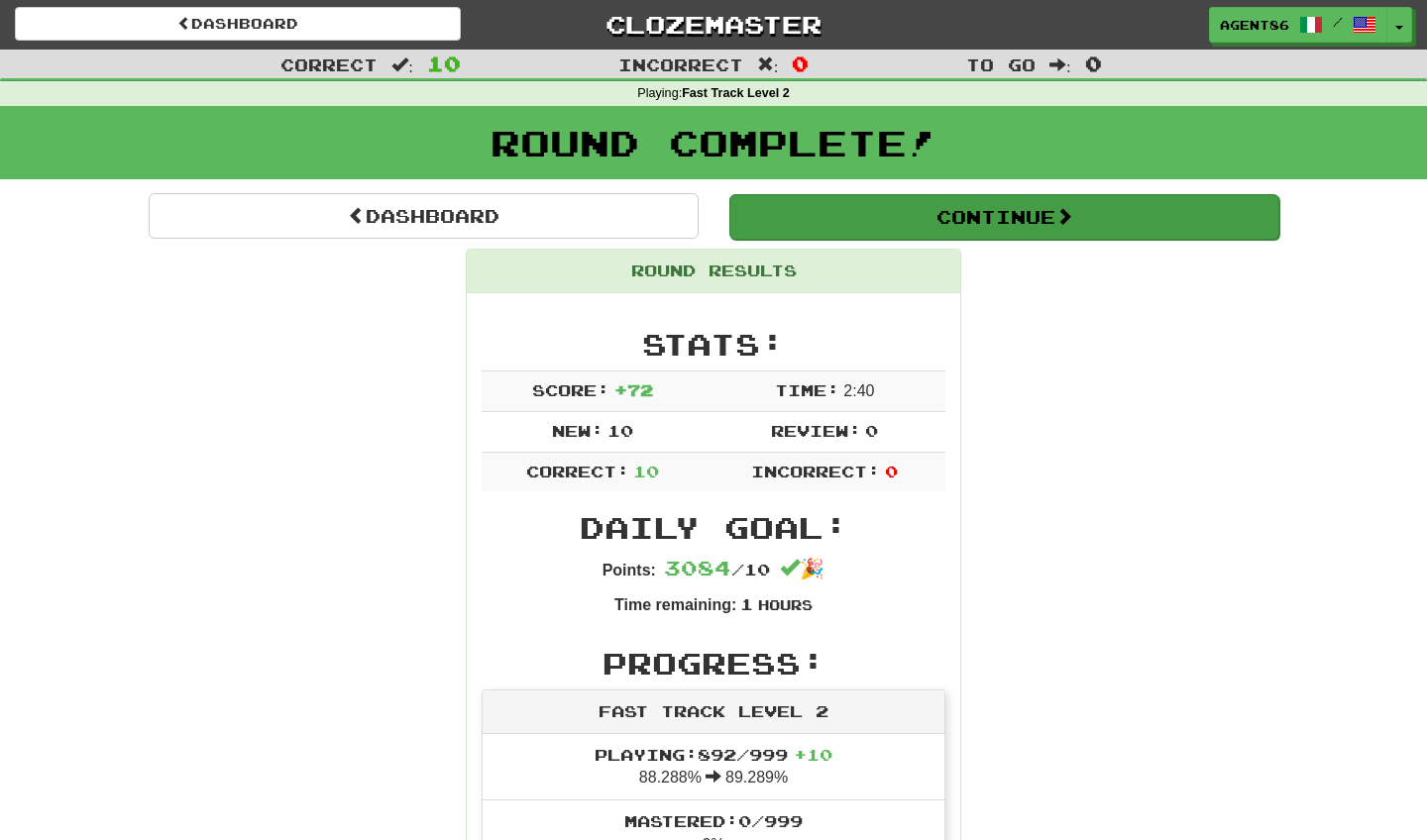 click on "Continue" at bounding box center (1004, 217) 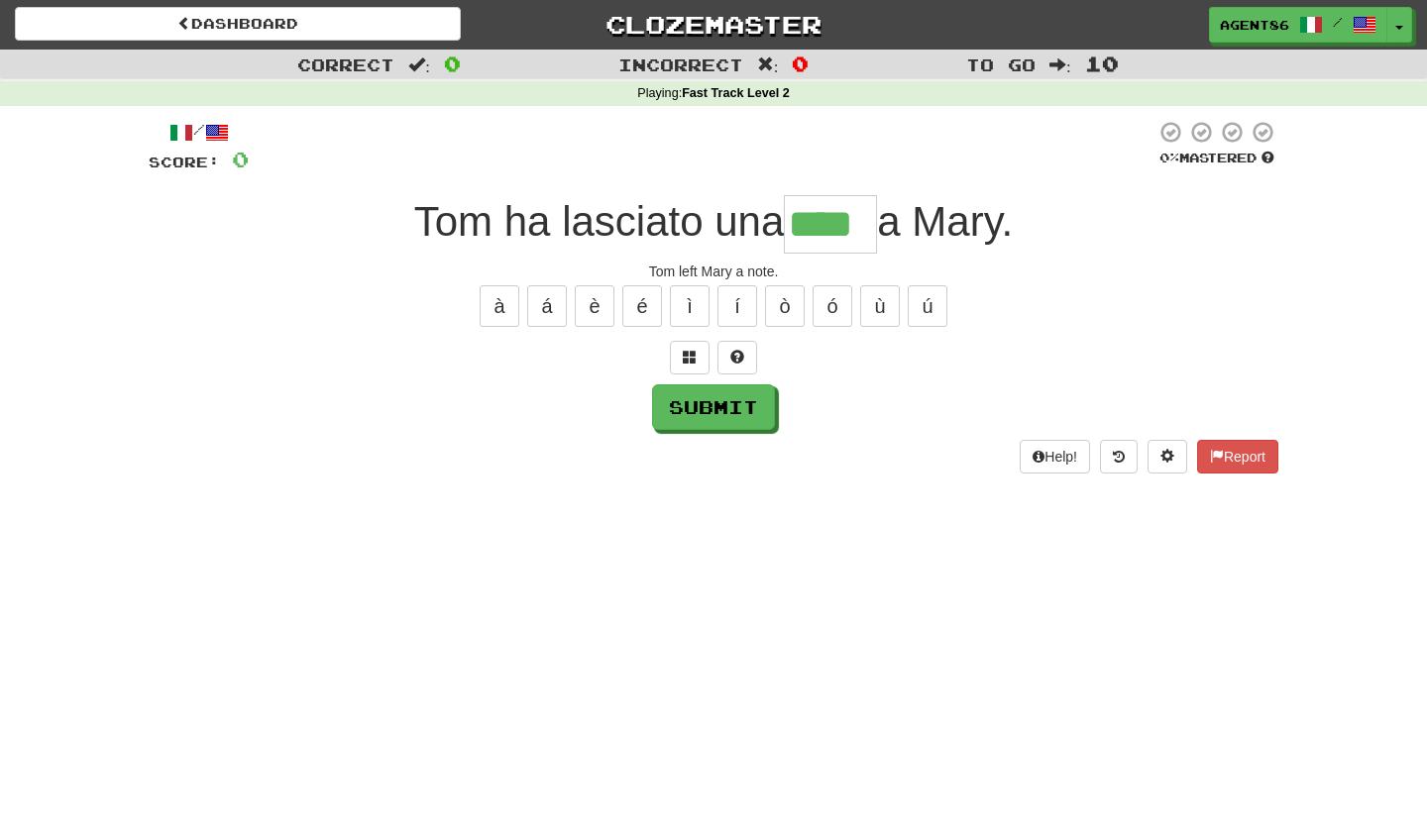 type on "****" 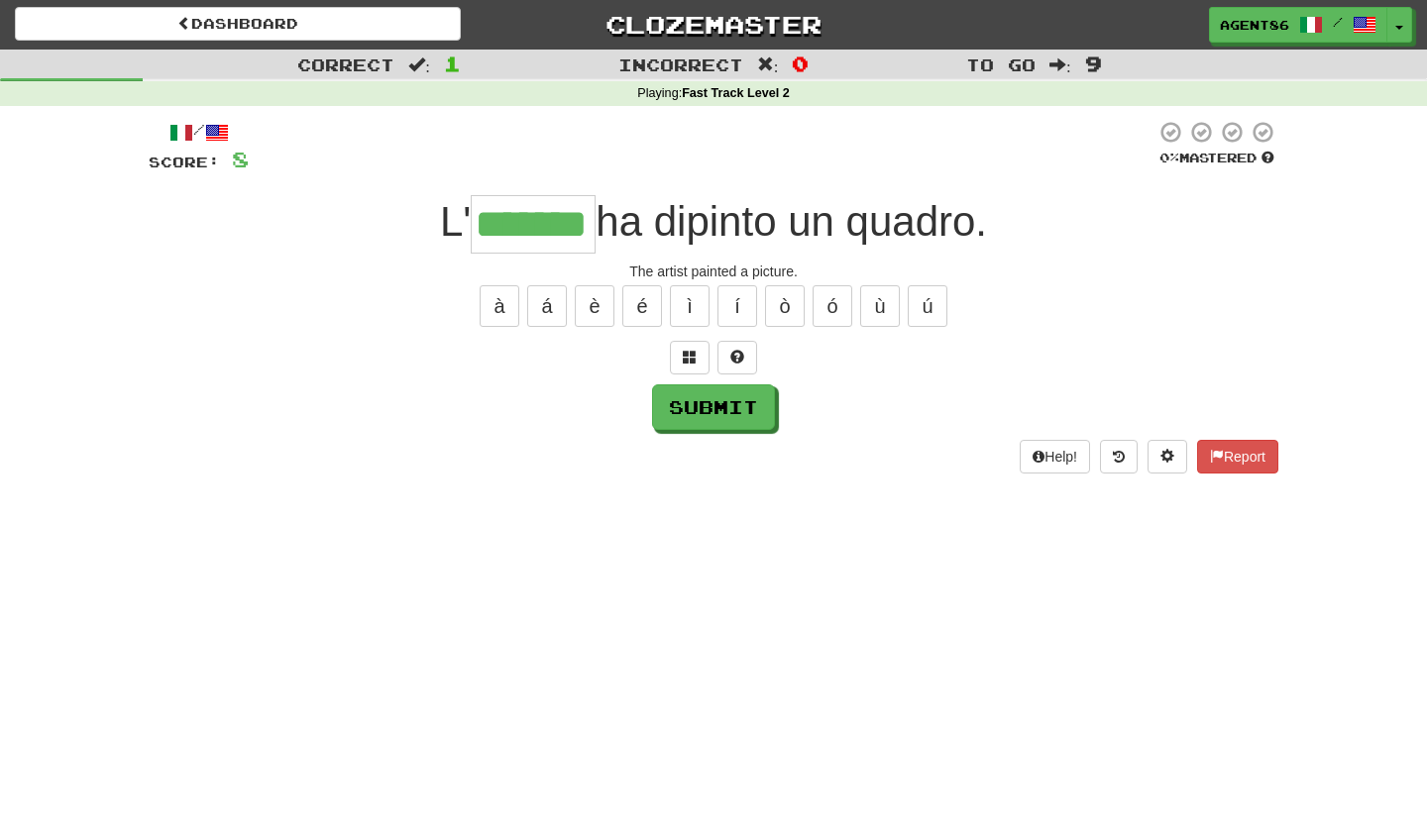 type on "*******" 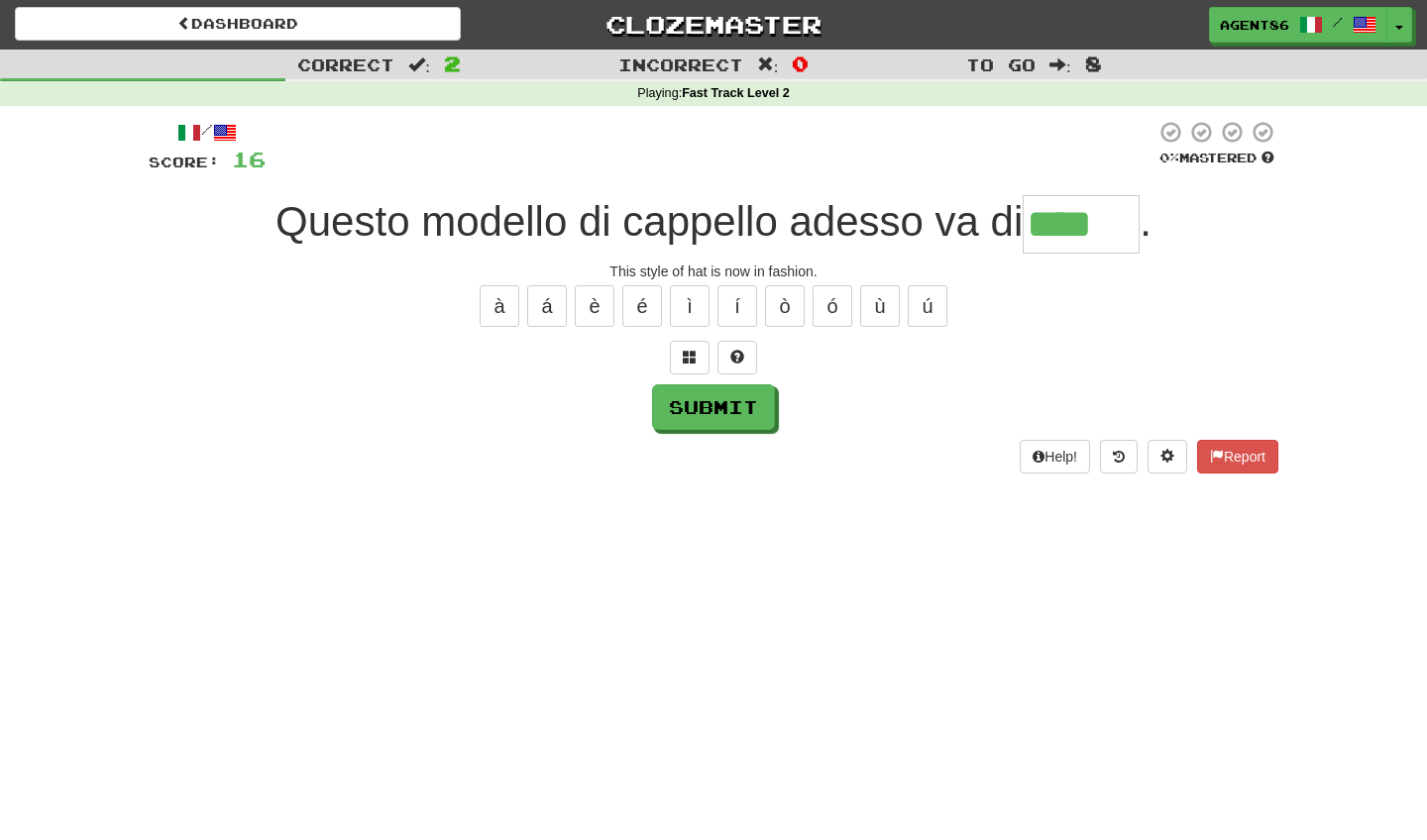 type on "****" 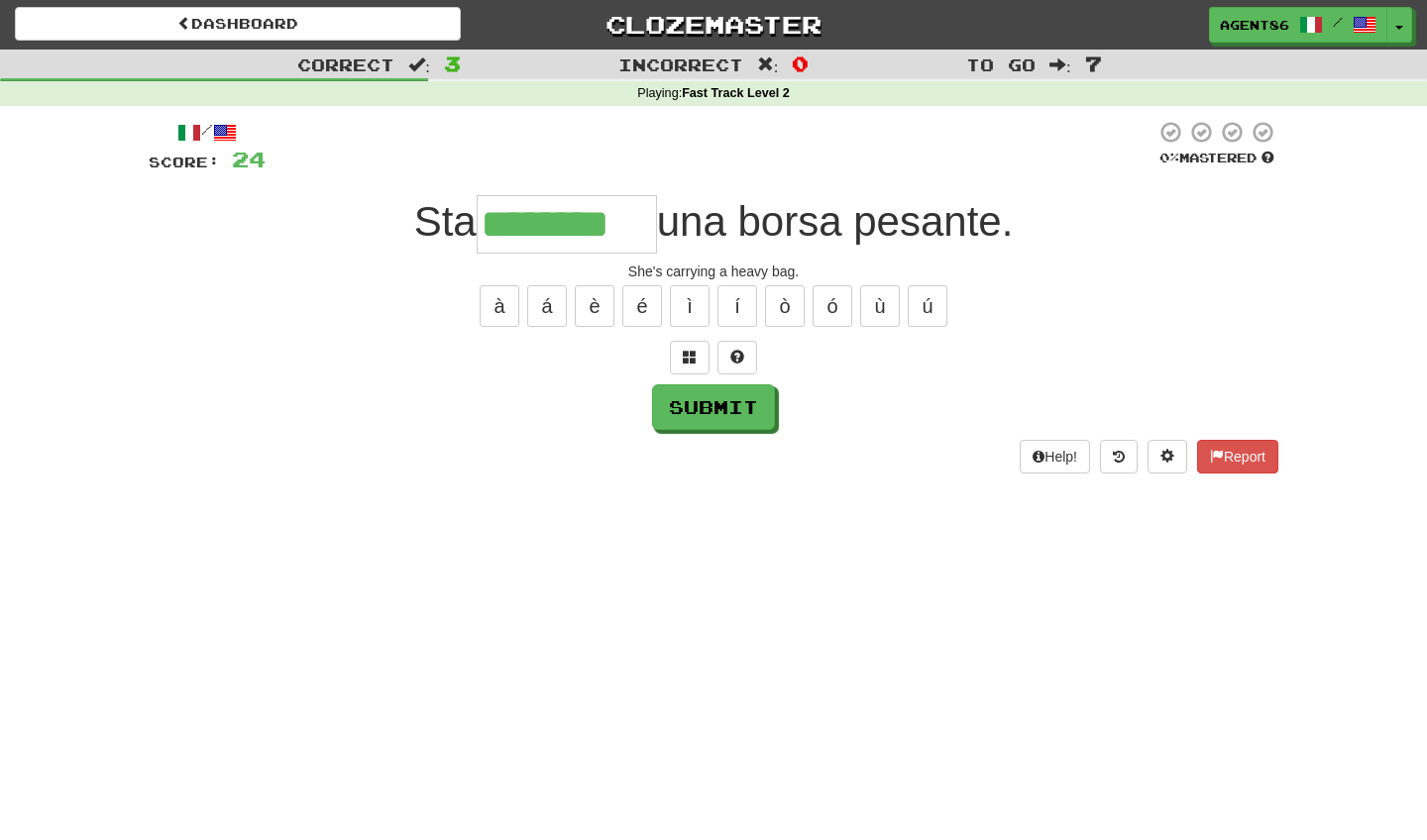 type on "********" 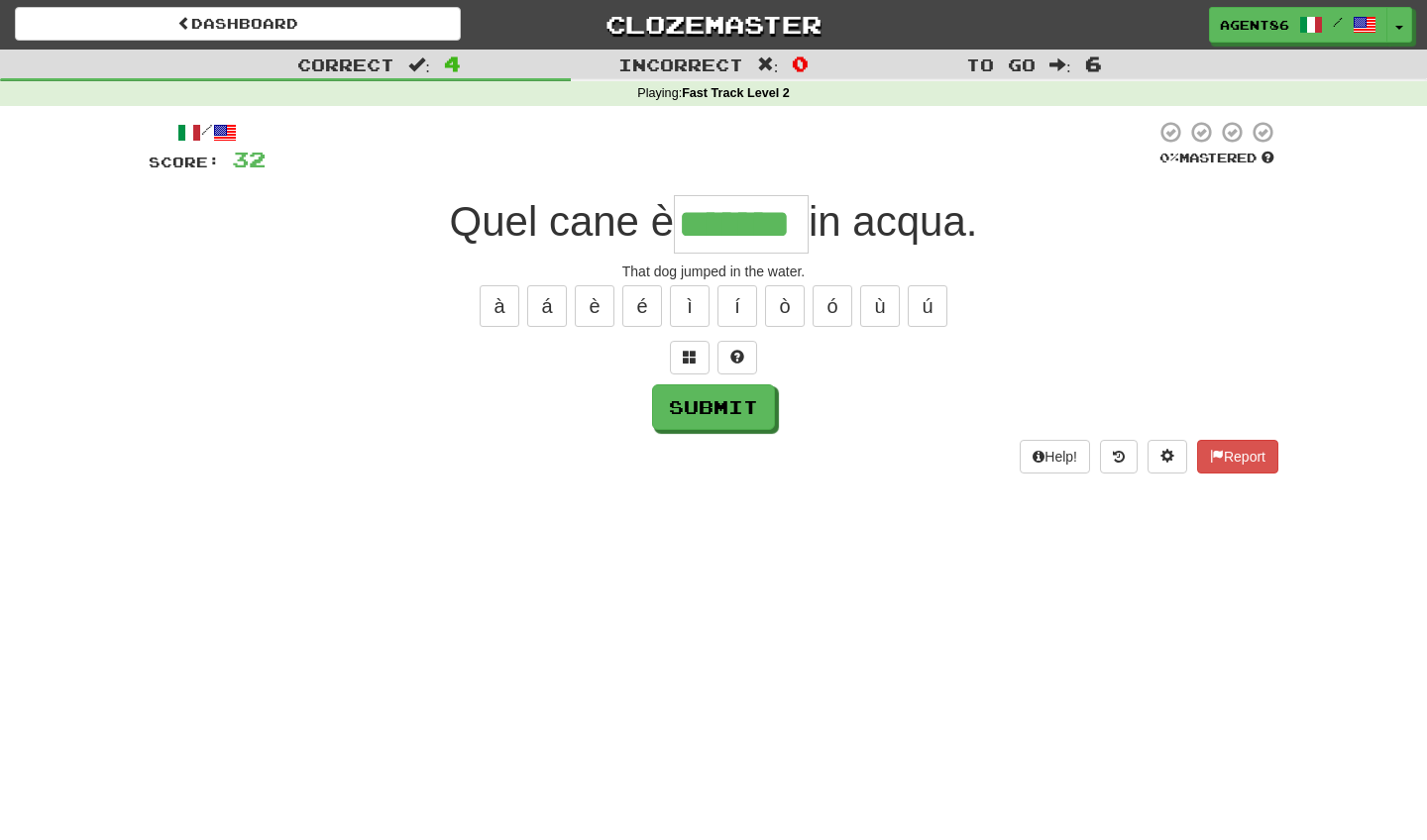 type on "*******" 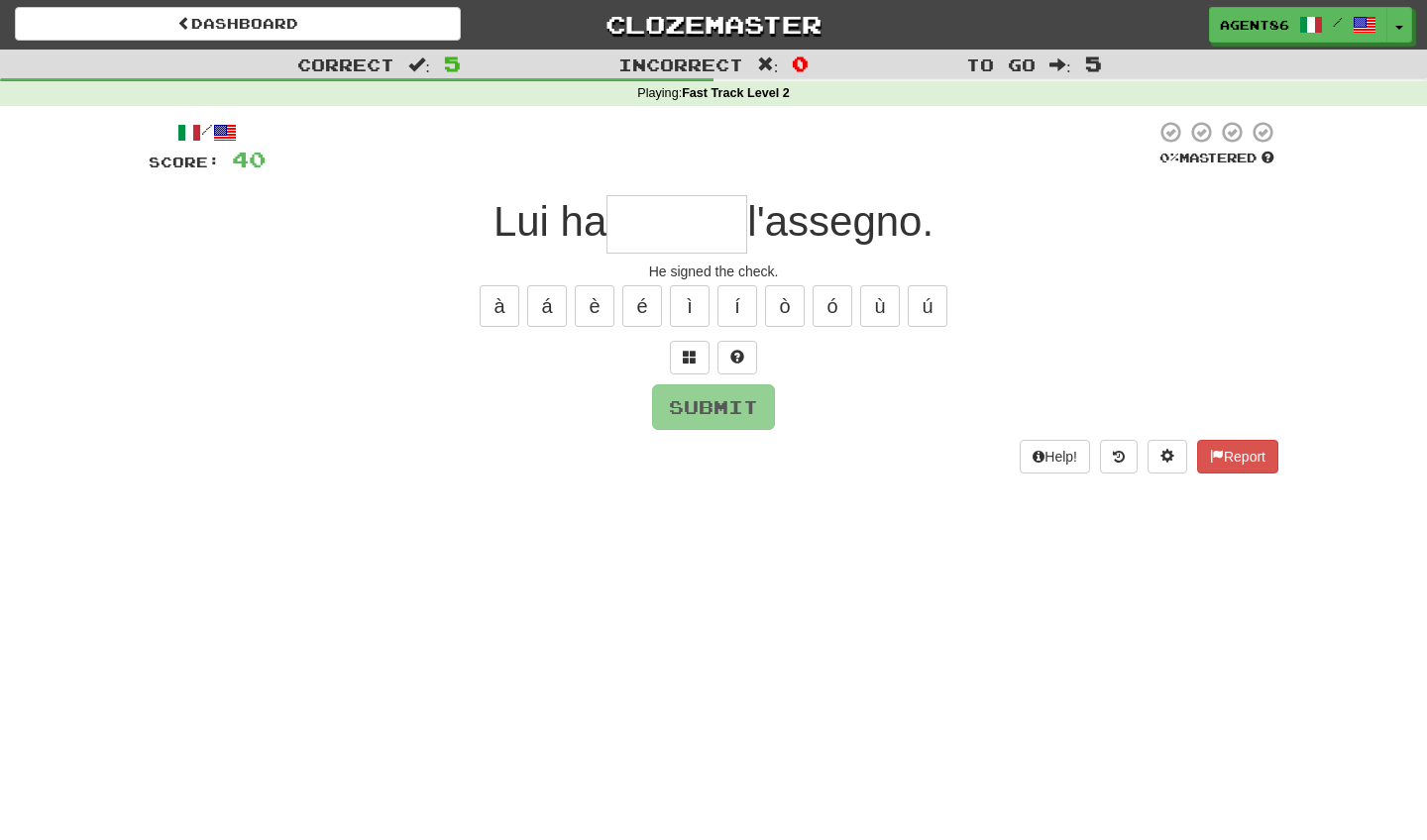 type on "*" 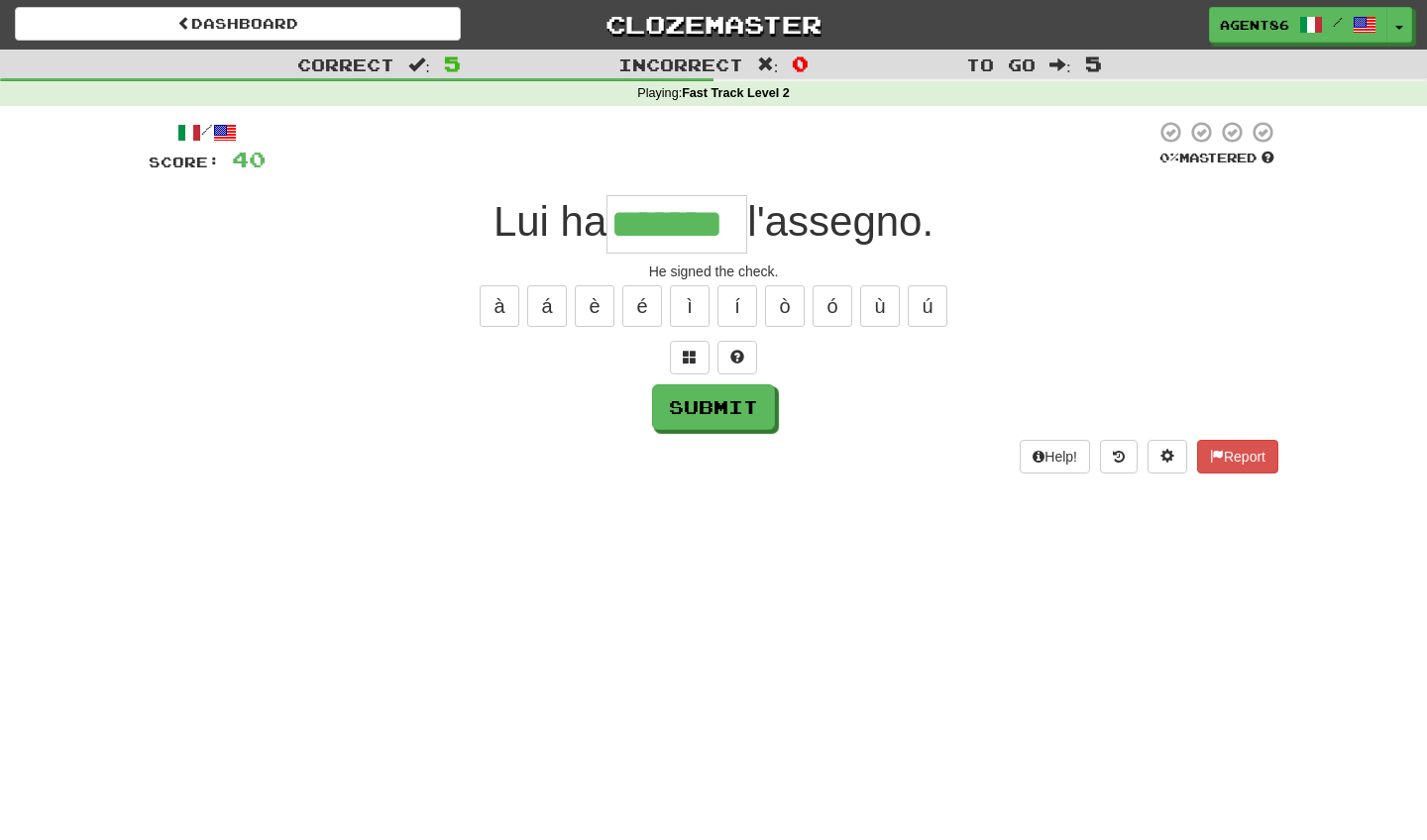 type on "*******" 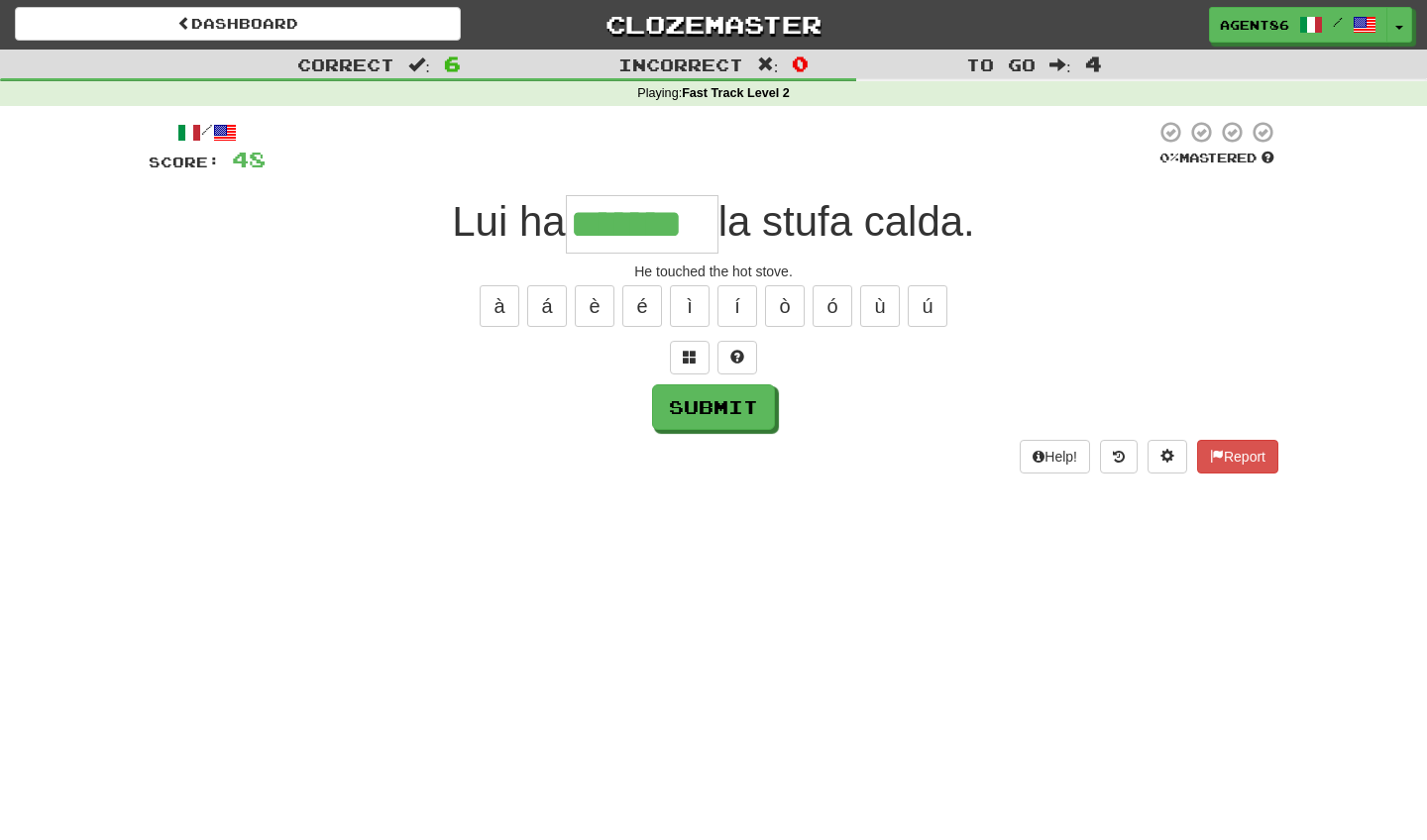 type on "*******" 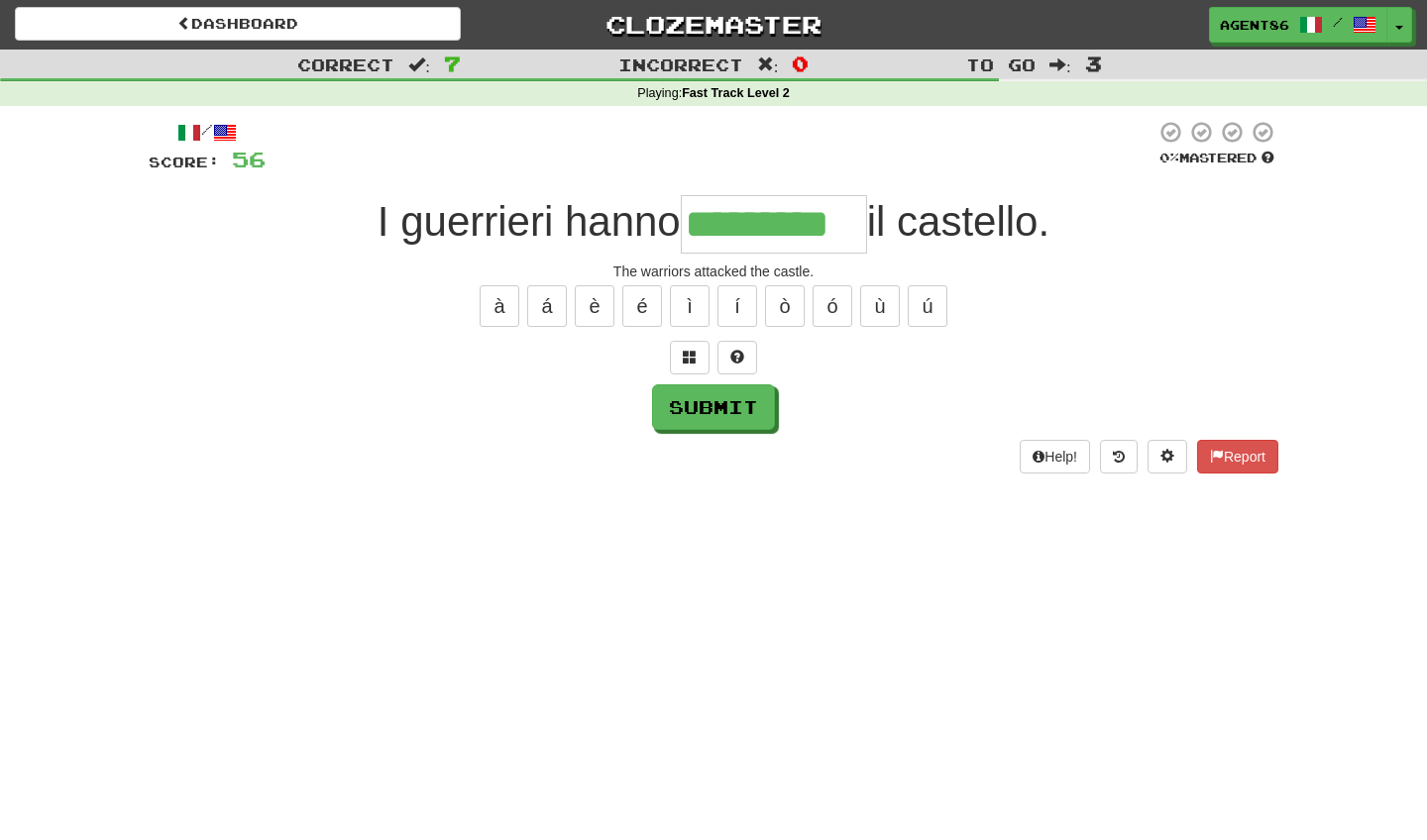 type on "*********" 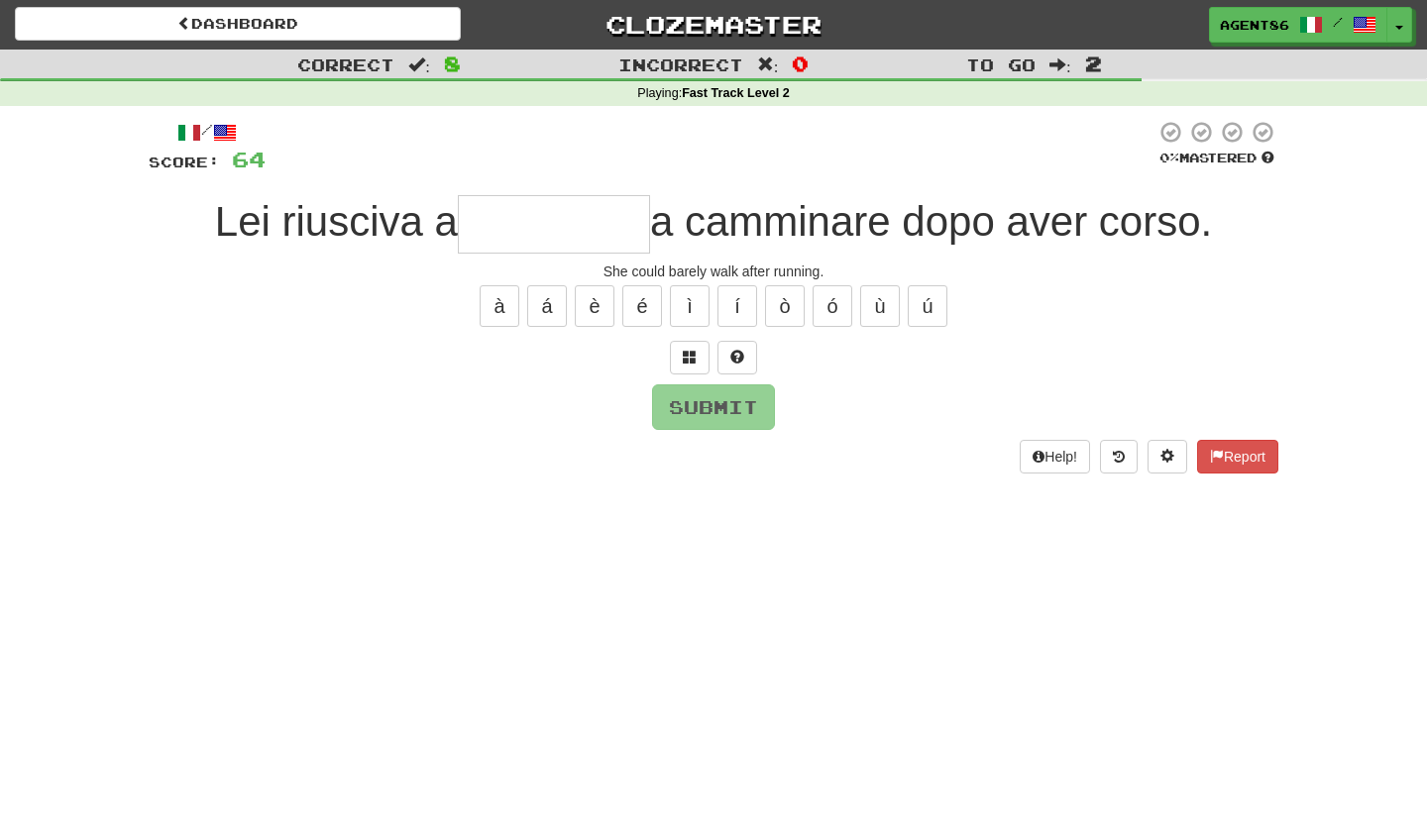 type on "*" 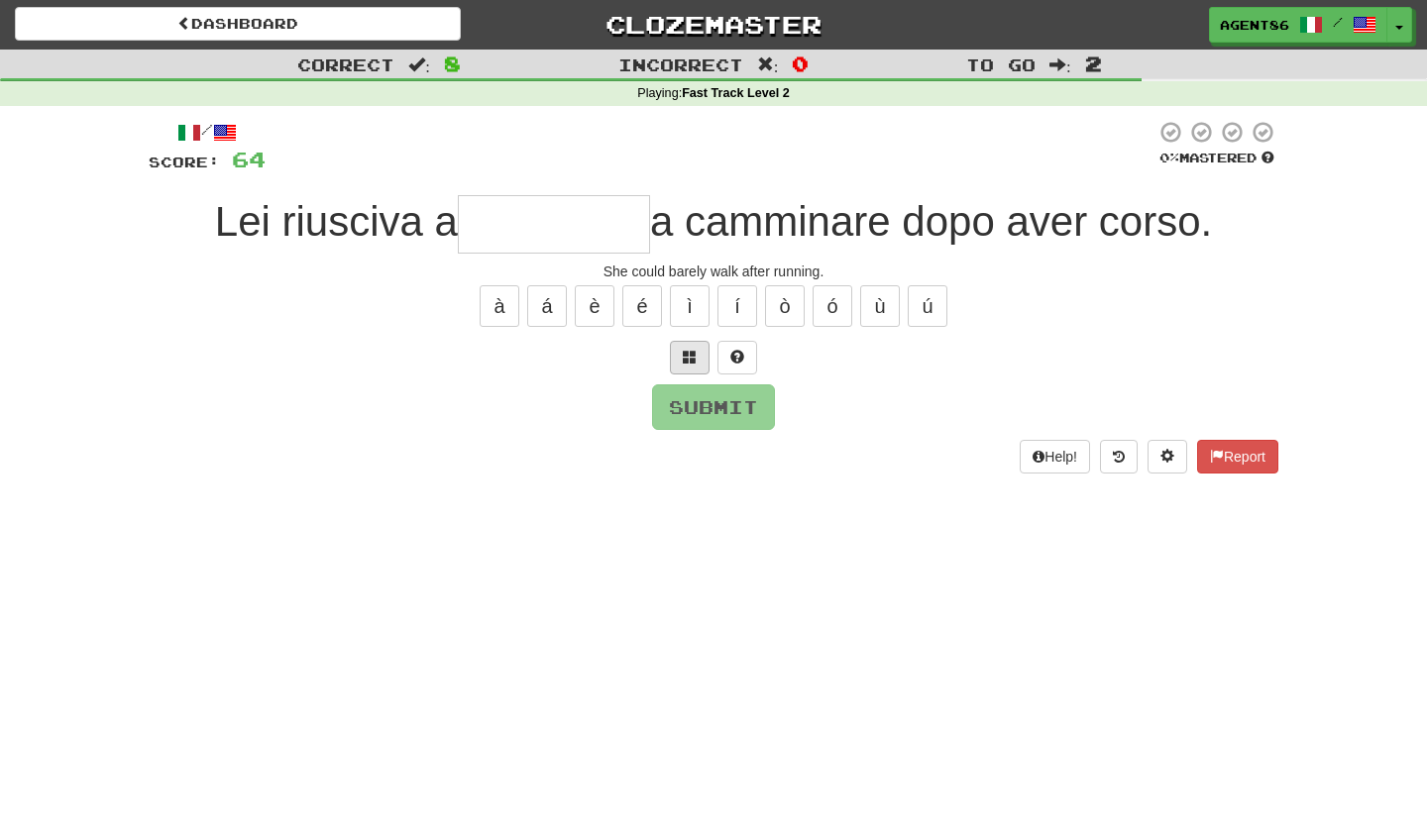 click at bounding box center (690, 357) 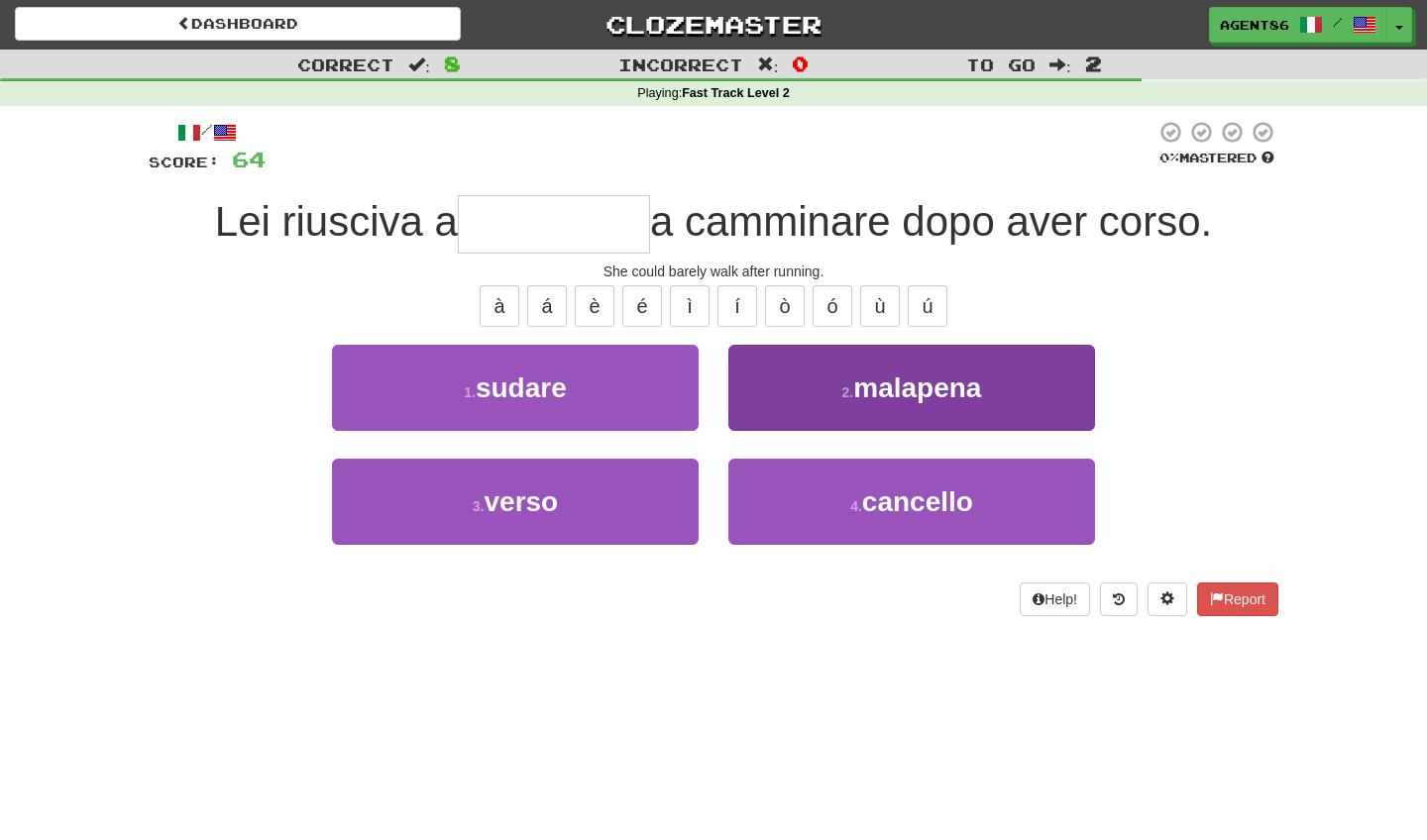 click on "2 .  malapena" at bounding box center (912, 387) 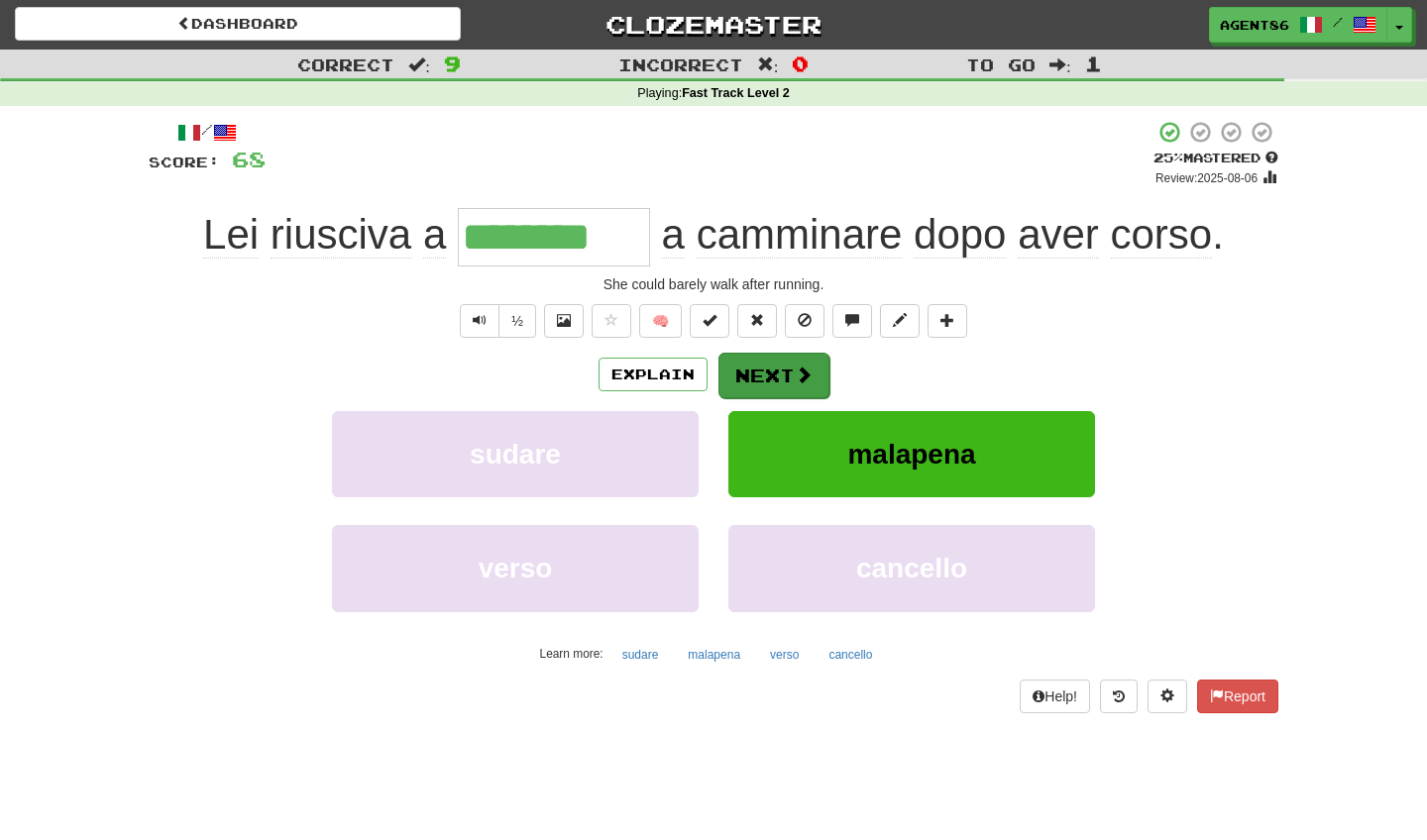 click on "Next" at bounding box center [774, 375] 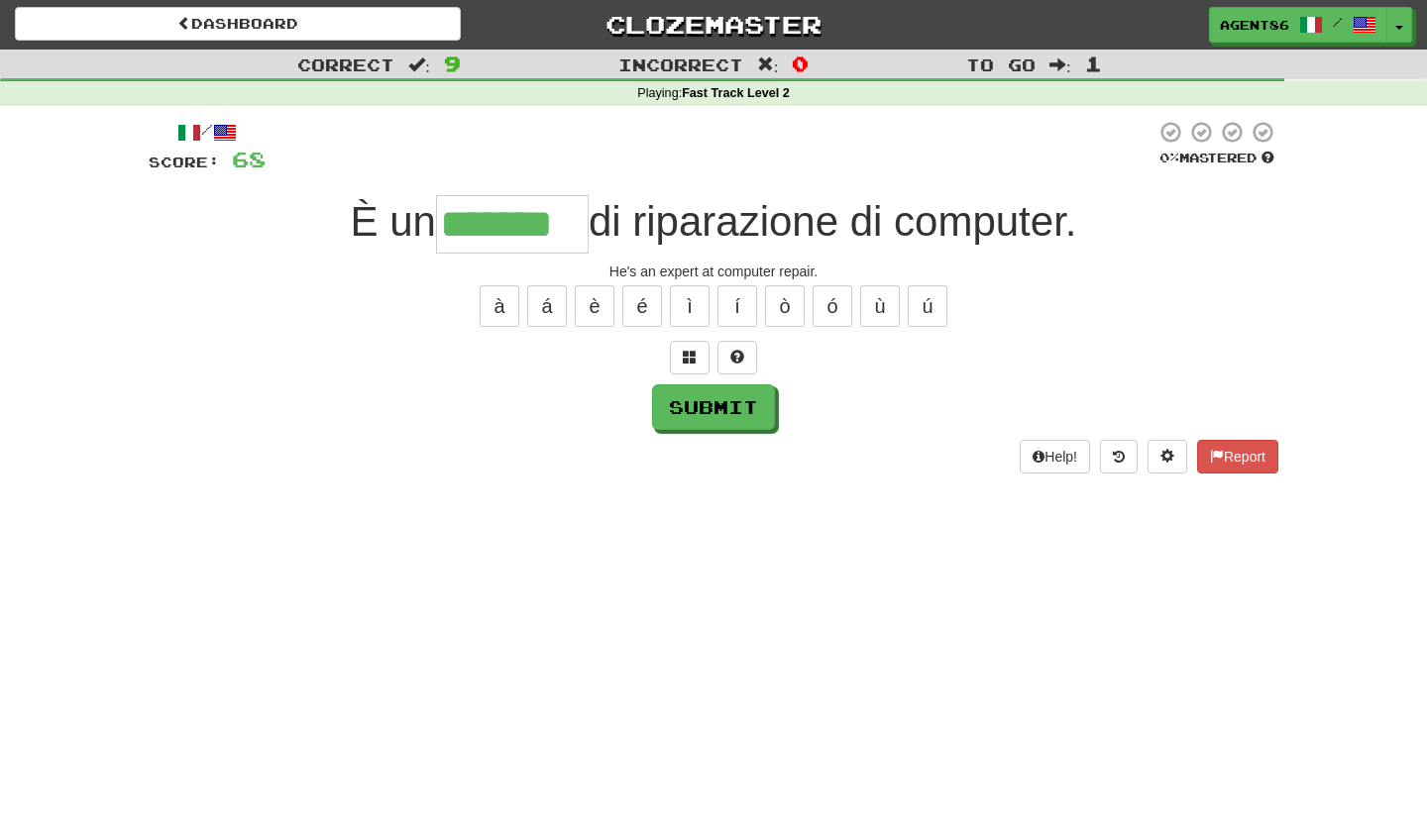 type on "*******" 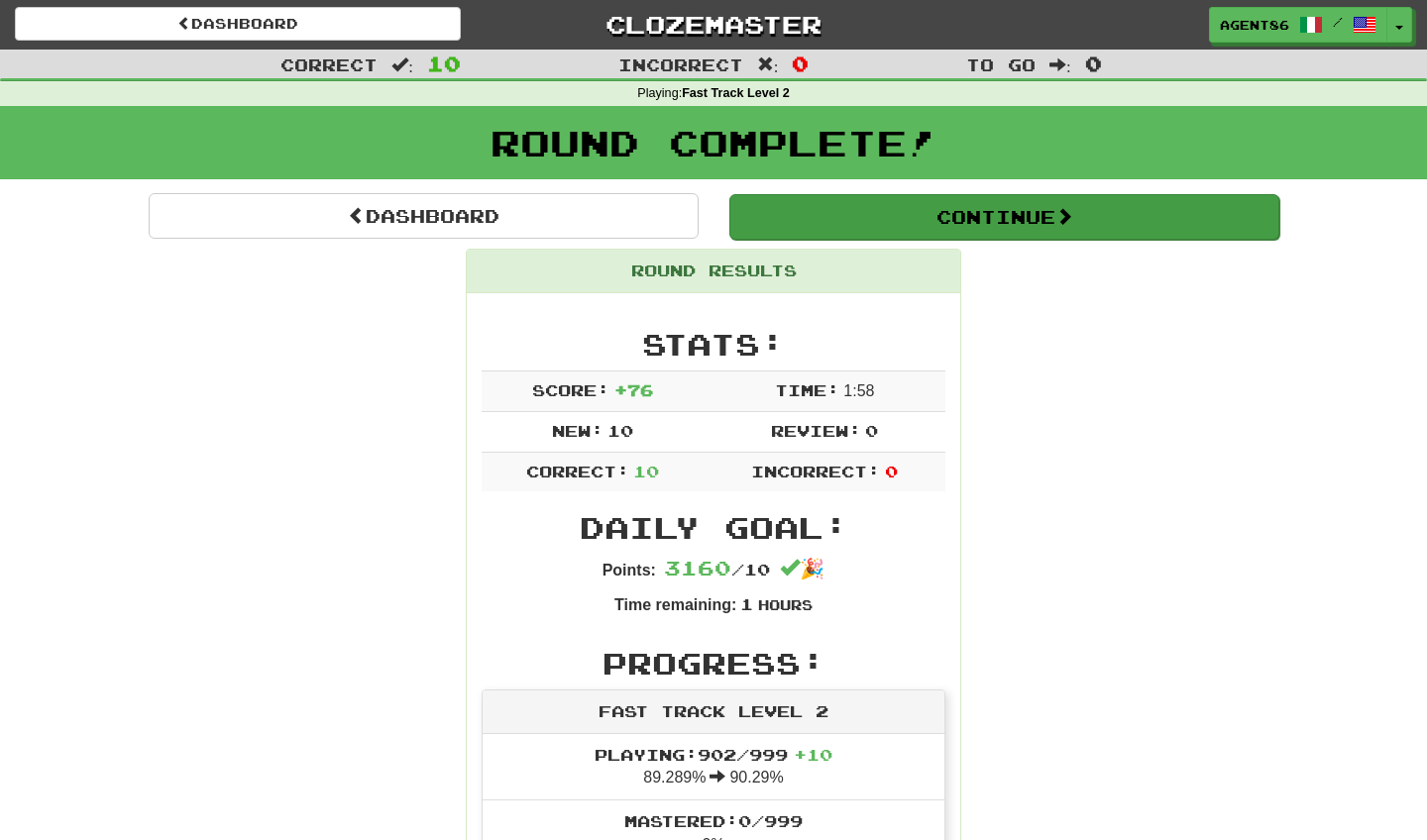 click on "Continue" at bounding box center (1004, 217) 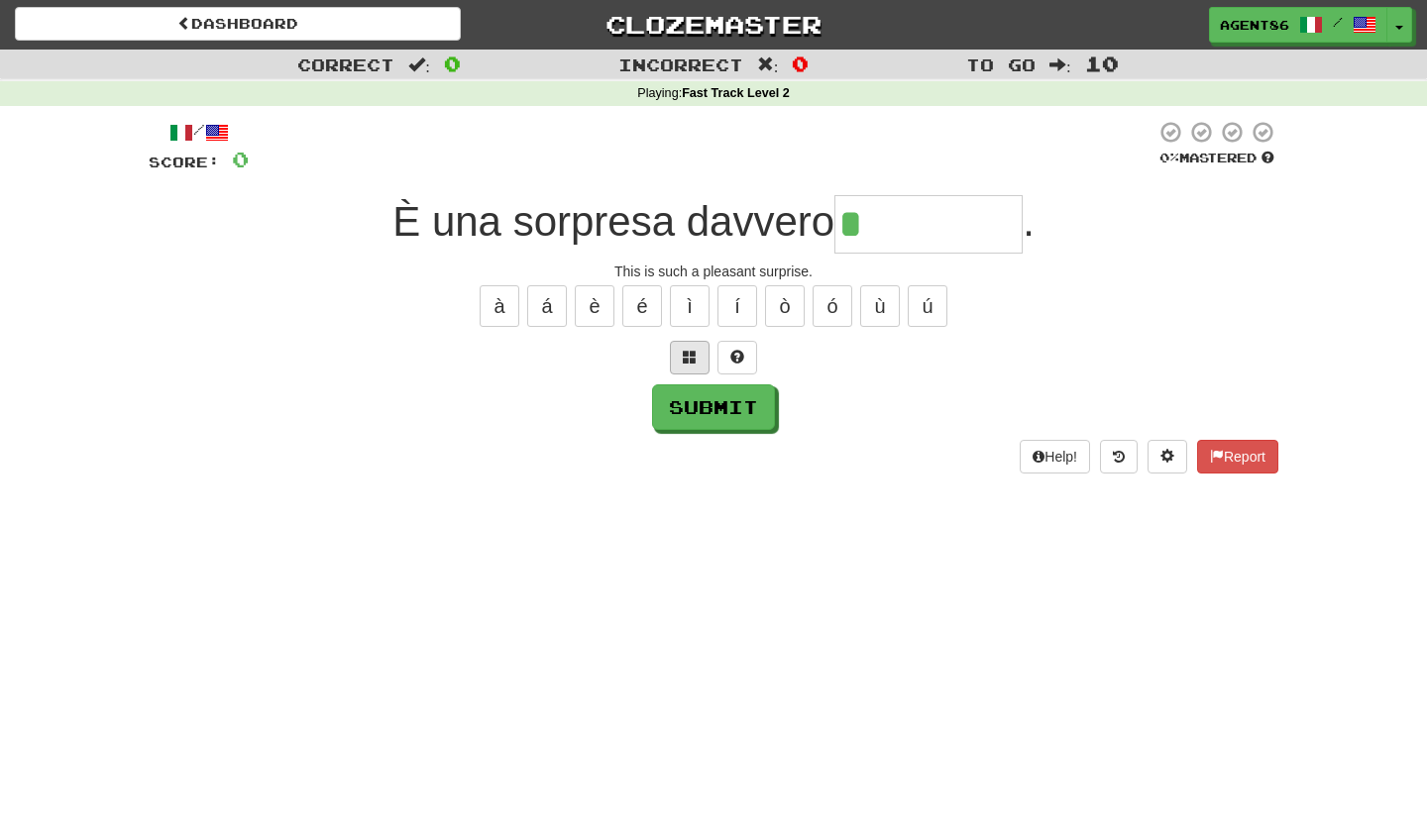 click at bounding box center (690, 357) 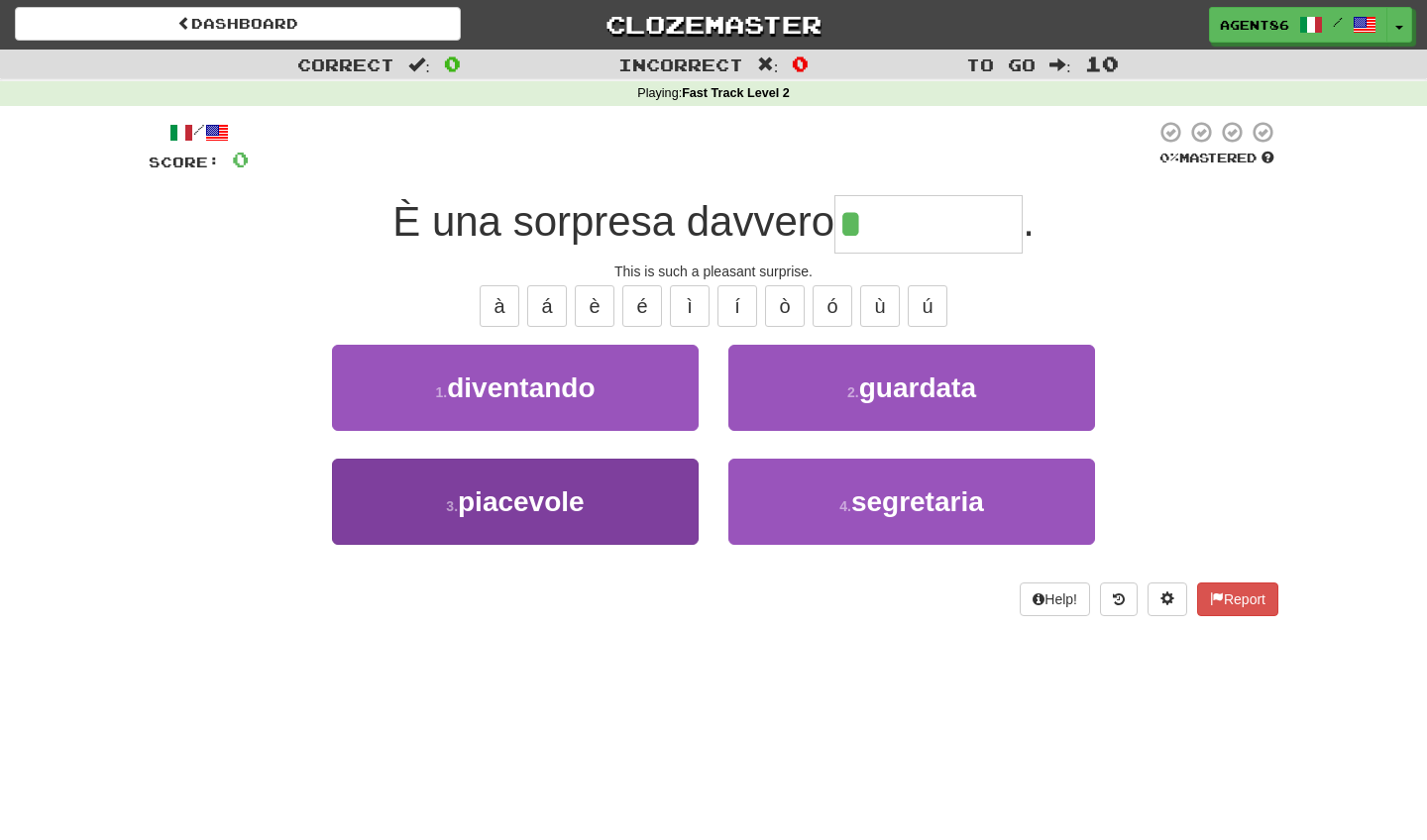 click on "3 .  piacevole" at bounding box center [515, 501] 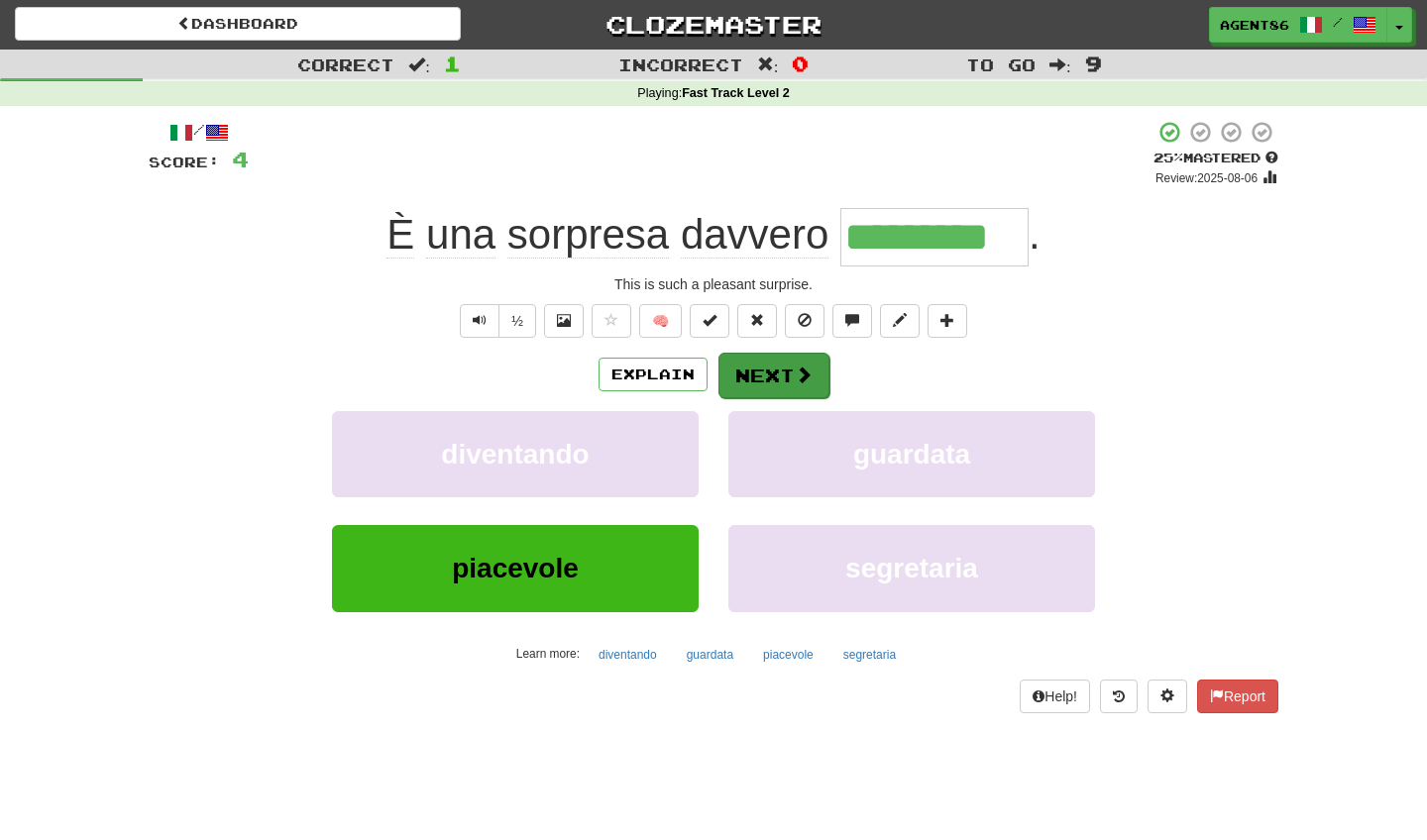 click on "Next" at bounding box center (774, 375) 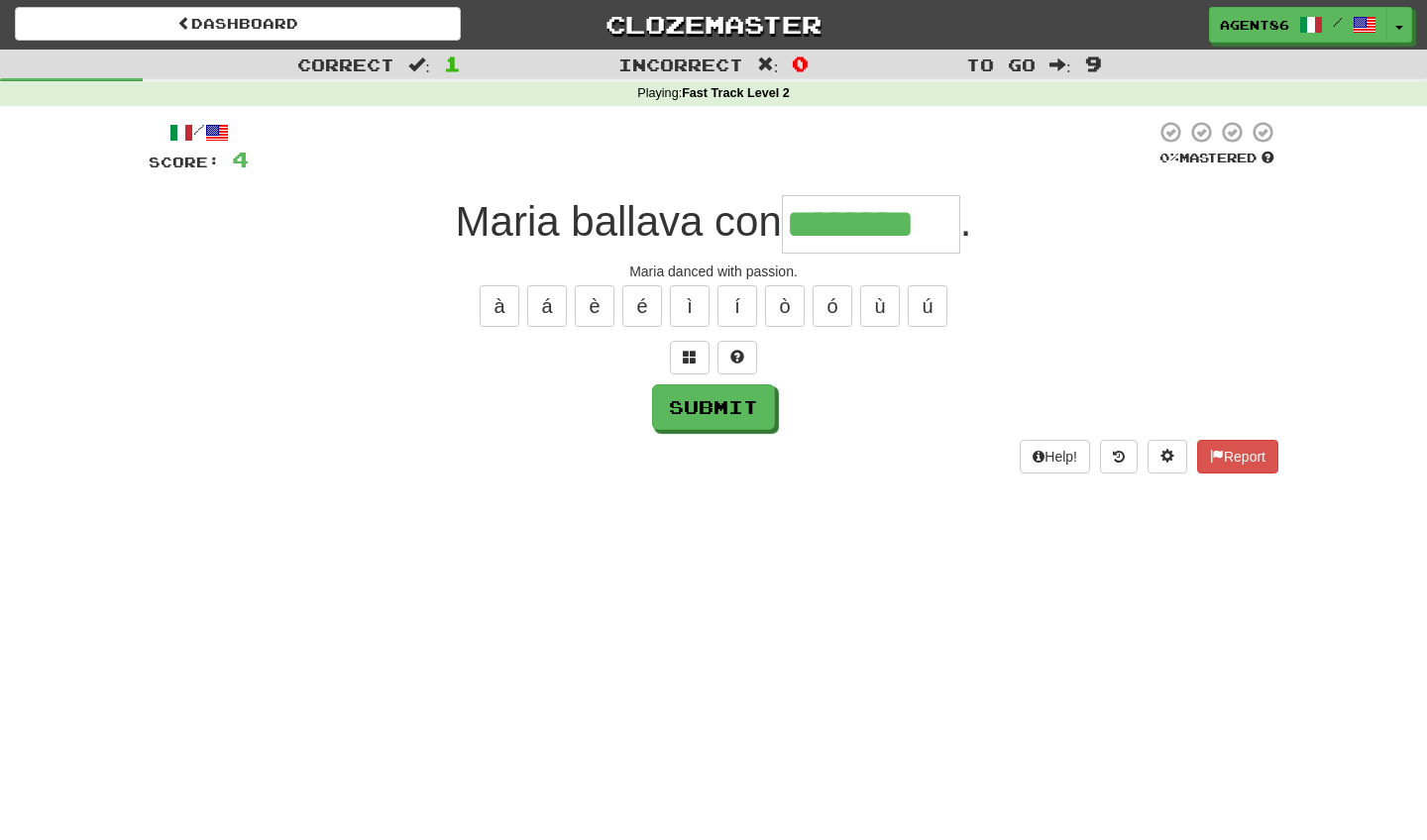 type on "********" 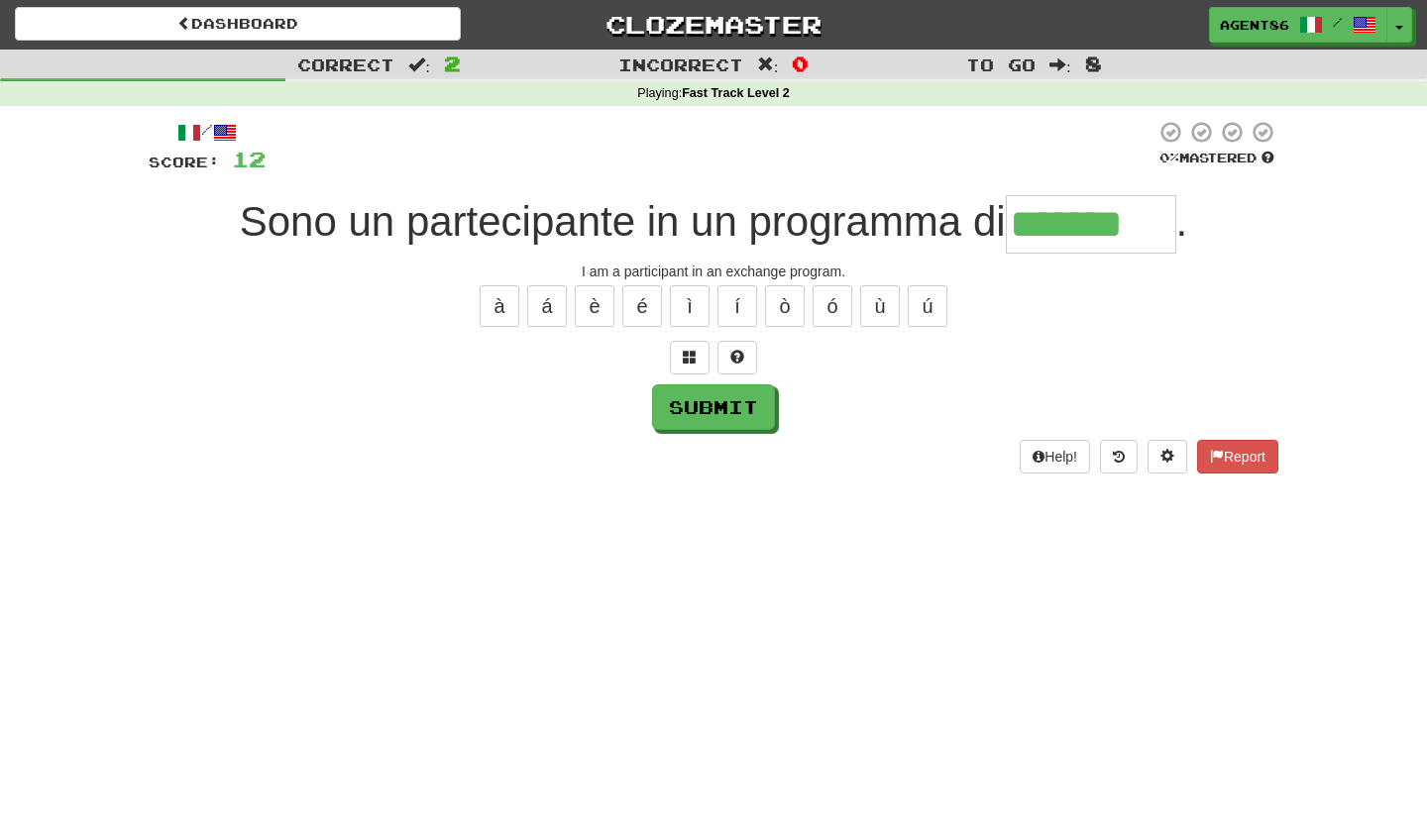 type on "*******" 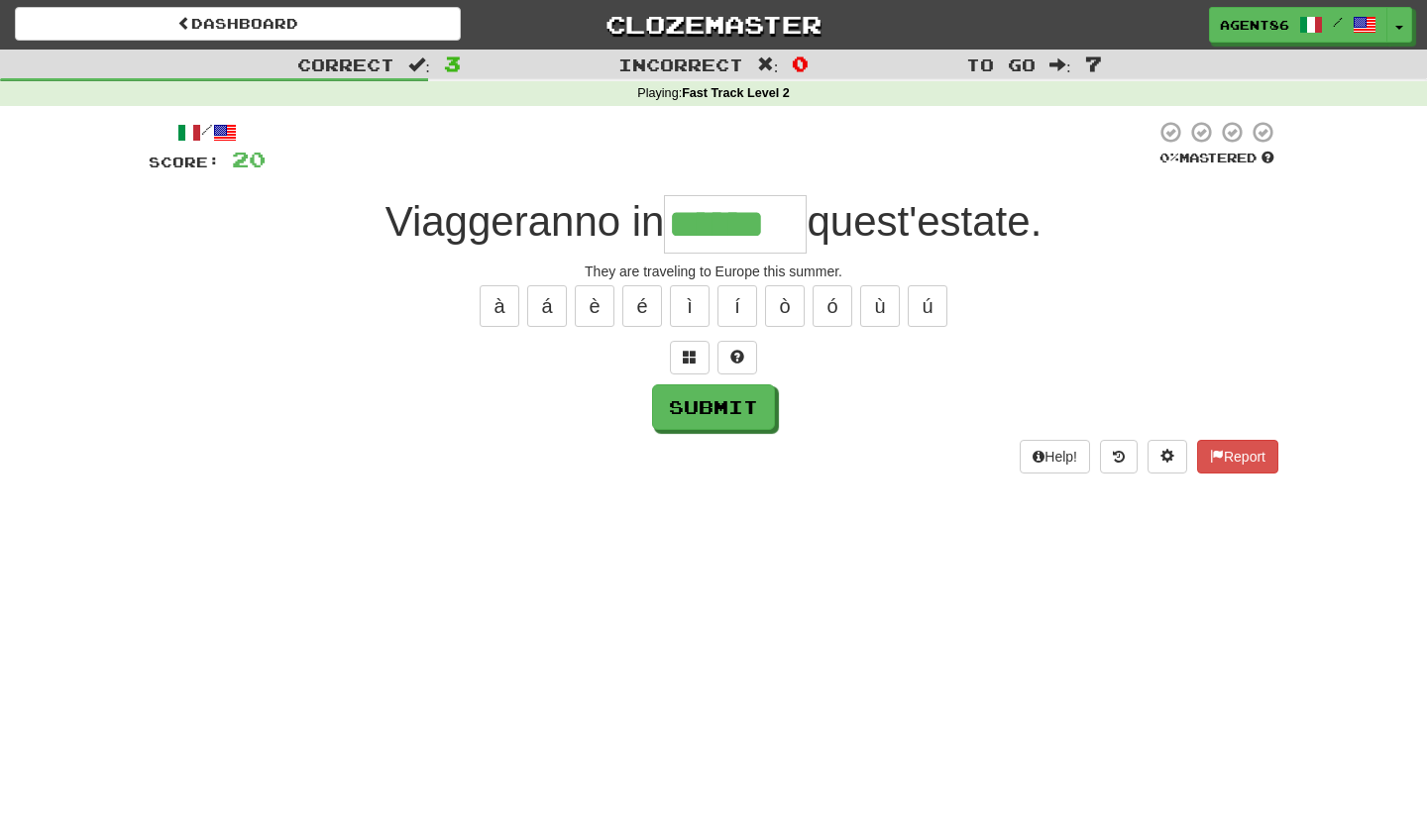 type on "******" 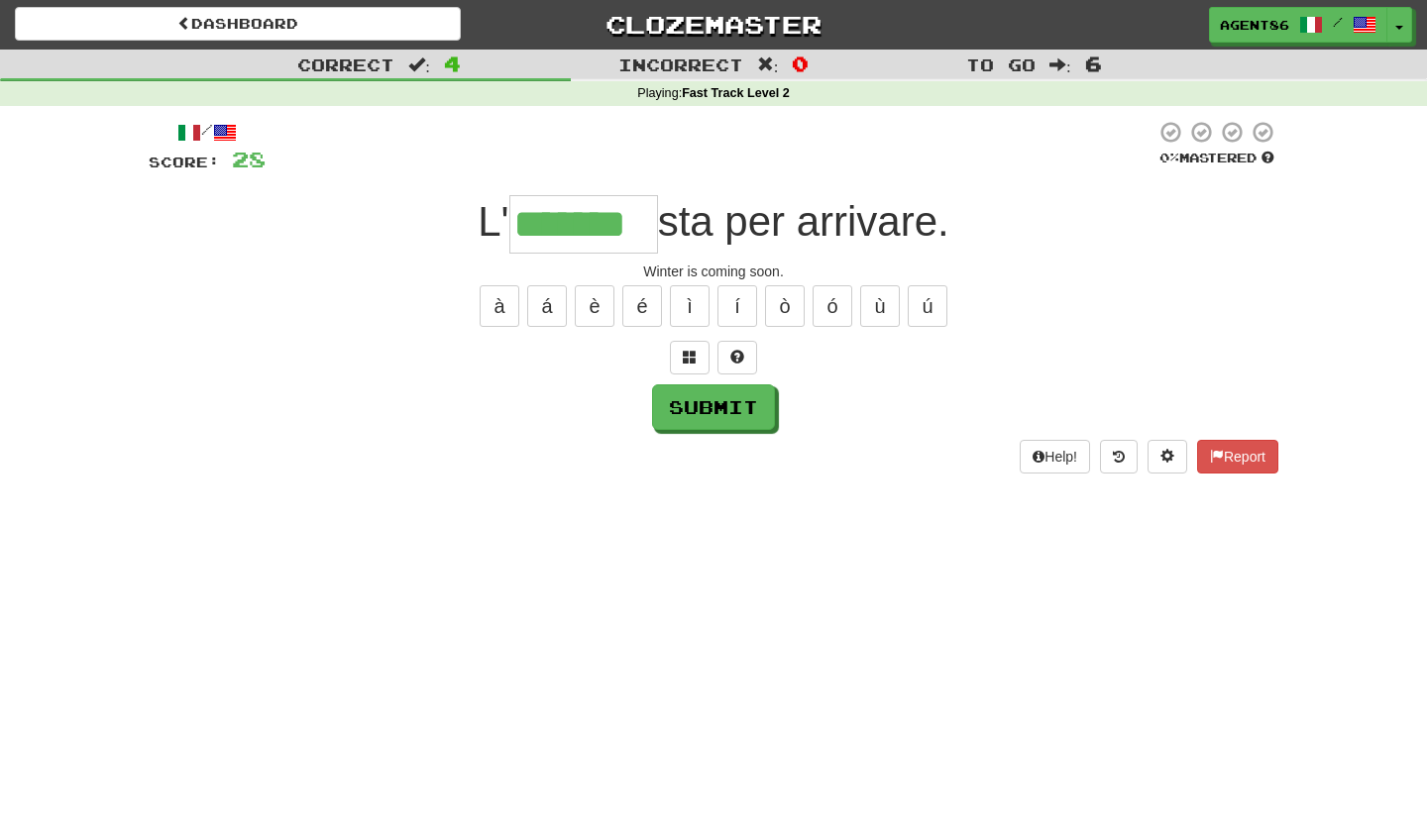 type on "*******" 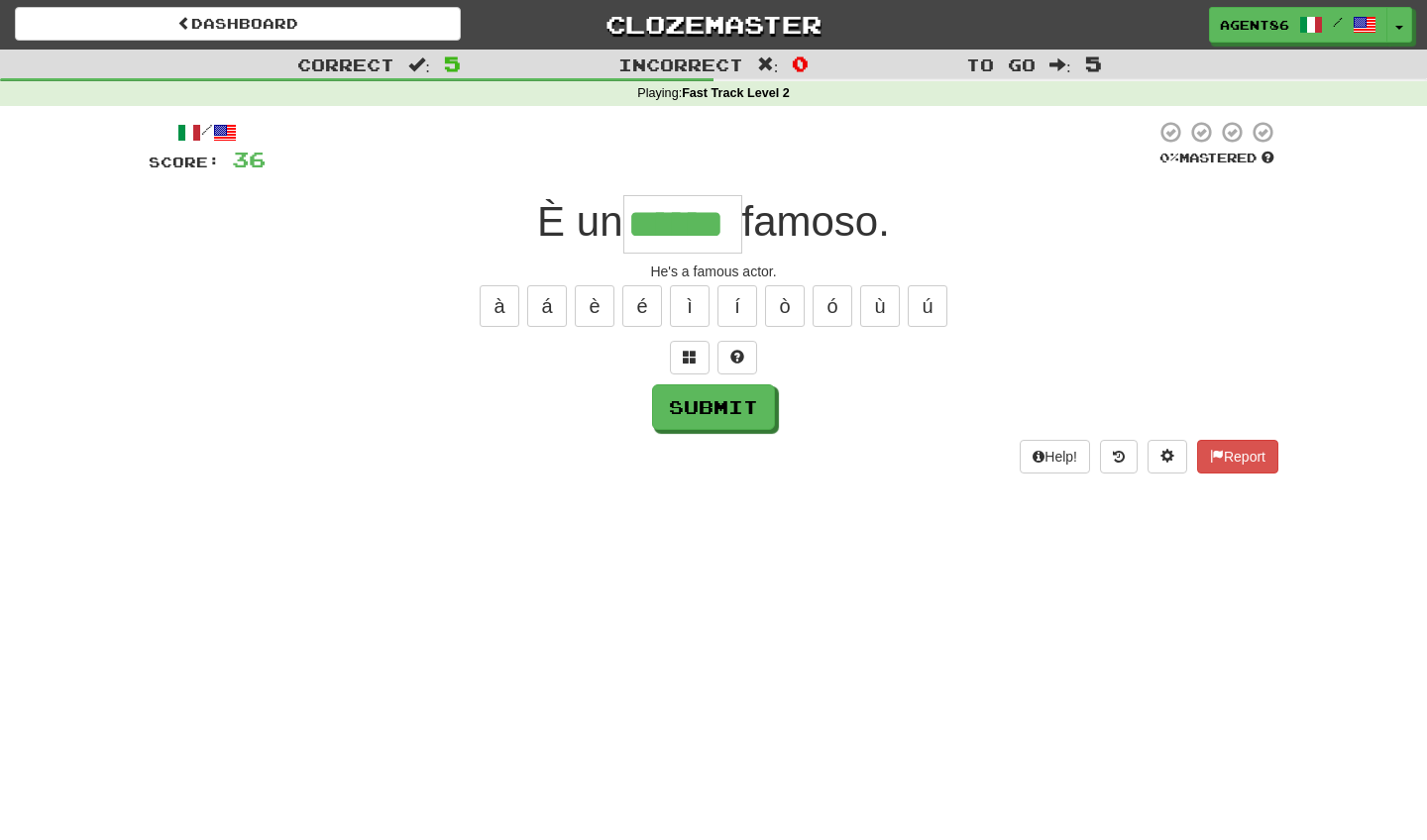 type on "******" 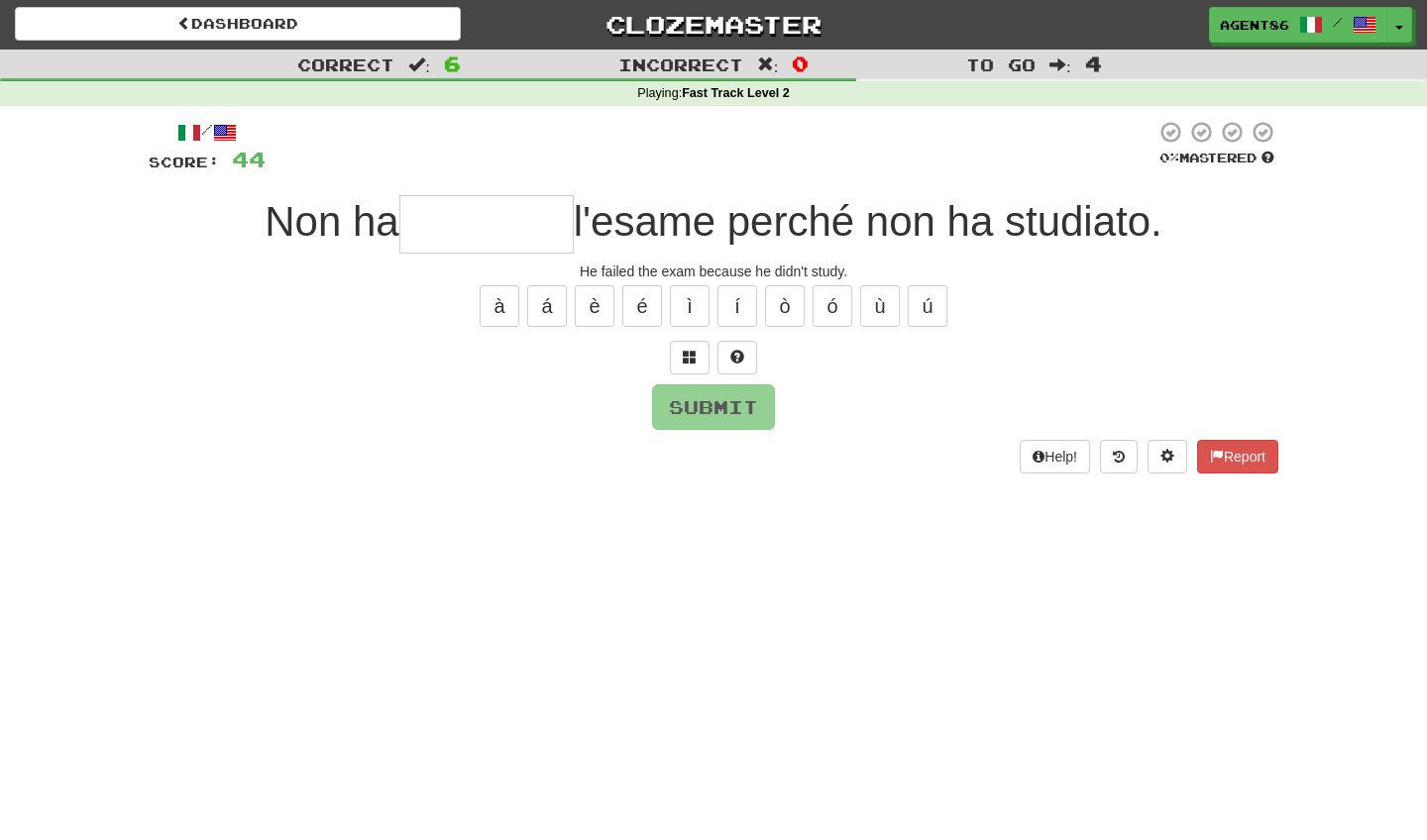 type on "*" 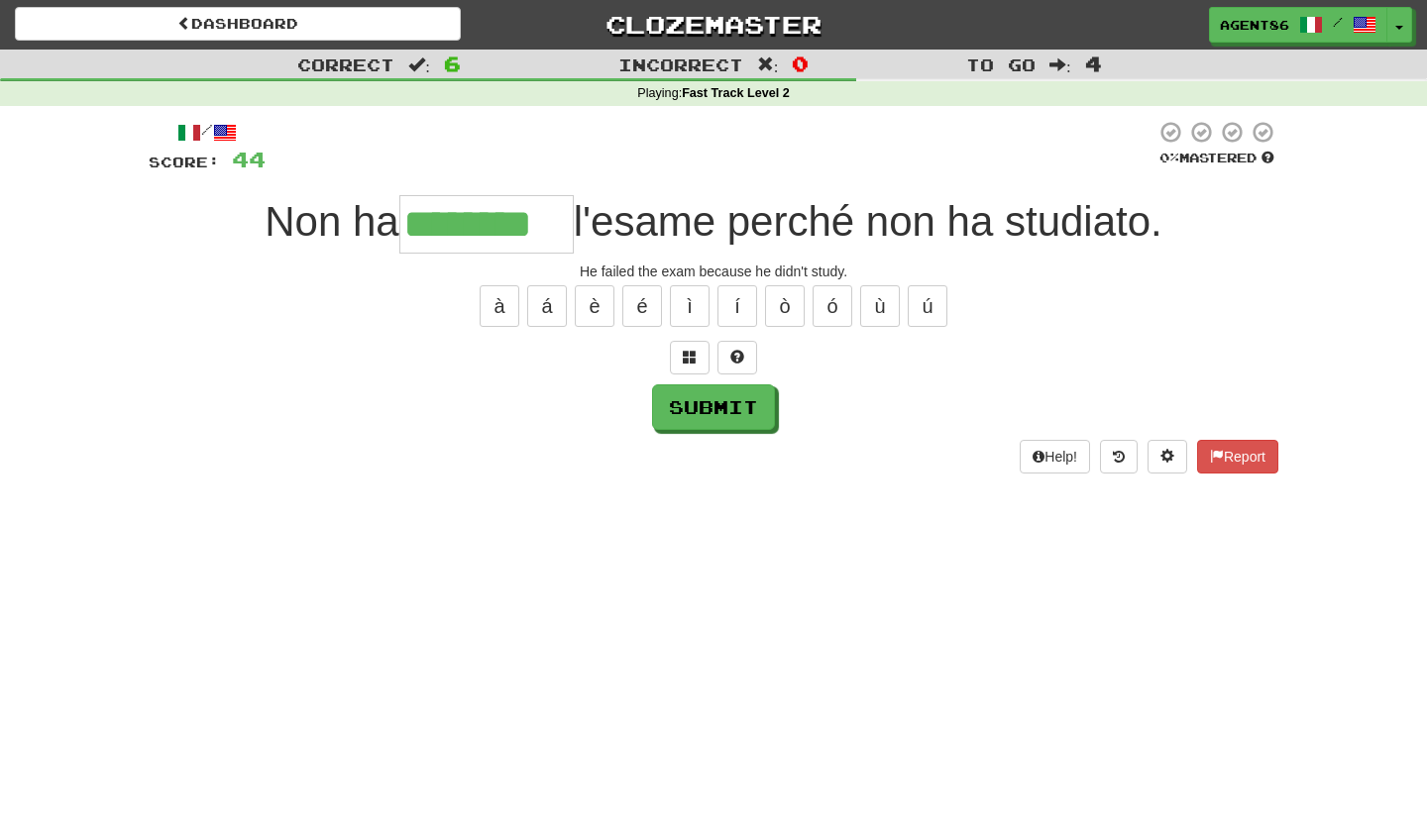 type on "********" 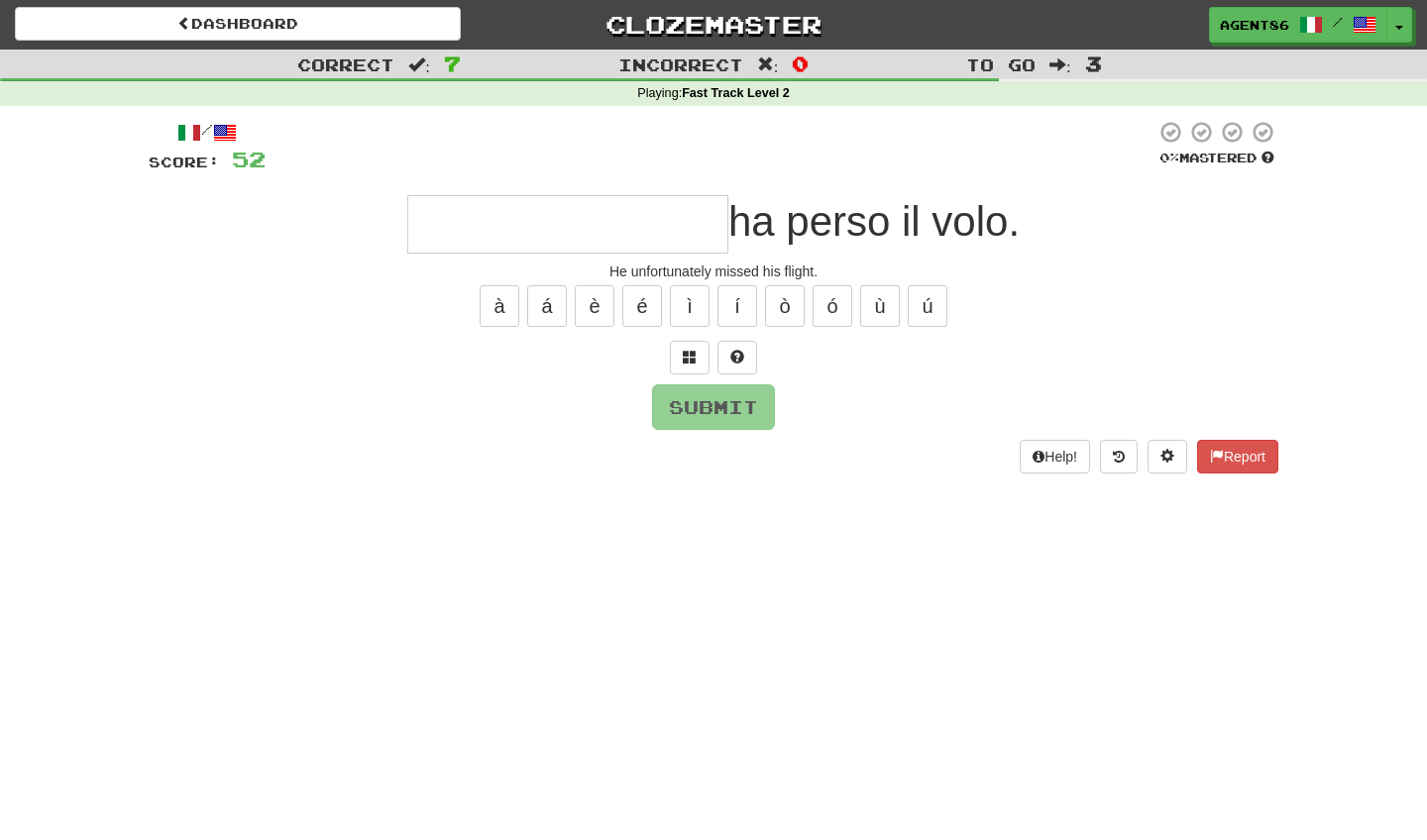 type on "*" 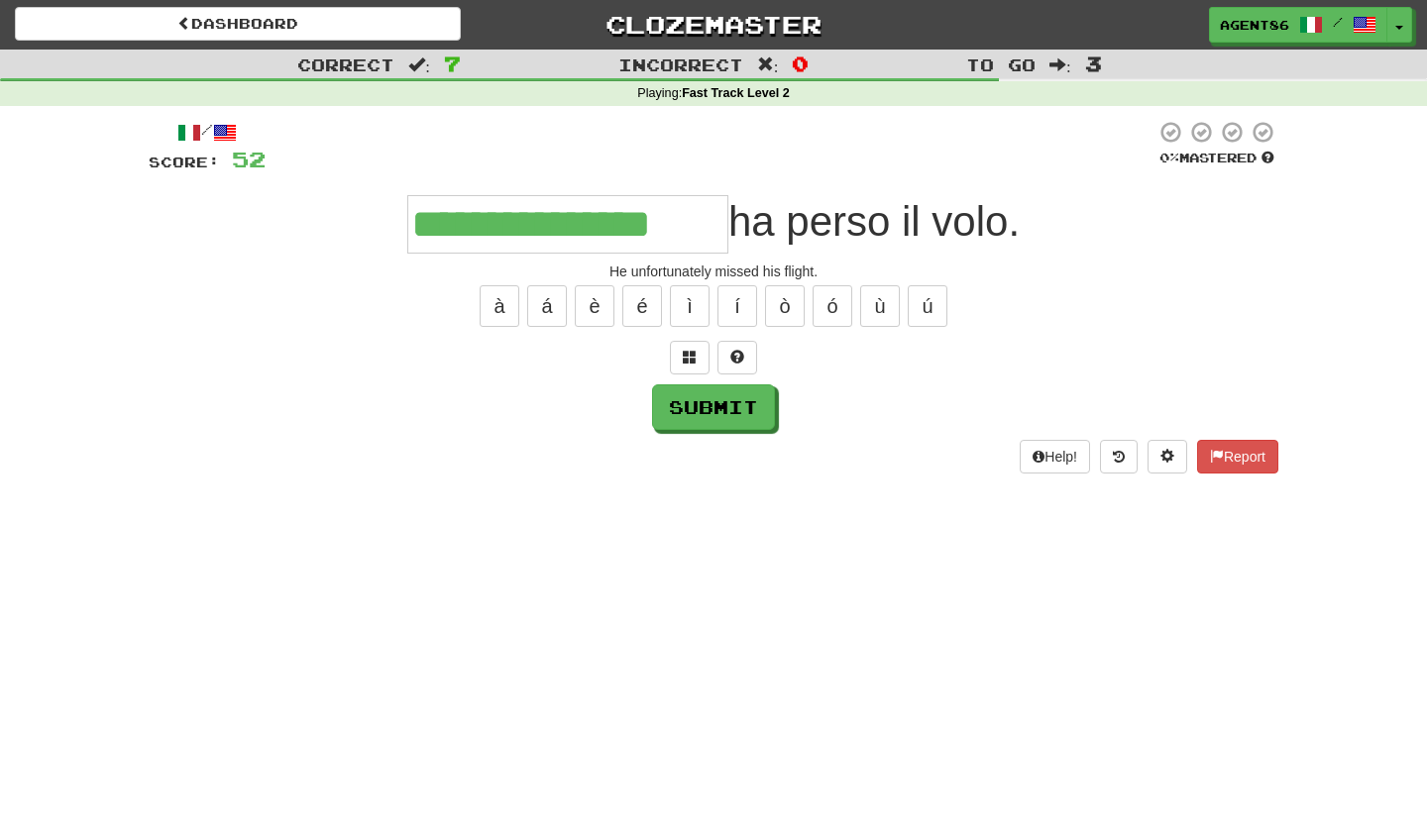 type on "**********" 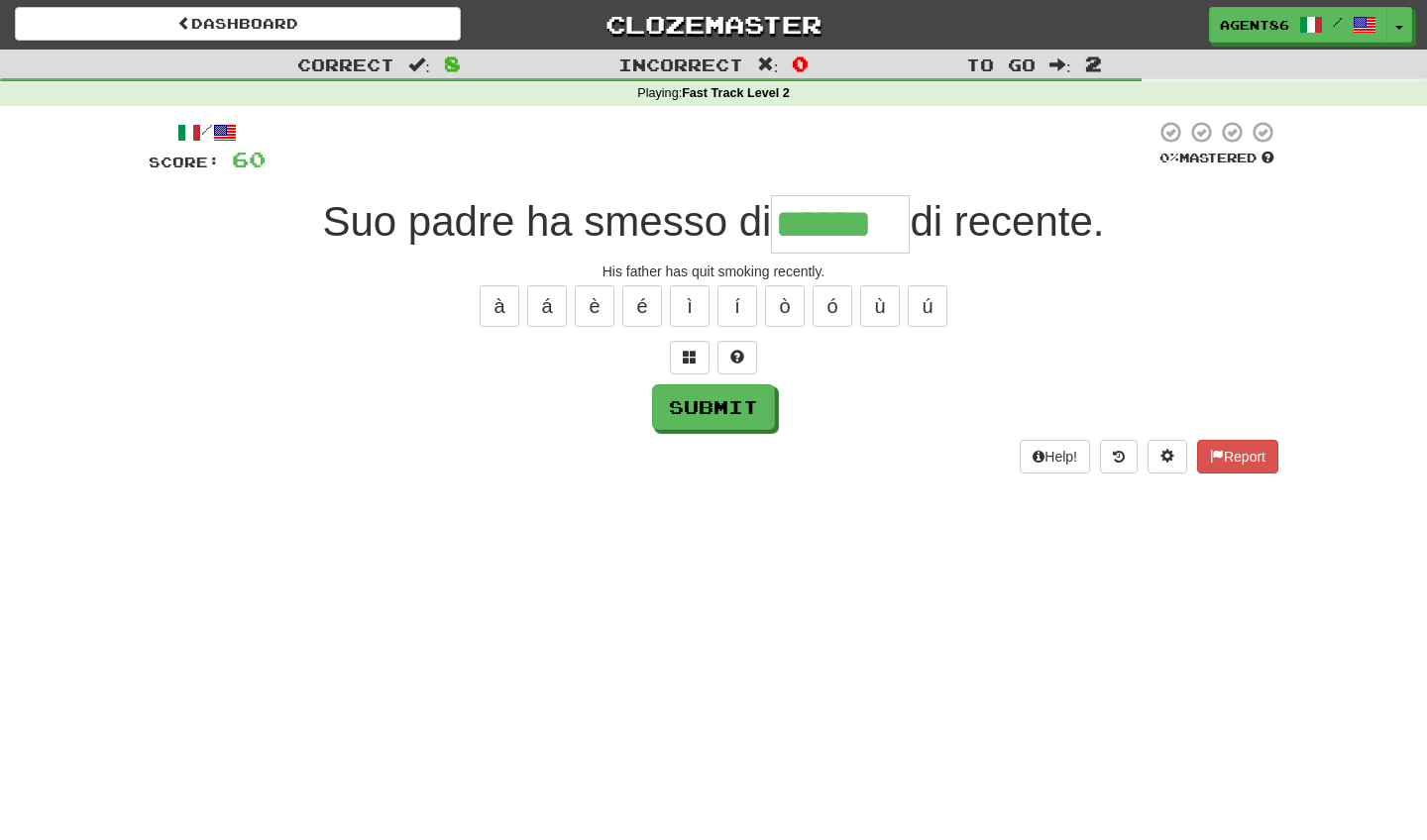 type on "******" 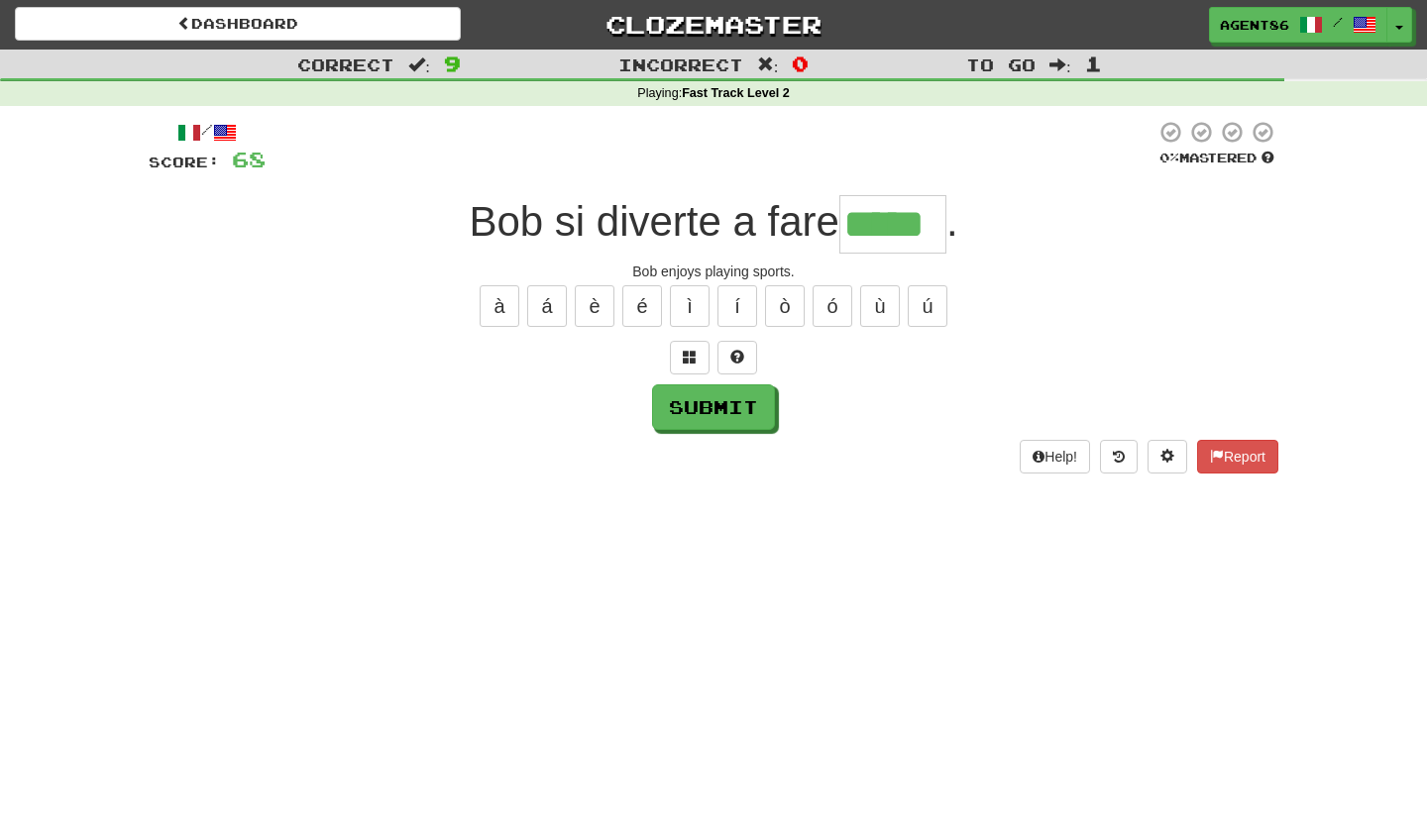 type on "*****" 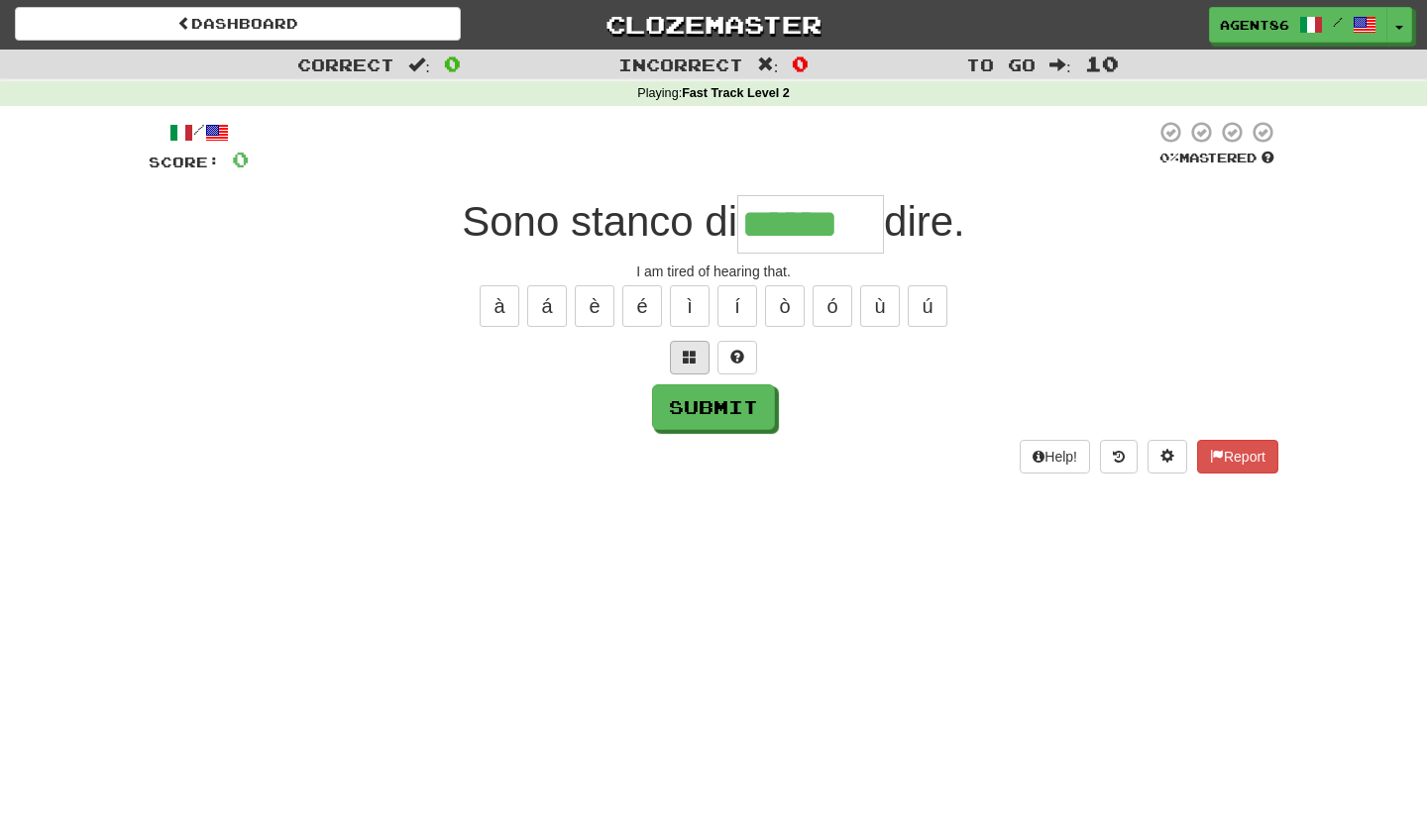 click at bounding box center (690, 358) 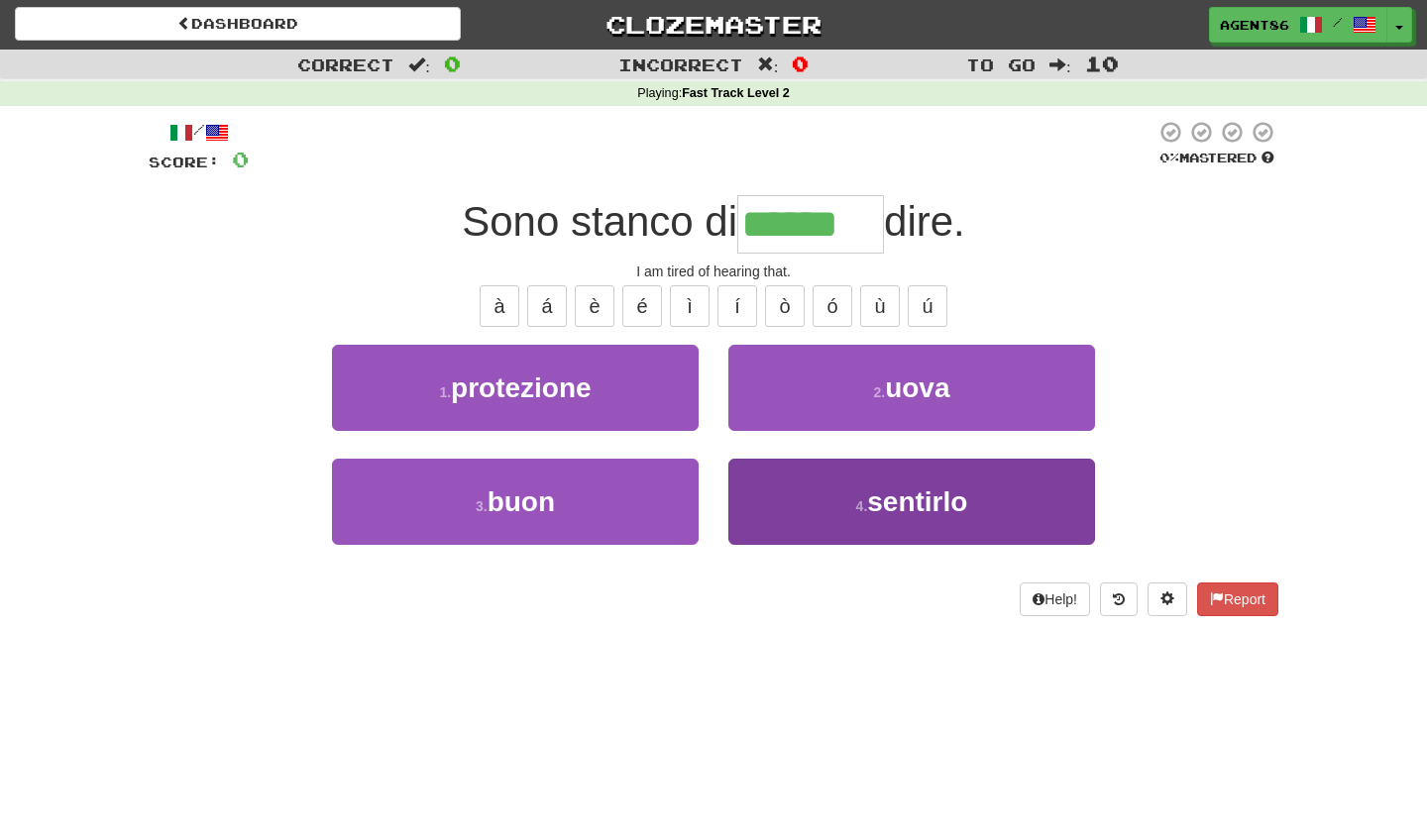 click on "4 .  sentirlo" at bounding box center [912, 501] 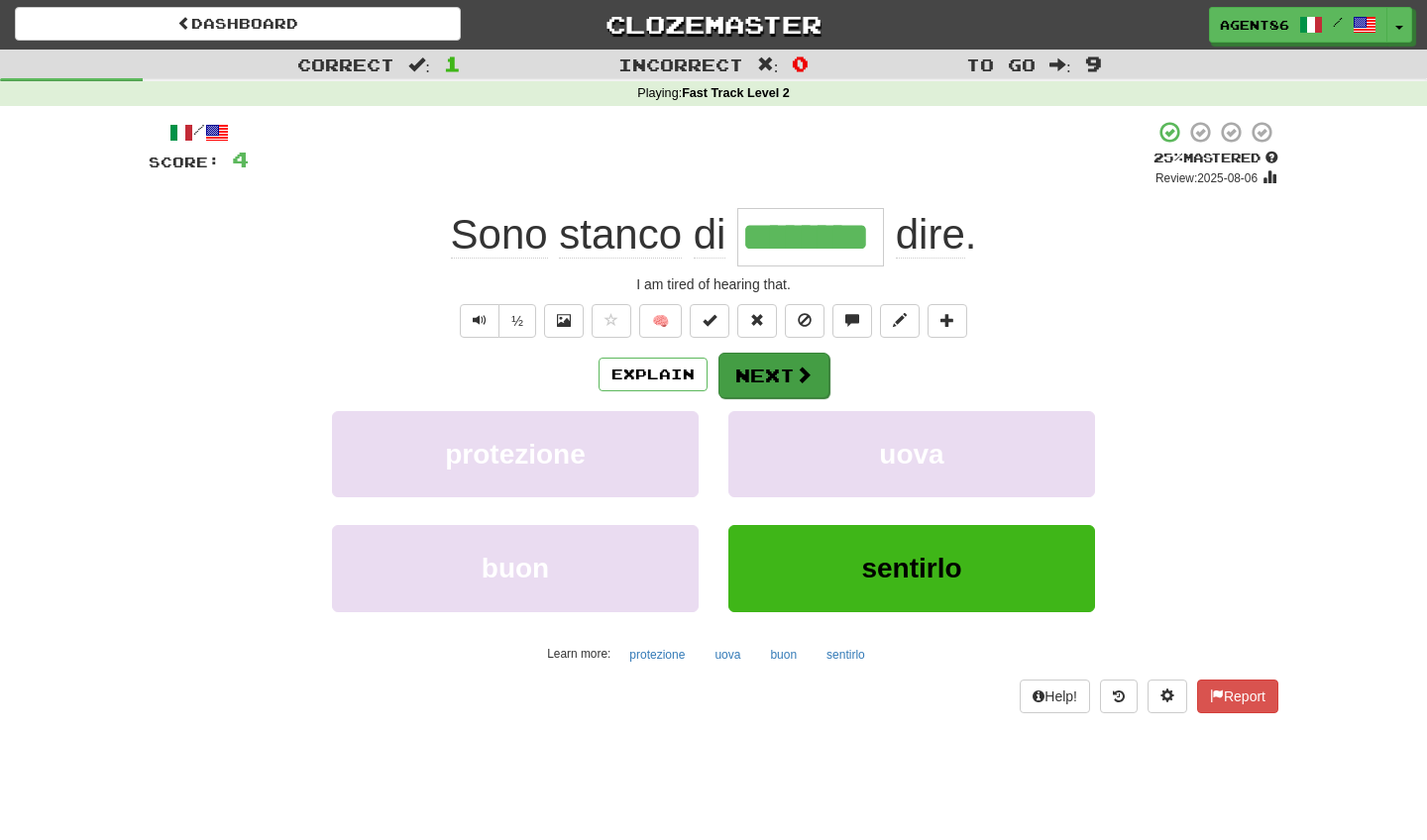 click on "Next" at bounding box center (774, 375) 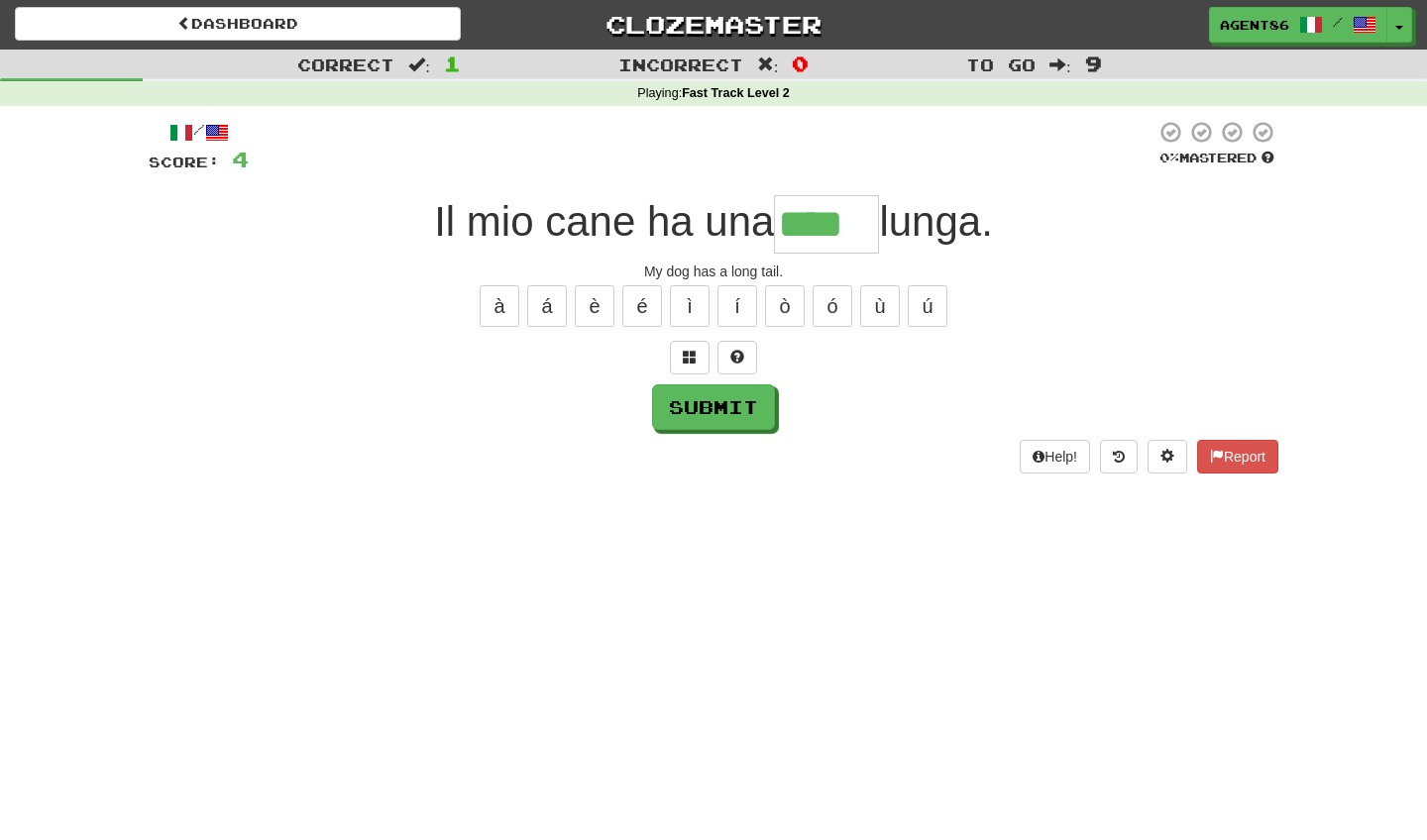 type on "****" 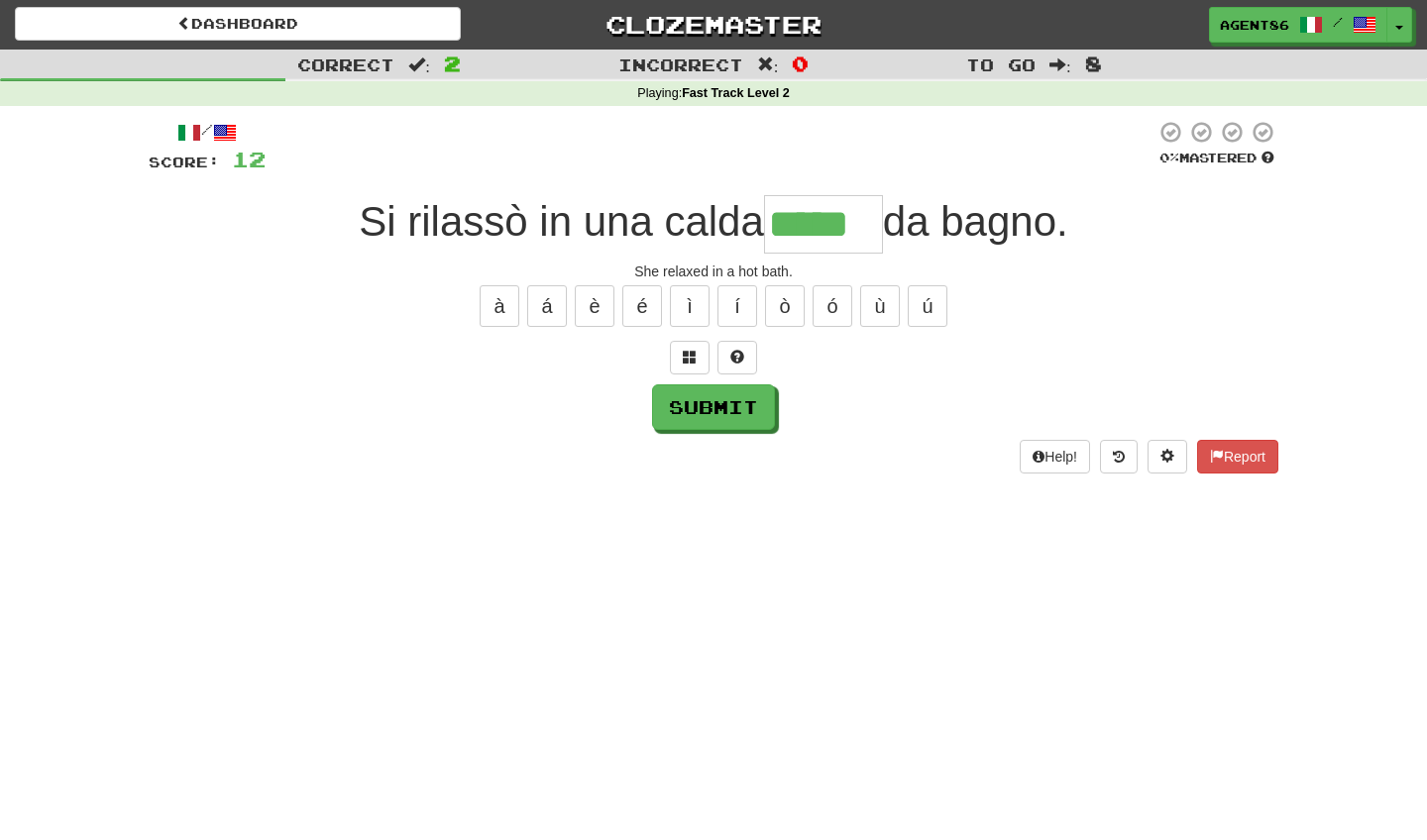 type on "*****" 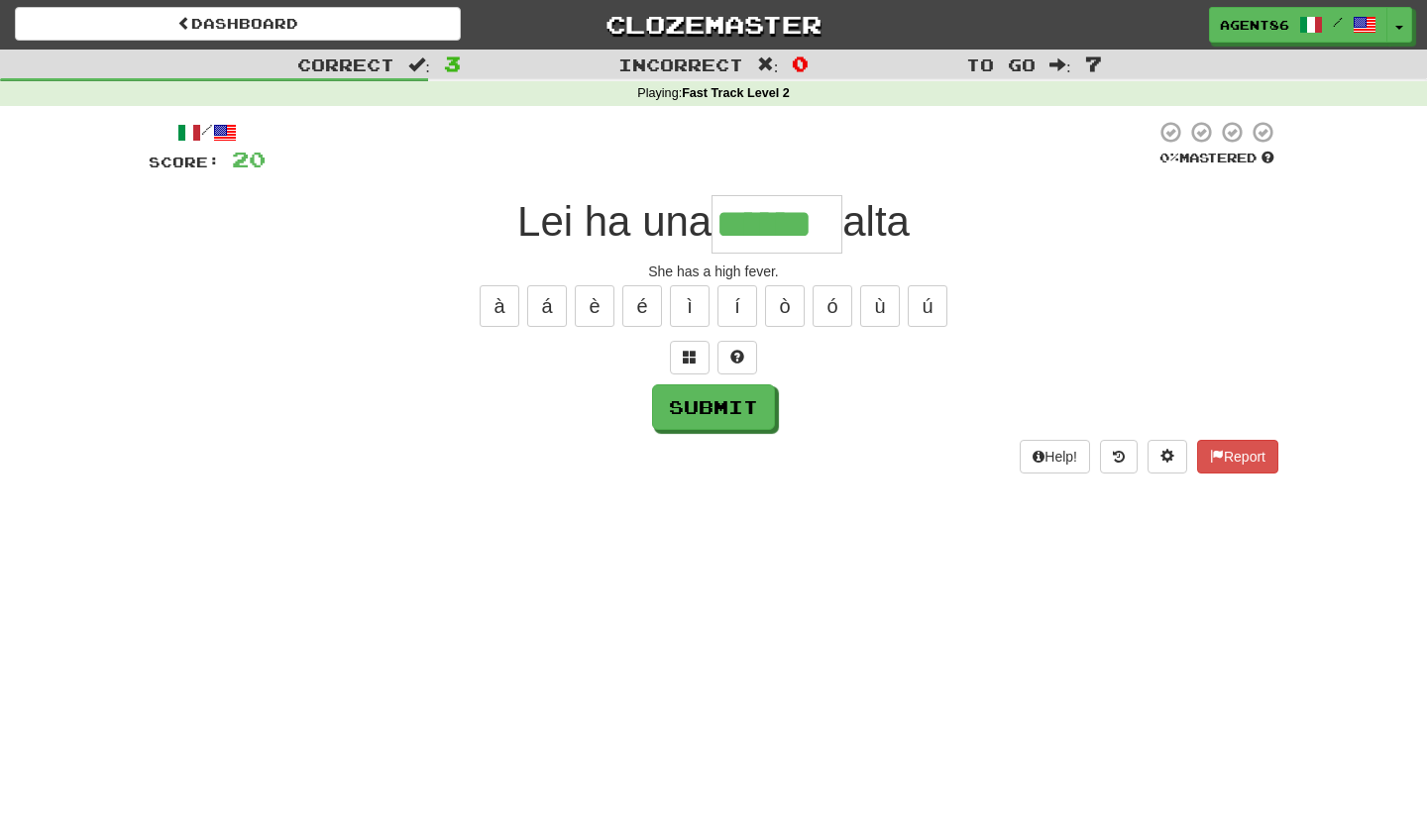 type on "******" 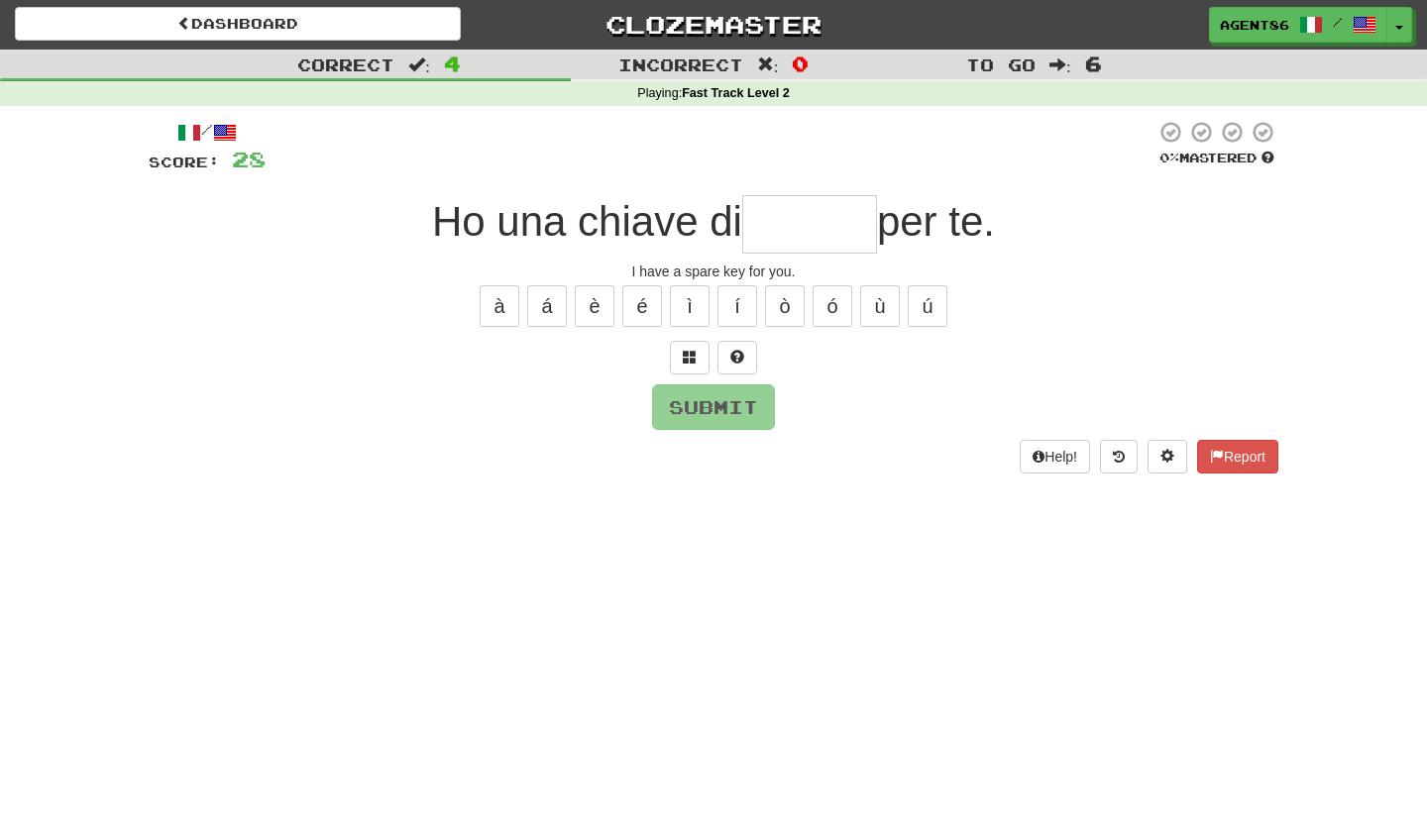 type on "*" 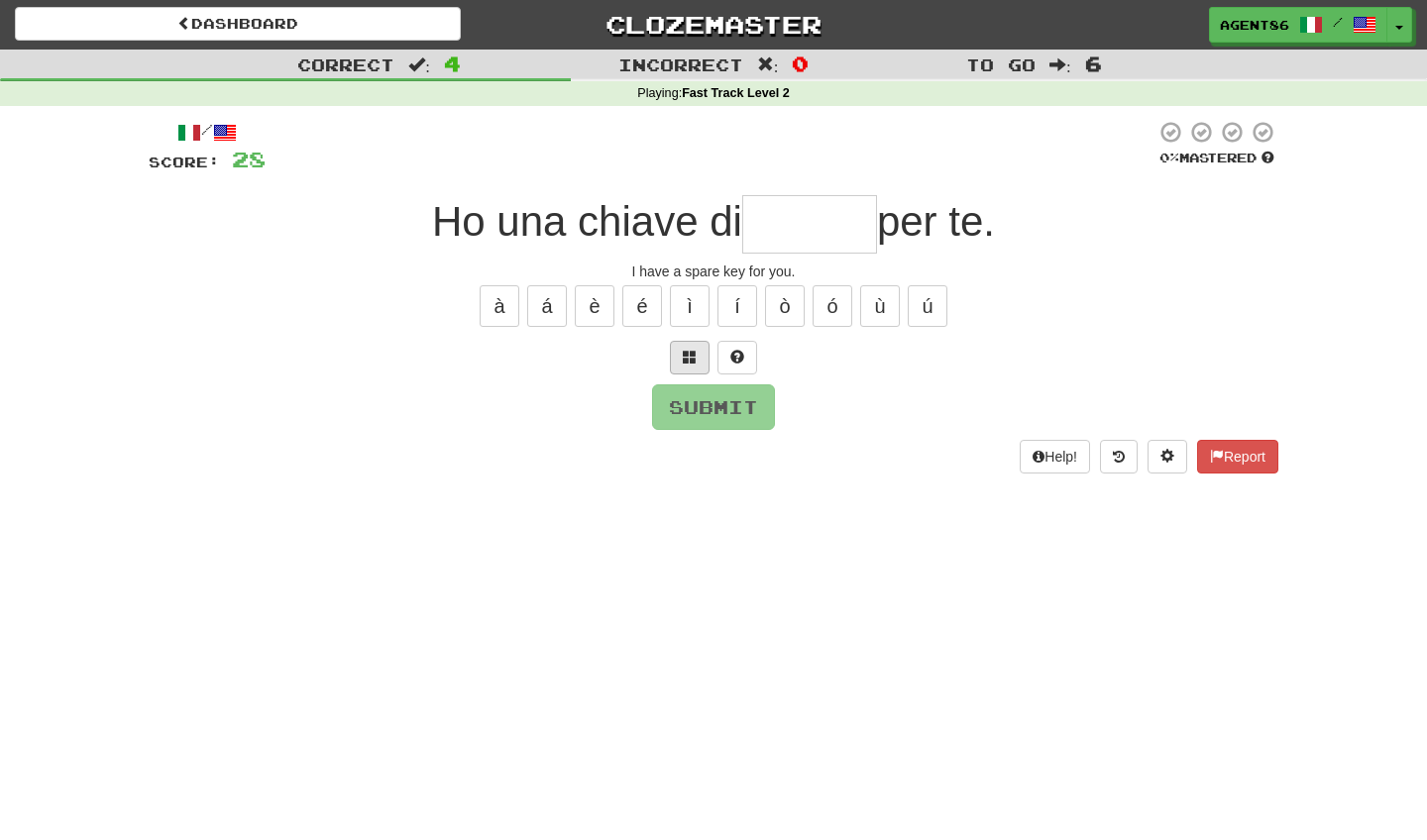 click at bounding box center (690, 357) 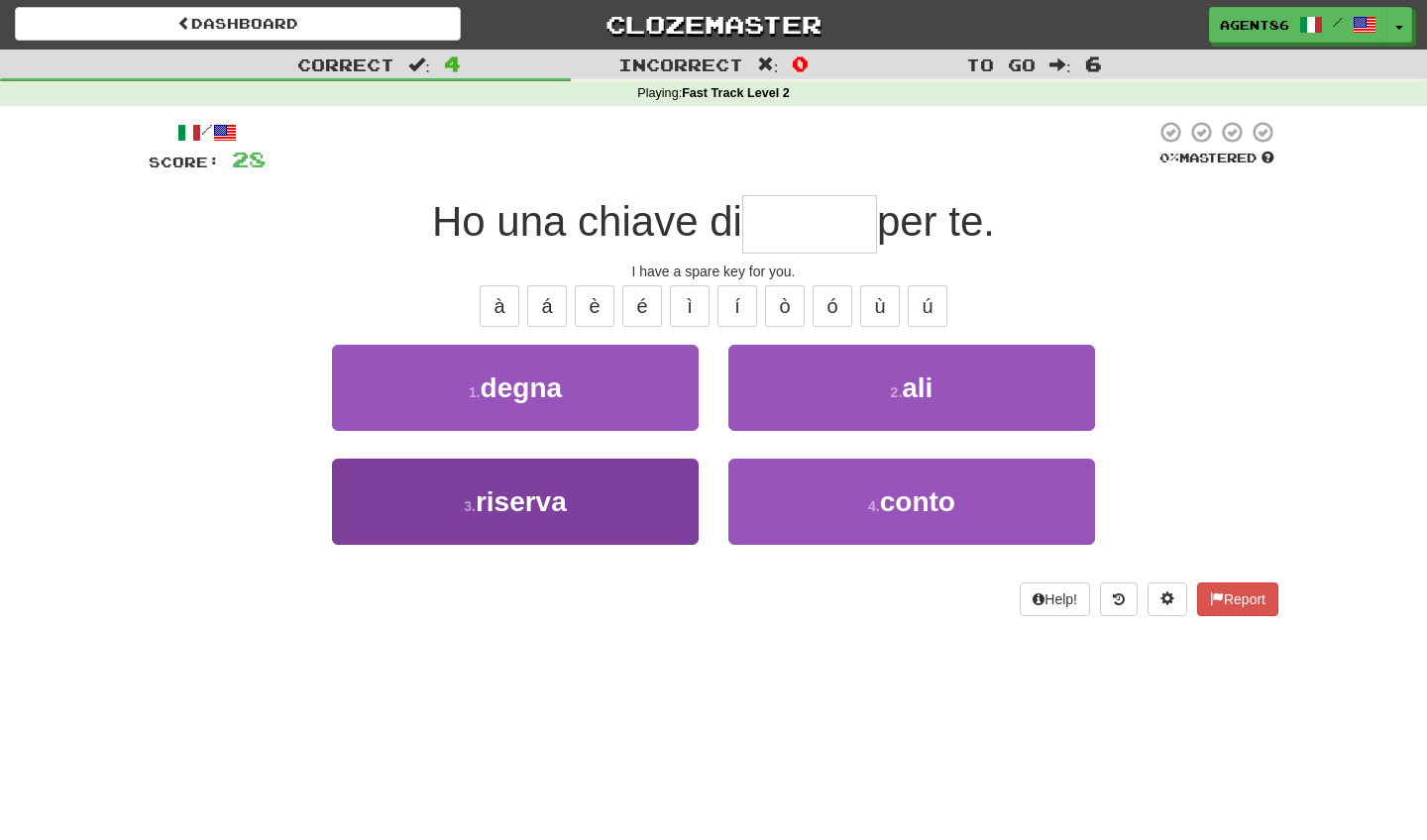 click on "3 . riserva" at bounding box center [515, 501] 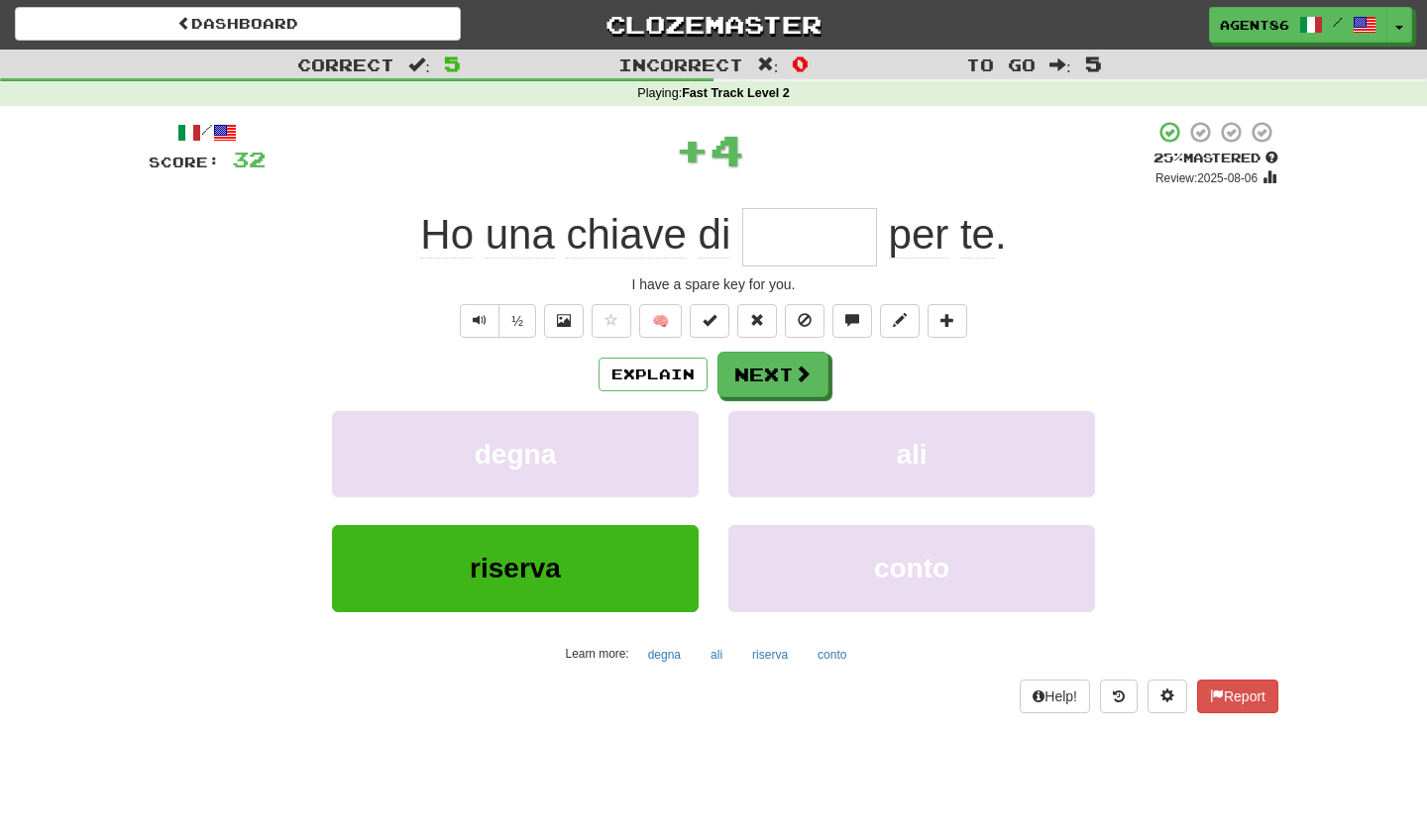 type on "*******" 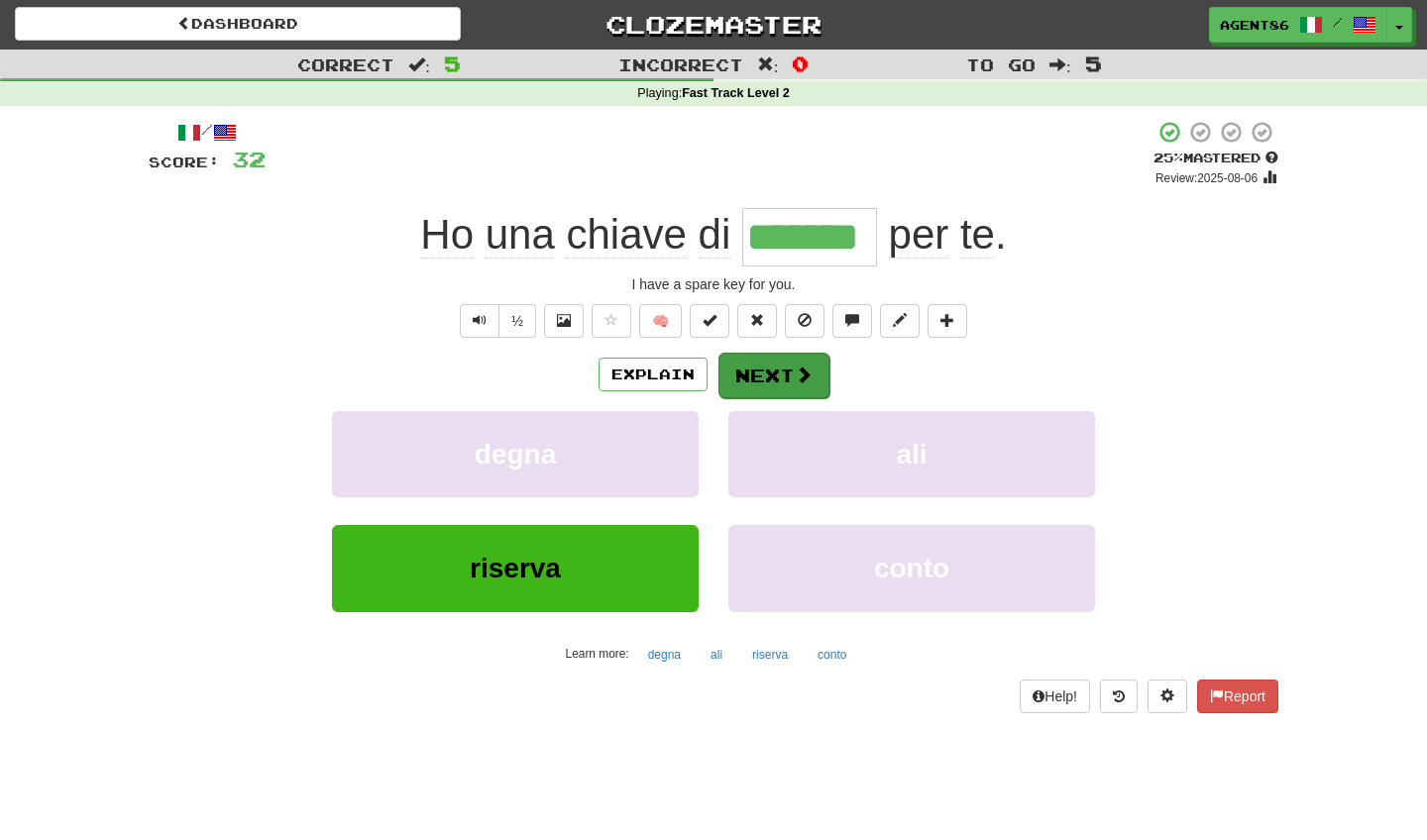 click on "Next" at bounding box center (774, 375) 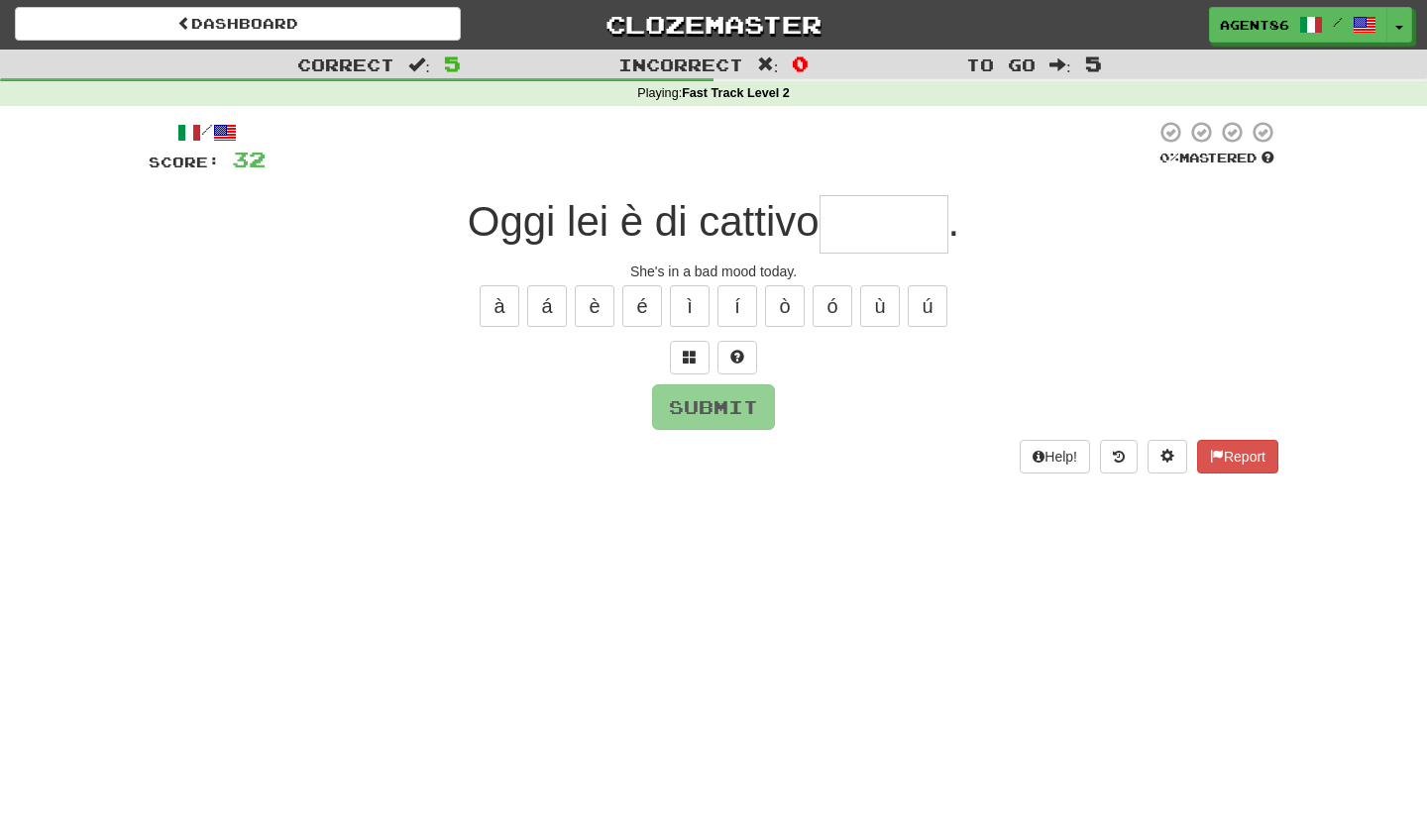 type on "*" 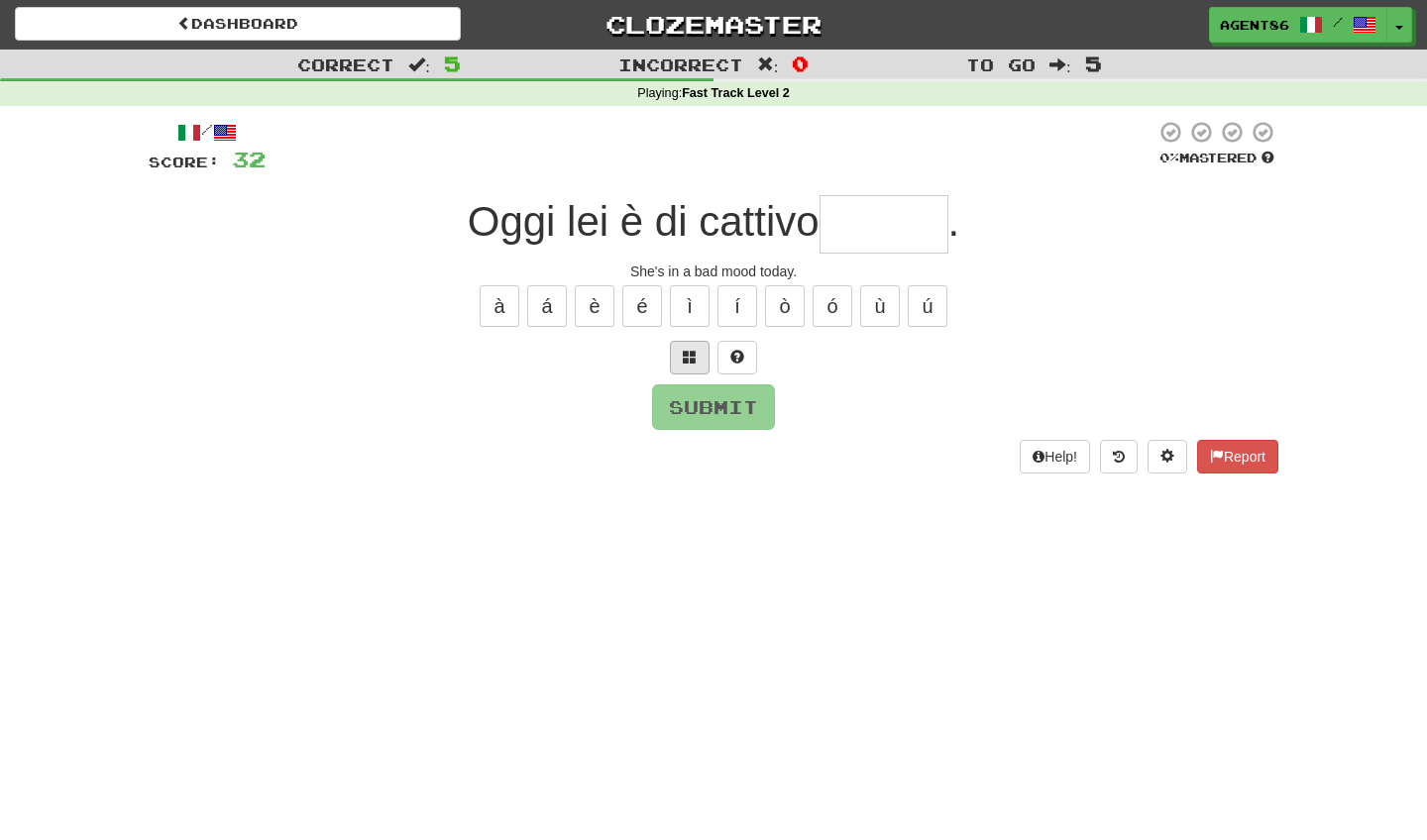 click at bounding box center (690, 357) 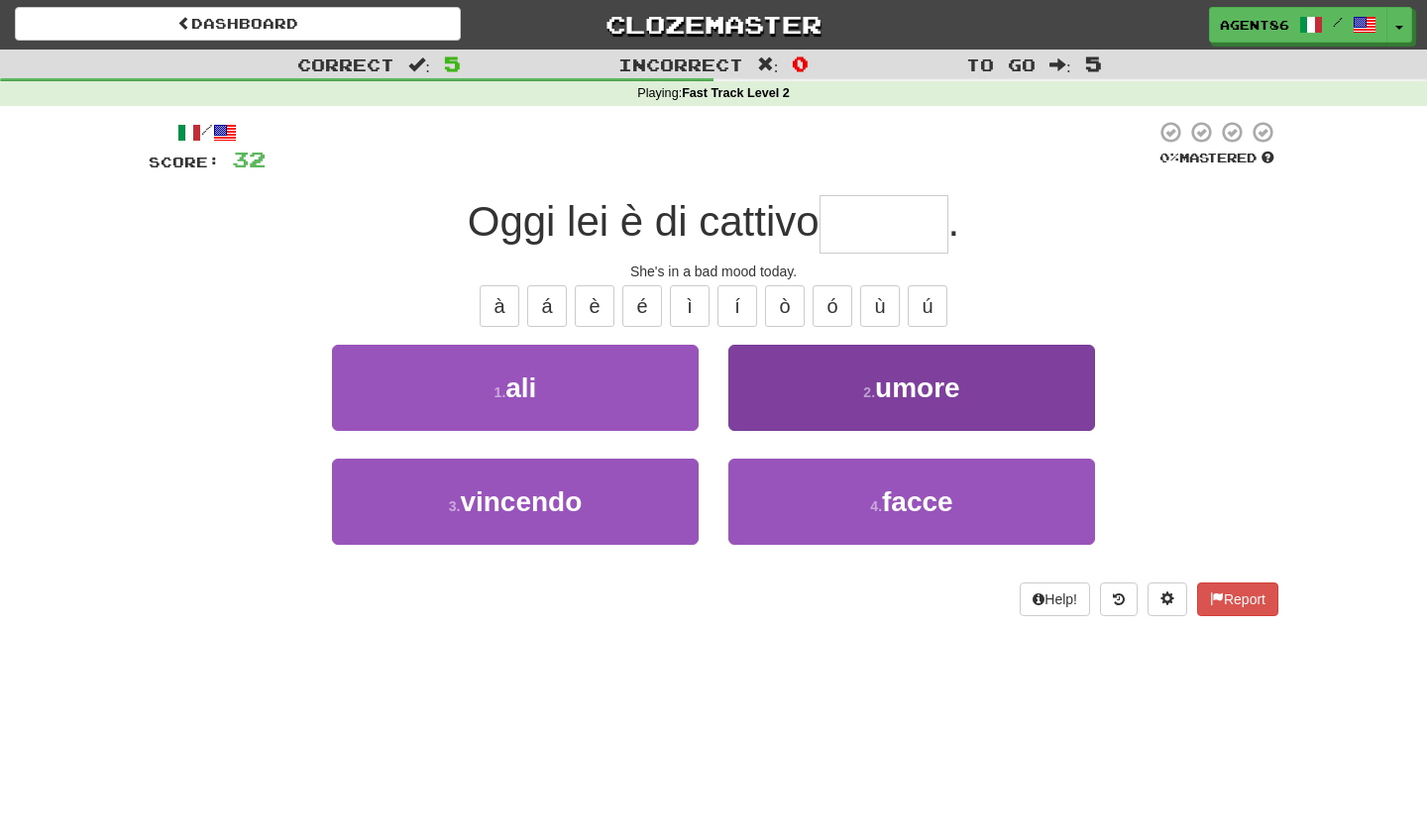 click on "2 .  umore" at bounding box center (912, 387) 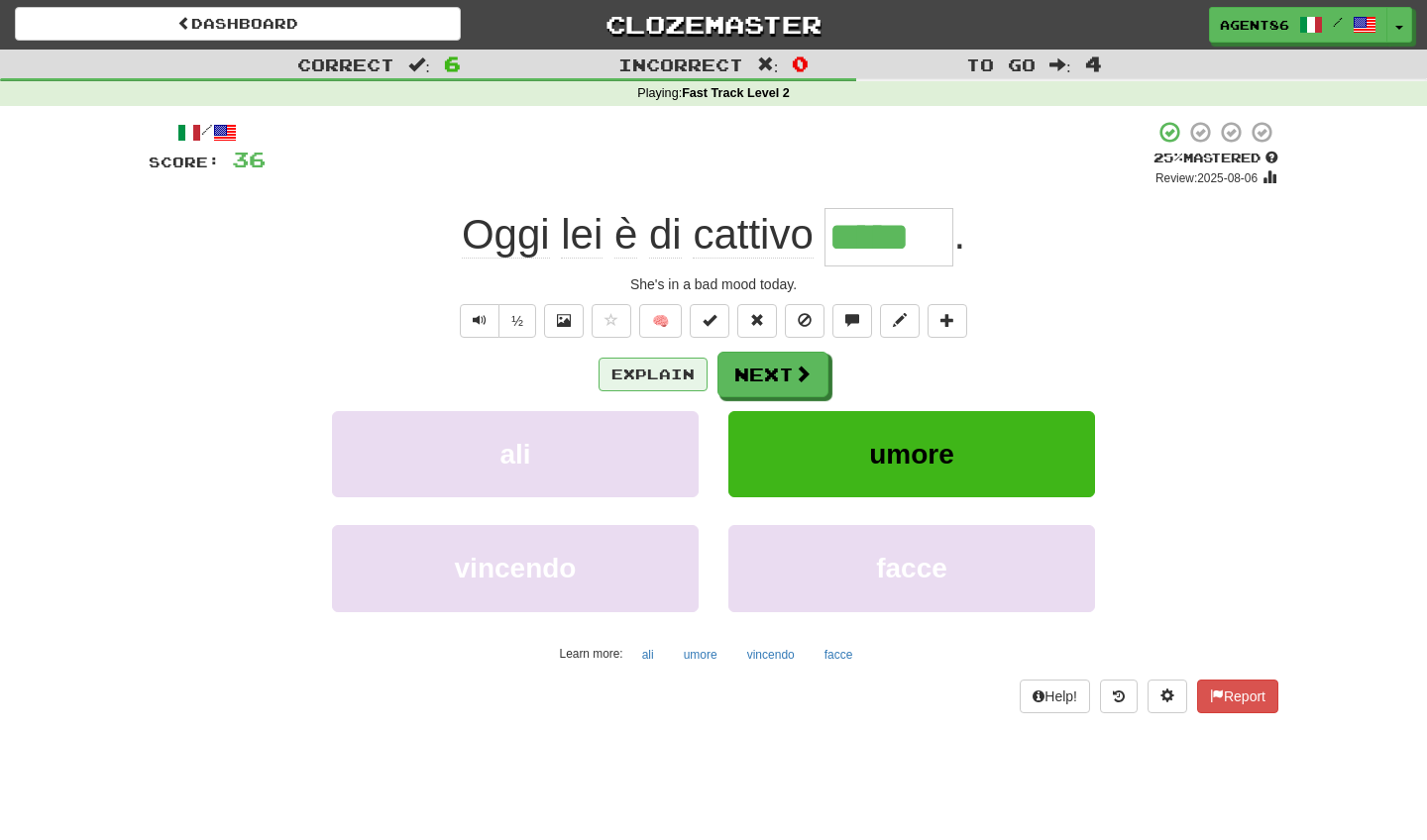 click on "Explain" at bounding box center (653, 374) 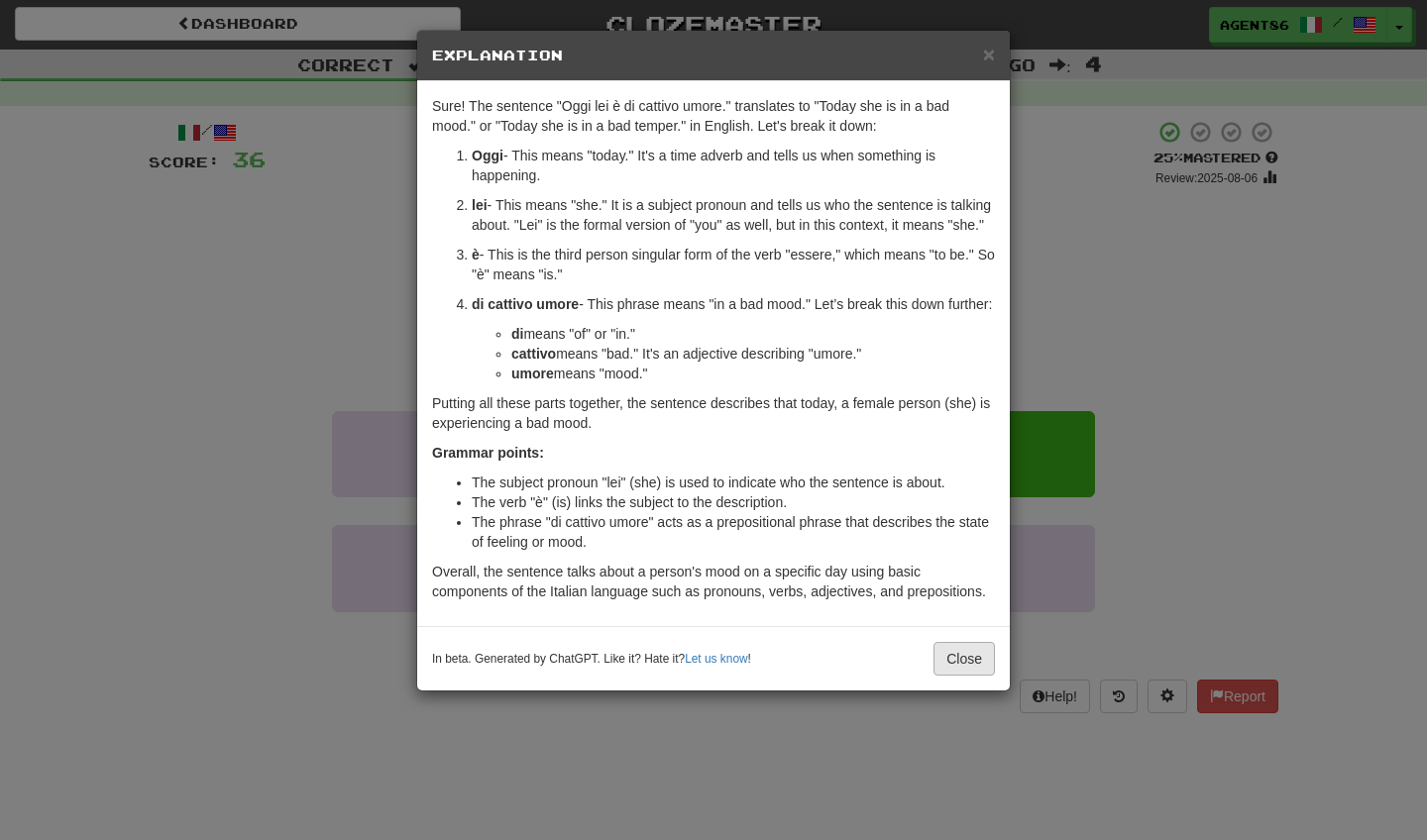 click on "Close" at bounding box center (964, 659) 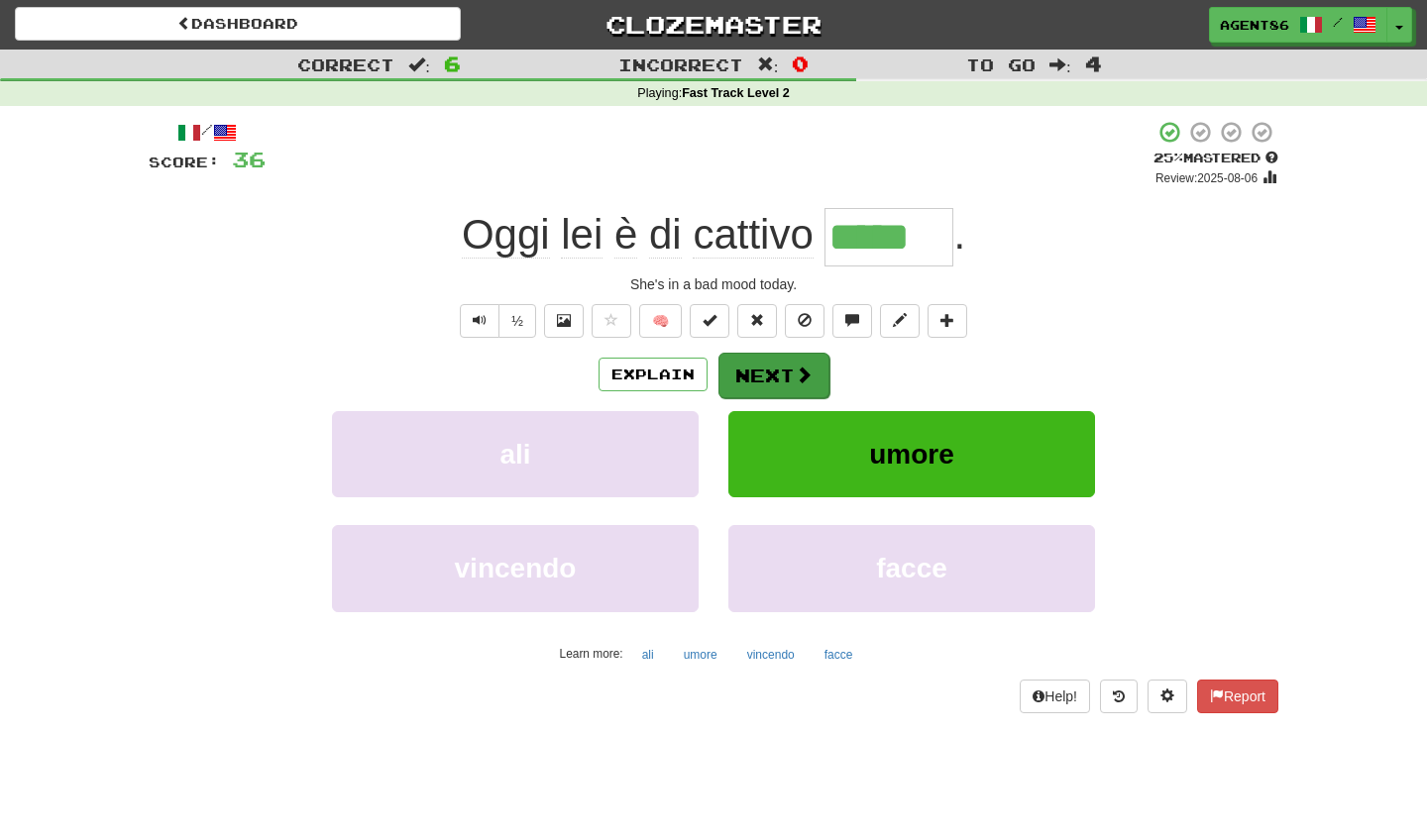 click on "Next" at bounding box center [774, 375] 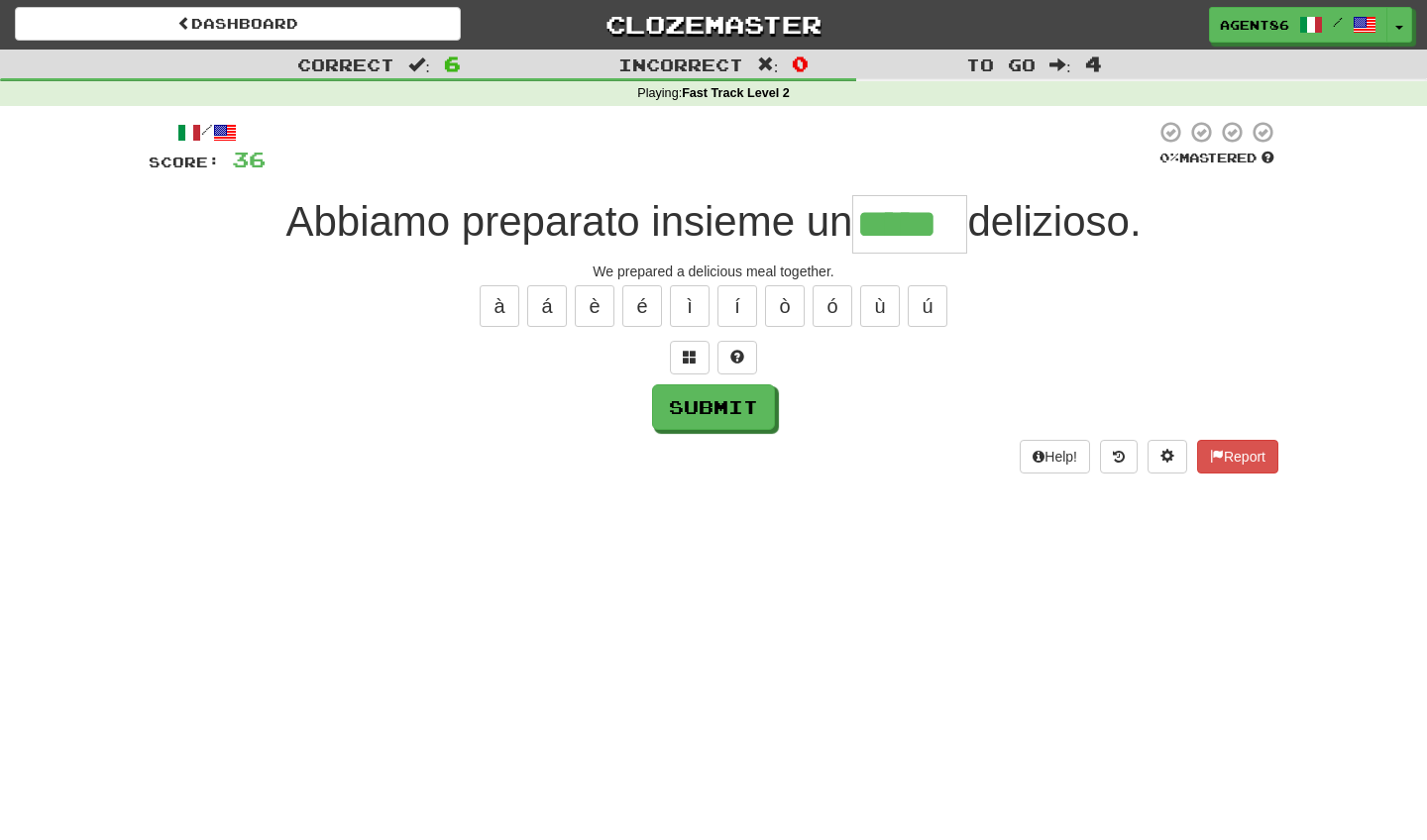 type on "*****" 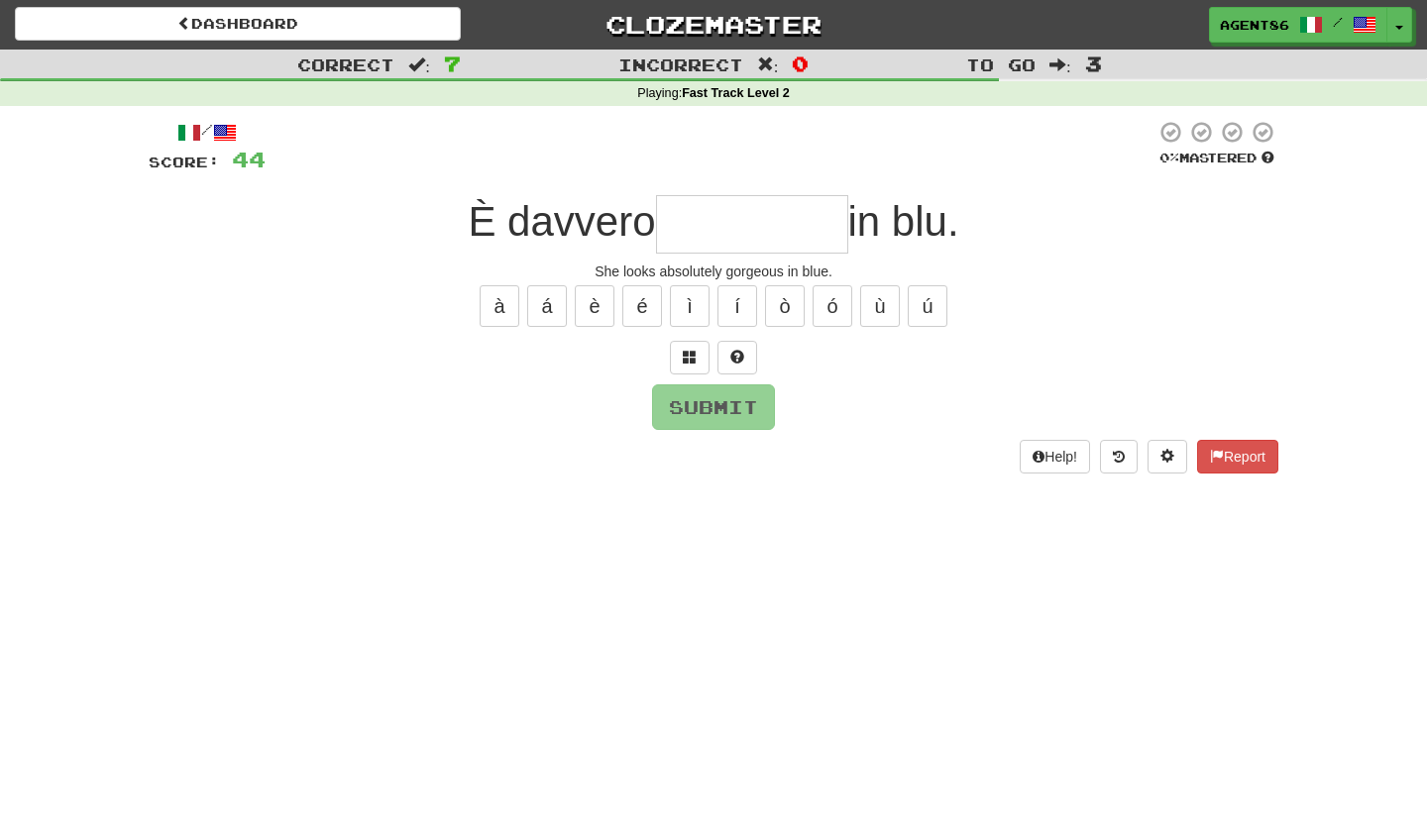 type on "*" 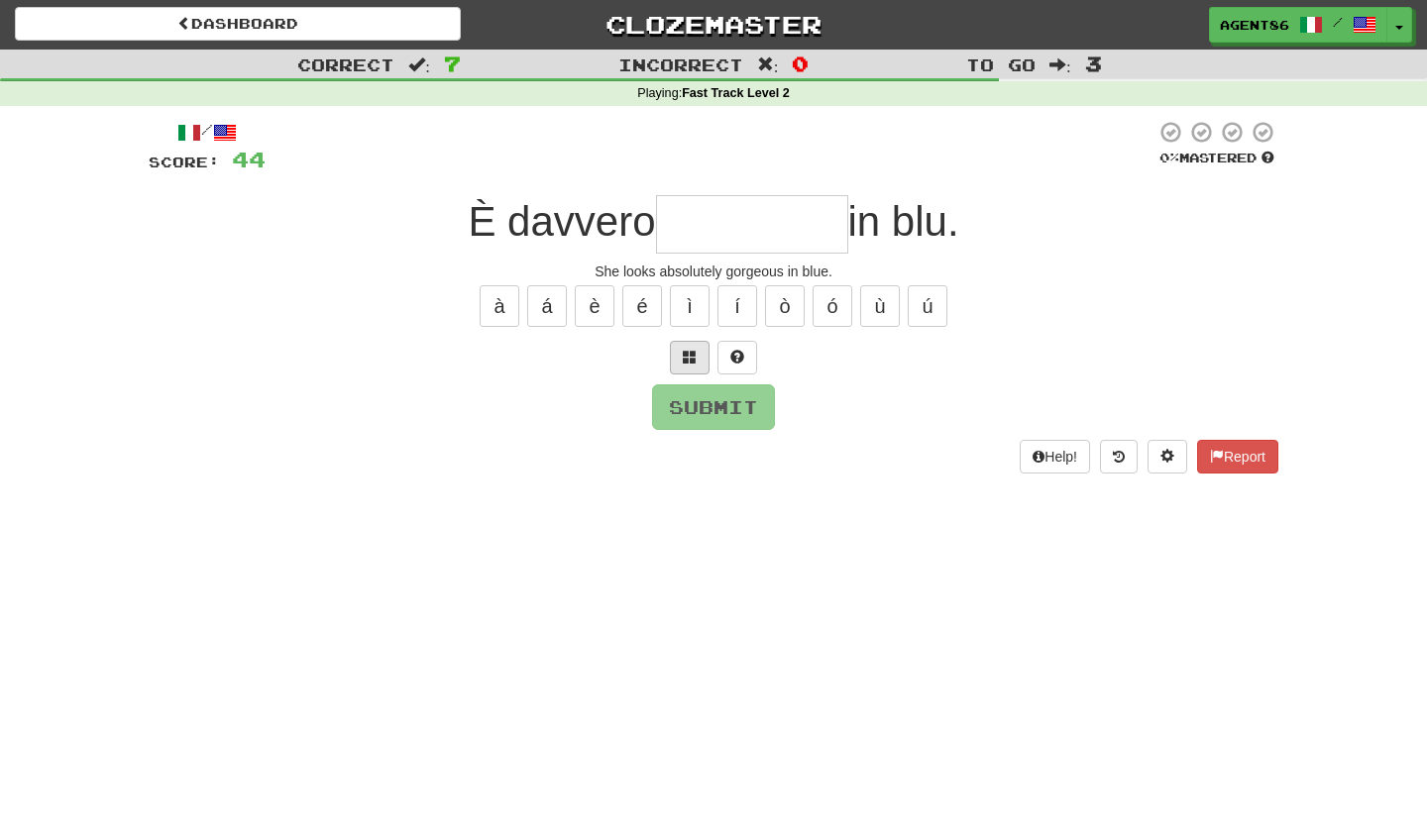 click at bounding box center (690, 357) 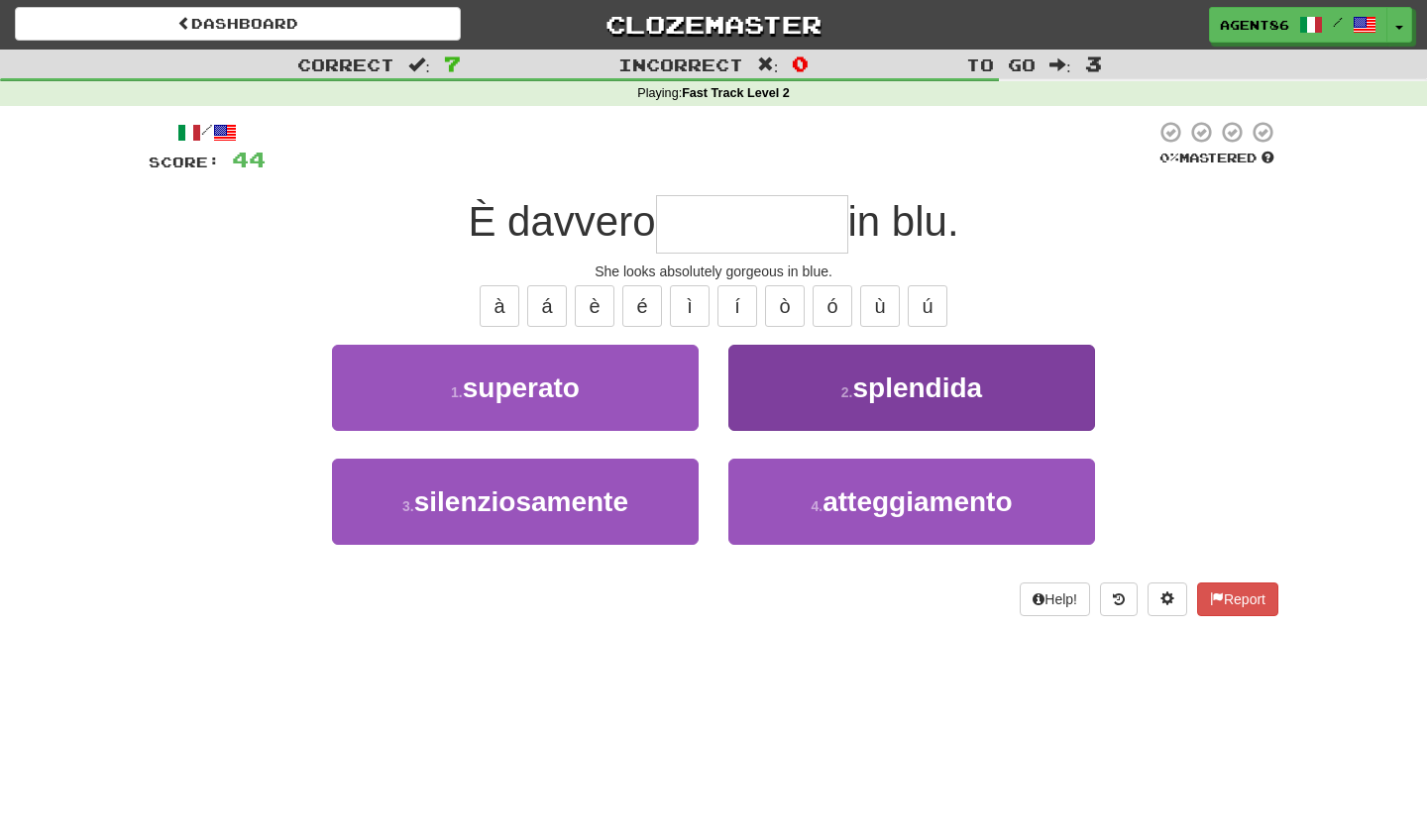 click on "2 .  splendida" at bounding box center [912, 387] 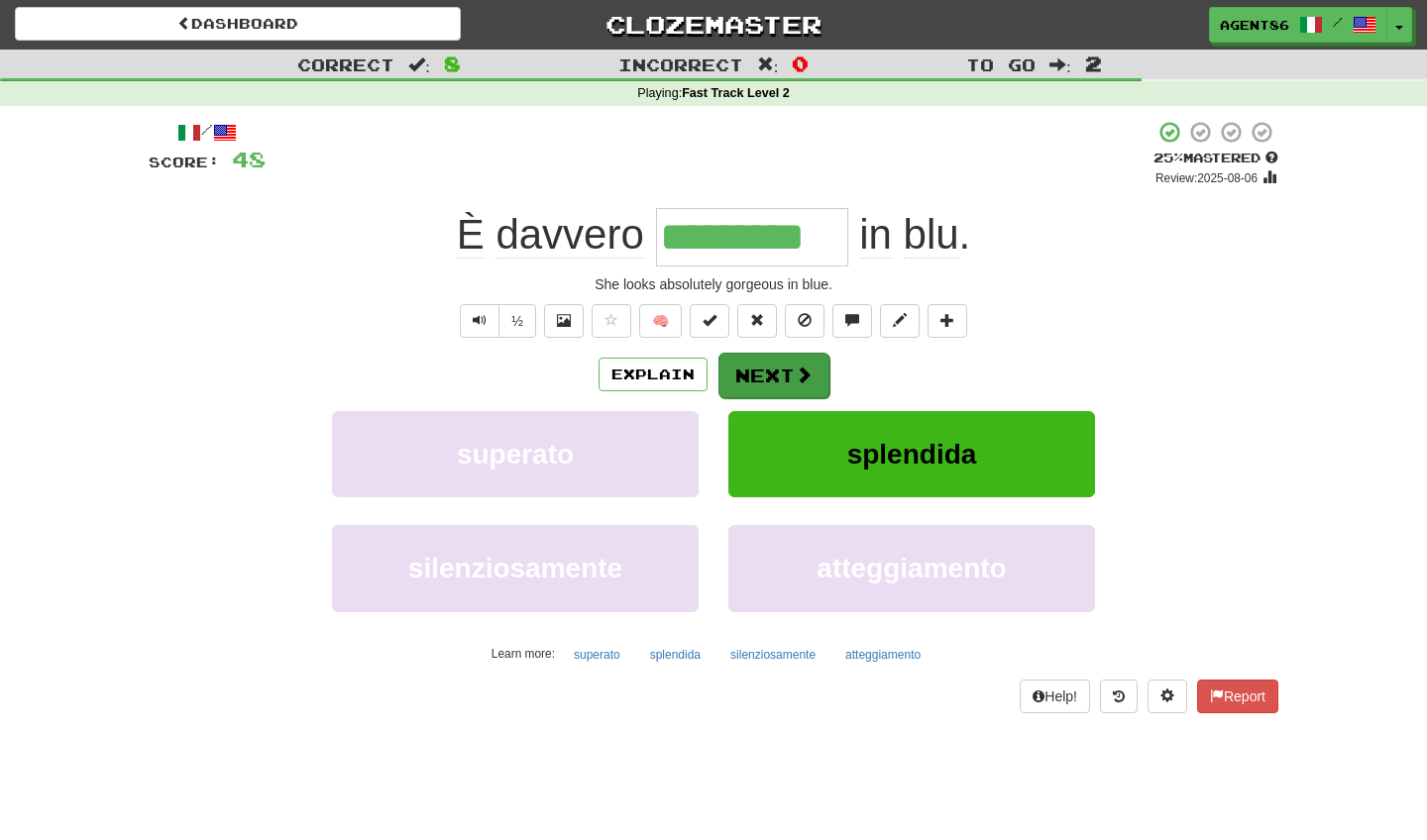 click on "Next" at bounding box center [774, 375] 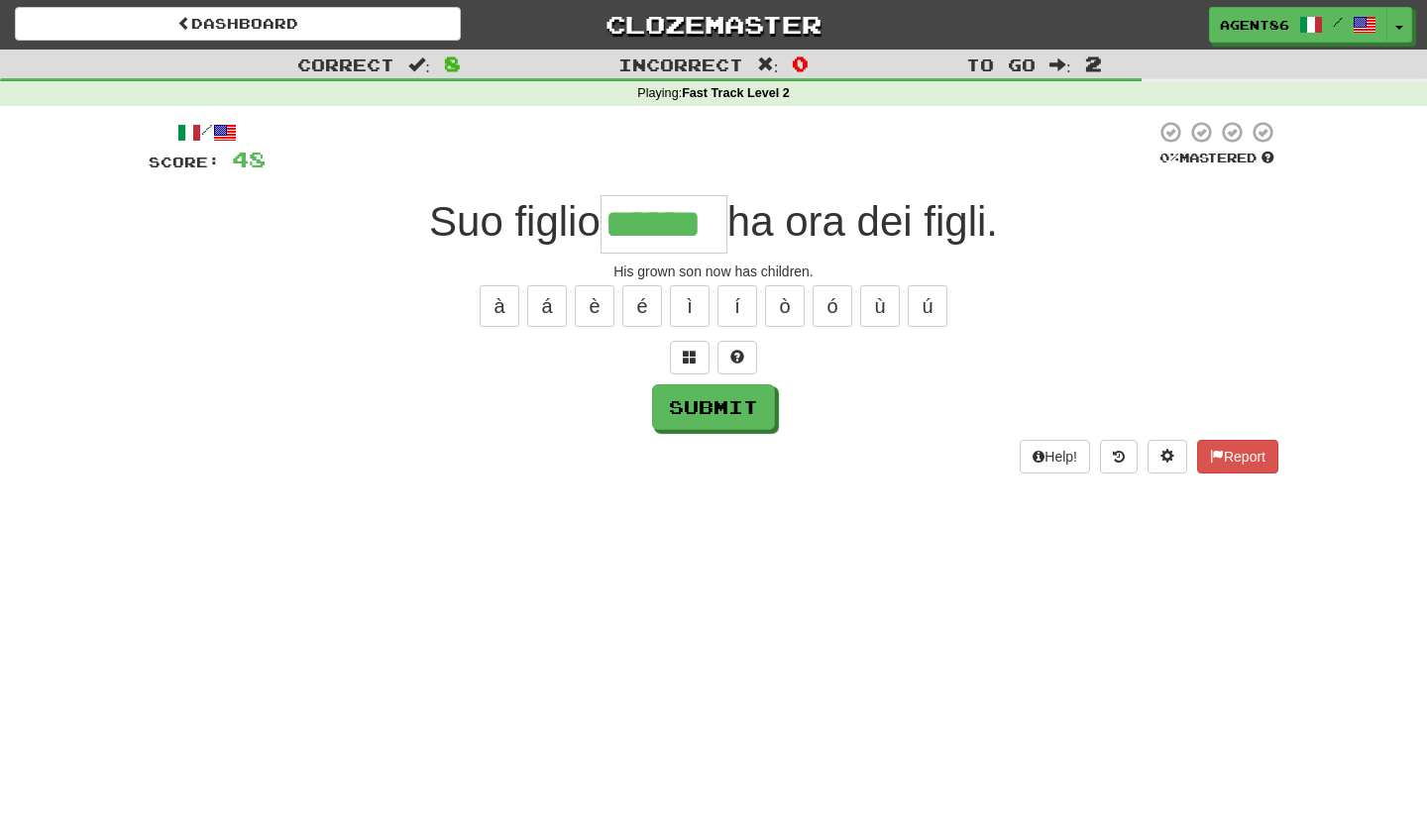type on "******" 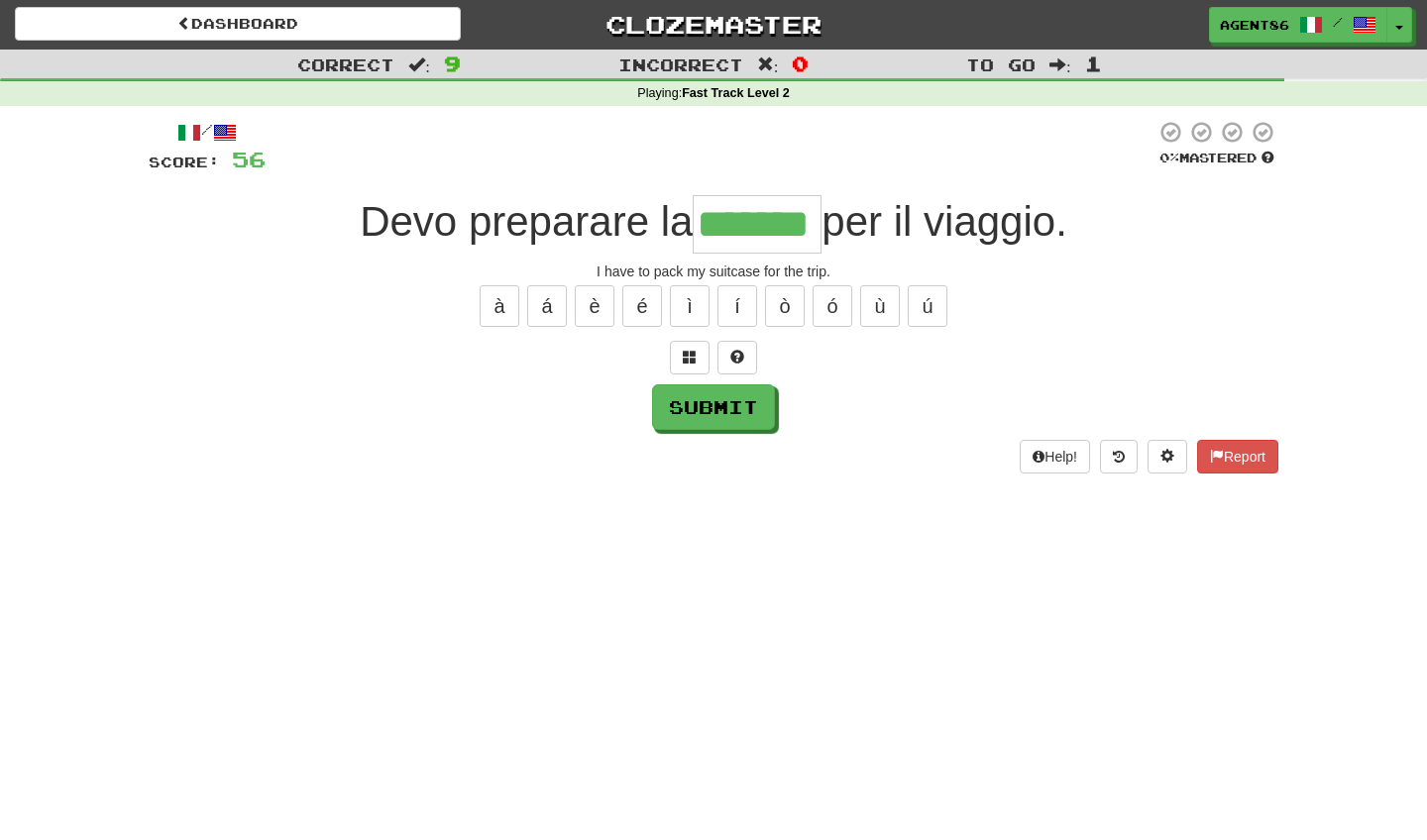 type on "*******" 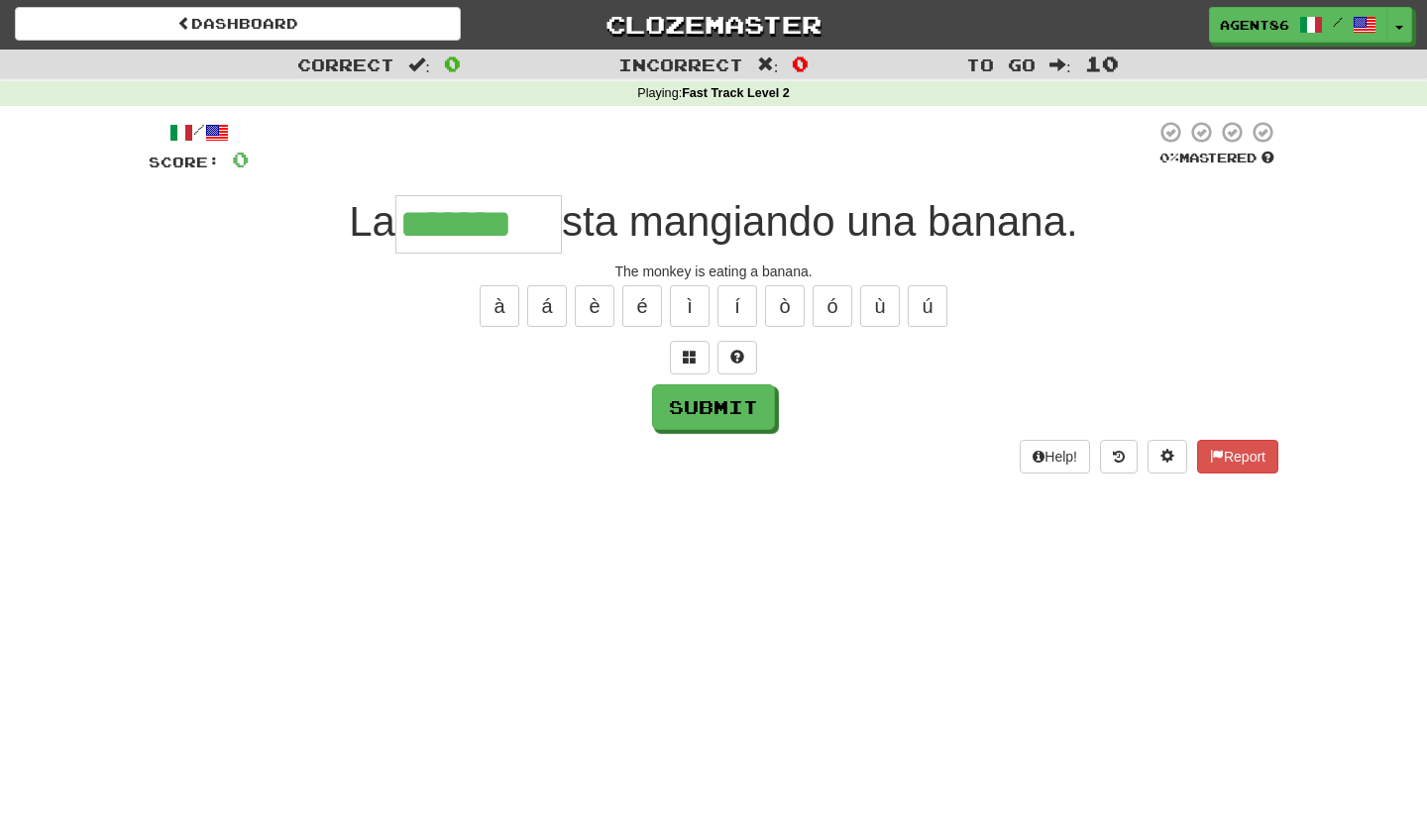 type on "*******" 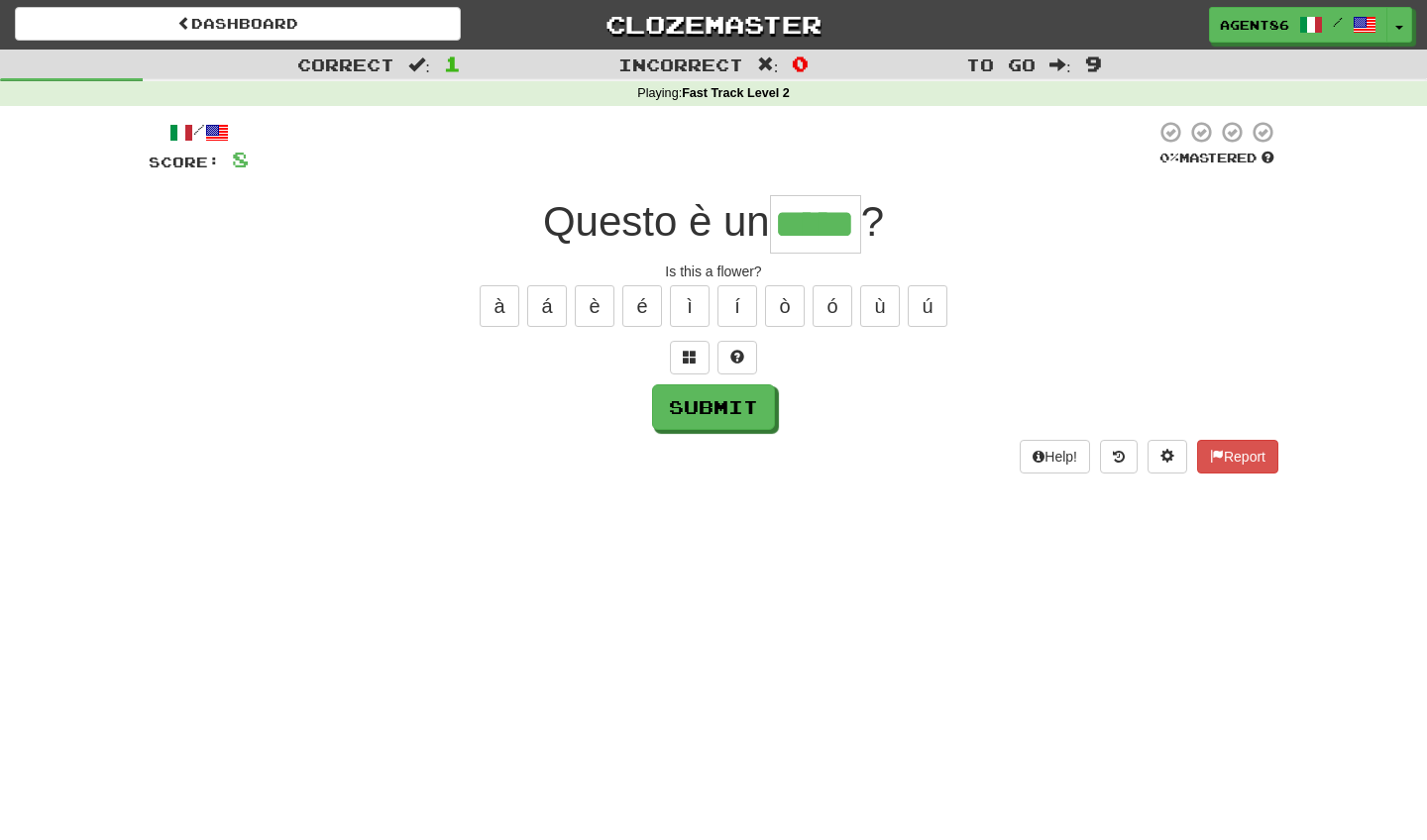 type on "*****" 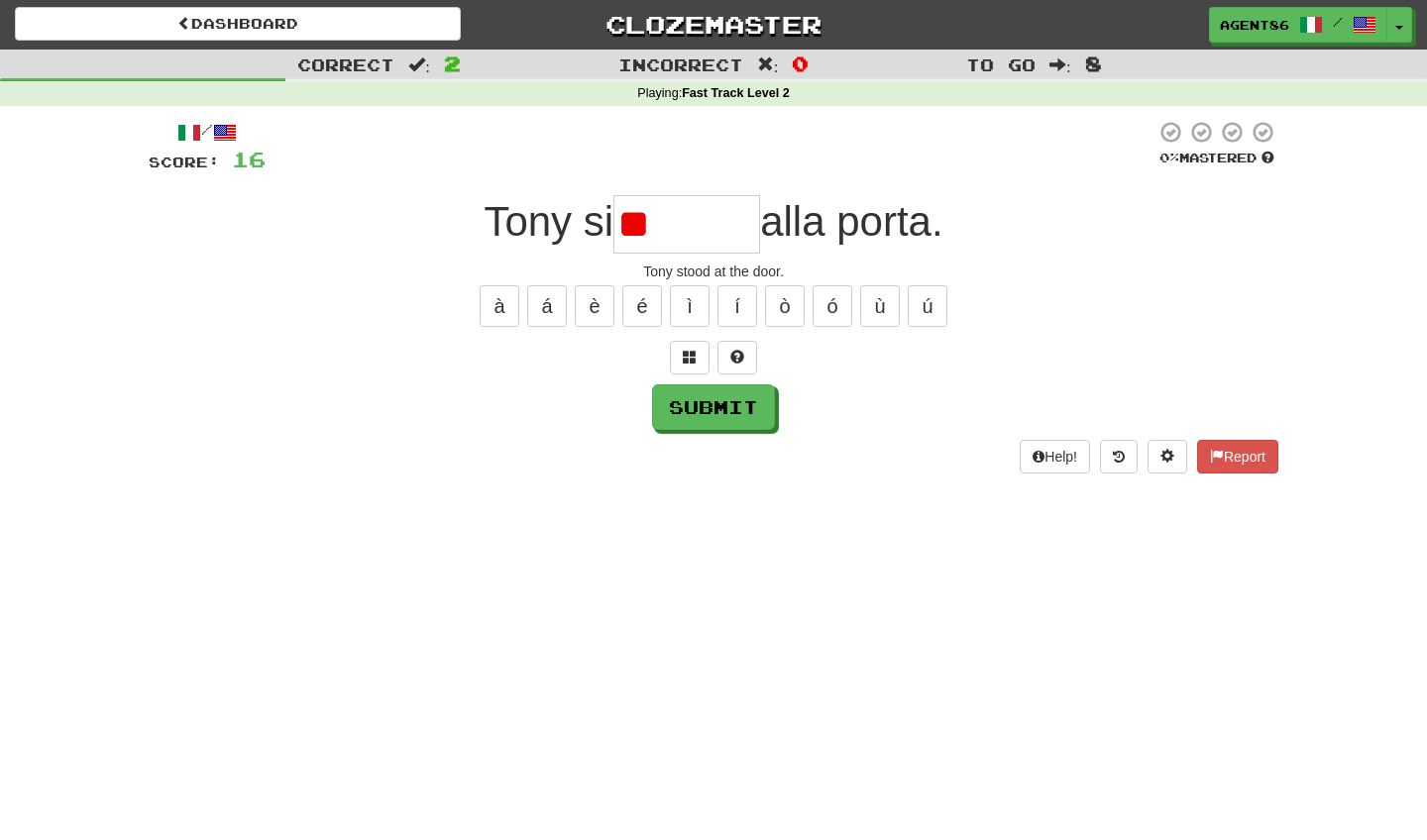 type on "*" 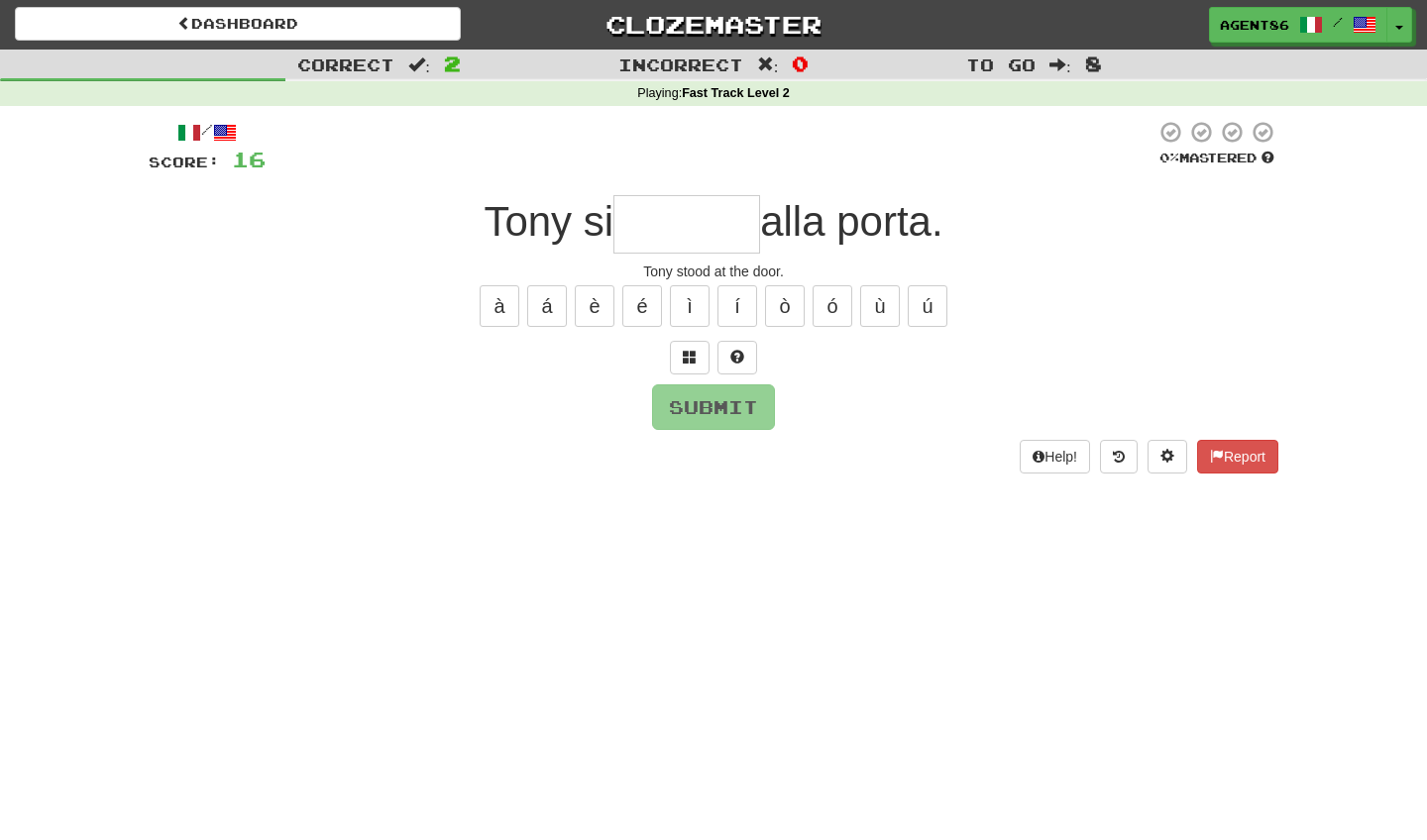 type on "*" 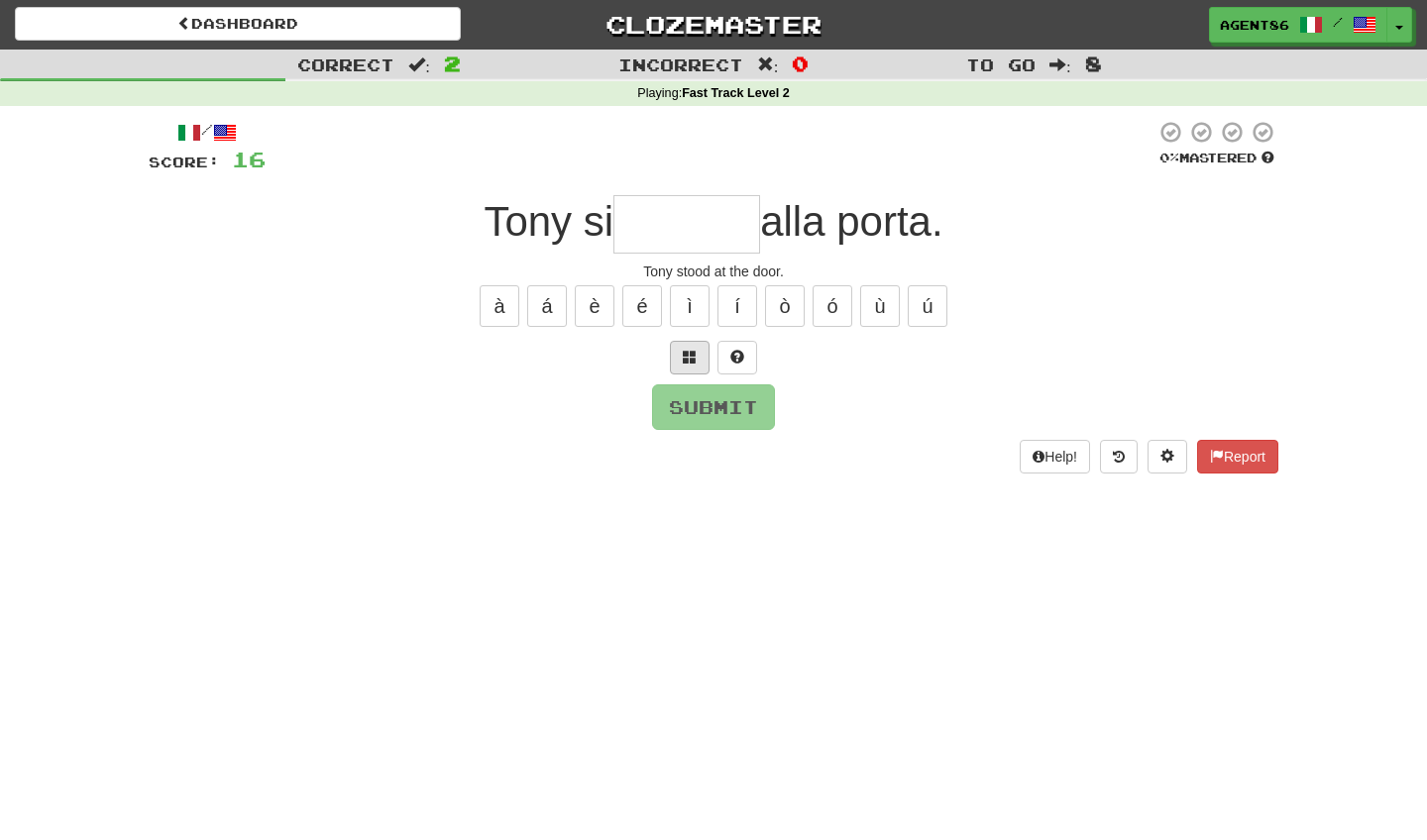 click at bounding box center [690, 358] 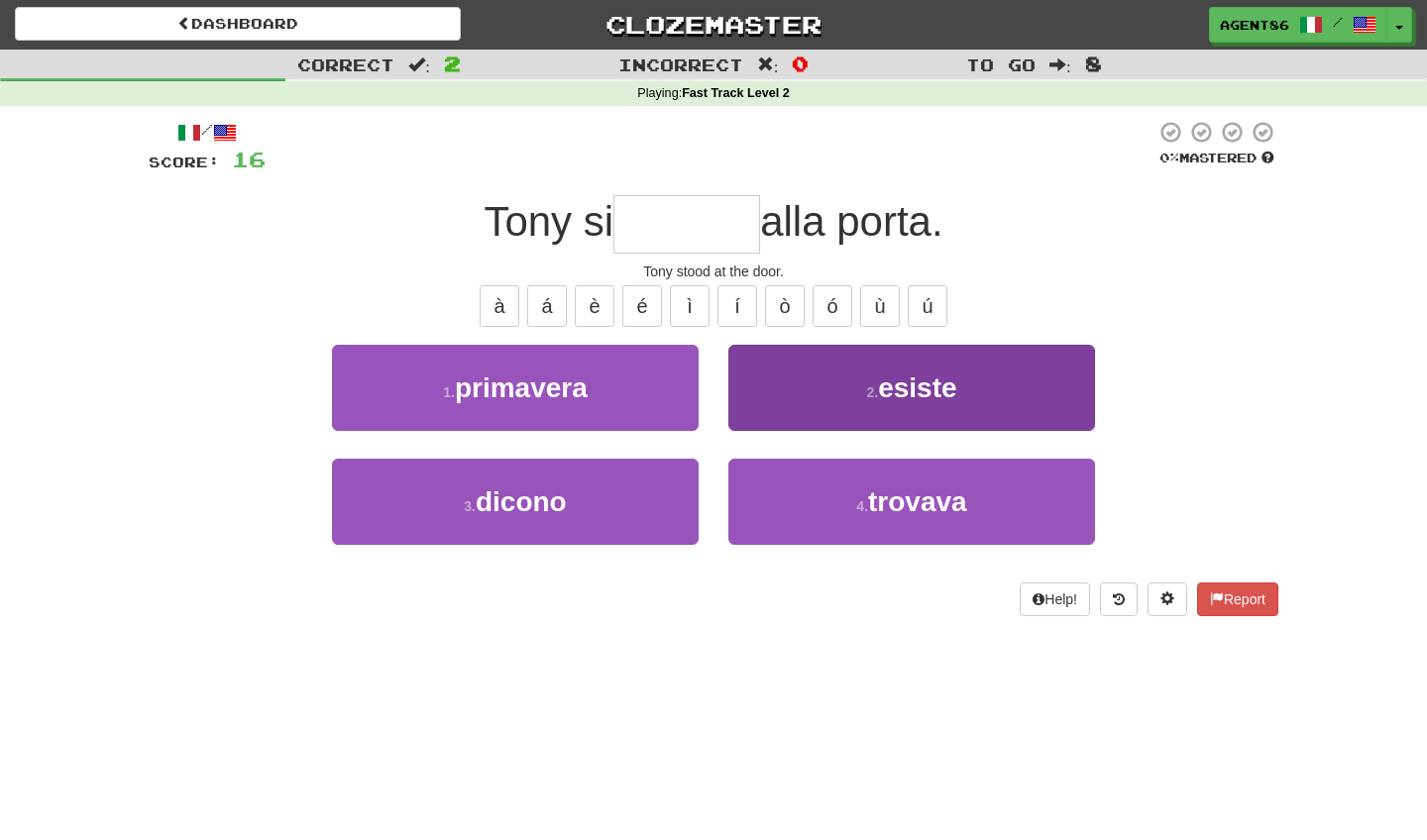 click on "2 .  esiste" at bounding box center (912, 387) 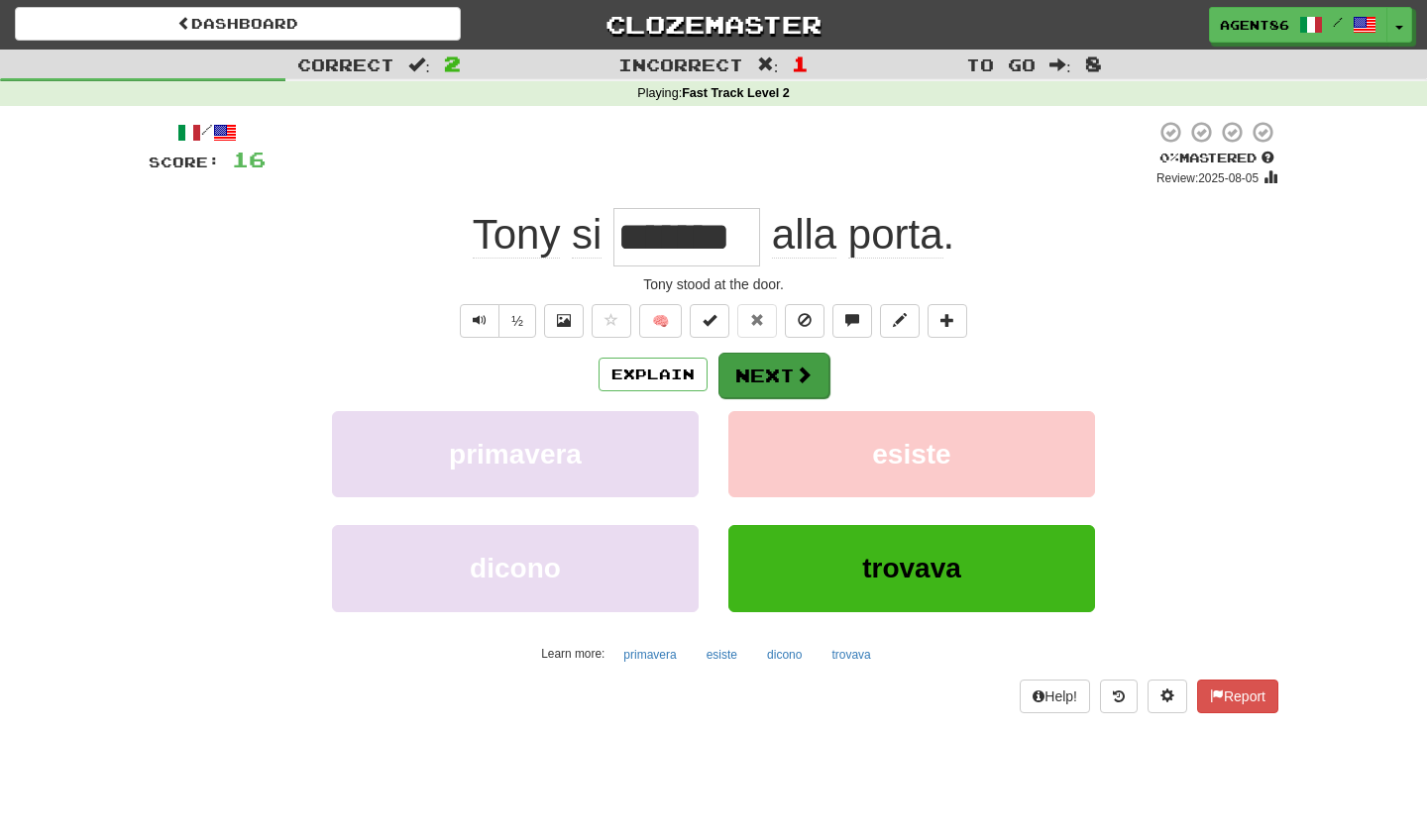 click on "Next" at bounding box center [774, 375] 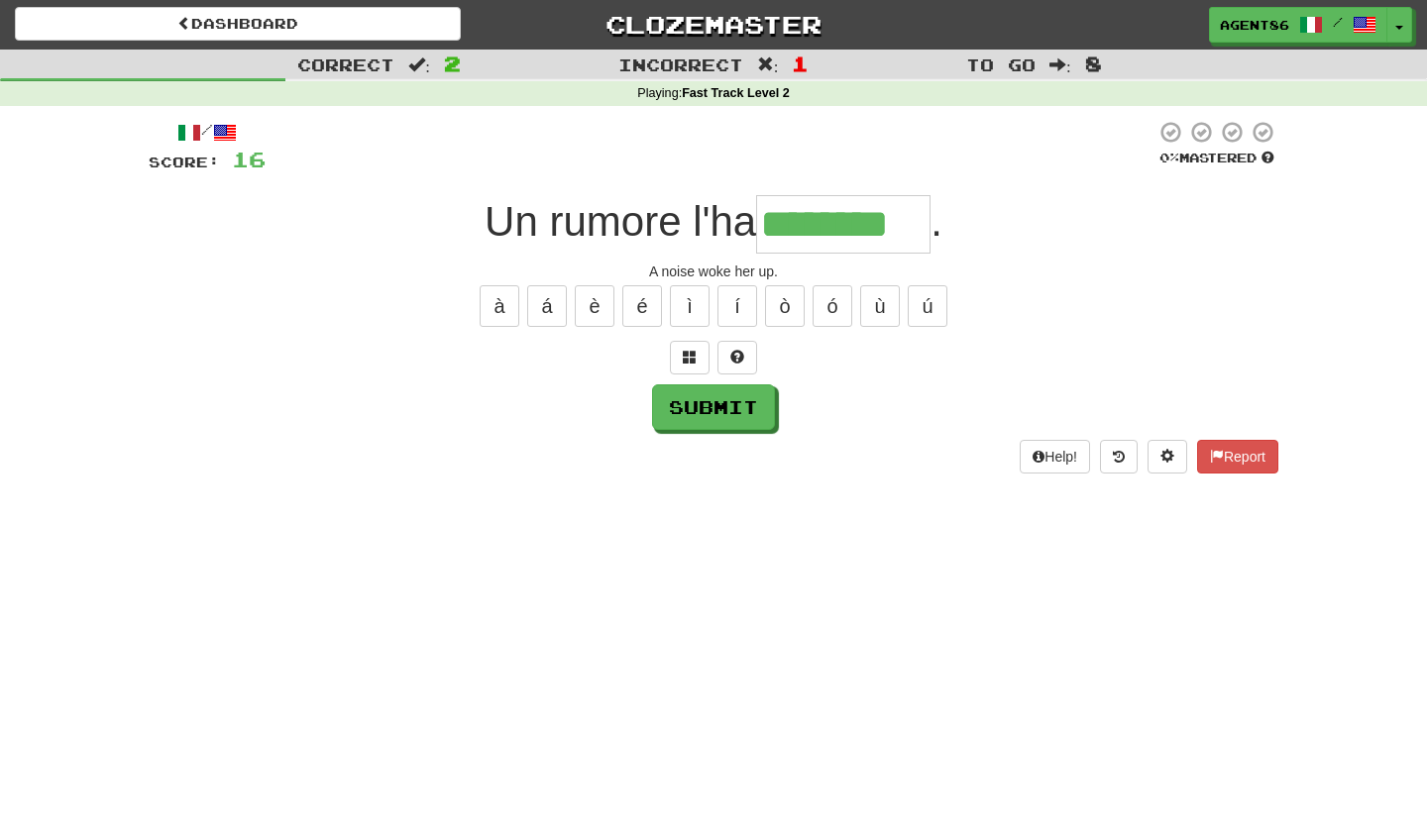 click at bounding box center (714, 358) 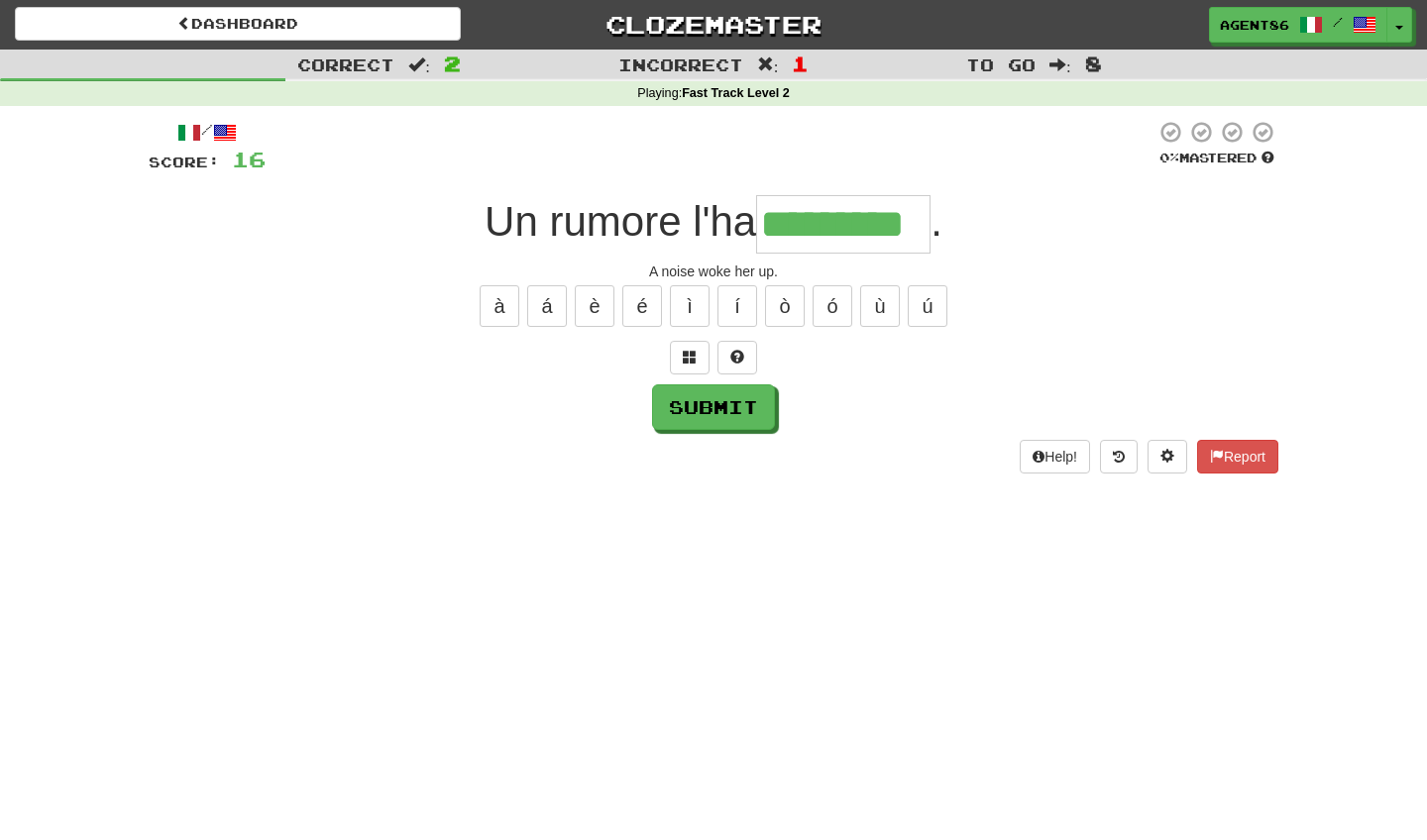 type on "*********" 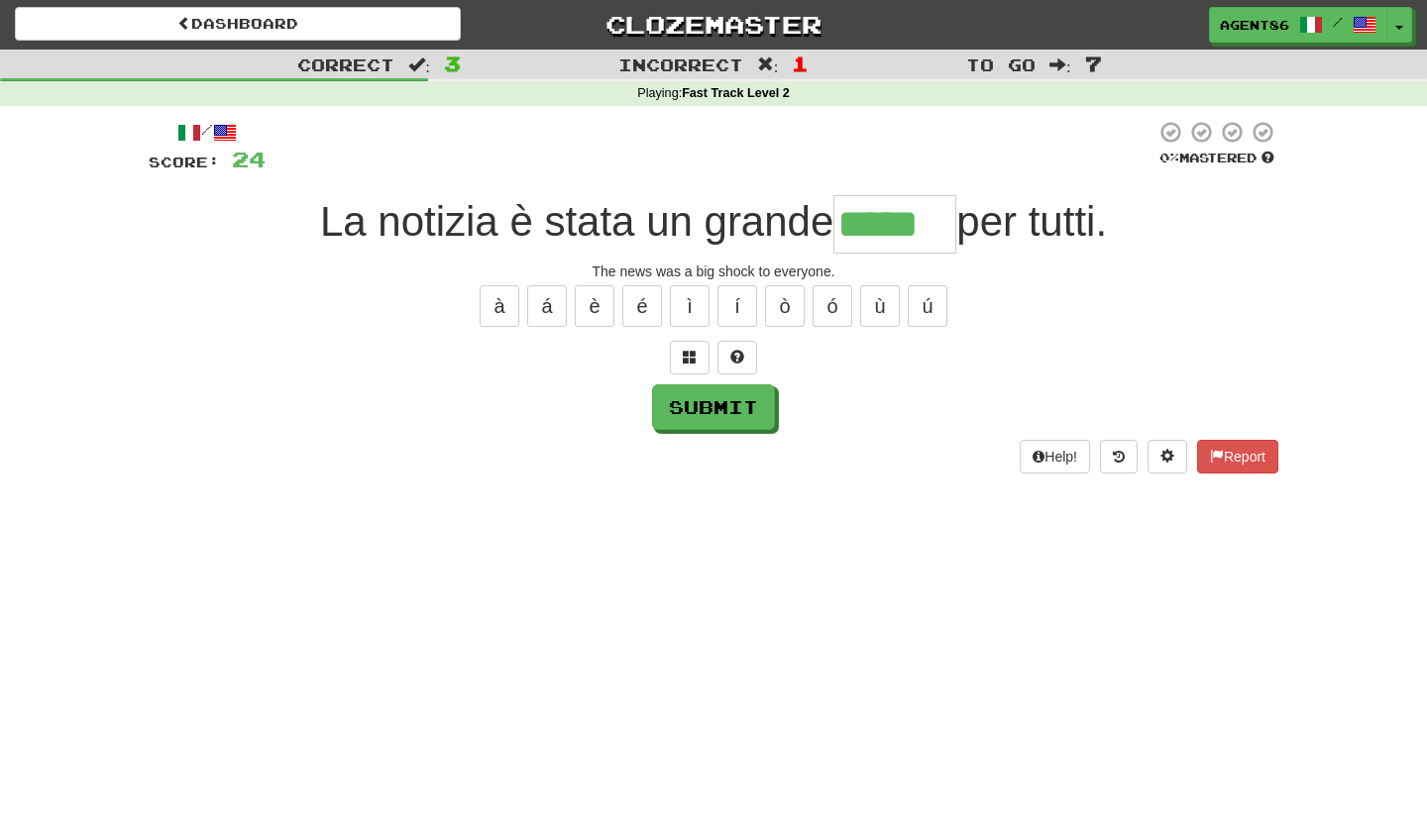 type on "*****" 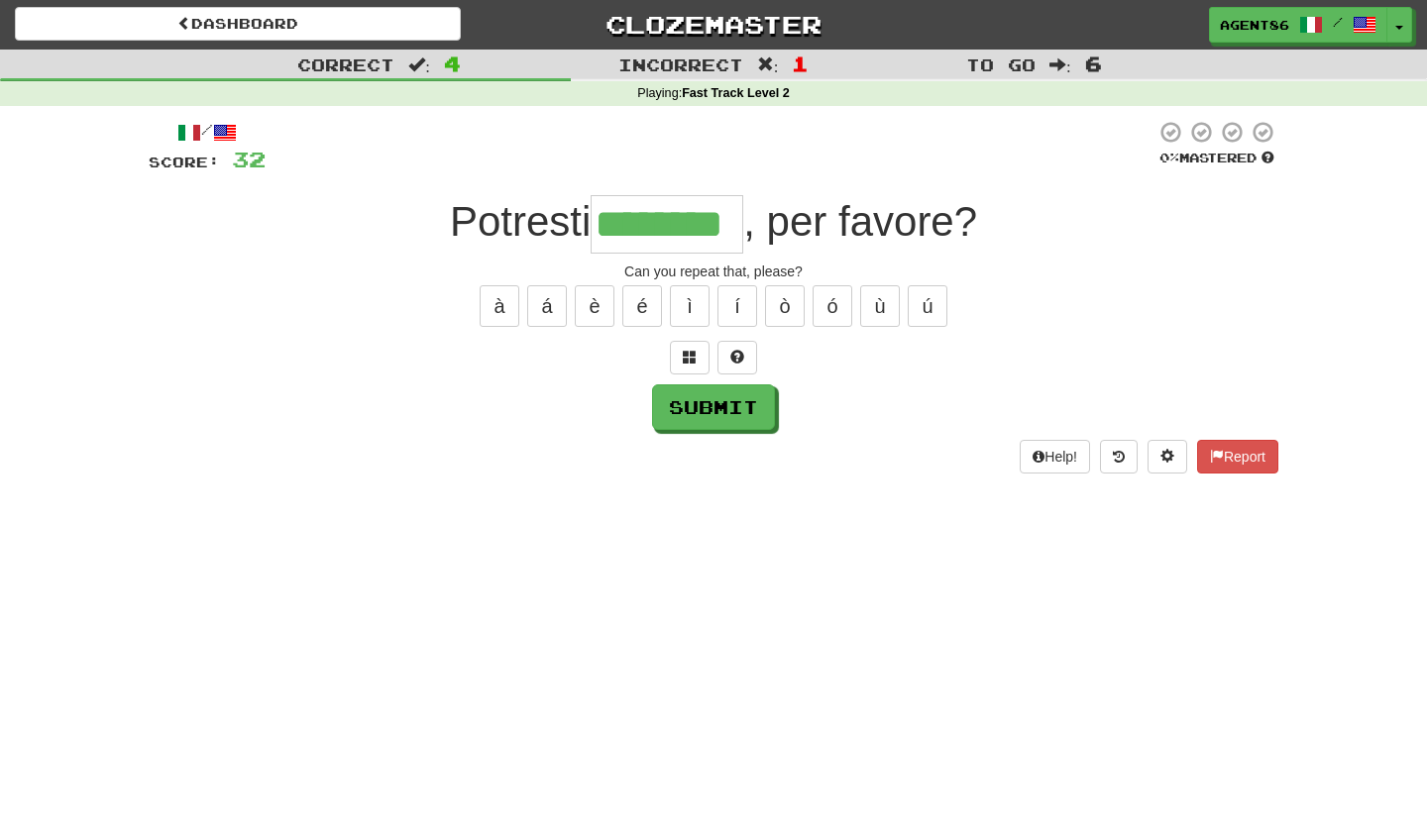 type on "********" 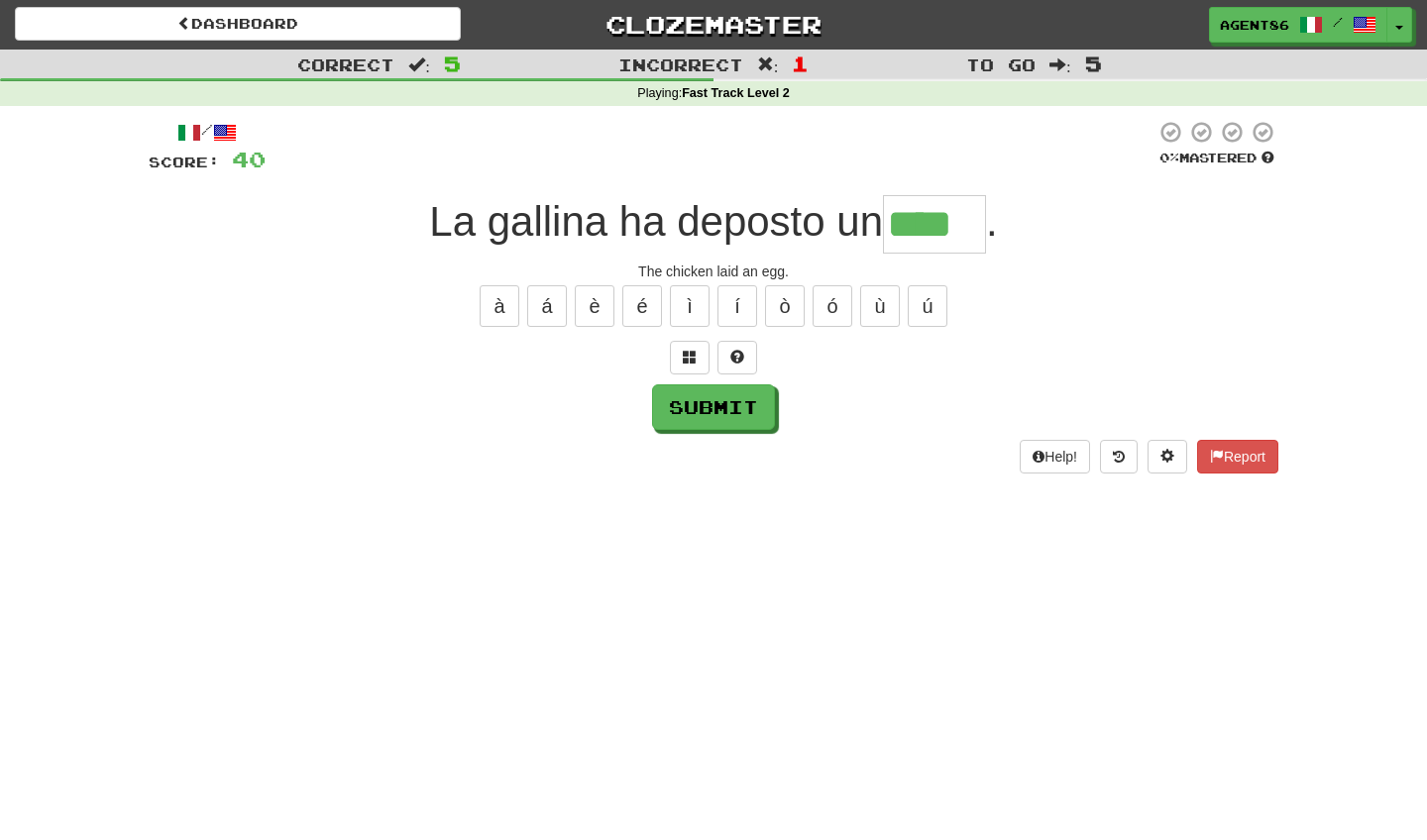 type on "****" 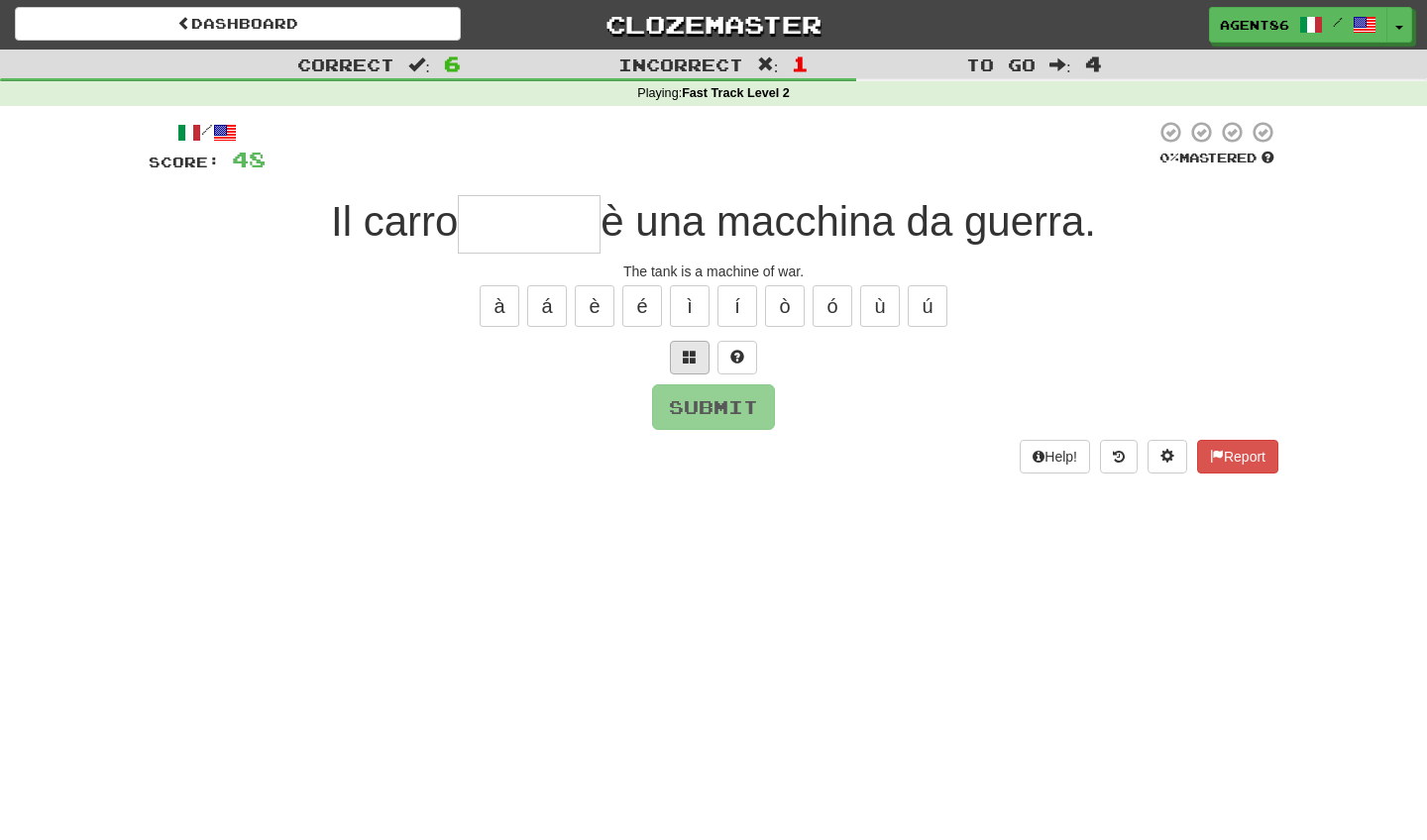 click at bounding box center [690, 358] 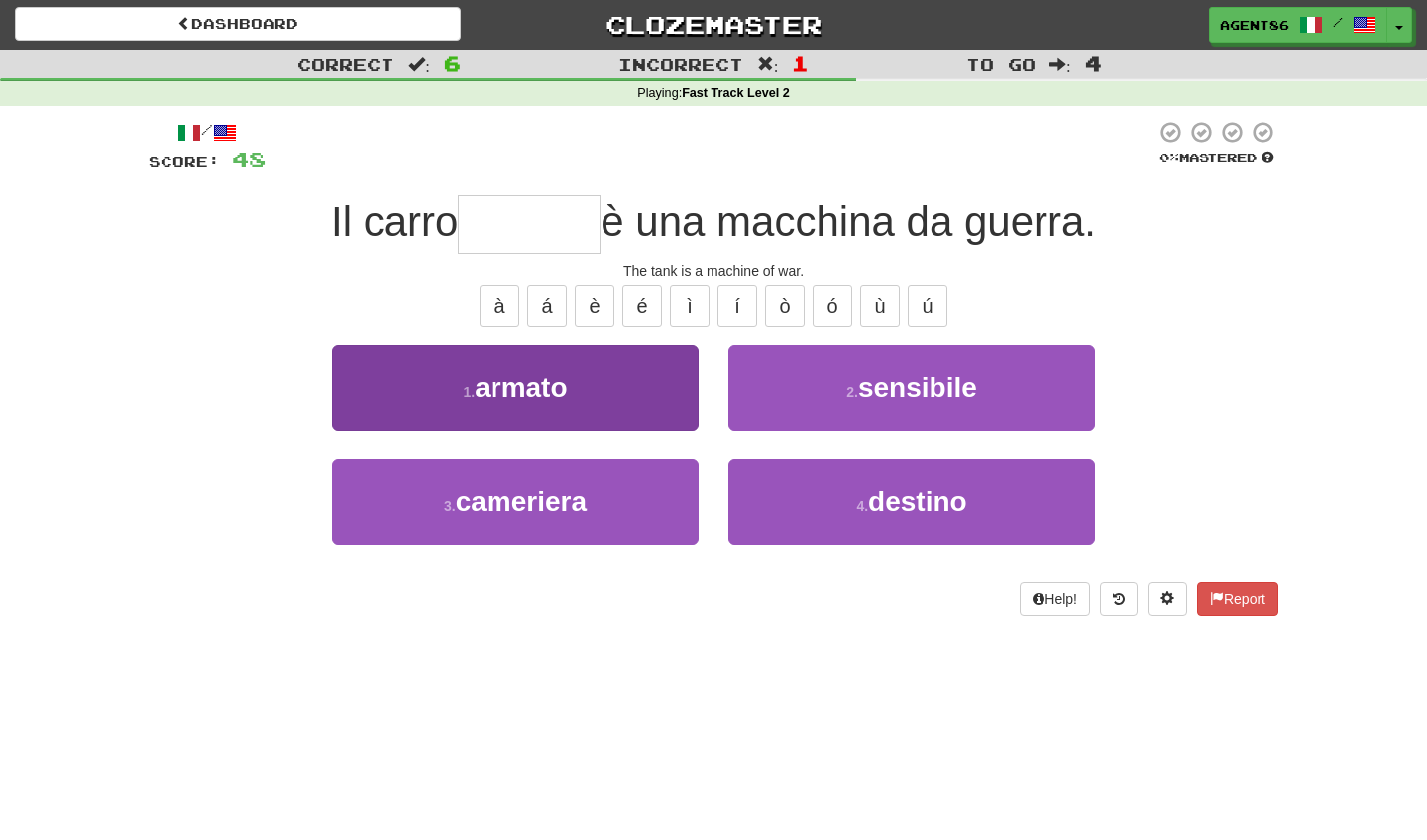 click on "1 .  armato" at bounding box center (515, 387) 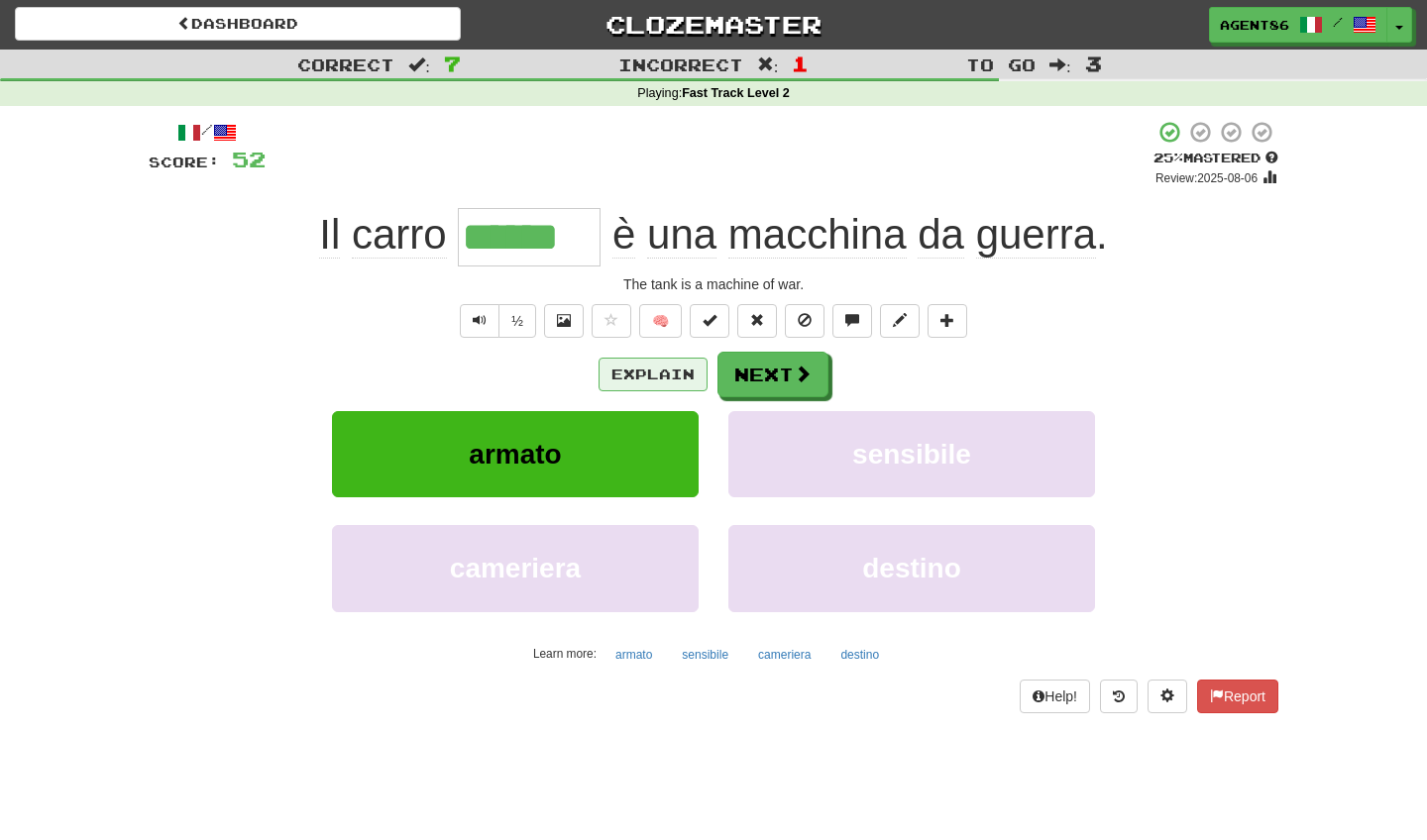 click on "Explain" at bounding box center (653, 374) 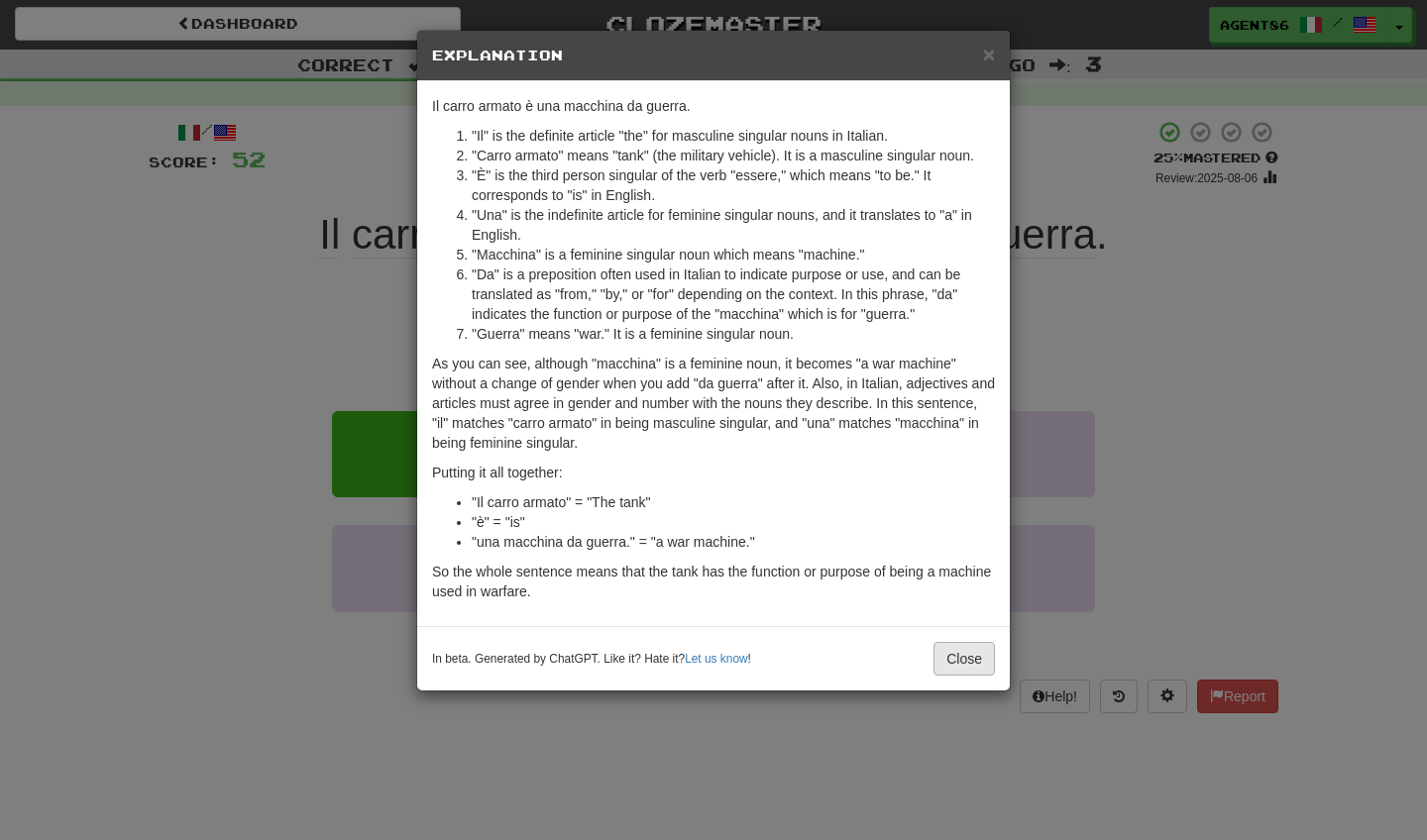 click on "Close" at bounding box center [964, 659] 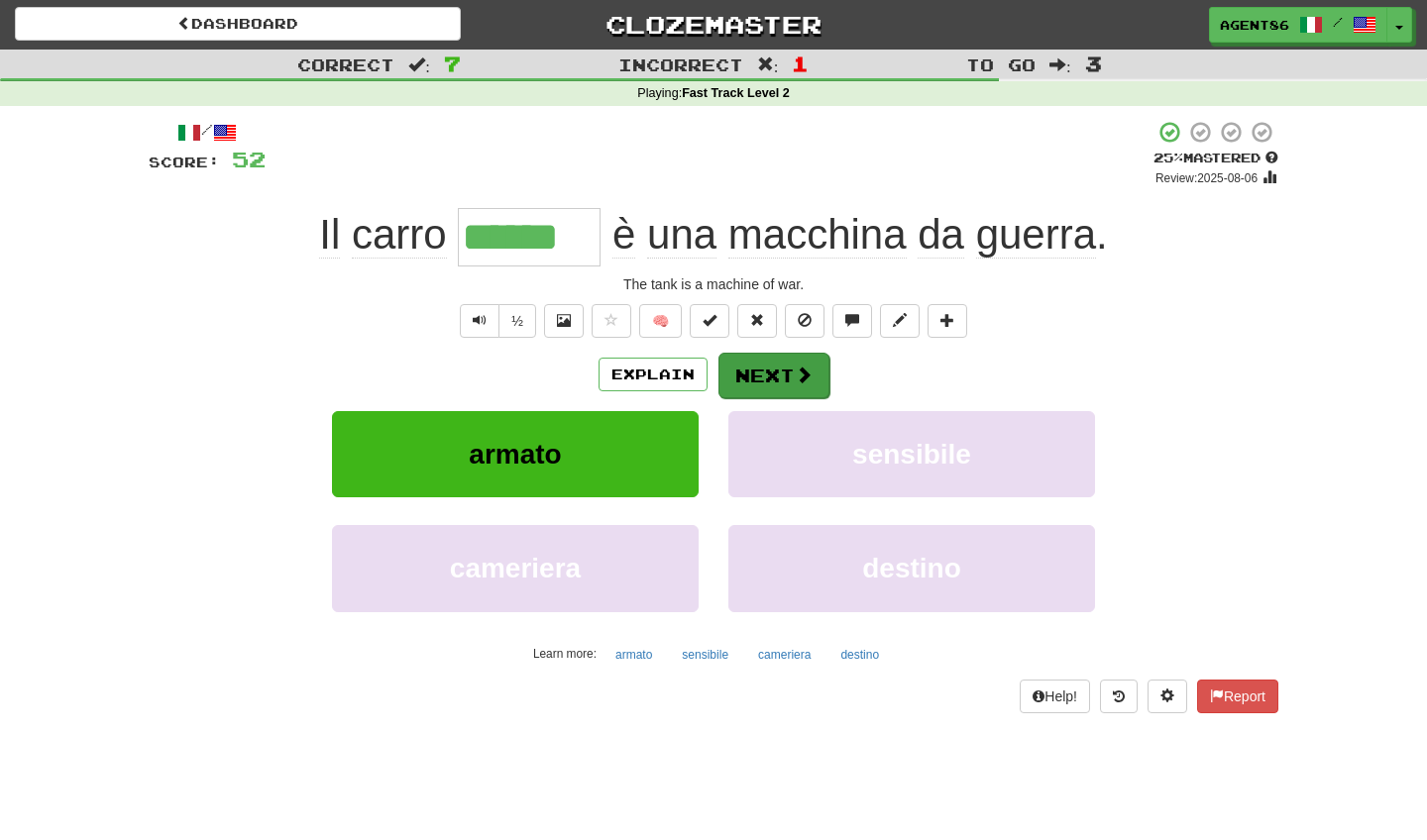 click at bounding box center (804, 374) 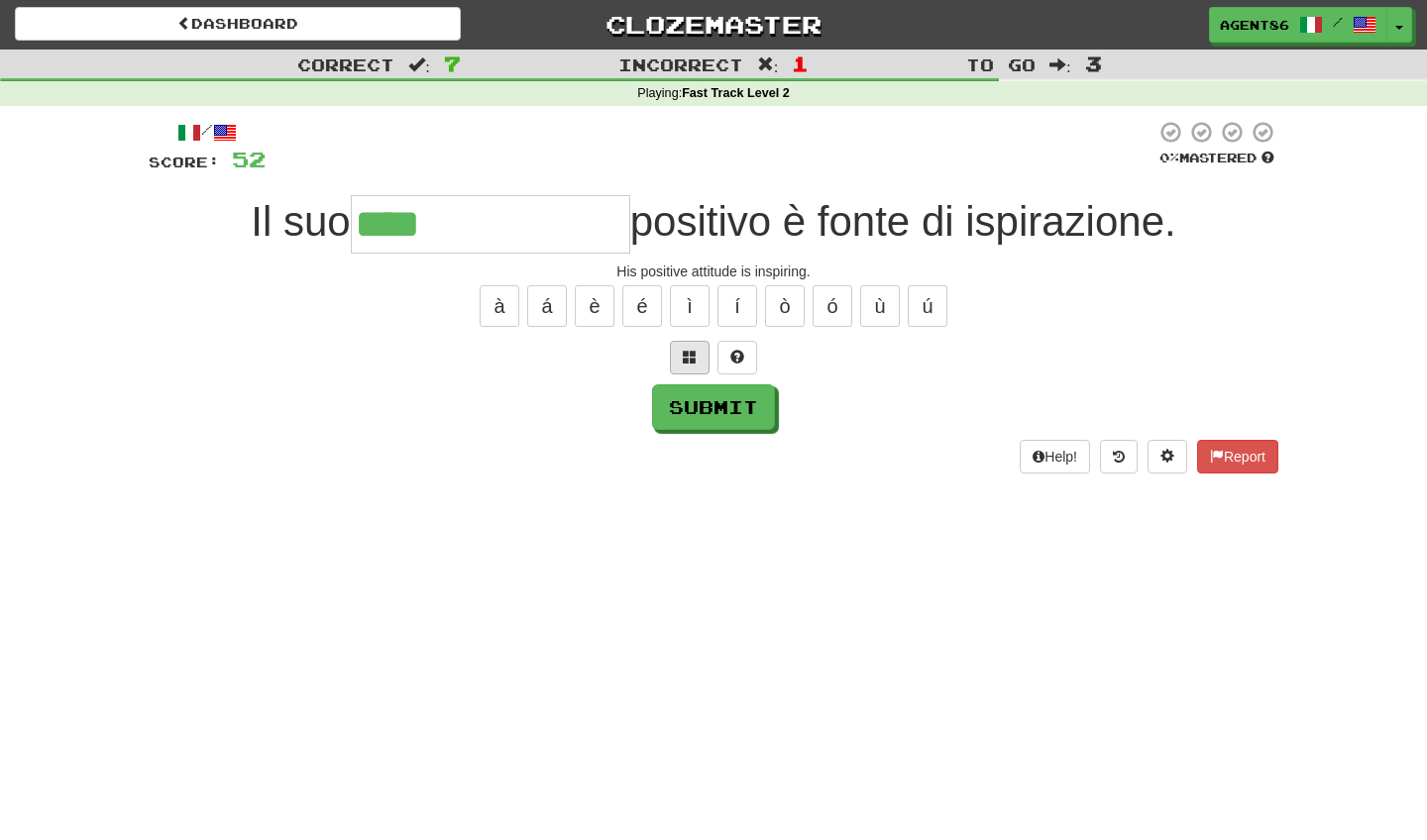 click at bounding box center (690, 357) 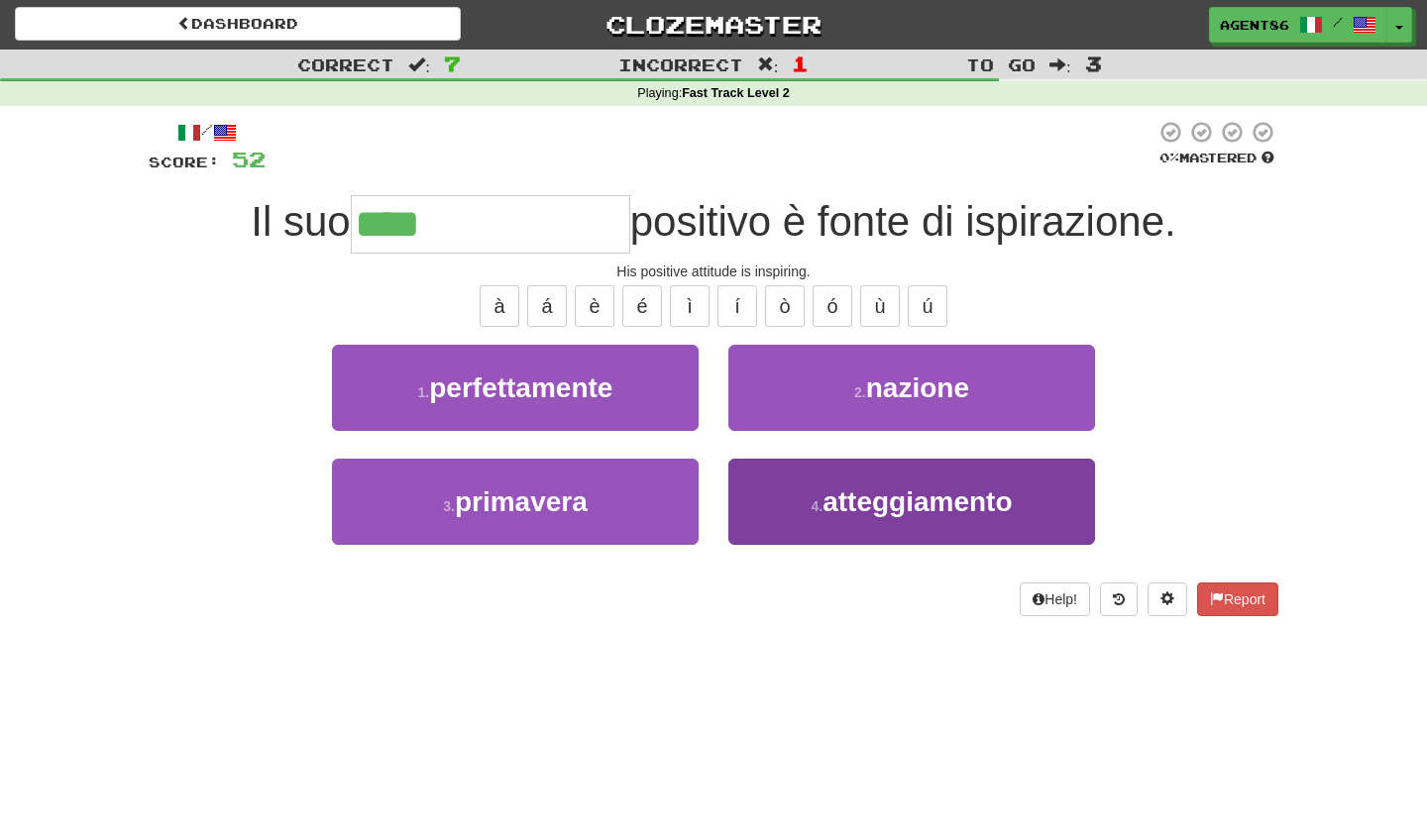 click on "4 .  atteggiamento" at bounding box center [912, 501] 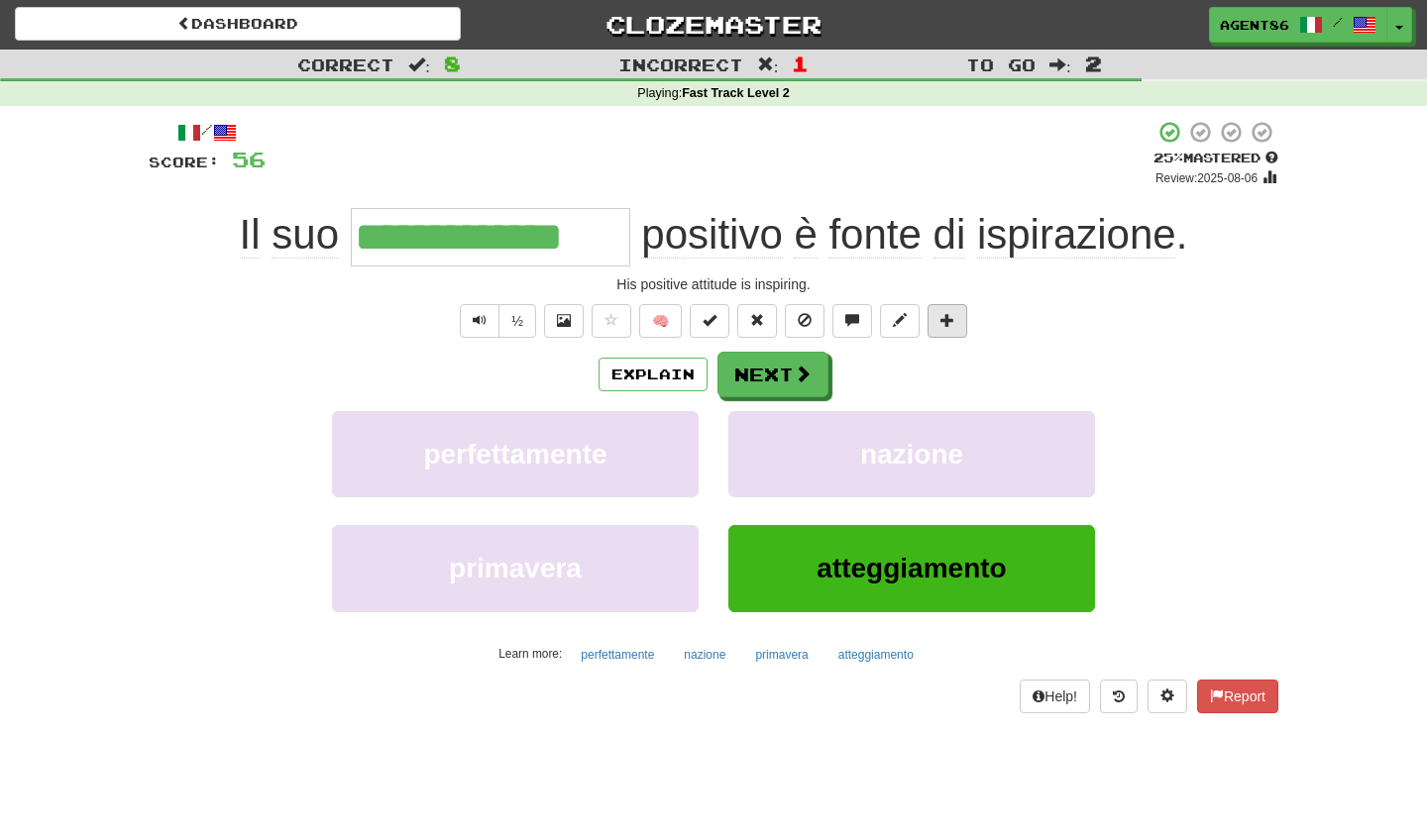 click at bounding box center [947, 321] 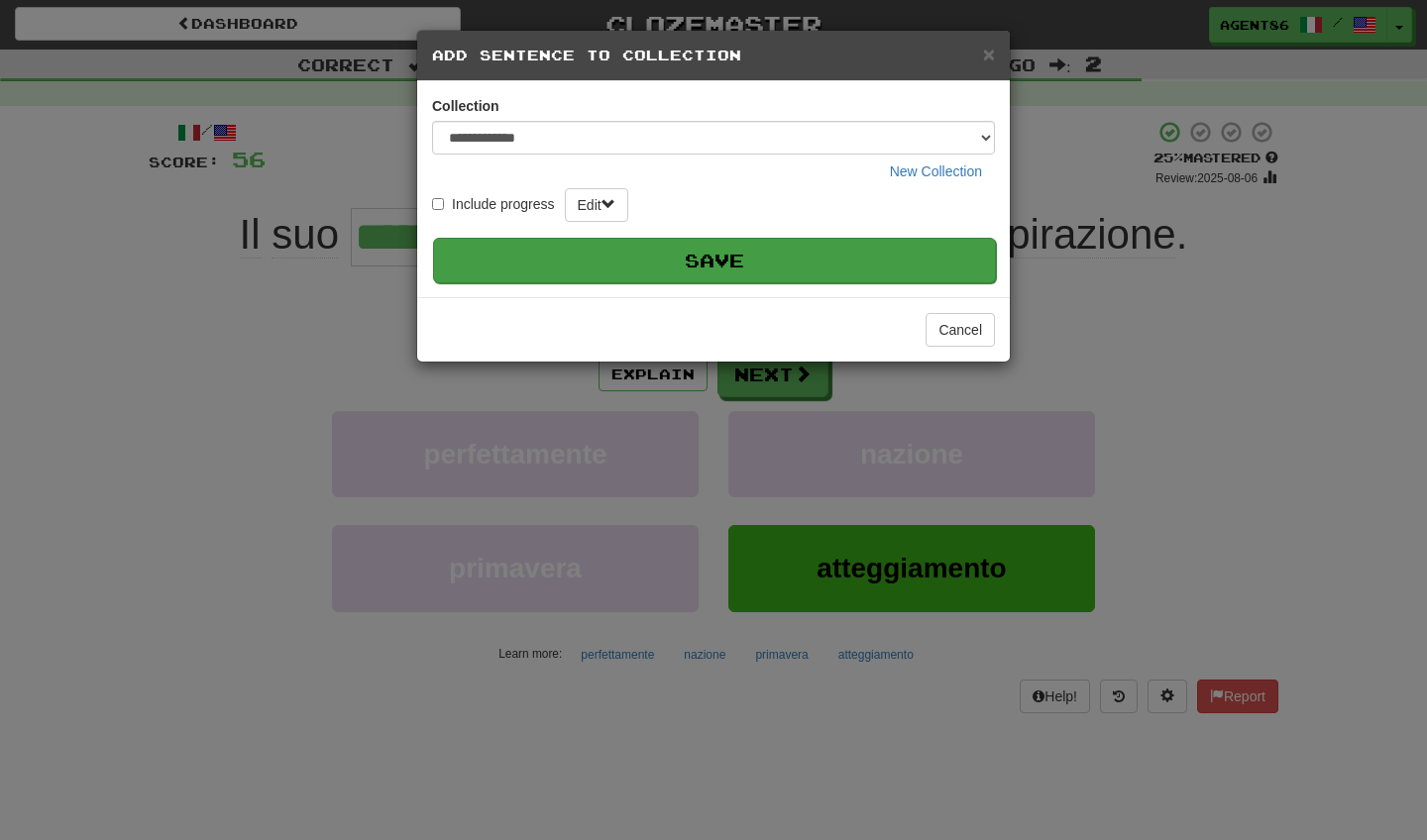 click on "Save" at bounding box center (714, 261) 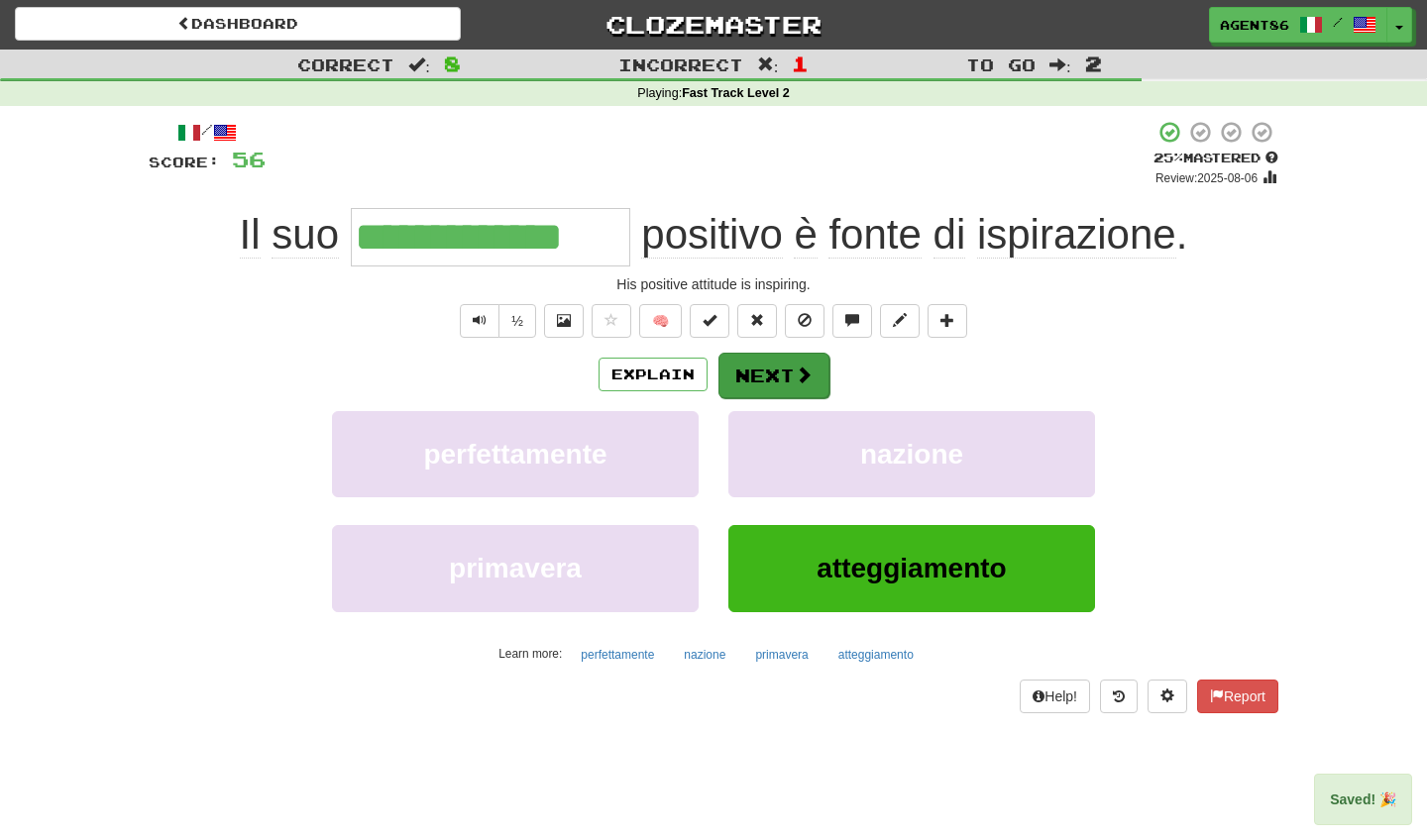 click on "Next" at bounding box center [774, 375] 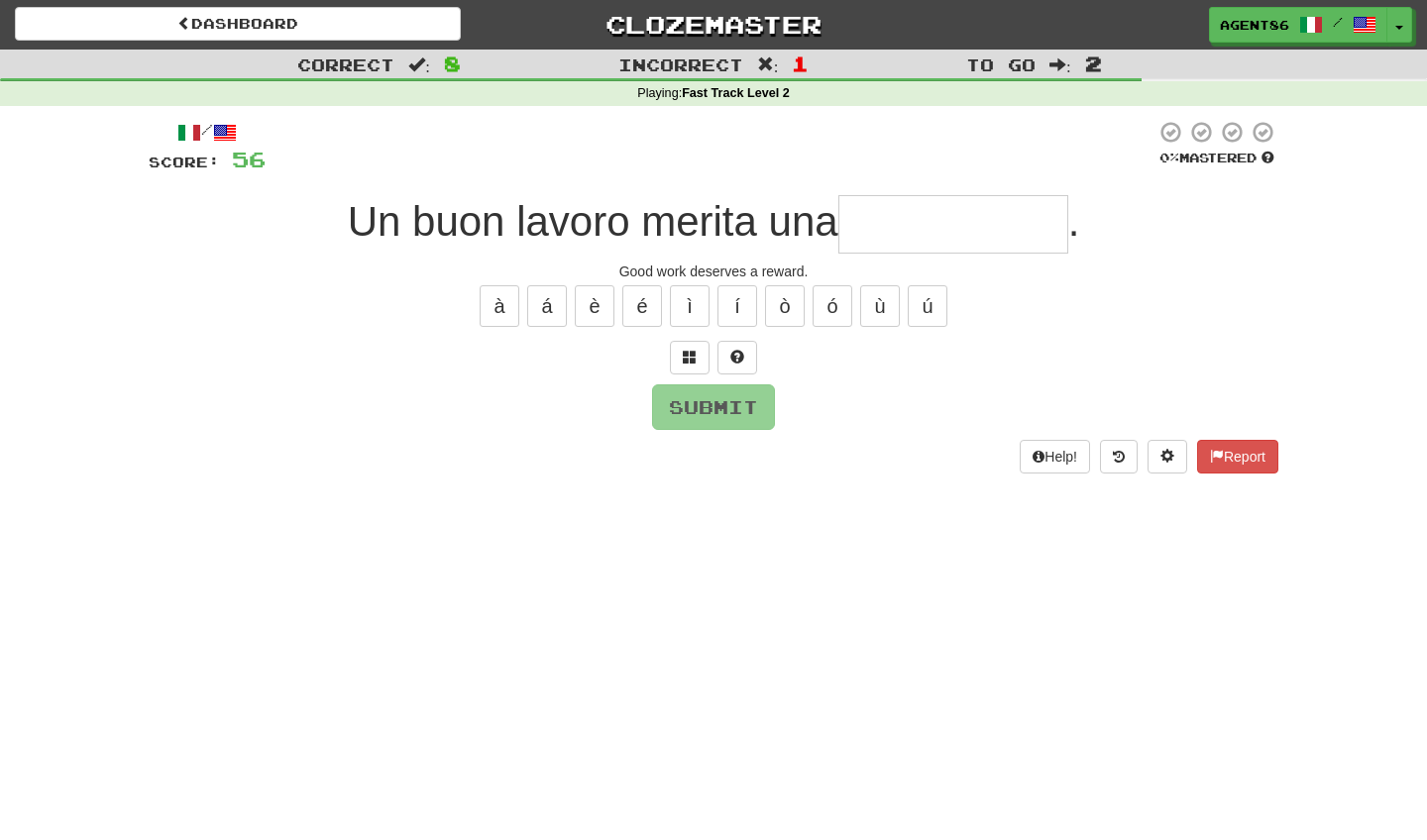 type on "*" 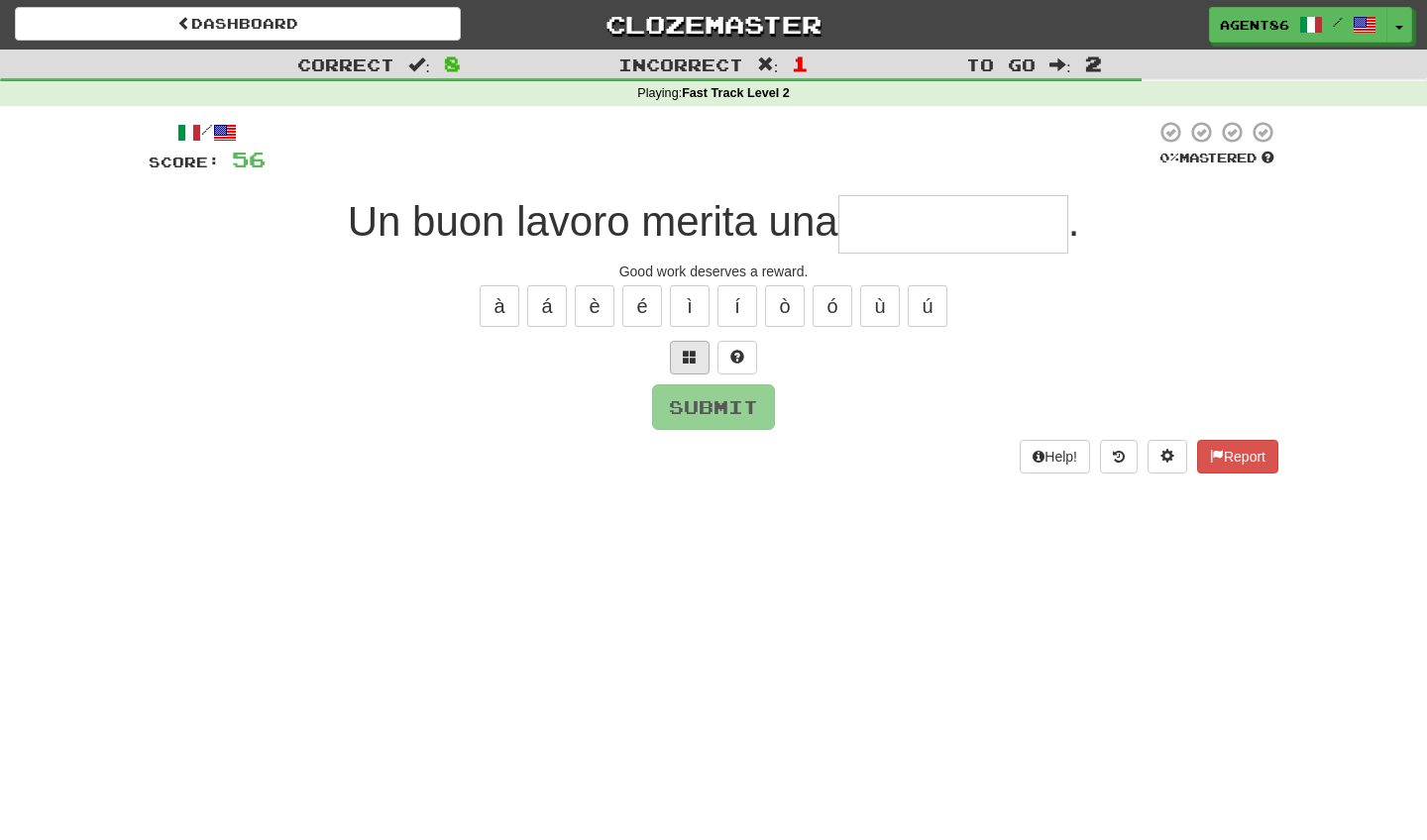 click at bounding box center (690, 358) 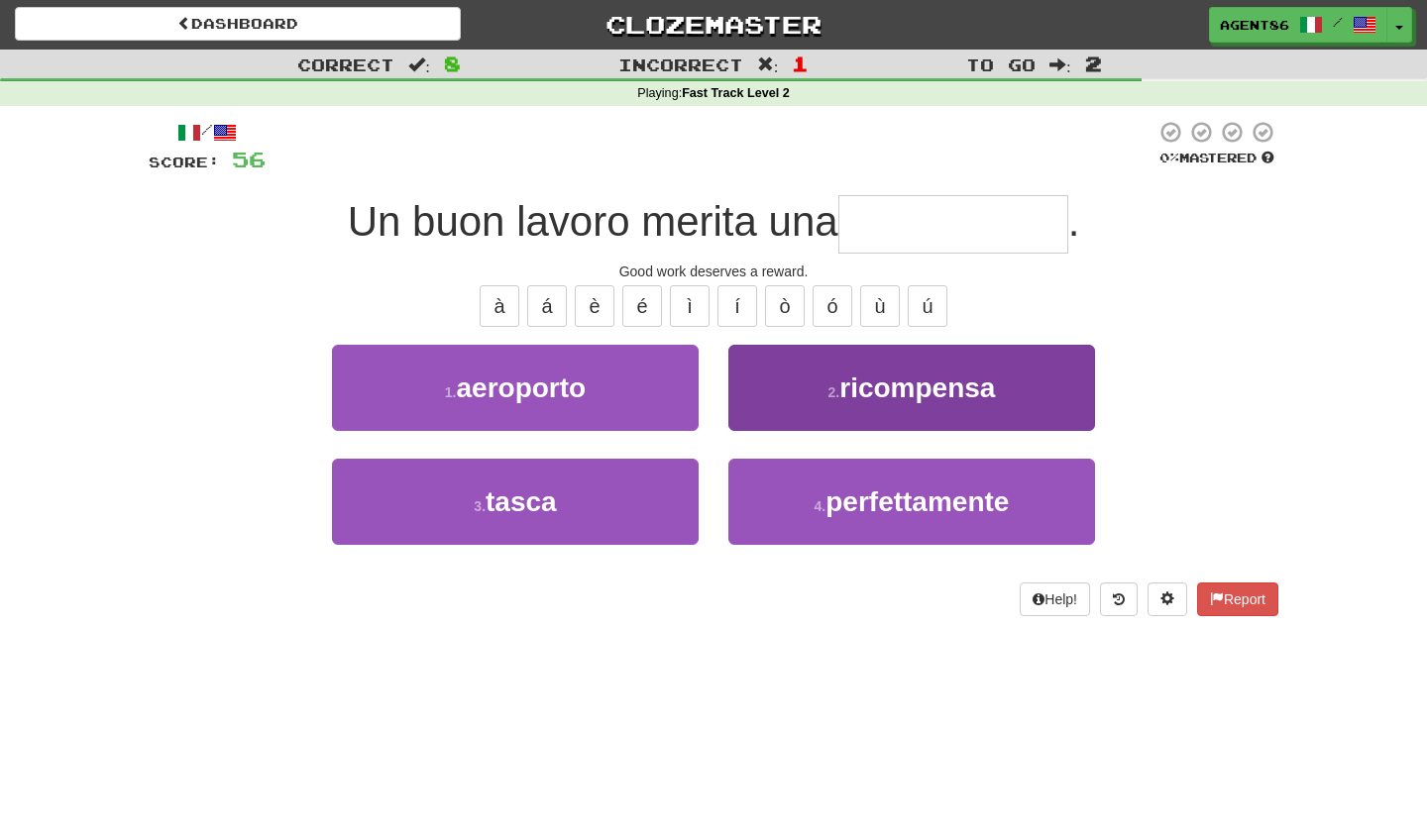 click on "2 . ricompensa" at bounding box center [912, 387] 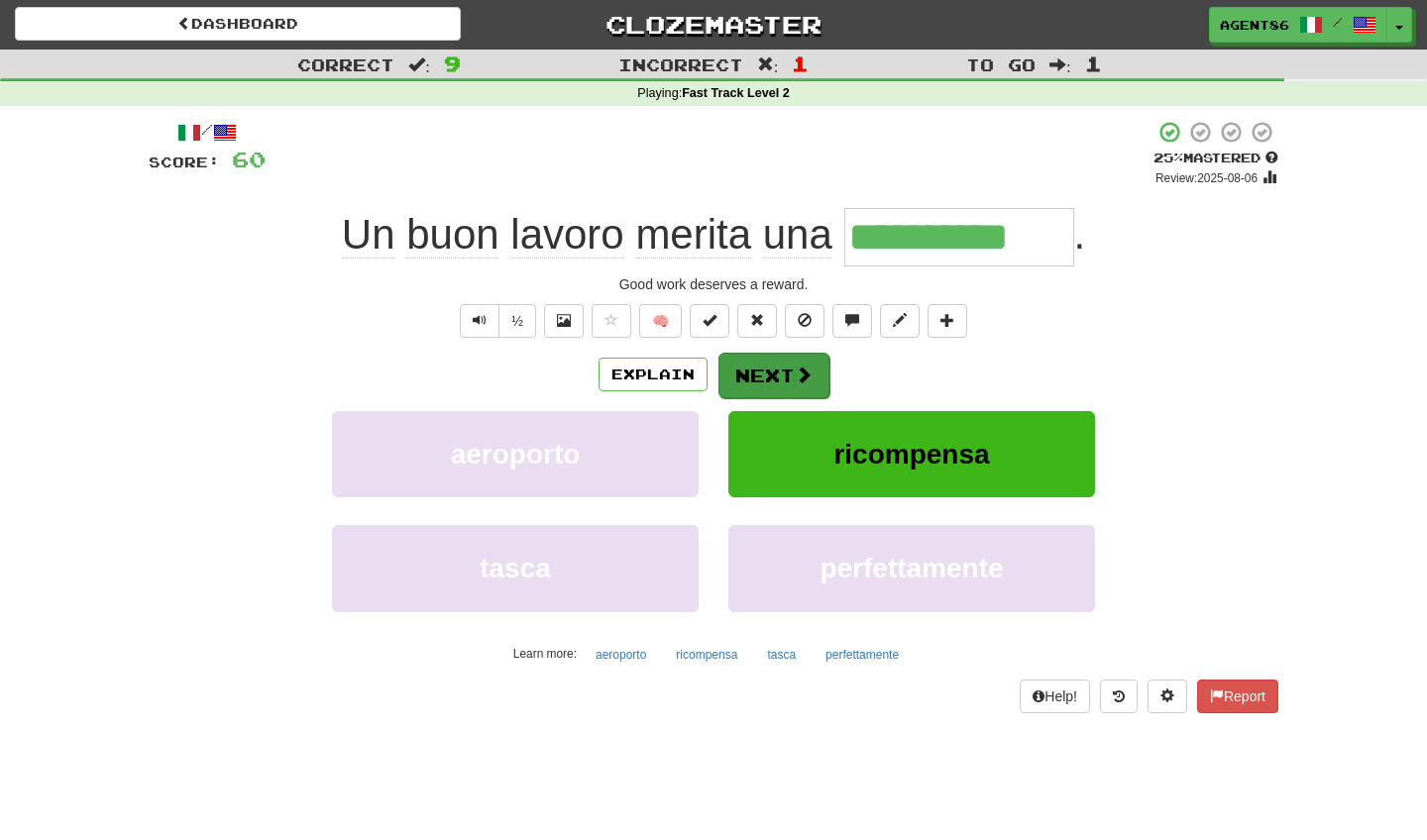 click on "Next" at bounding box center (774, 375) 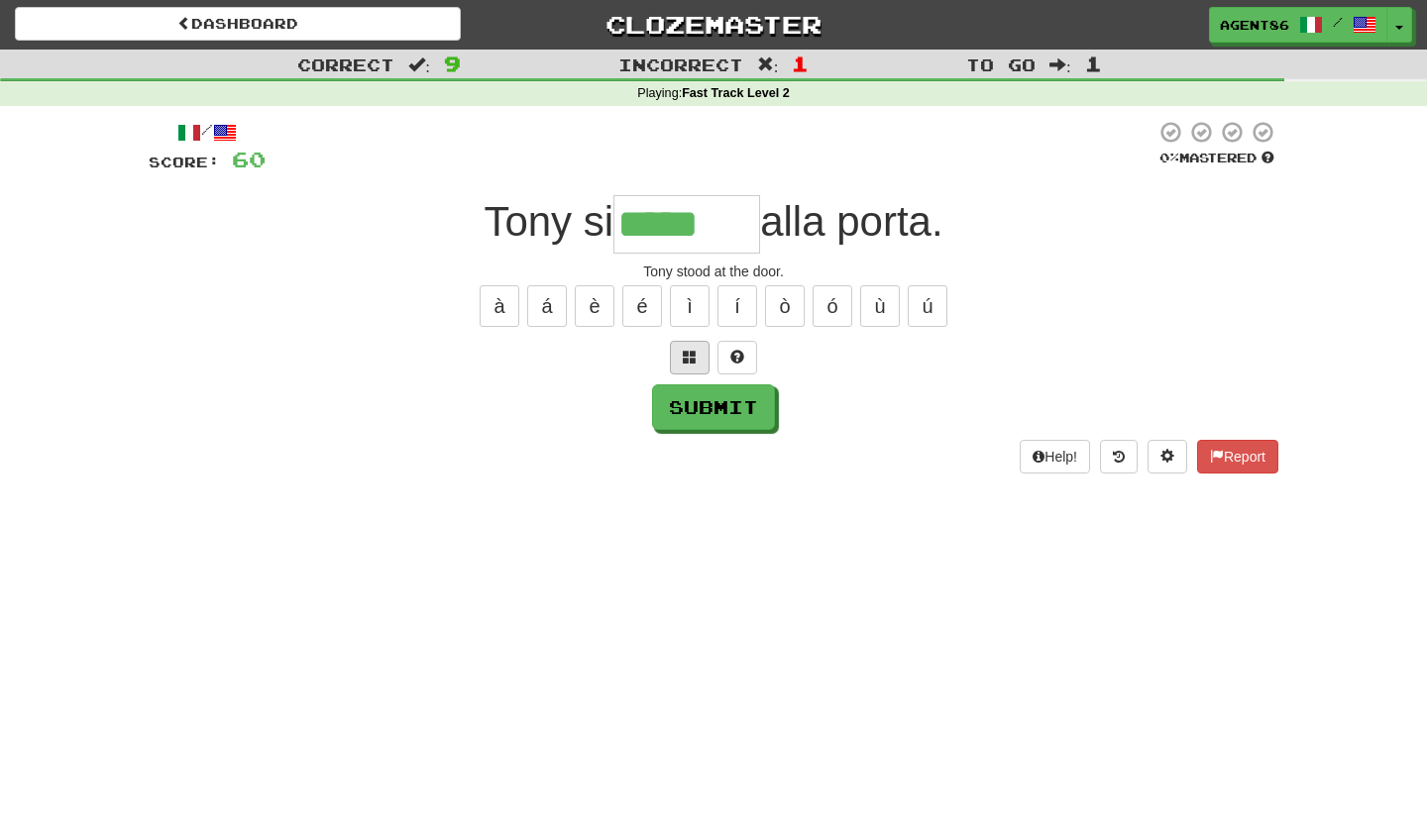 click at bounding box center (690, 358) 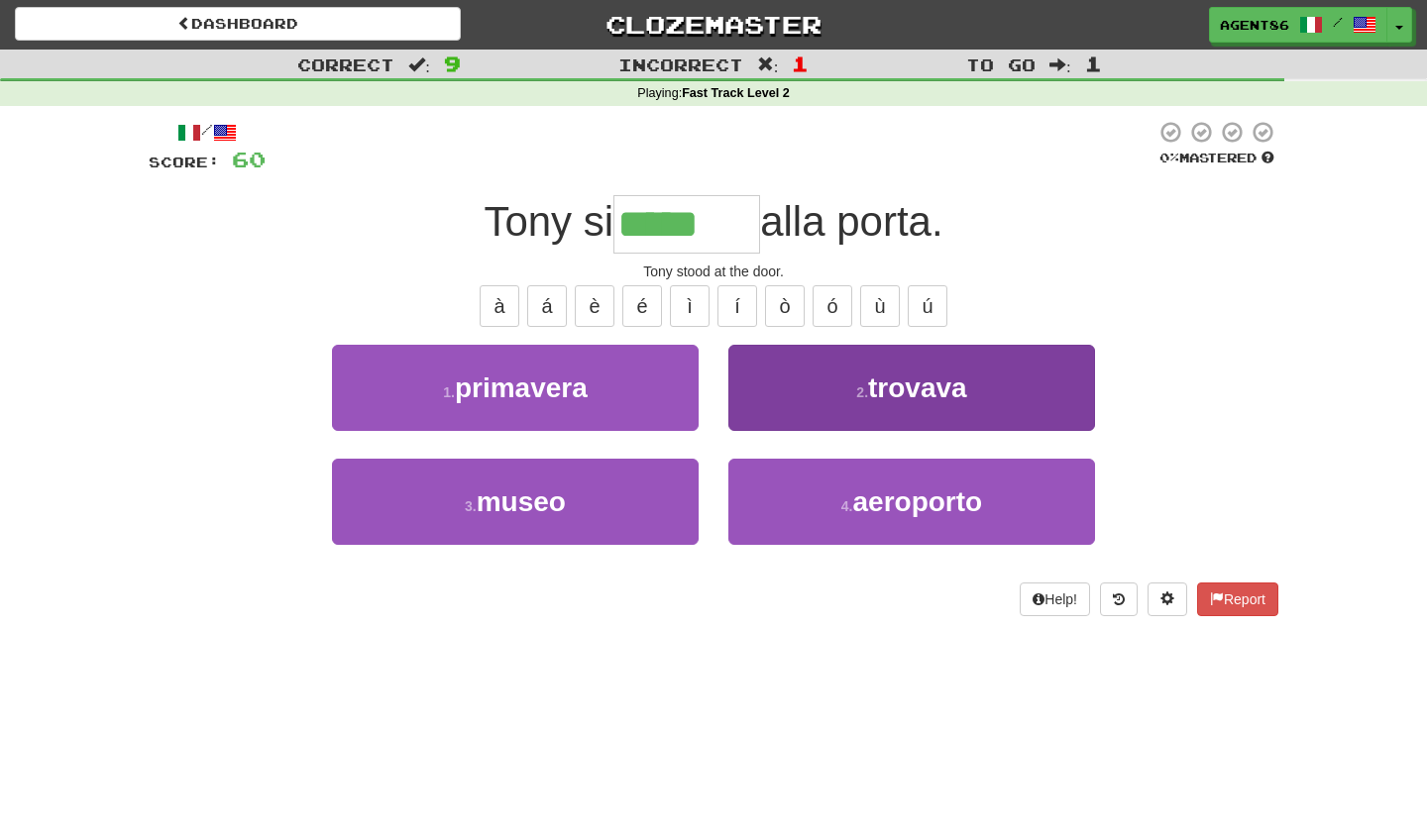 click on "2 .  trovava" at bounding box center (912, 387) 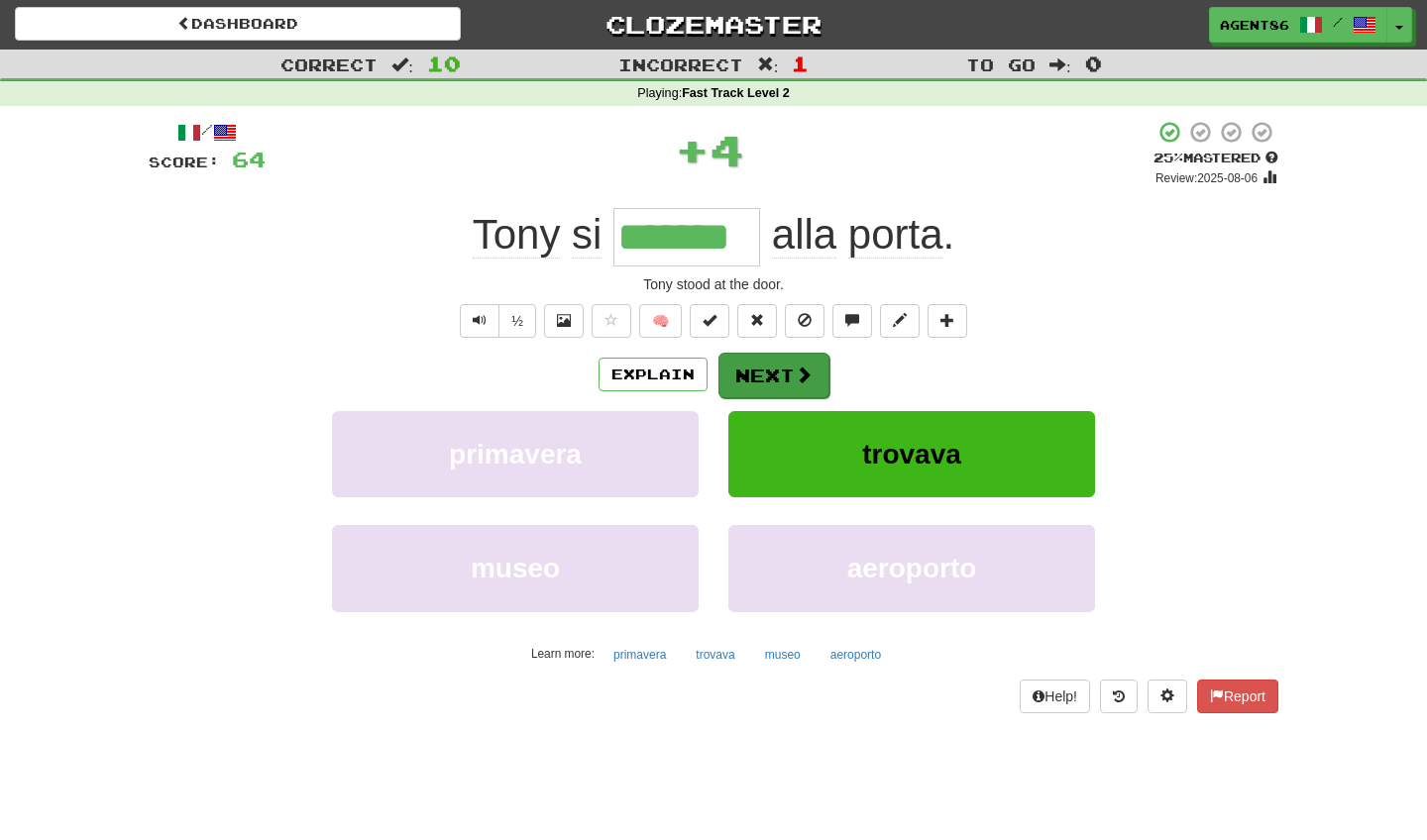 click on "Next" at bounding box center [774, 375] 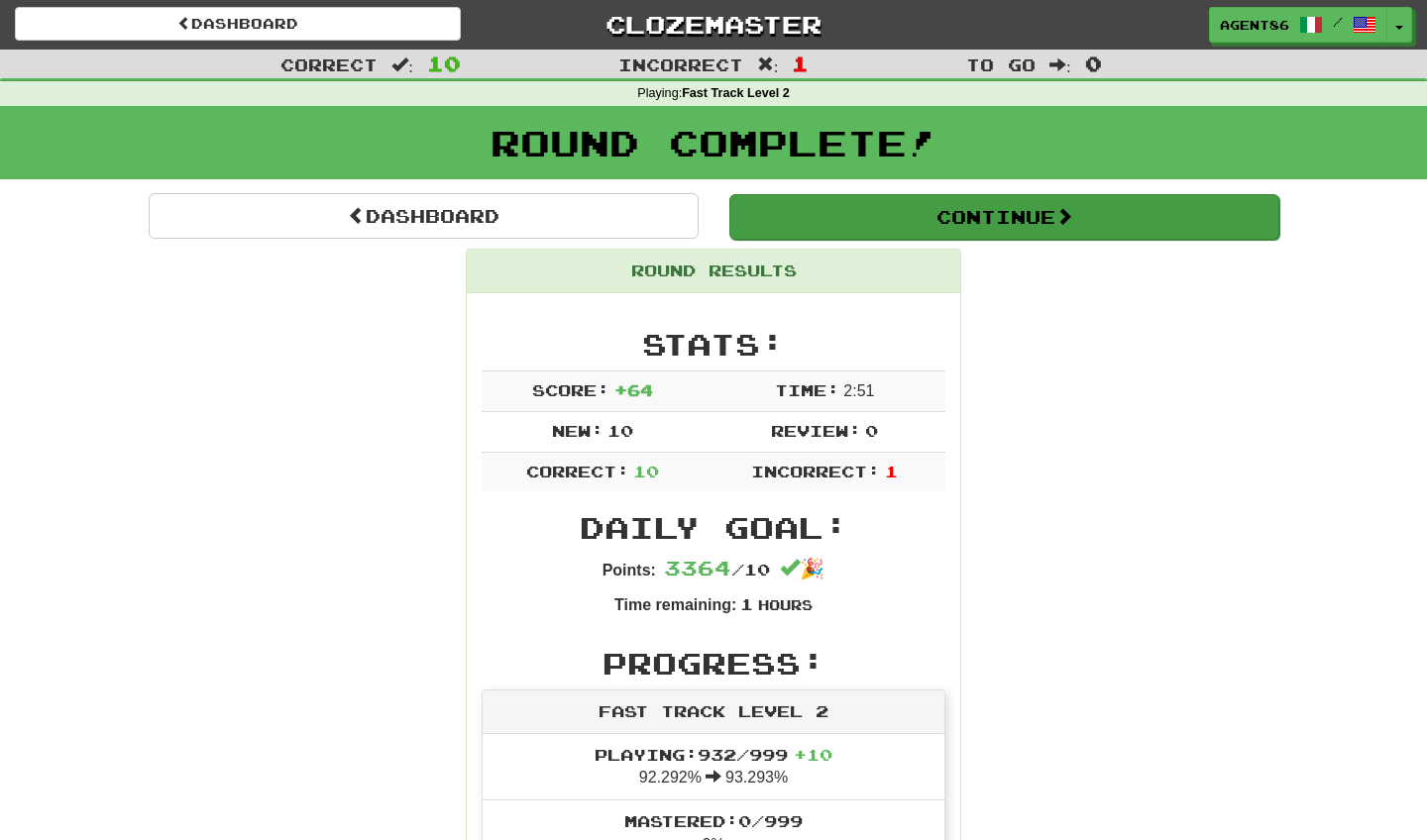 click on "Continue" at bounding box center [1004, 217] 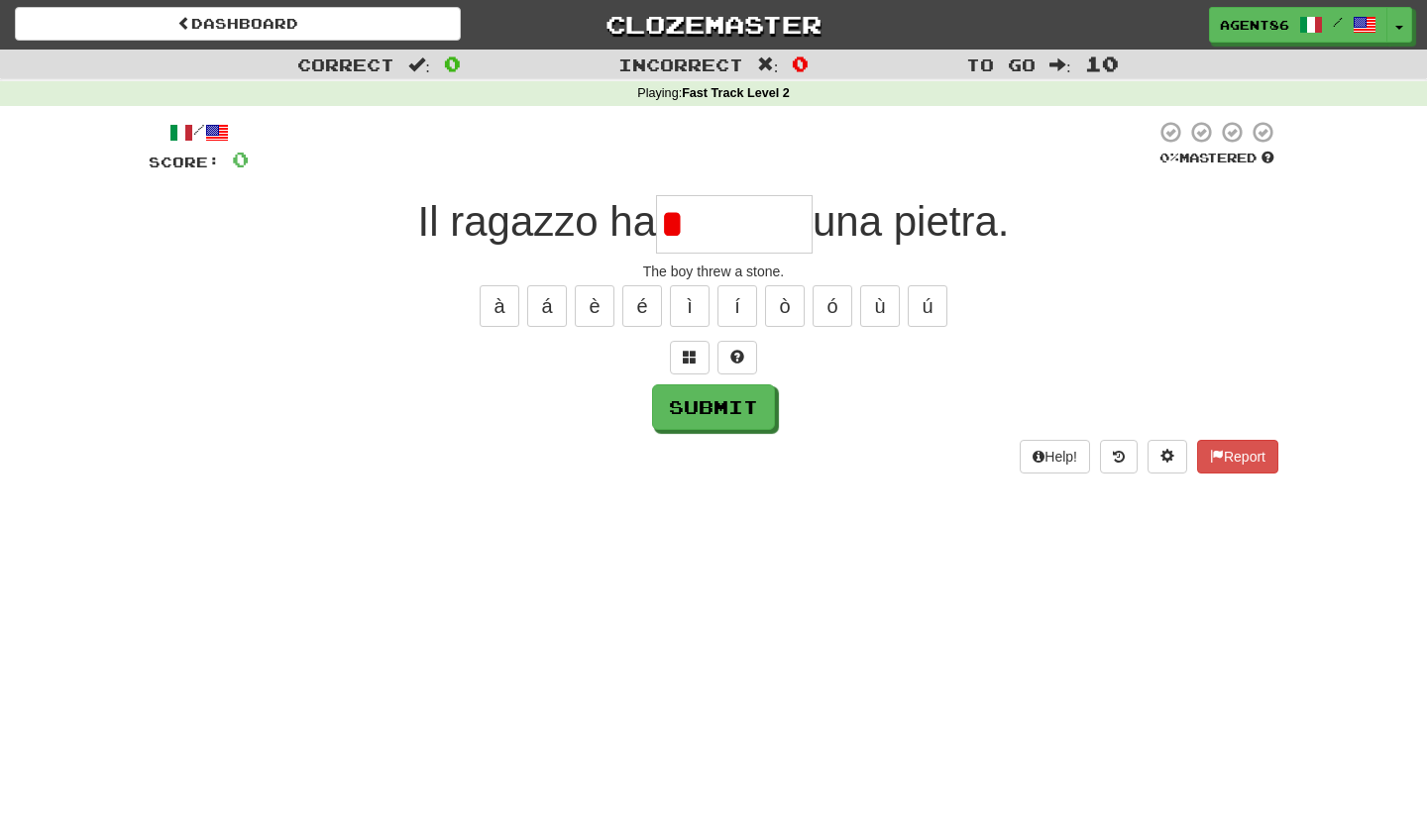 type on "*" 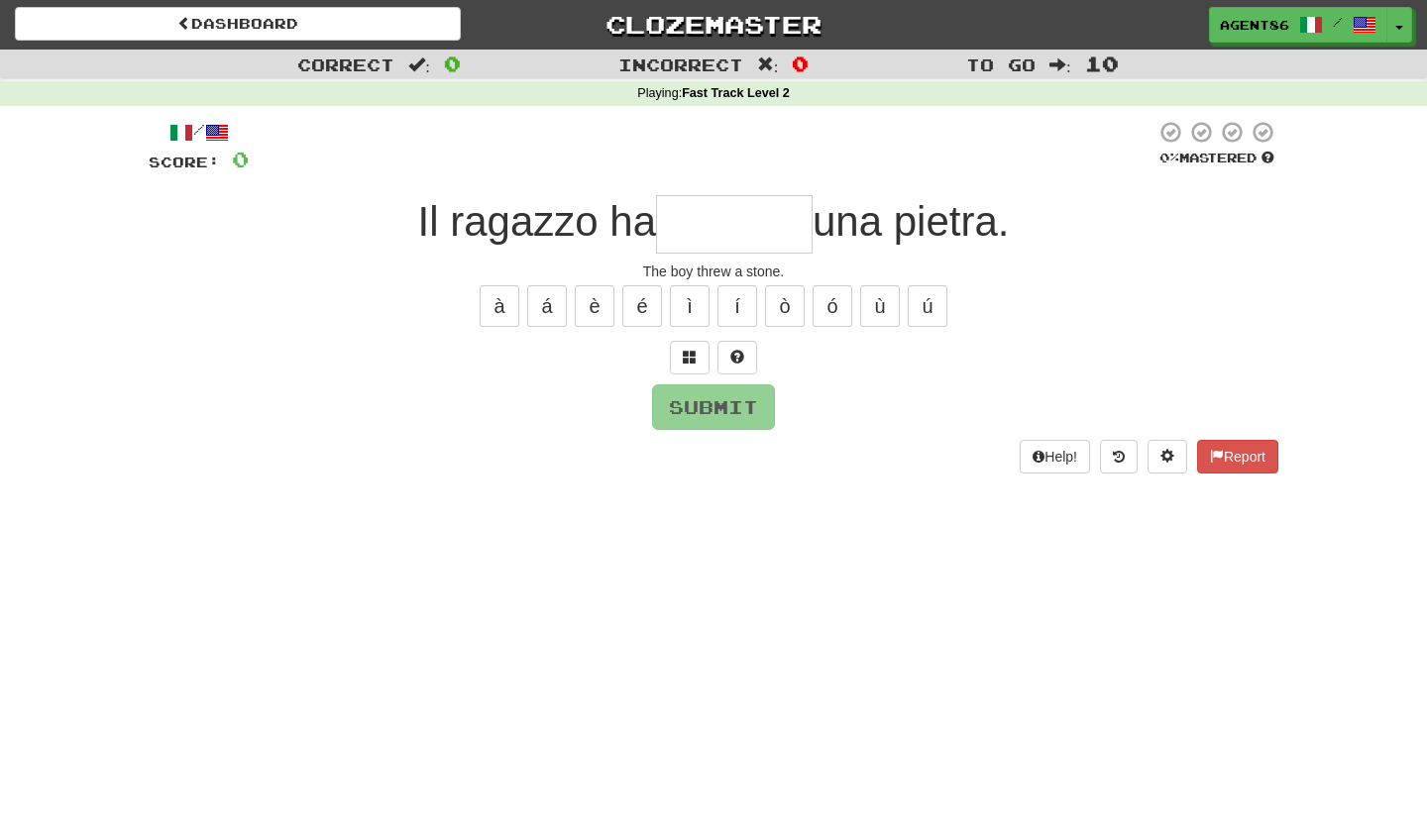 type on "*" 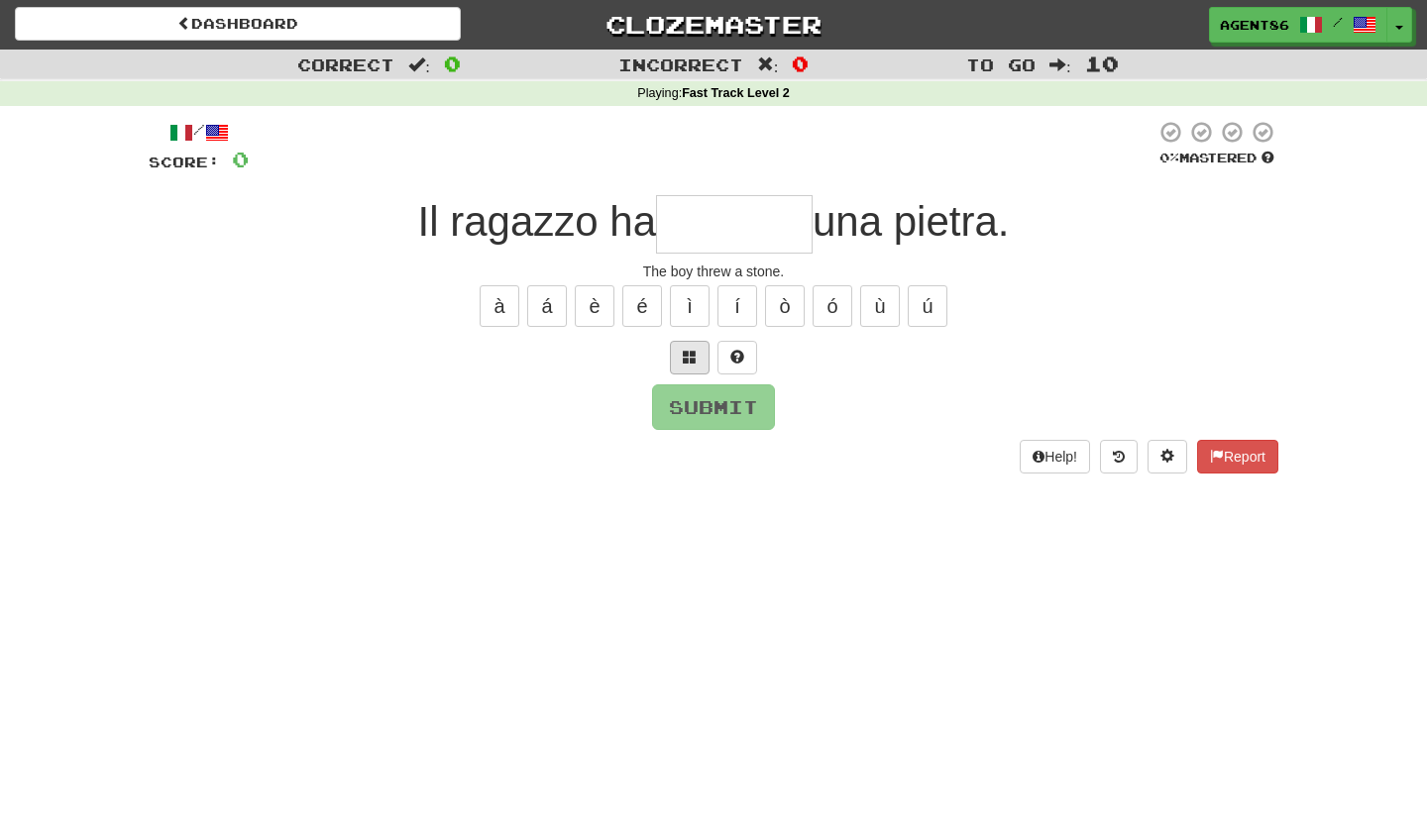 click at bounding box center (690, 357) 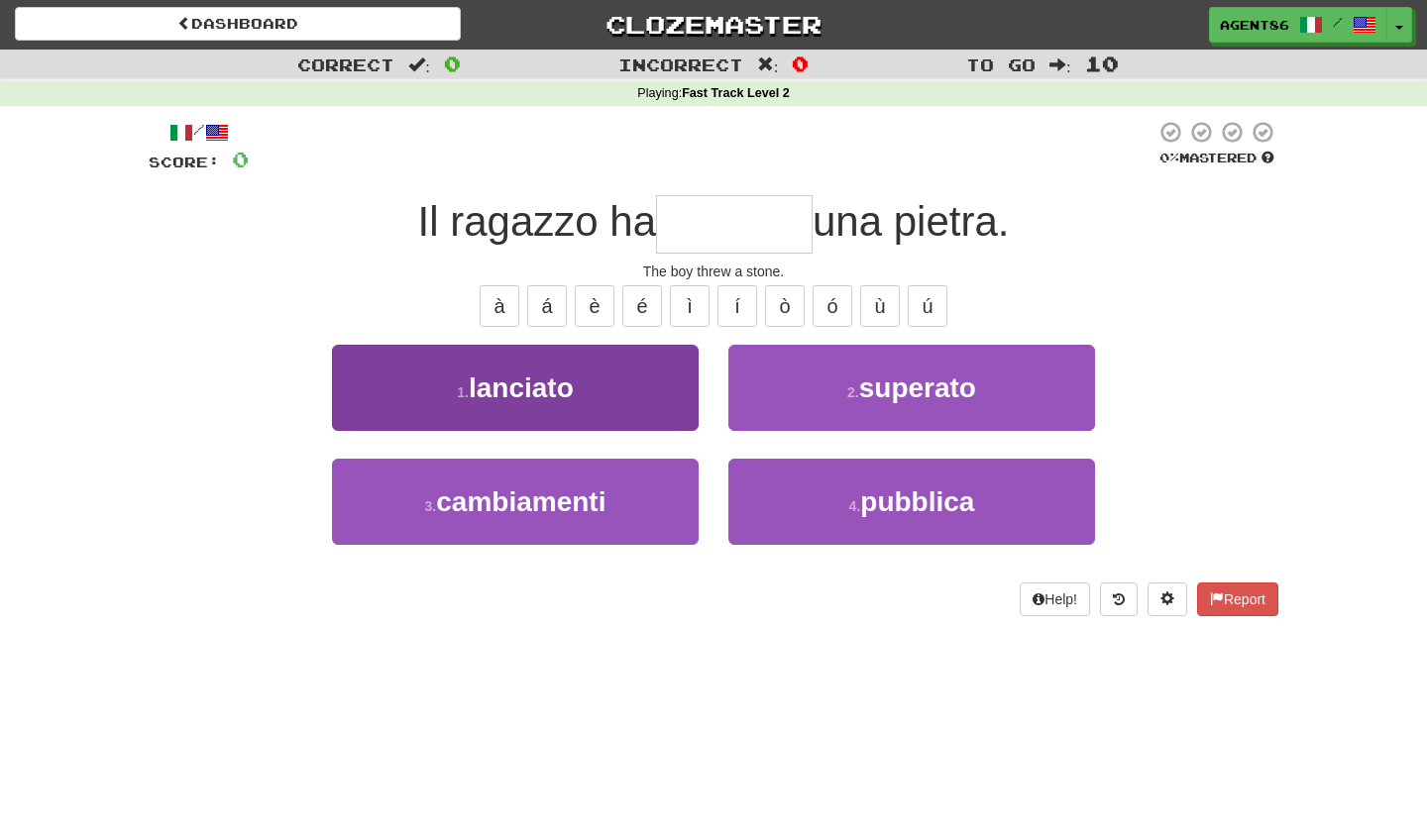 click on "1 .  lanciato" at bounding box center [515, 387] 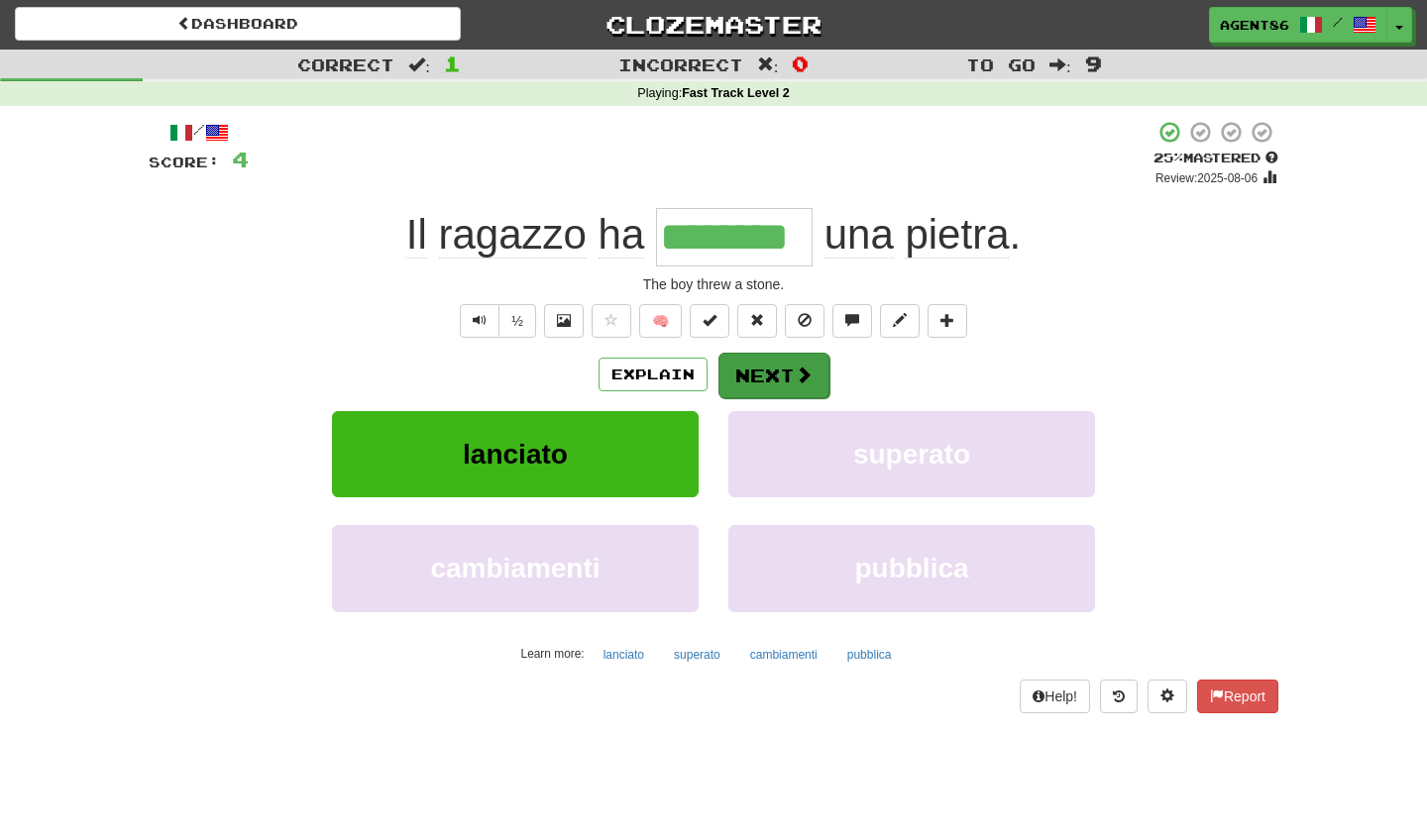 click on "Next" at bounding box center [774, 375] 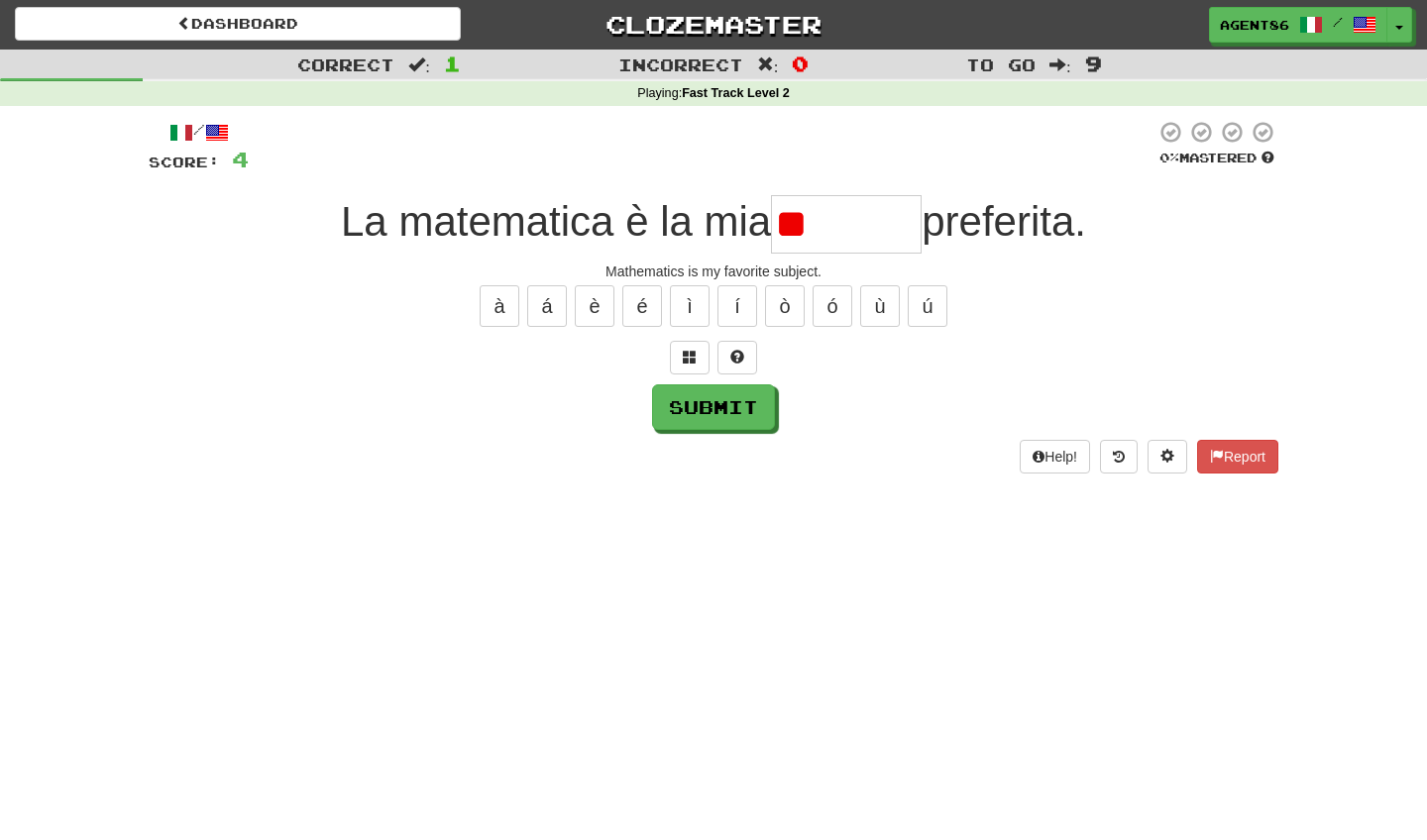 type on "*" 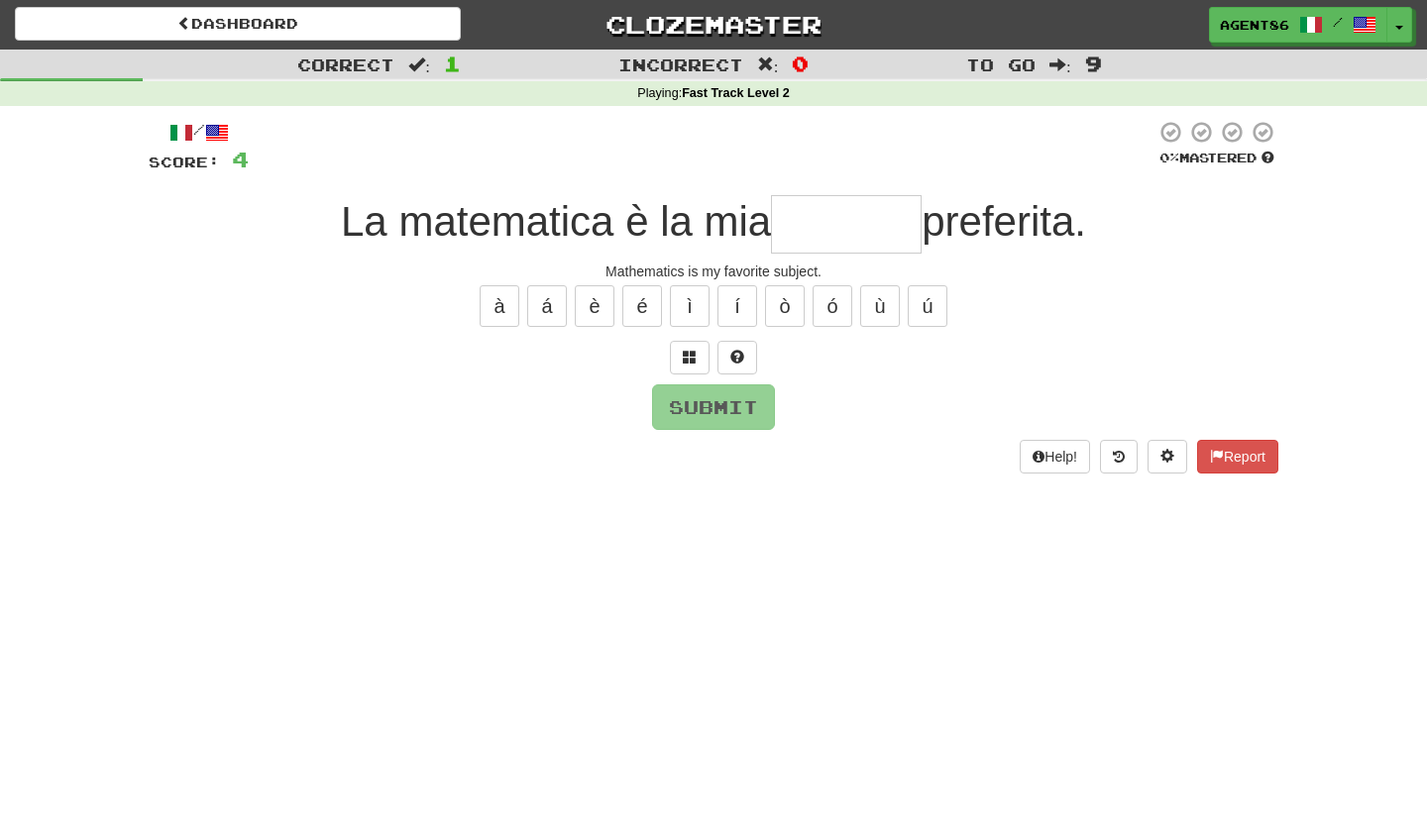 type on "*" 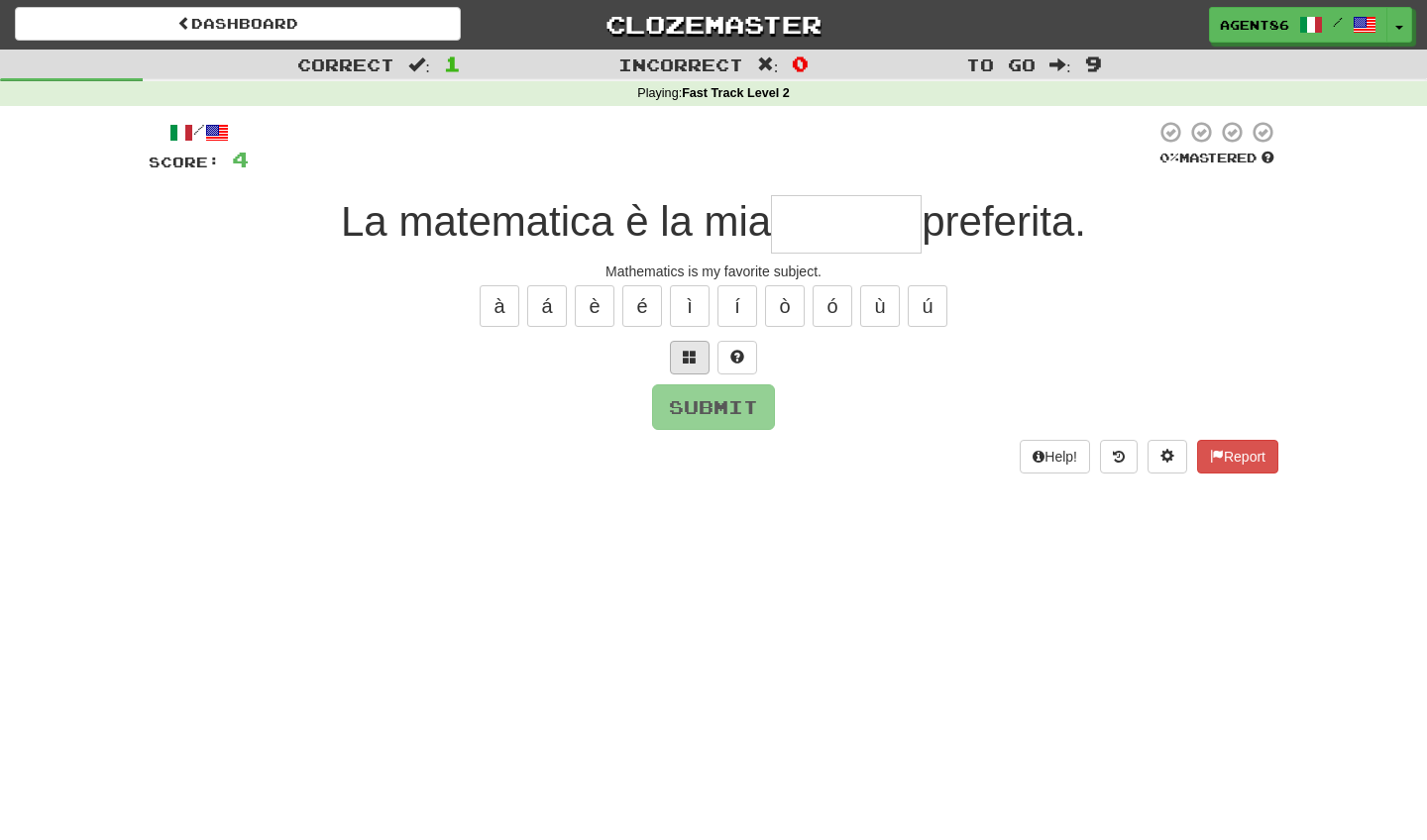 click at bounding box center [690, 357] 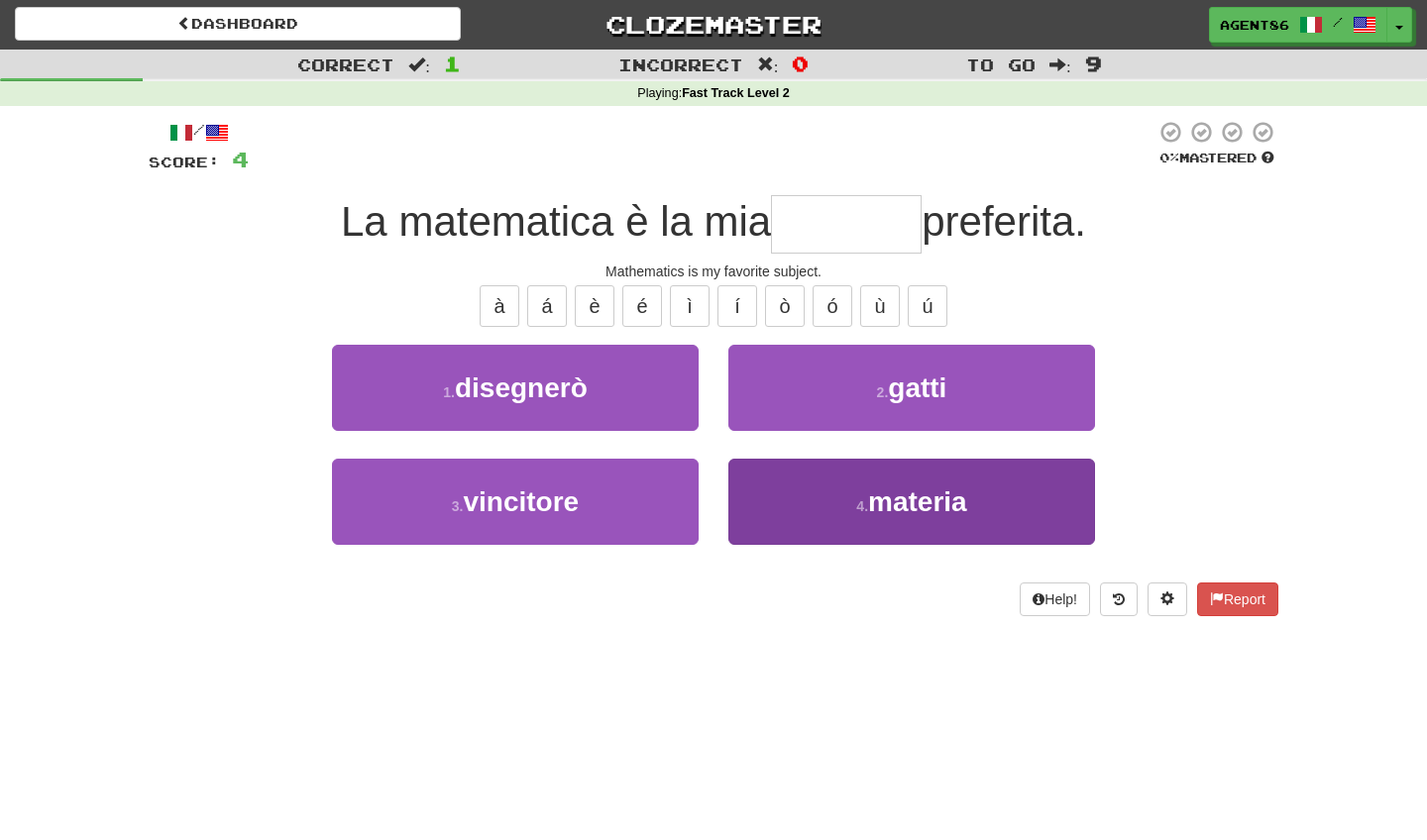 click on "4 .  materia" at bounding box center (912, 501) 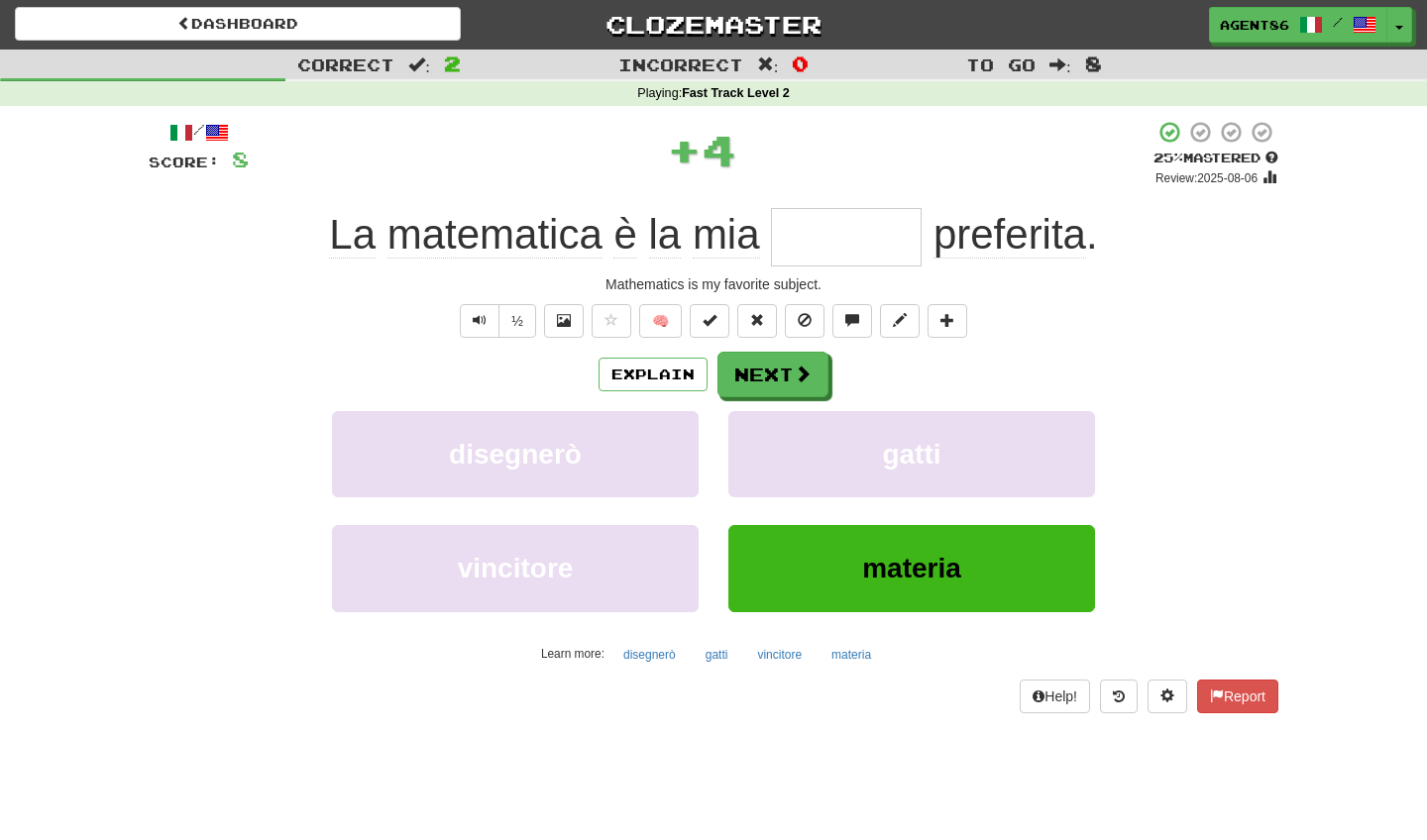 type on "*******" 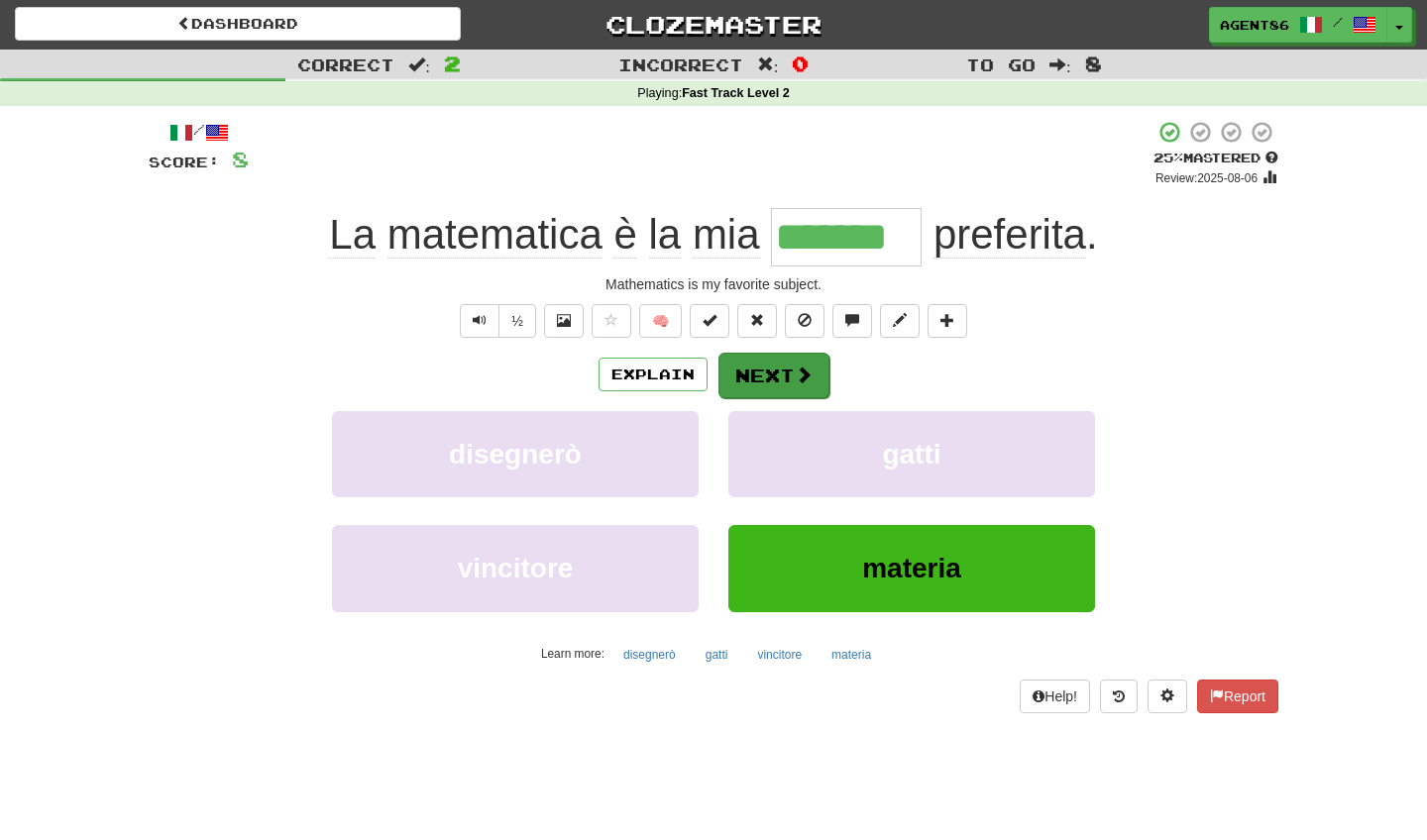 click on "Next" at bounding box center (774, 375) 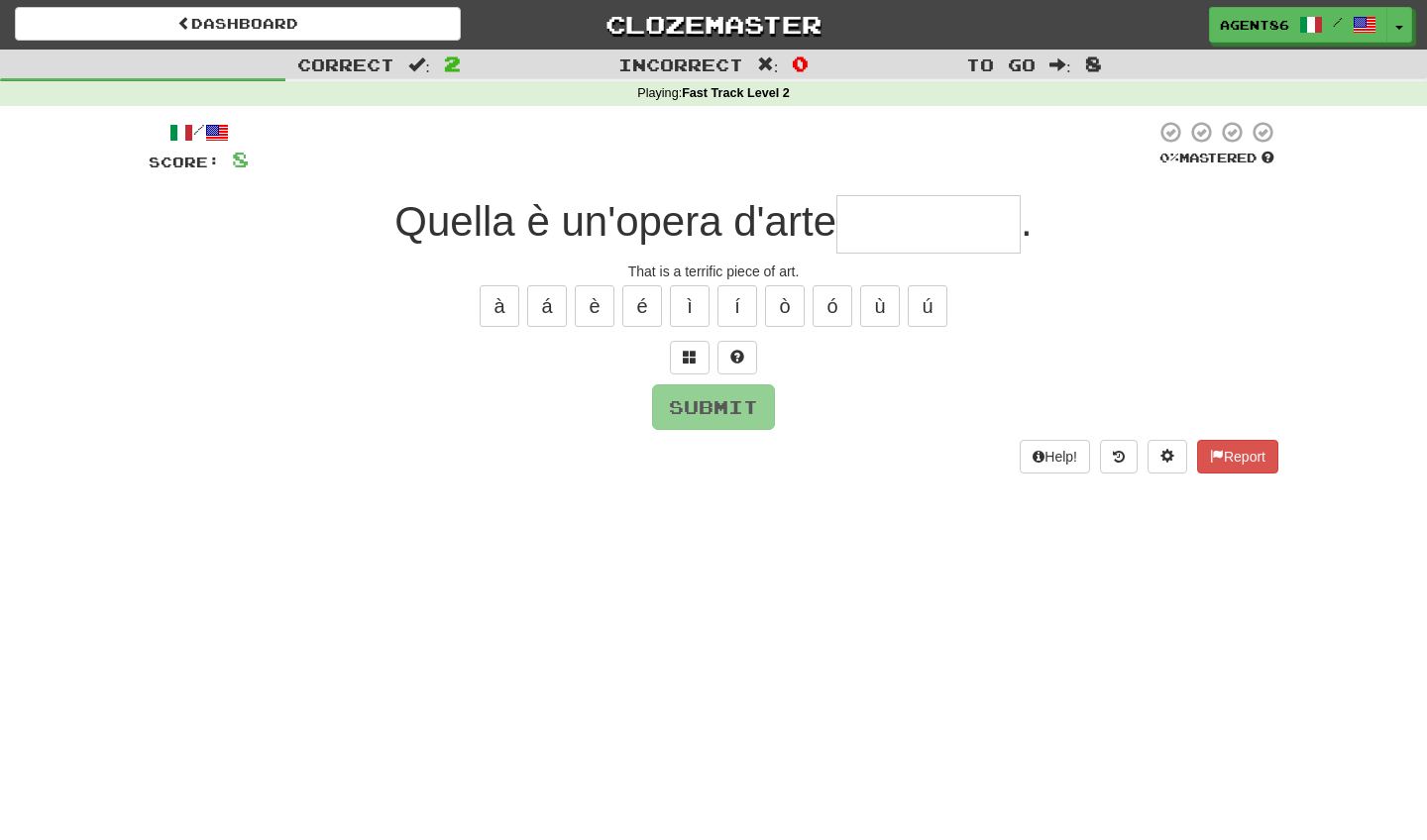 type on "*" 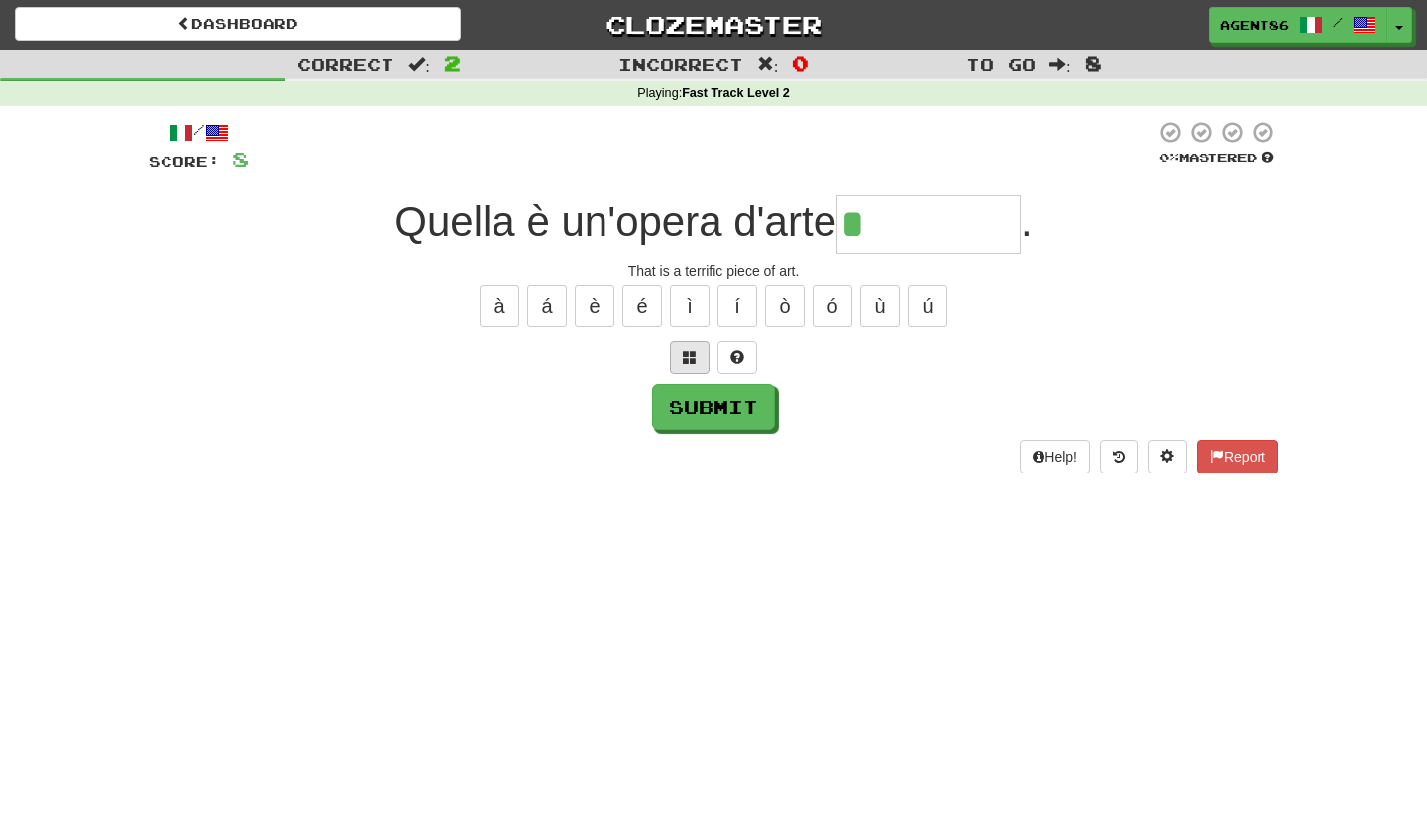 click at bounding box center (690, 358) 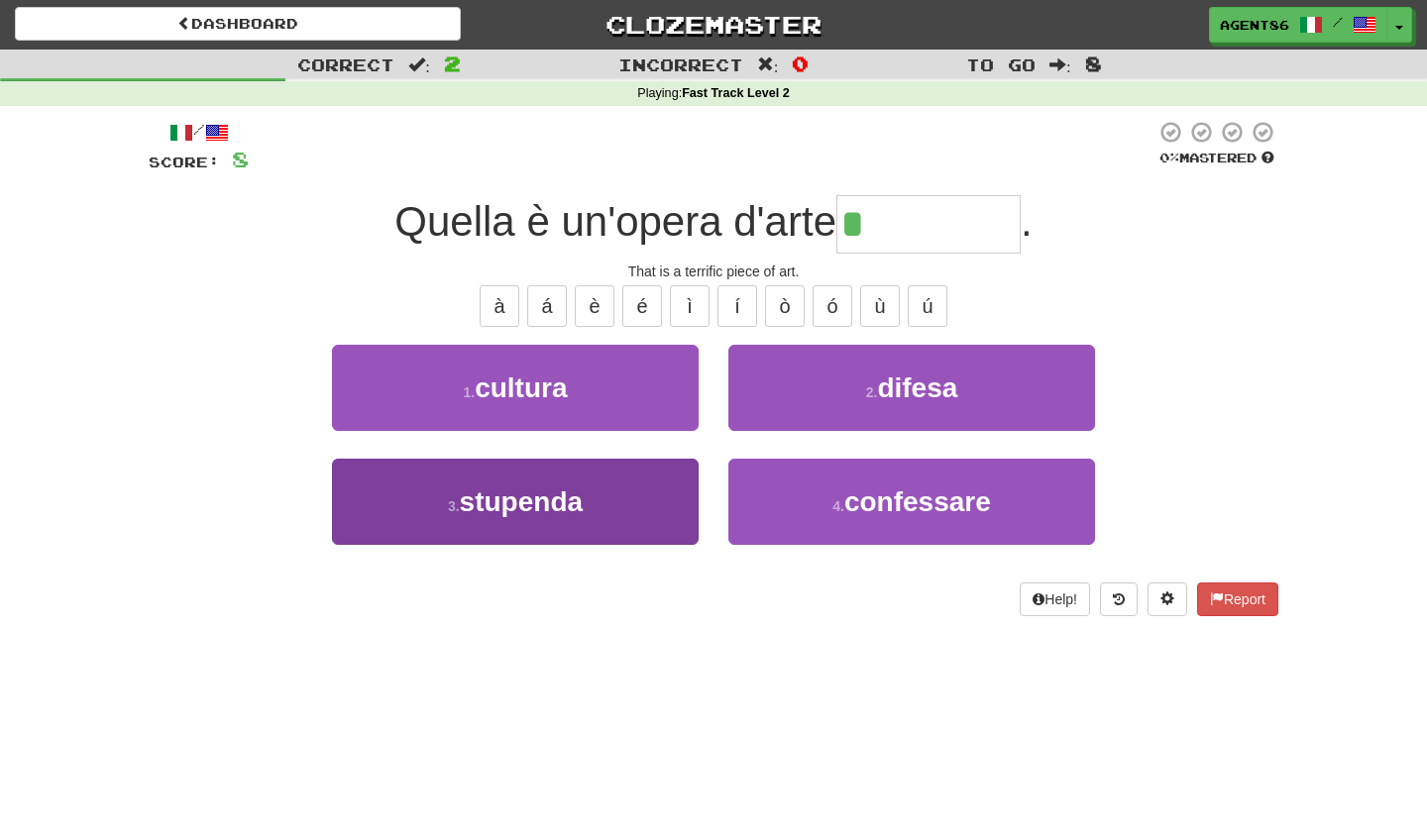 click on "3 .  stupenda" at bounding box center [515, 501] 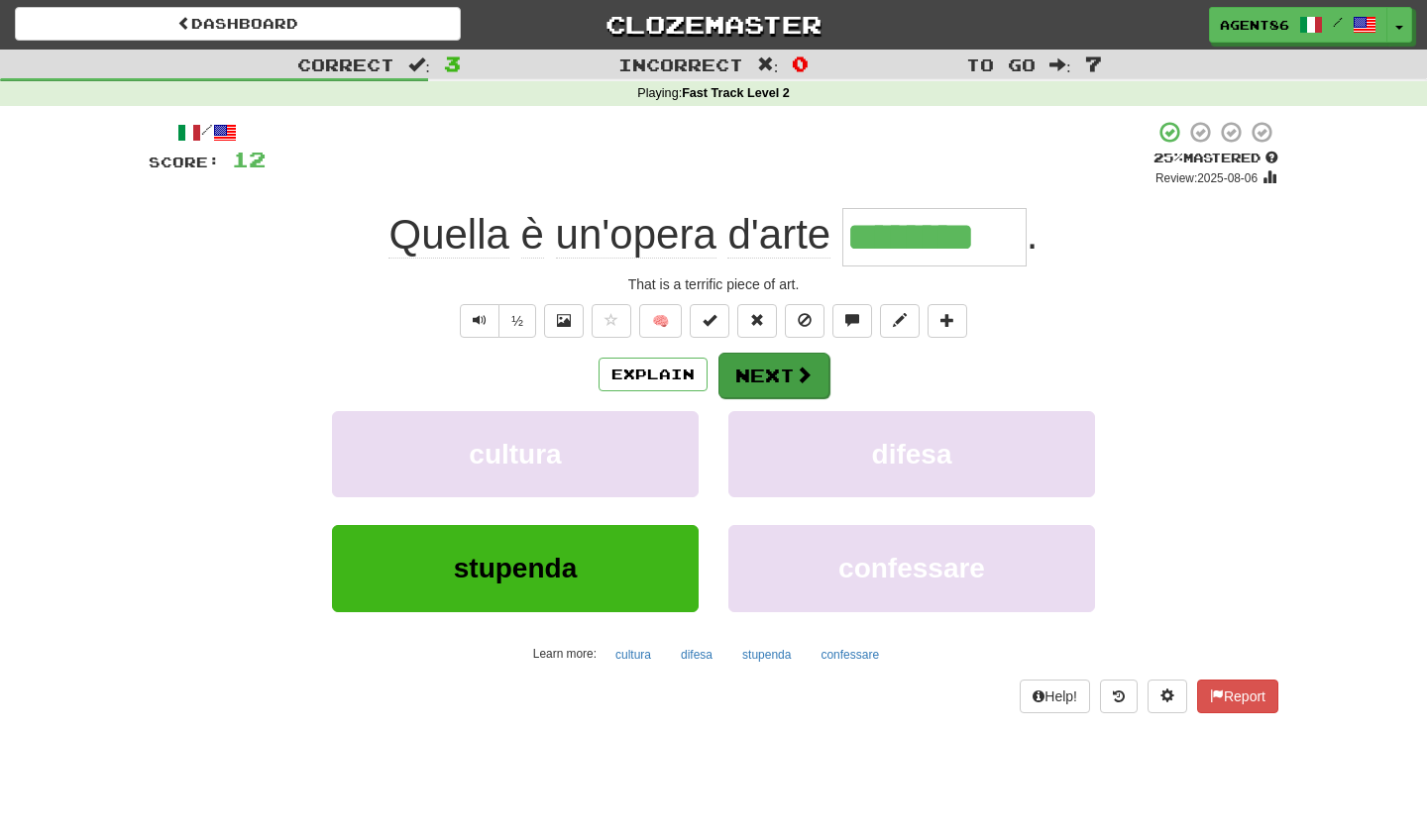 click on "Next" at bounding box center (774, 375) 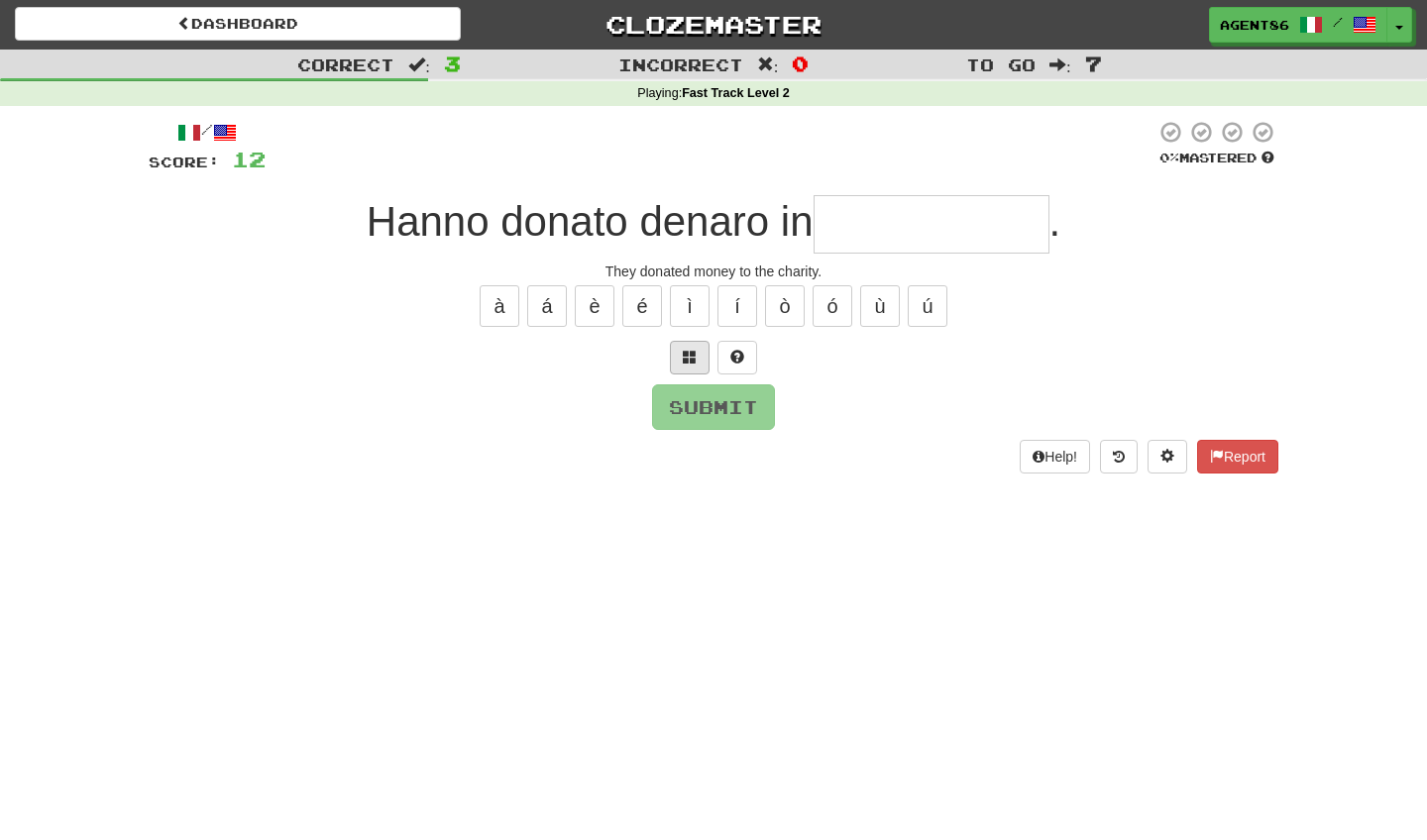 click at bounding box center [690, 358] 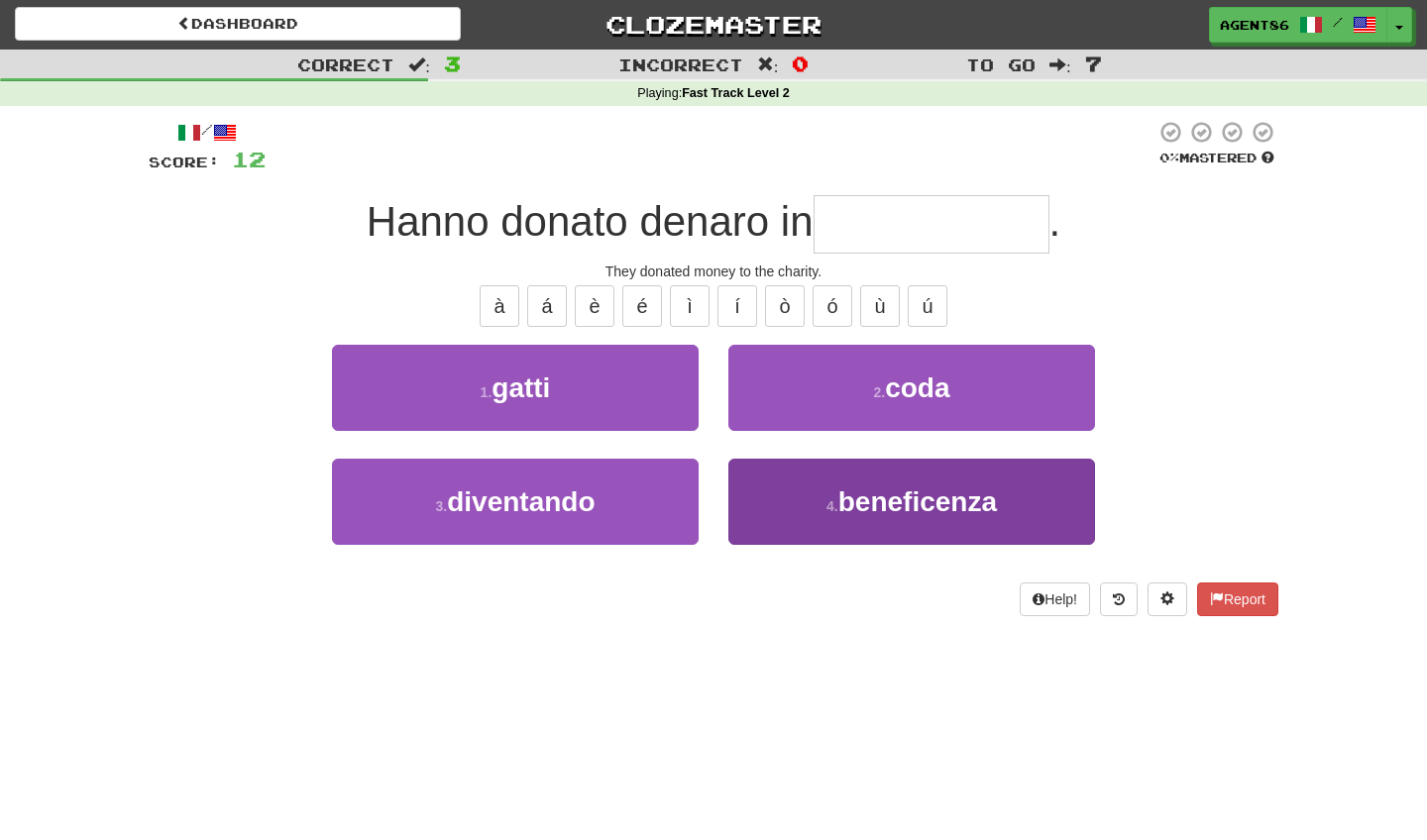 click on "4 . beneficenza" at bounding box center (912, 501) 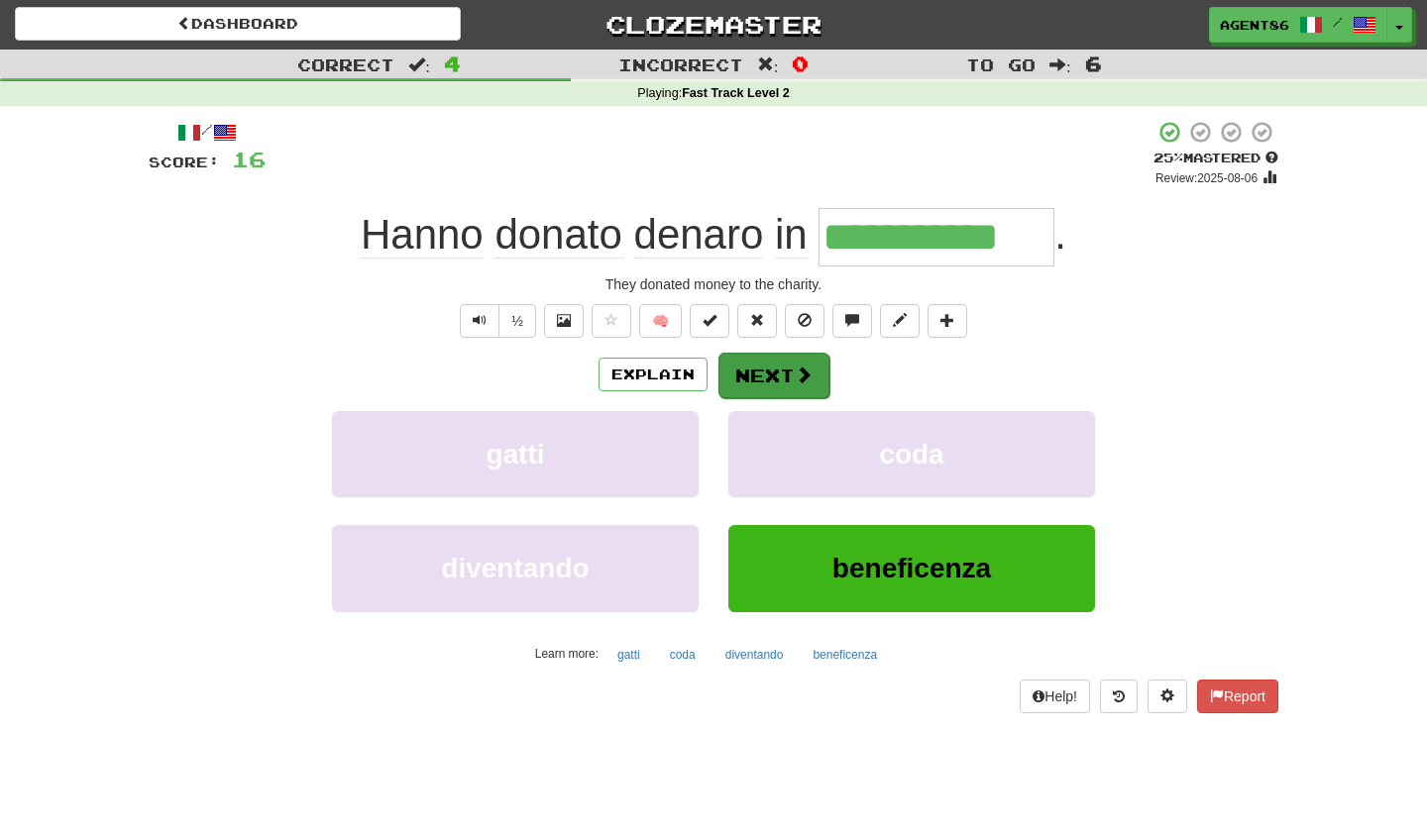 click on "Next" at bounding box center [774, 375] 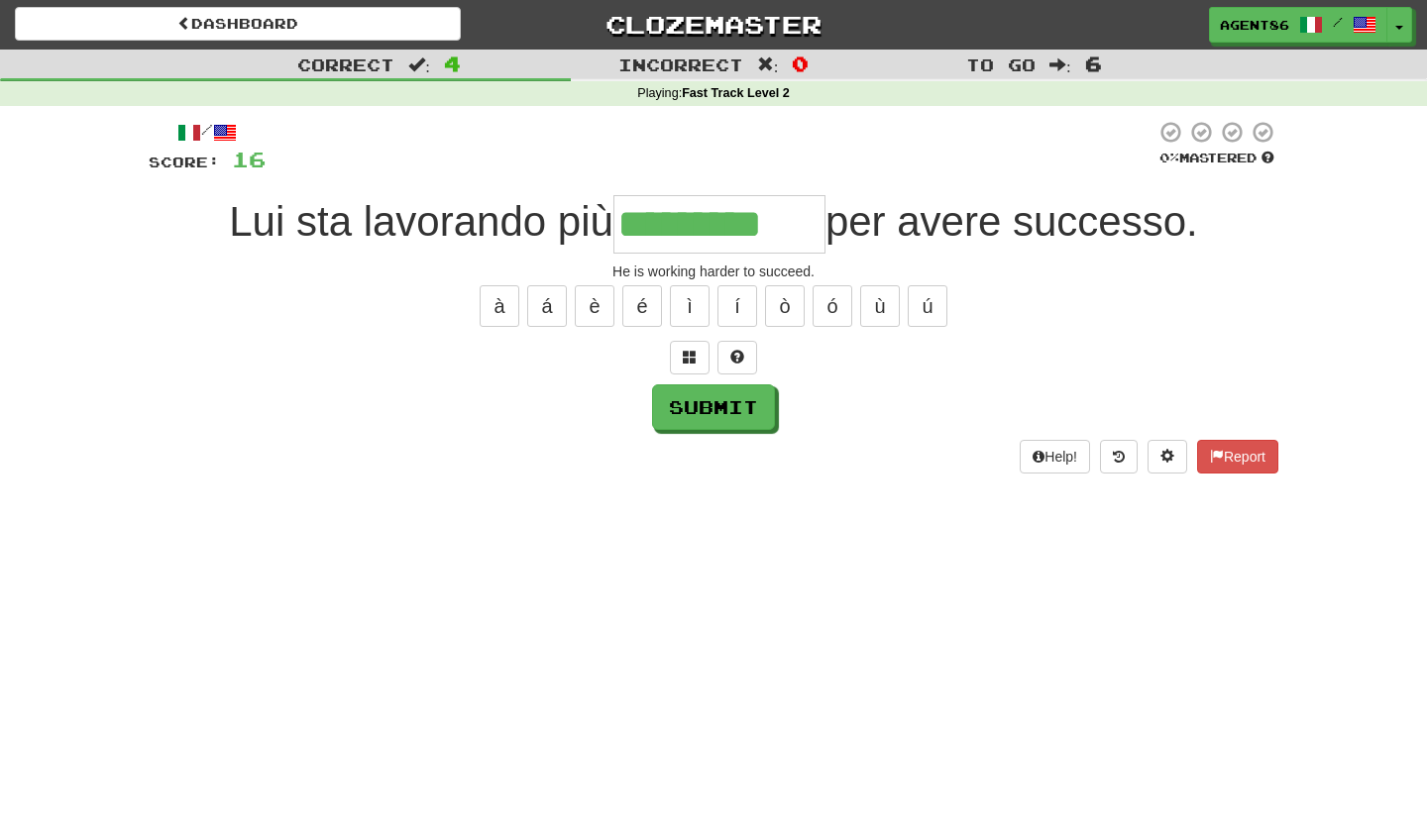 type on "*********" 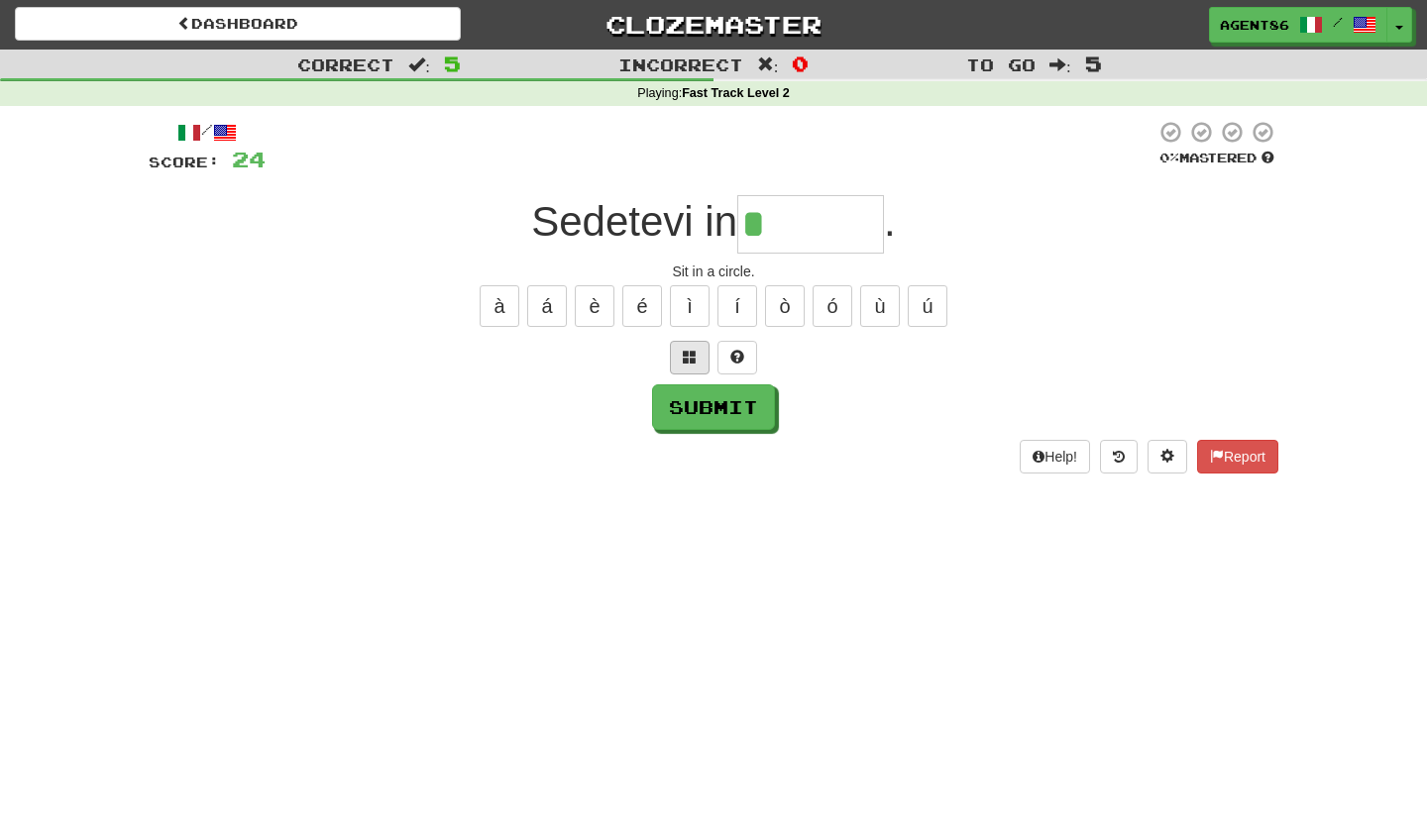click at bounding box center [690, 357] 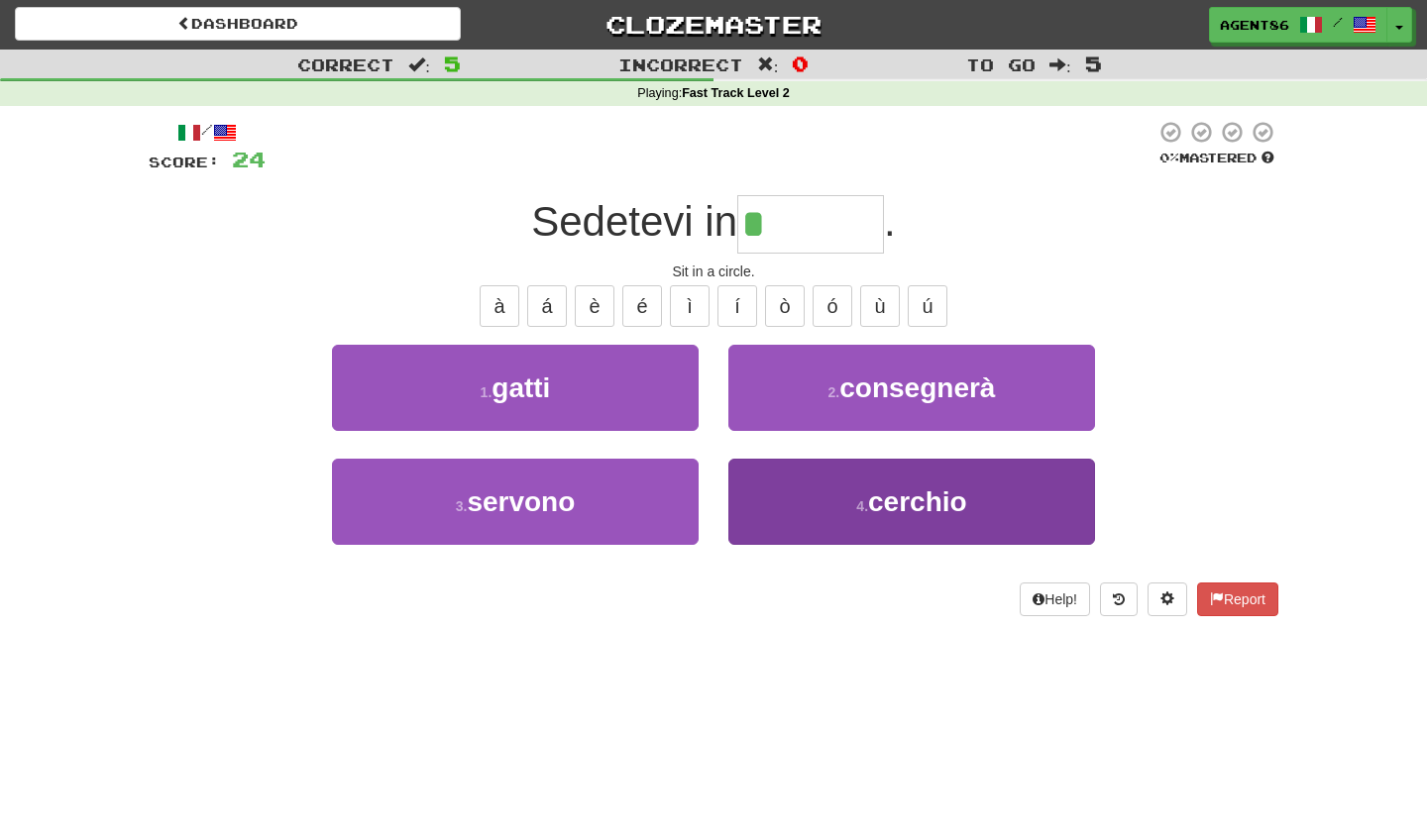 click on "4 . cerchio" at bounding box center [912, 501] 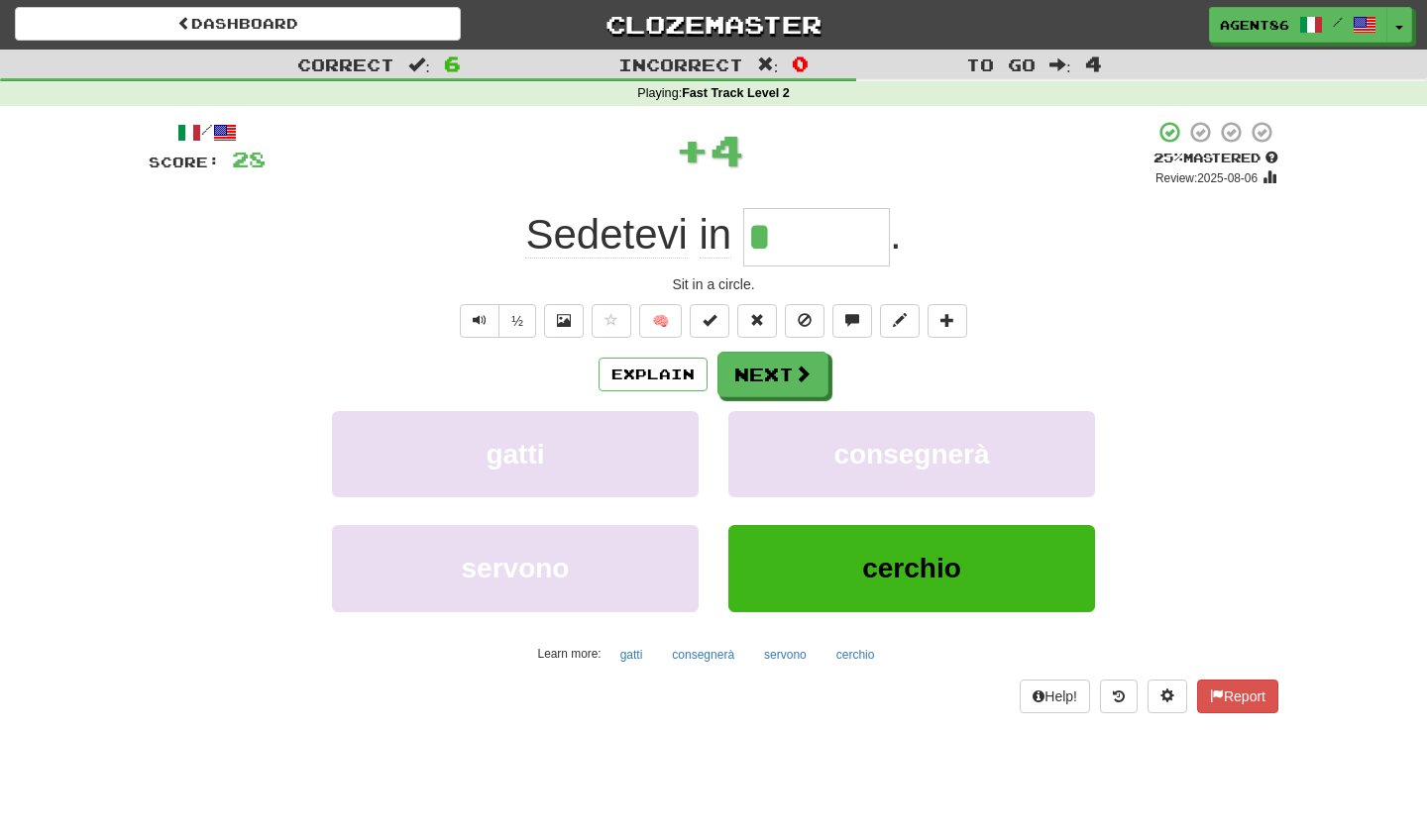 type on "*******" 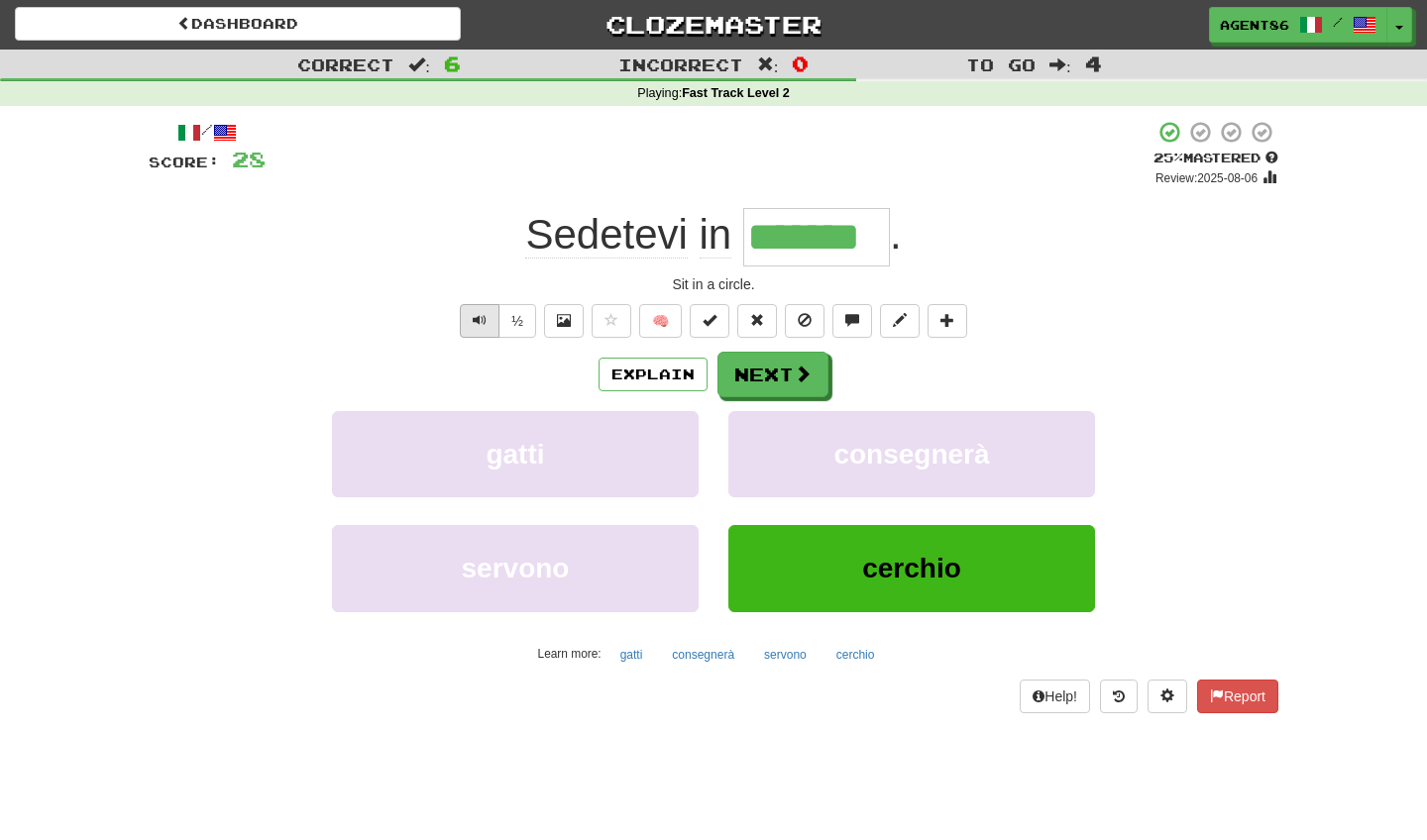 click at bounding box center [480, 321] 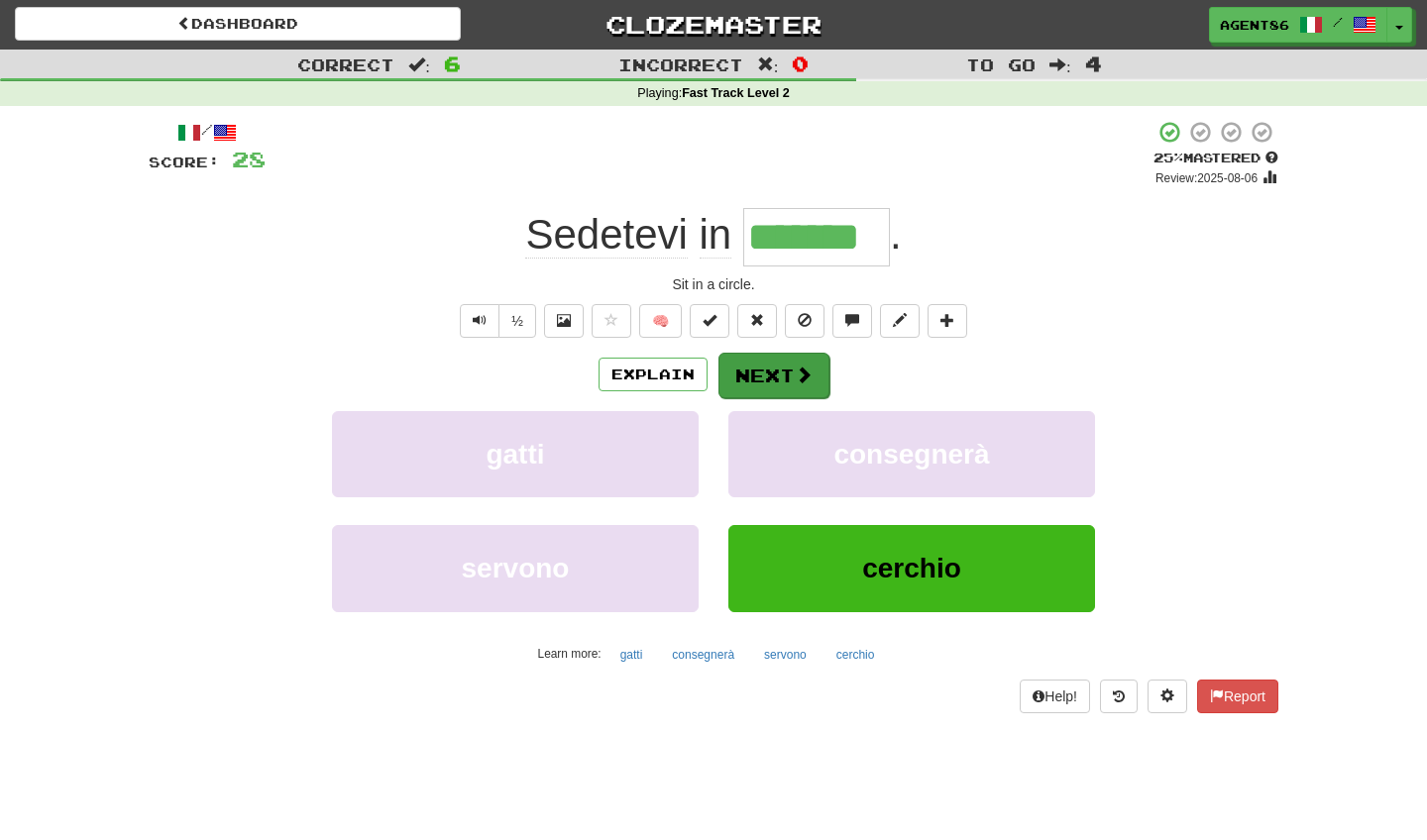 click on "Next" at bounding box center [774, 375] 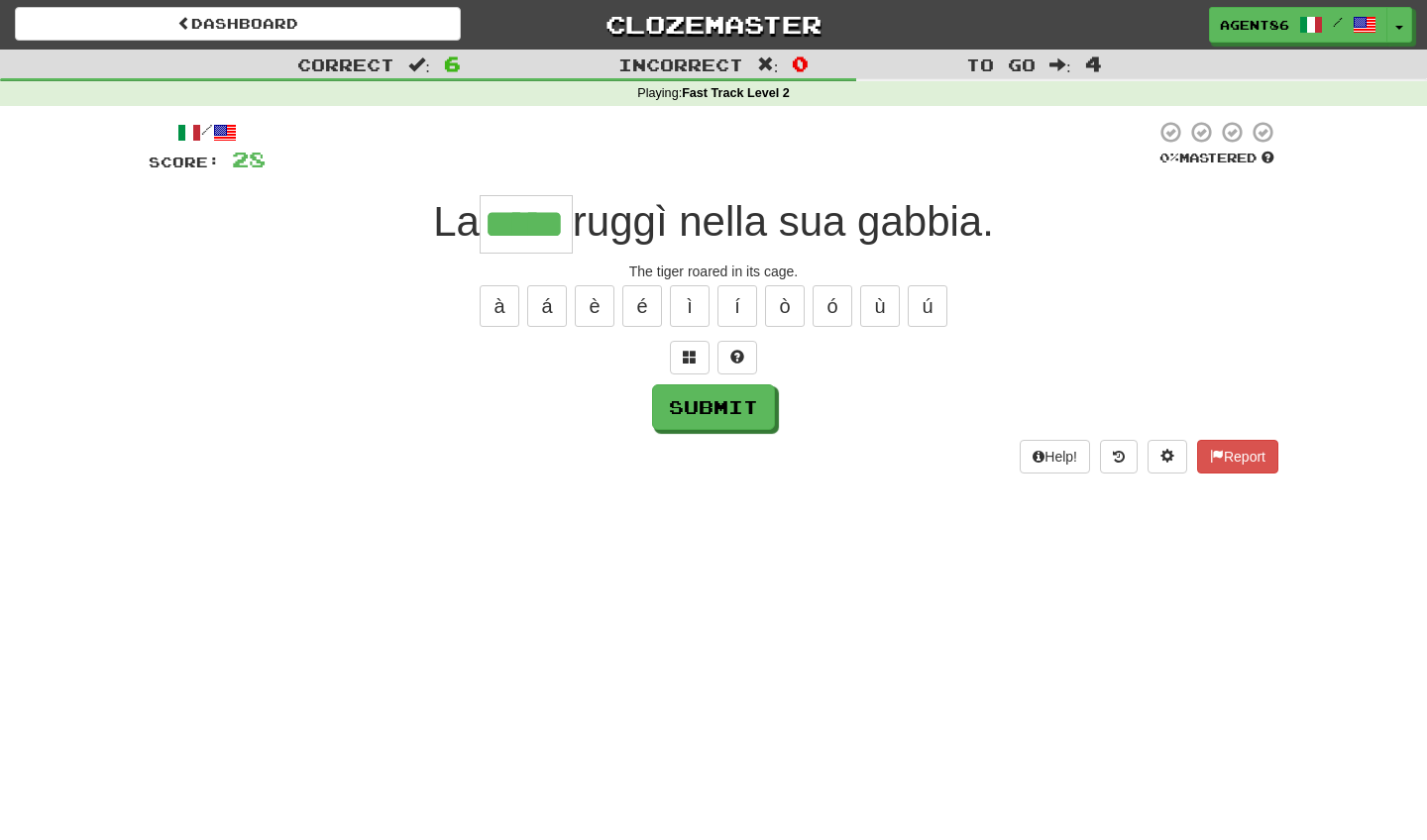 type on "*****" 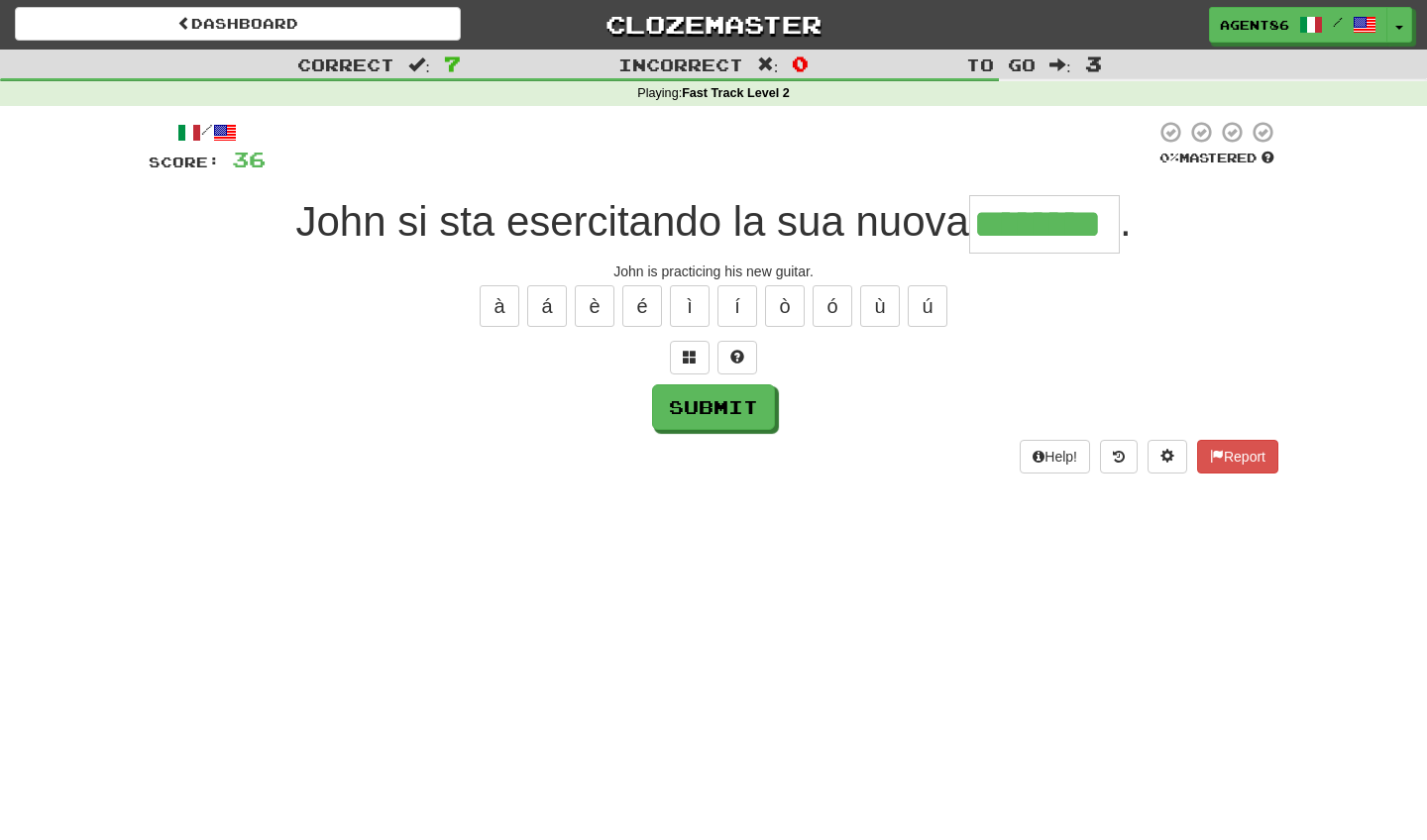 type on "********" 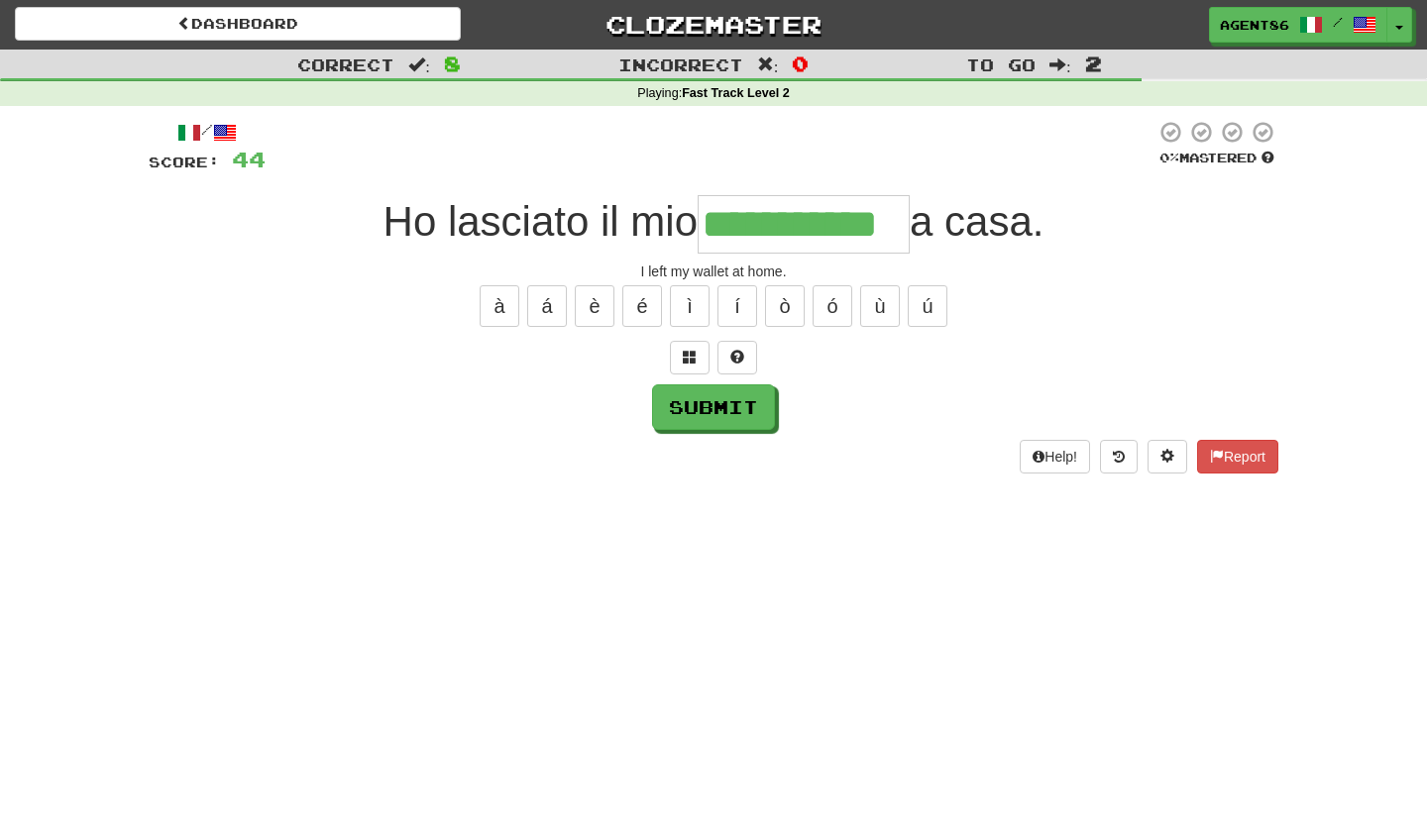 type on "**********" 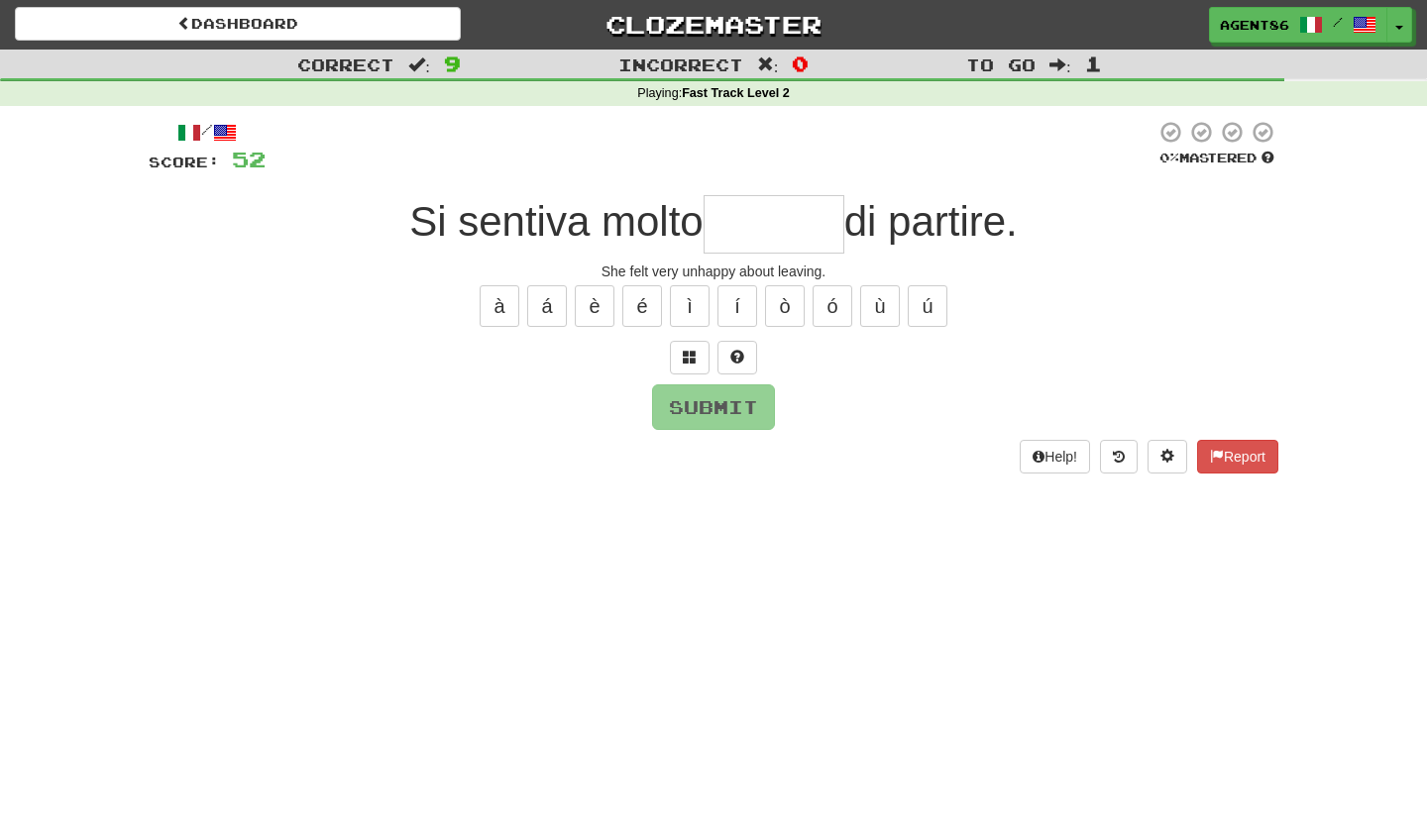 type on "*" 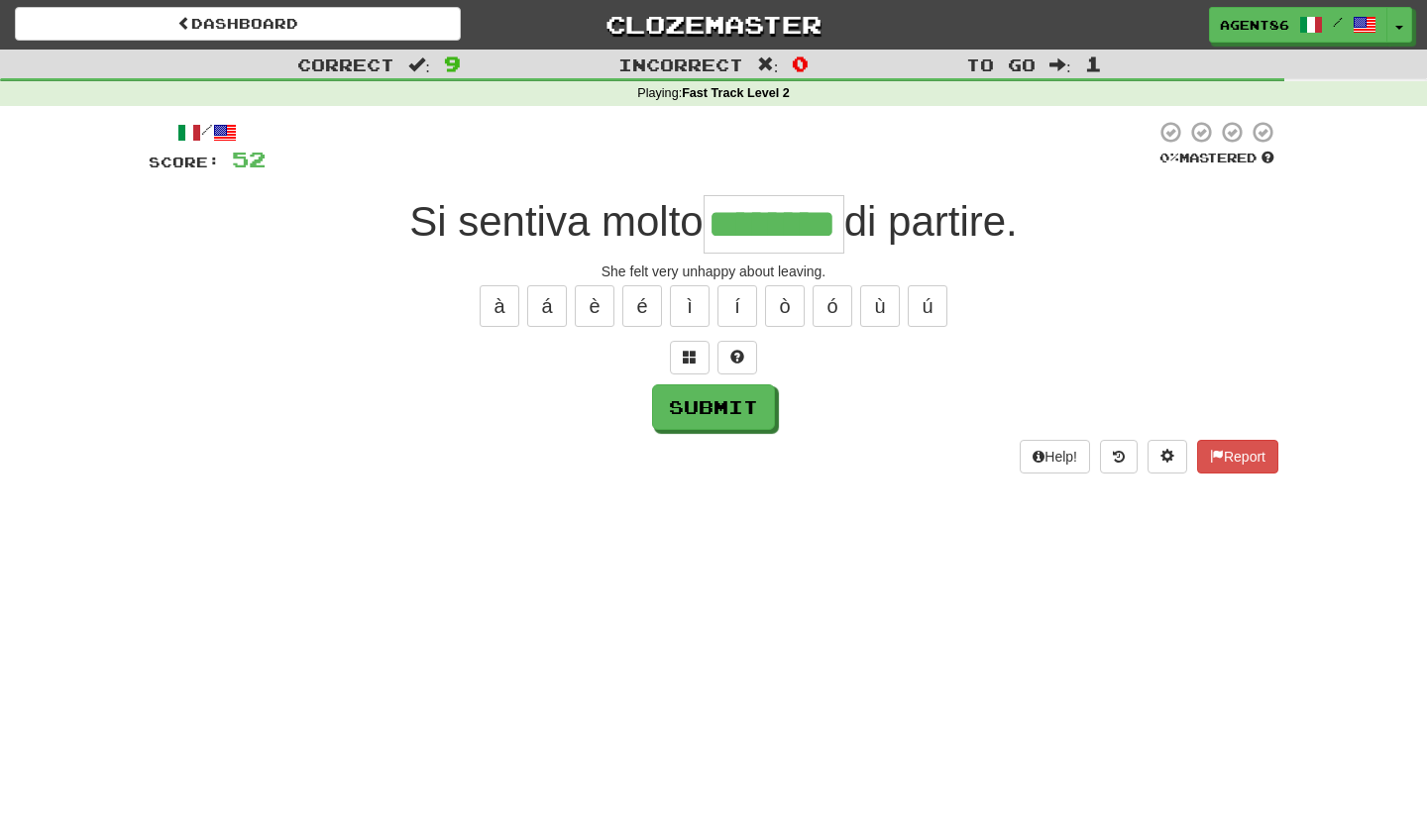 type on "********" 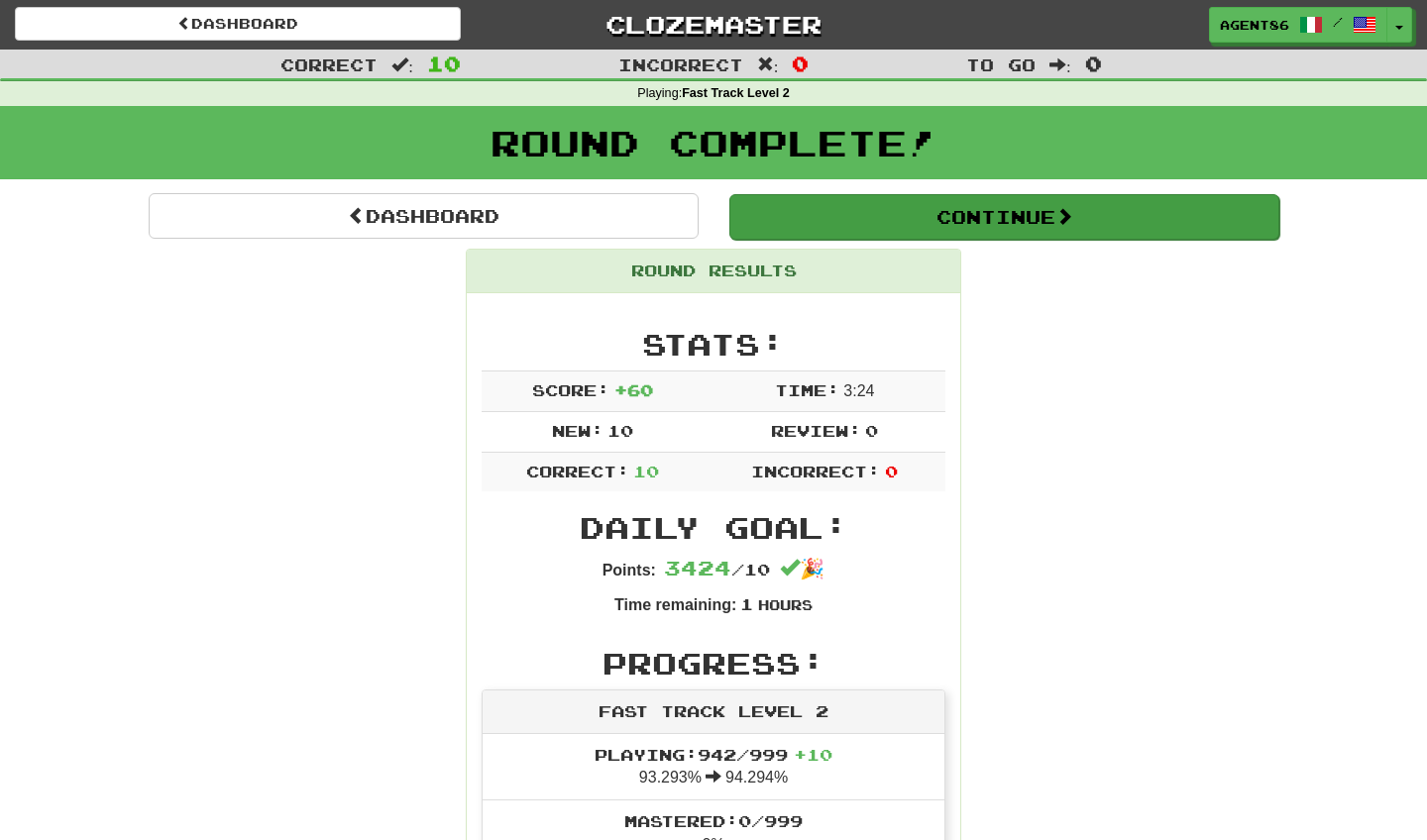 click on "Continue" at bounding box center (1004, 217) 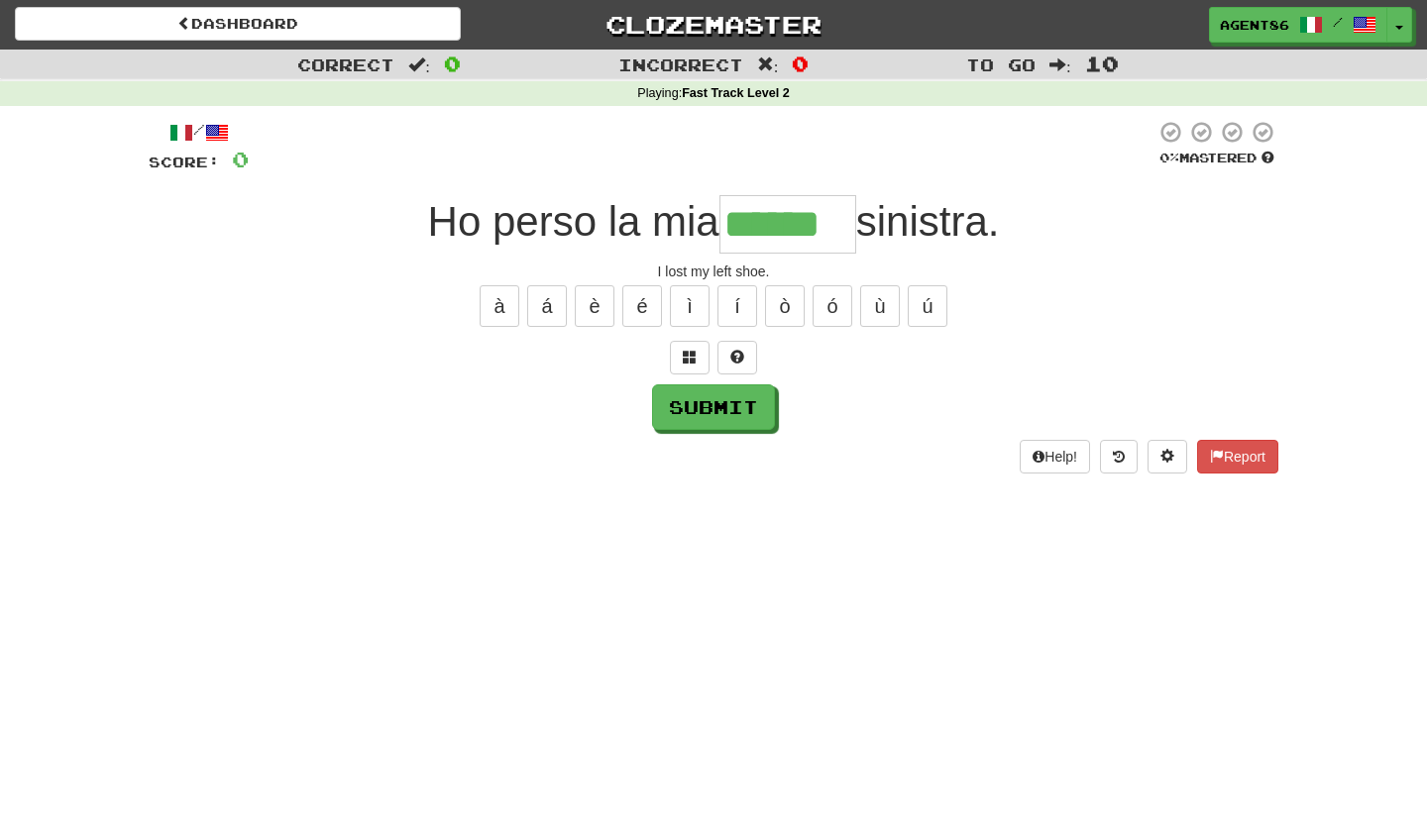 type on "******" 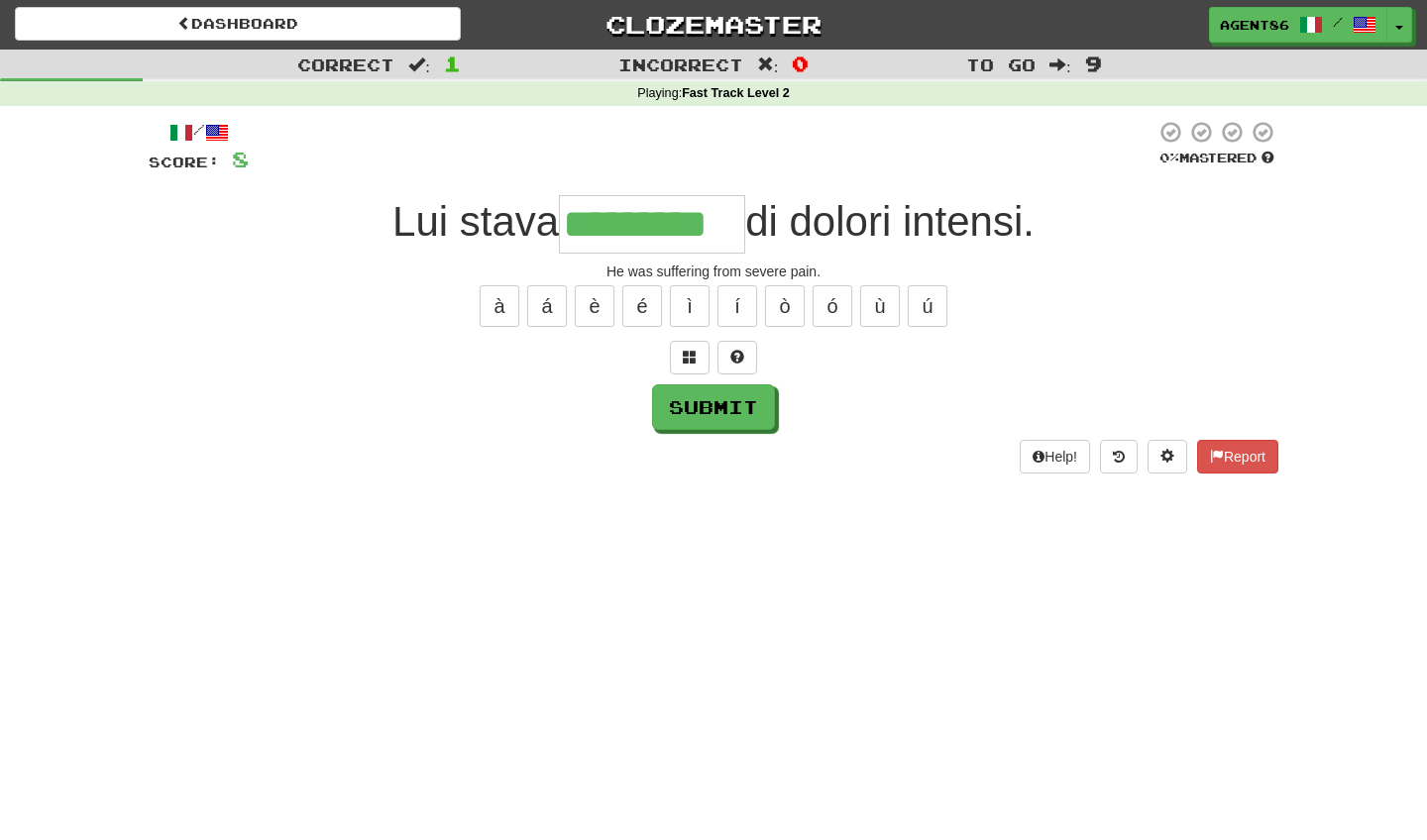type on "*********" 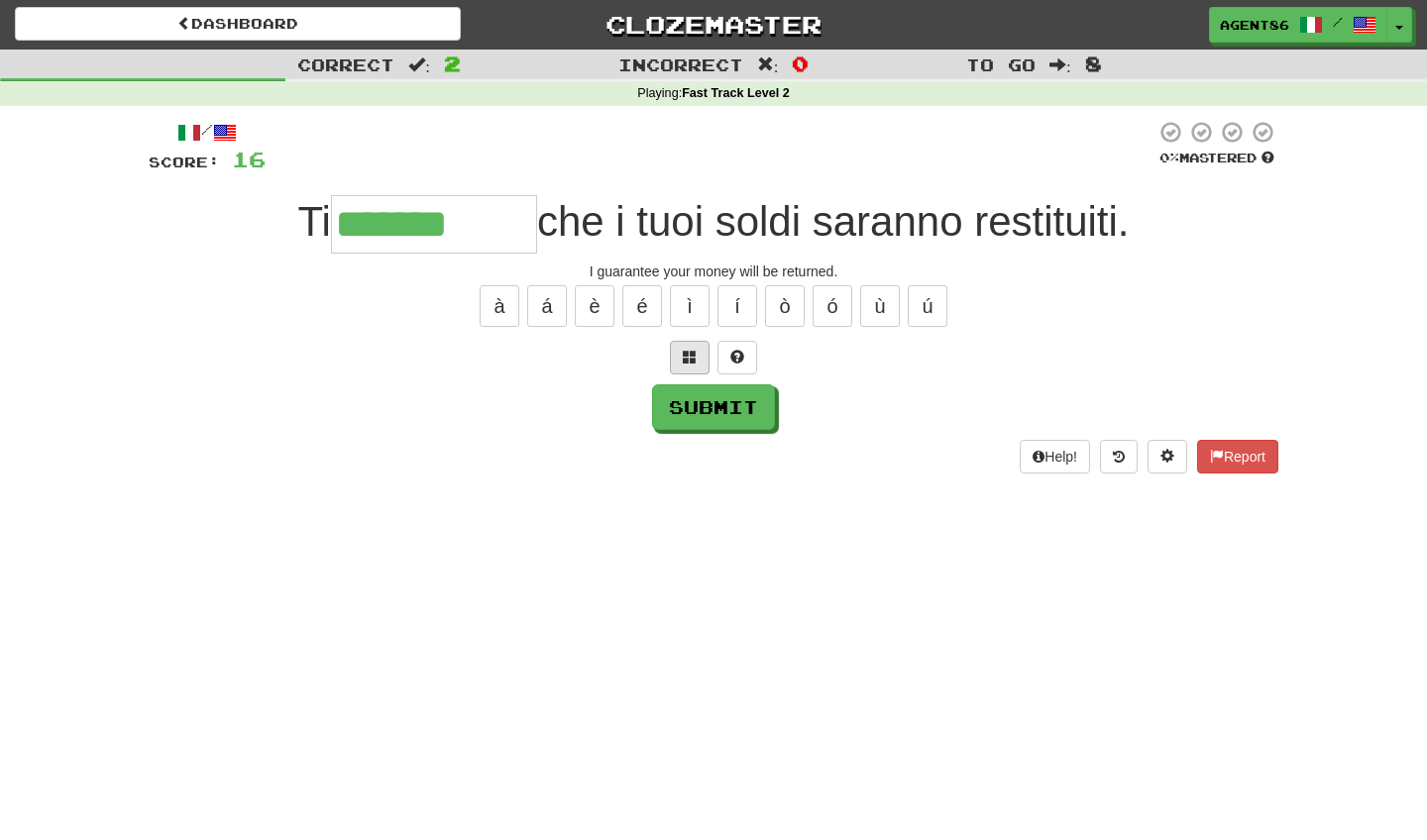 click at bounding box center [690, 358] 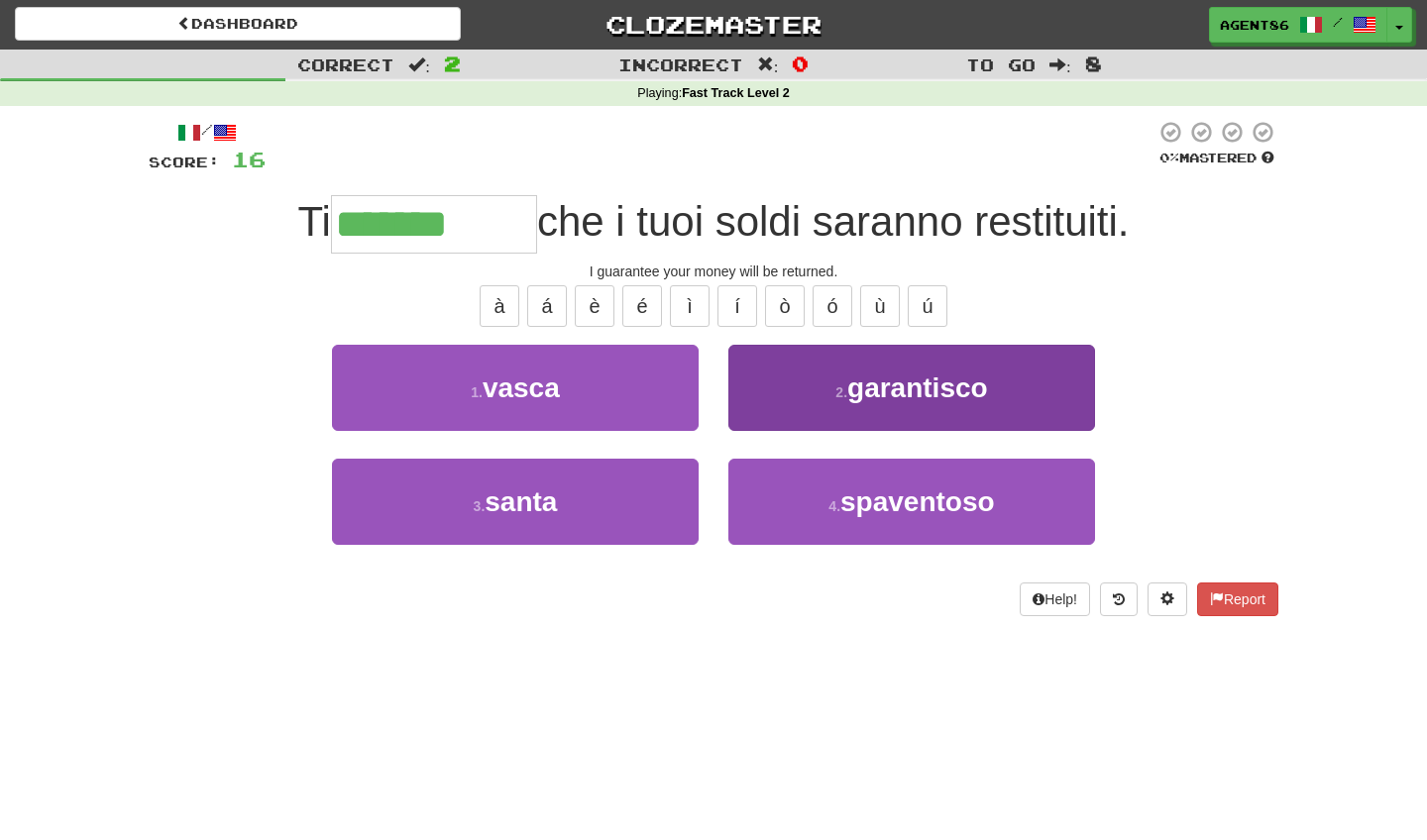 click on "2 .  garantisco" at bounding box center [912, 387] 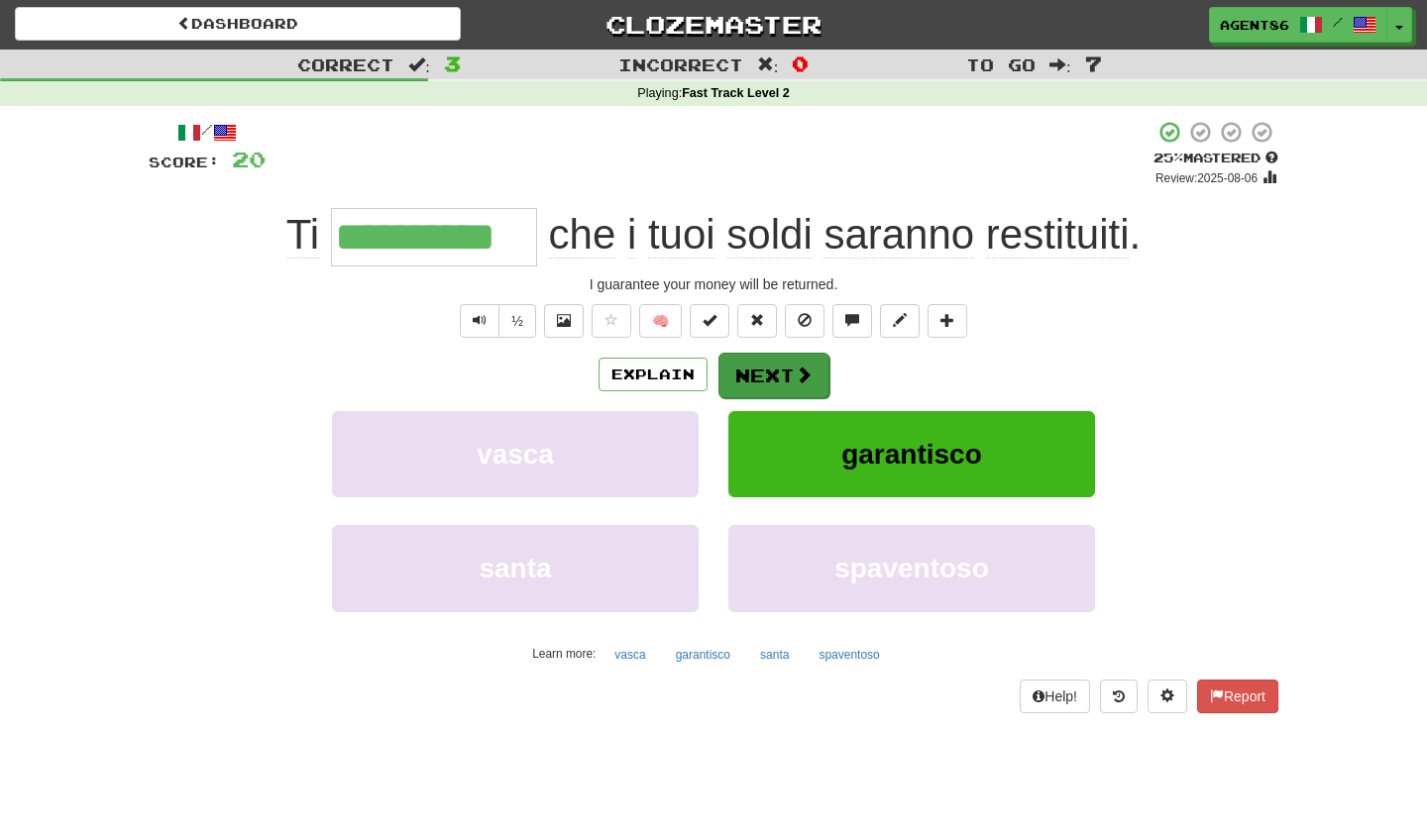 click on "Next" at bounding box center (774, 375) 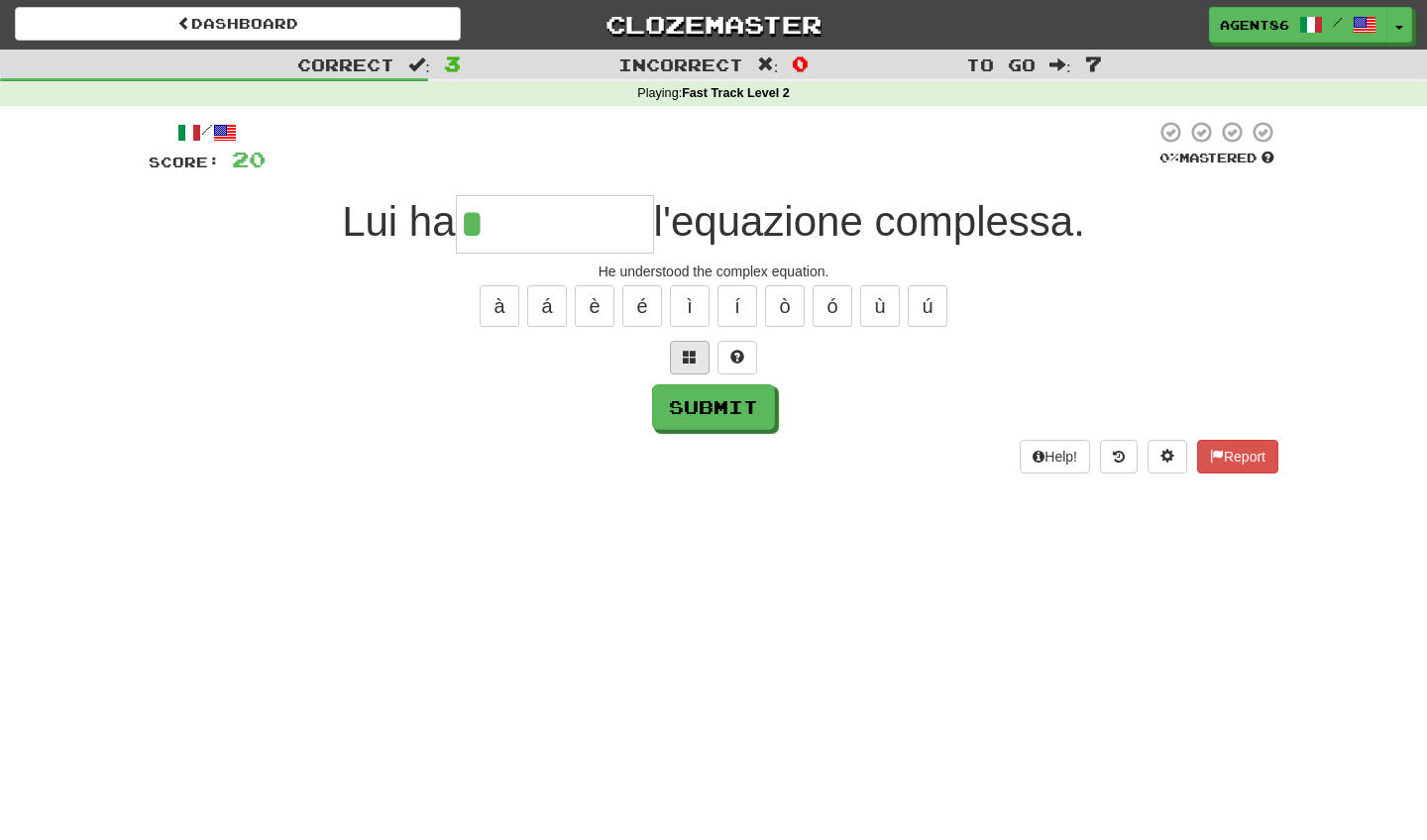 click at bounding box center [690, 357] 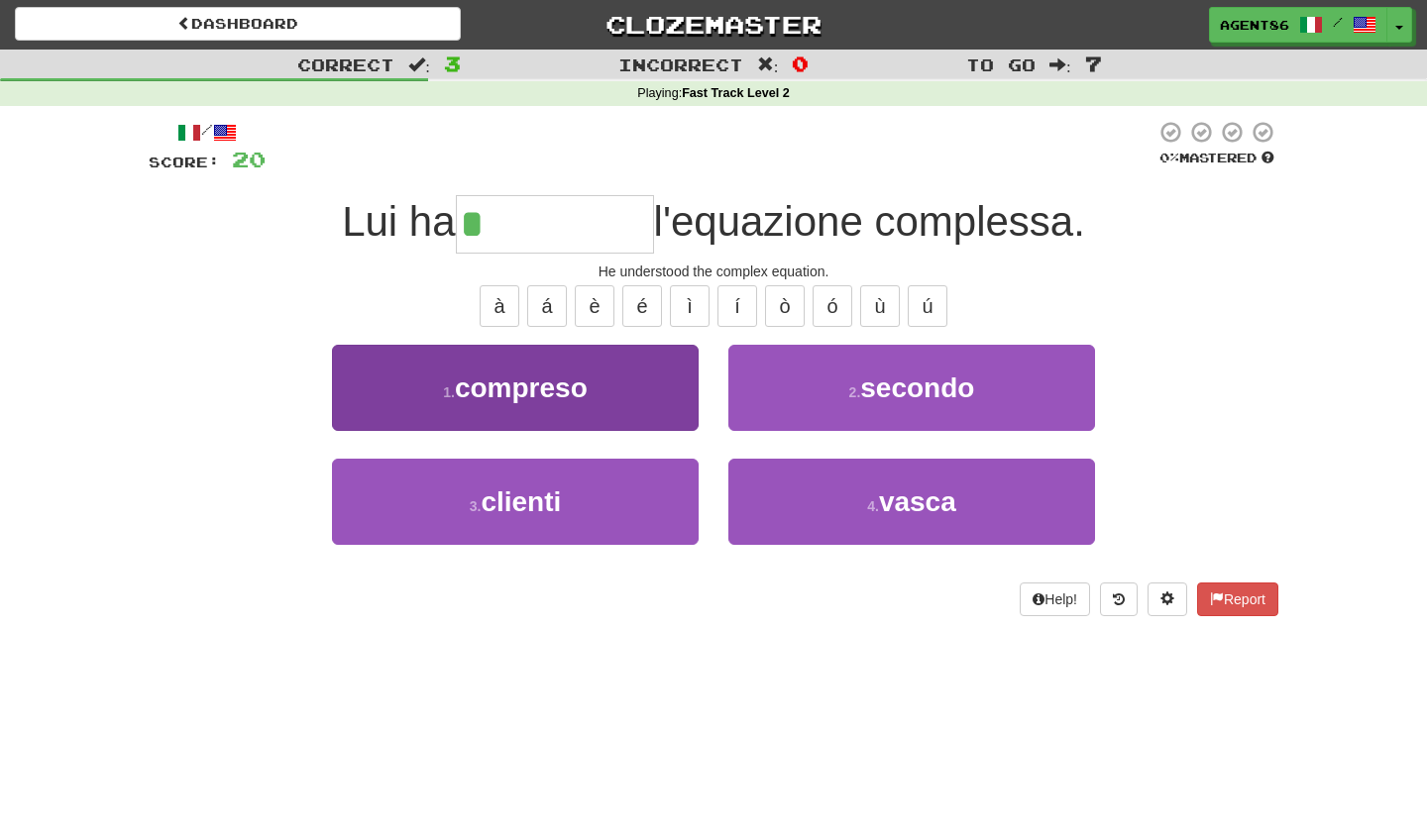 click on "1 .  compreso" at bounding box center (515, 387) 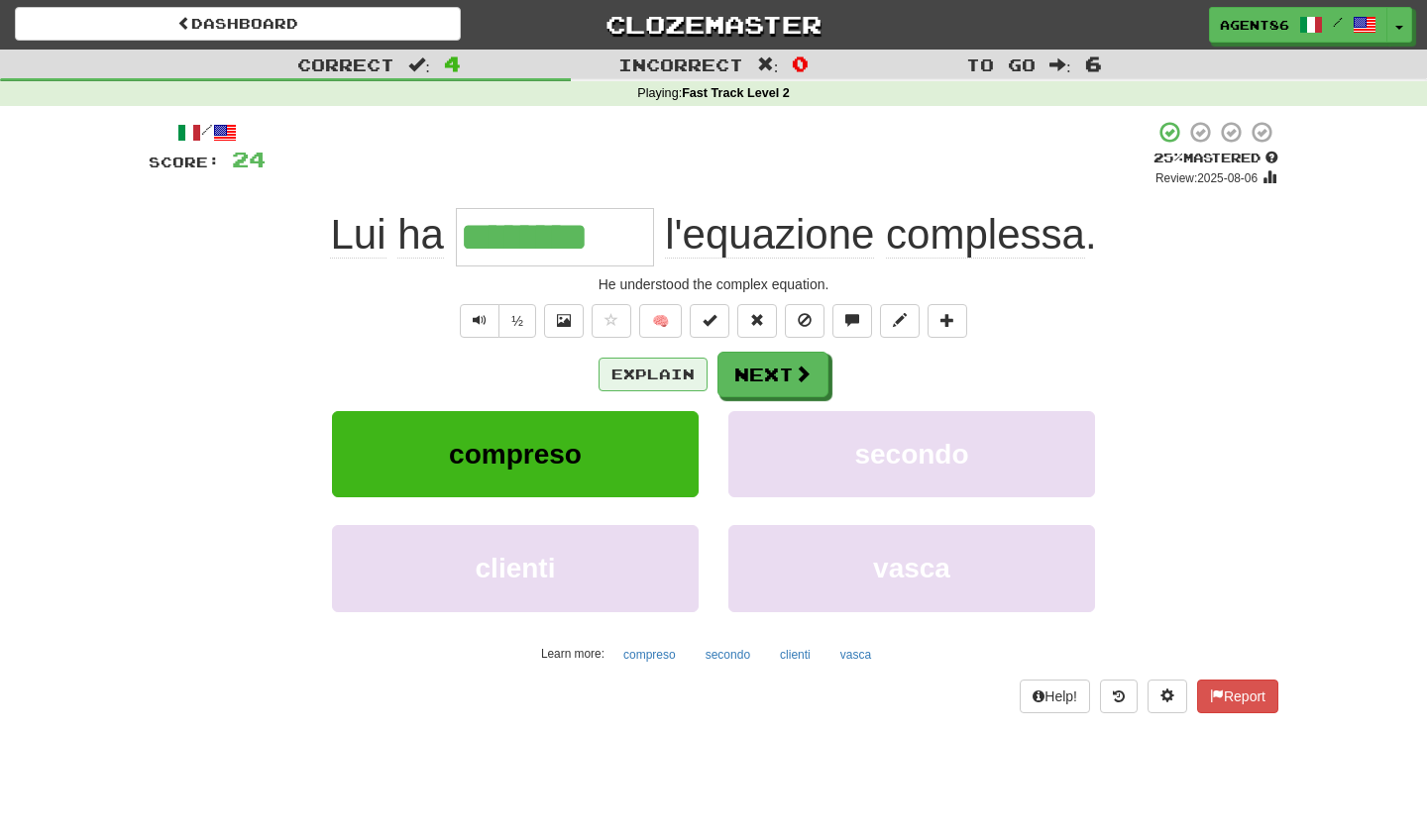 click on "Explain" at bounding box center (653, 374) 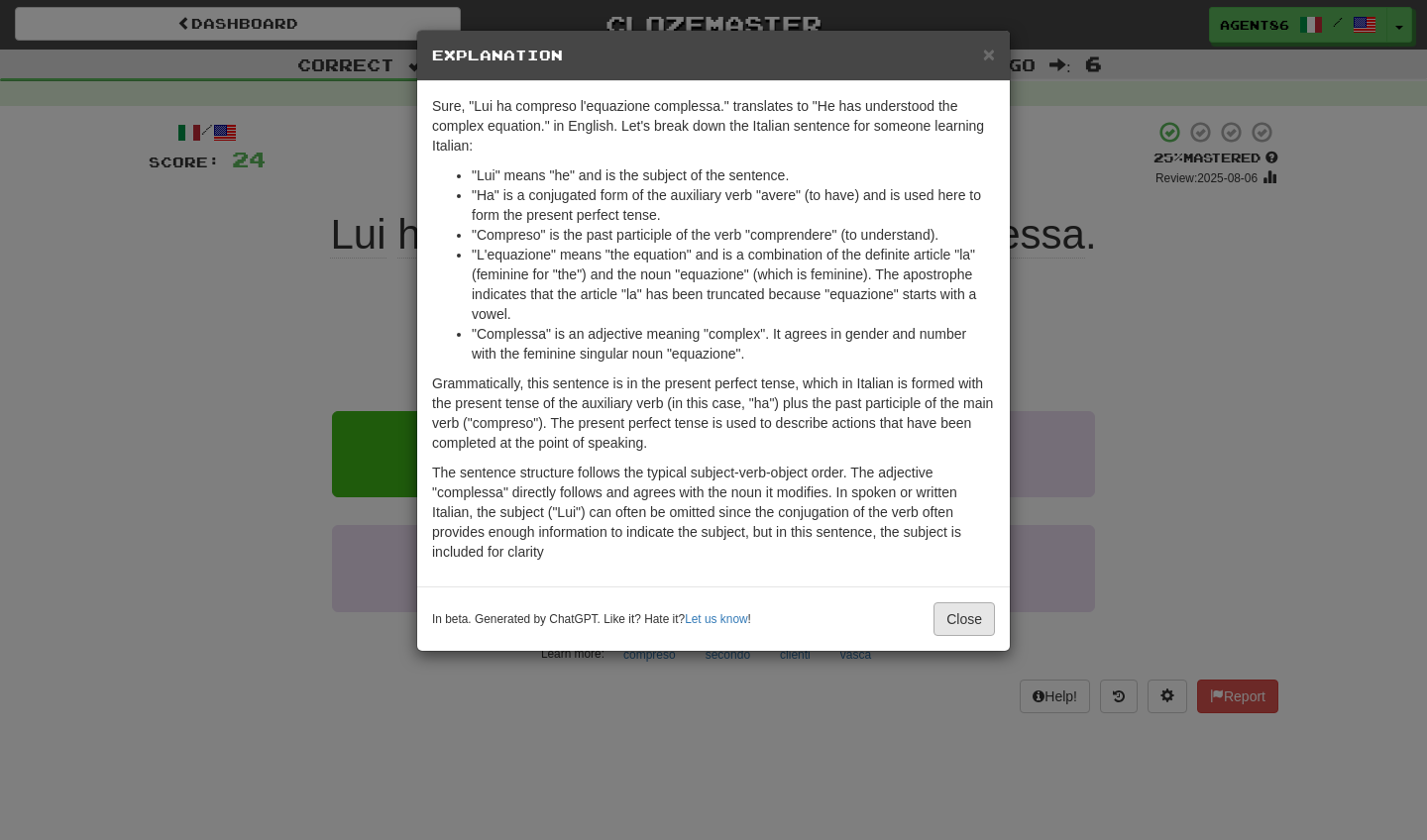 click on "Close" at bounding box center [964, 619] 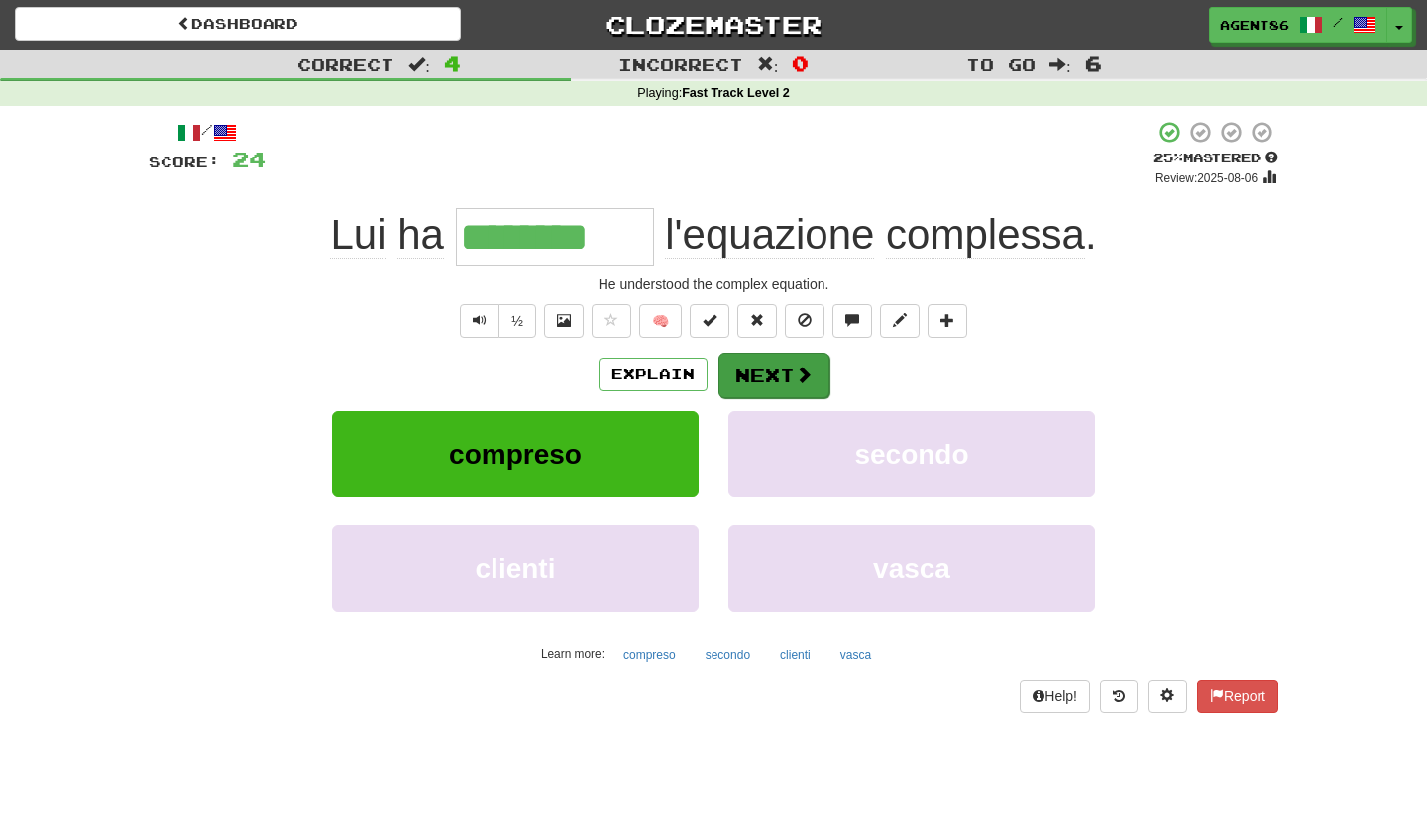 click on "Next" at bounding box center [774, 375] 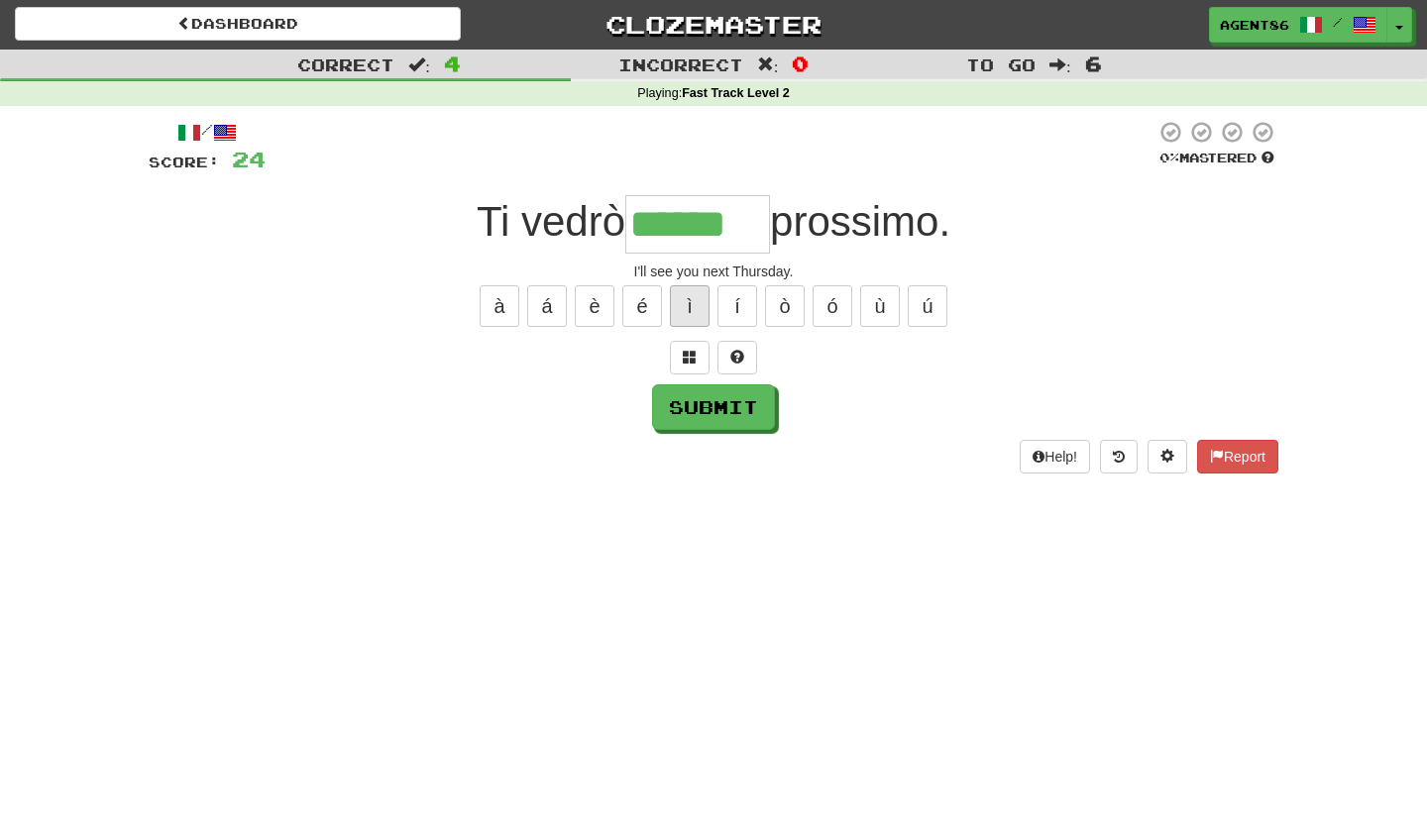 click on "ì" at bounding box center [690, 306] 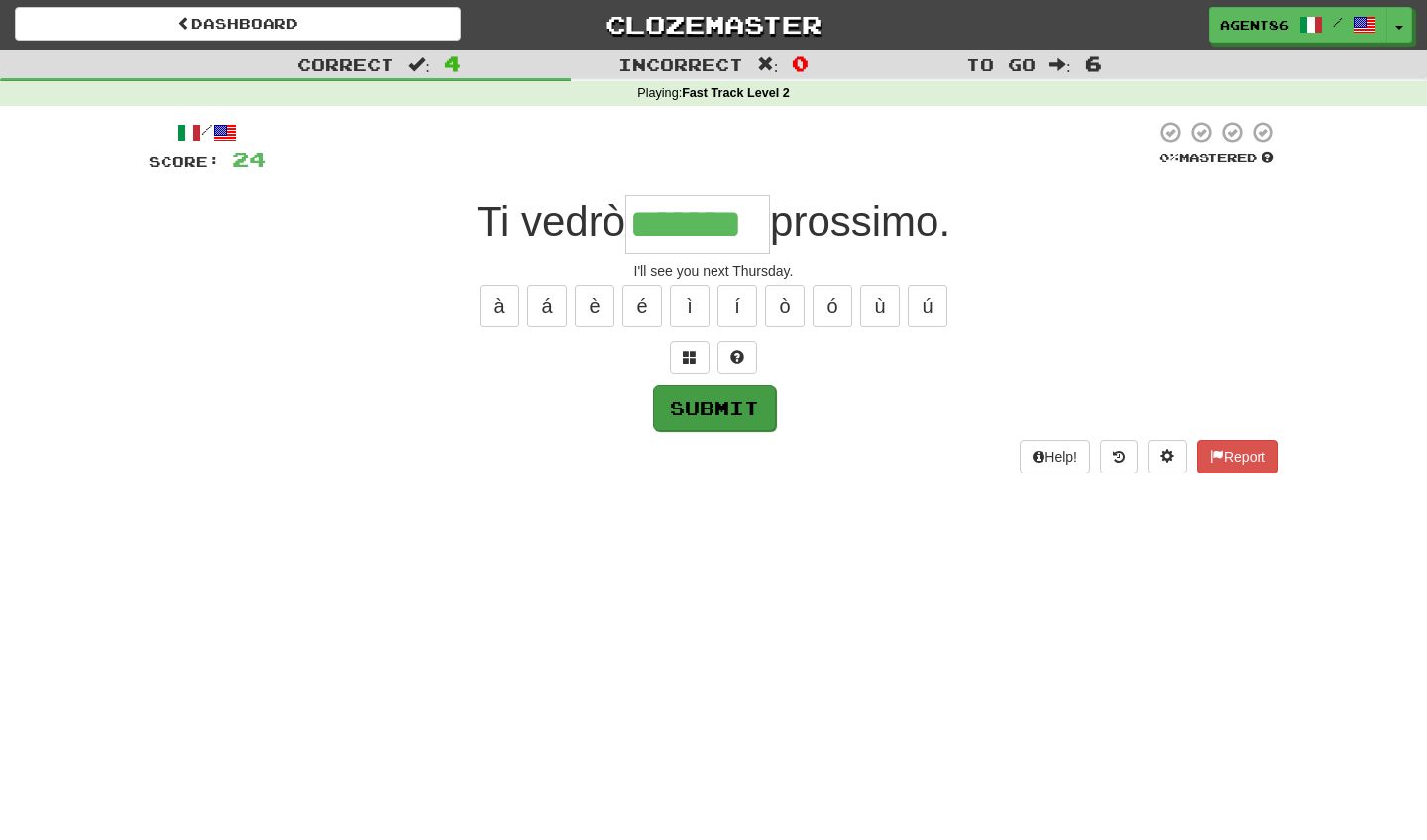 click on "Submit" at bounding box center (714, 408) 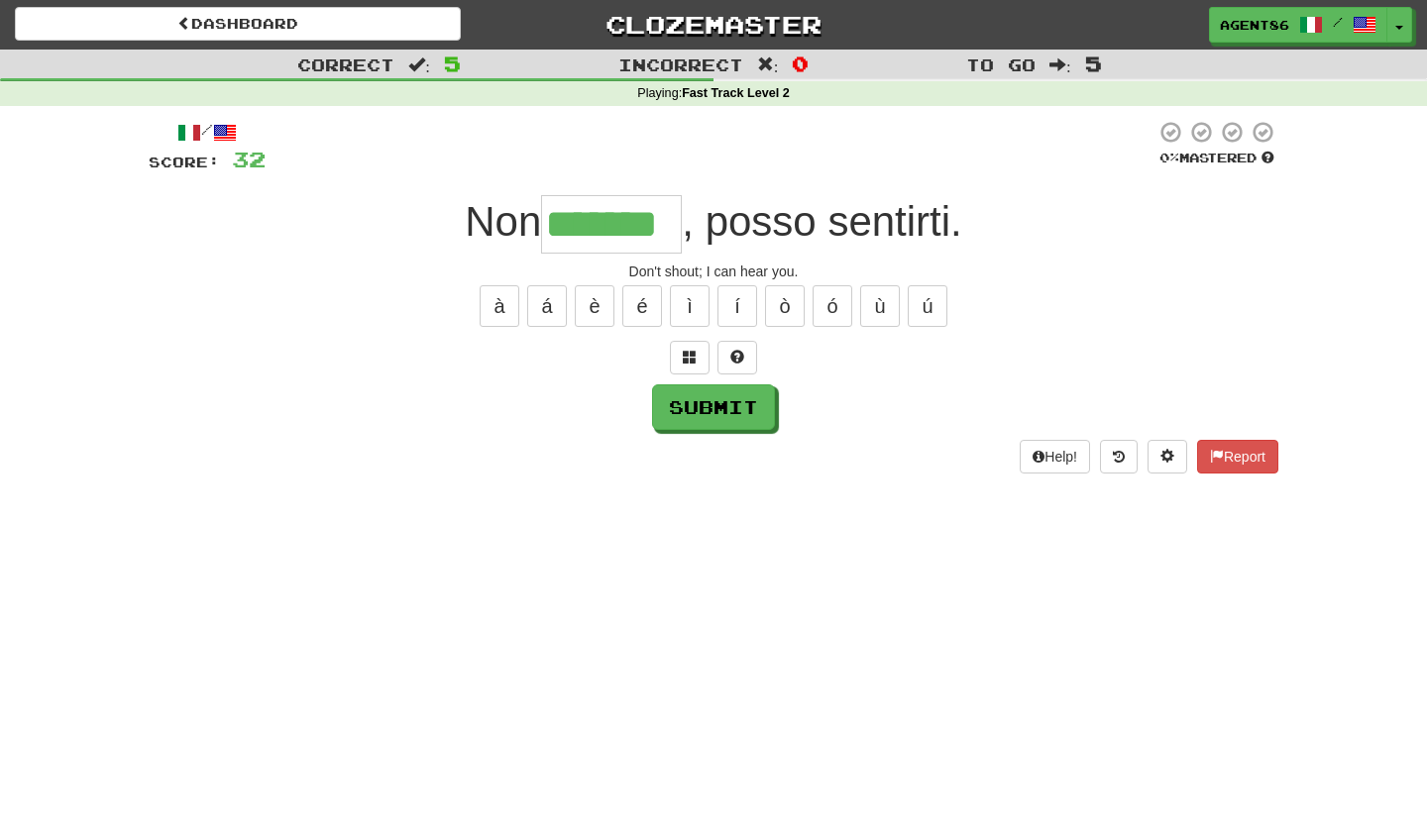 type on "*******" 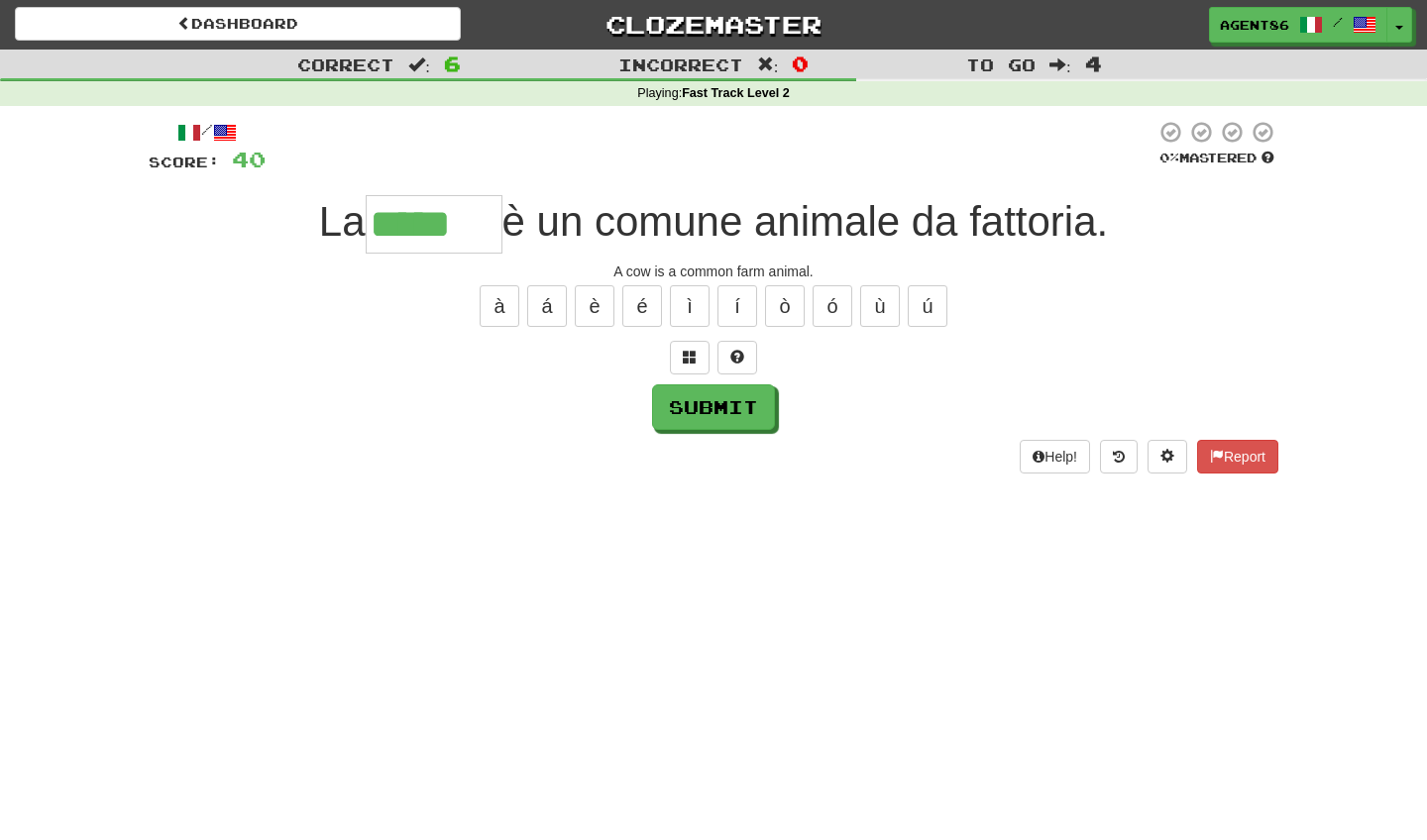 type on "*****" 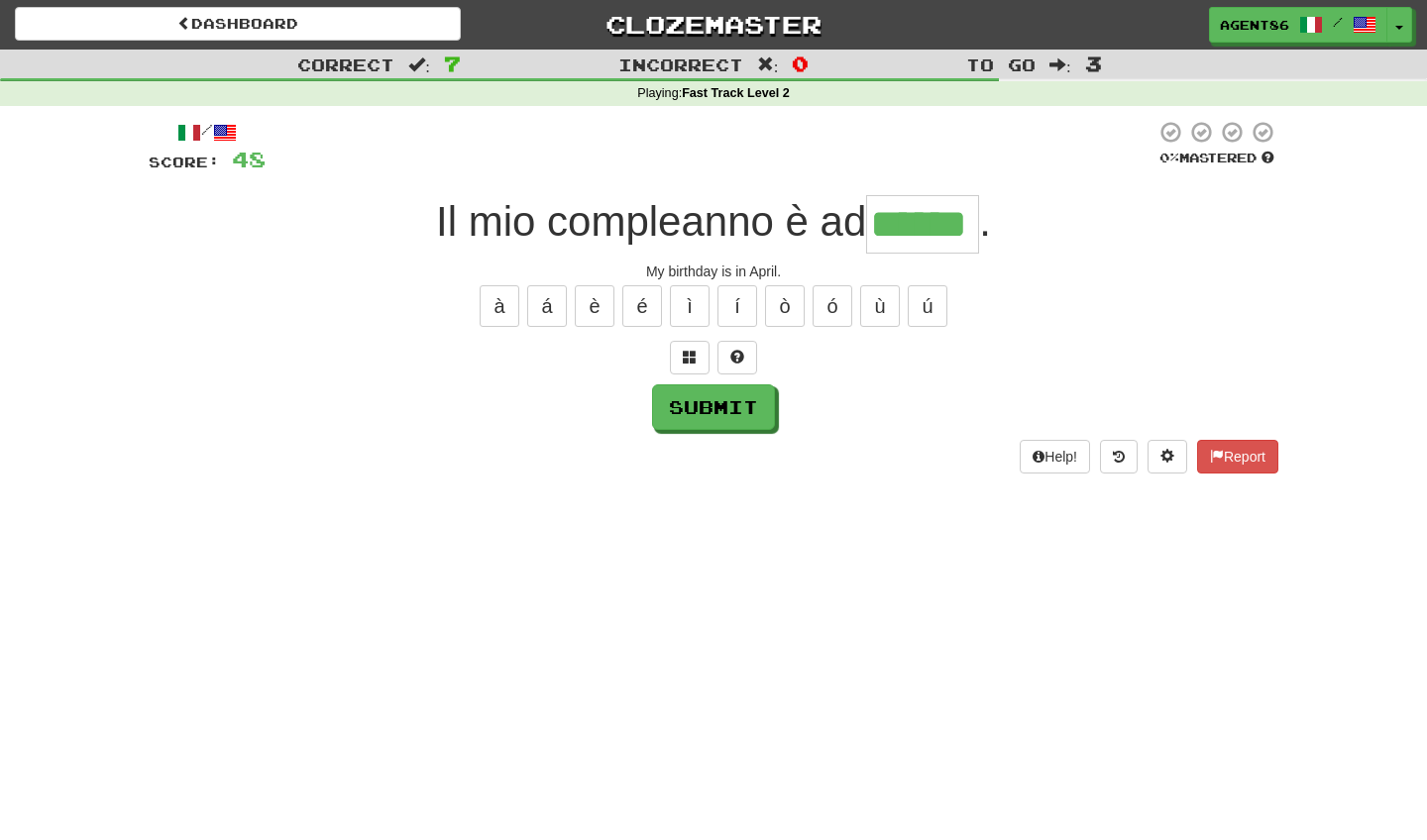 type on "******" 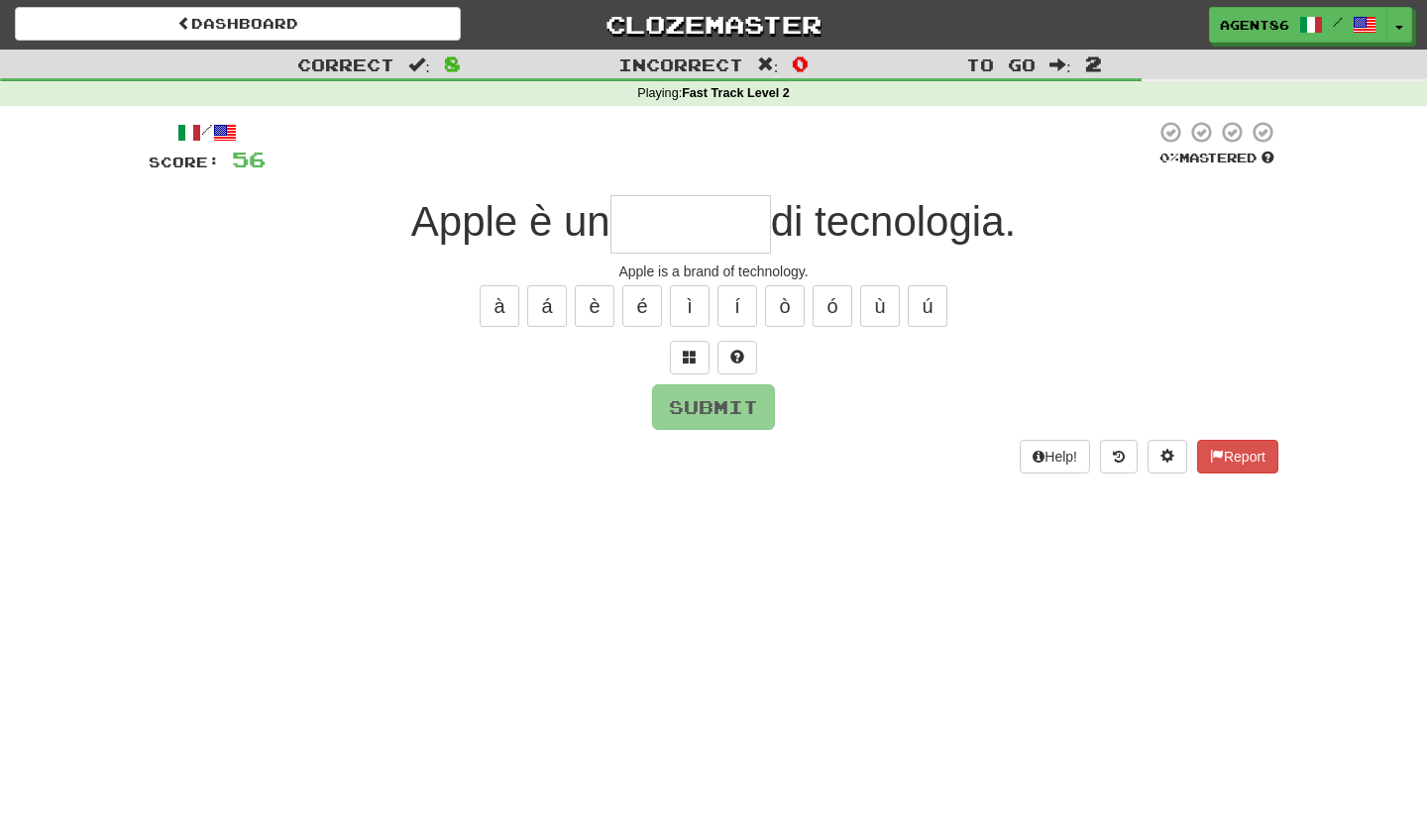 type on "*" 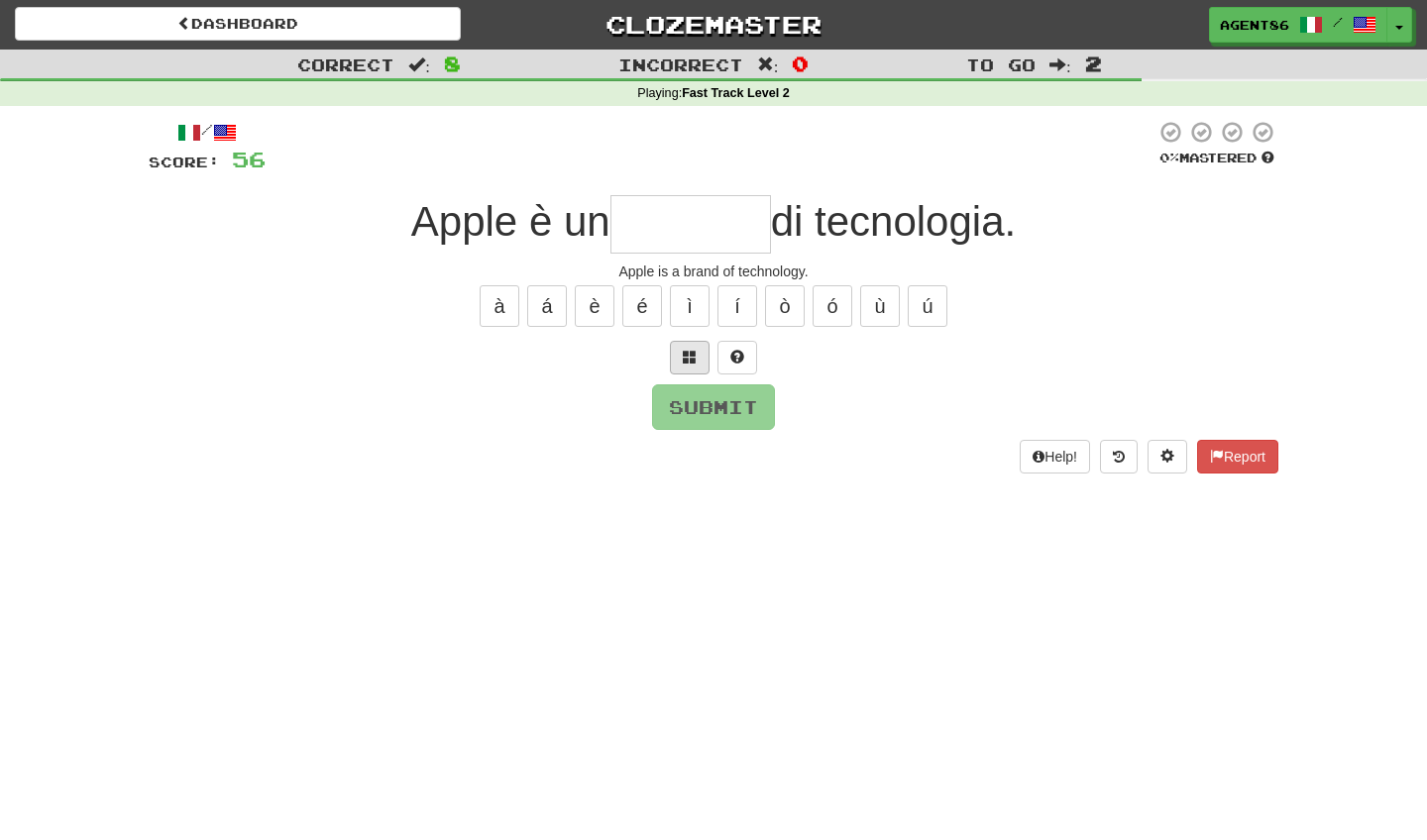 click at bounding box center (690, 358) 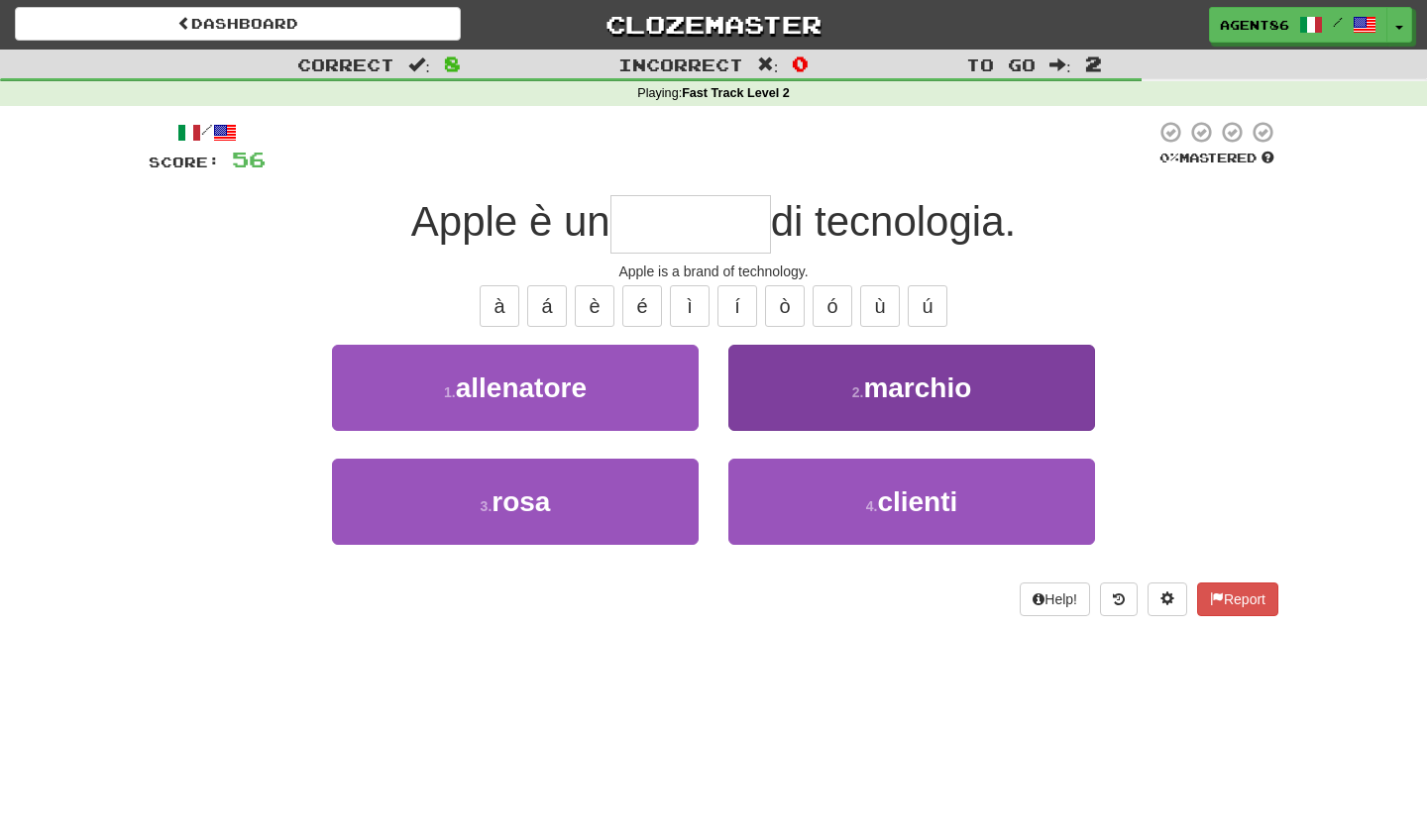click on "2 .  marchio" at bounding box center (912, 387) 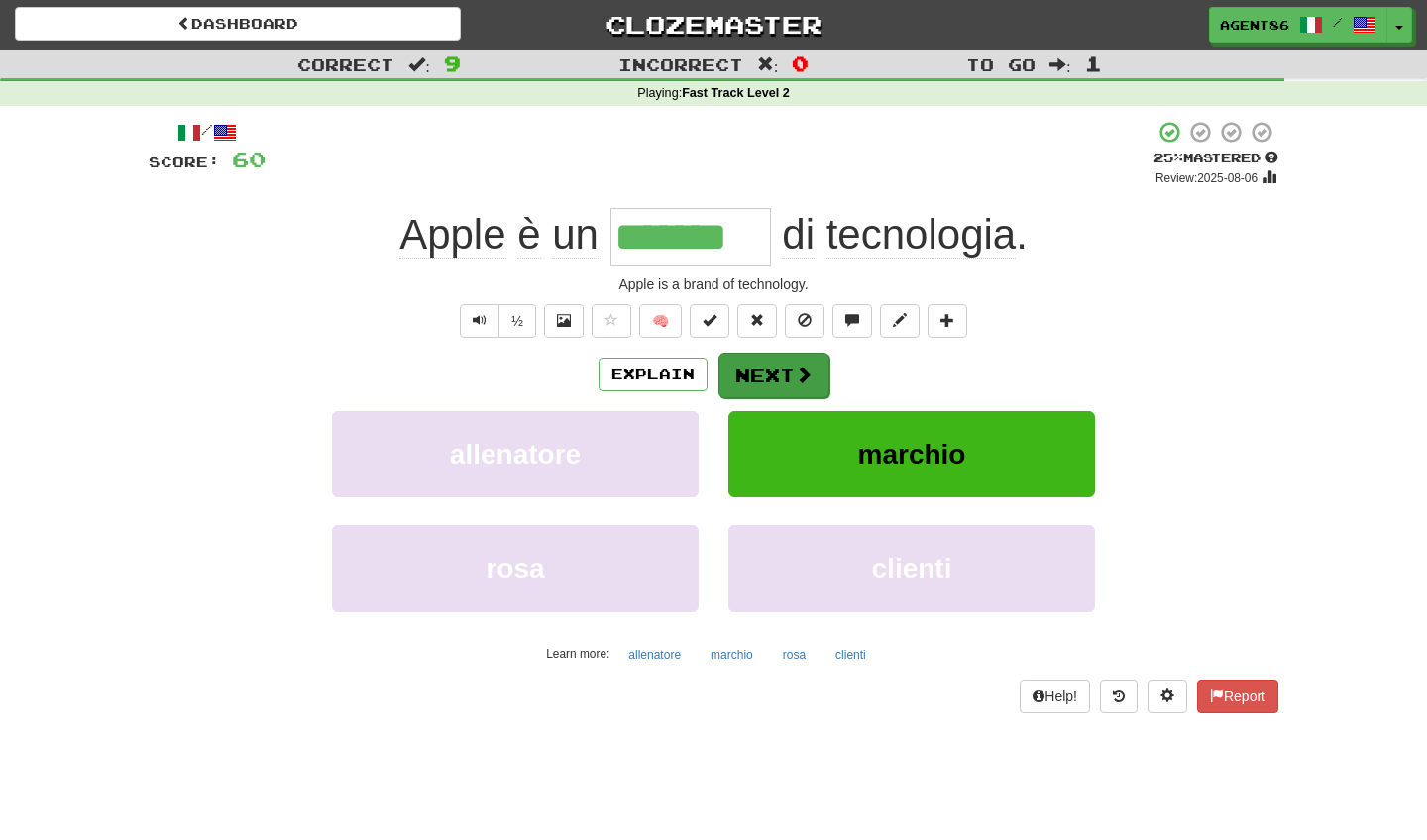 click on "Next" at bounding box center [774, 375] 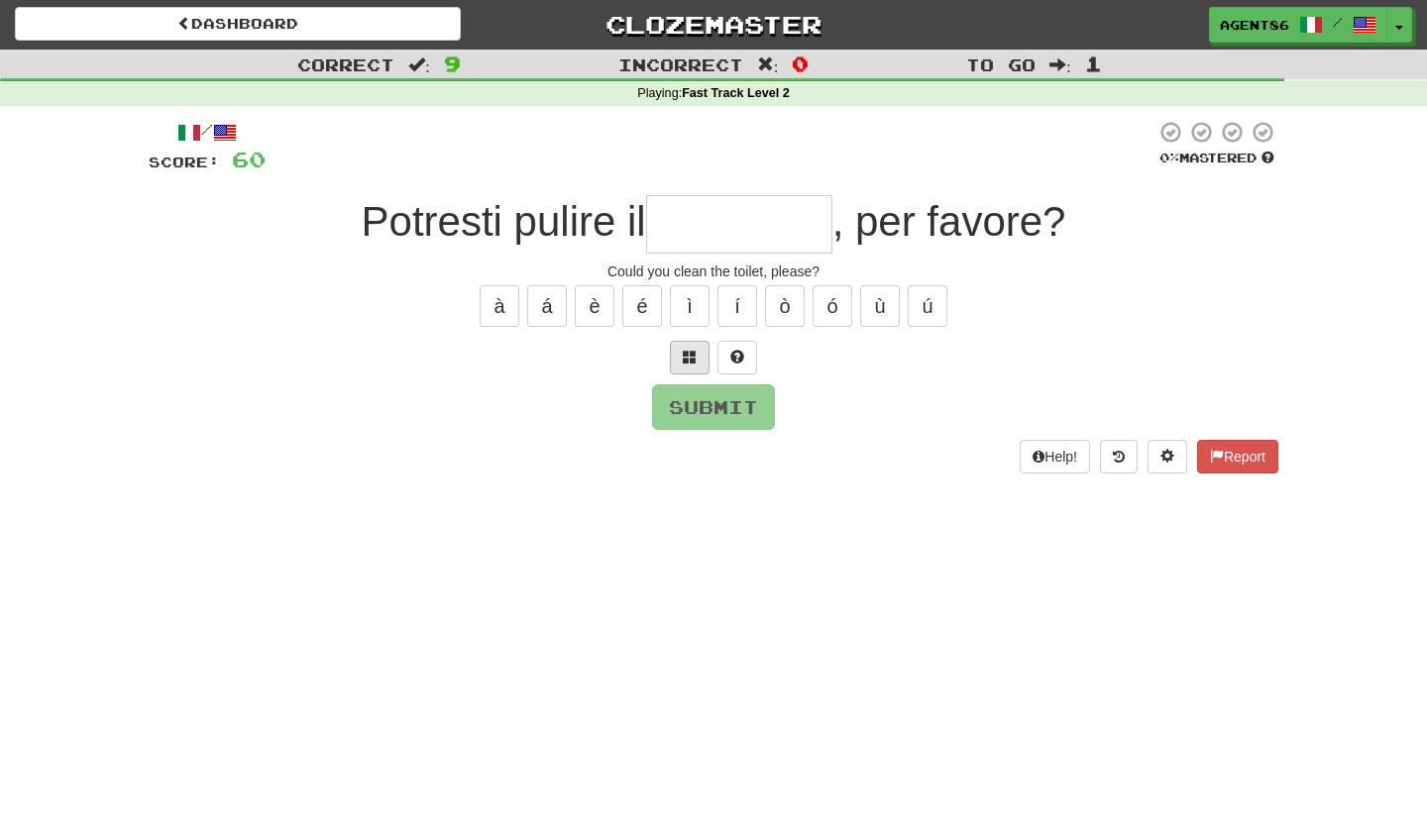 click at bounding box center (690, 357) 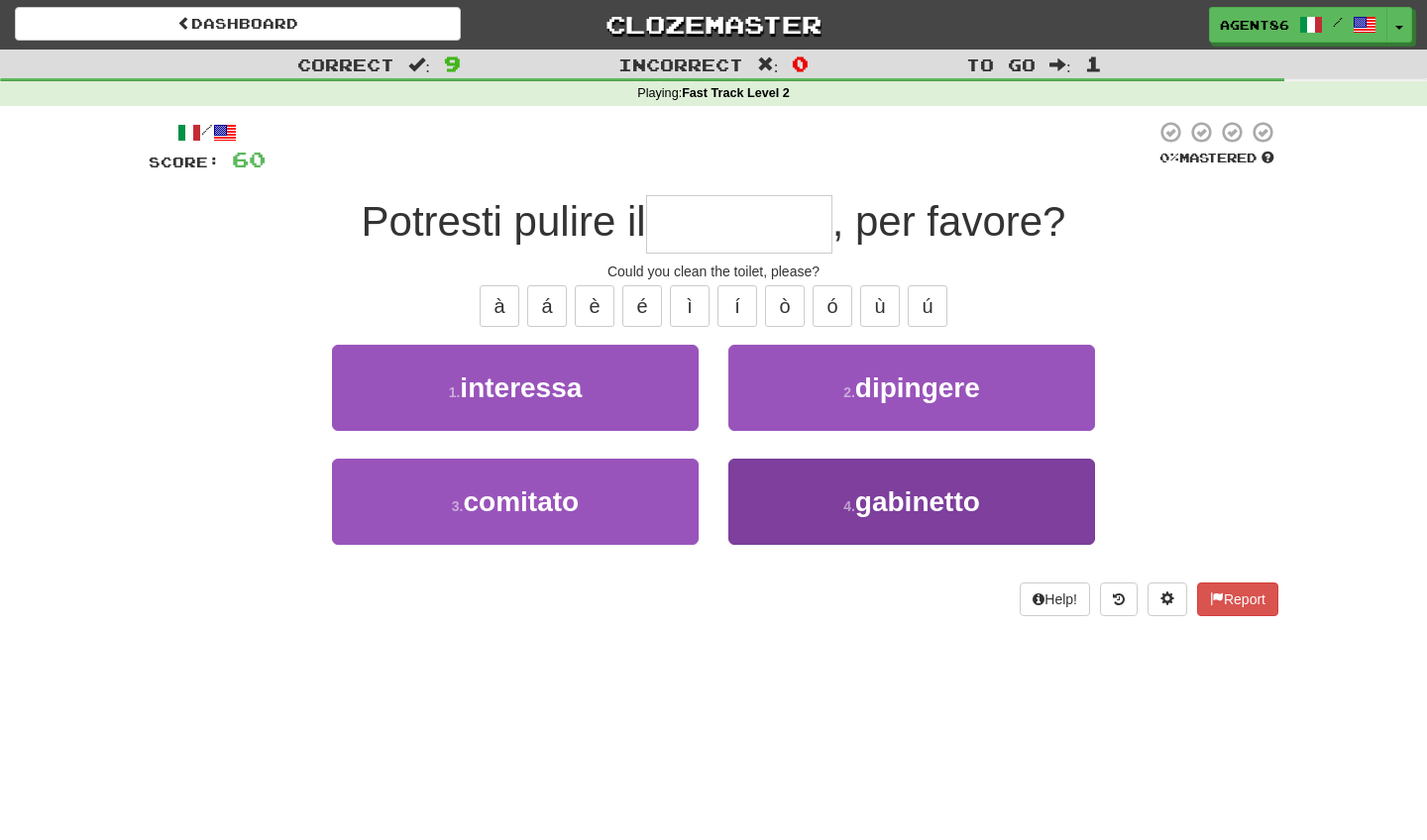 click on "4 .  gabinetto" at bounding box center [912, 501] 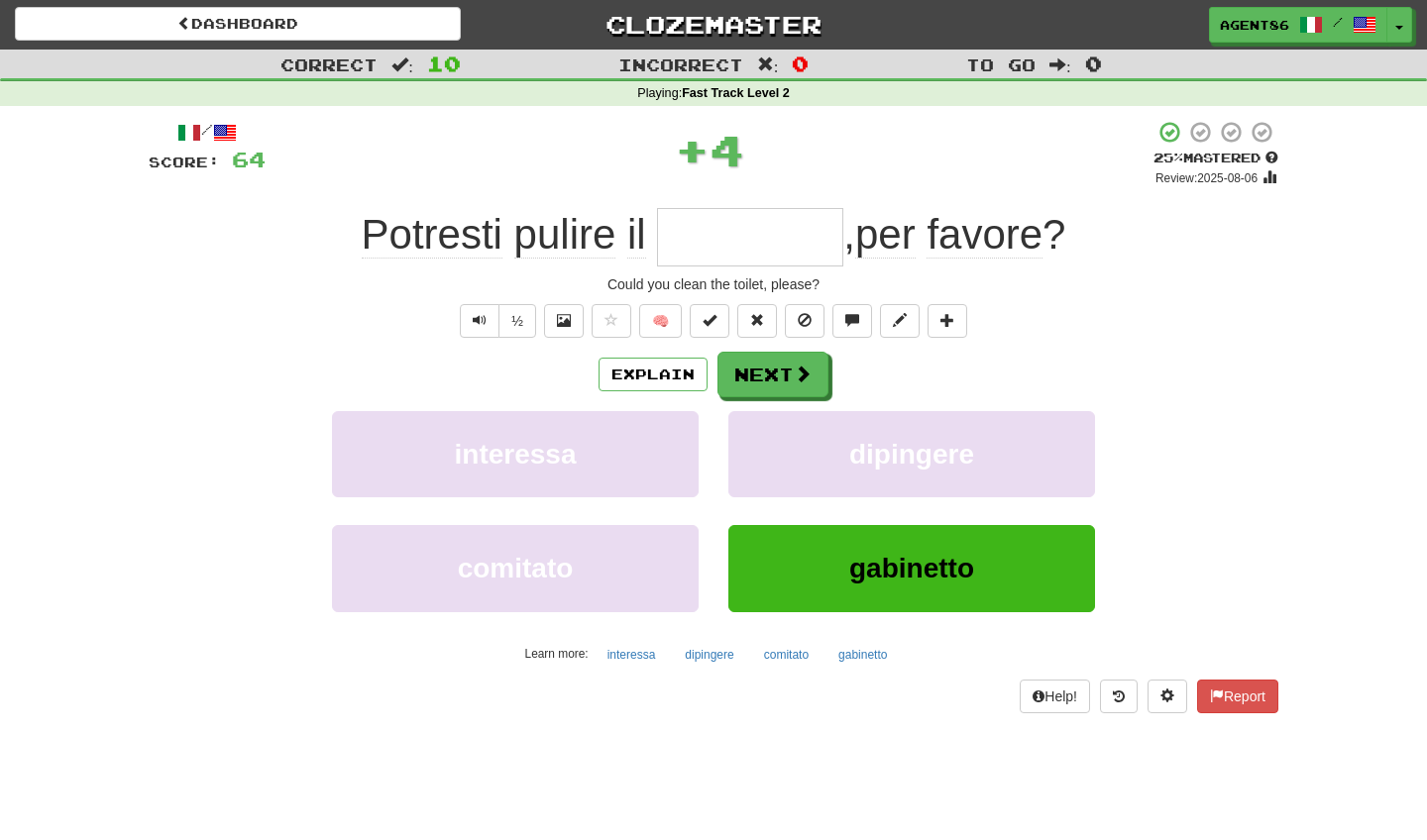type on "*********" 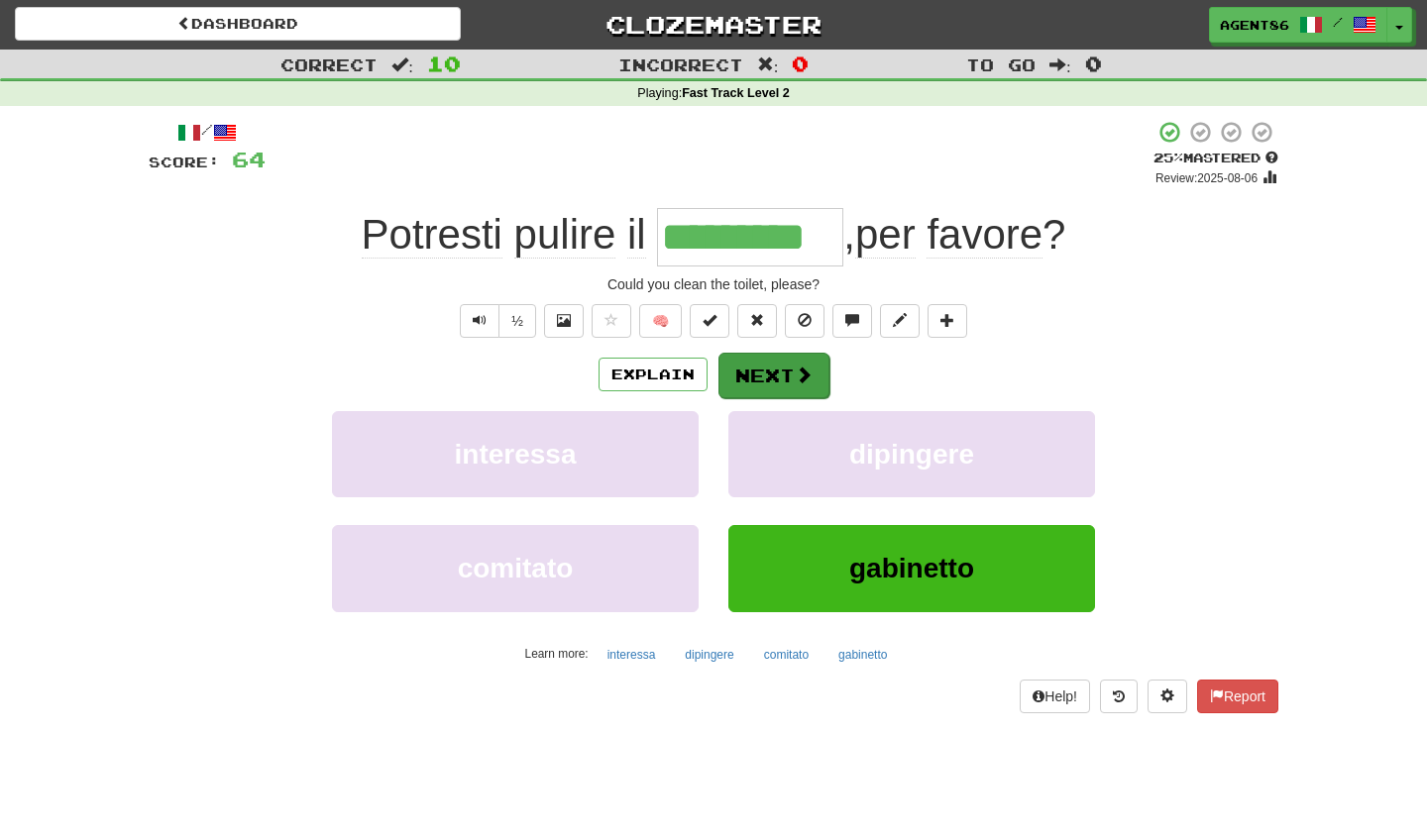 click on "Next" at bounding box center (774, 375) 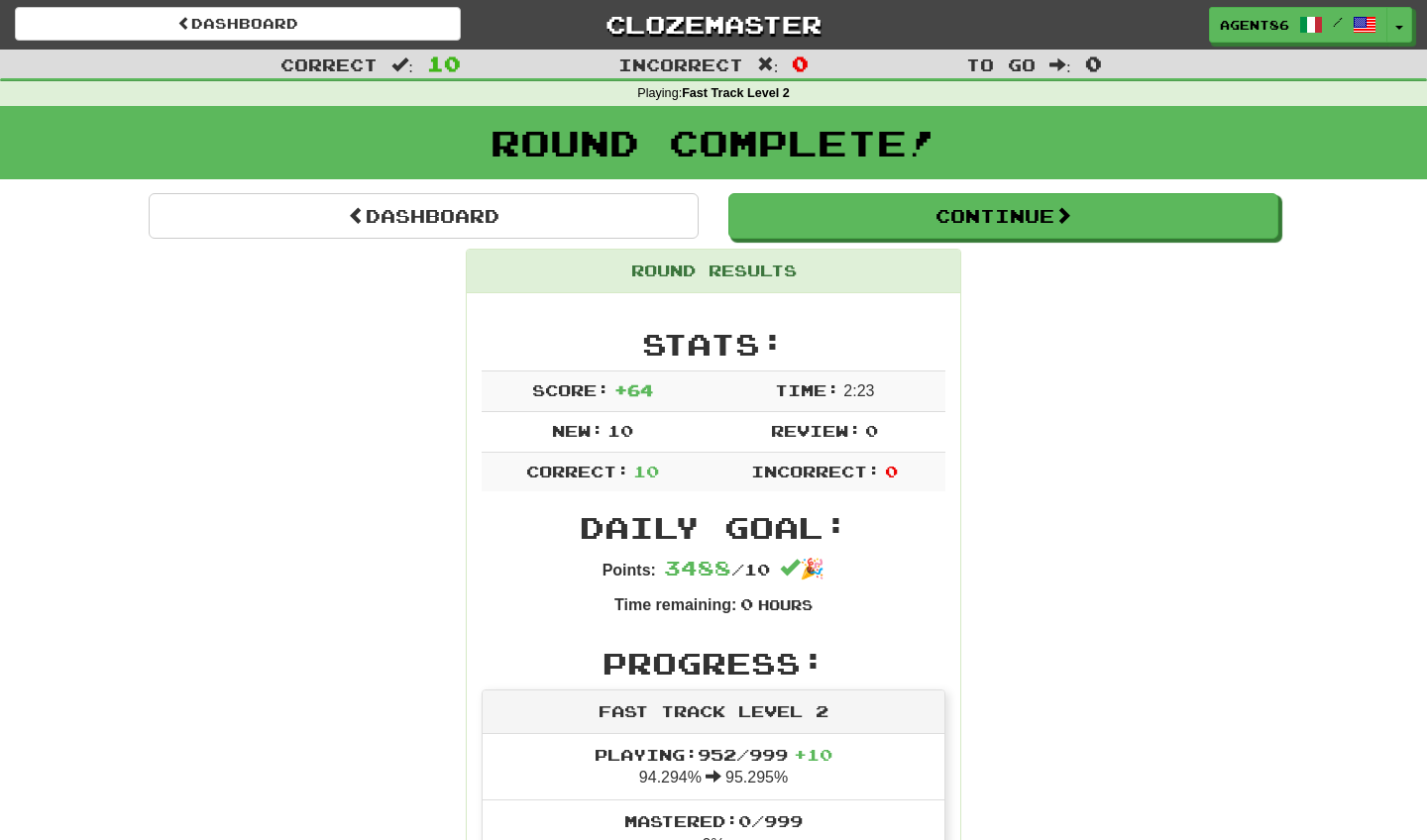 click on "Ho perso la mia scarpa sinistra. Lui stava soffrendo di dolori intensi. Ti garantisco che i tuoi soldi saranno restituiti. Lui ha compreso l'equazione complessa. Ti vedrò giovedì prossimo. Non gridare , posso sentirti. La mucca è un comune animale da fattoria. Il mio compleanno è ad aprile." at bounding box center (714, 1195) 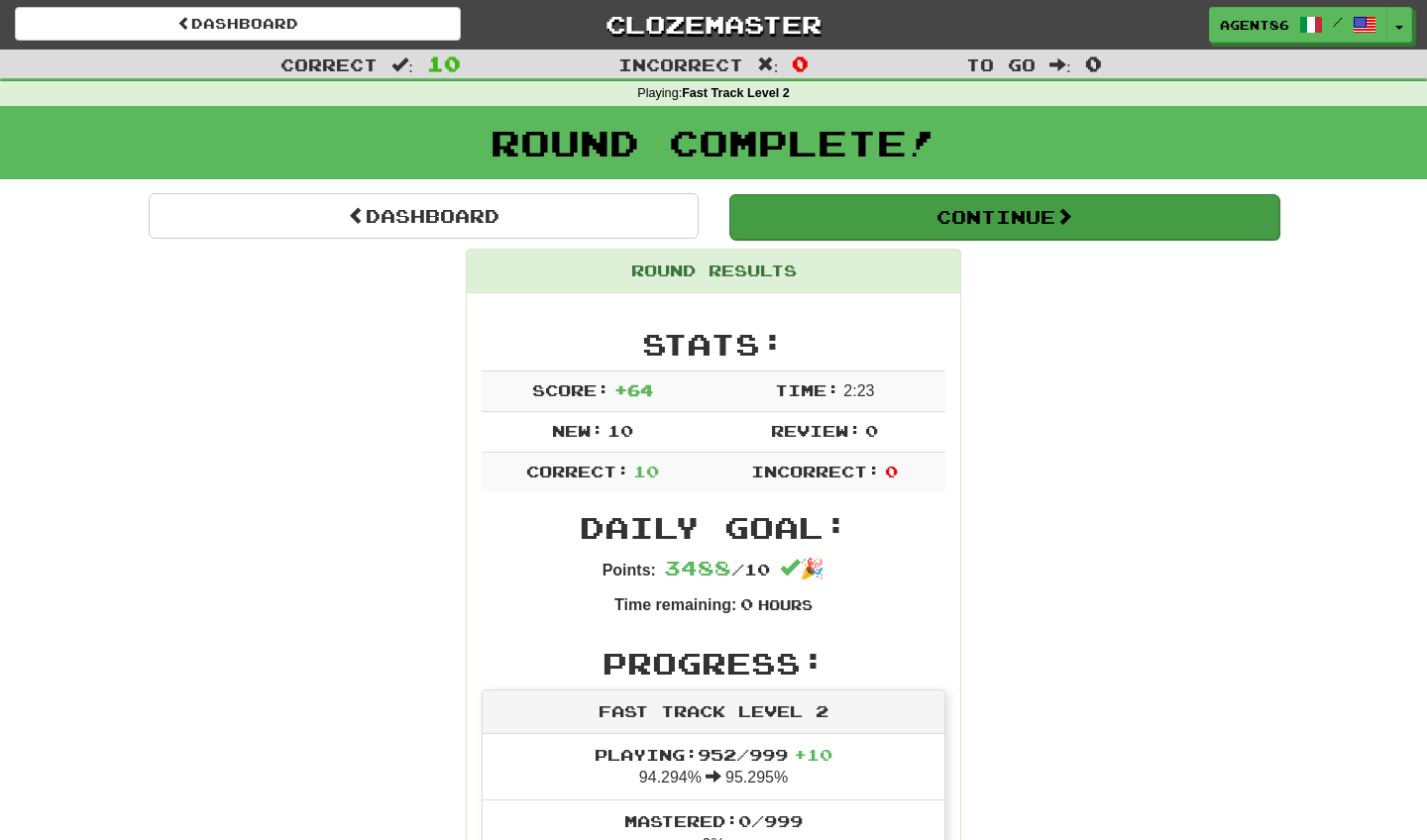 click on "Continue" at bounding box center [1004, 217] 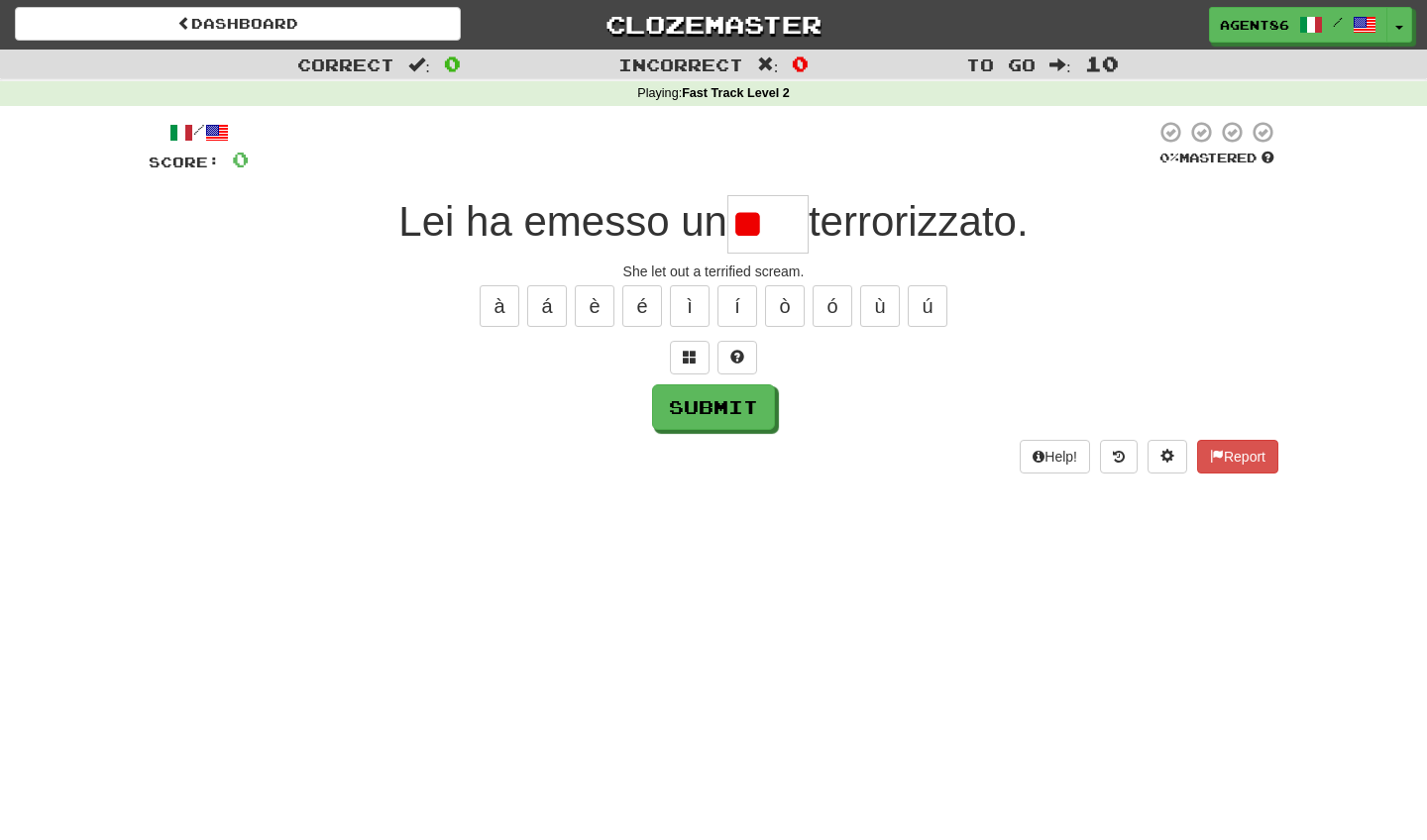 type on "*" 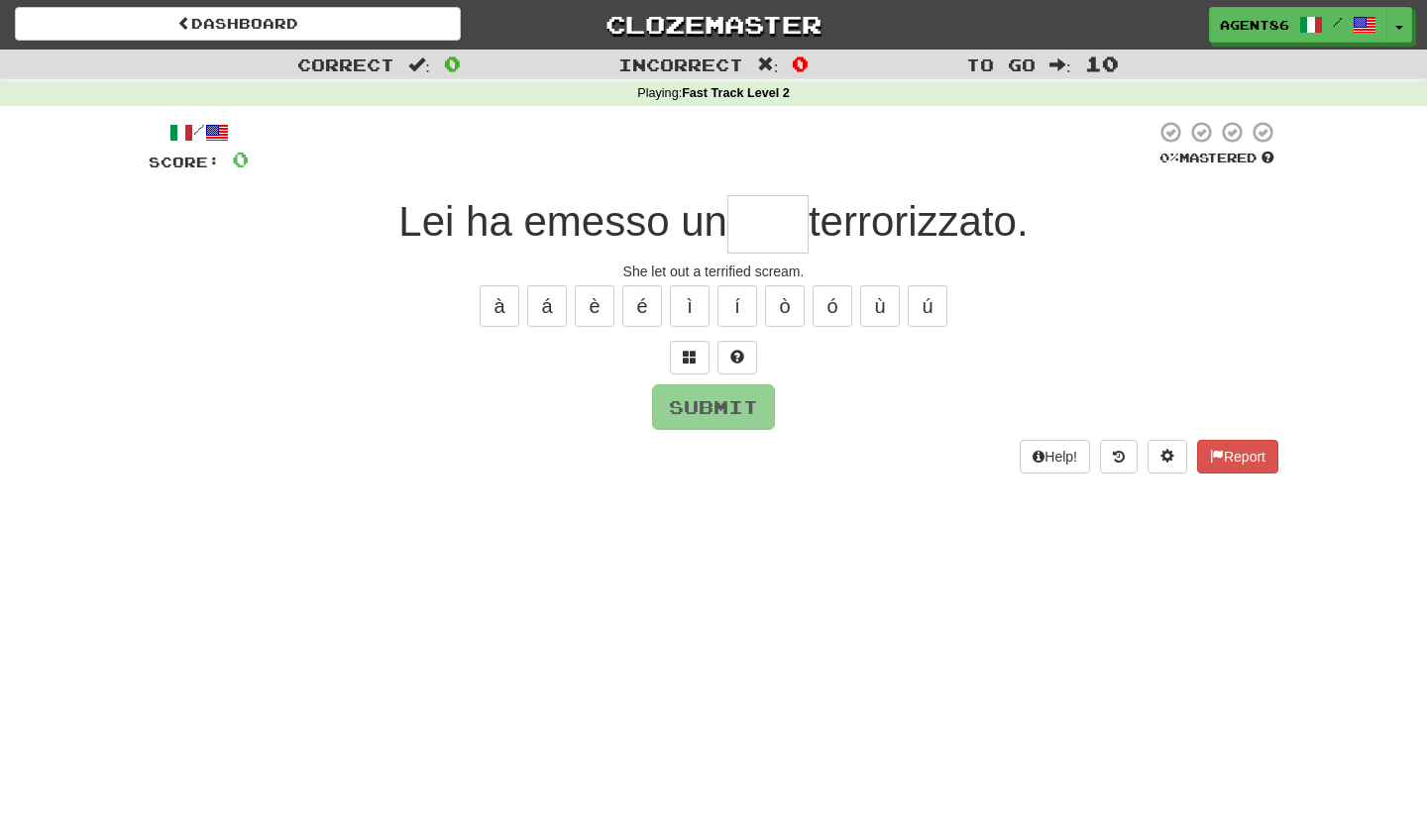 type on "*" 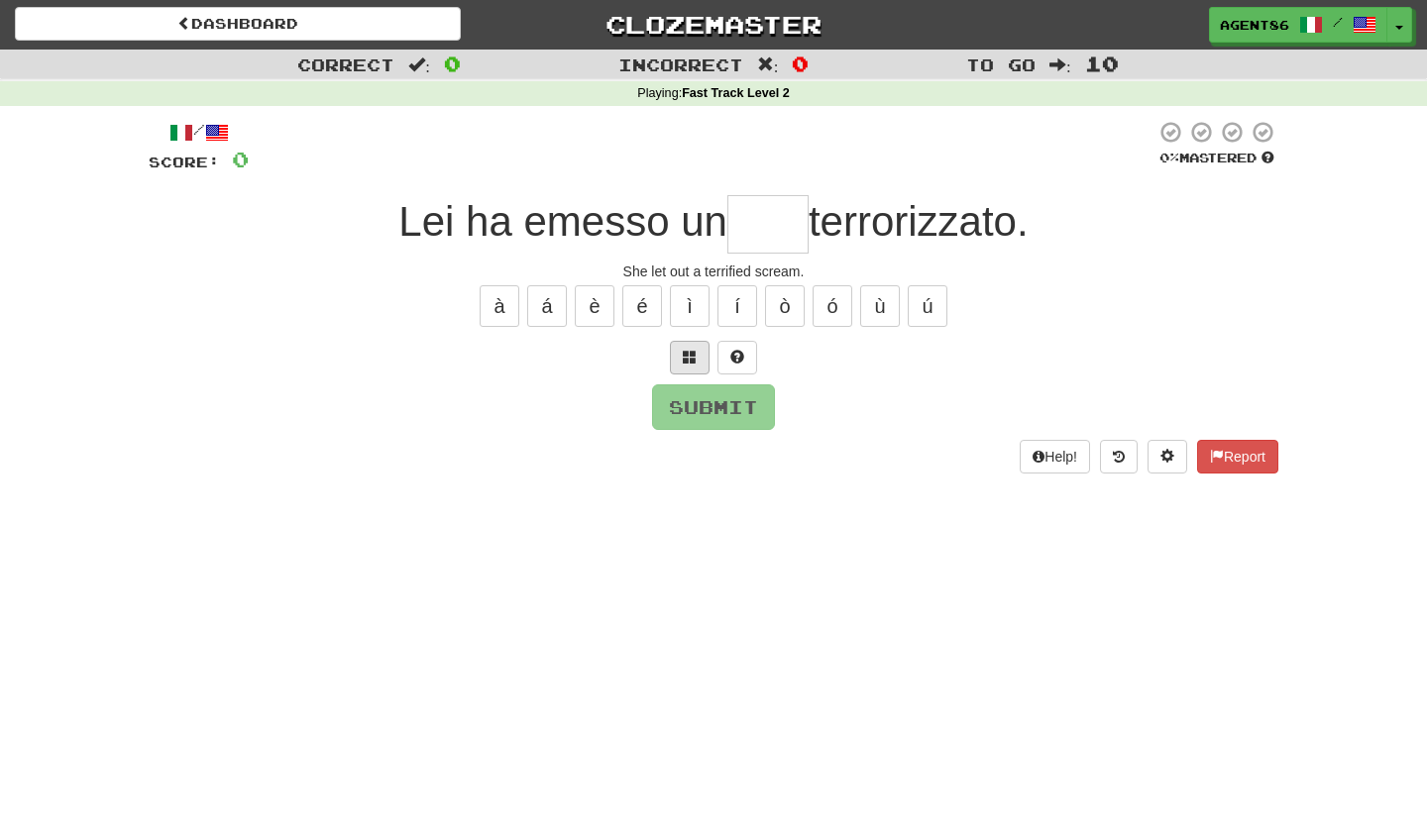 click at bounding box center [690, 358] 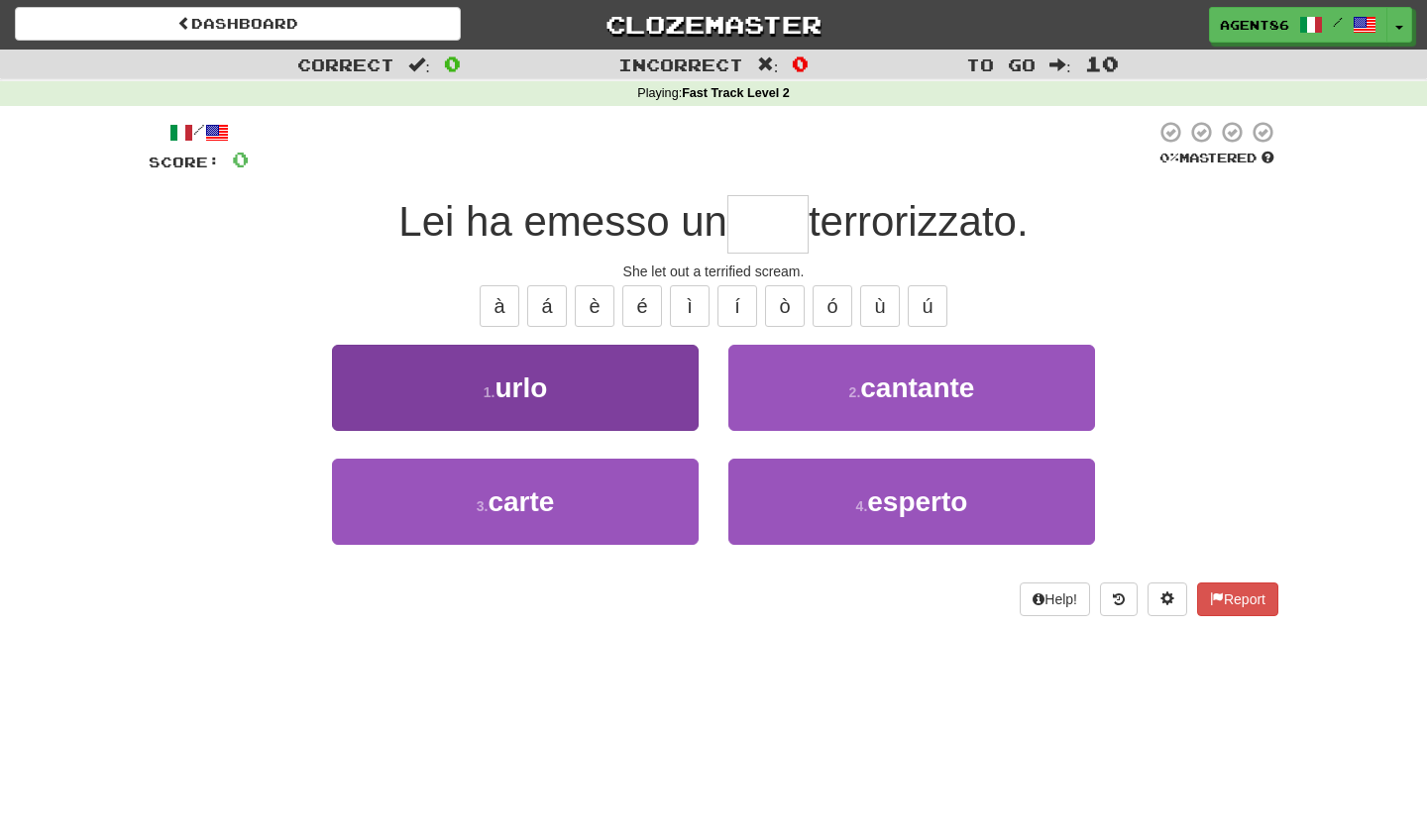 click on "1 . urlo" at bounding box center [515, 387] 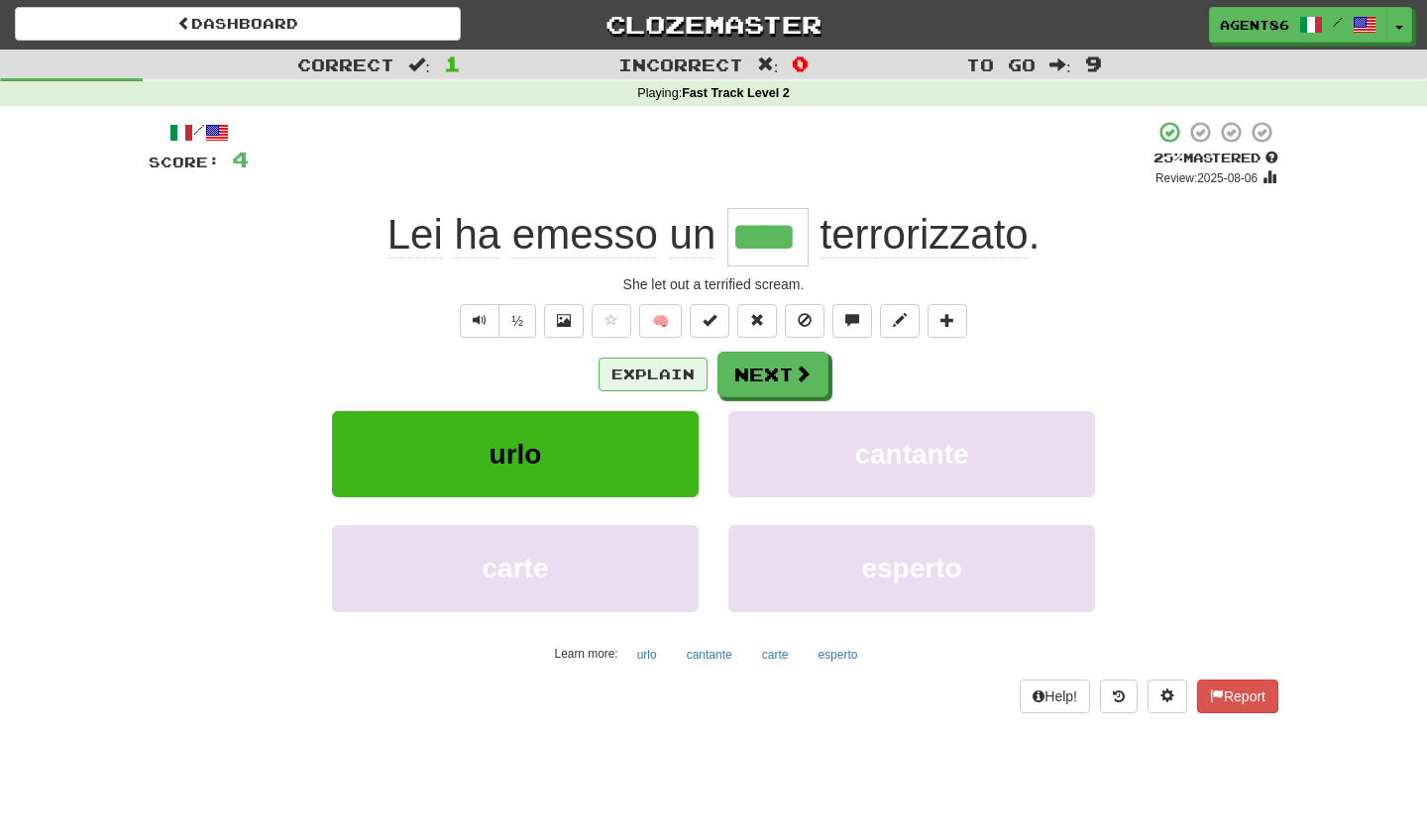 click on "Explain" at bounding box center [653, 374] 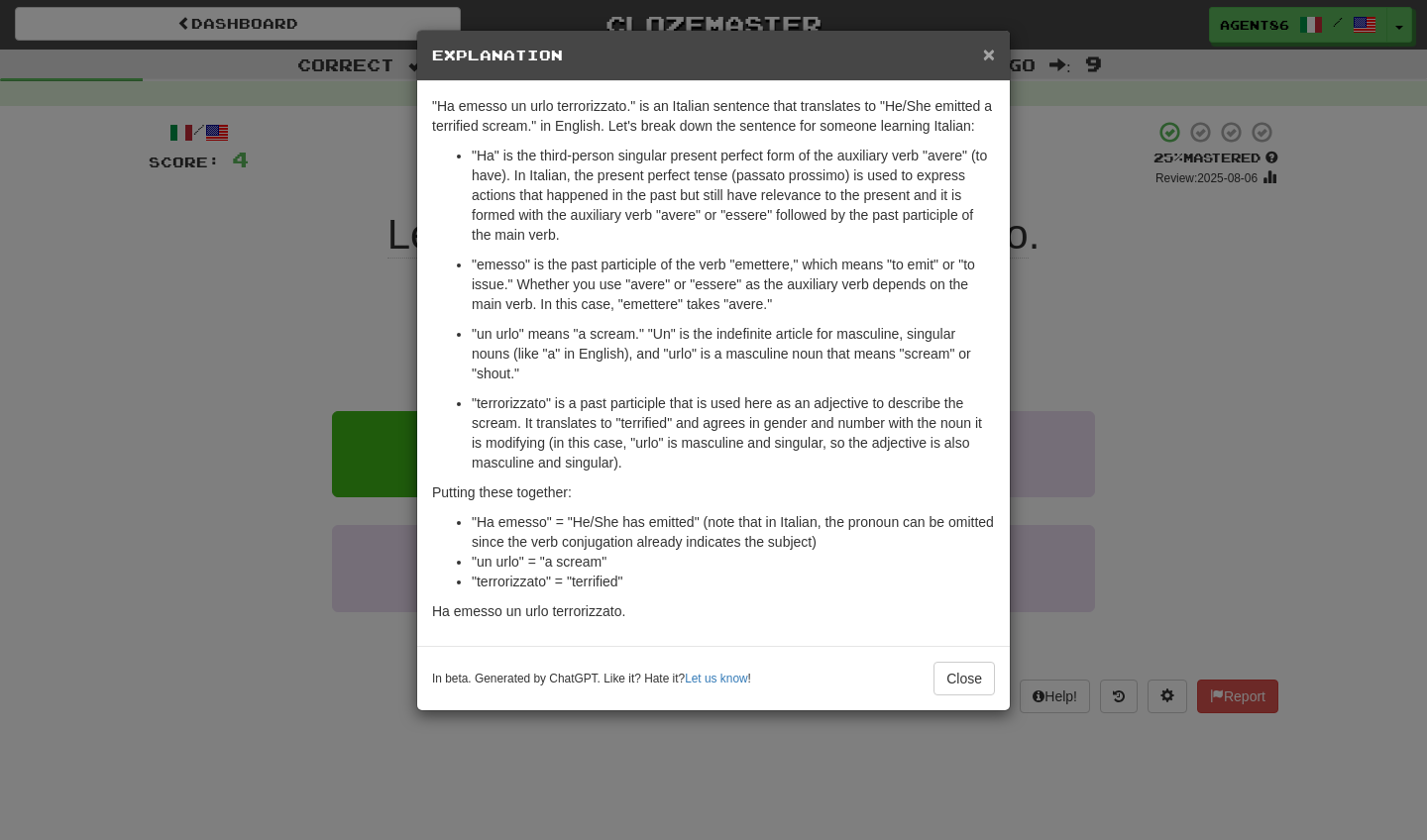 click on "×" at bounding box center [989, 53] 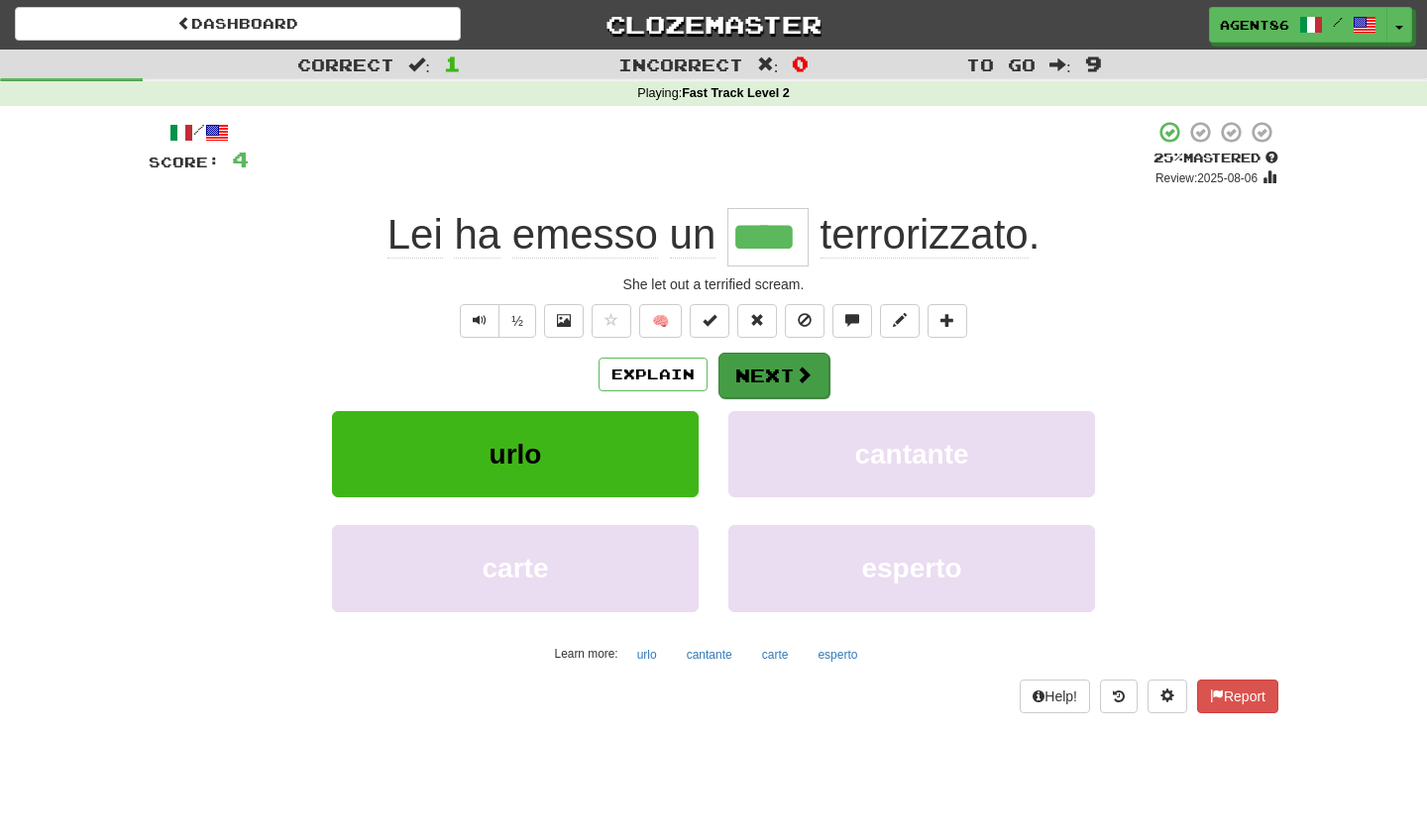 click on "Next" at bounding box center (774, 375) 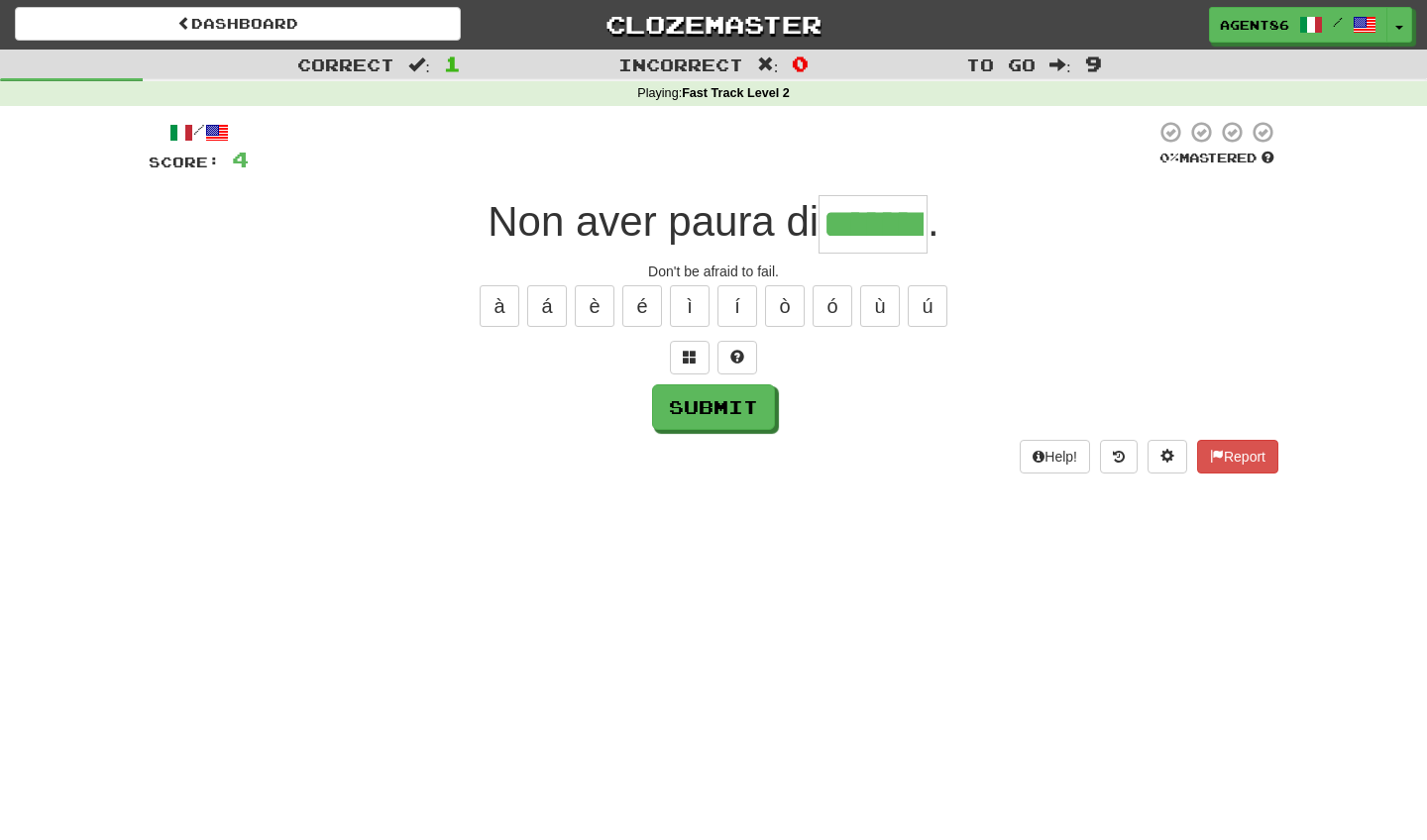 type on "*******" 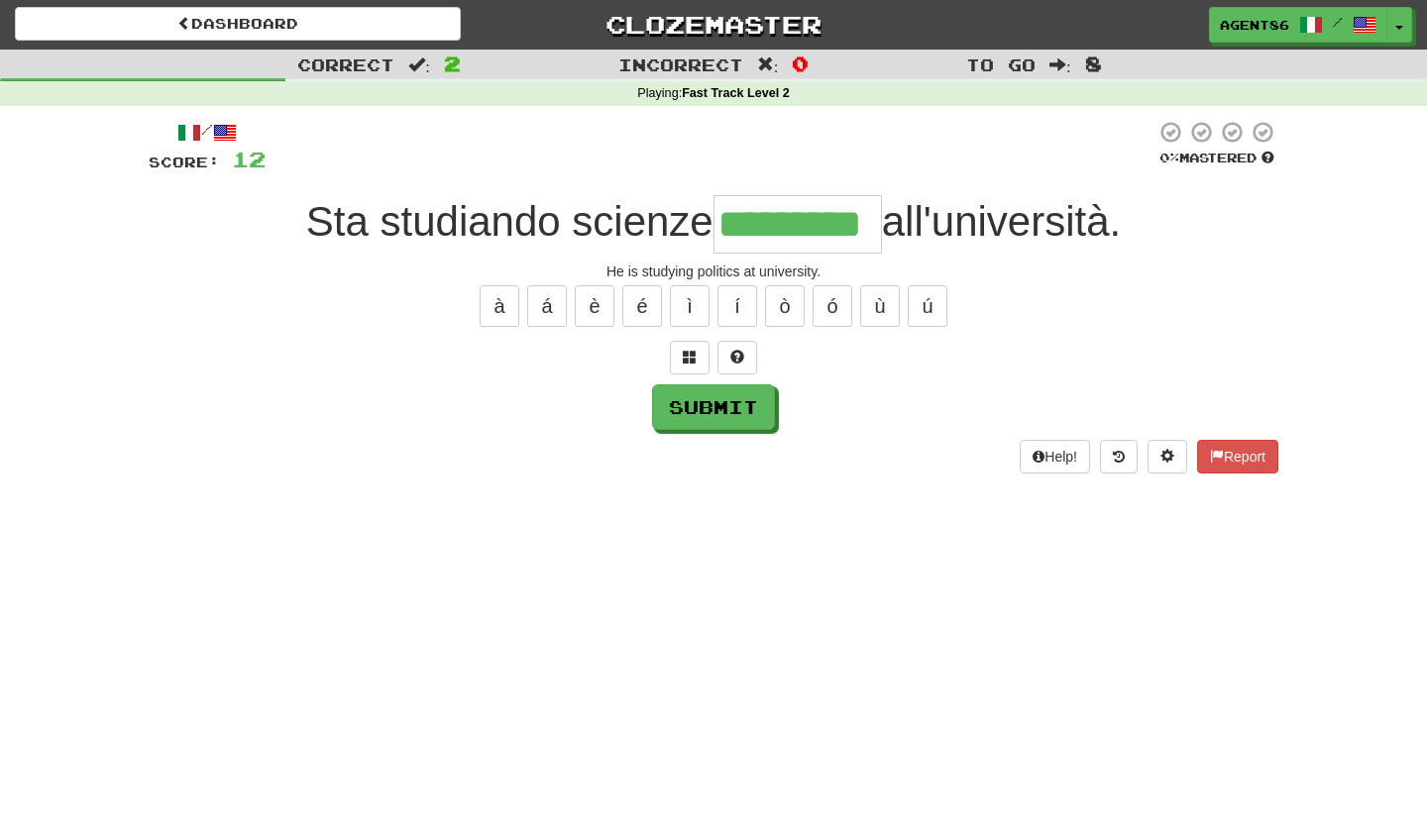 type on "*********" 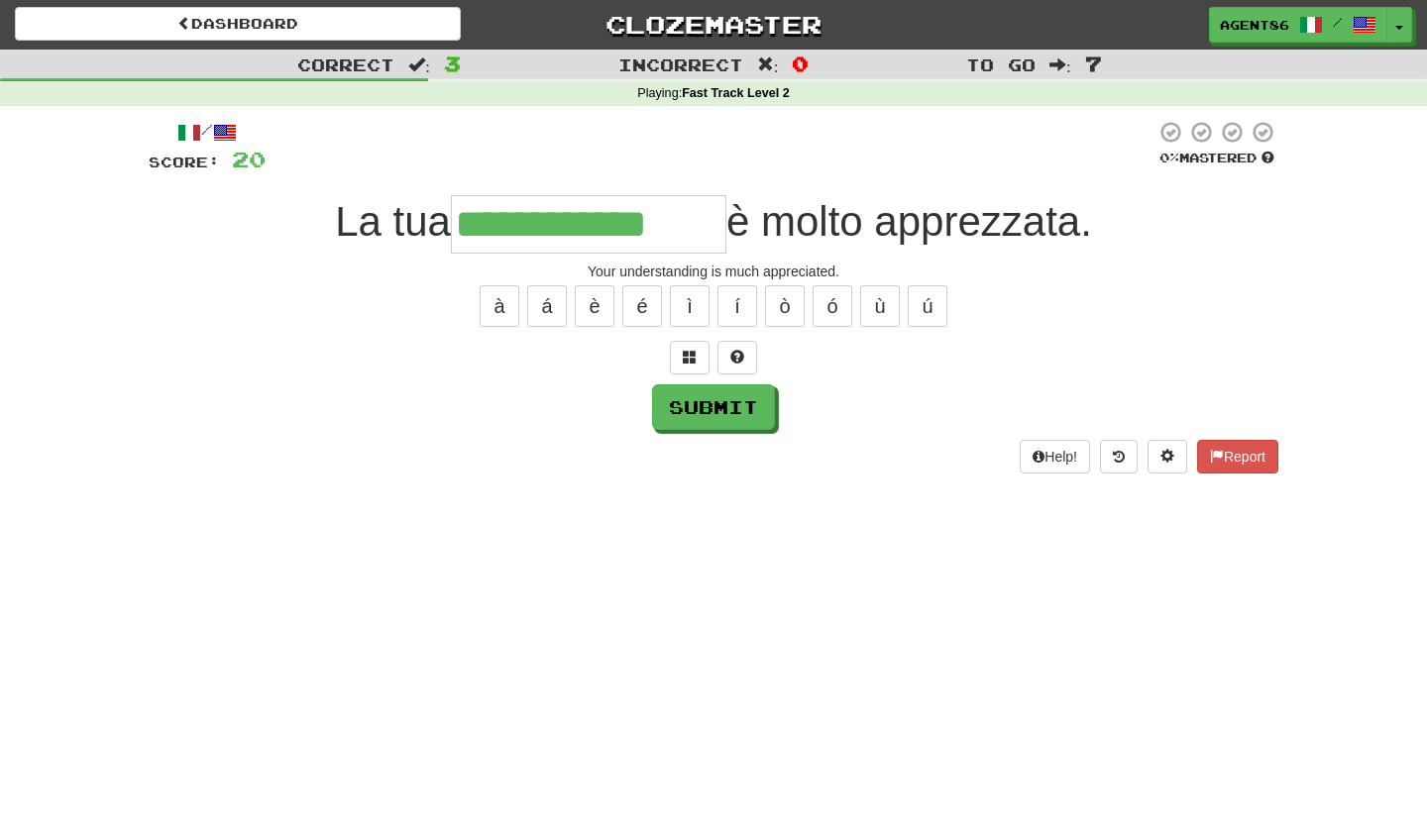 type on "**********" 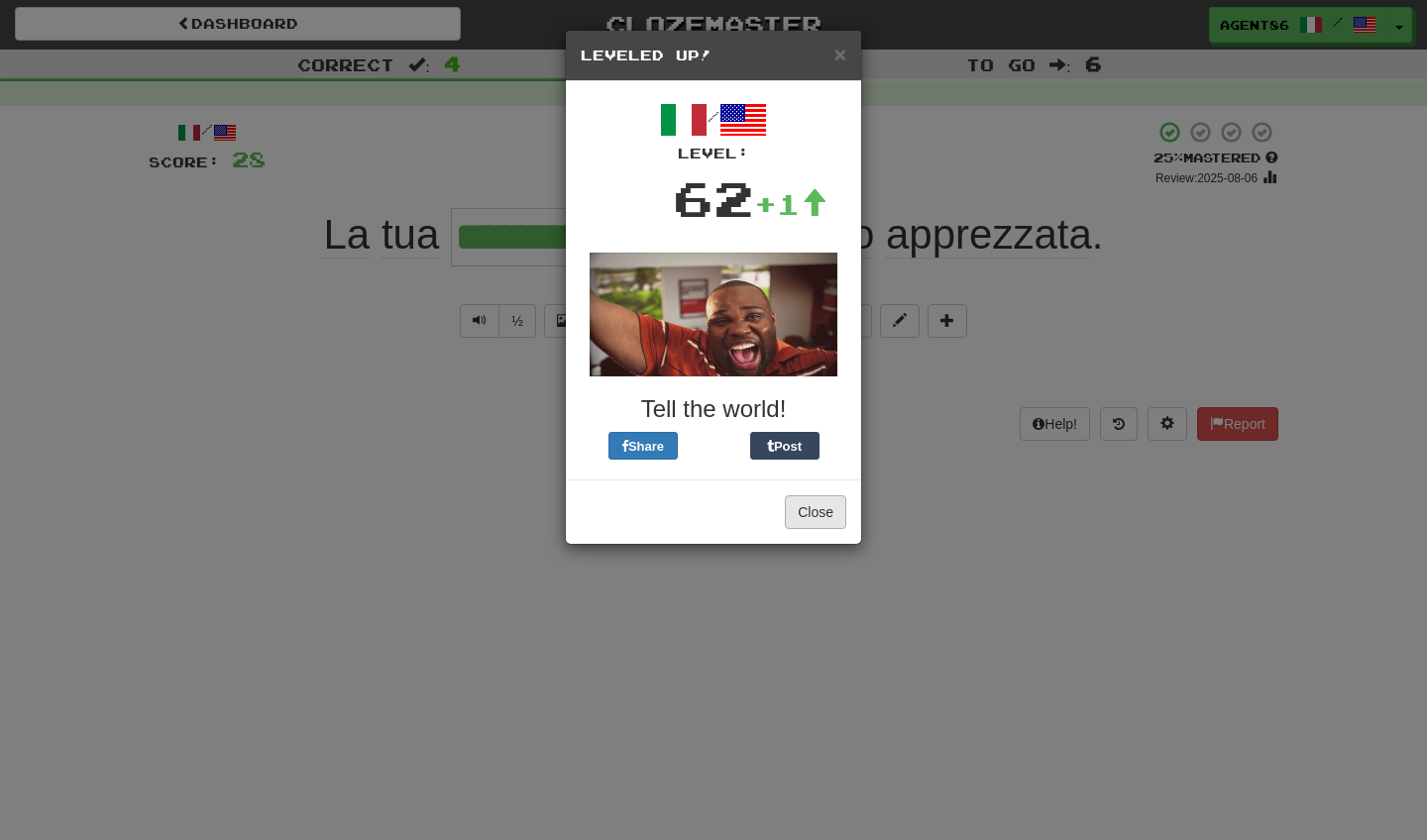 click on "Close" at bounding box center [816, 512] 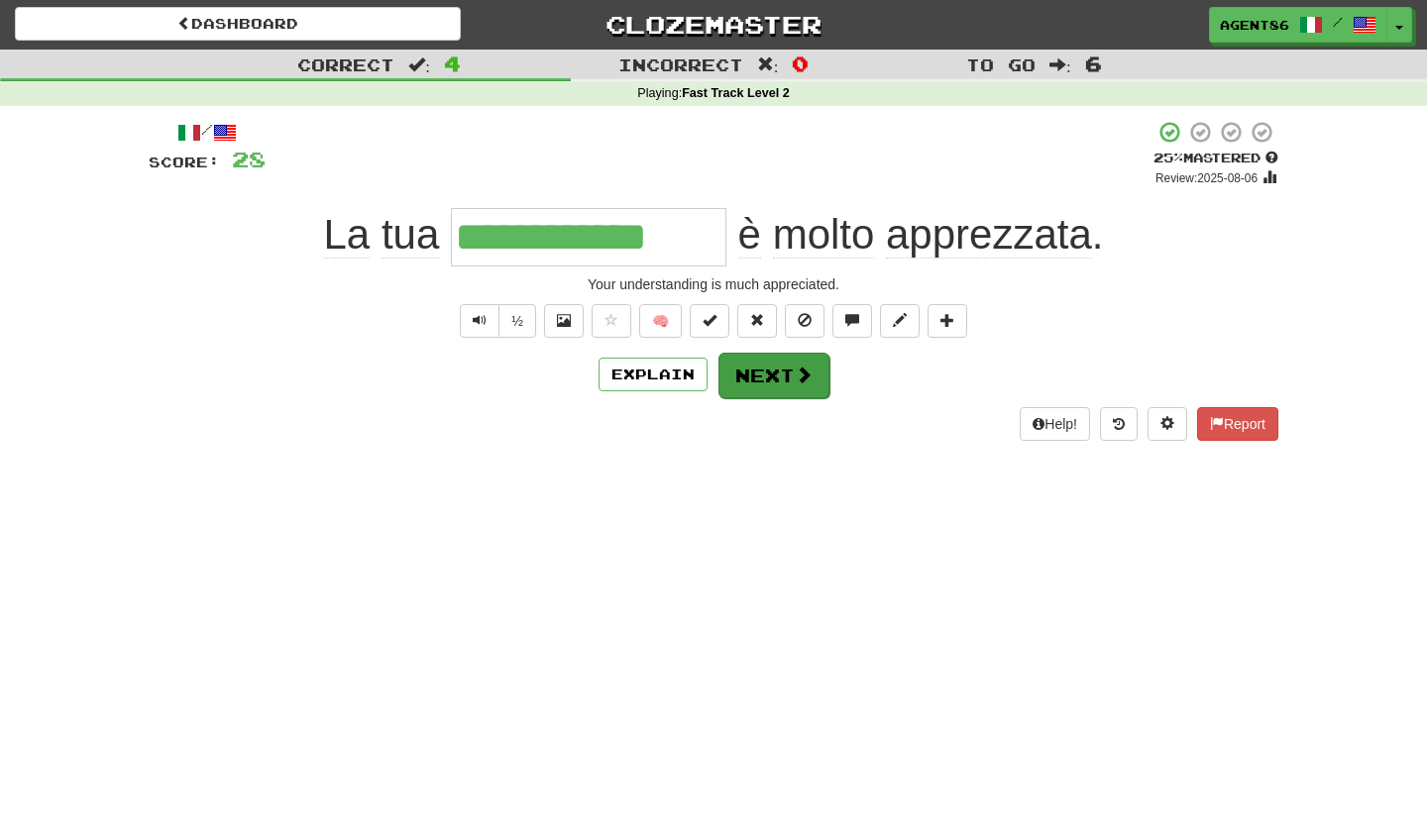 click on "Next" at bounding box center [774, 375] 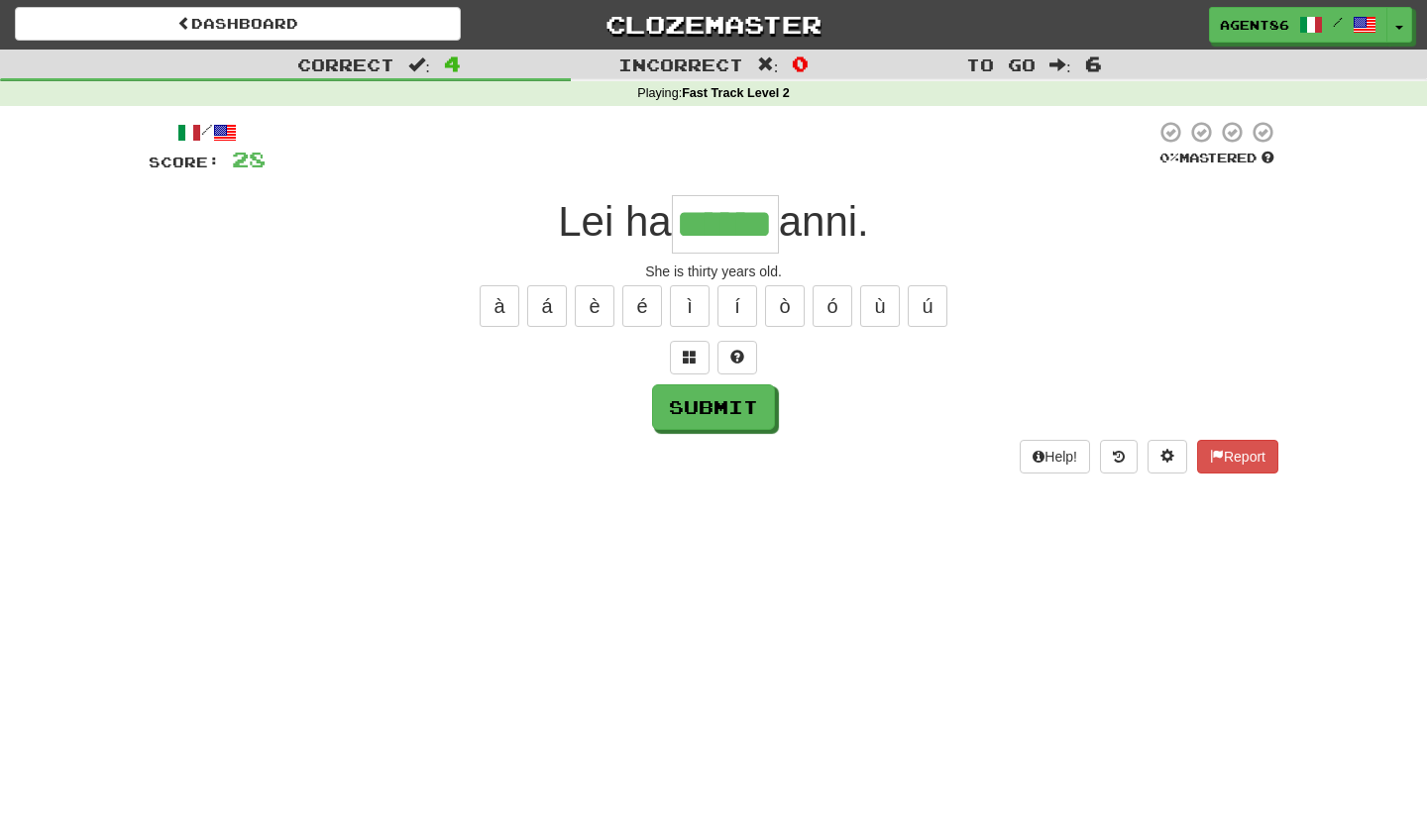 type on "******" 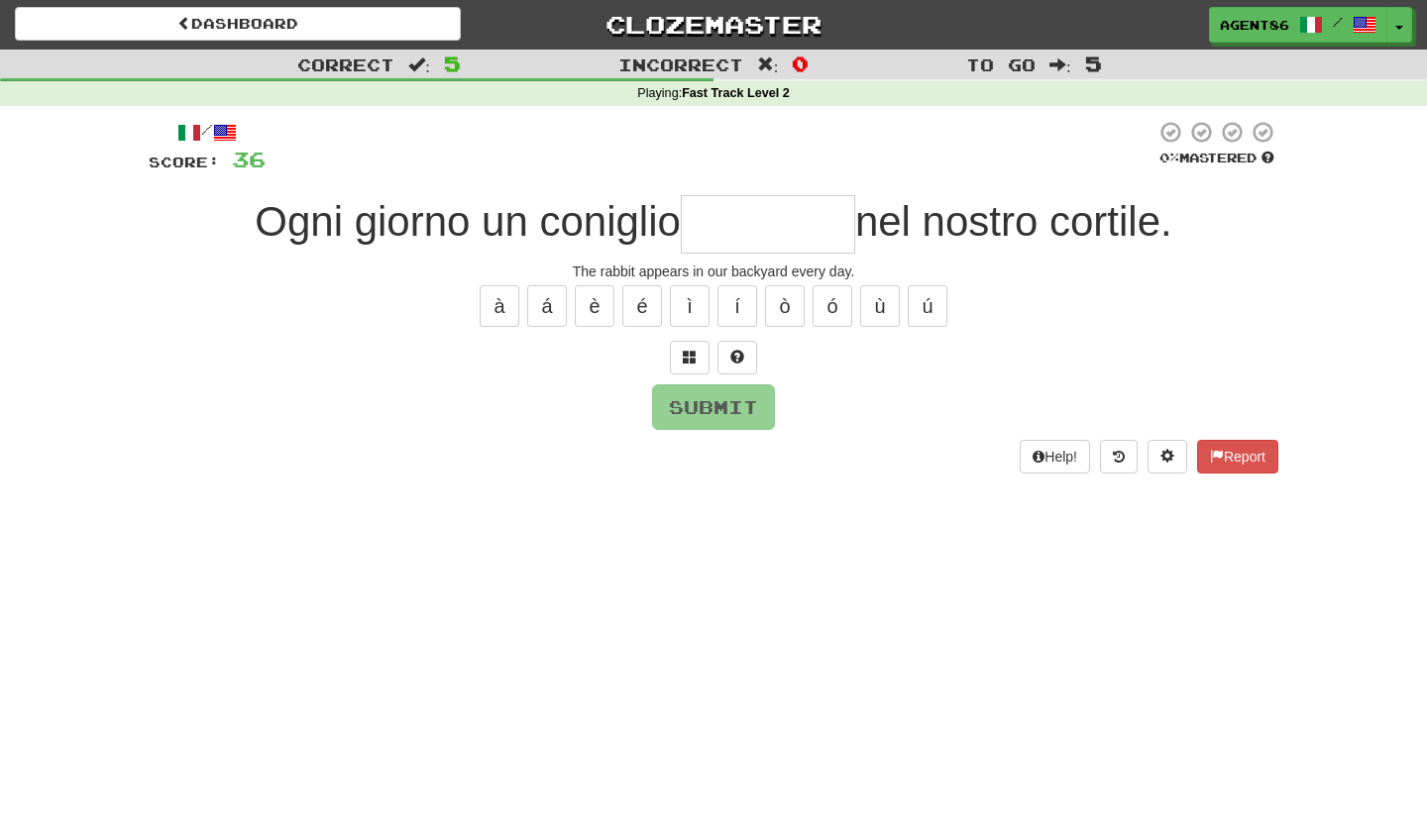 type on "*" 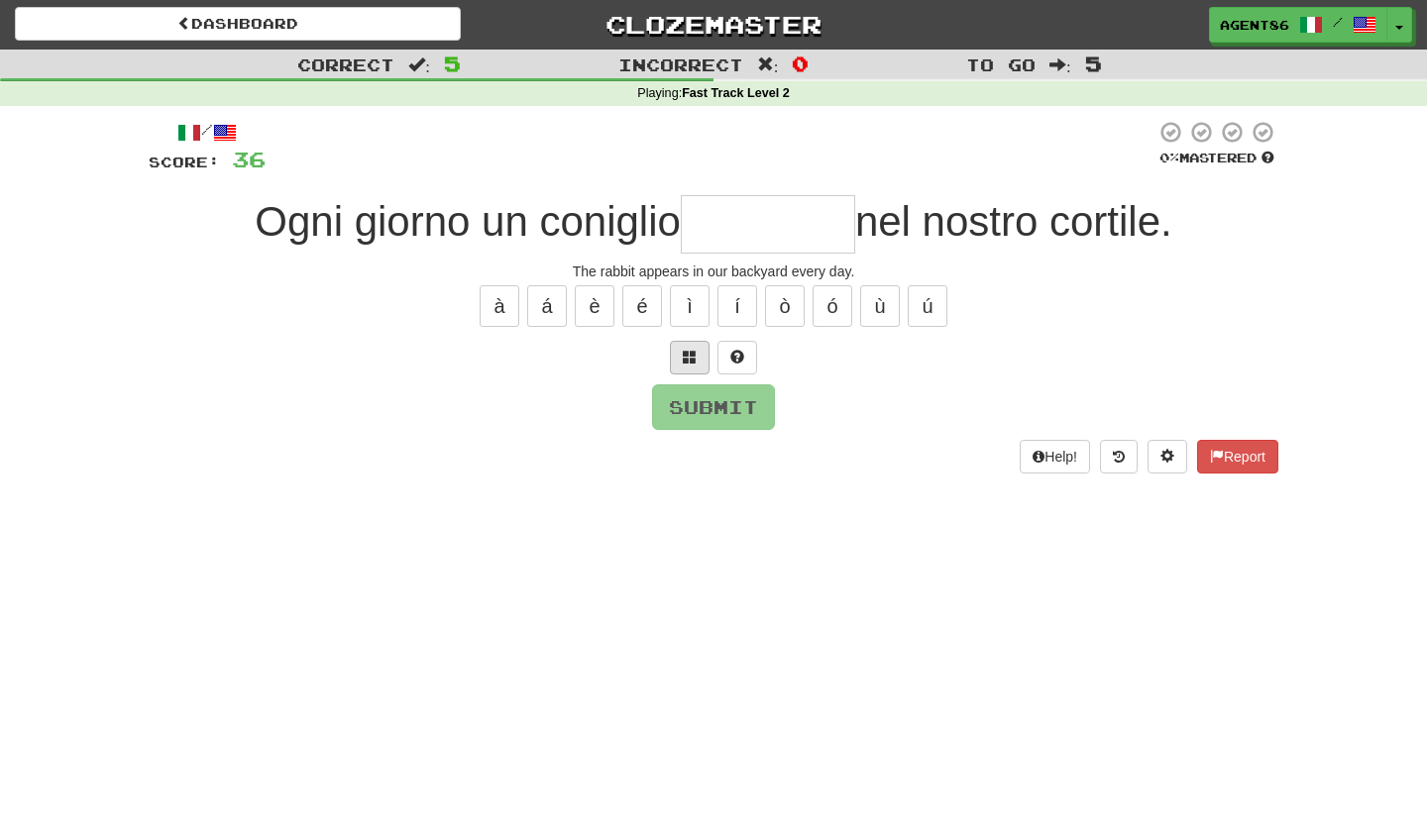 click at bounding box center (690, 357) 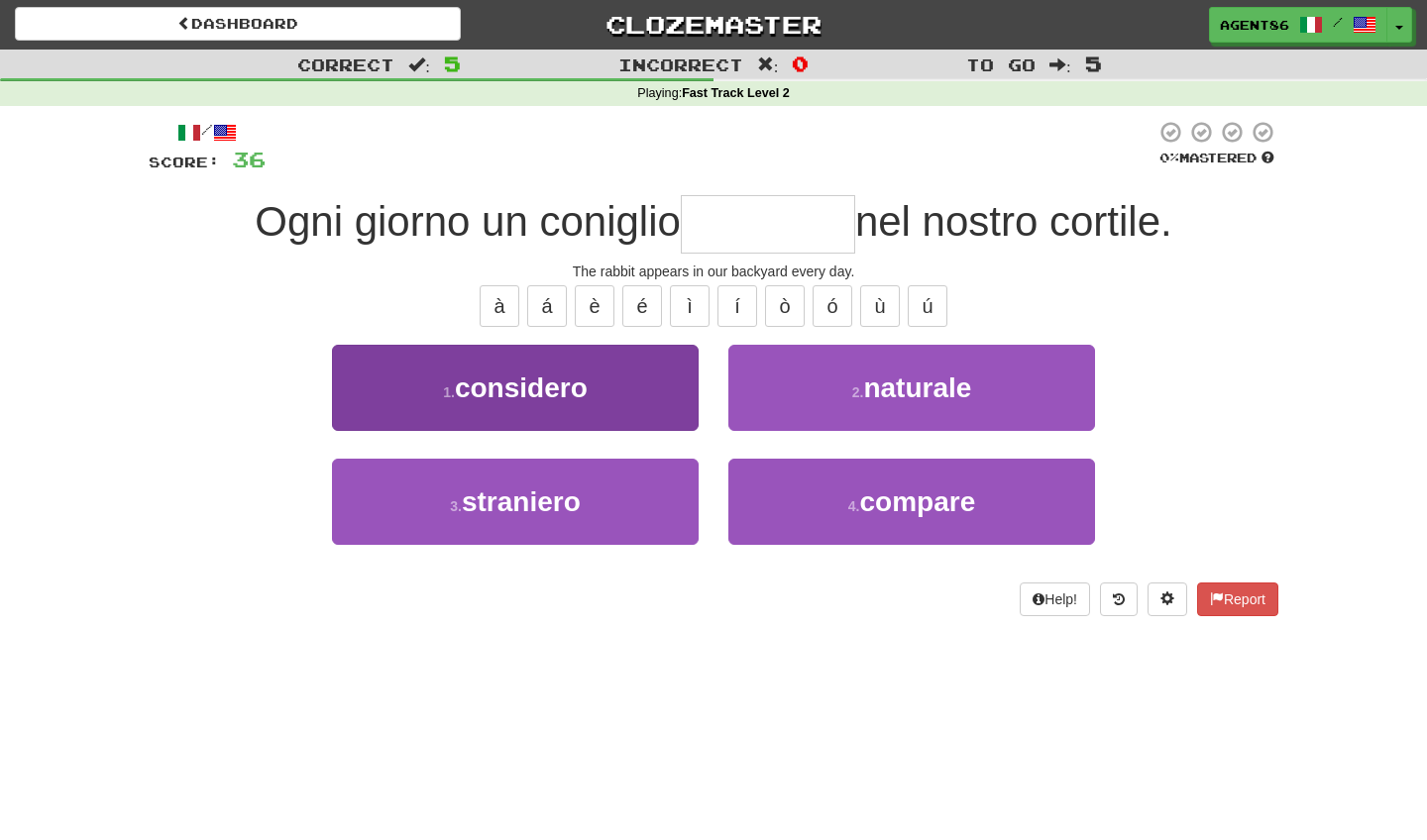 click on "1 . considero" at bounding box center [515, 387] 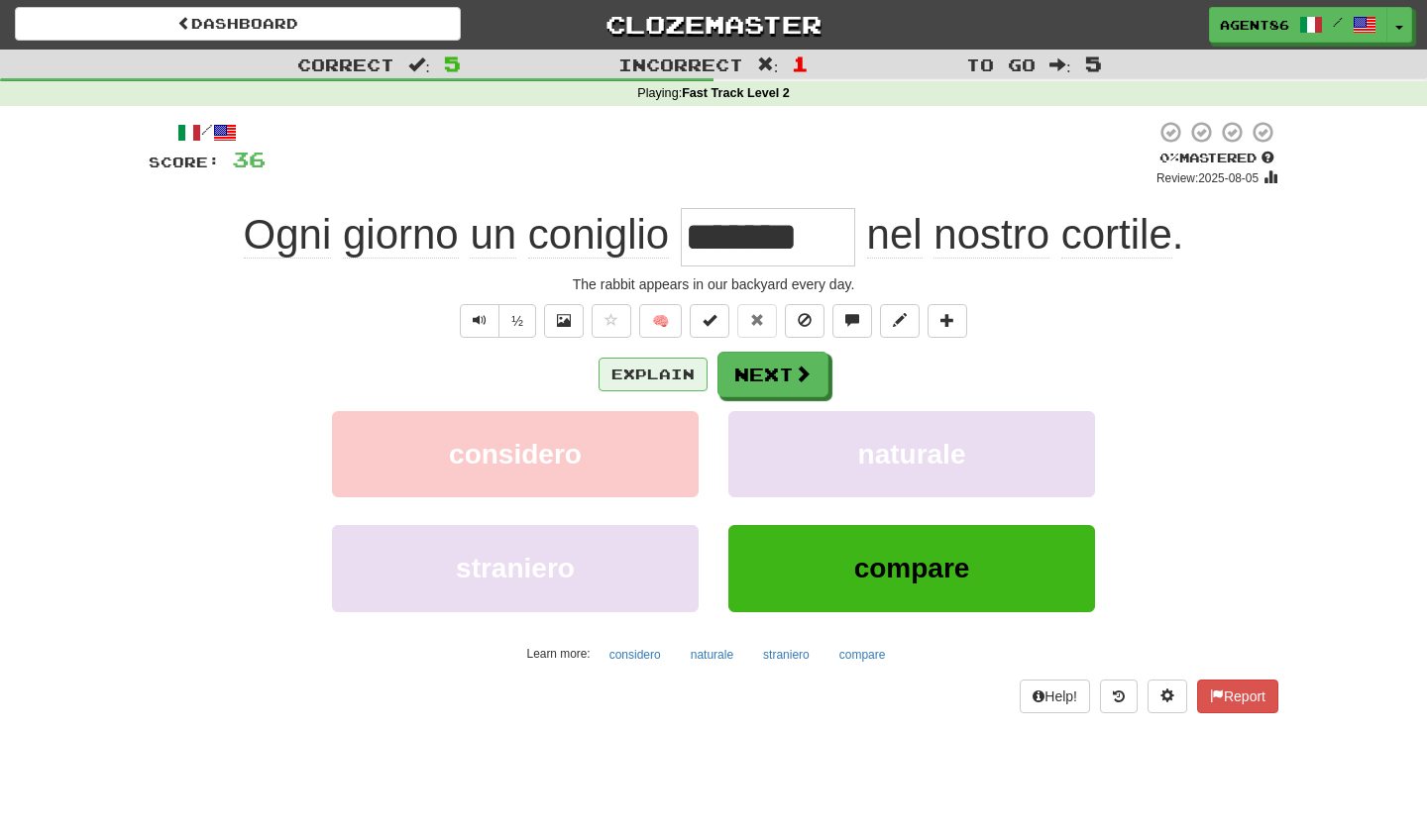 click on "Explain" at bounding box center [653, 374] 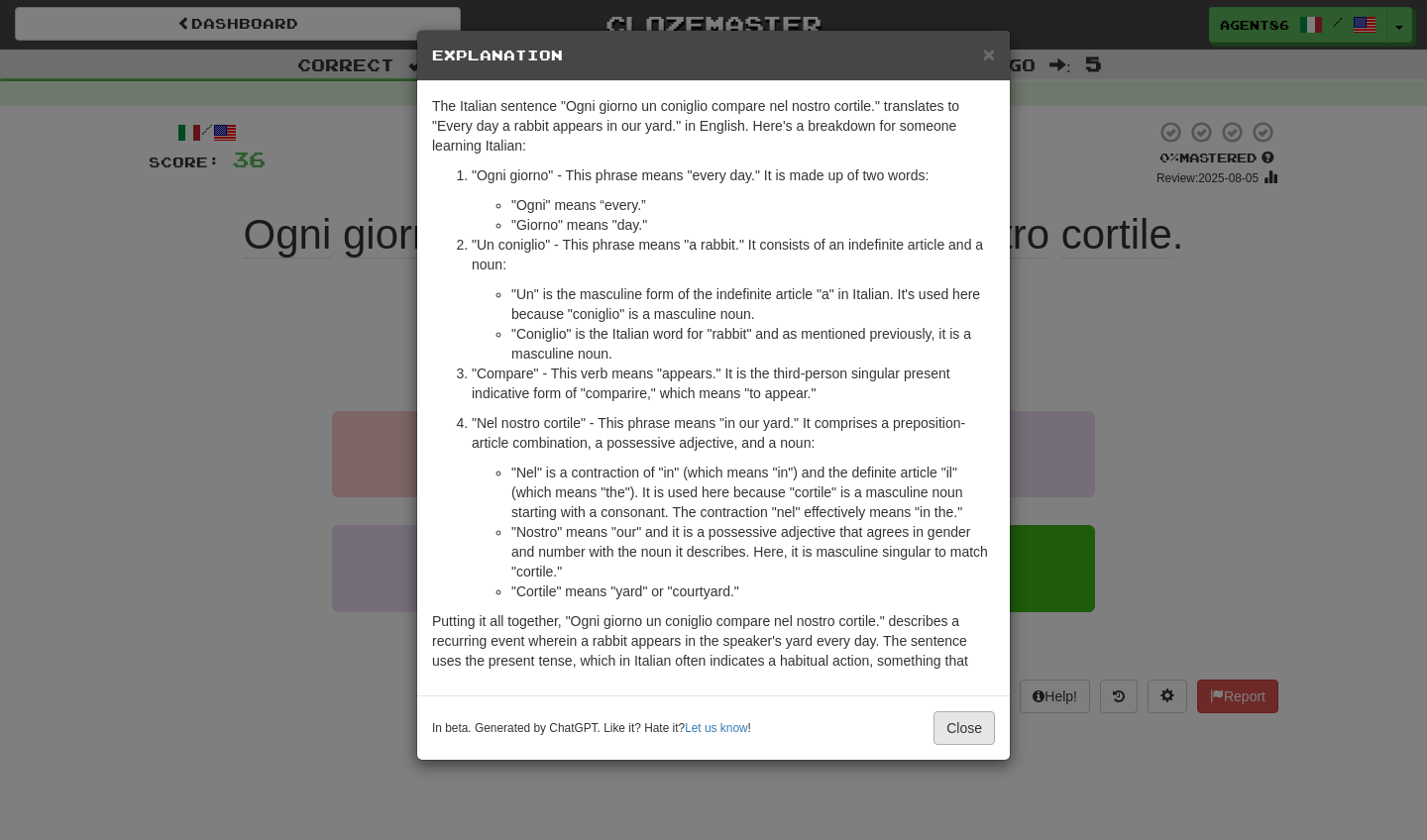 click on "Close" at bounding box center [964, 728] 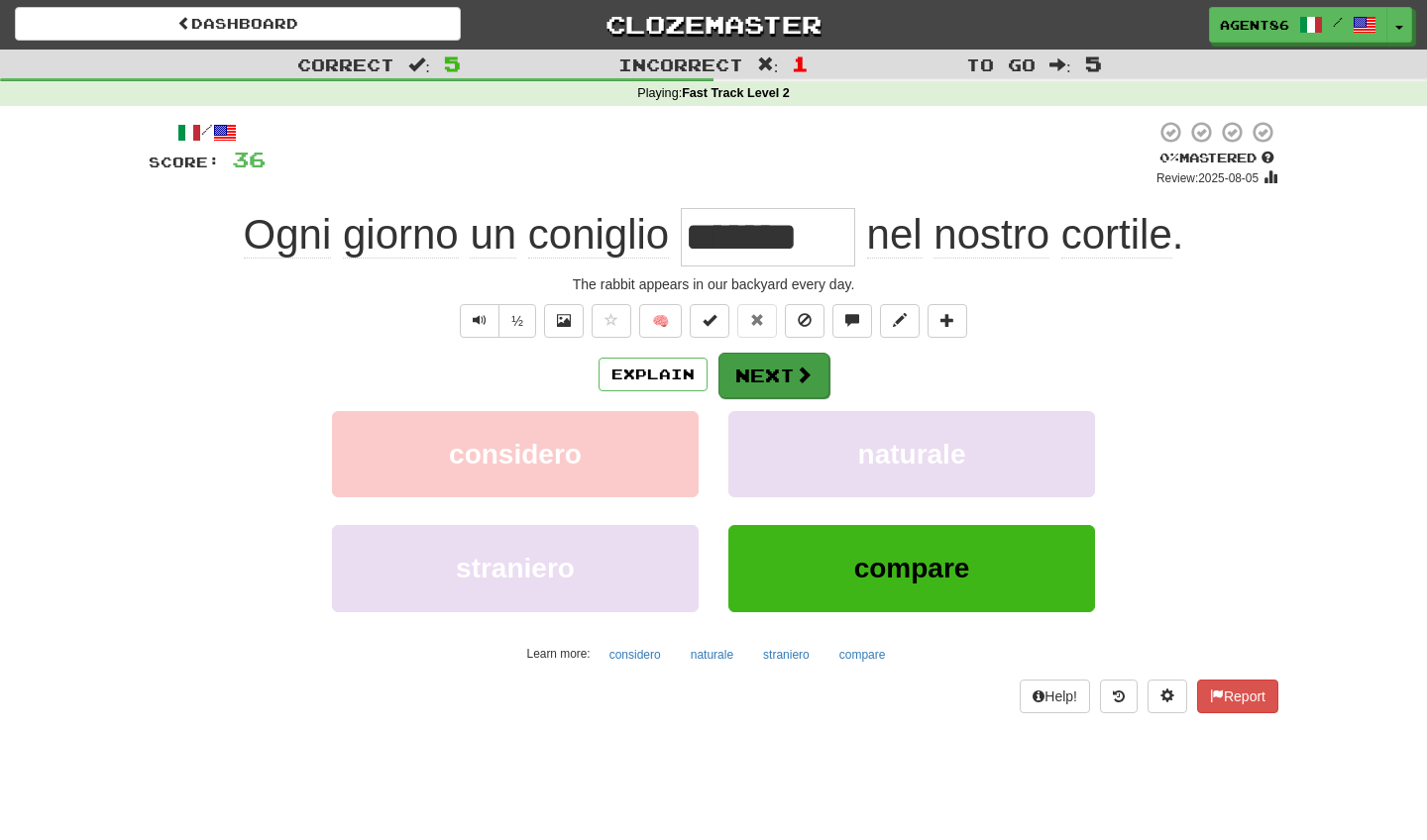 click on "Next" at bounding box center [774, 375] 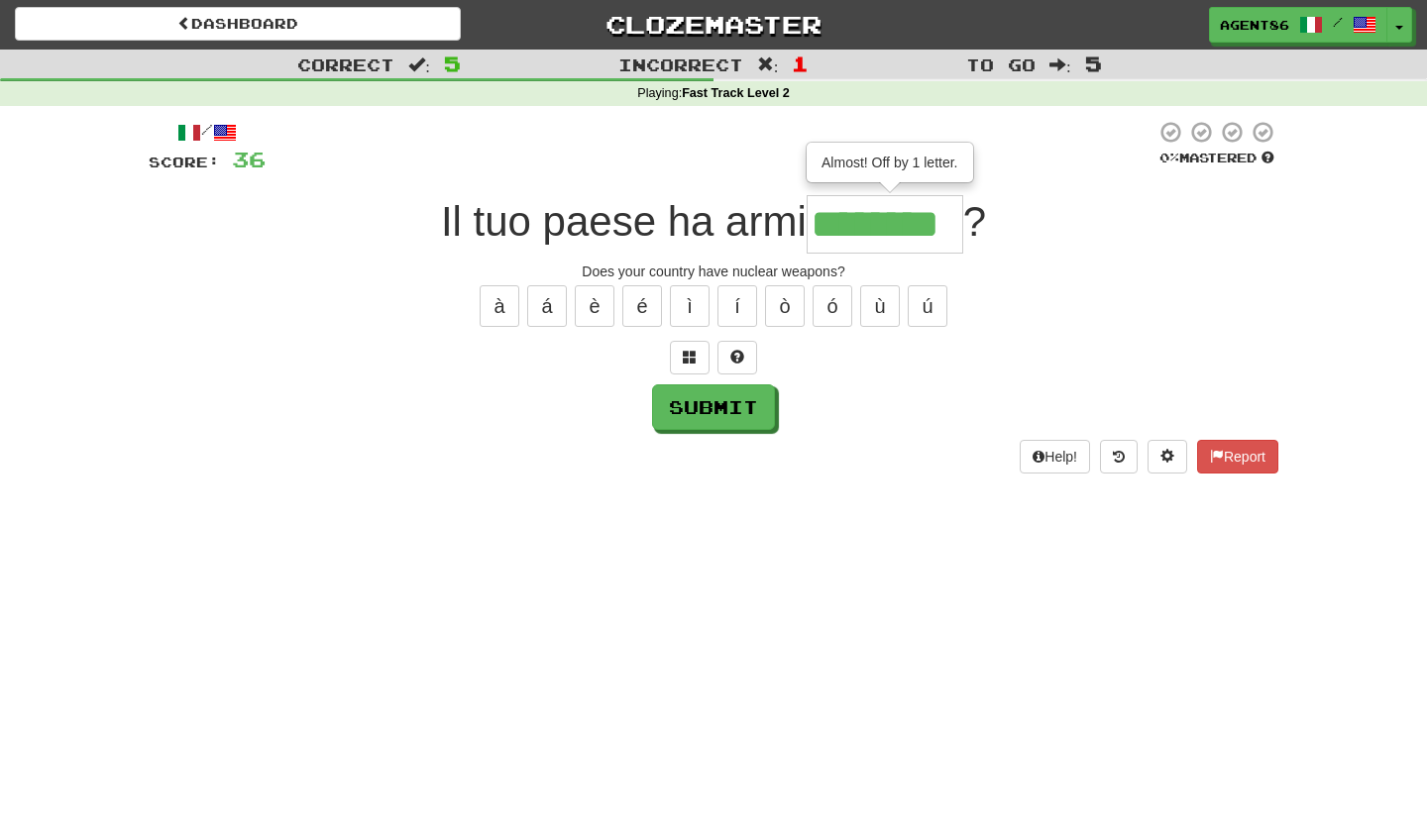 type on "********" 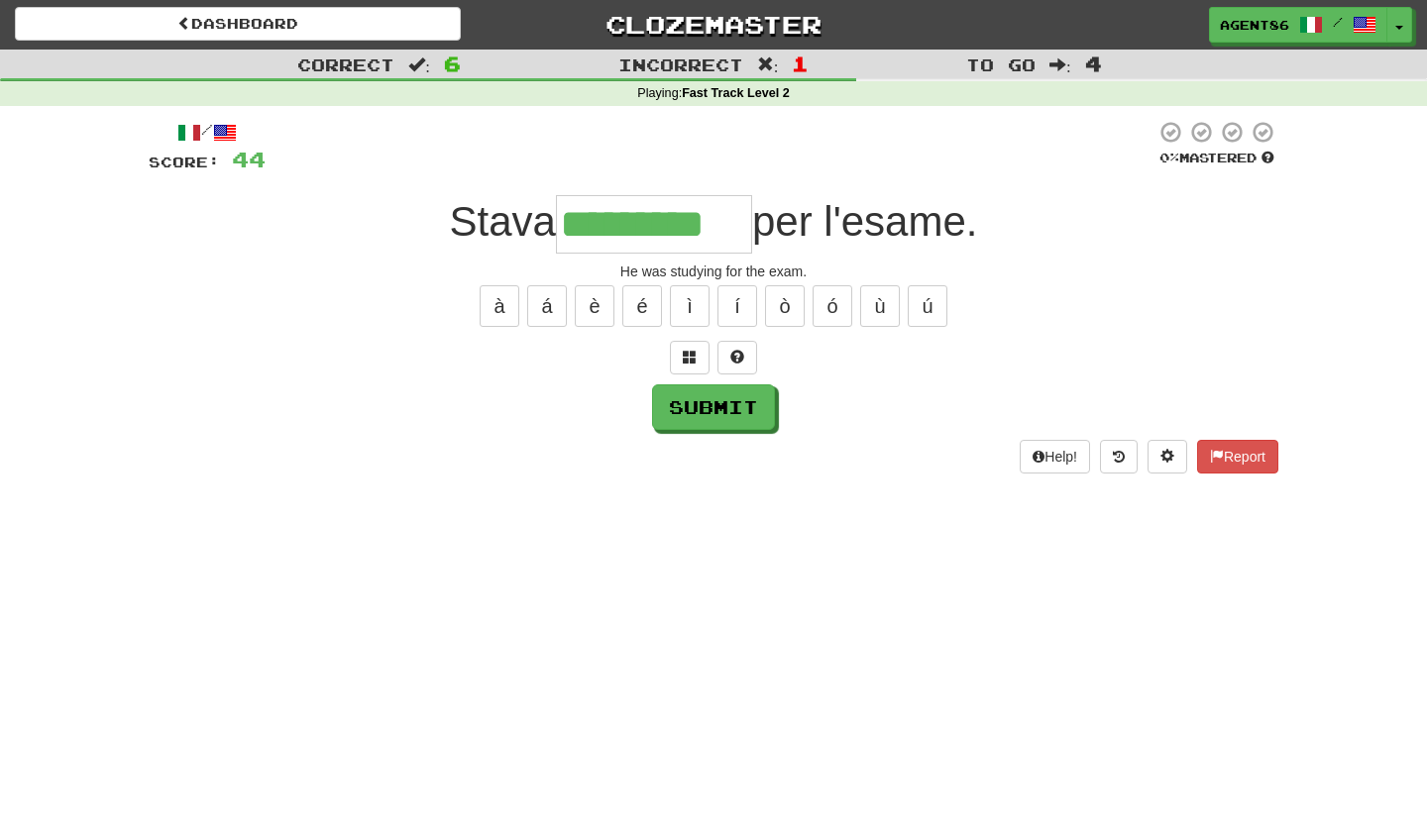 type on "*********" 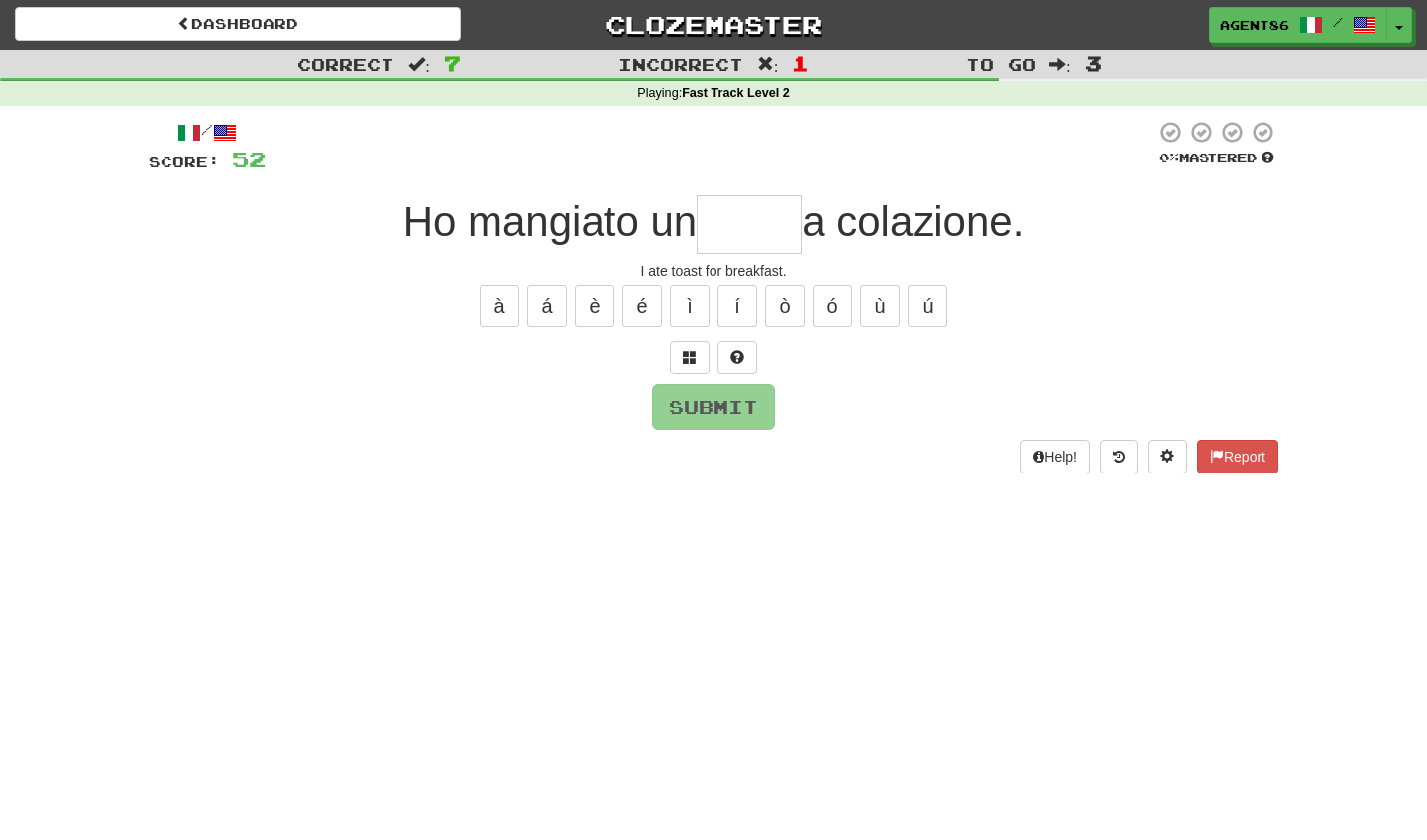 type on "*" 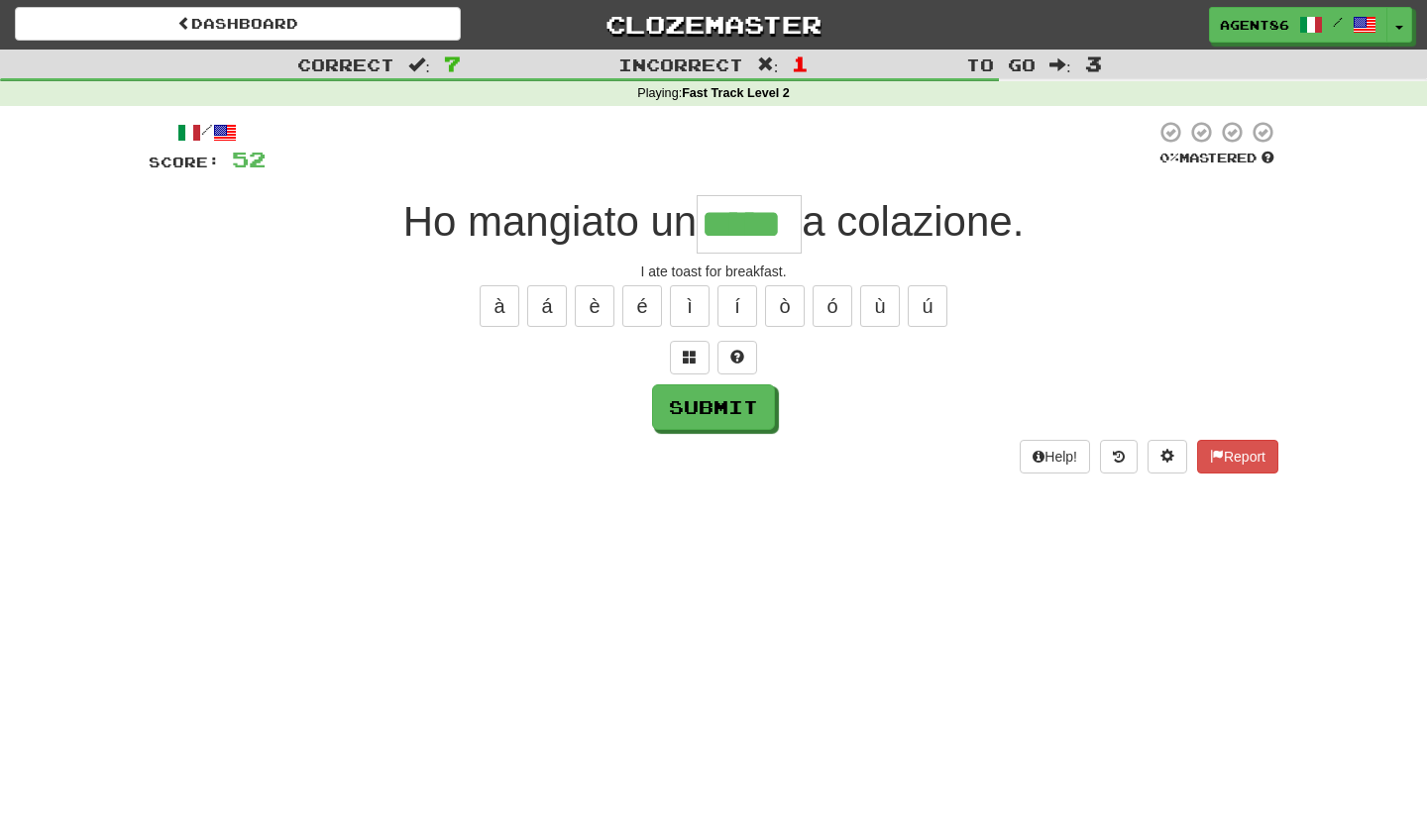 type 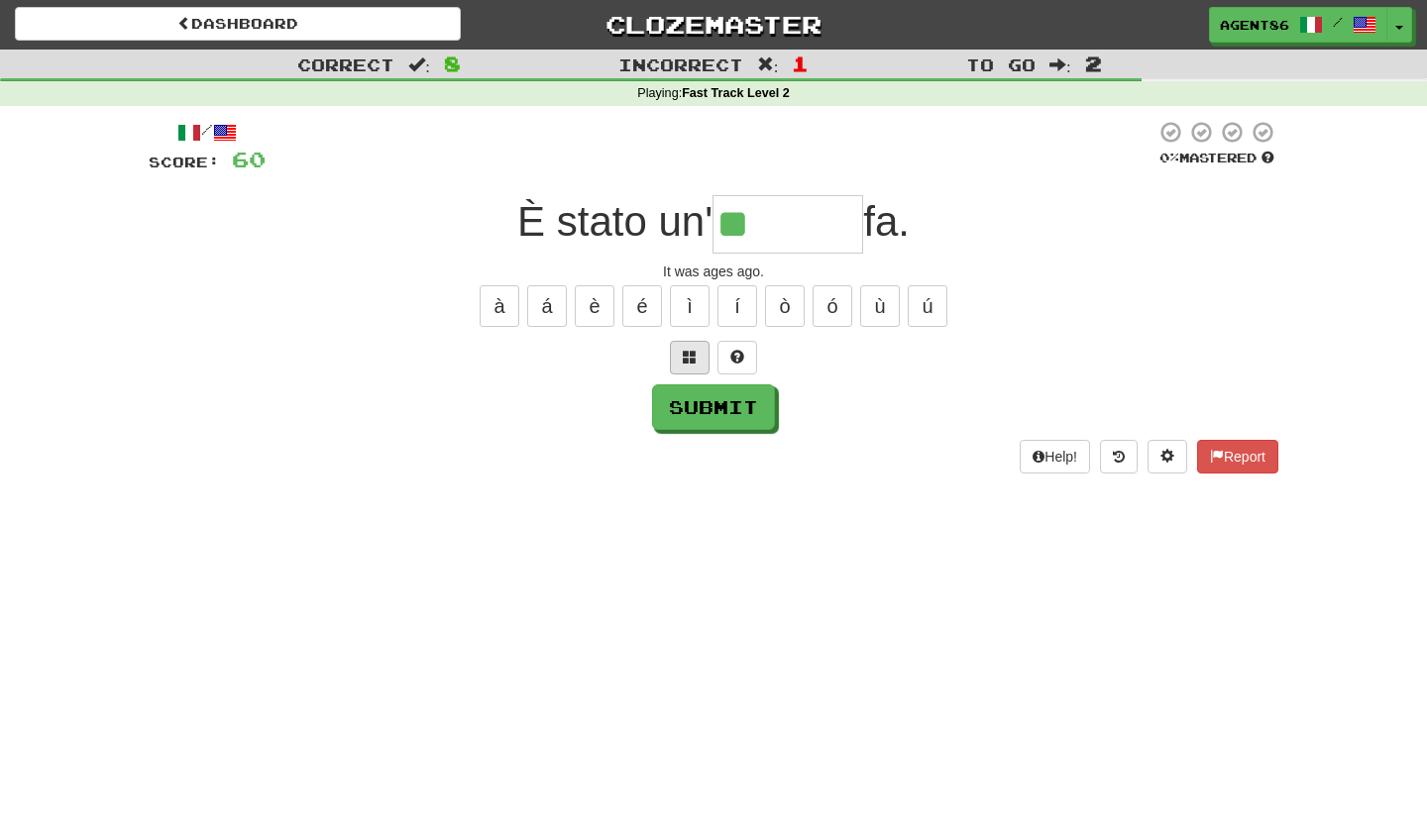 click at bounding box center [690, 357] 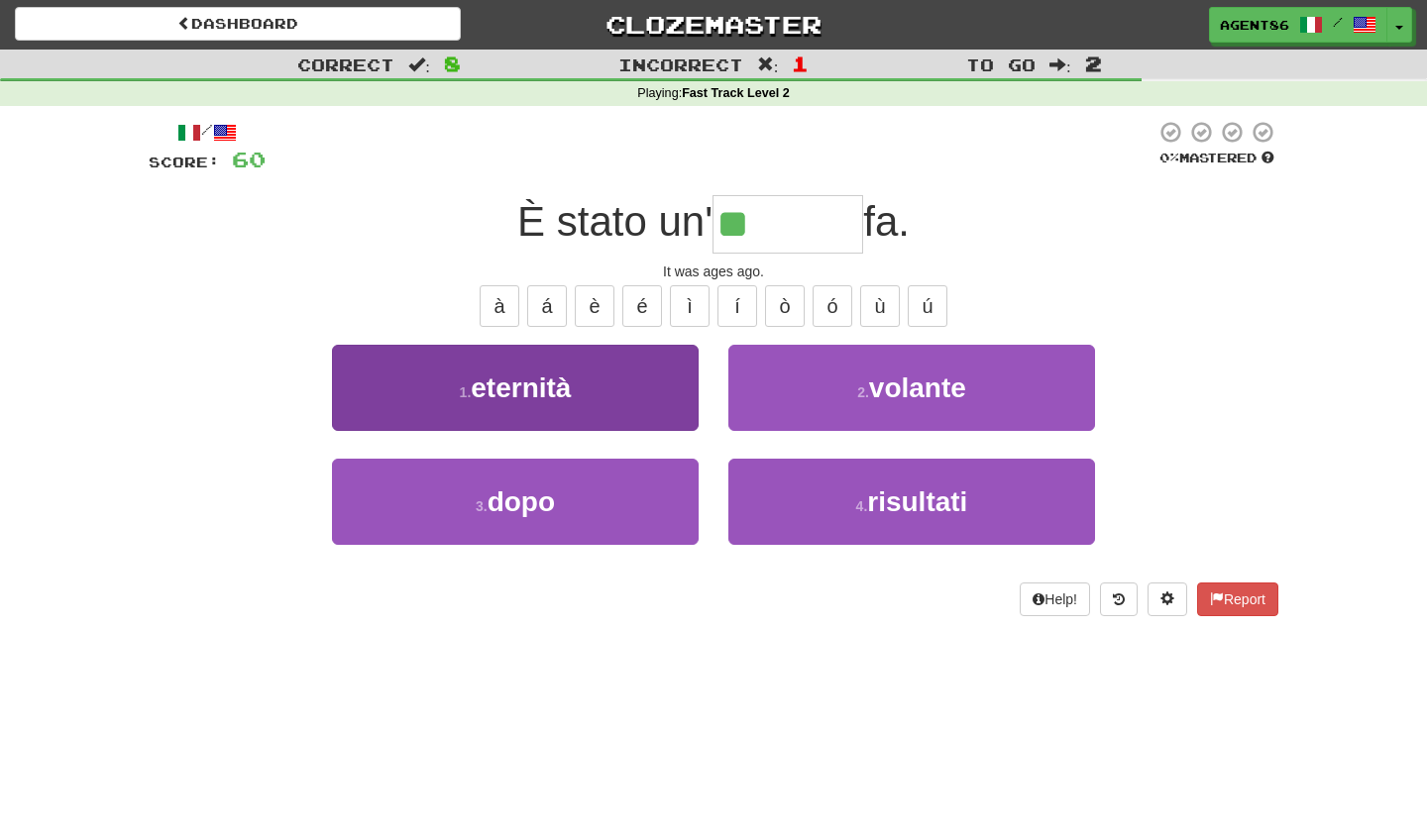 click on "1 .  eternità" at bounding box center (515, 387) 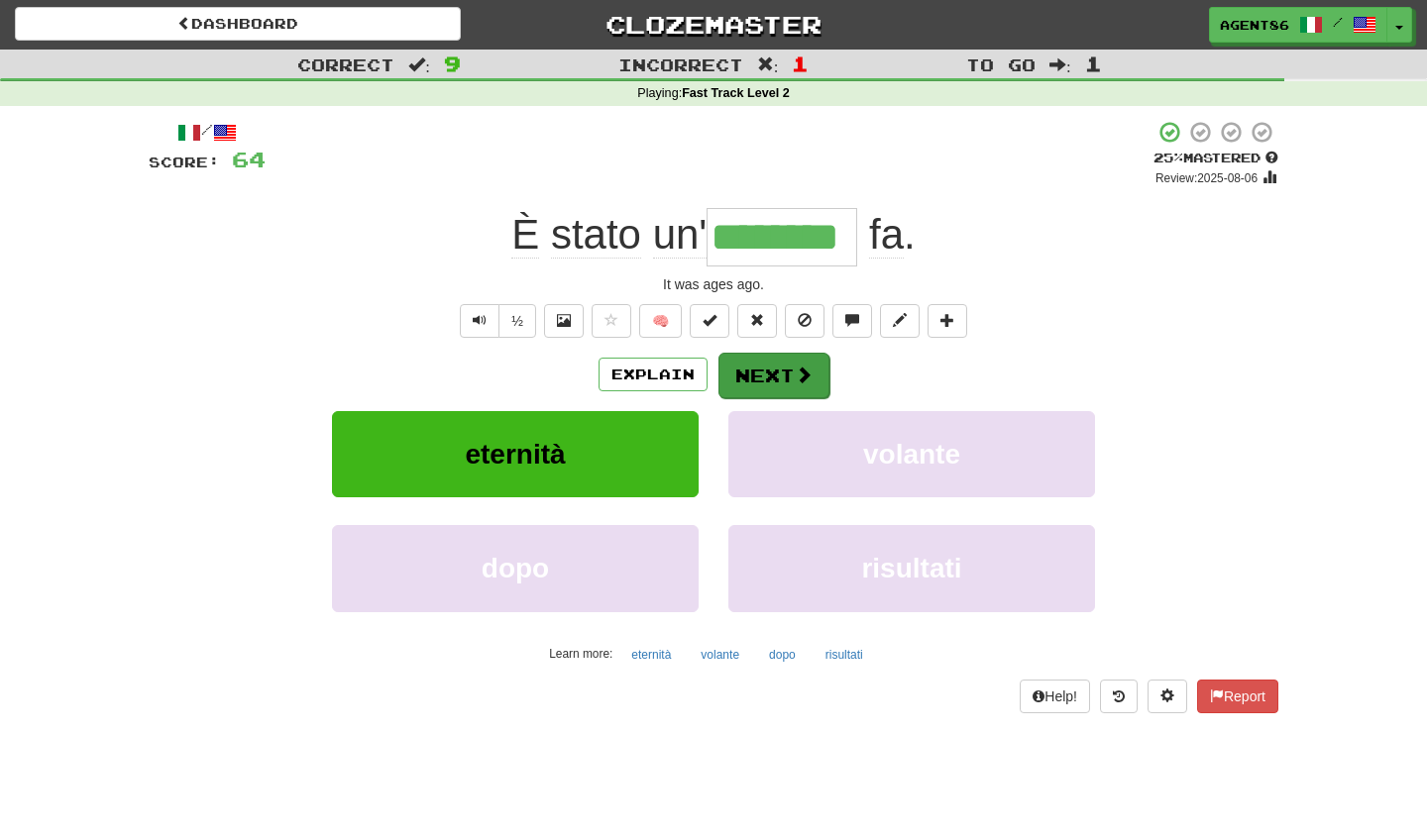 click on "Next" at bounding box center (774, 375) 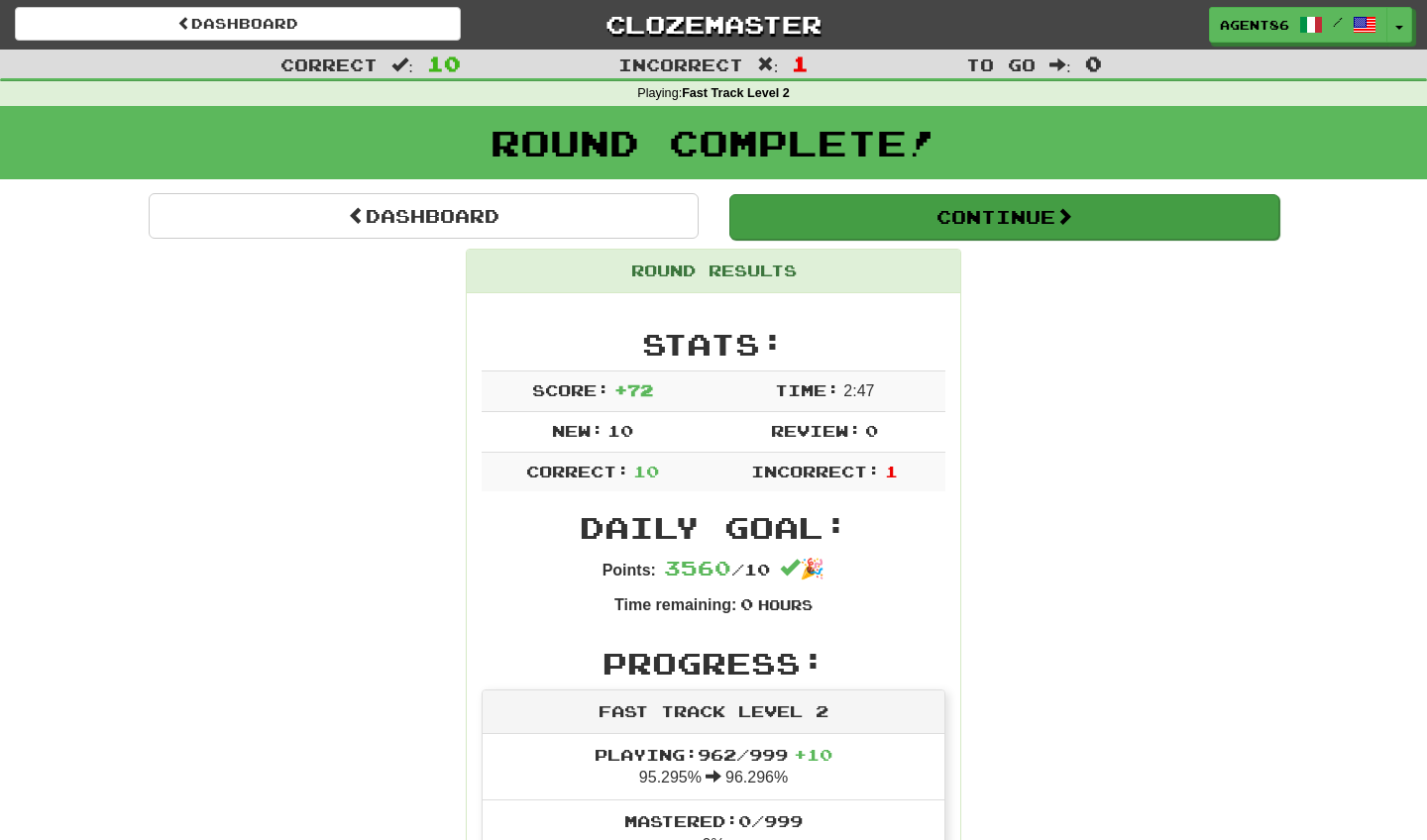 click on "Continue" at bounding box center [1004, 217] 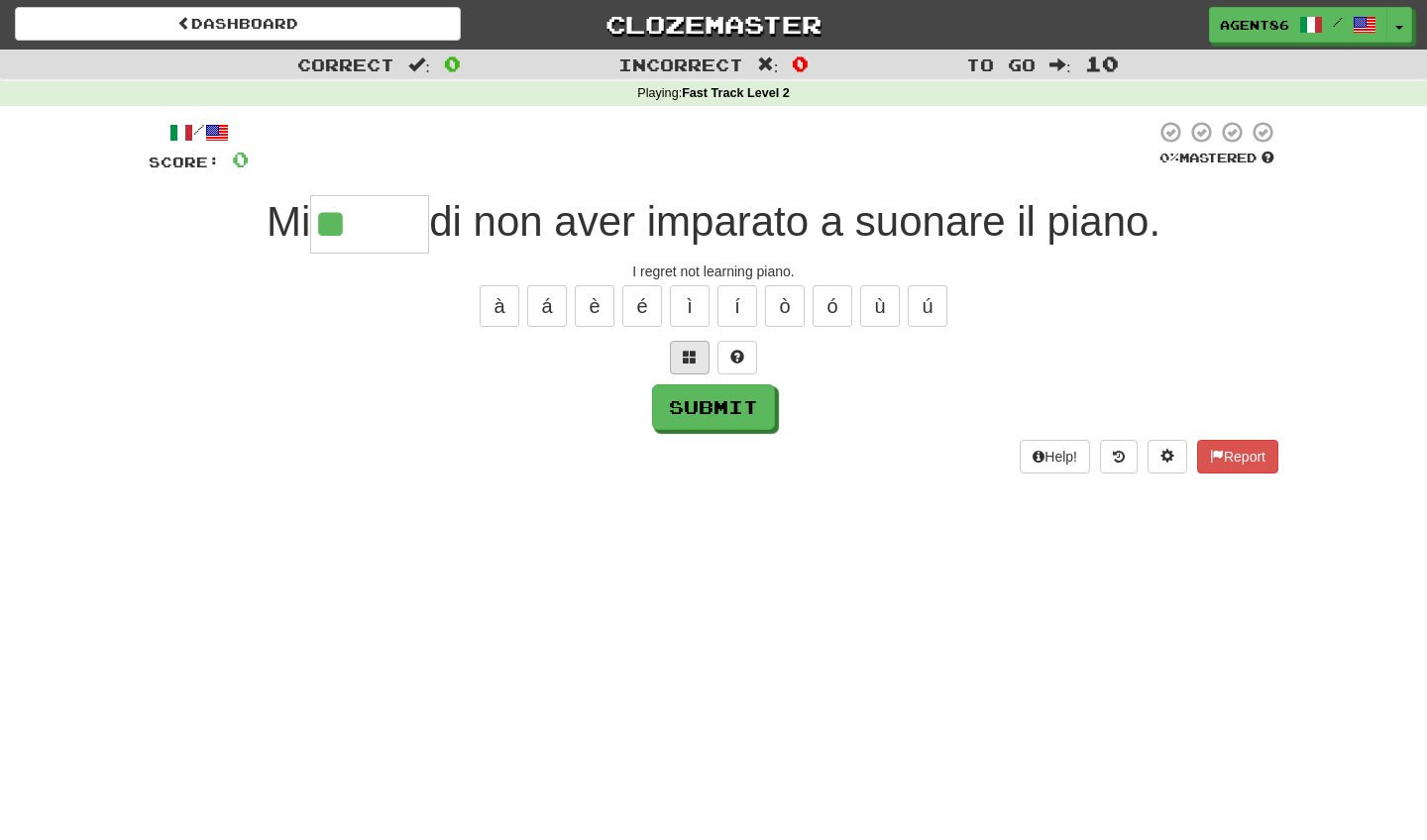 click at bounding box center [690, 357] 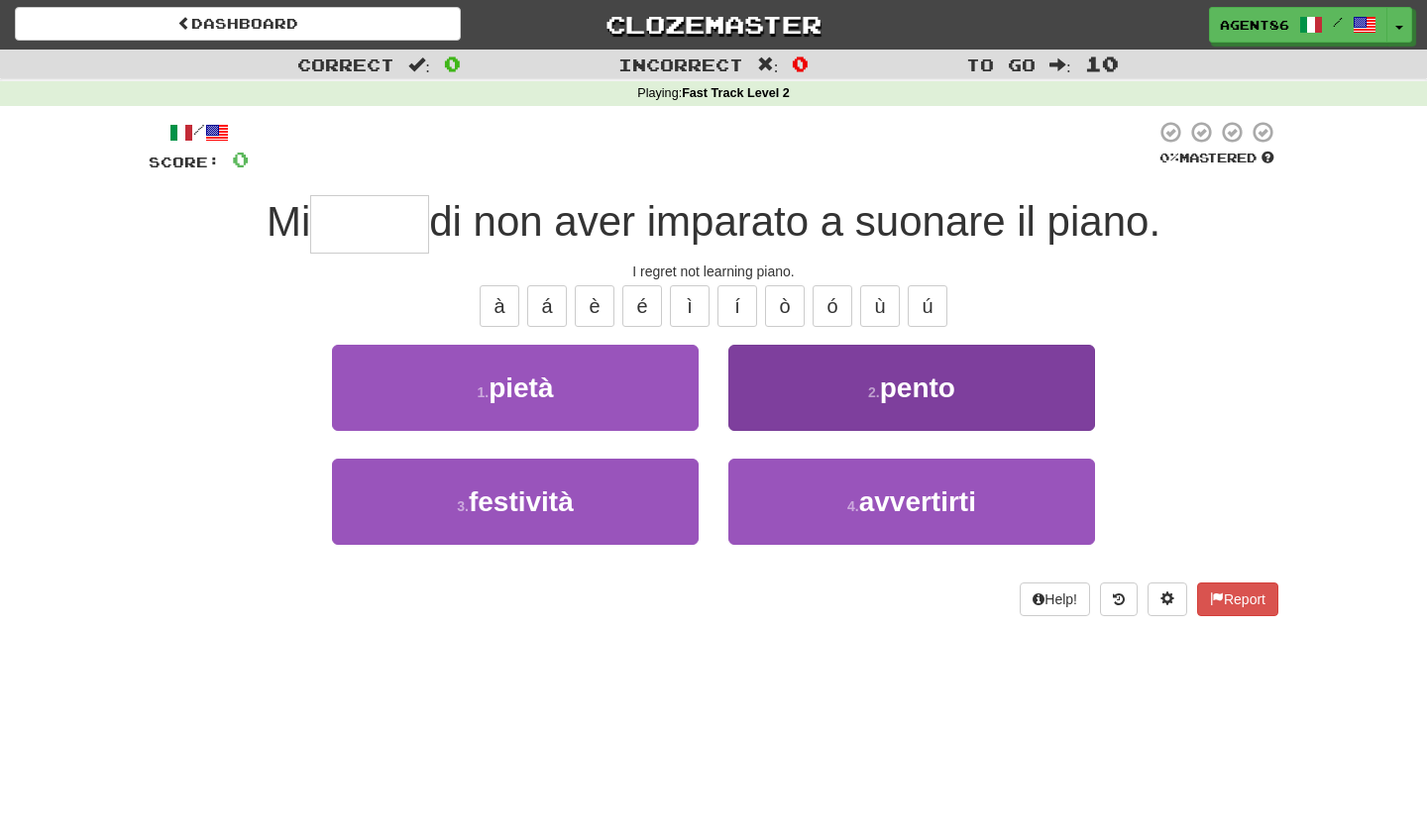 click on "2 .  pento" at bounding box center [912, 387] 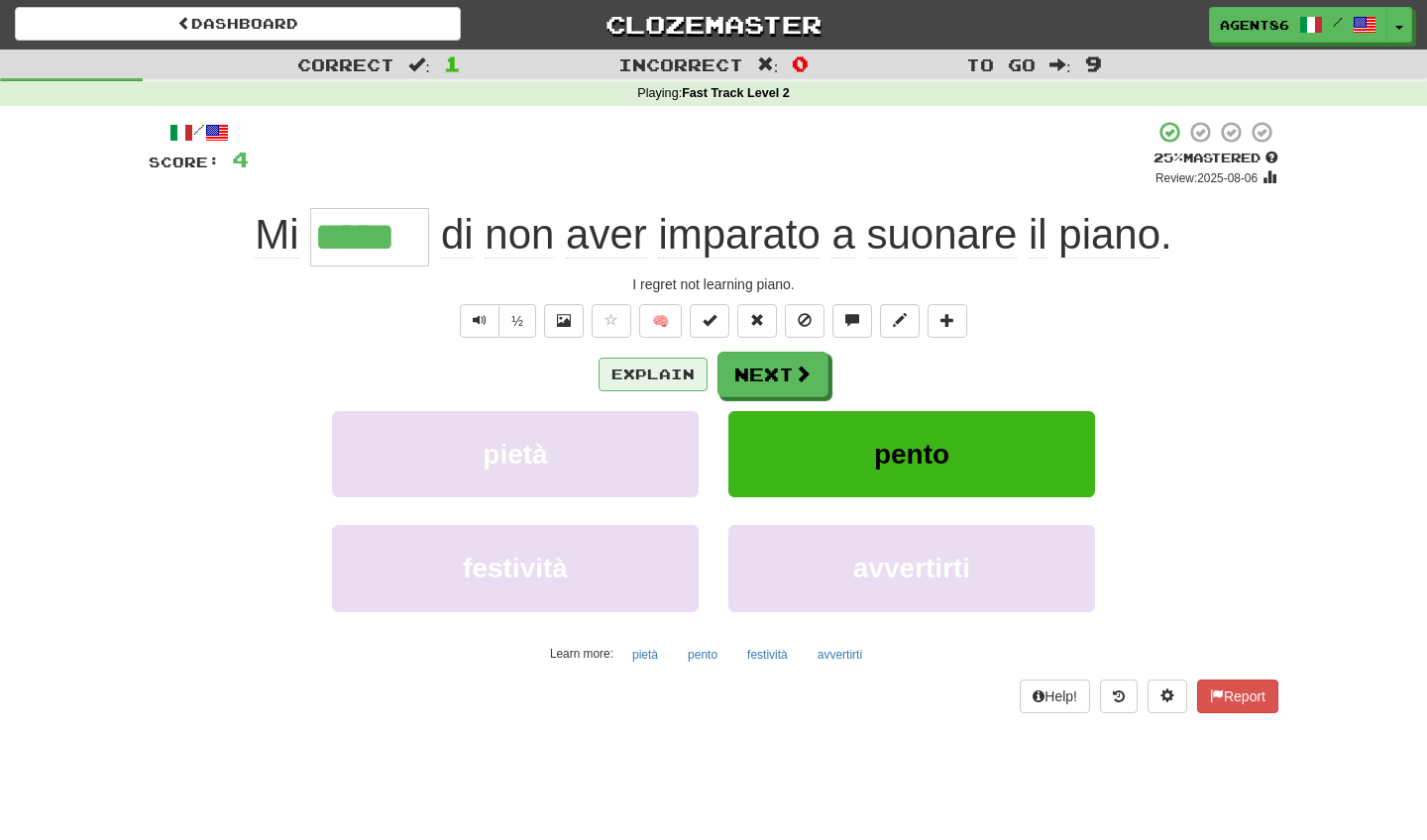 click on "Explain" at bounding box center [653, 374] 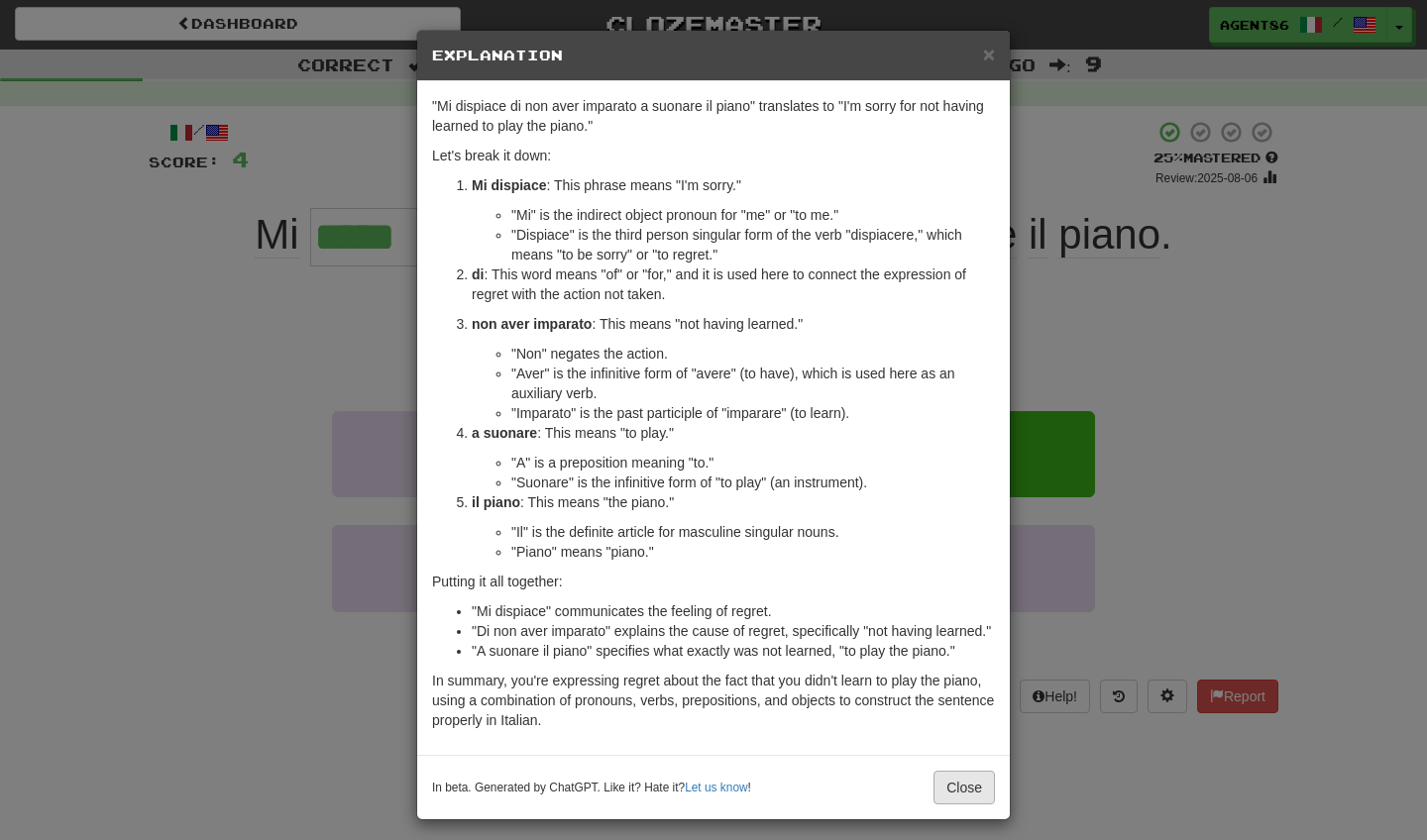click on "Close" at bounding box center (964, 788) 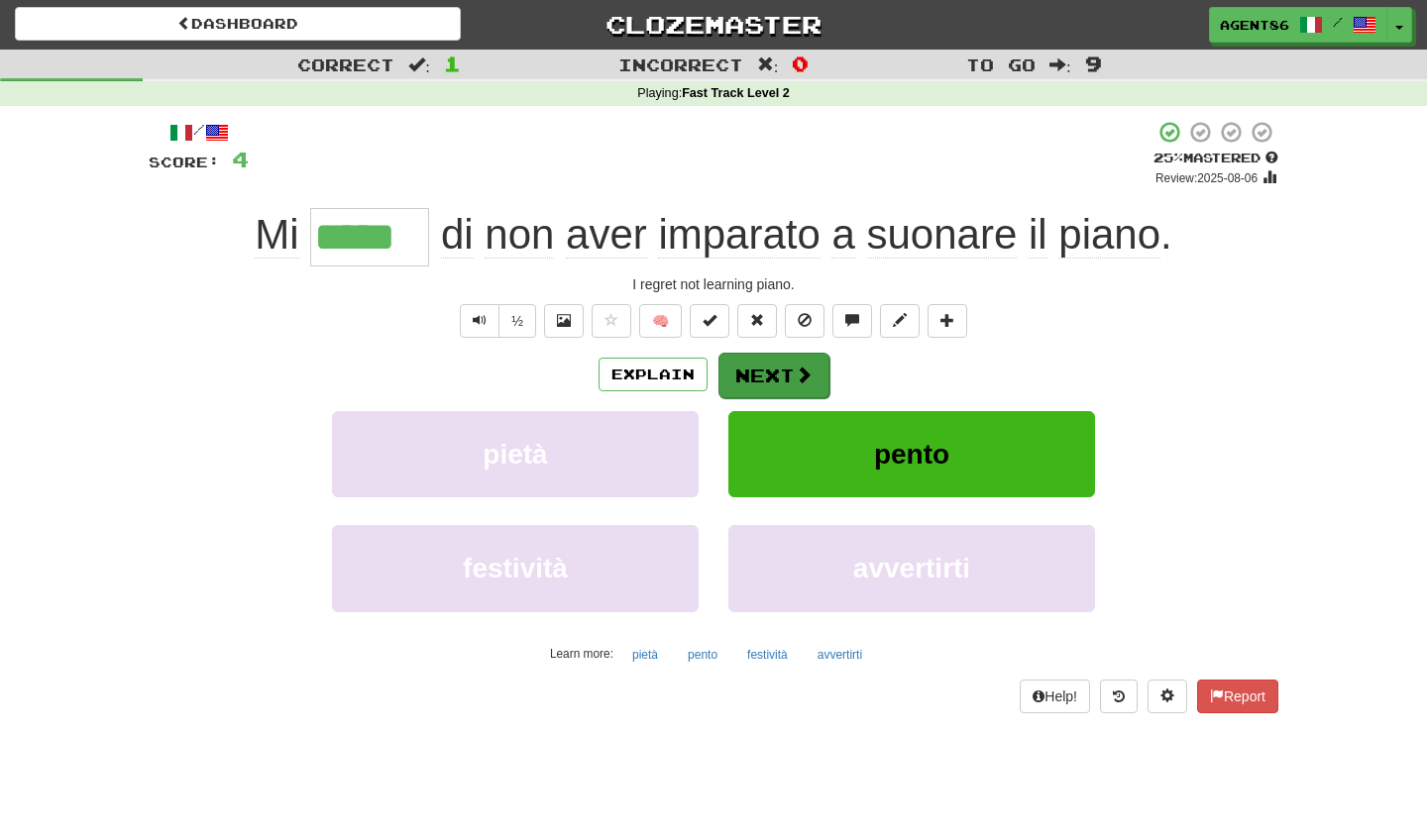 click on "Next" at bounding box center [774, 375] 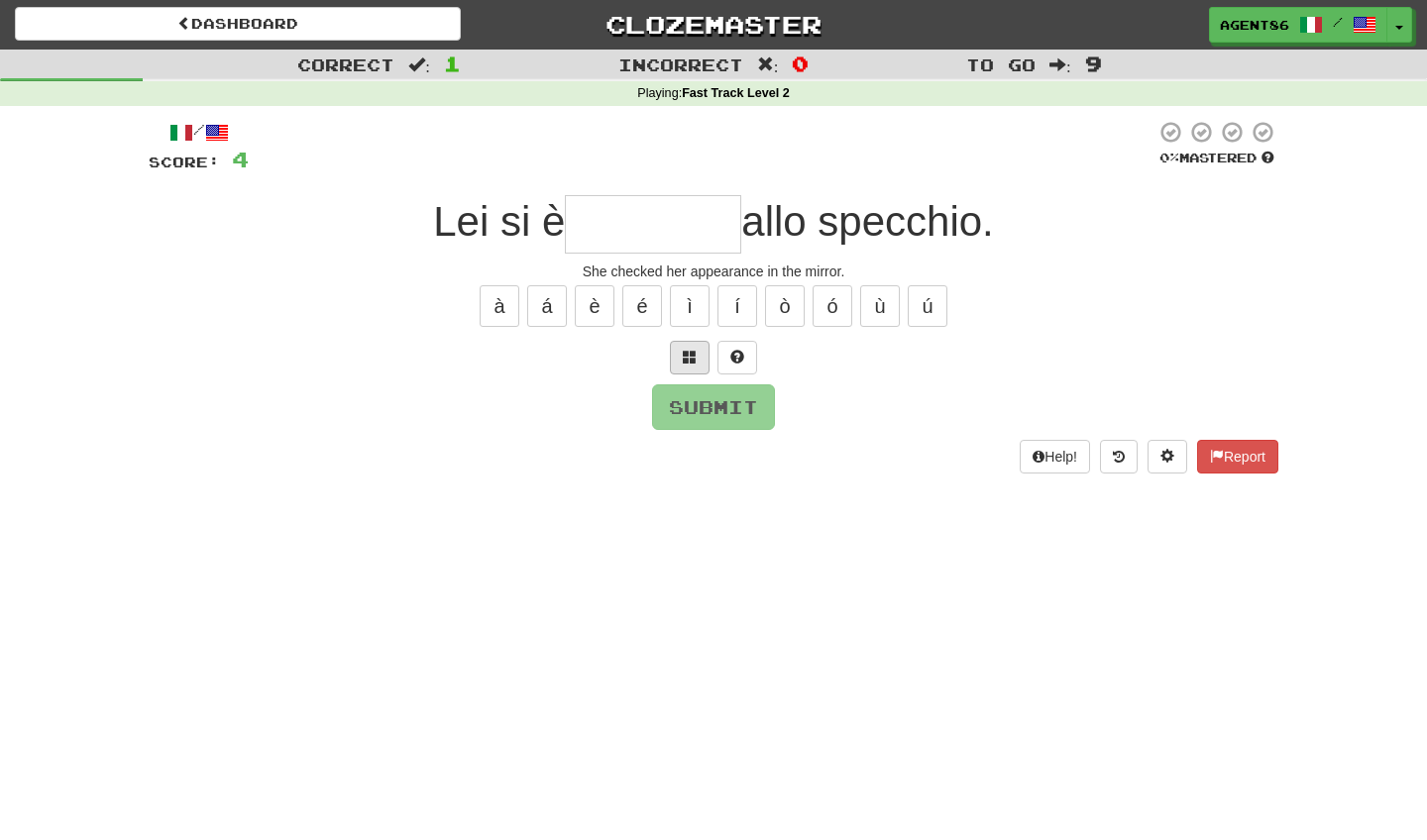click at bounding box center (690, 357) 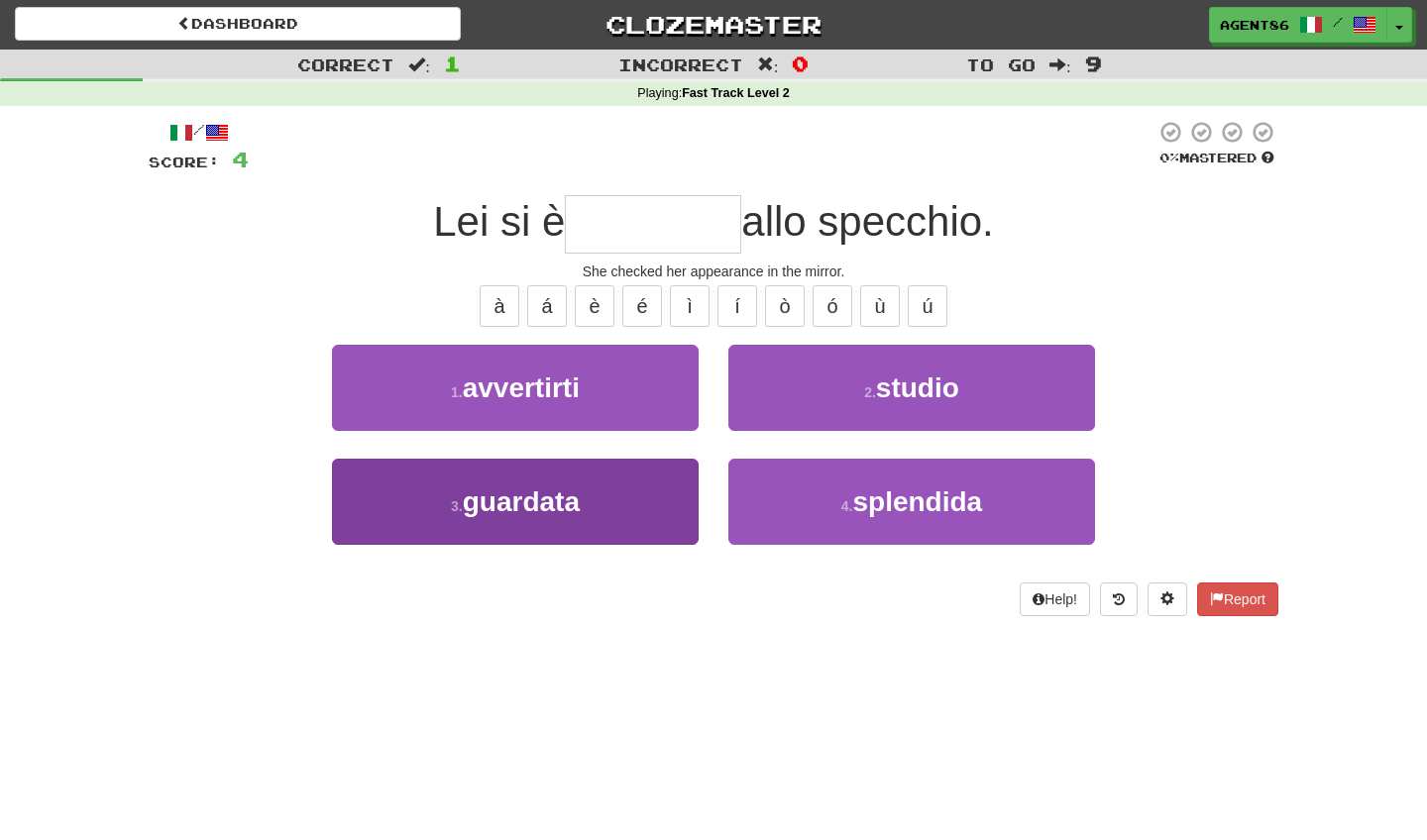 click on "3 .  guardata" at bounding box center [515, 501] 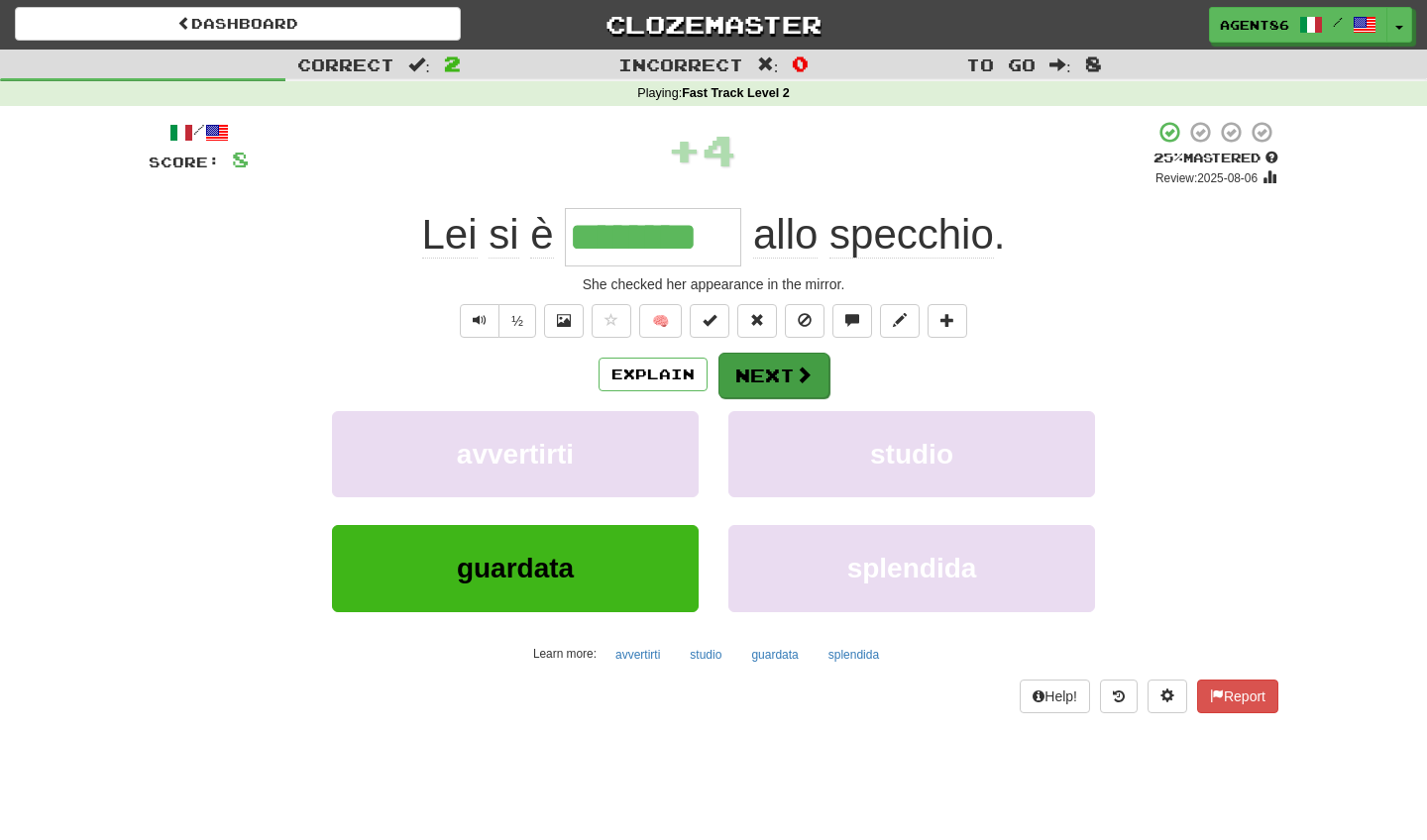 click on "Next" at bounding box center [774, 375] 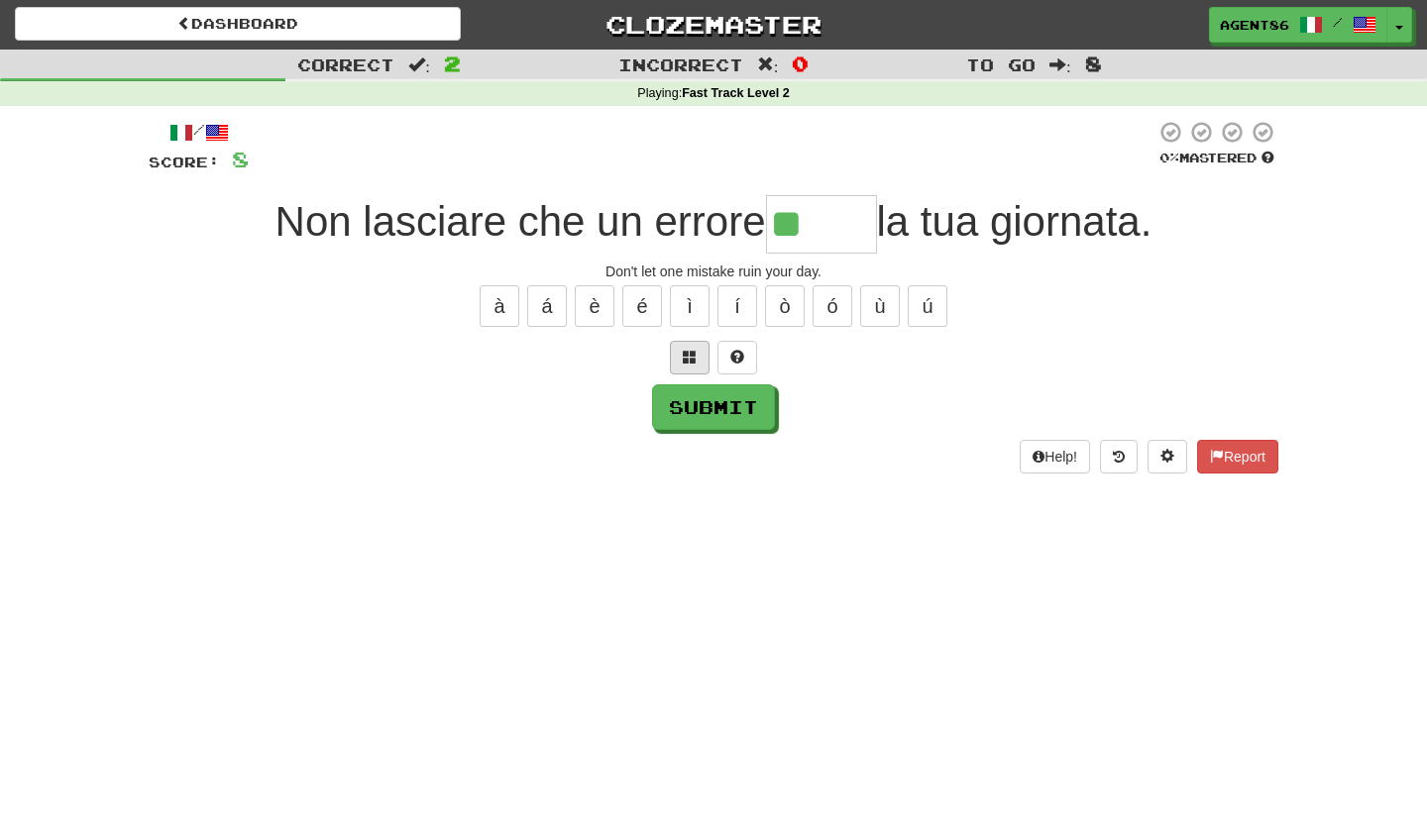 click at bounding box center (690, 357) 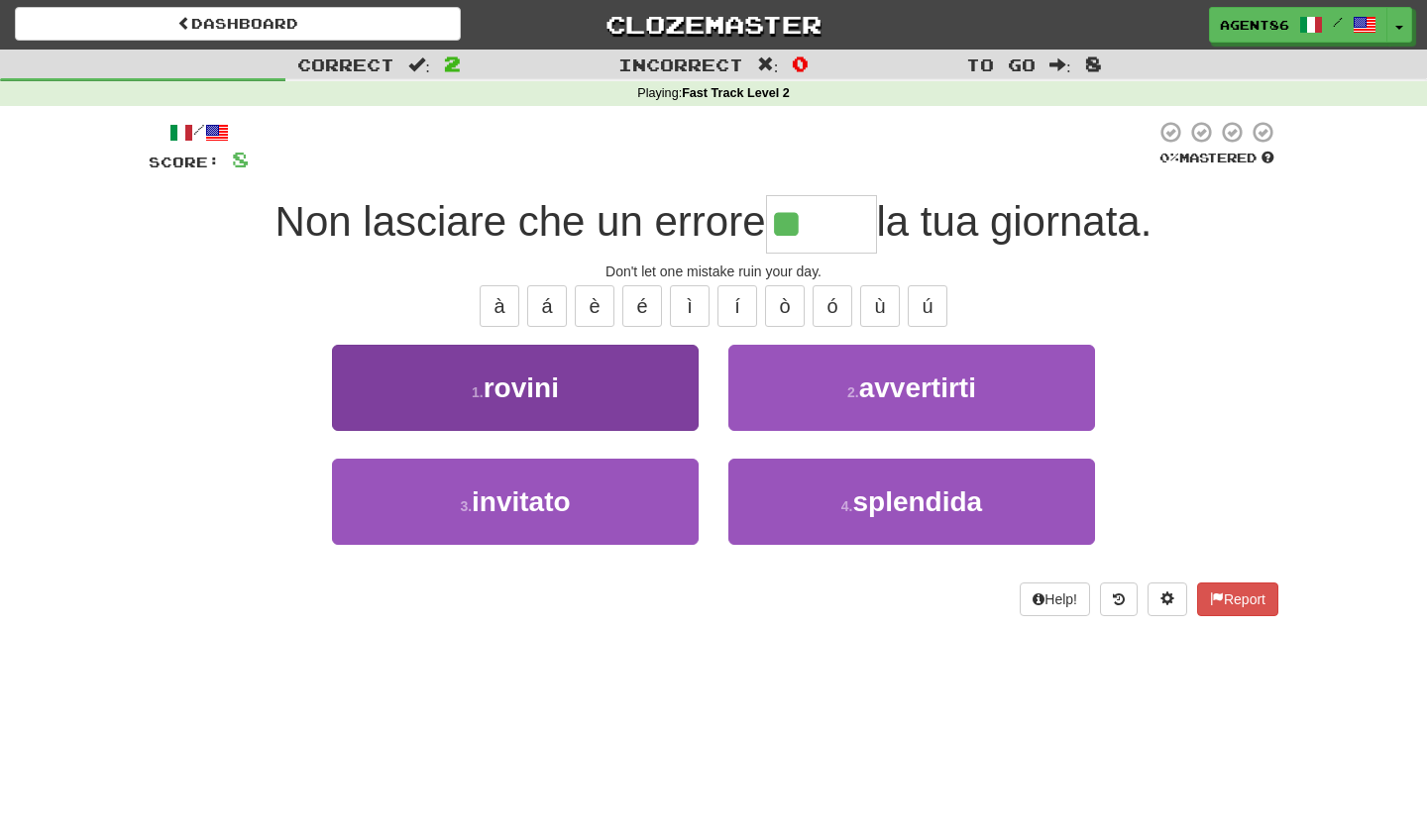 click on "1 . rovini" at bounding box center (515, 387) 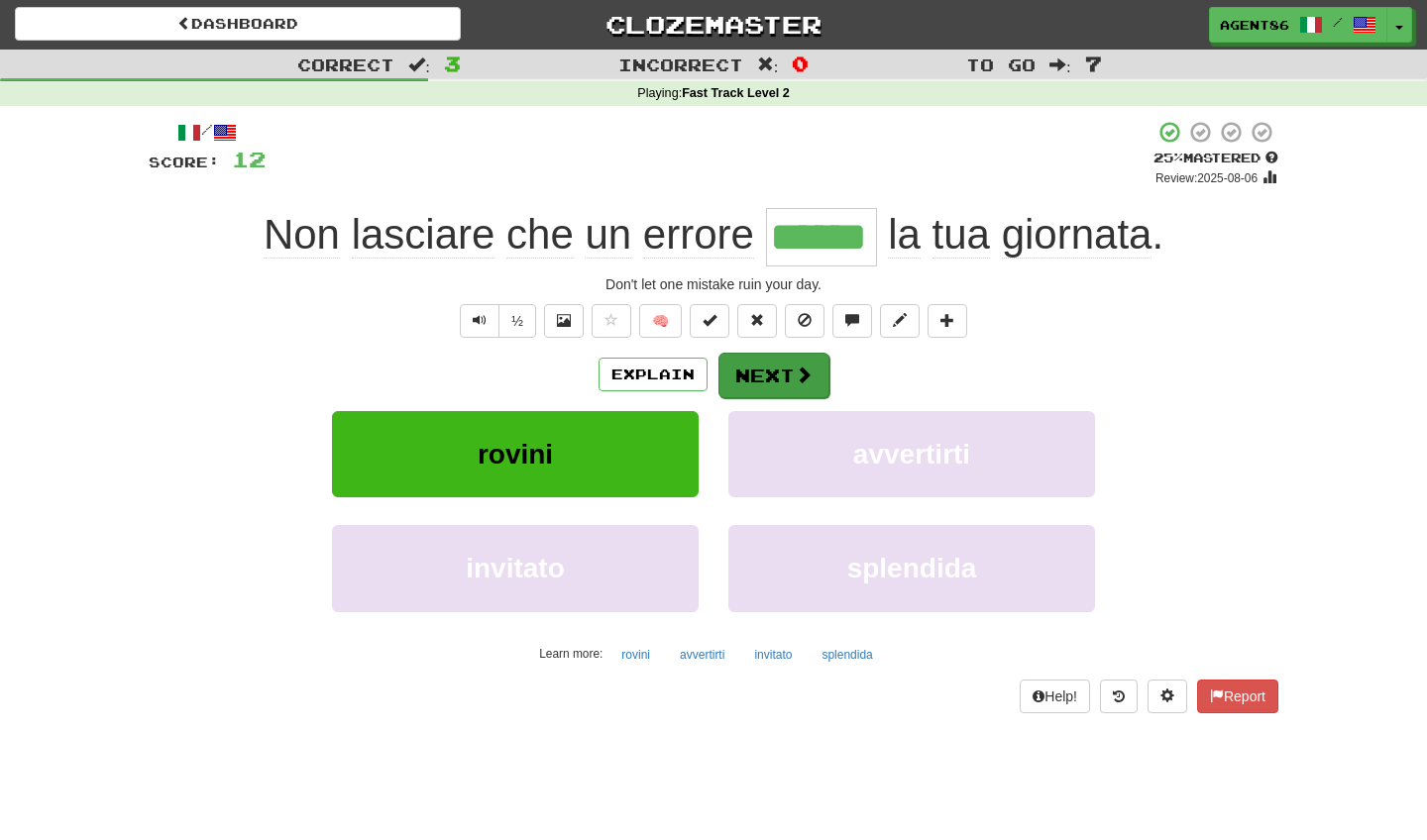 click on "Next" at bounding box center [774, 375] 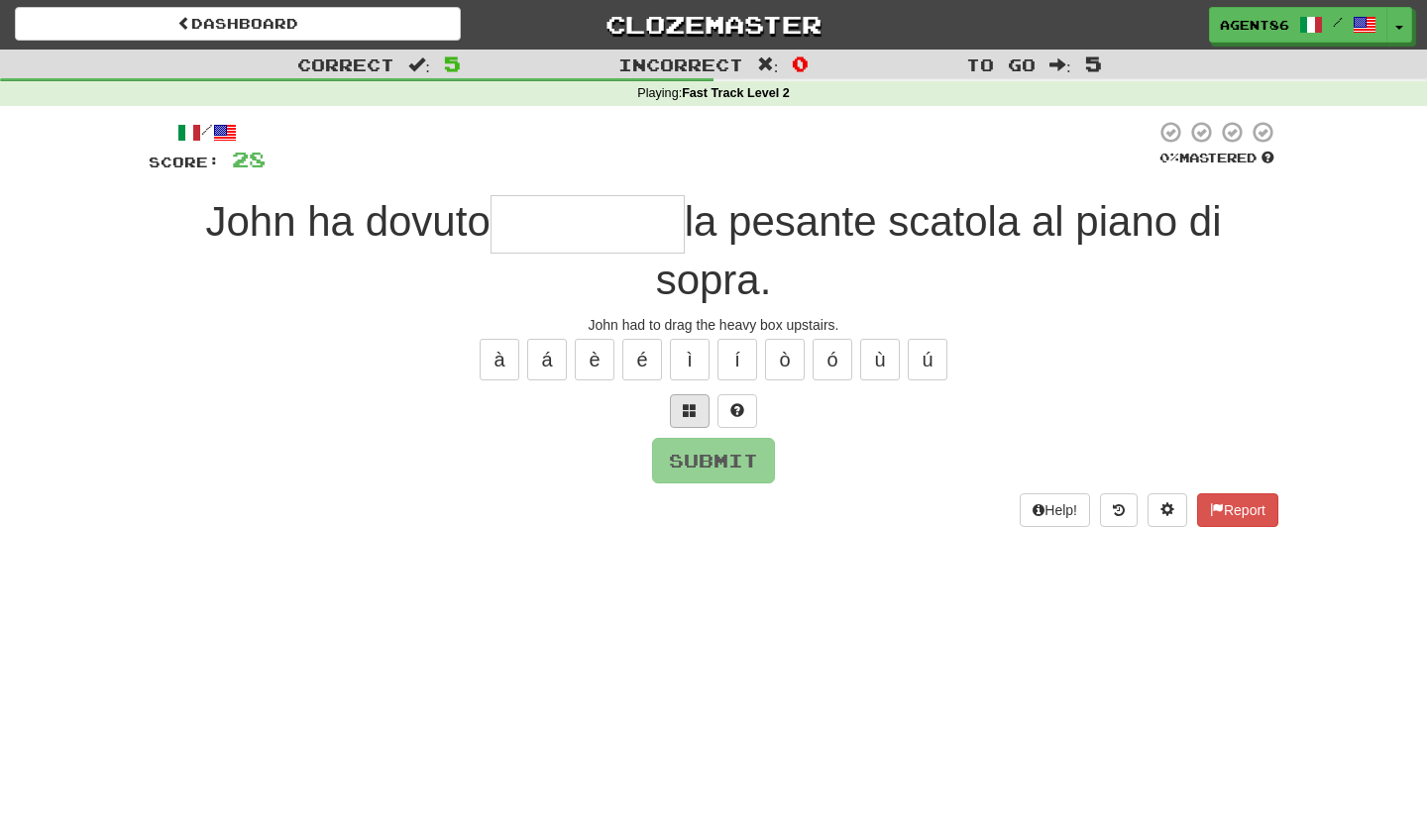 click at bounding box center [690, 411] 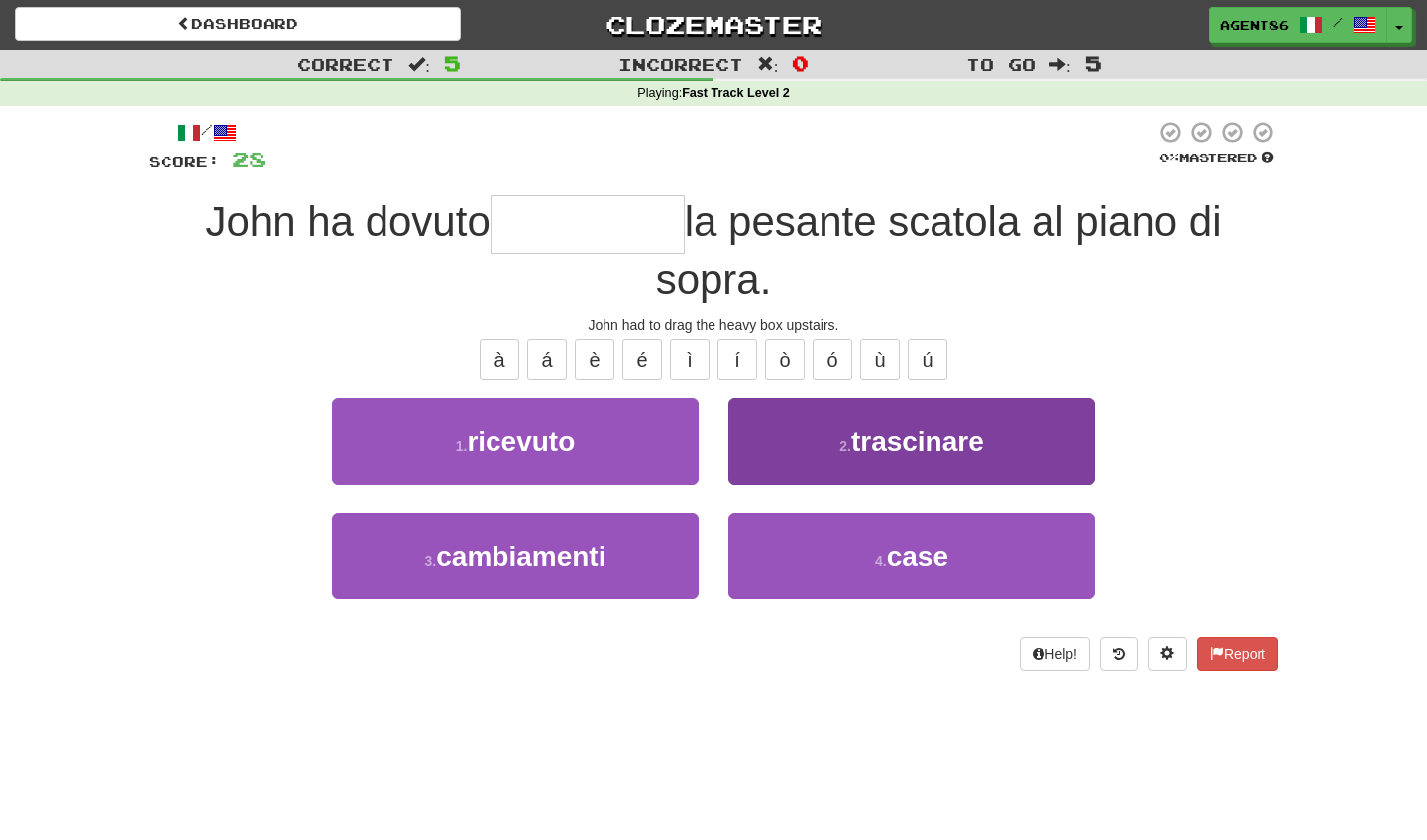 click on "2 .  trascinare" at bounding box center [912, 441] 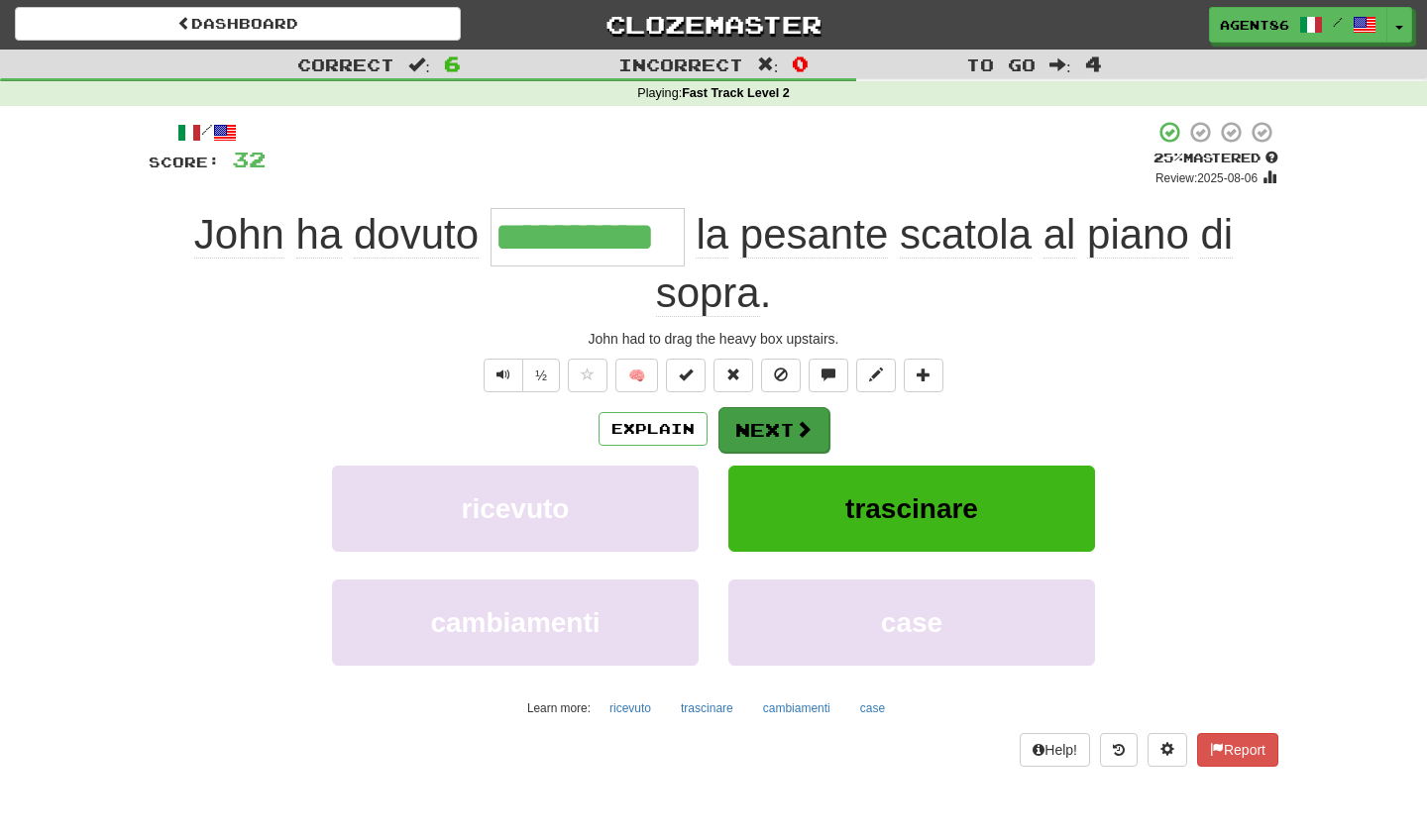 click on "Next" at bounding box center (774, 430) 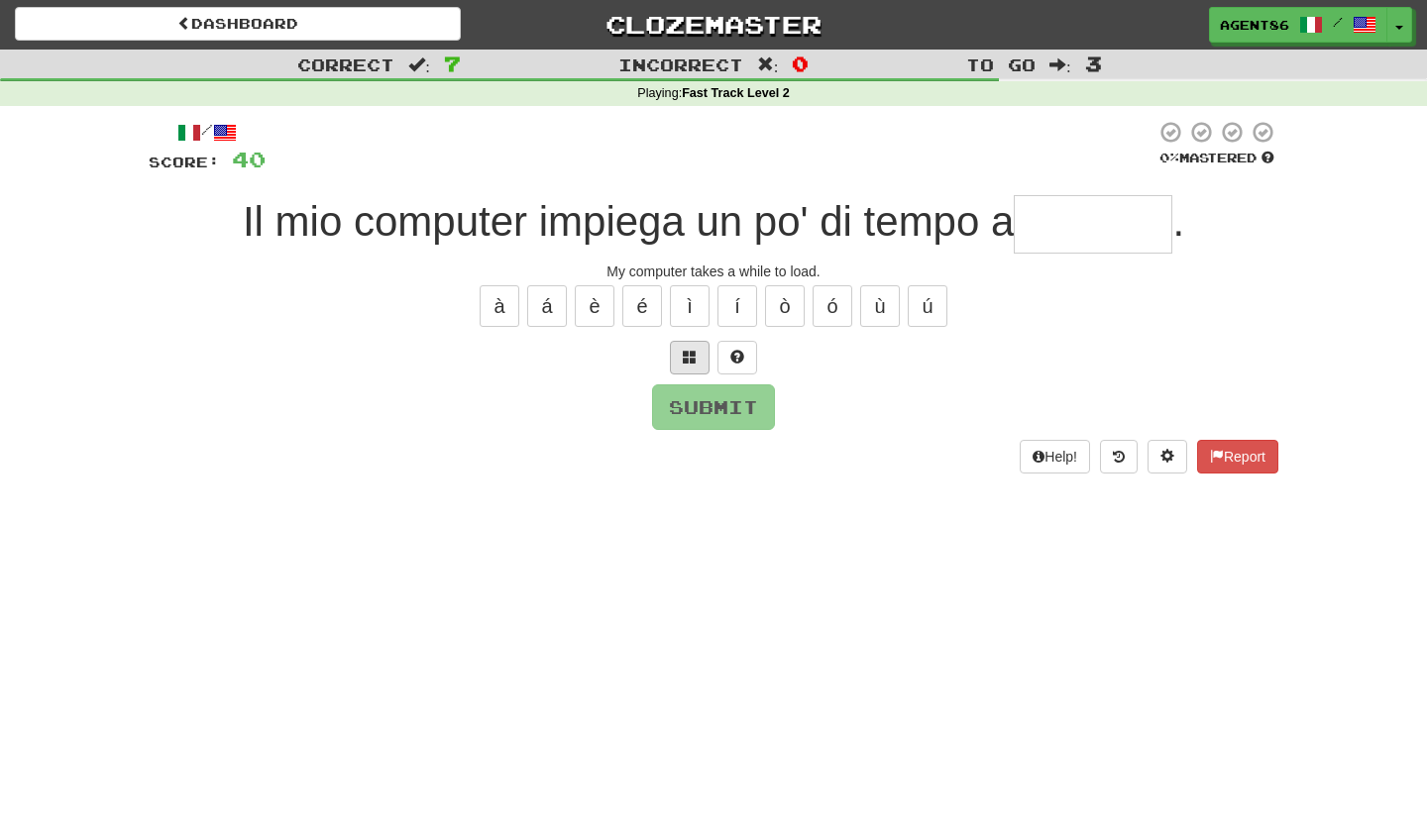 click at bounding box center (690, 358) 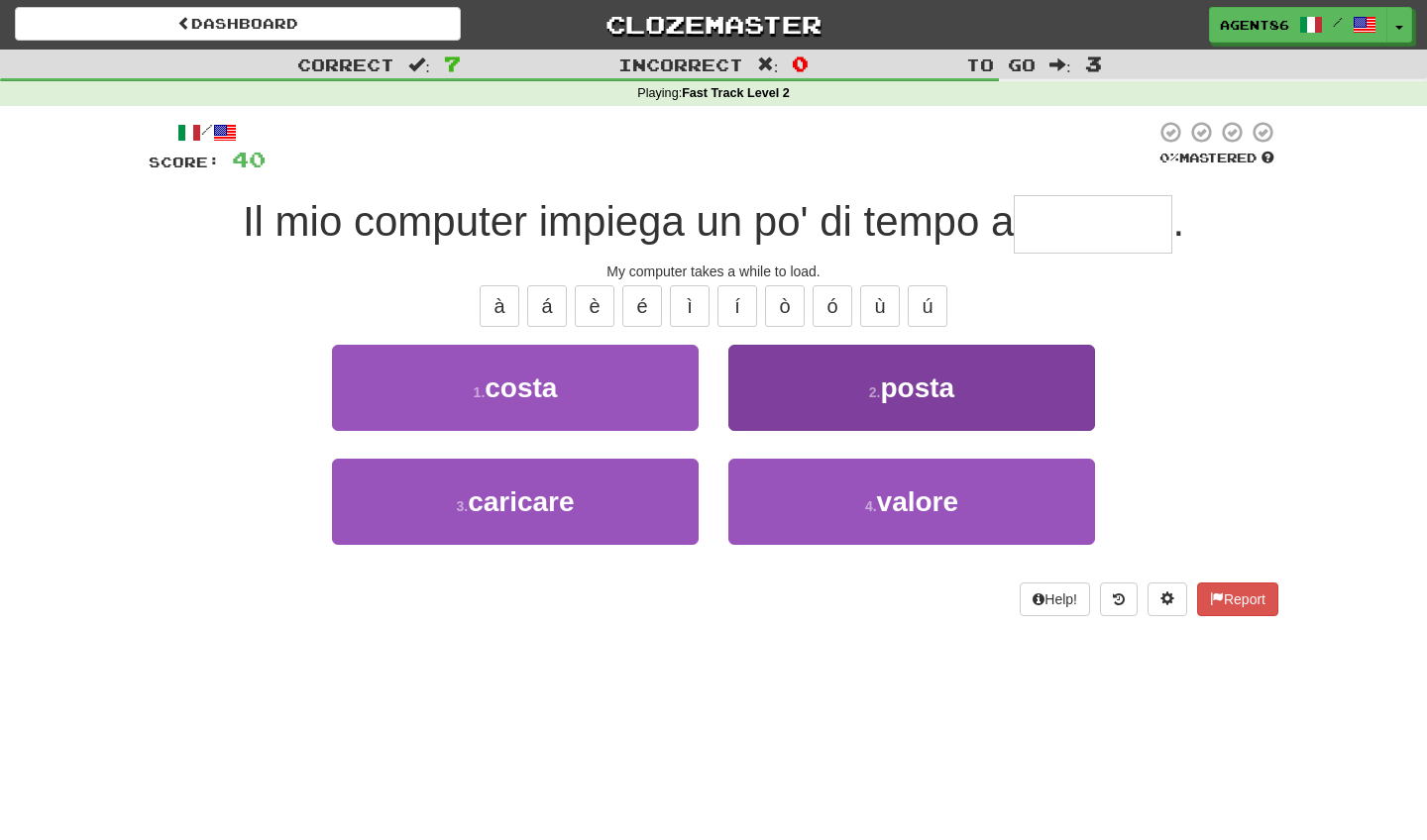 click on "2 .  posta" at bounding box center (912, 387) 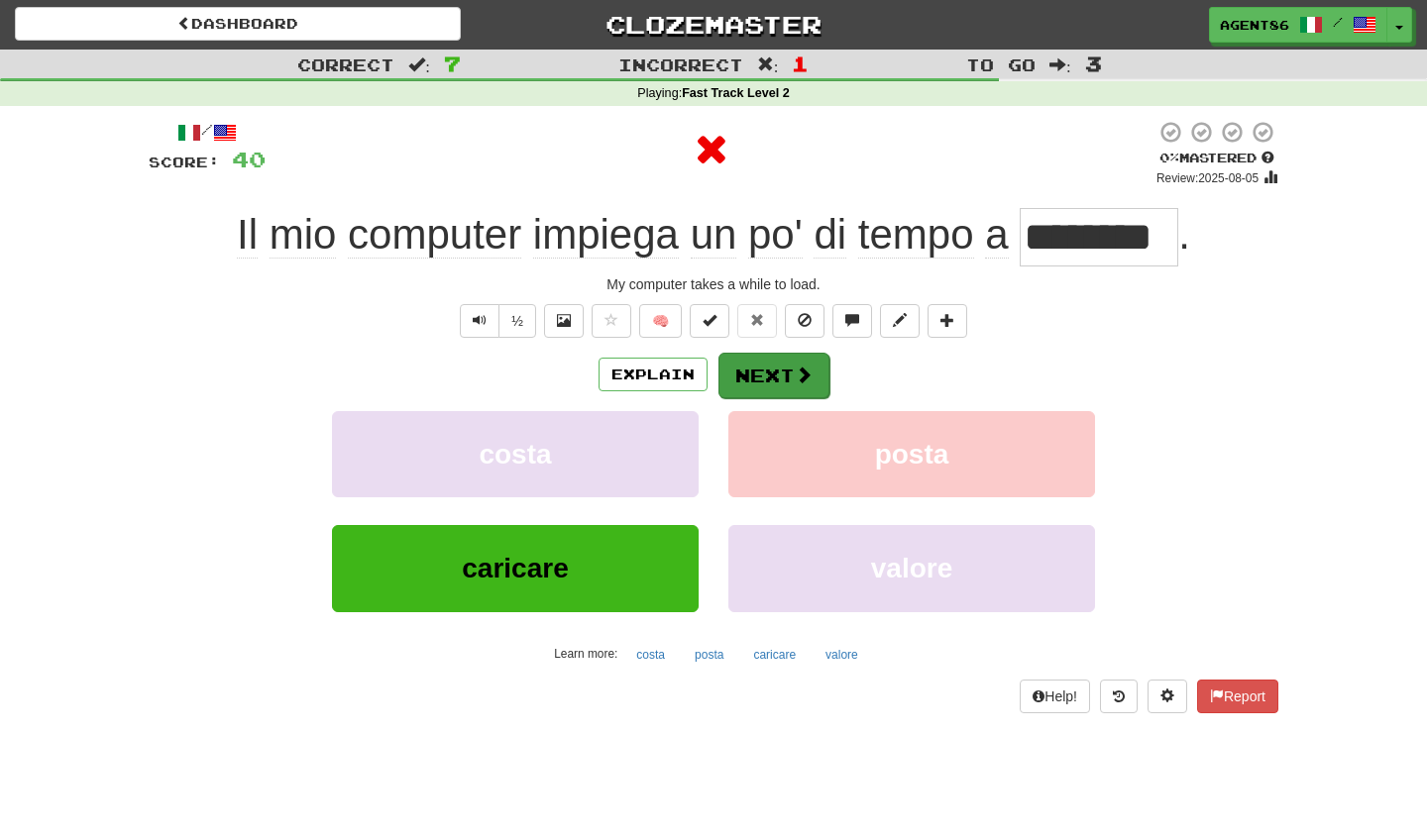 click on "Next" at bounding box center (774, 375) 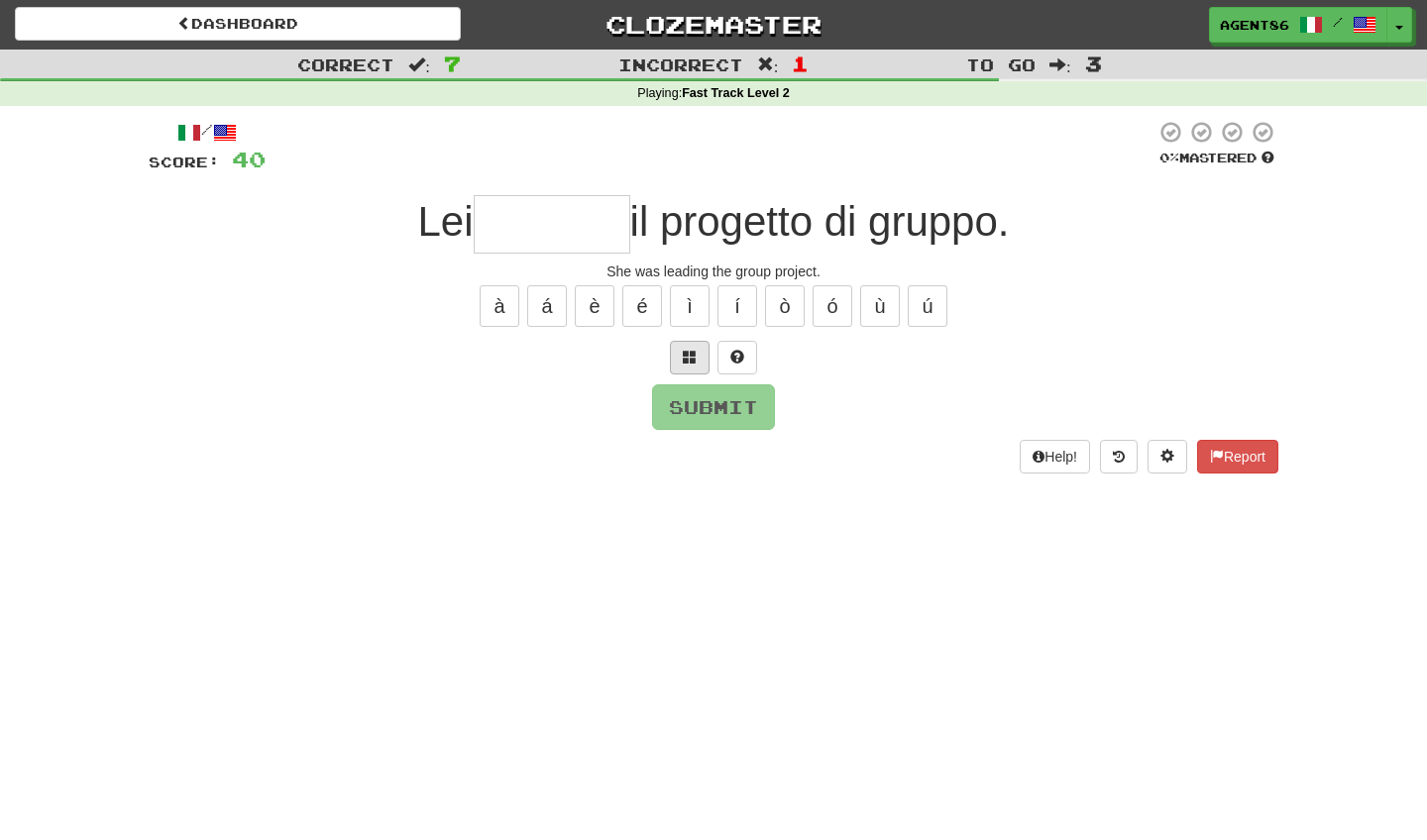 click at bounding box center [690, 357] 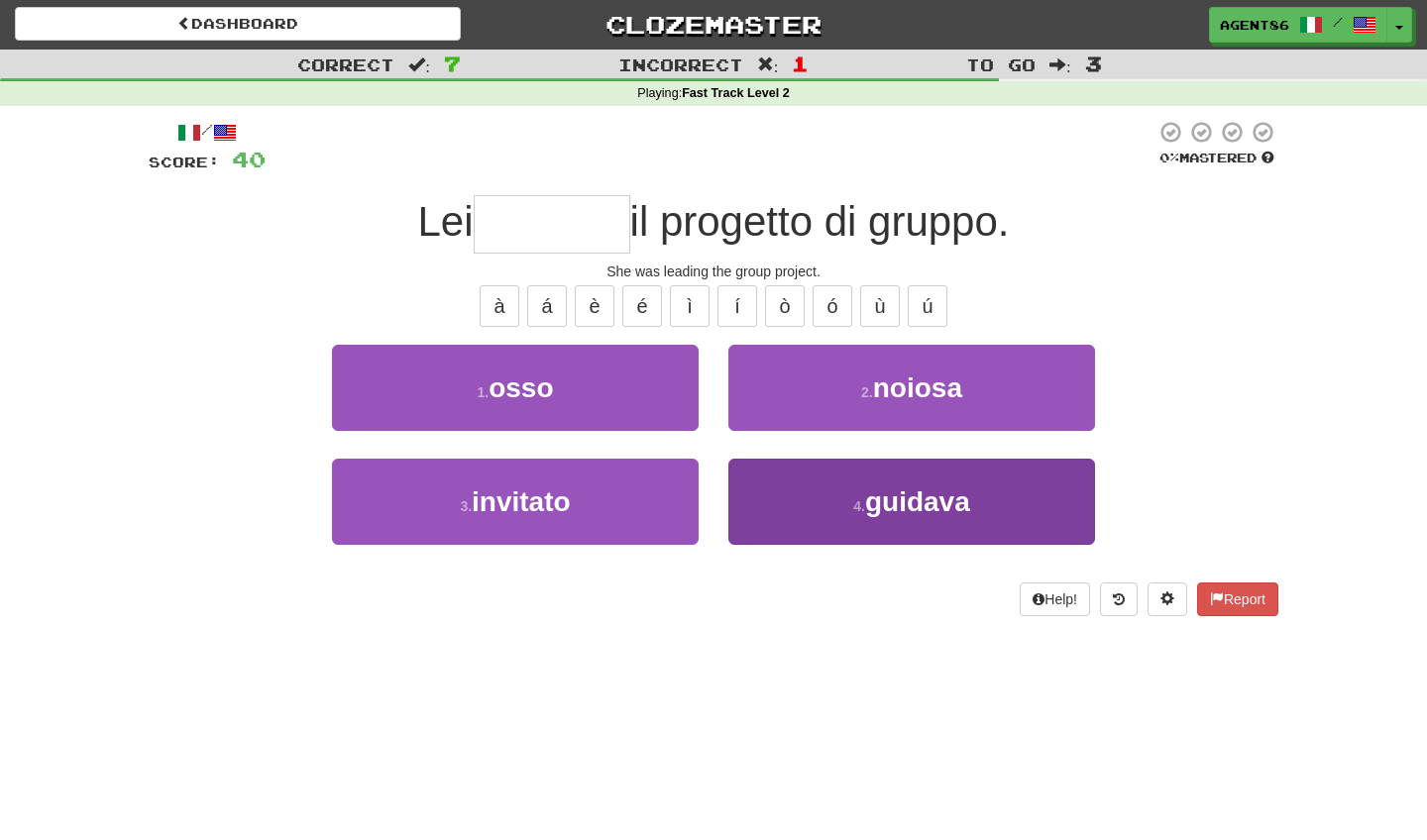 click on "4 .  guidava" at bounding box center (912, 501) 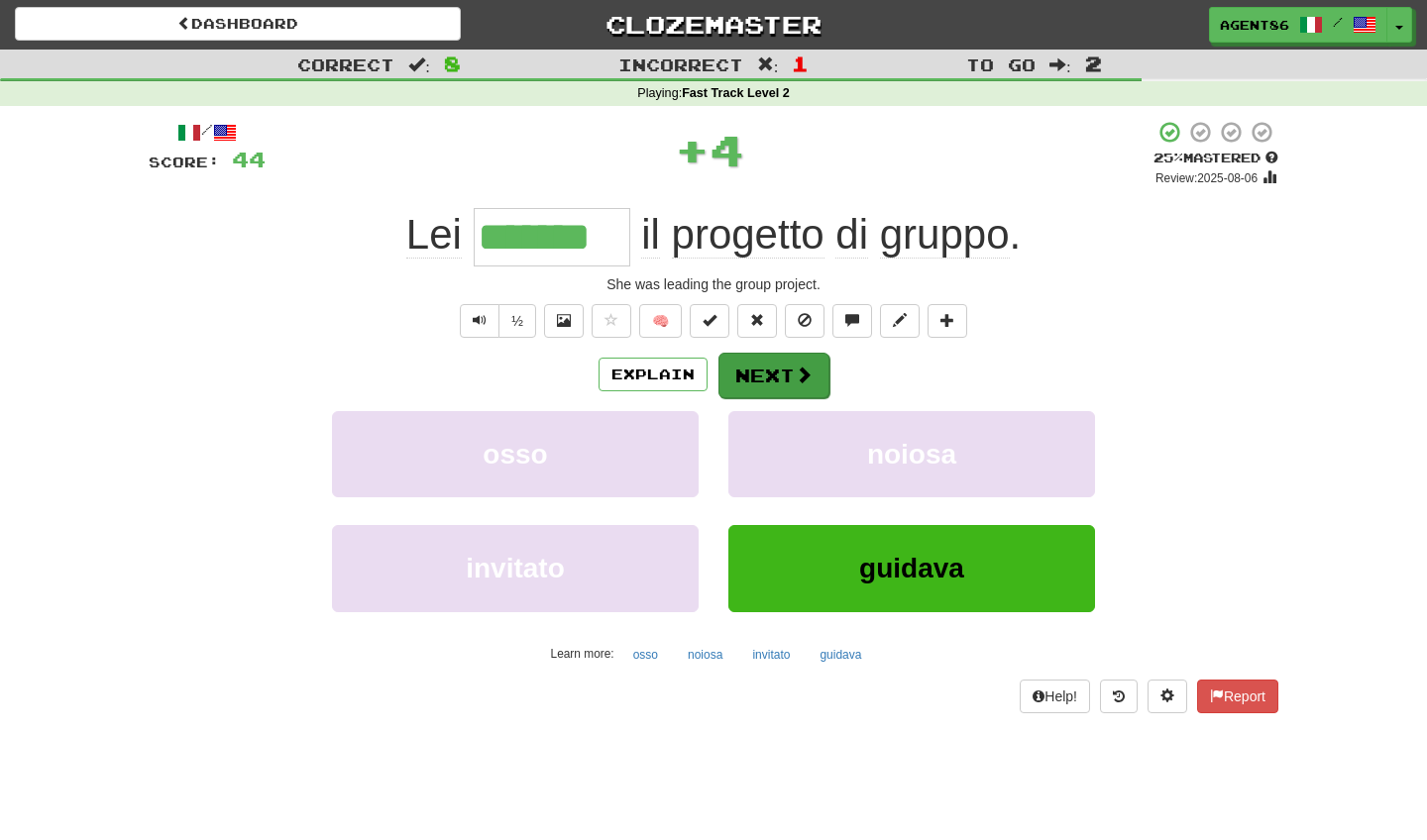 click on "Next" at bounding box center [774, 375] 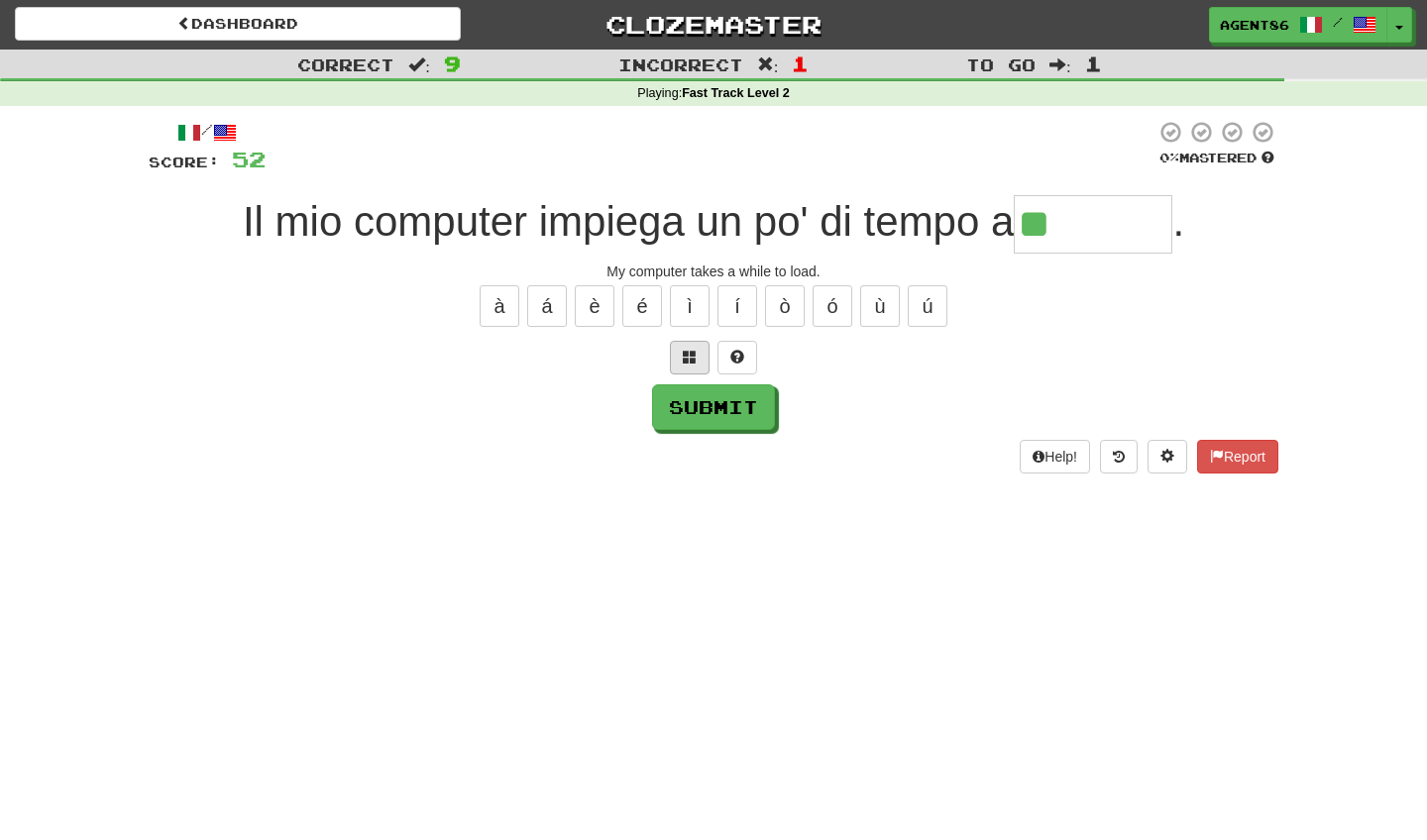 click at bounding box center (690, 357) 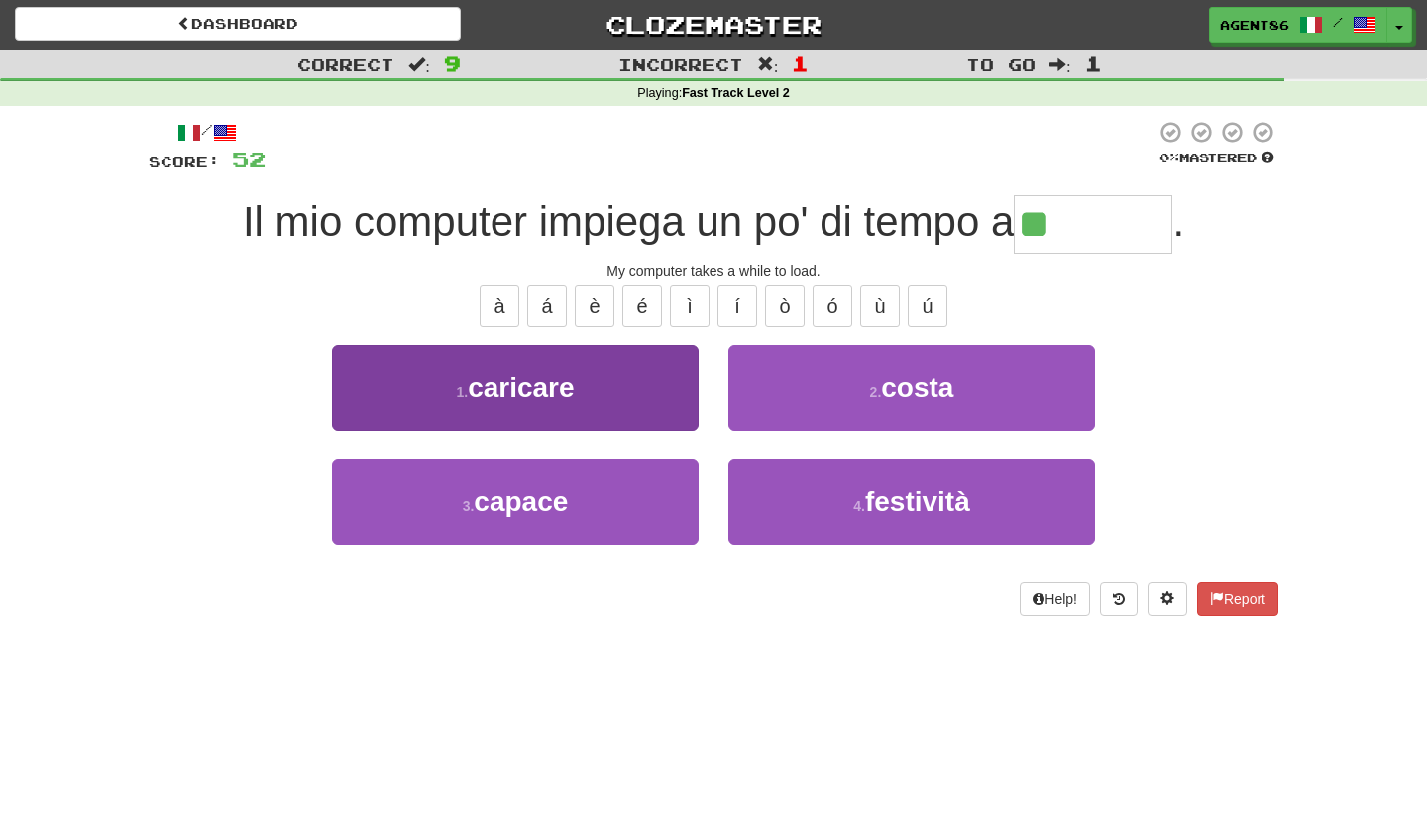 click on "1 .  caricare" at bounding box center (515, 387) 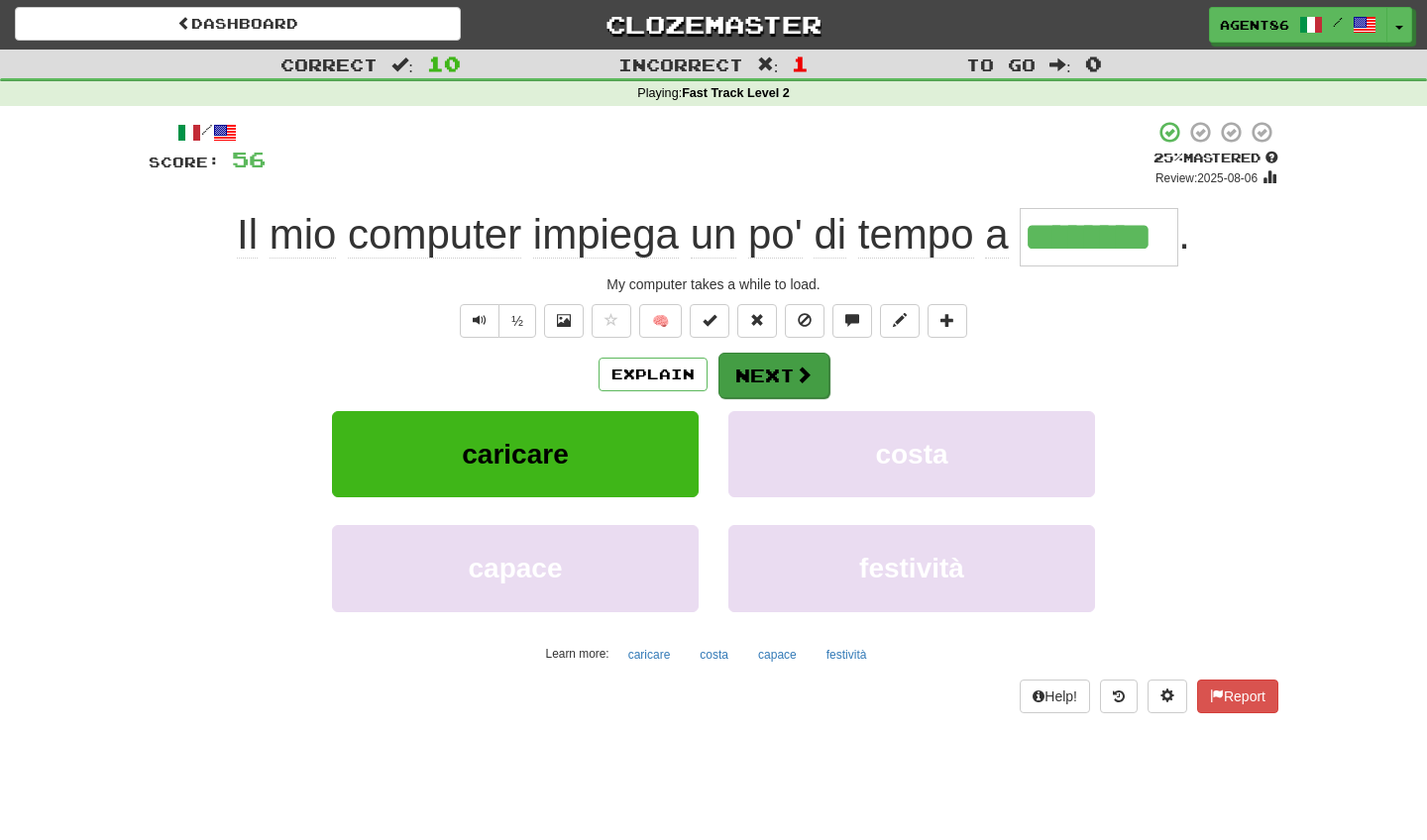 click on "Next" at bounding box center (774, 375) 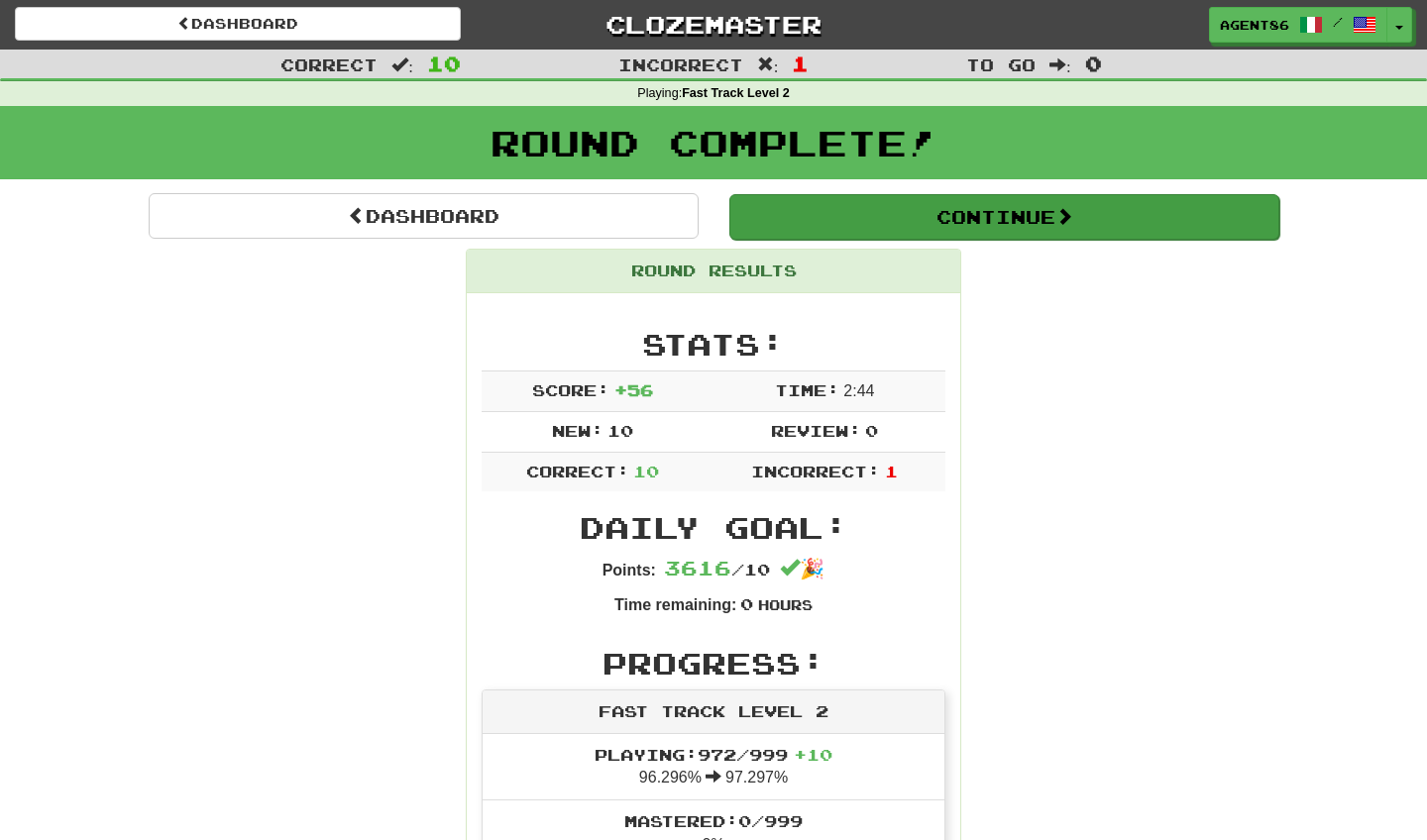 click on "Continue" at bounding box center [1004, 217] 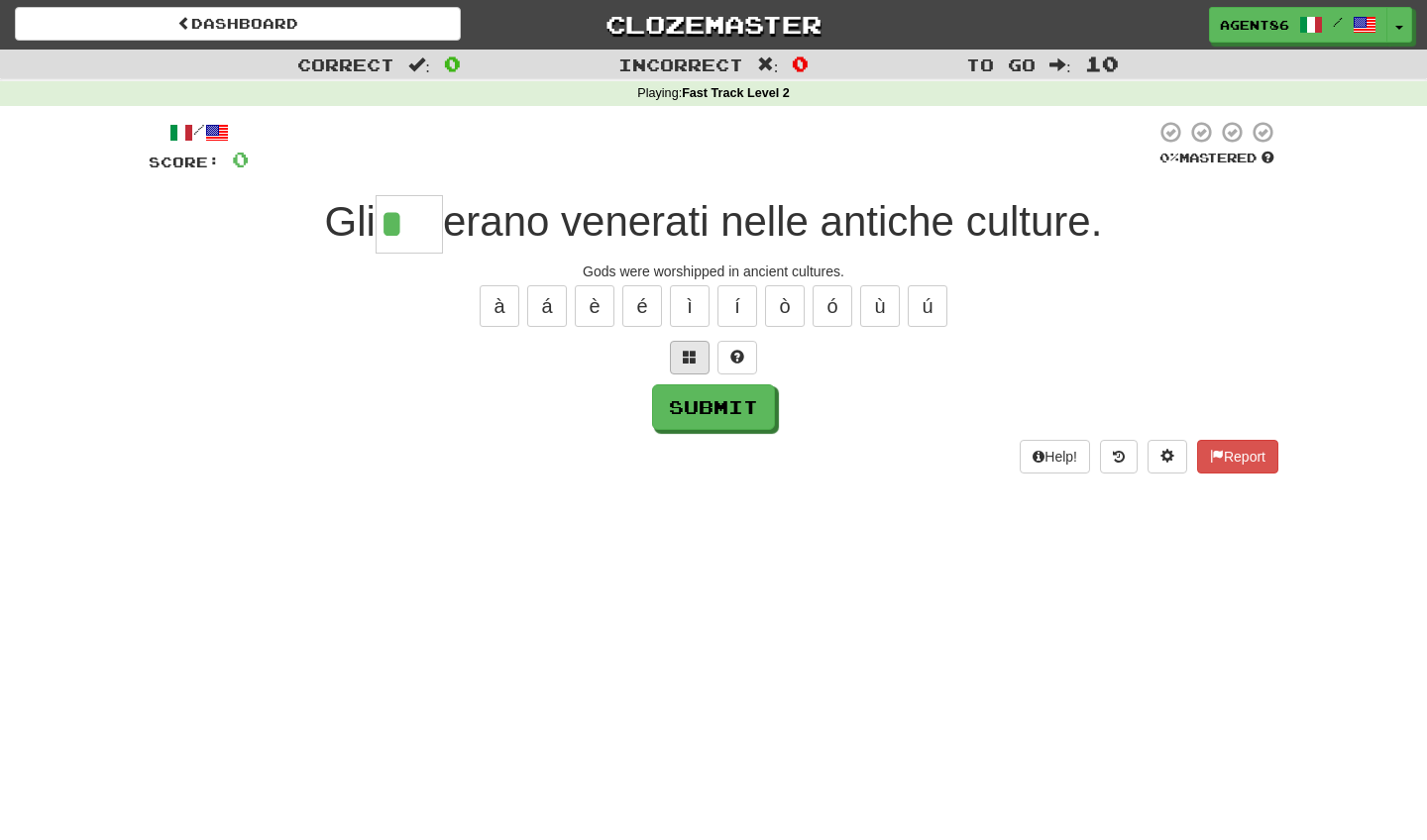 click at bounding box center (690, 358) 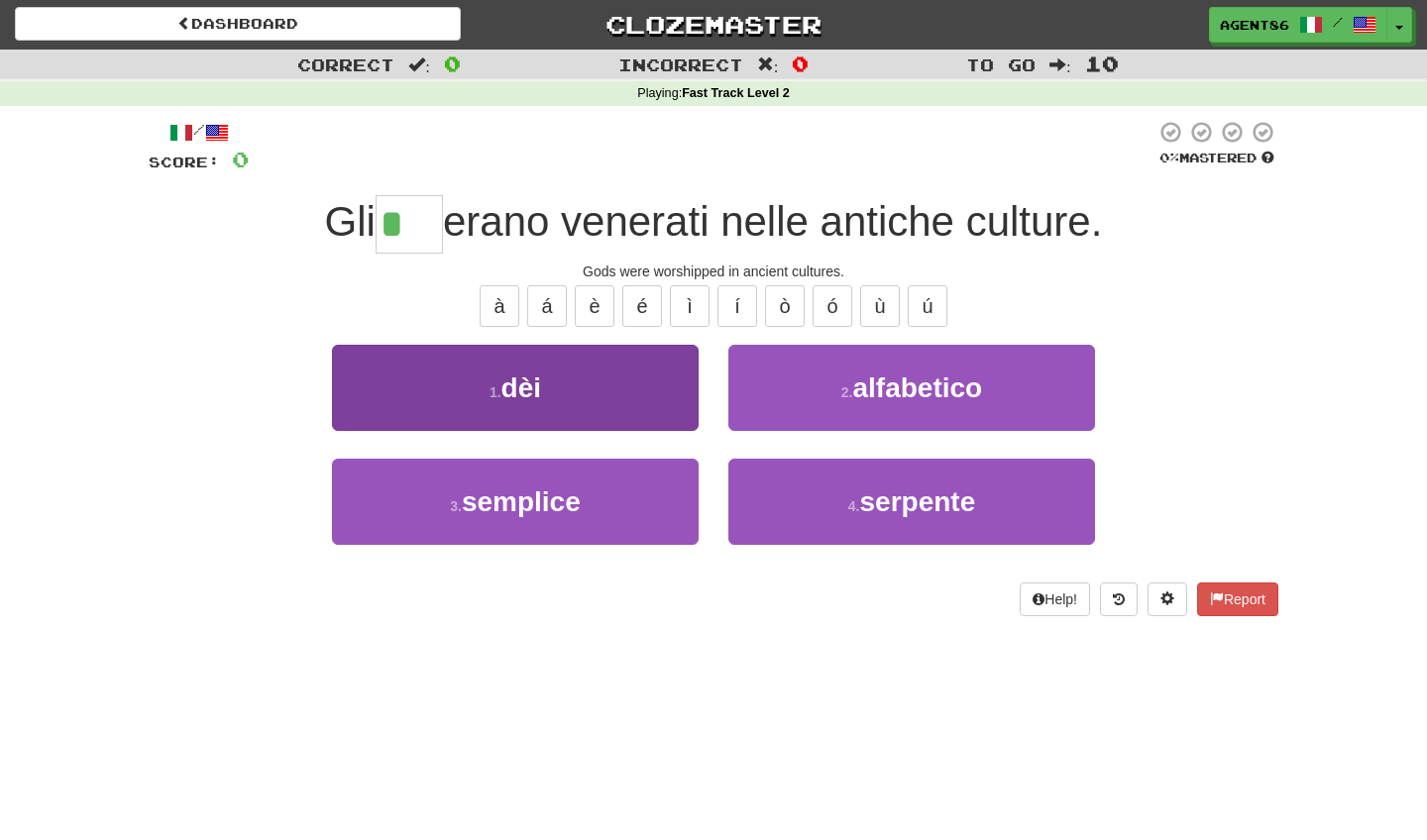 click on "1 . dèi" at bounding box center [515, 387] 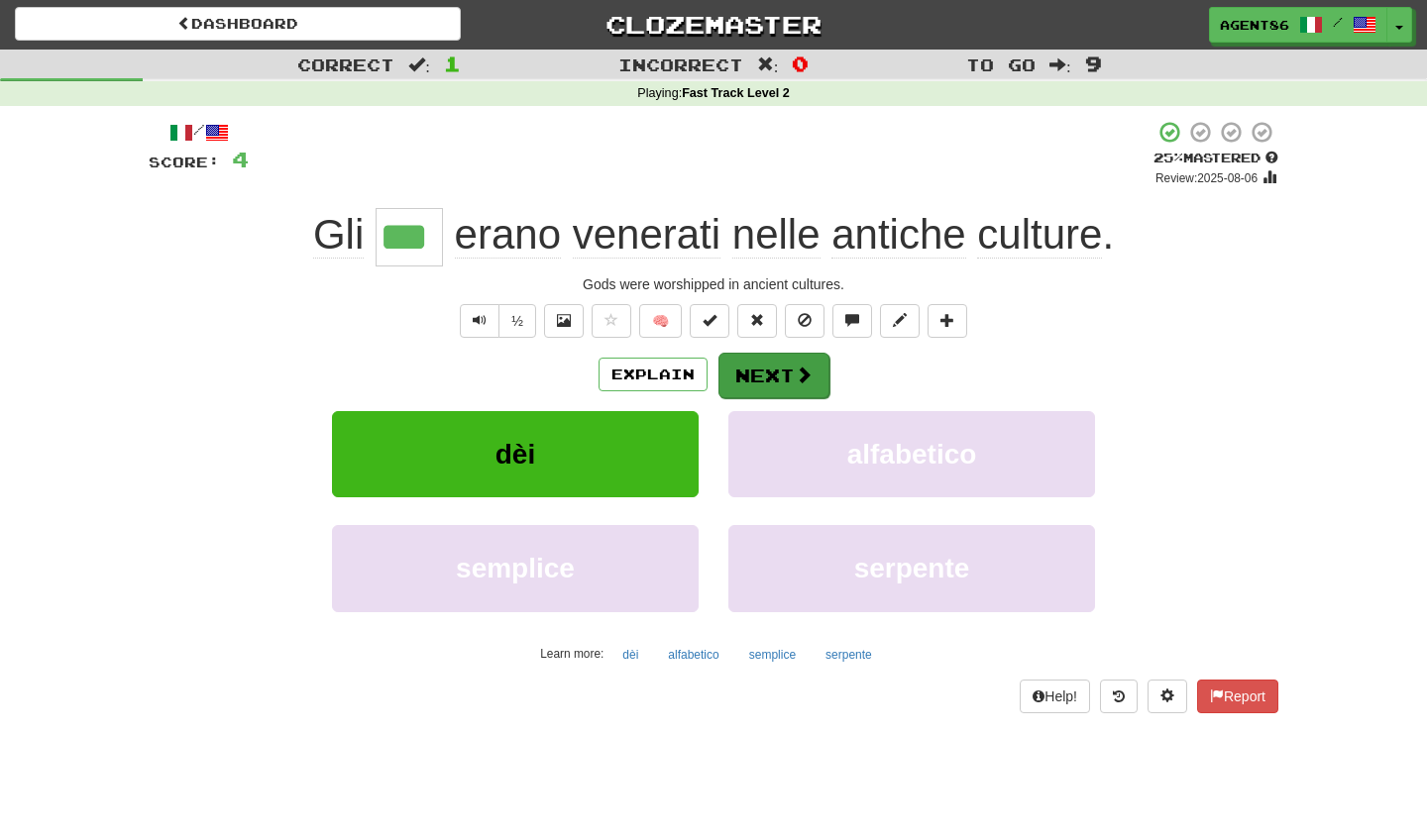 click on "Next" at bounding box center (774, 375) 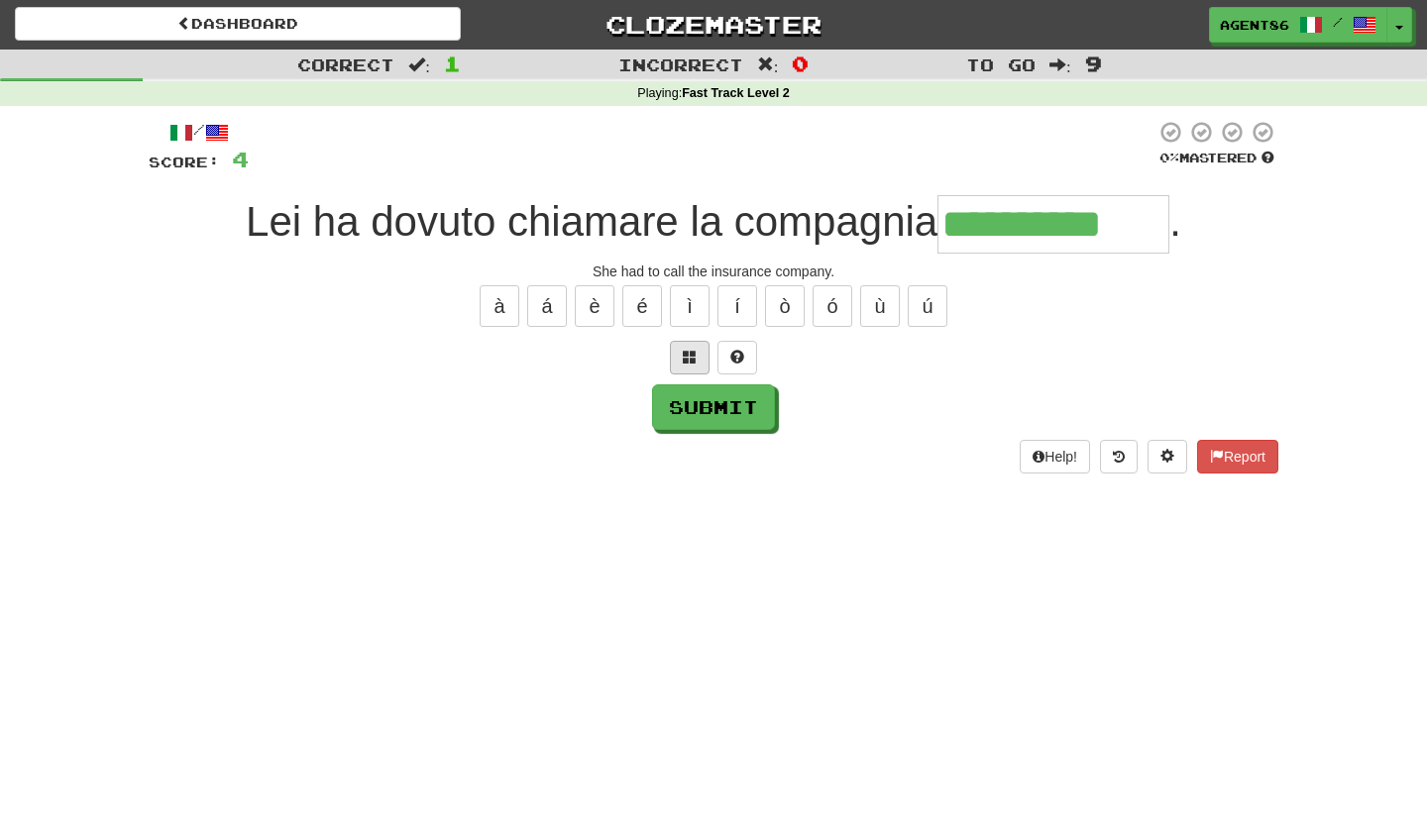 click at bounding box center (690, 357) 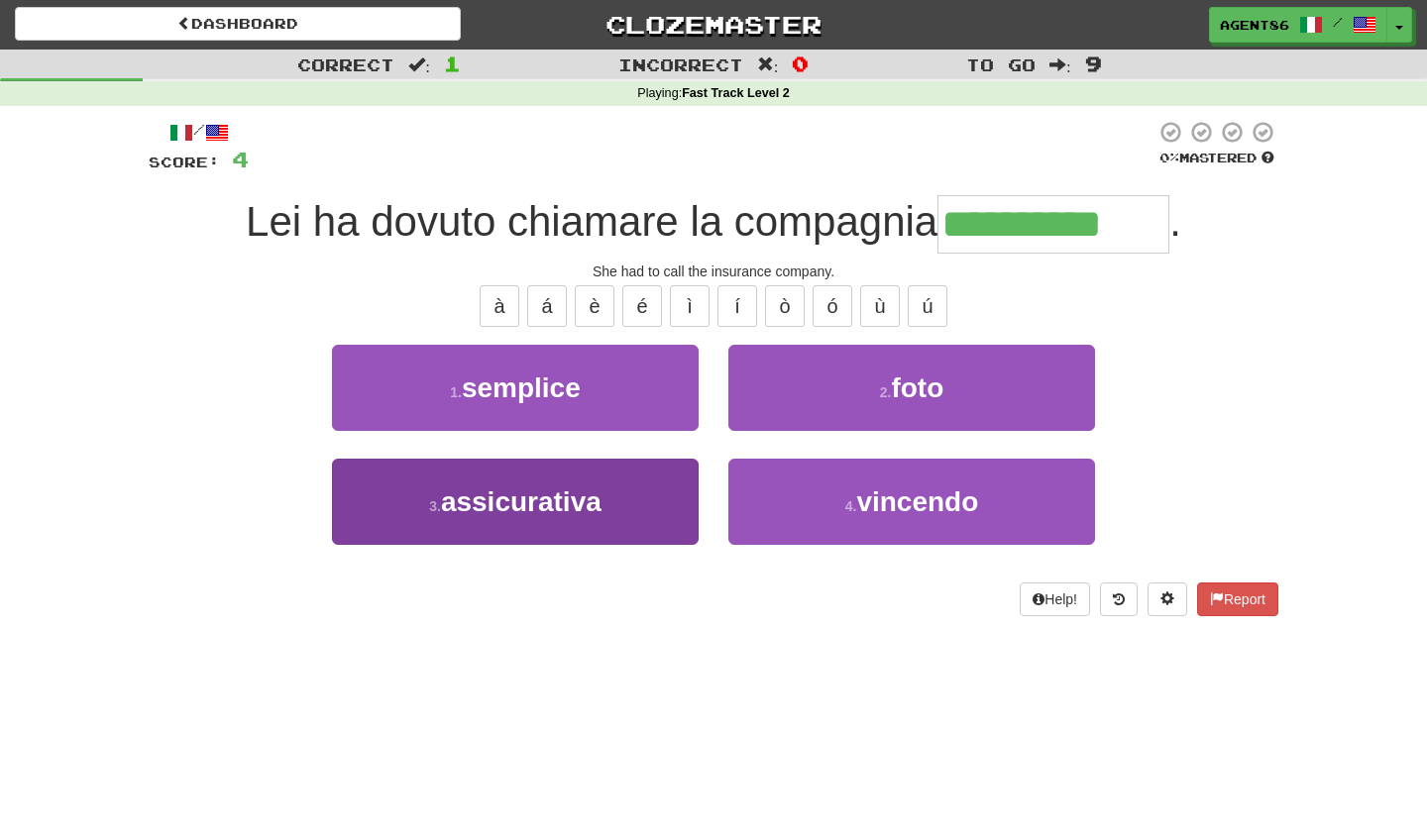 click on "3 .  assicurativa" at bounding box center [515, 501] 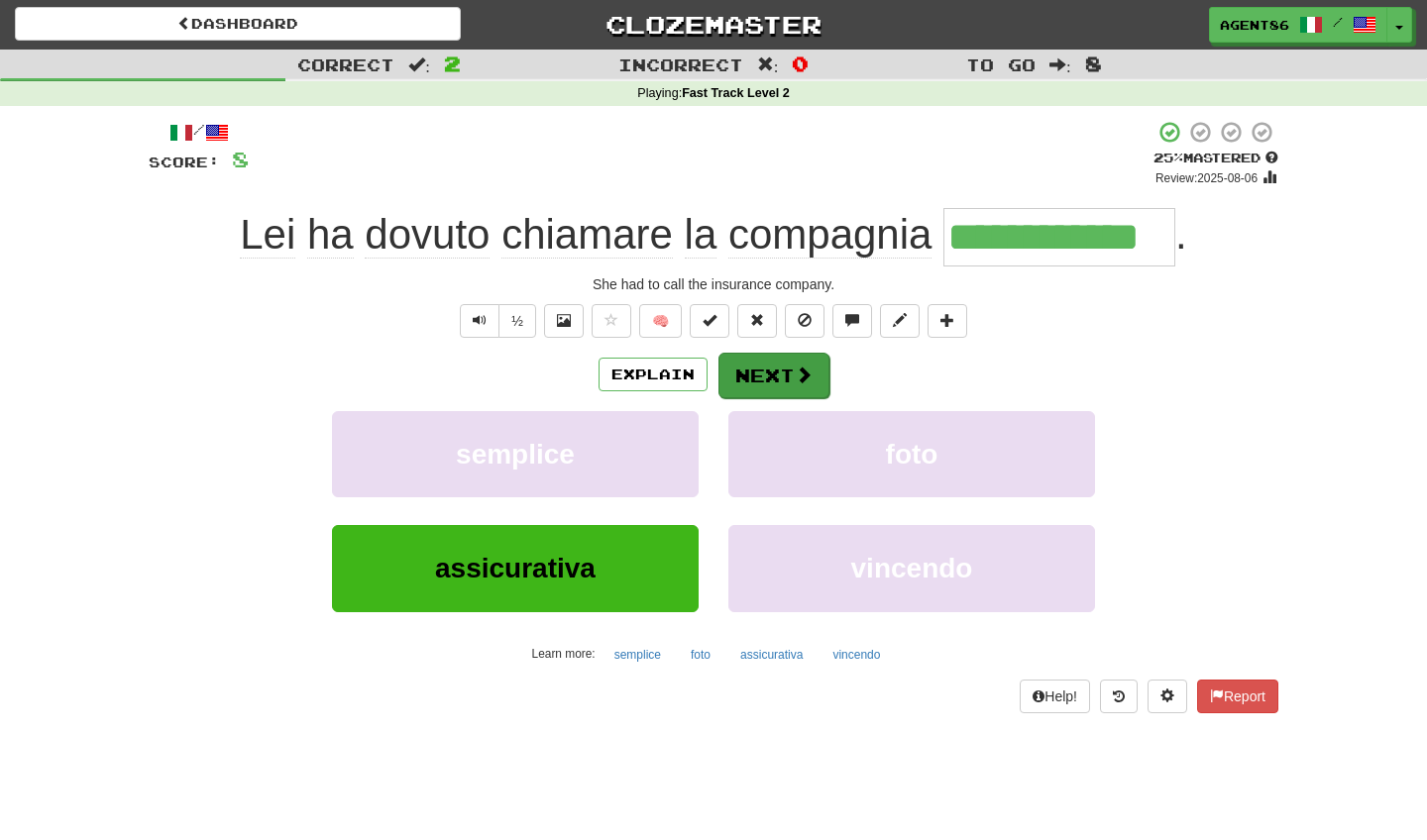 click on "Next" at bounding box center [774, 375] 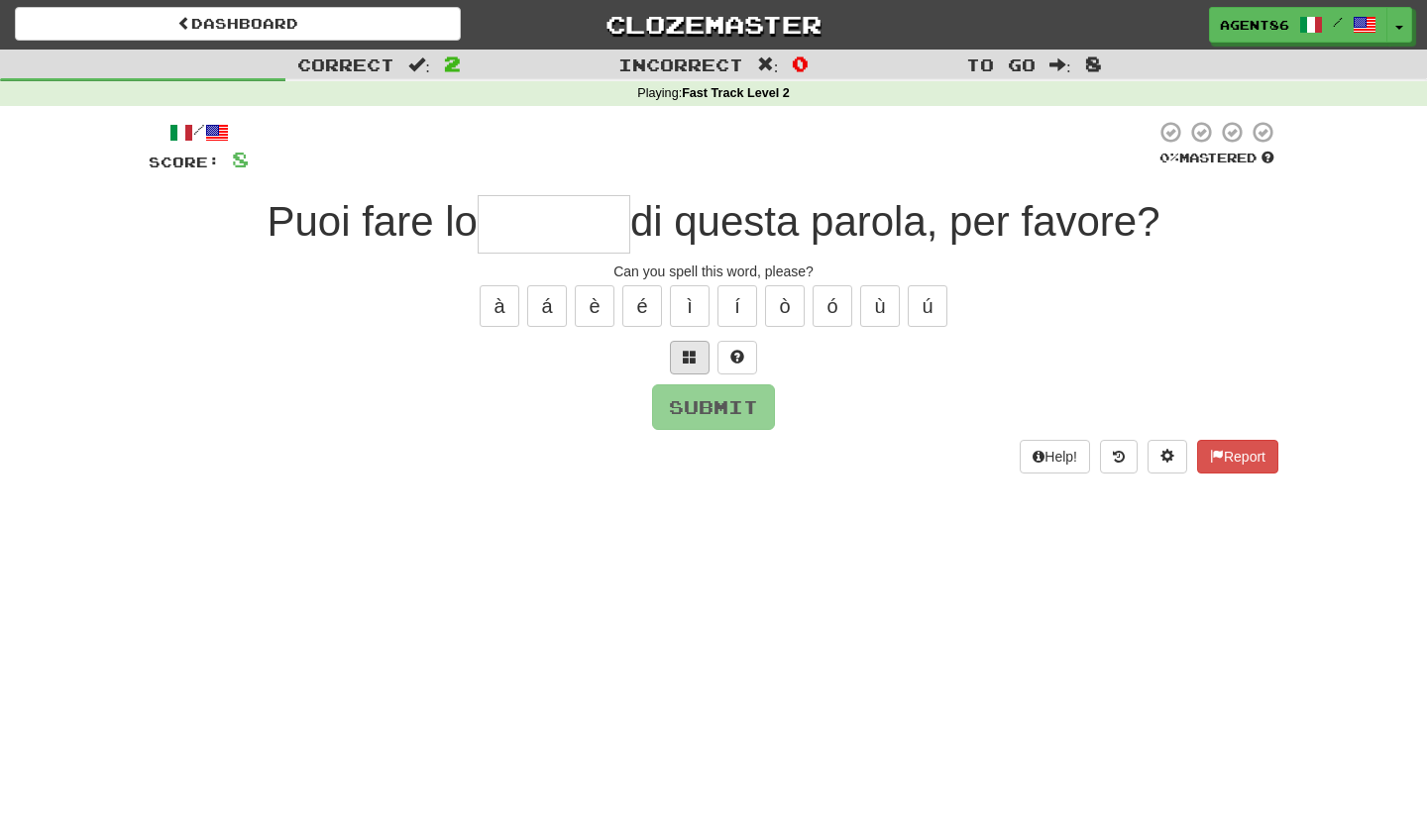 click at bounding box center [690, 357] 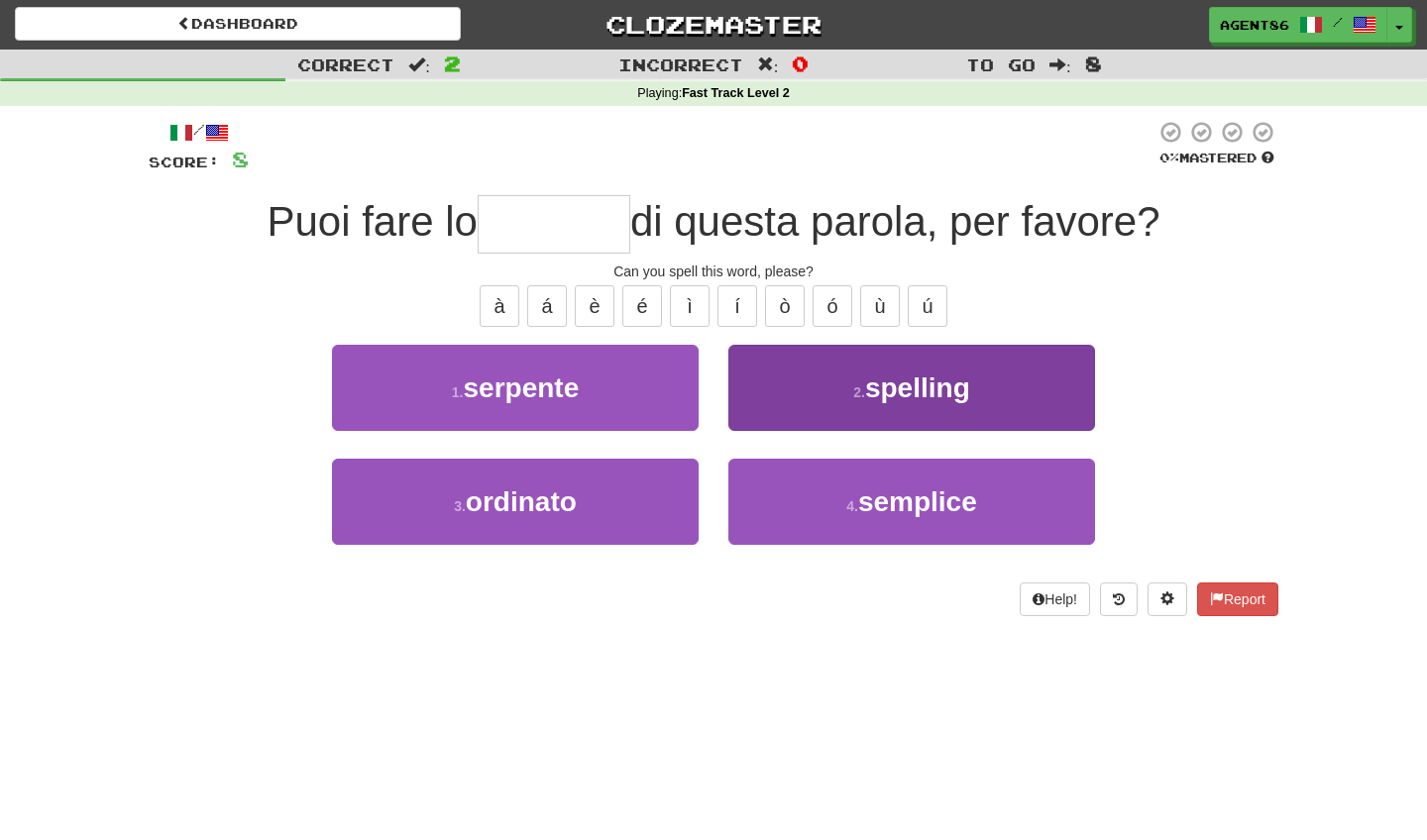 click on "2 .  spelling" at bounding box center [912, 387] 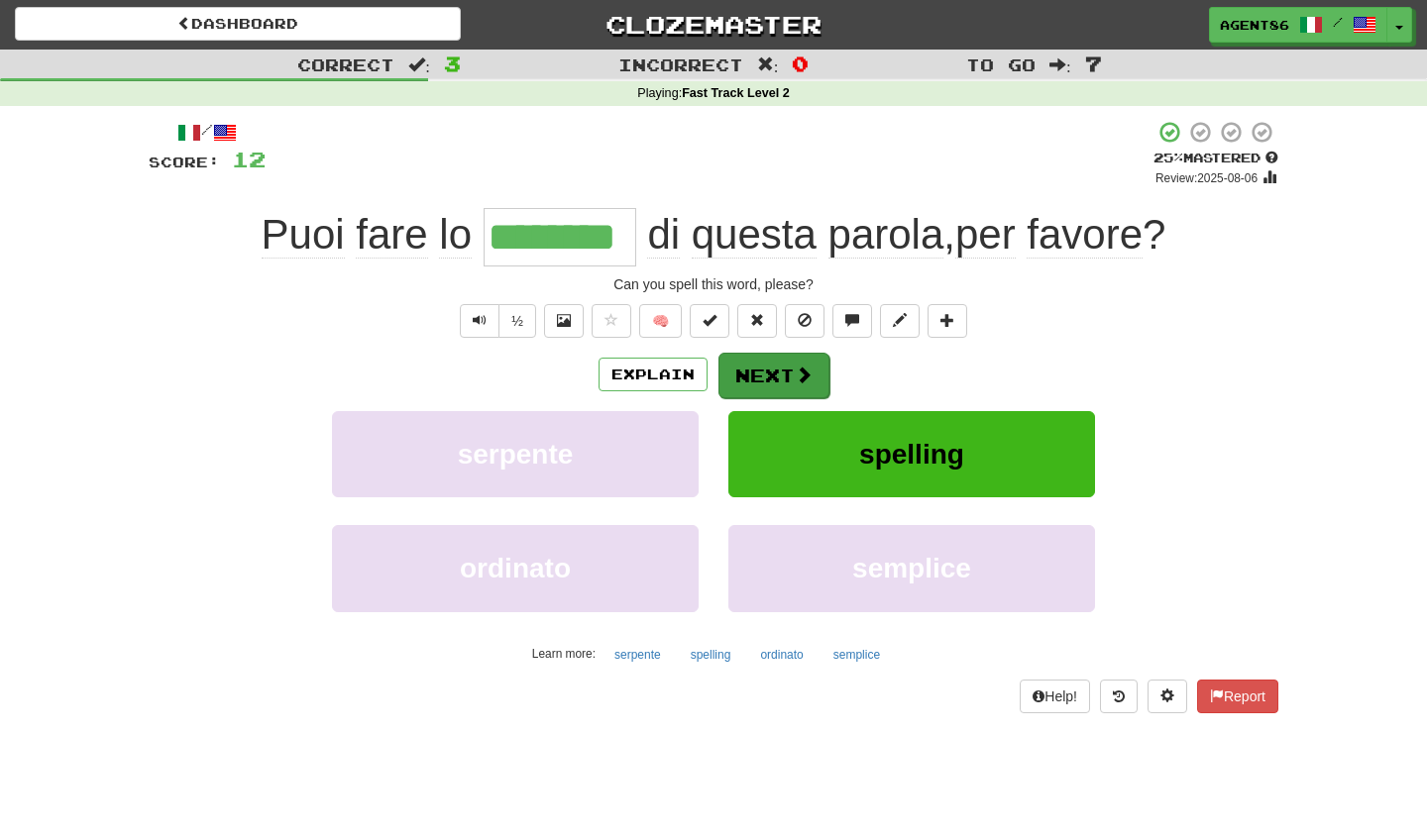 click on "Next" at bounding box center (774, 375) 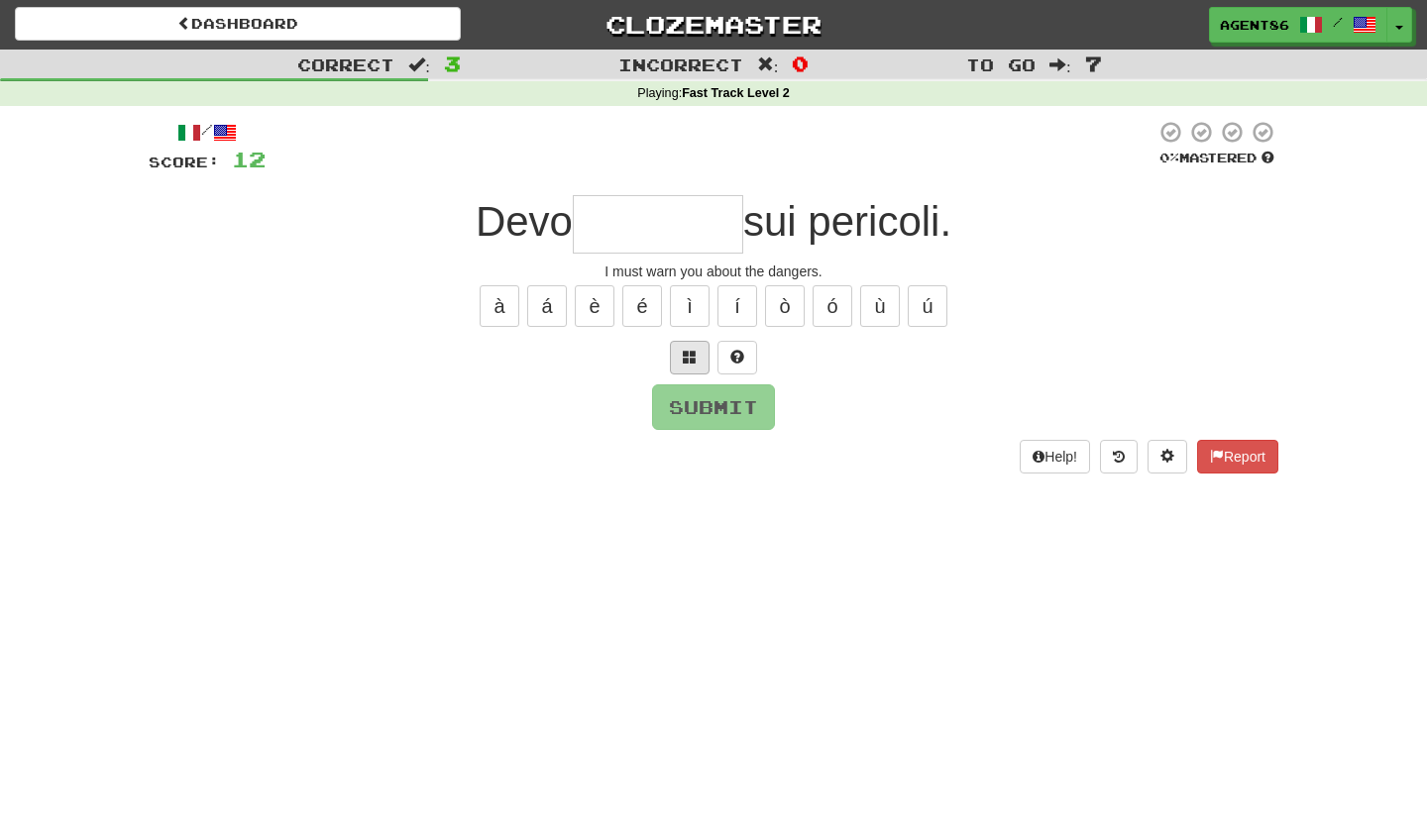 click at bounding box center [690, 357] 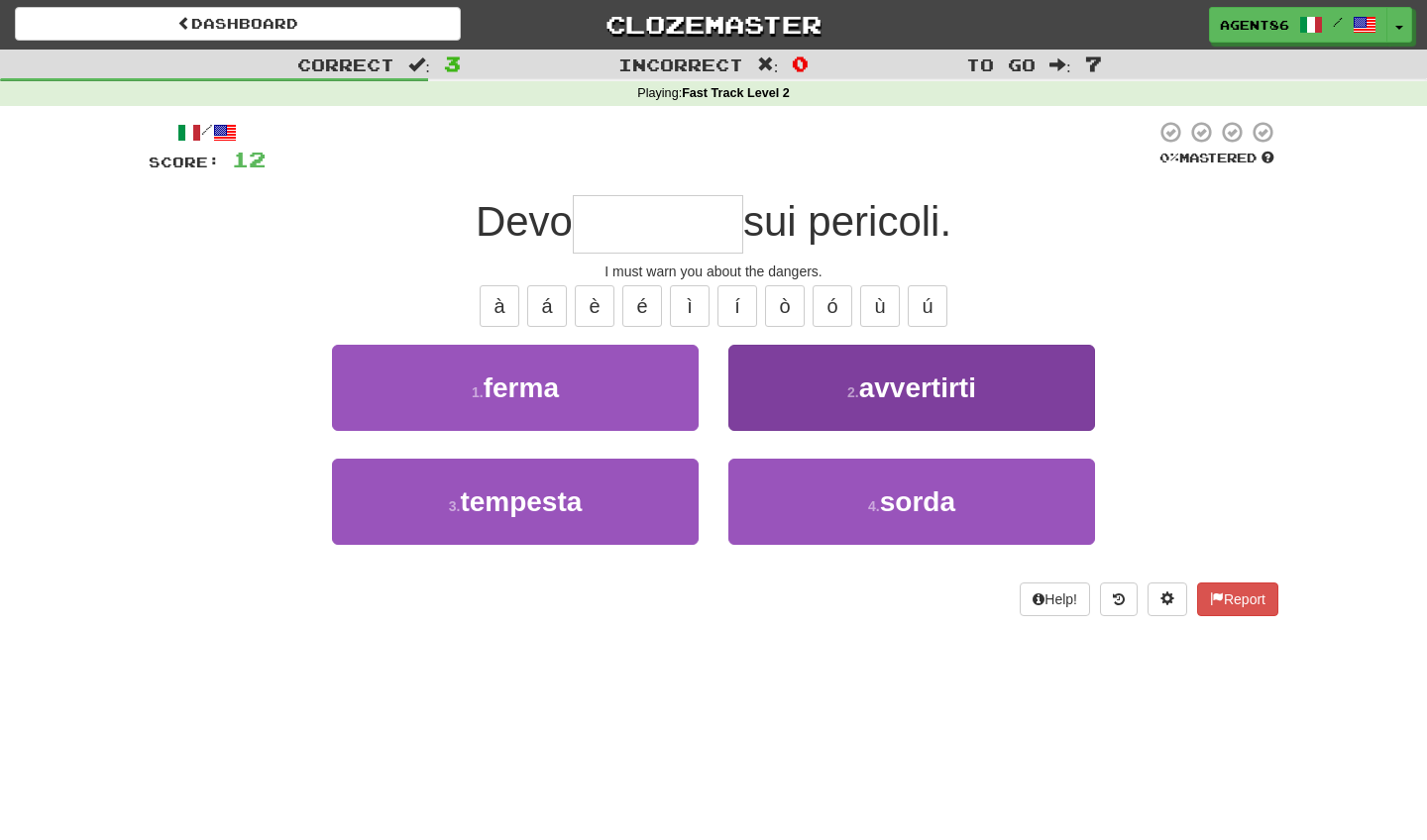 click on "2 . avvertirti" at bounding box center (912, 387) 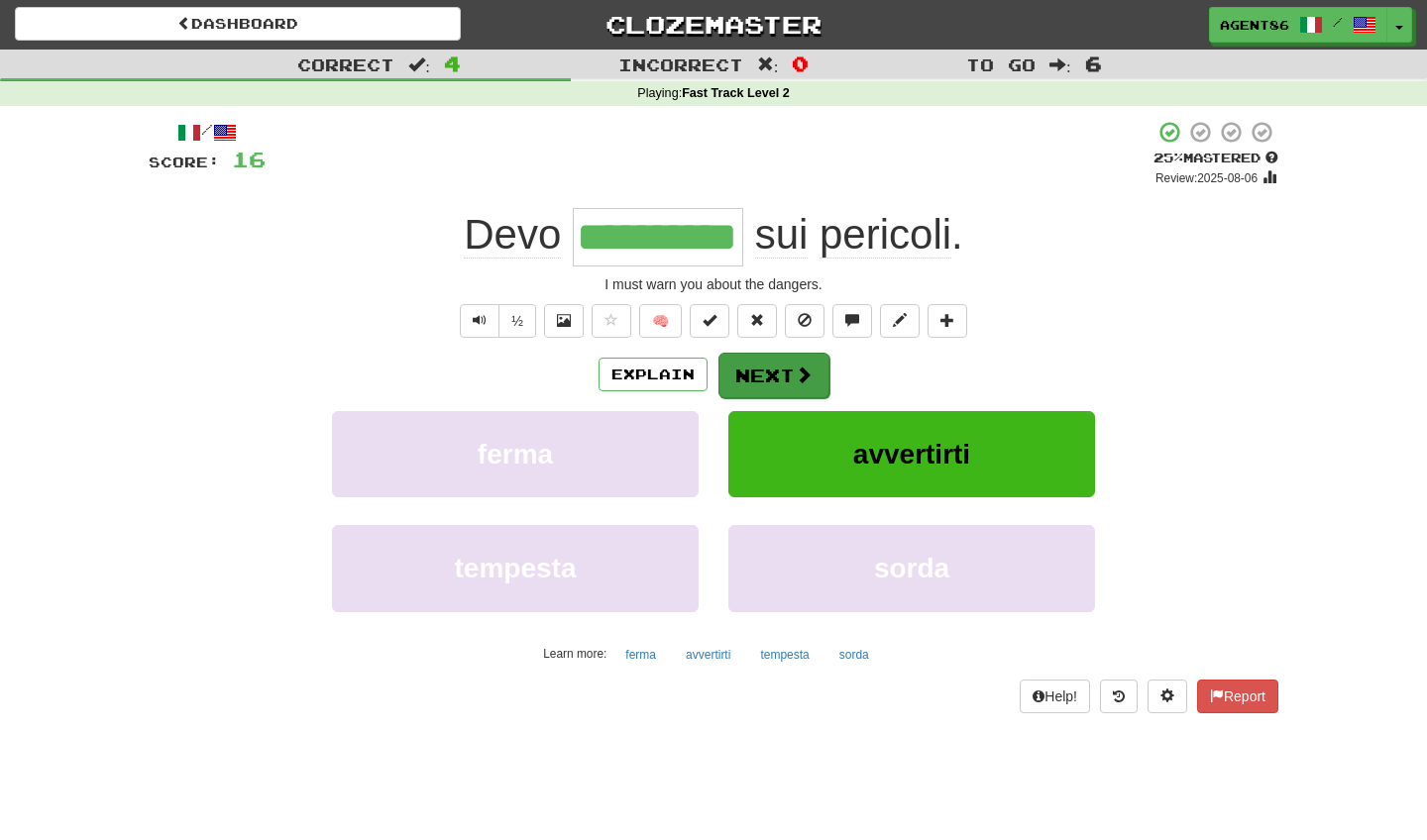 click on "Next" at bounding box center (774, 375) 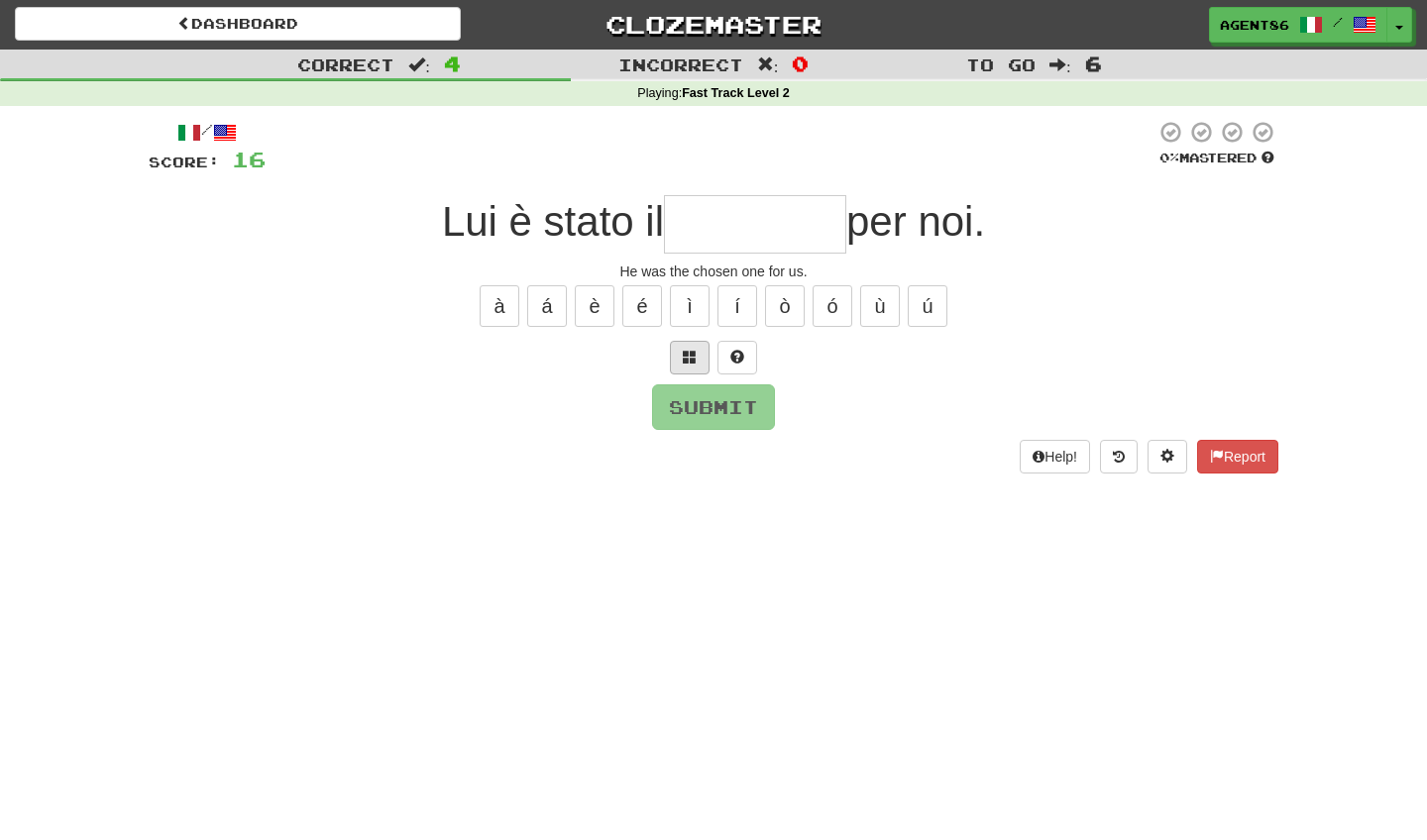 click at bounding box center (690, 358) 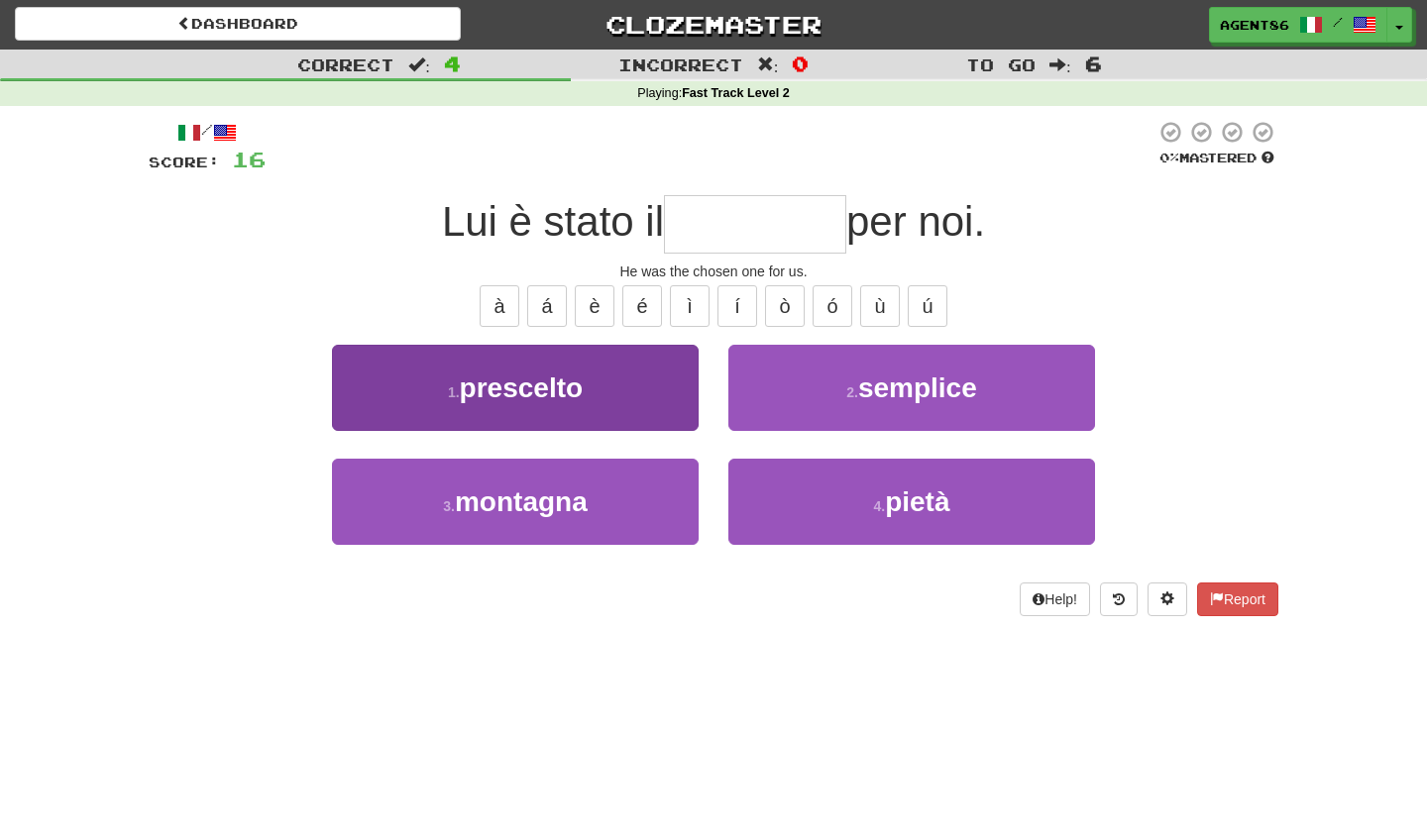 click on "1 .  prescelto" at bounding box center (515, 387) 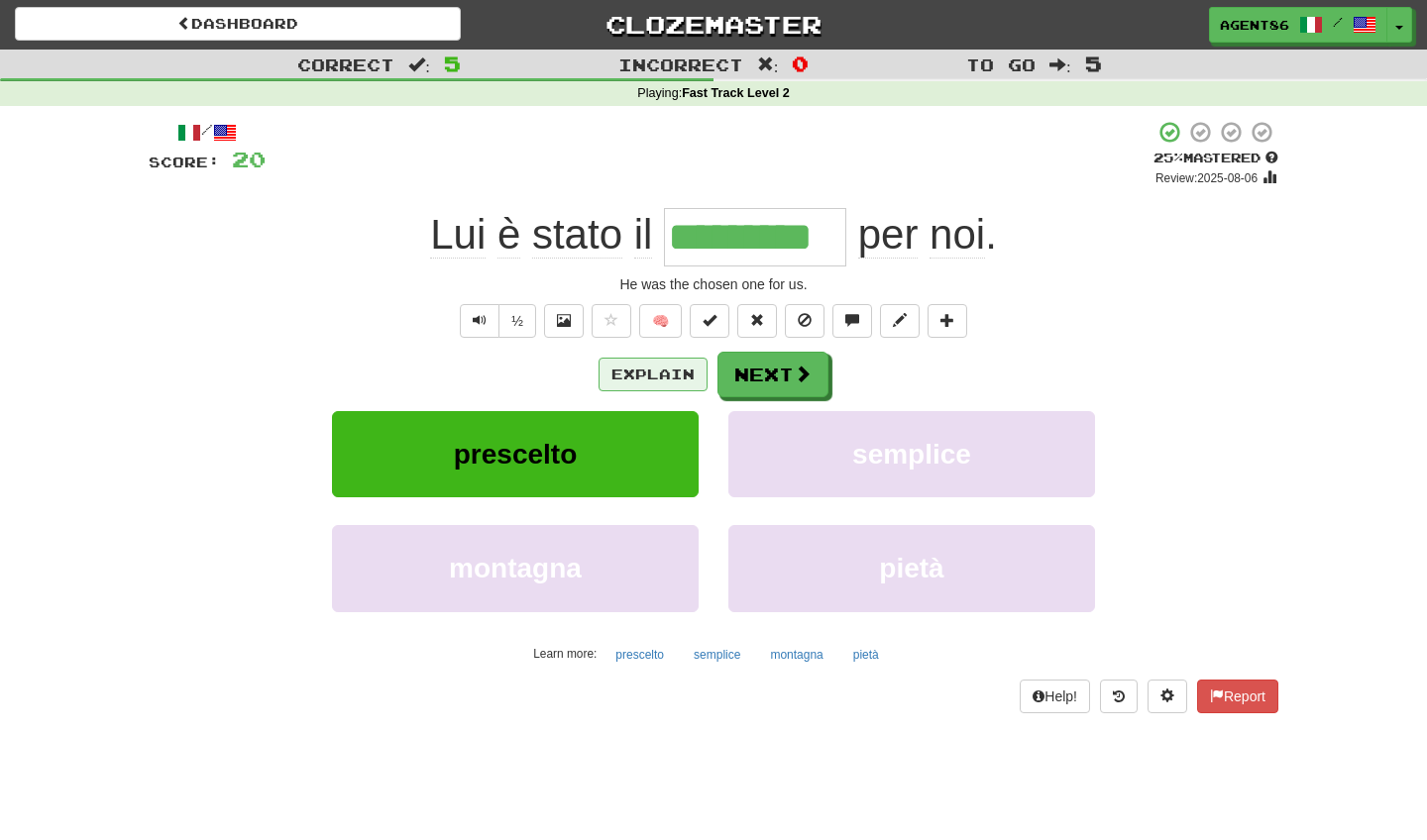 click on "Explain" at bounding box center (653, 374) 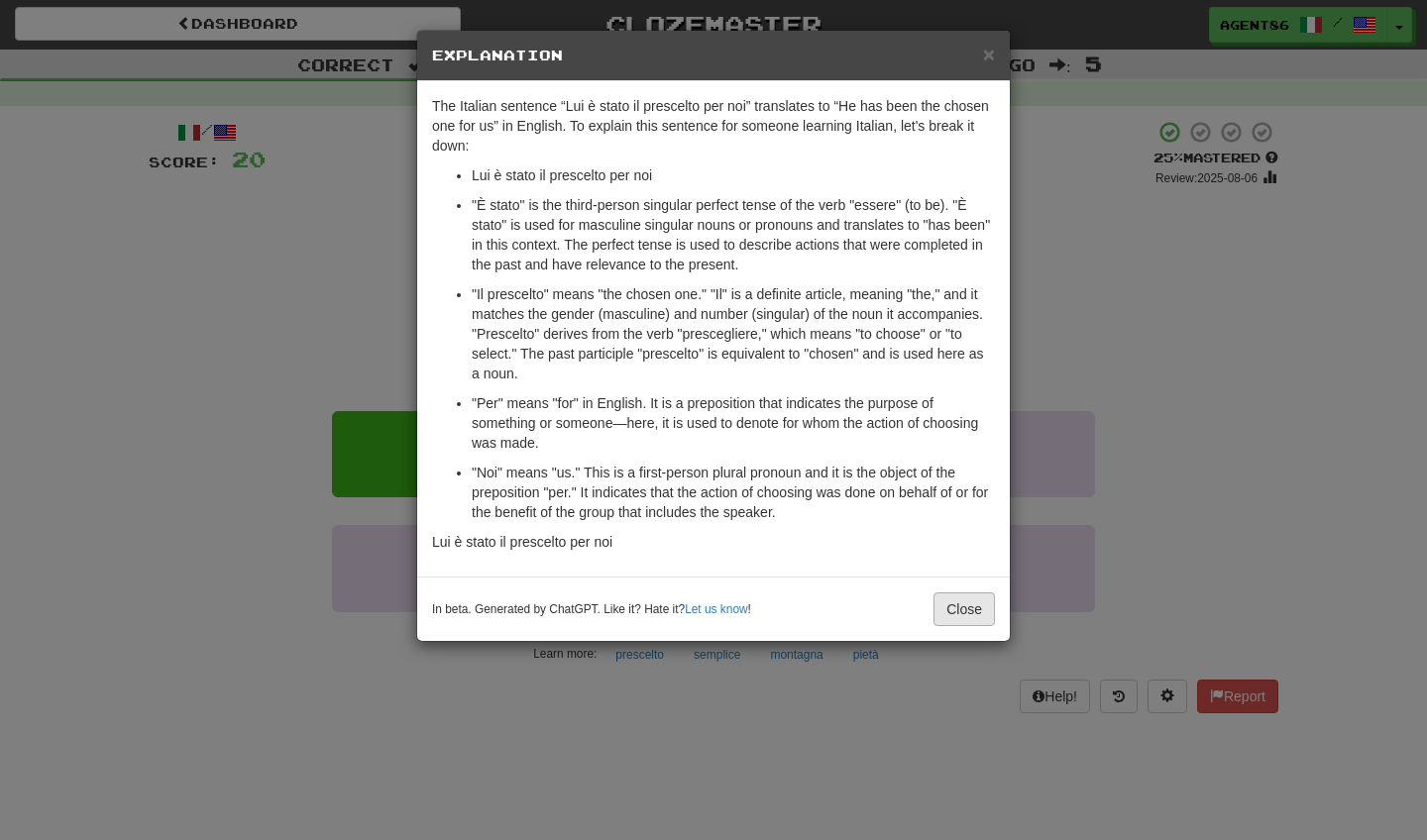 click on "Close" at bounding box center (964, 609) 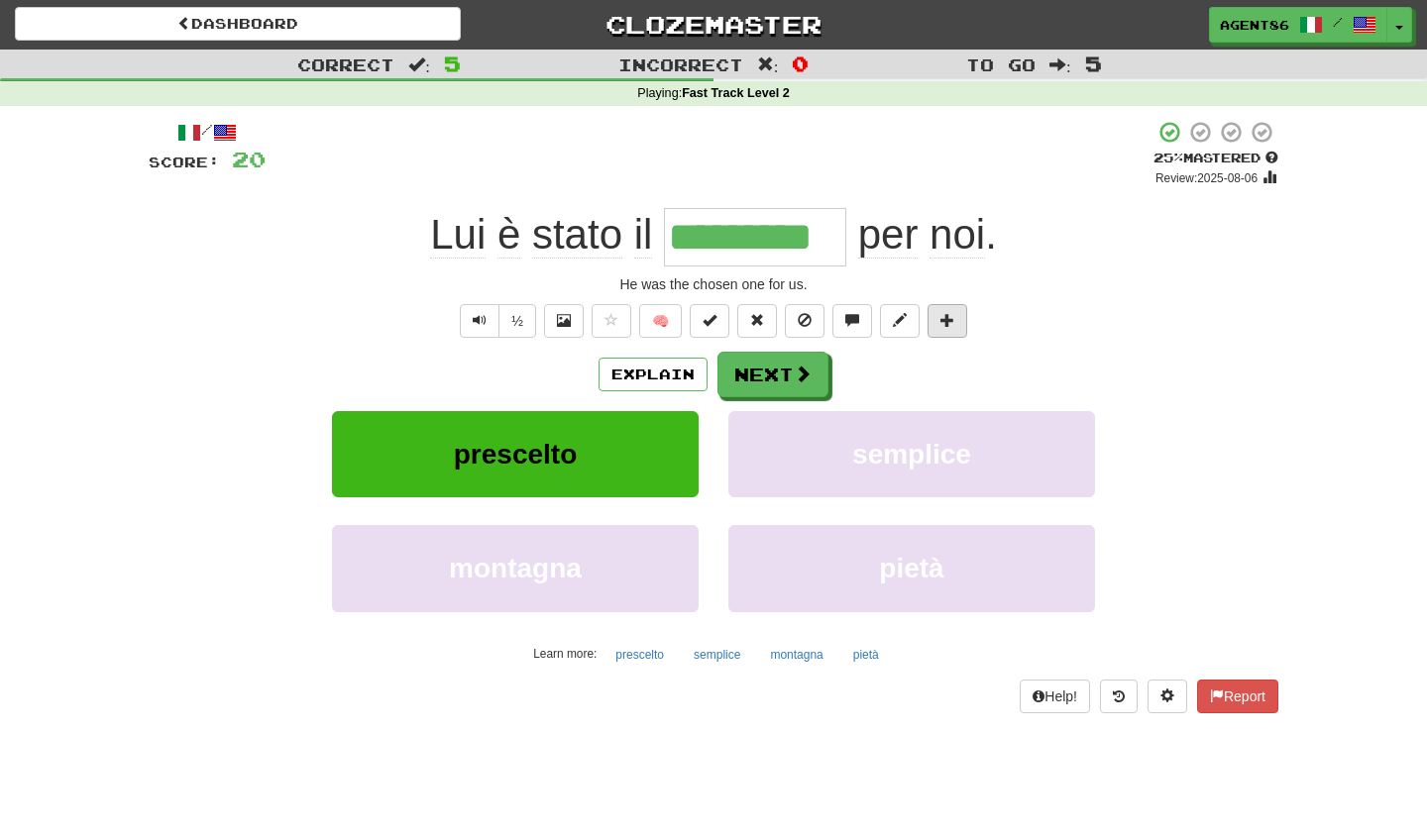 click at bounding box center [947, 320] 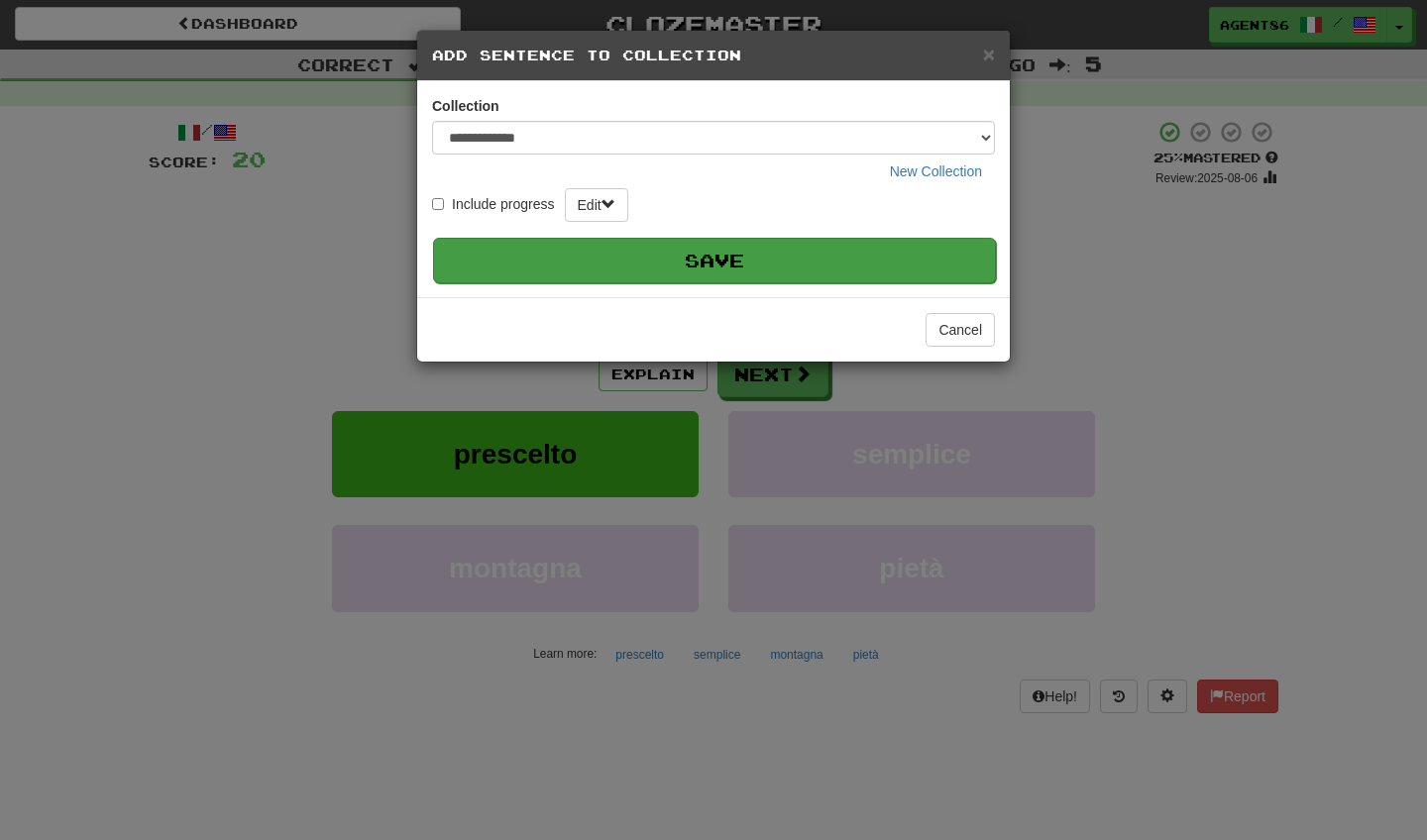 click on "Save" at bounding box center (714, 261) 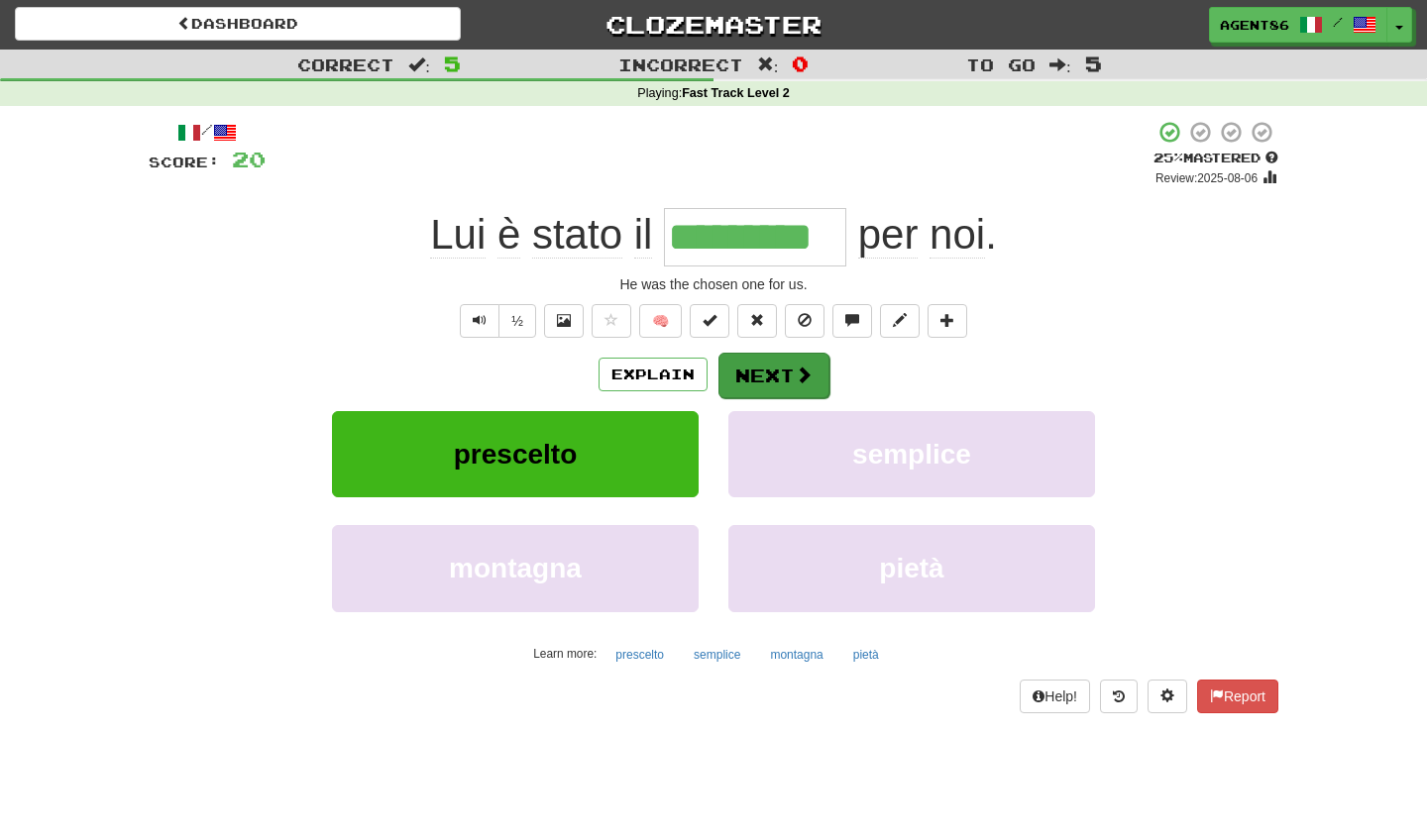 click on "Next" at bounding box center (774, 375) 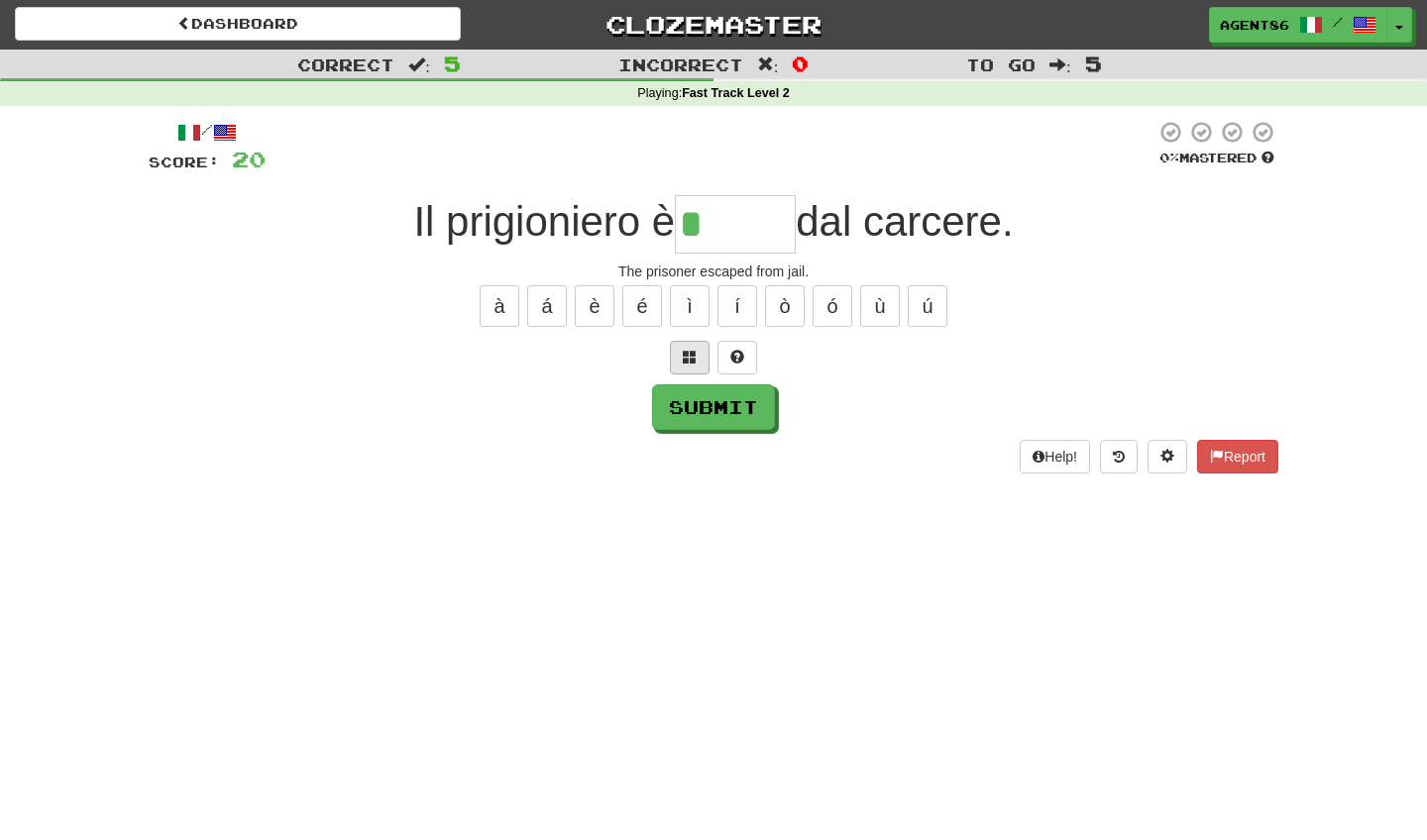 click at bounding box center (690, 358) 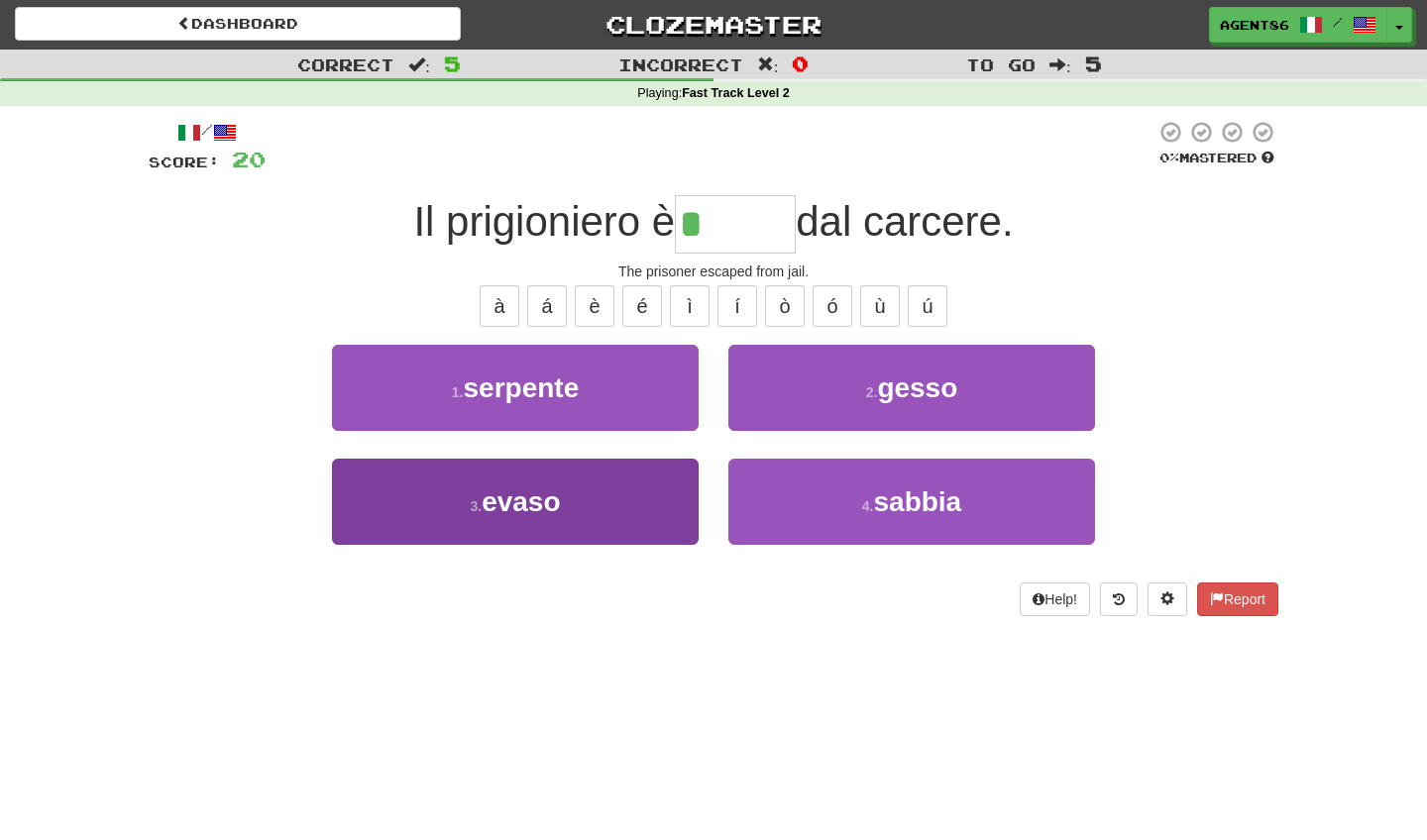 click on "3 . evaso" at bounding box center (515, 501) 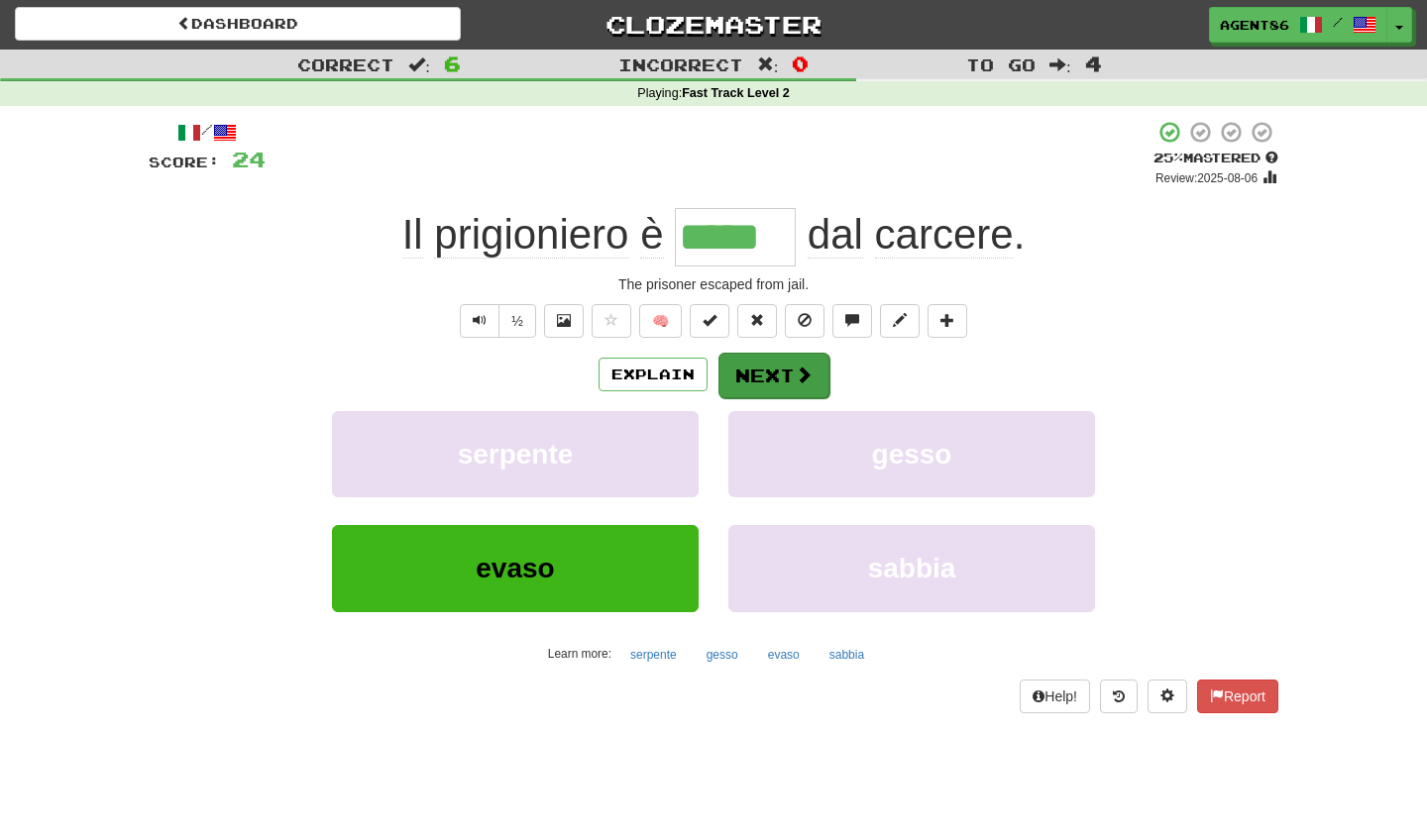 click on "Next" at bounding box center (774, 375) 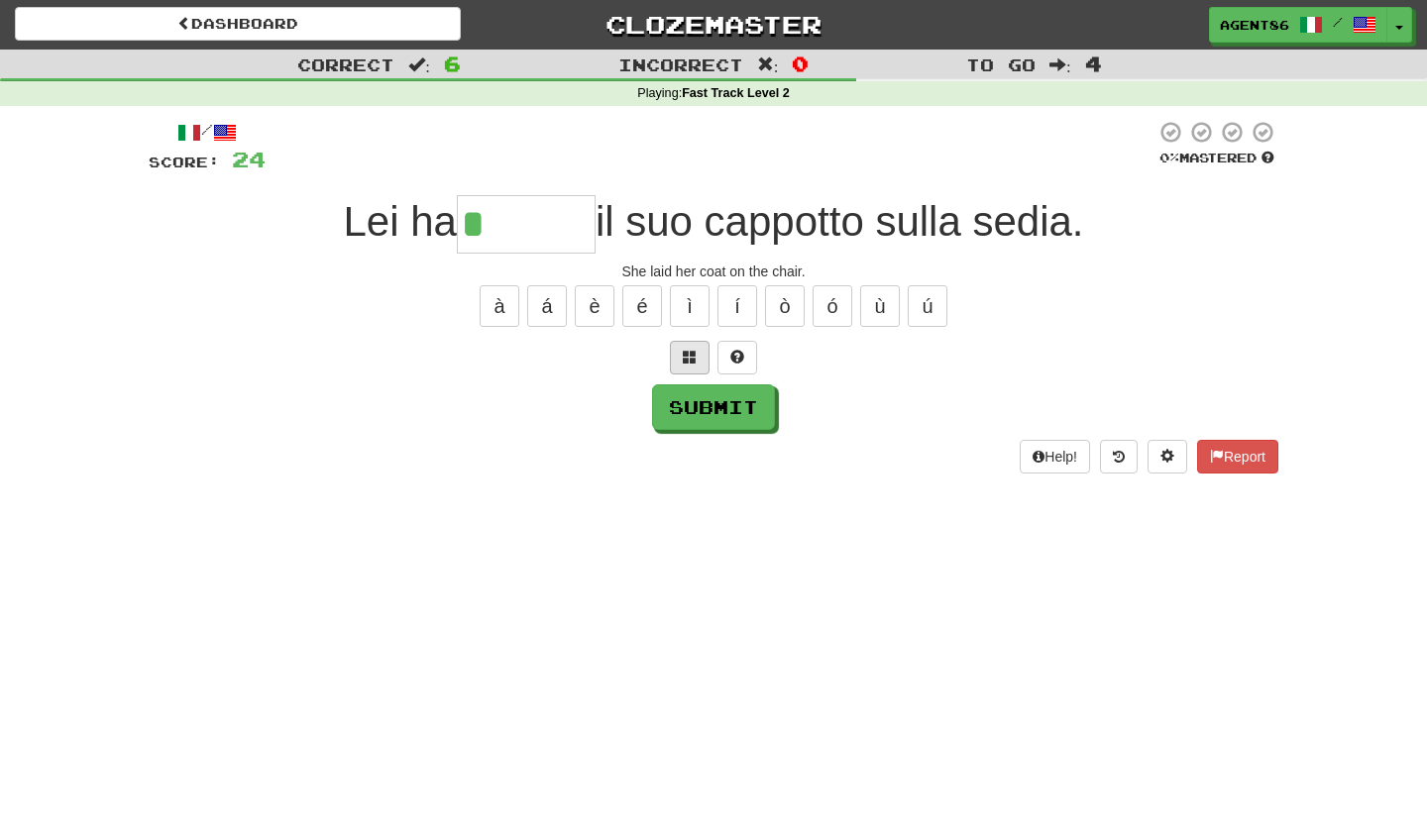 click at bounding box center (690, 357) 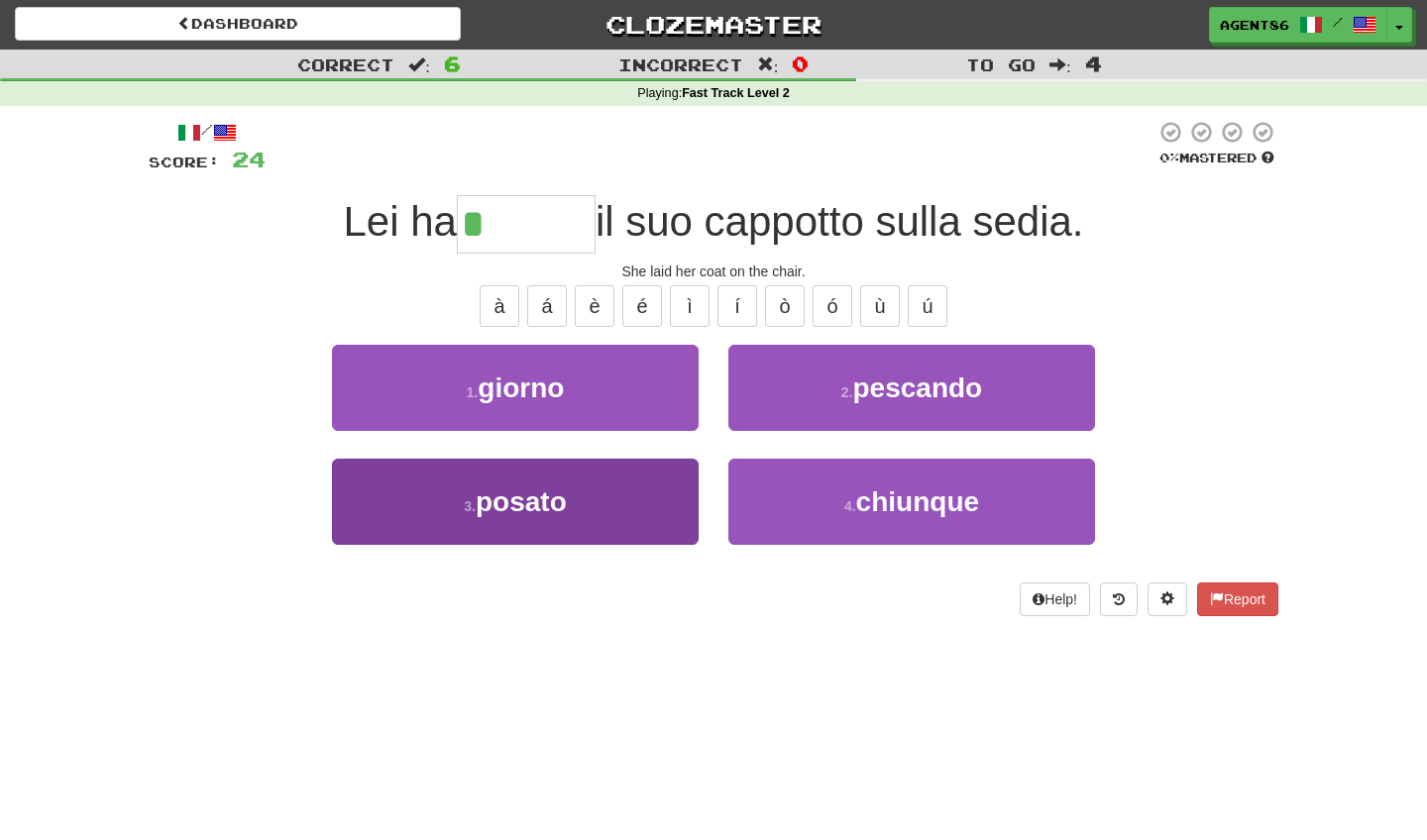 click on "3 .  posato" at bounding box center (515, 501) 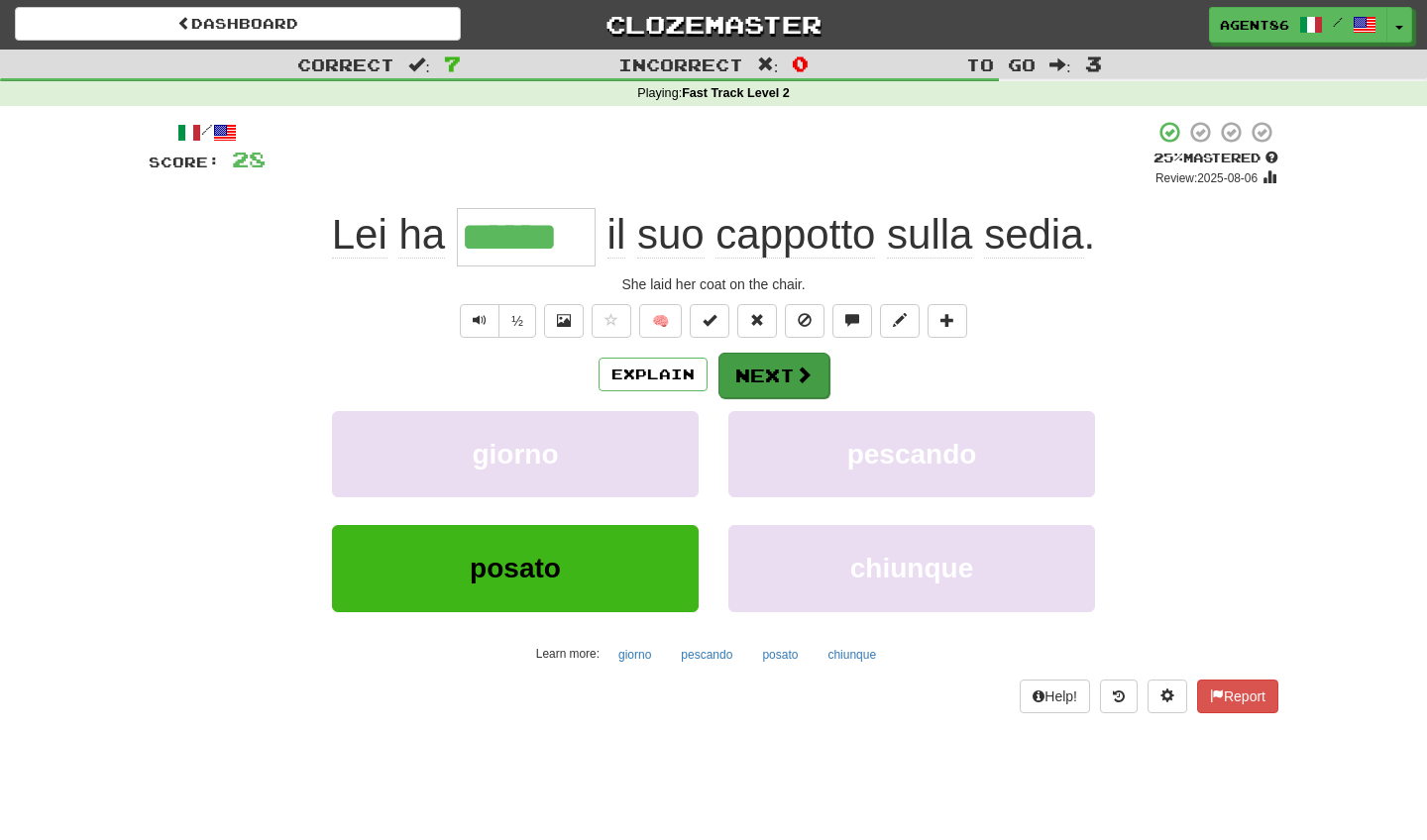 click on "Next" at bounding box center [774, 375] 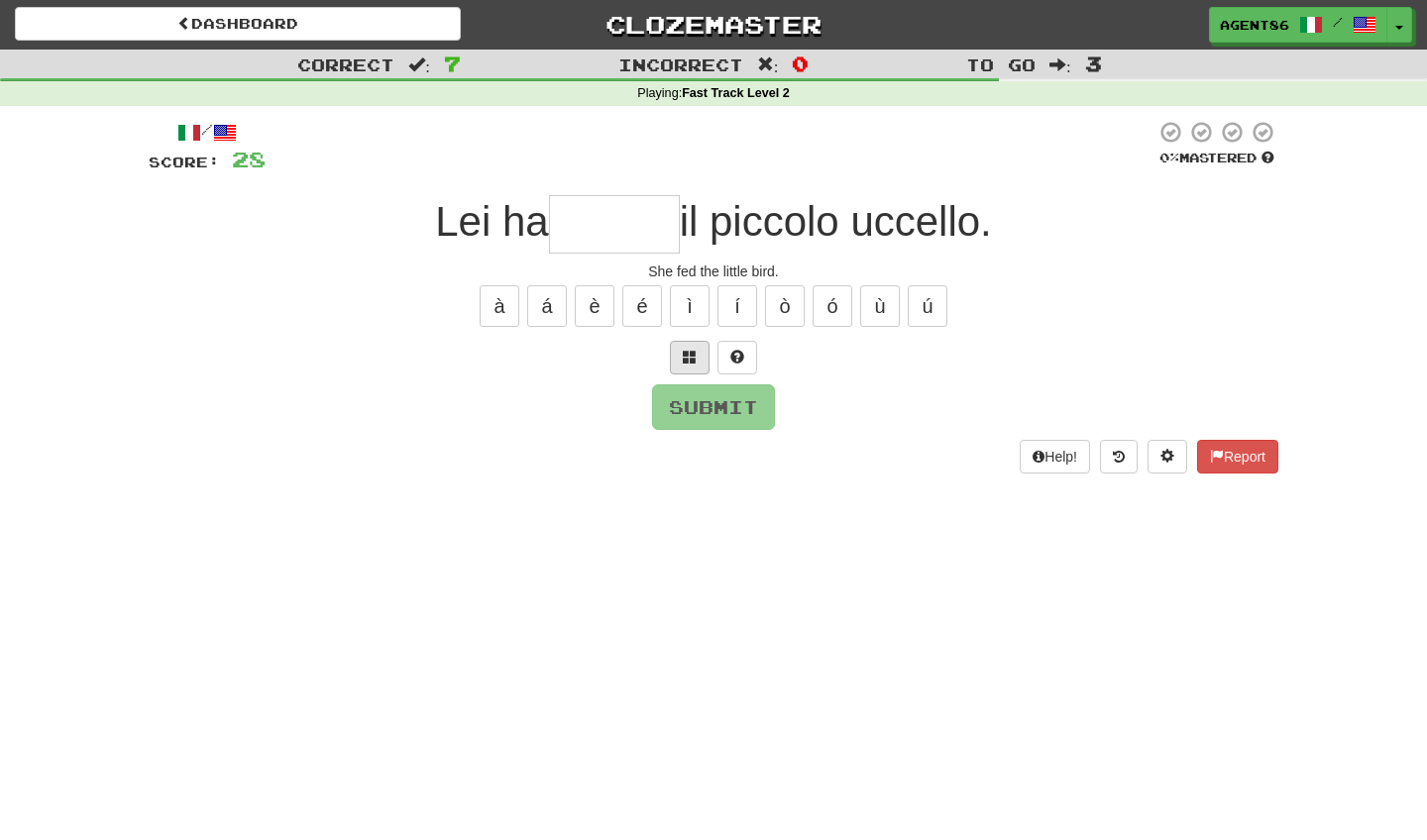 click at bounding box center (690, 357) 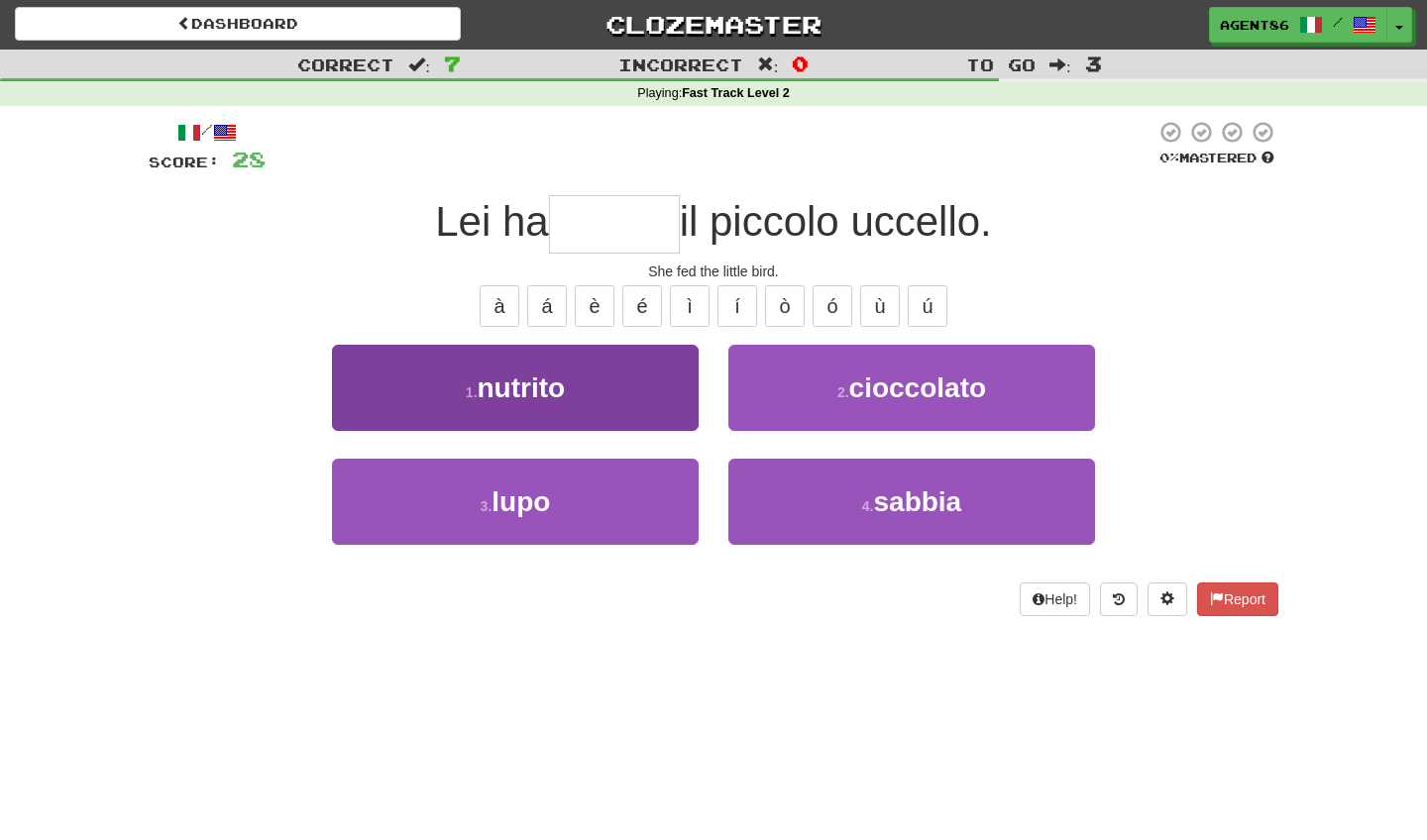 click on "1 .  nutrito" at bounding box center (515, 387) 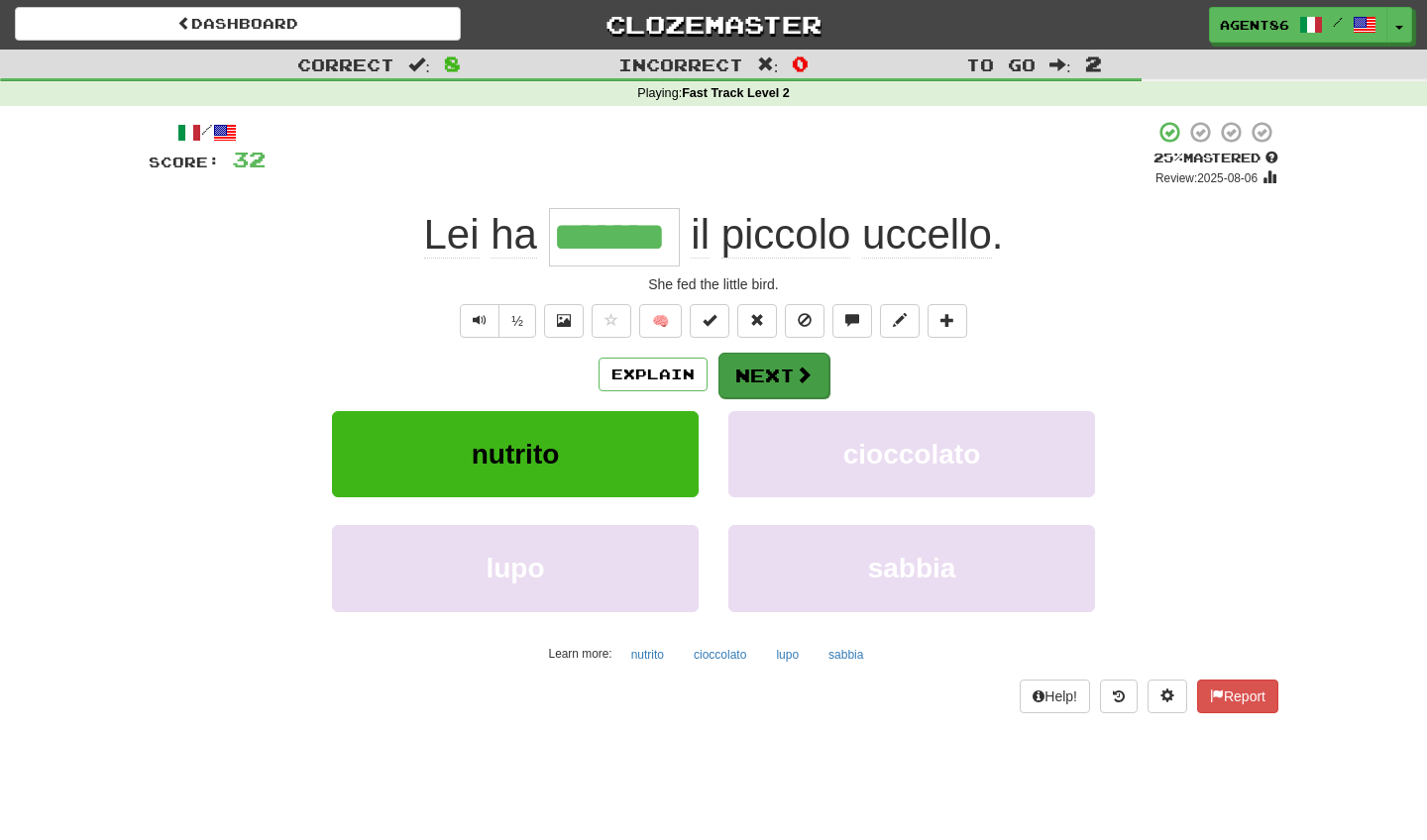 click on "Next" at bounding box center (774, 375) 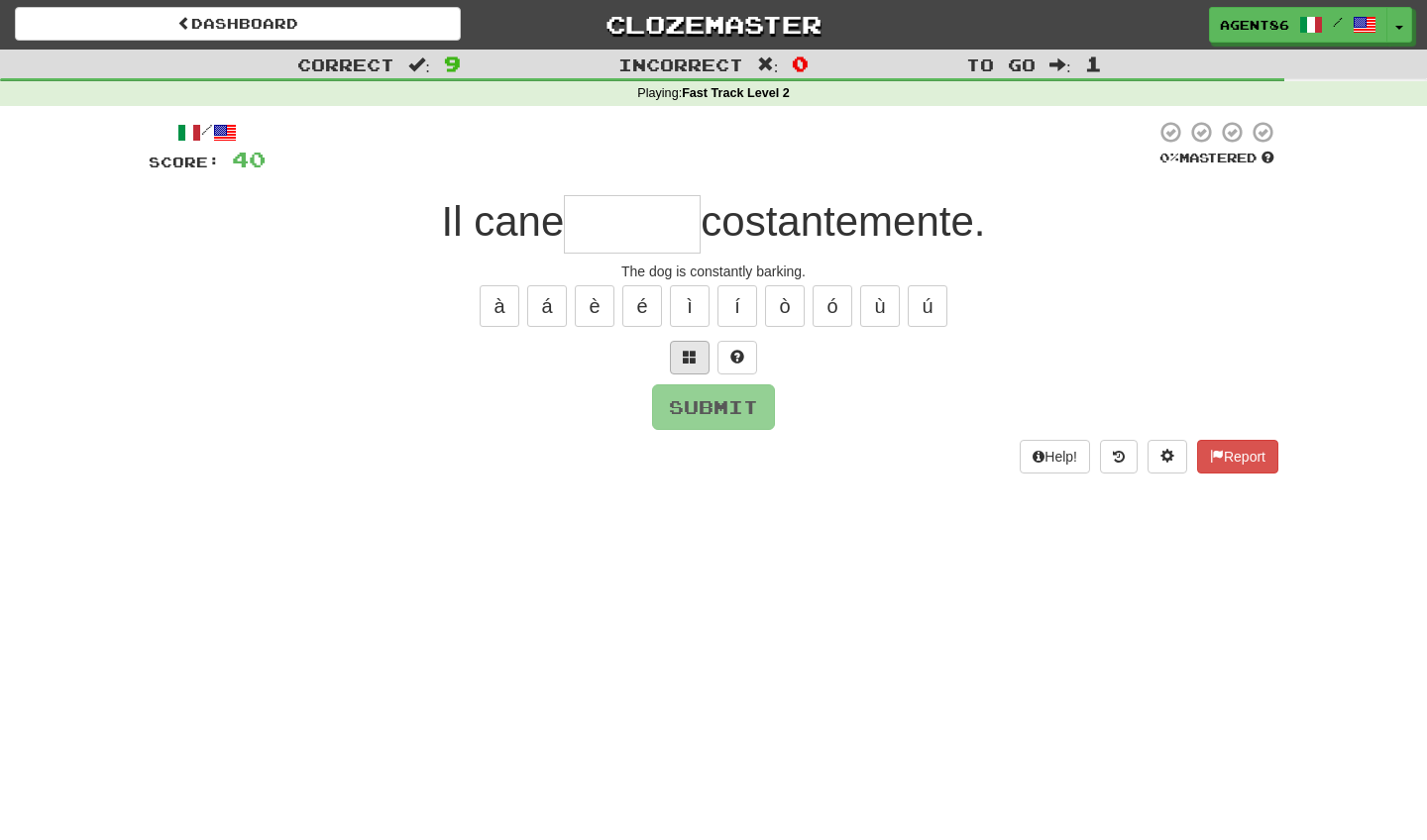 click at bounding box center [690, 357] 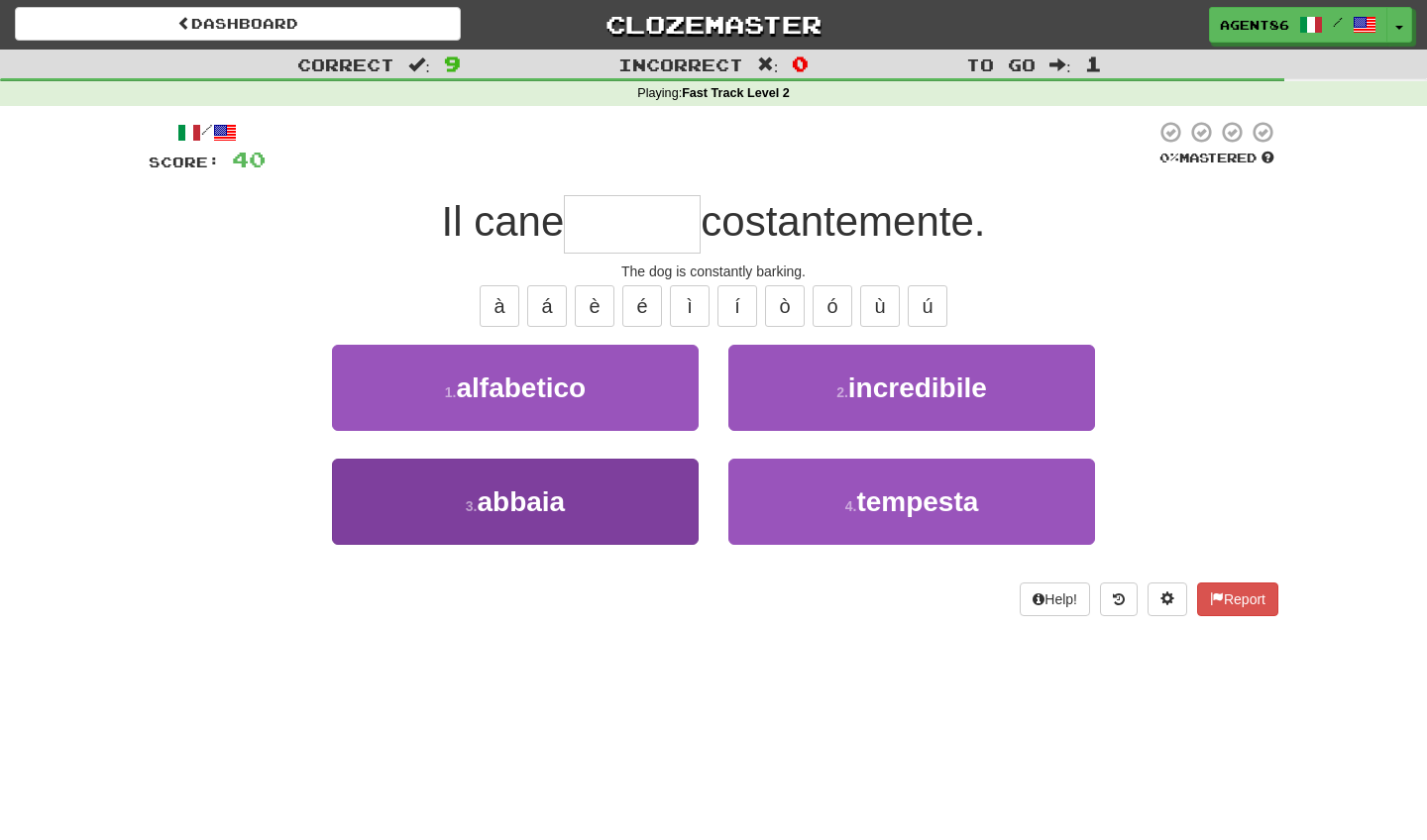 click on "3 .  abbaia" at bounding box center (515, 501) 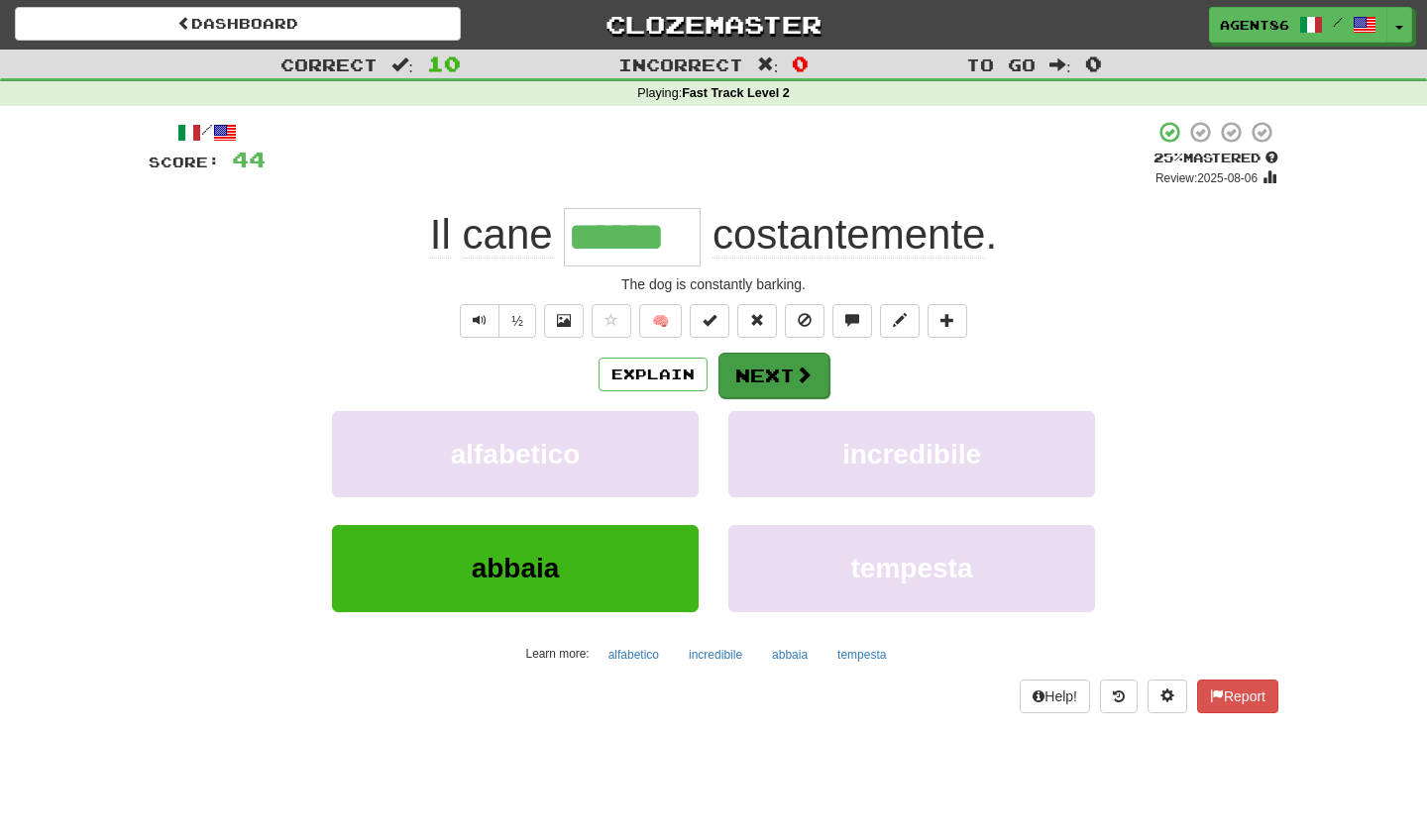 click on "Next" at bounding box center [774, 375] 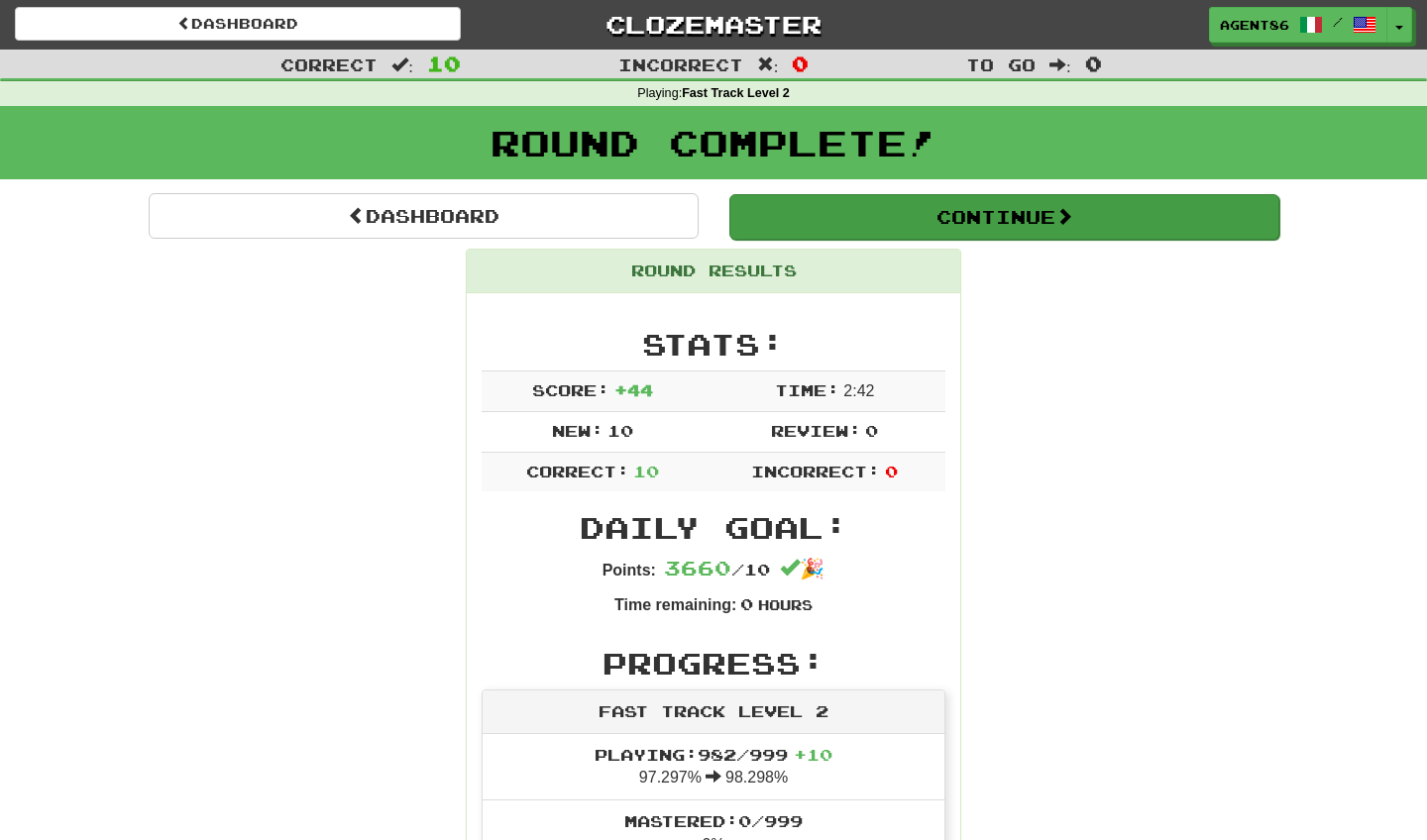 click on "Continue" at bounding box center (1004, 217) 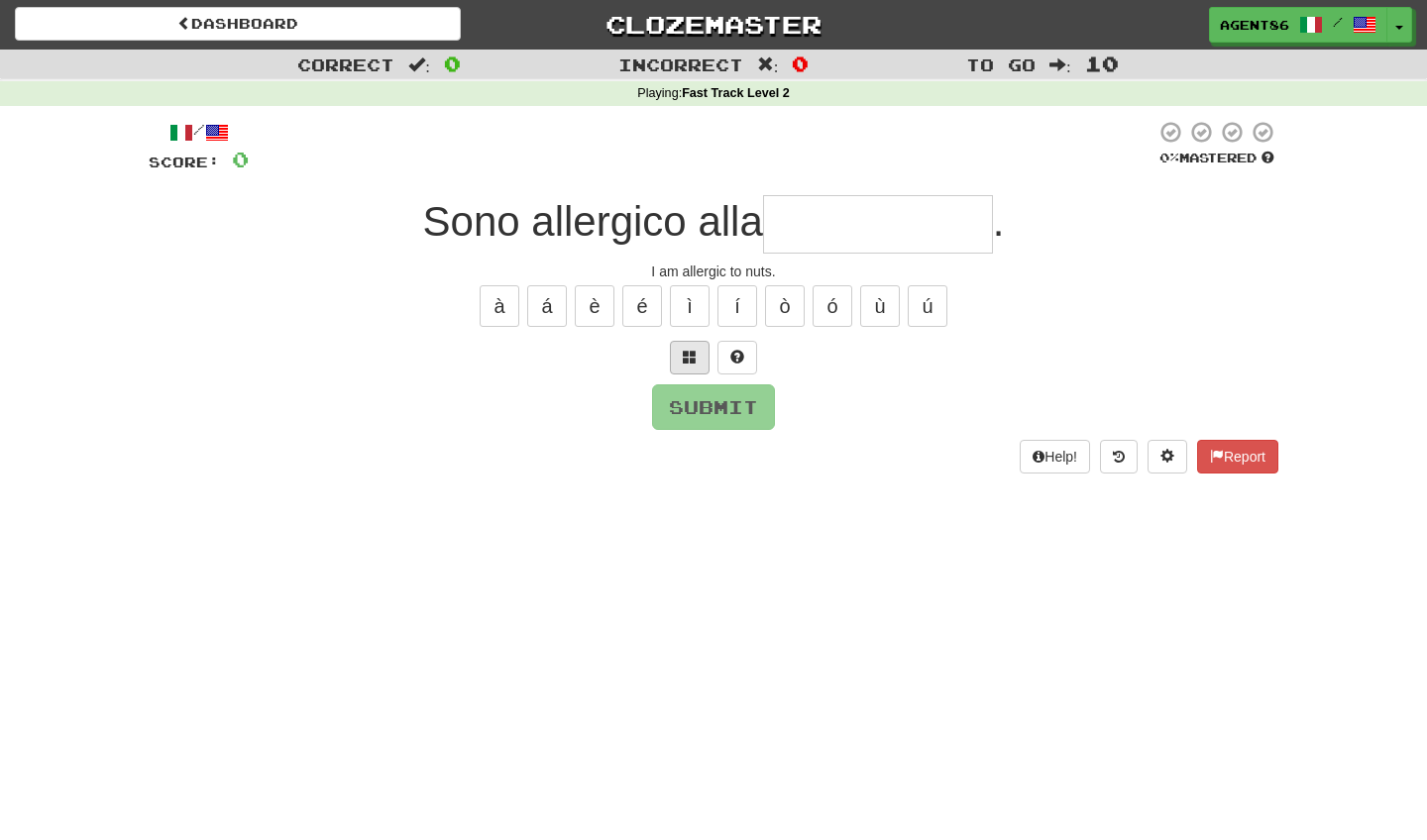 click at bounding box center (690, 358) 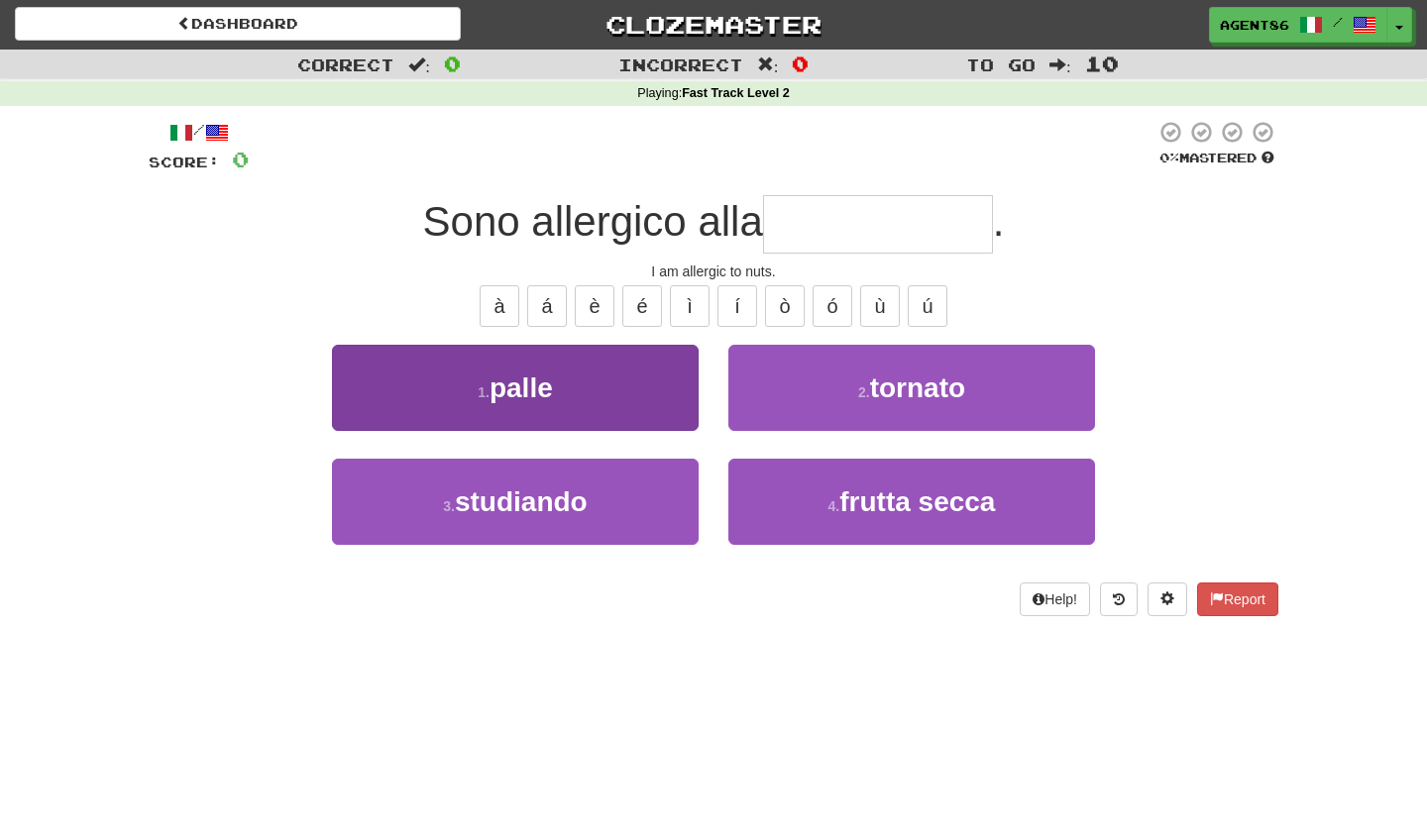 click on "1 .  palle" at bounding box center [515, 387] 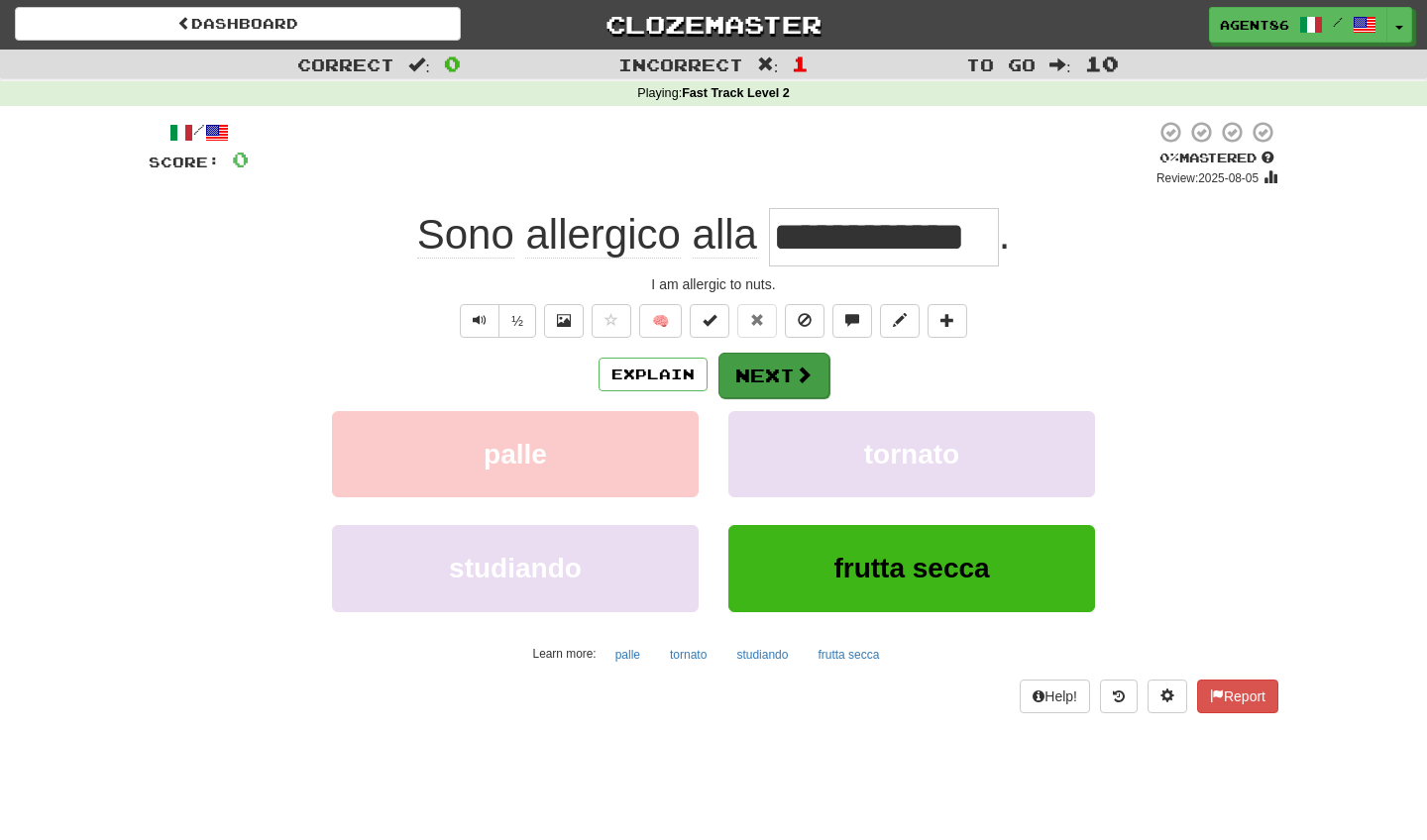 click on "Next" at bounding box center (774, 375) 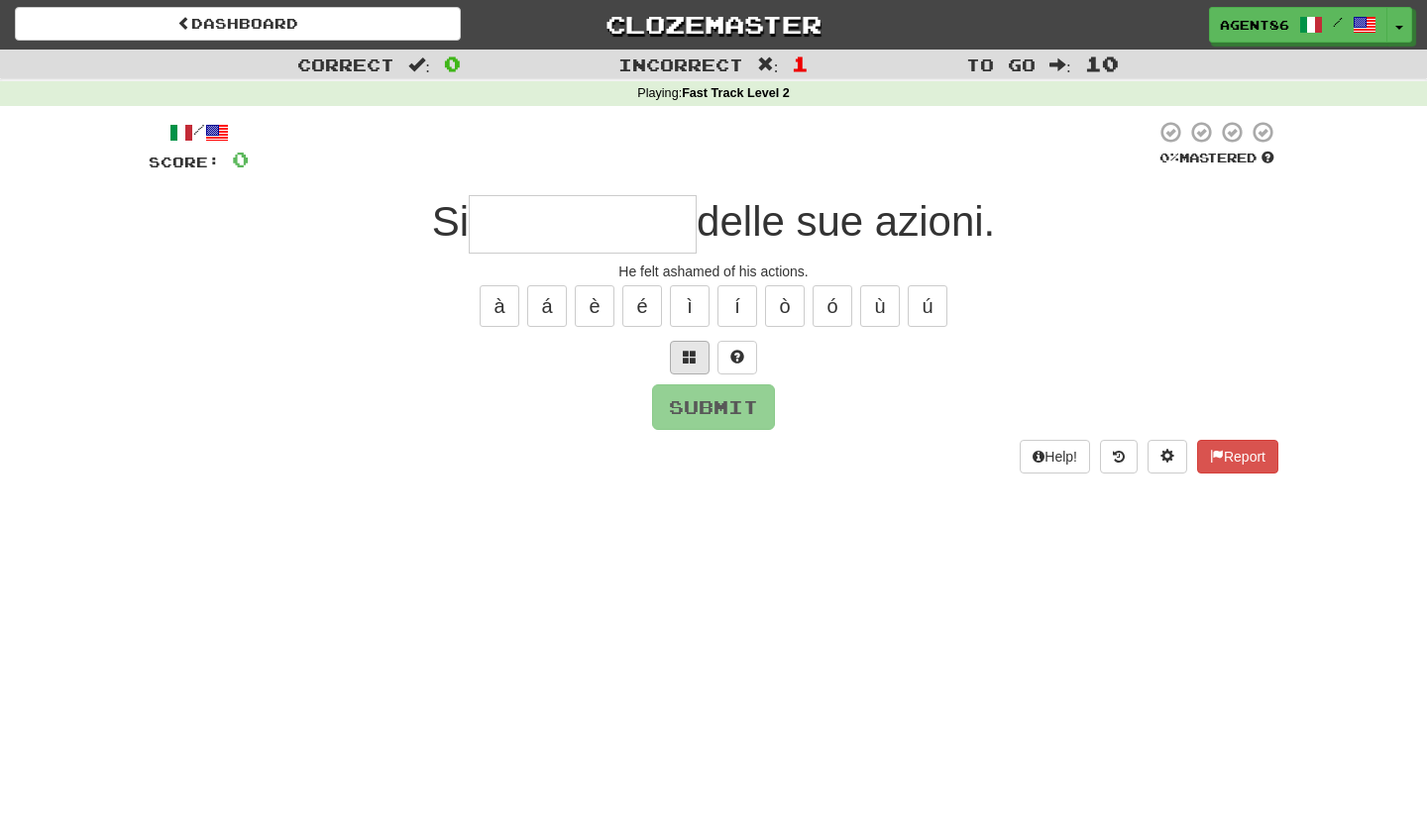 click at bounding box center (690, 357) 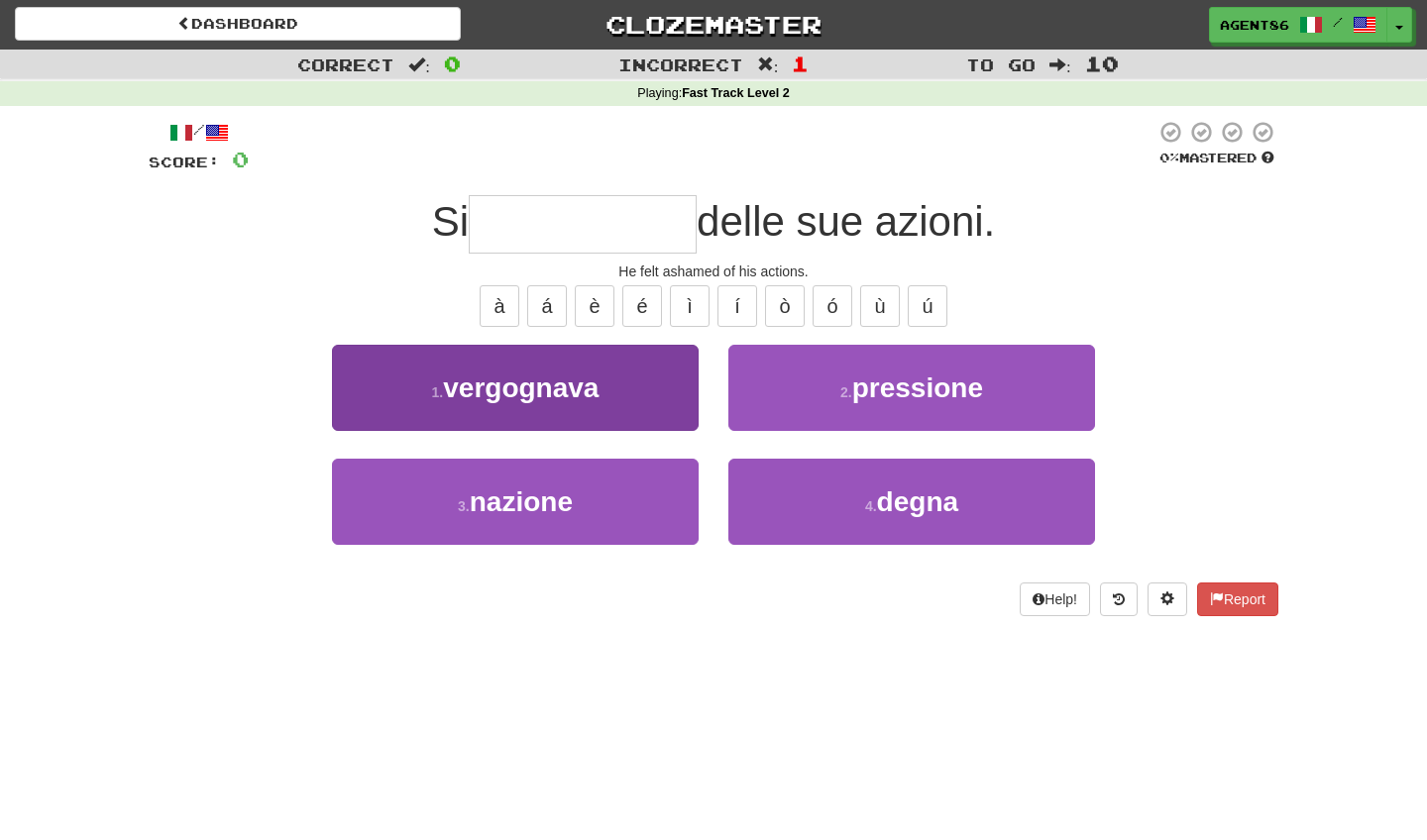 click on "1 . vergognava" at bounding box center (515, 387) 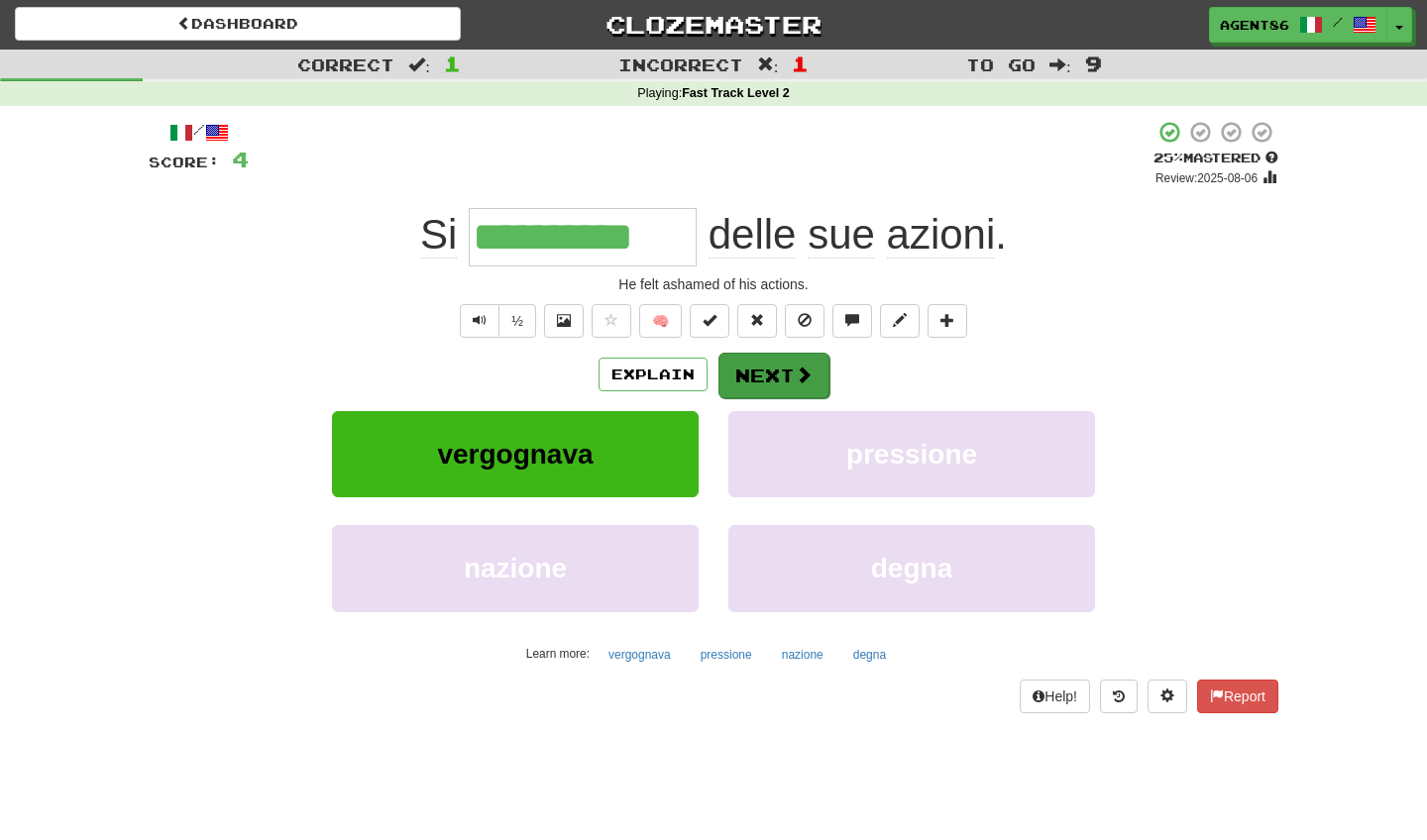 click on "Next" at bounding box center [774, 375] 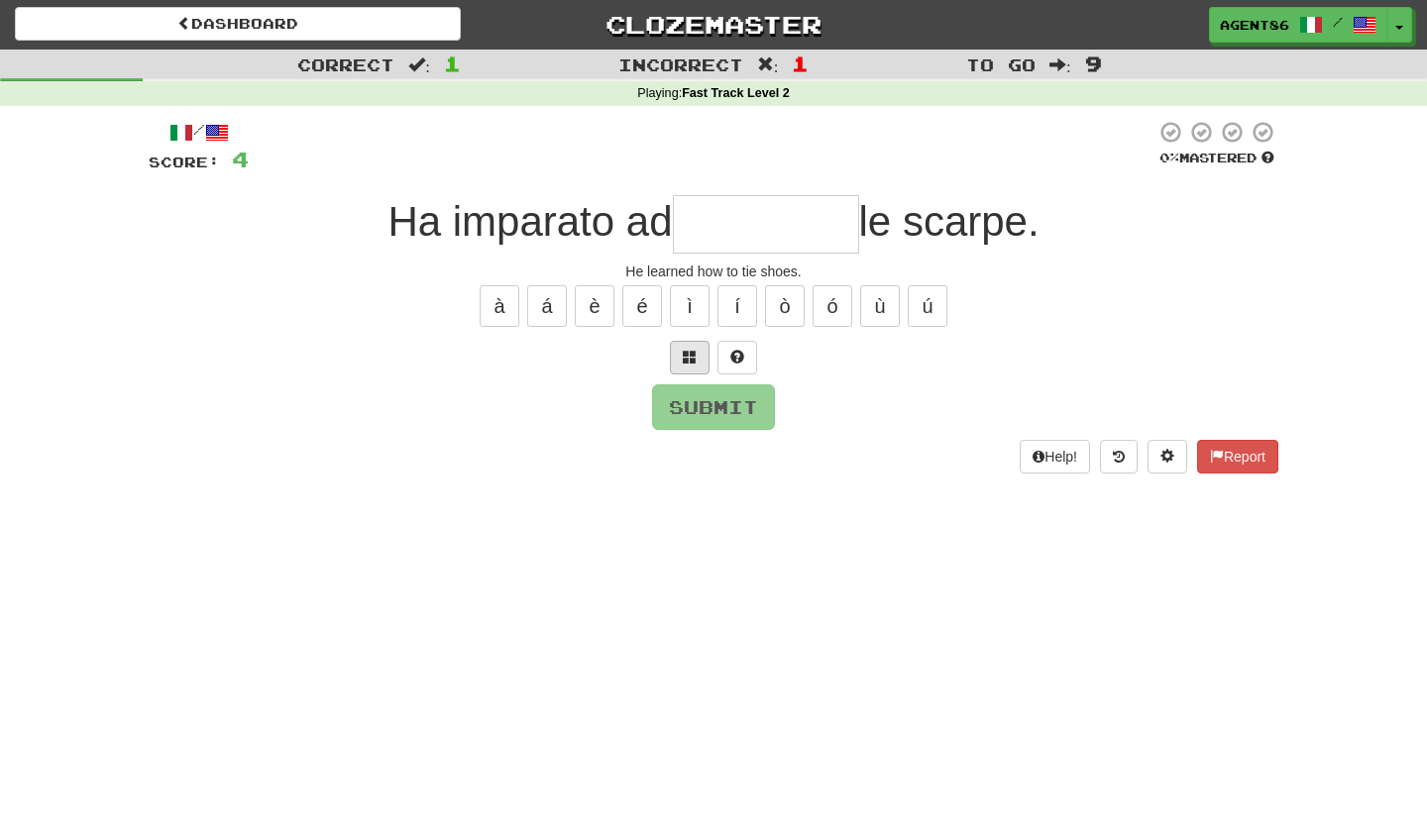 click at bounding box center (690, 357) 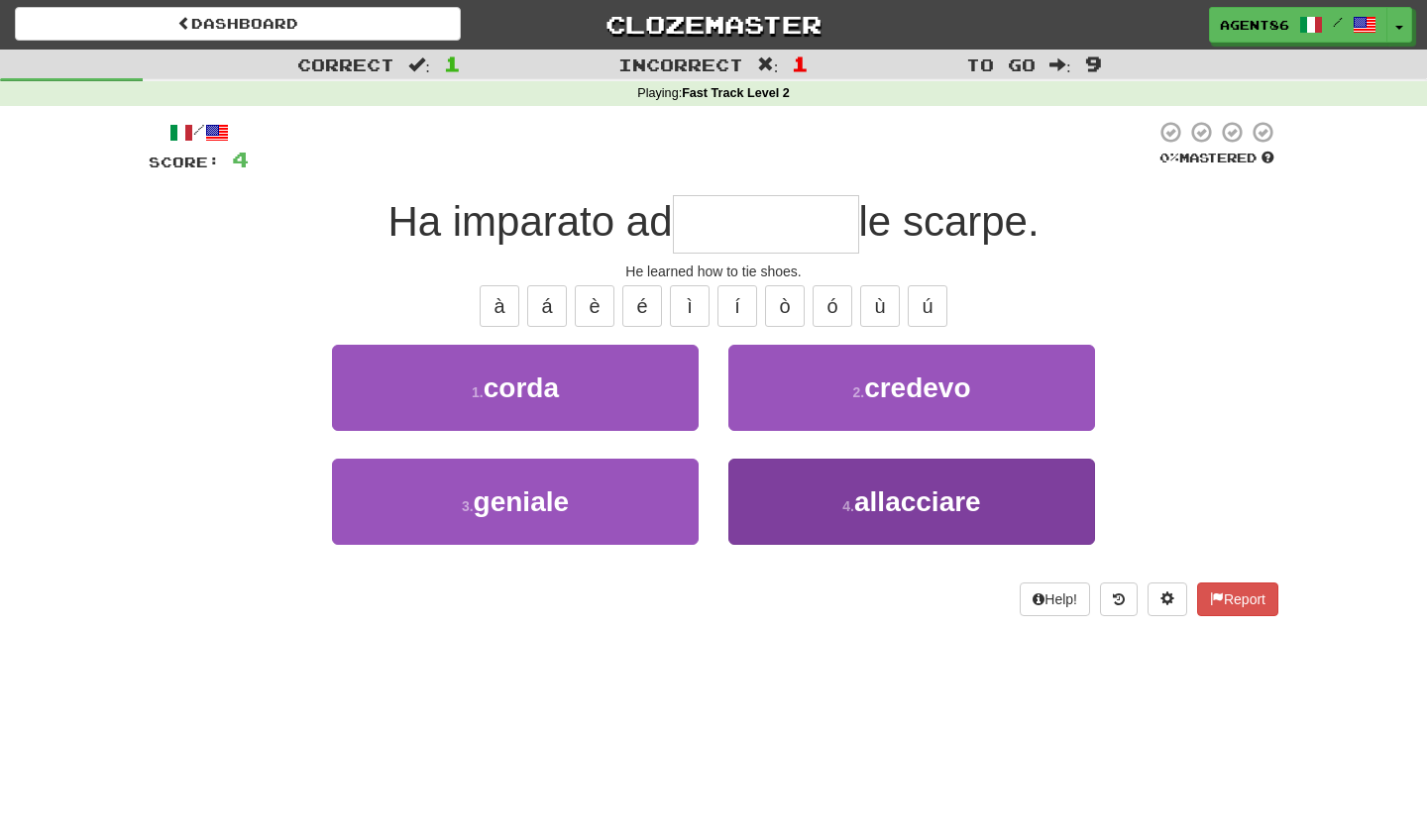 click on "4 . allacciare" at bounding box center (912, 501) 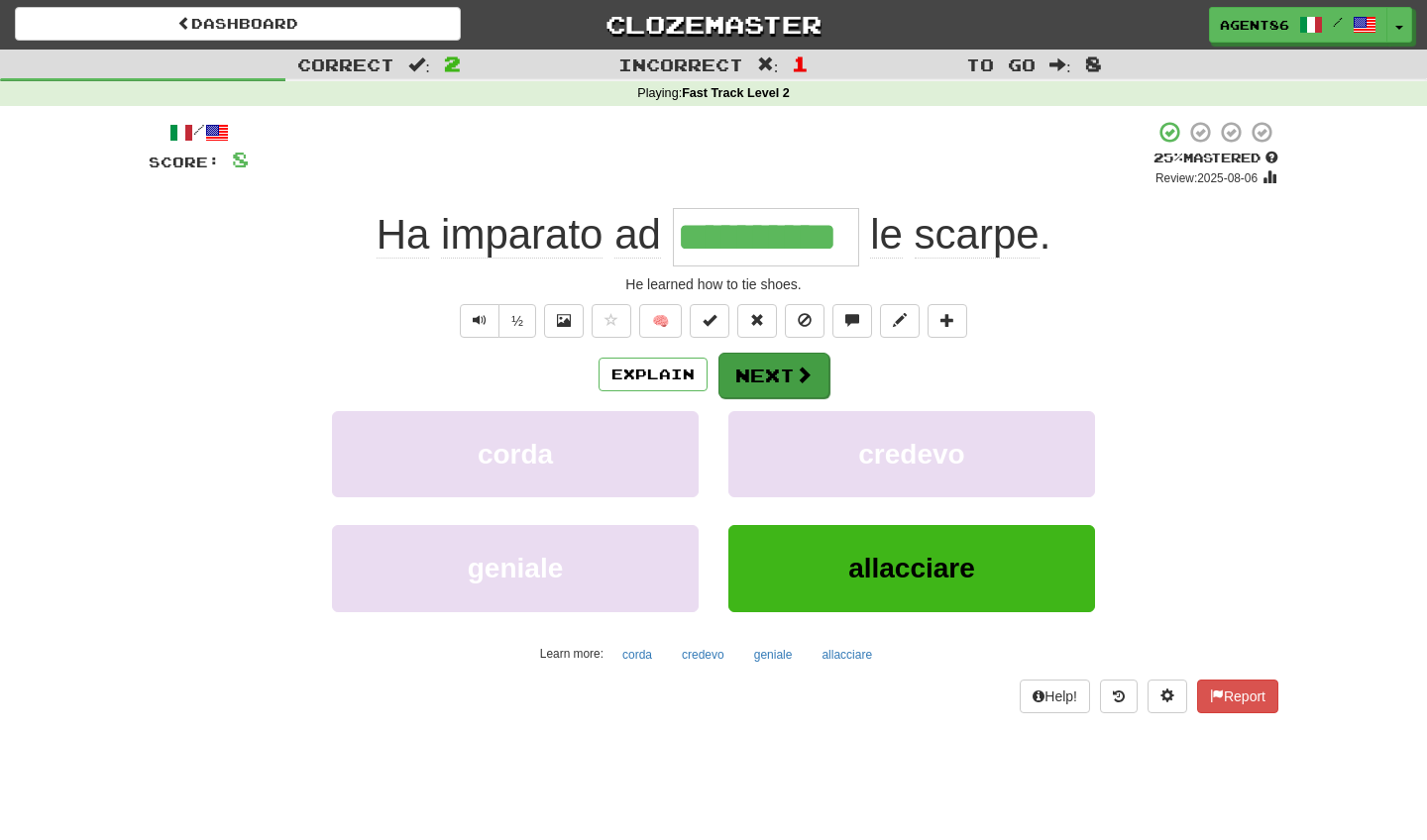 click on "Next" at bounding box center (774, 375) 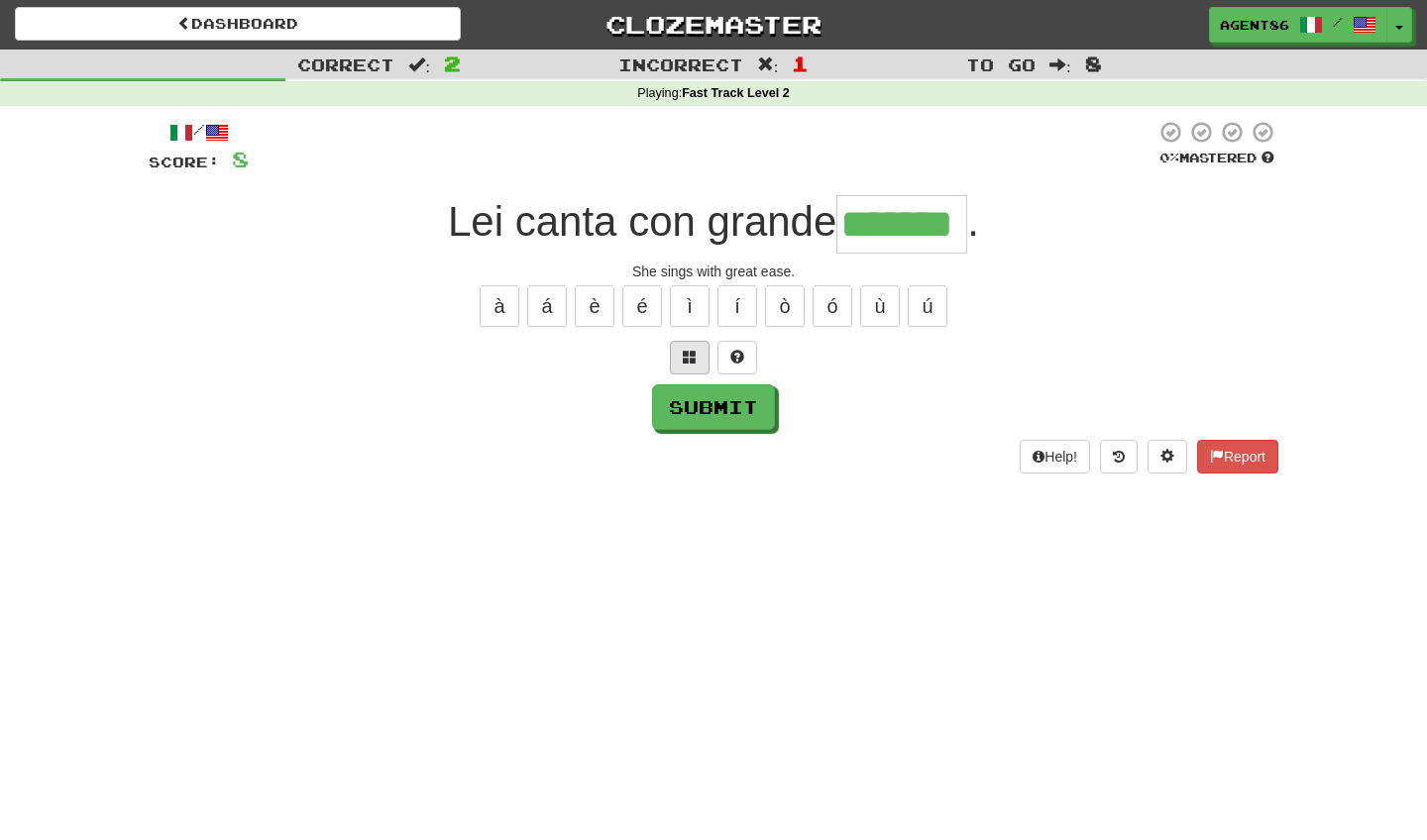 click at bounding box center [690, 358] 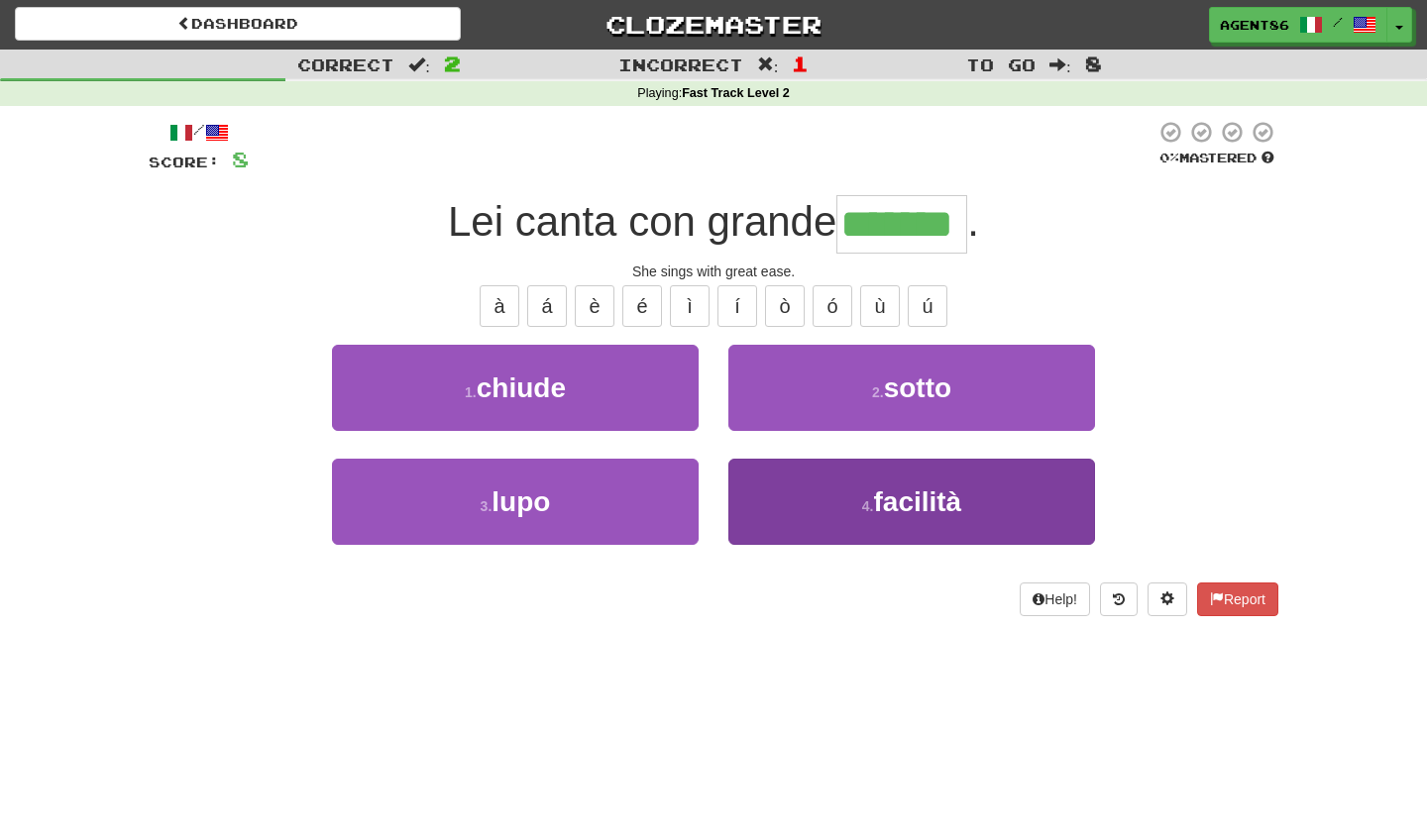 click on "4 .  facilità" at bounding box center [912, 501] 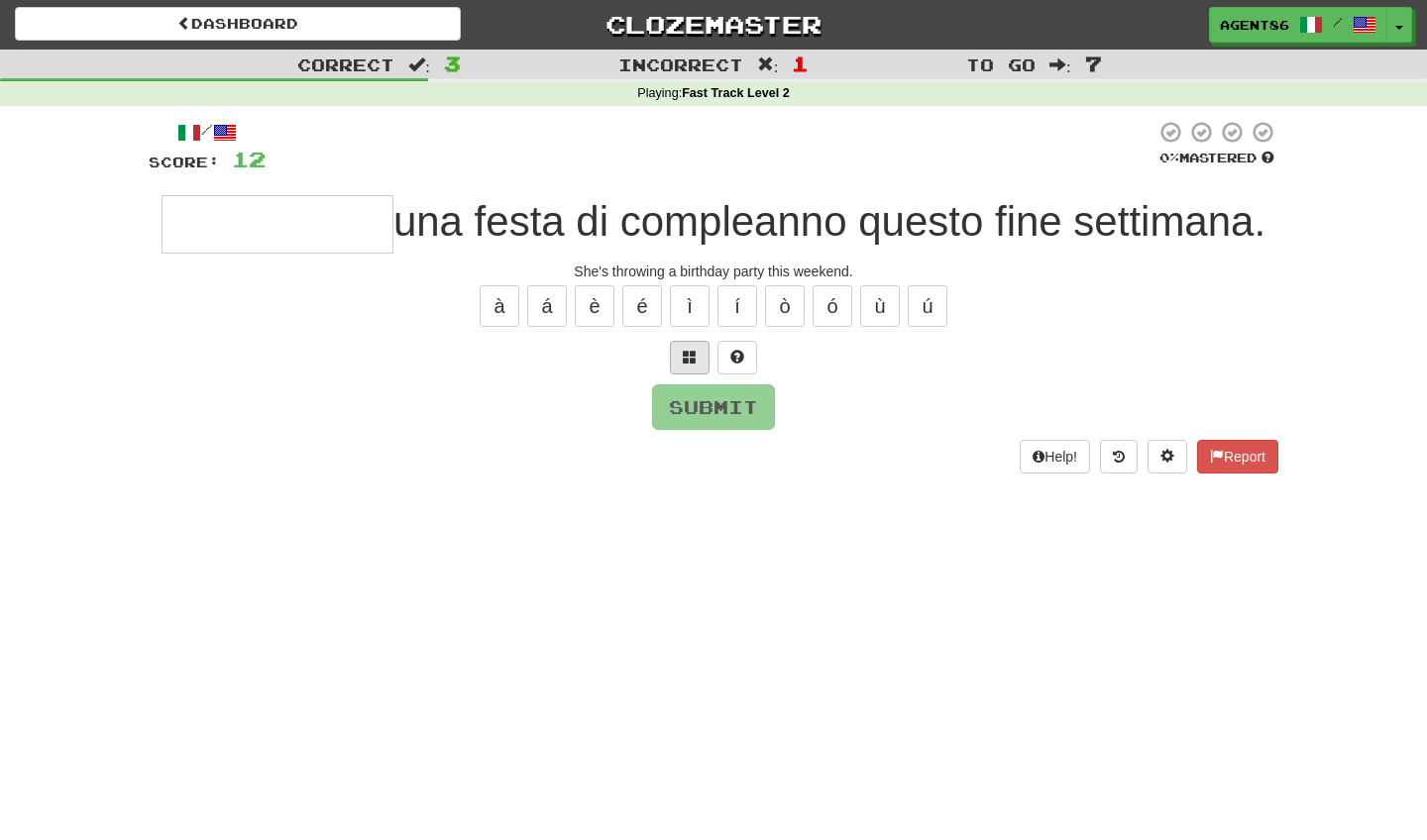 click at bounding box center (690, 357) 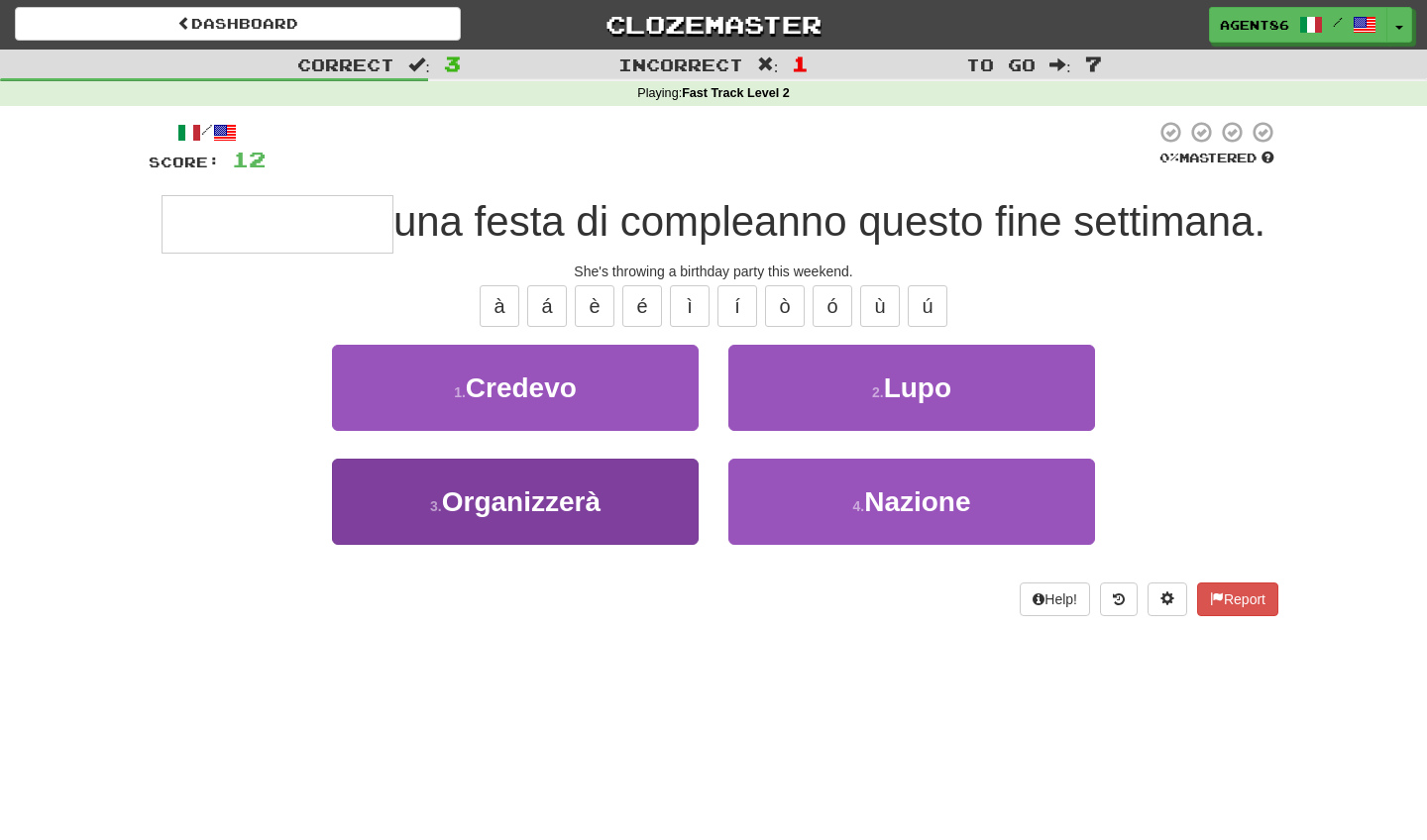 click on "3 .  Organizzerà" at bounding box center (515, 501) 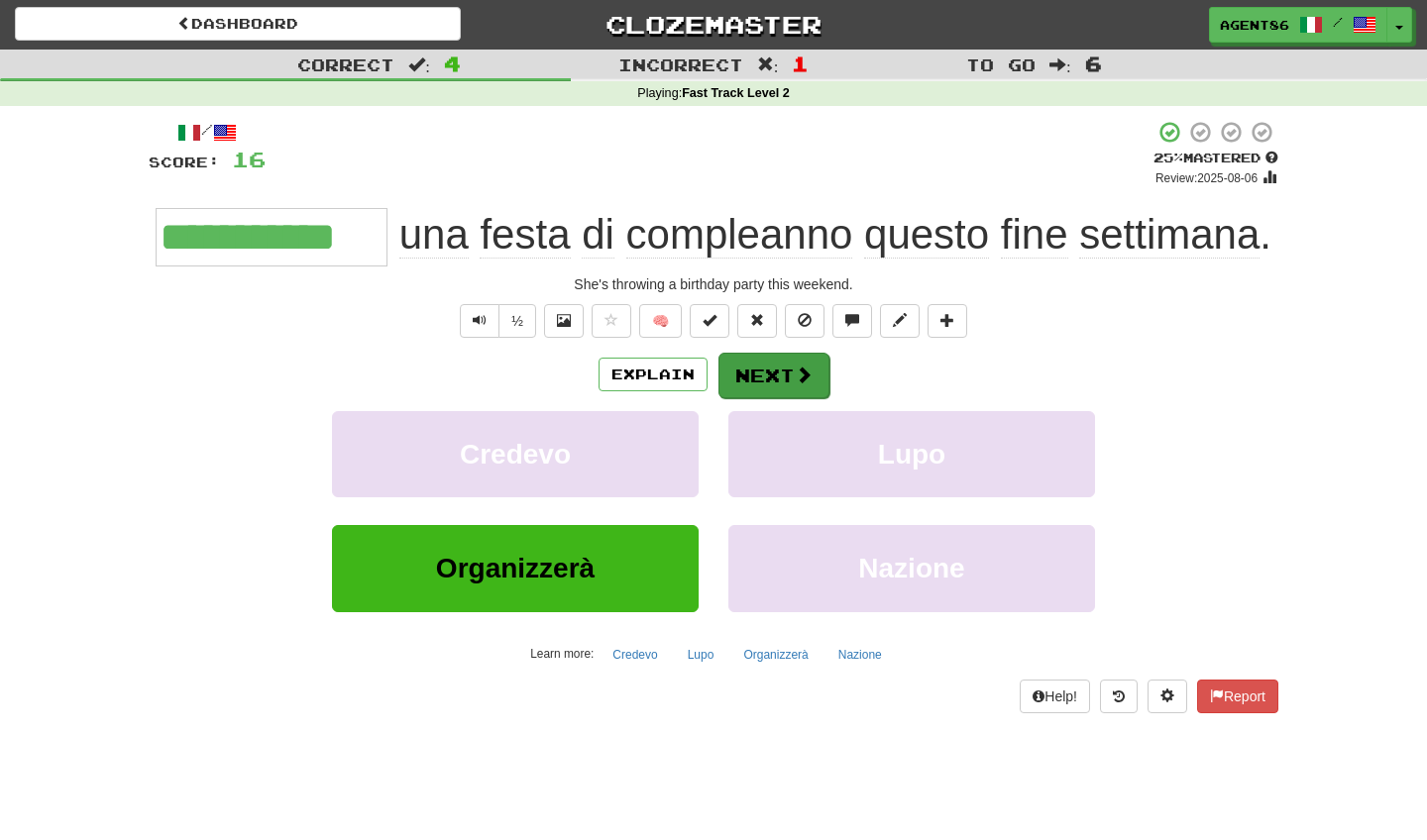 click on "Next" at bounding box center [774, 375] 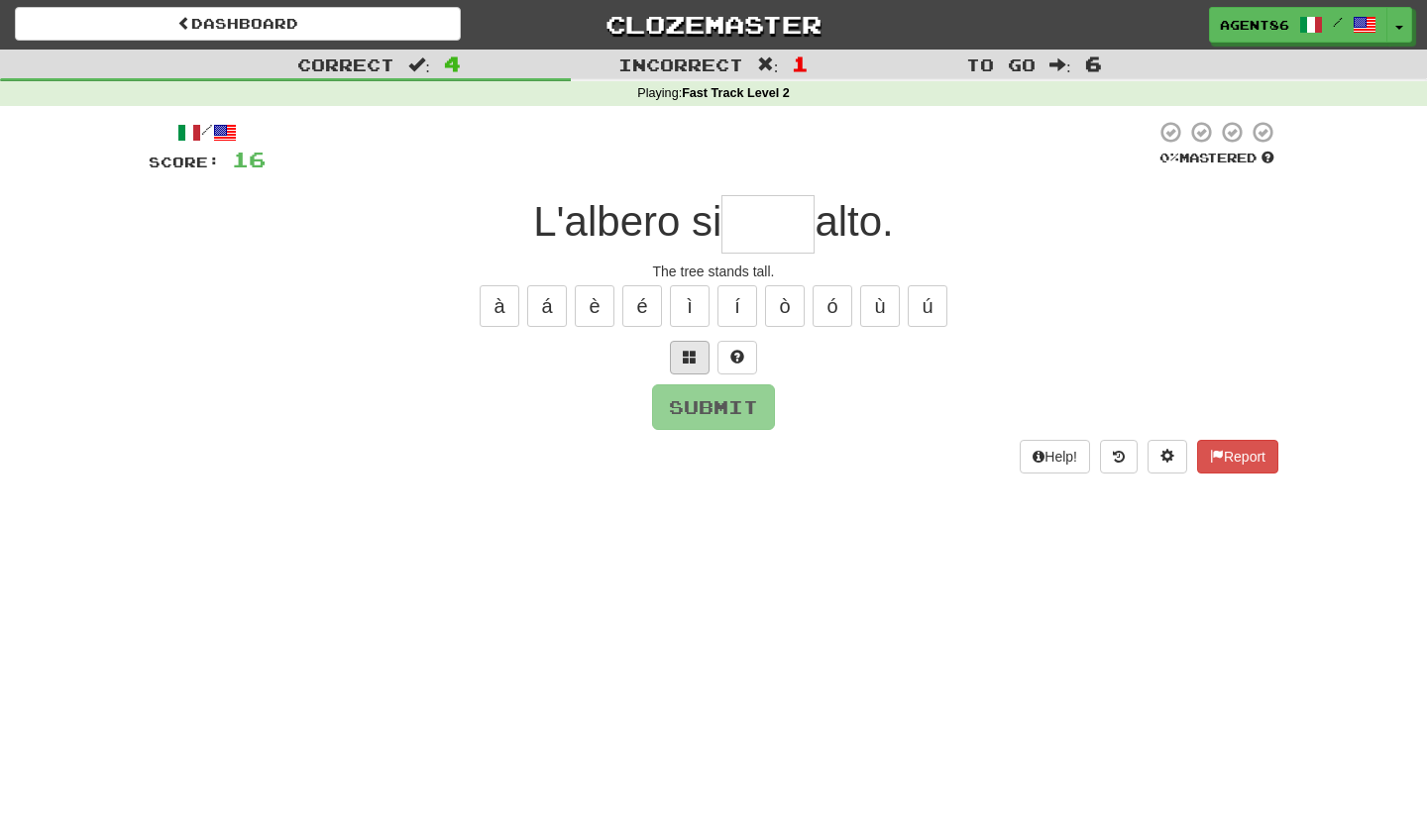 click at bounding box center (690, 358) 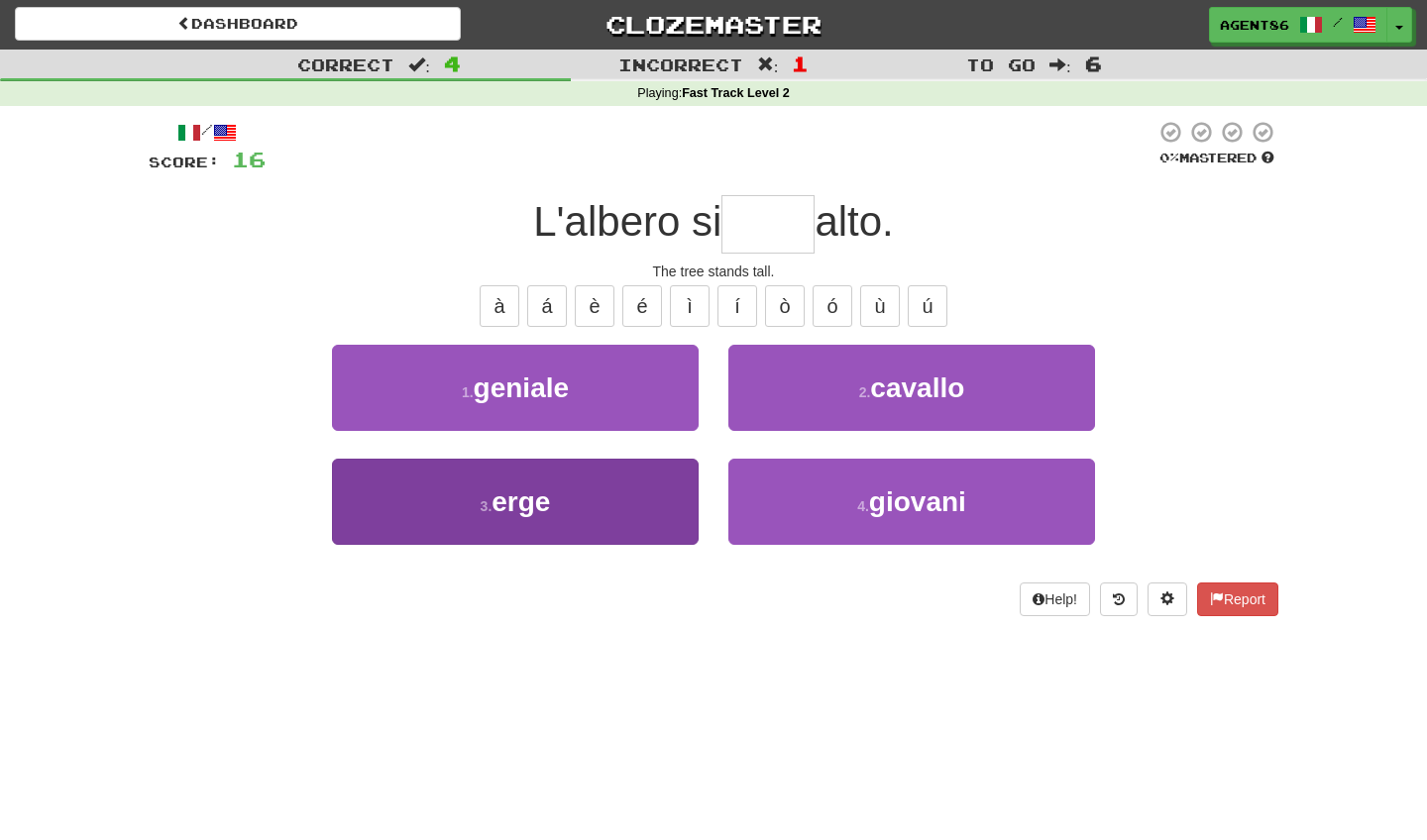 click on "3 .  erge" at bounding box center (515, 501) 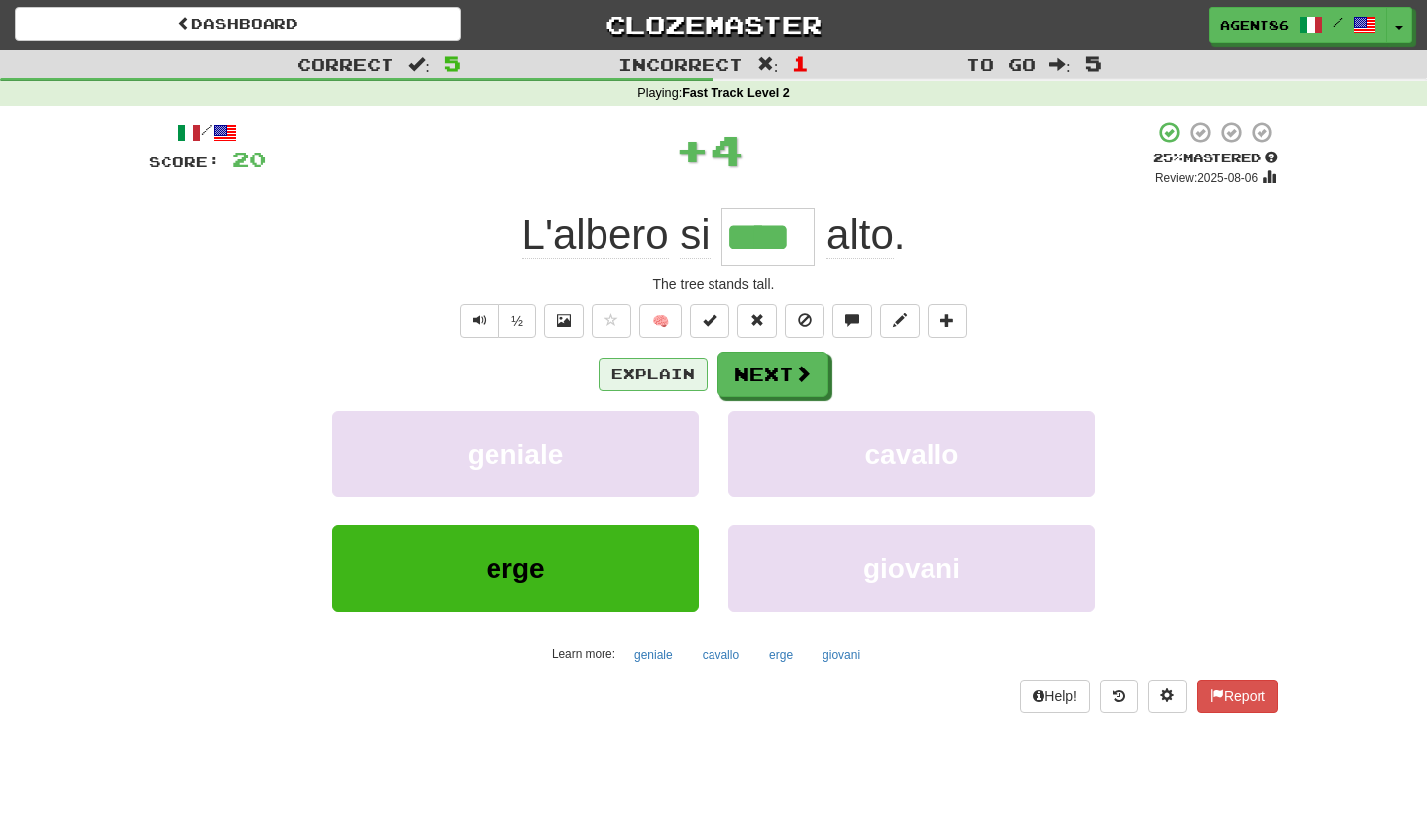 click on "Explain" at bounding box center [653, 374] 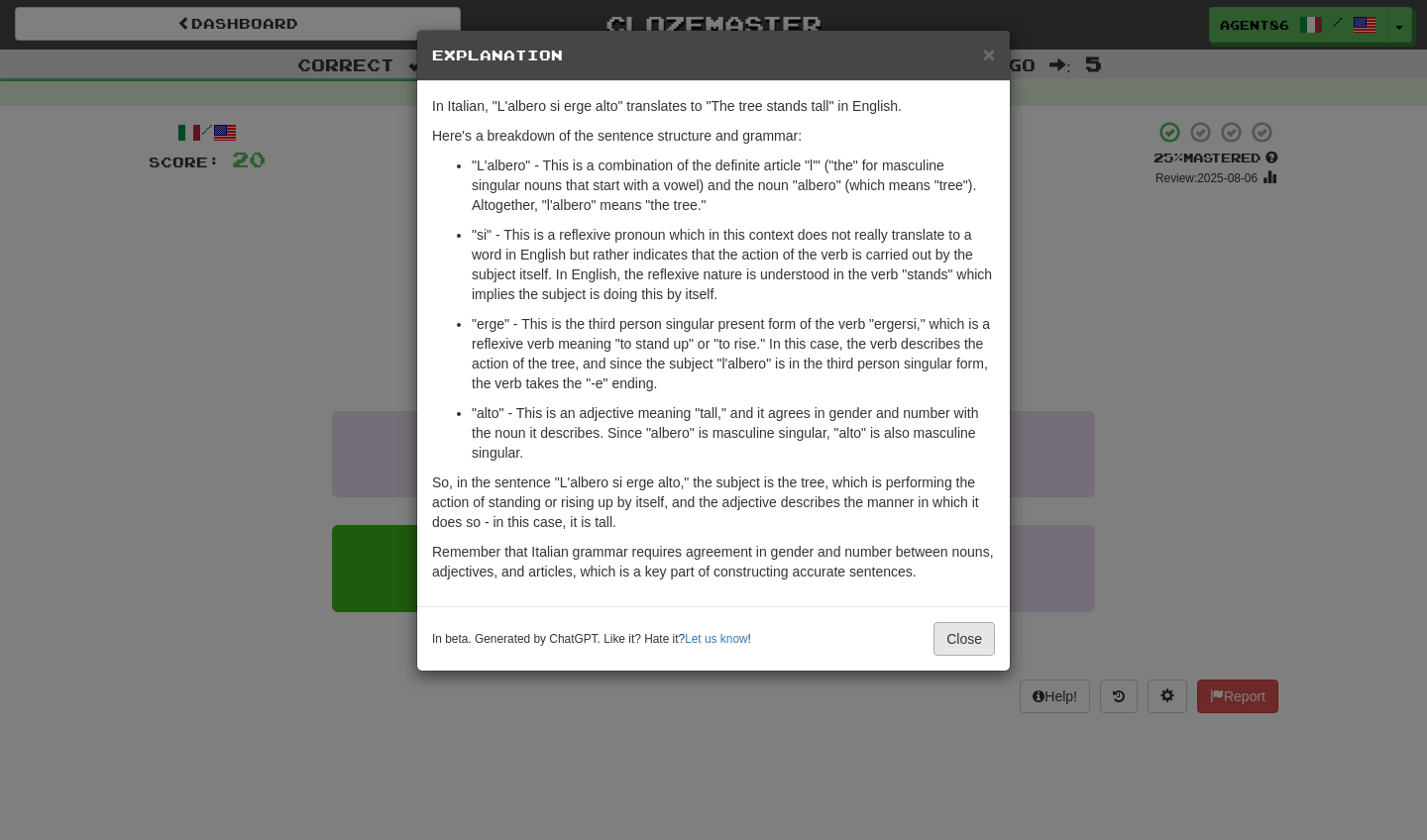click on "Close" at bounding box center [964, 639] 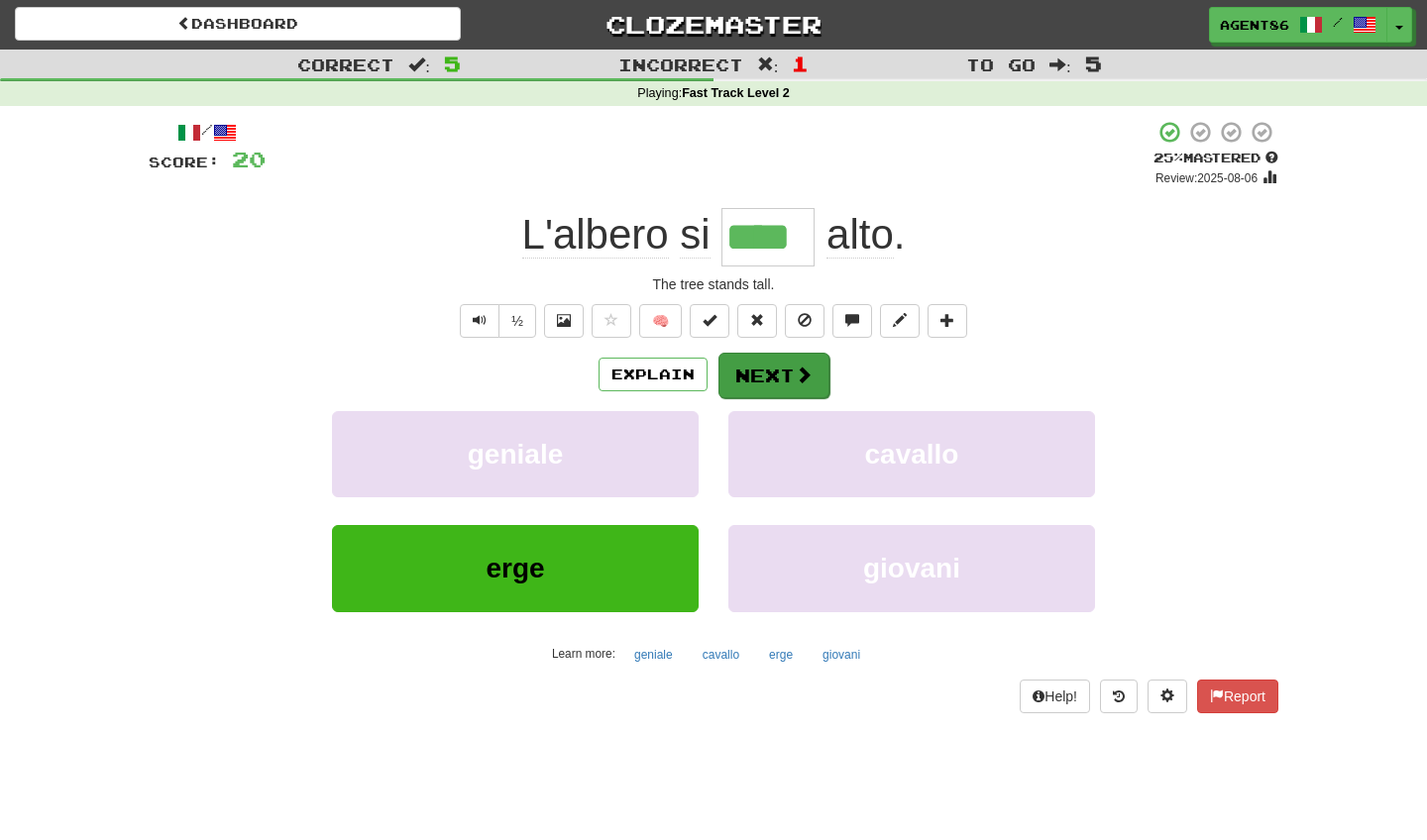 click on "Next" at bounding box center [774, 375] 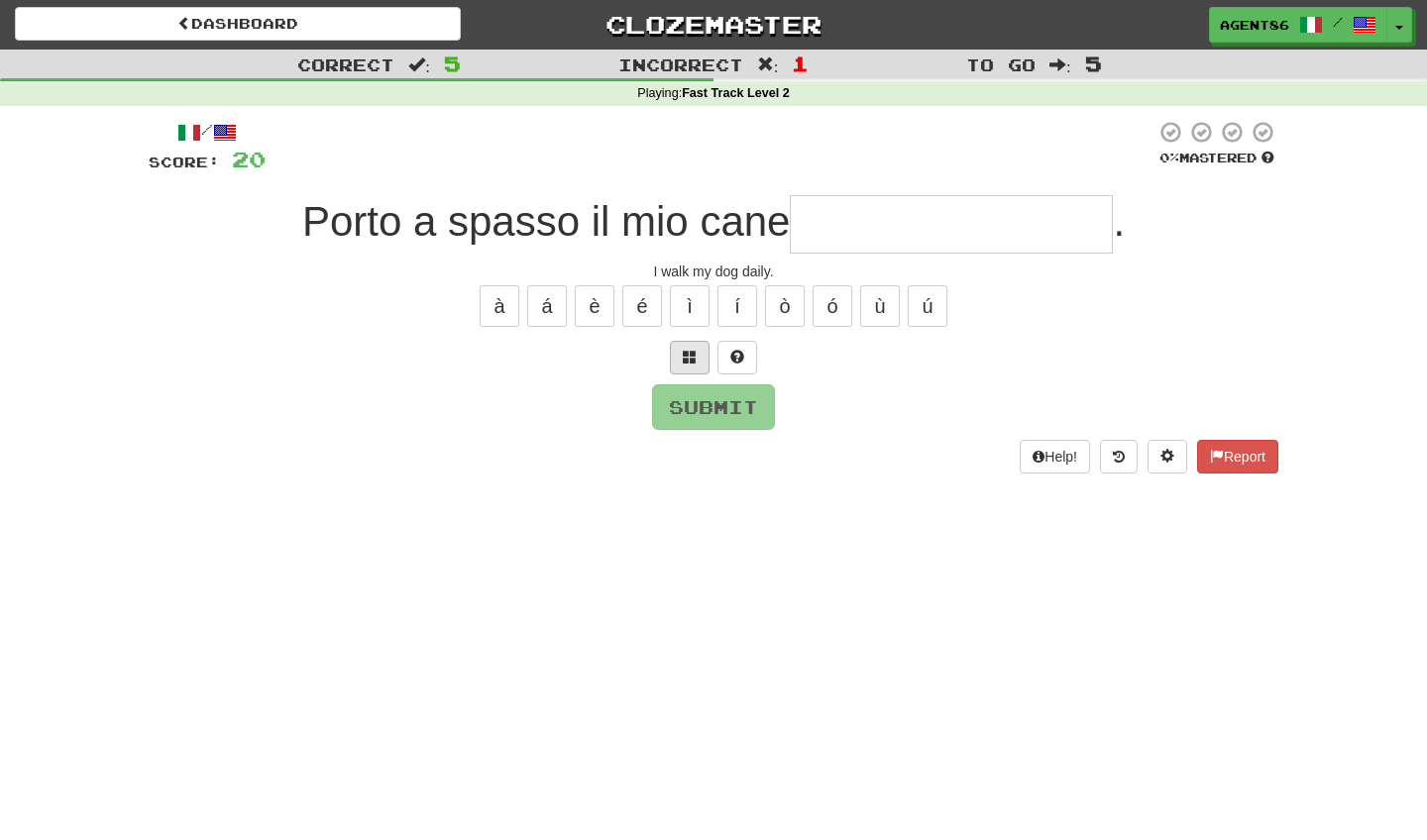 click at bounding box center (690, 357) 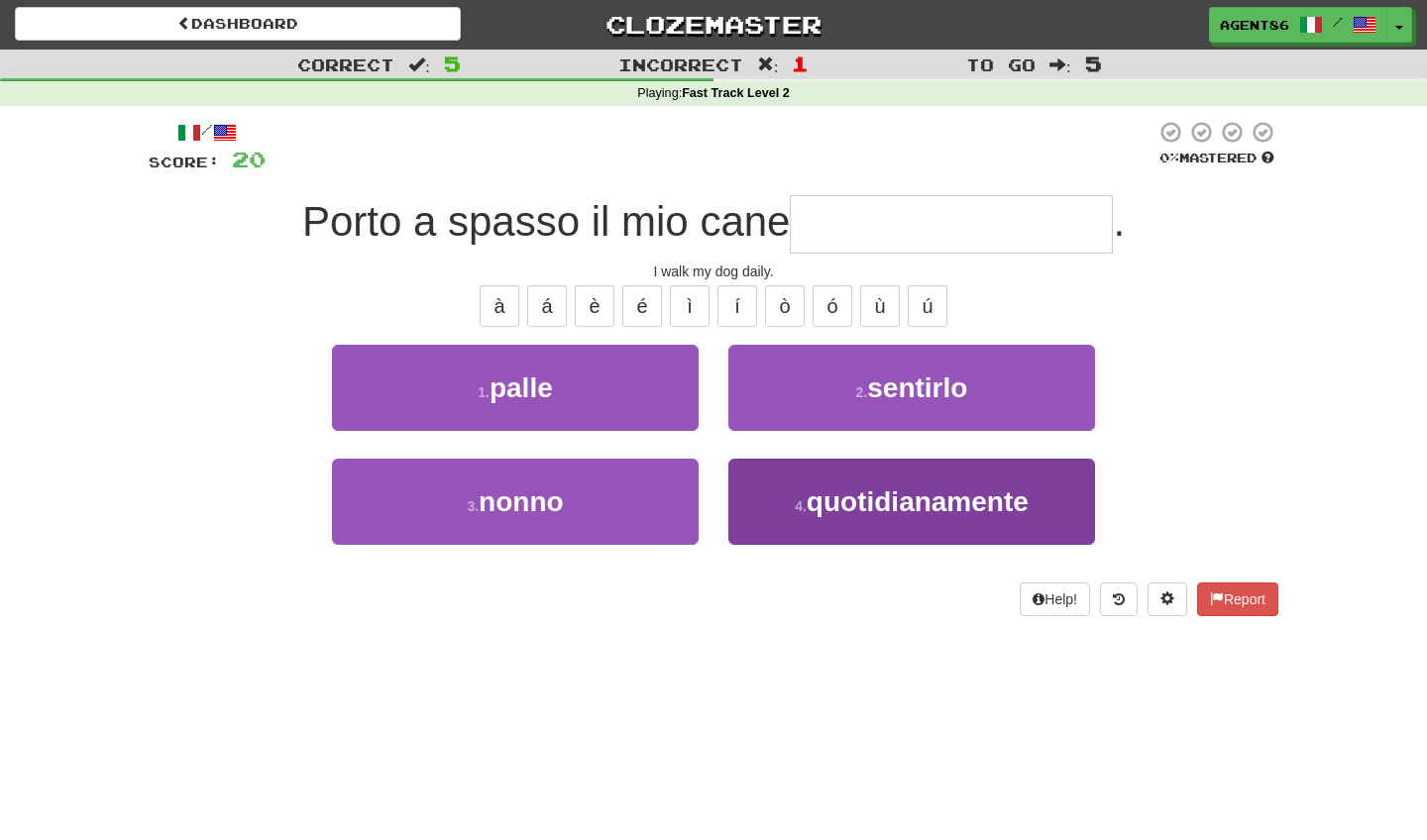 click on "4 .  quotidianamente" at bounding box center (912, 501) 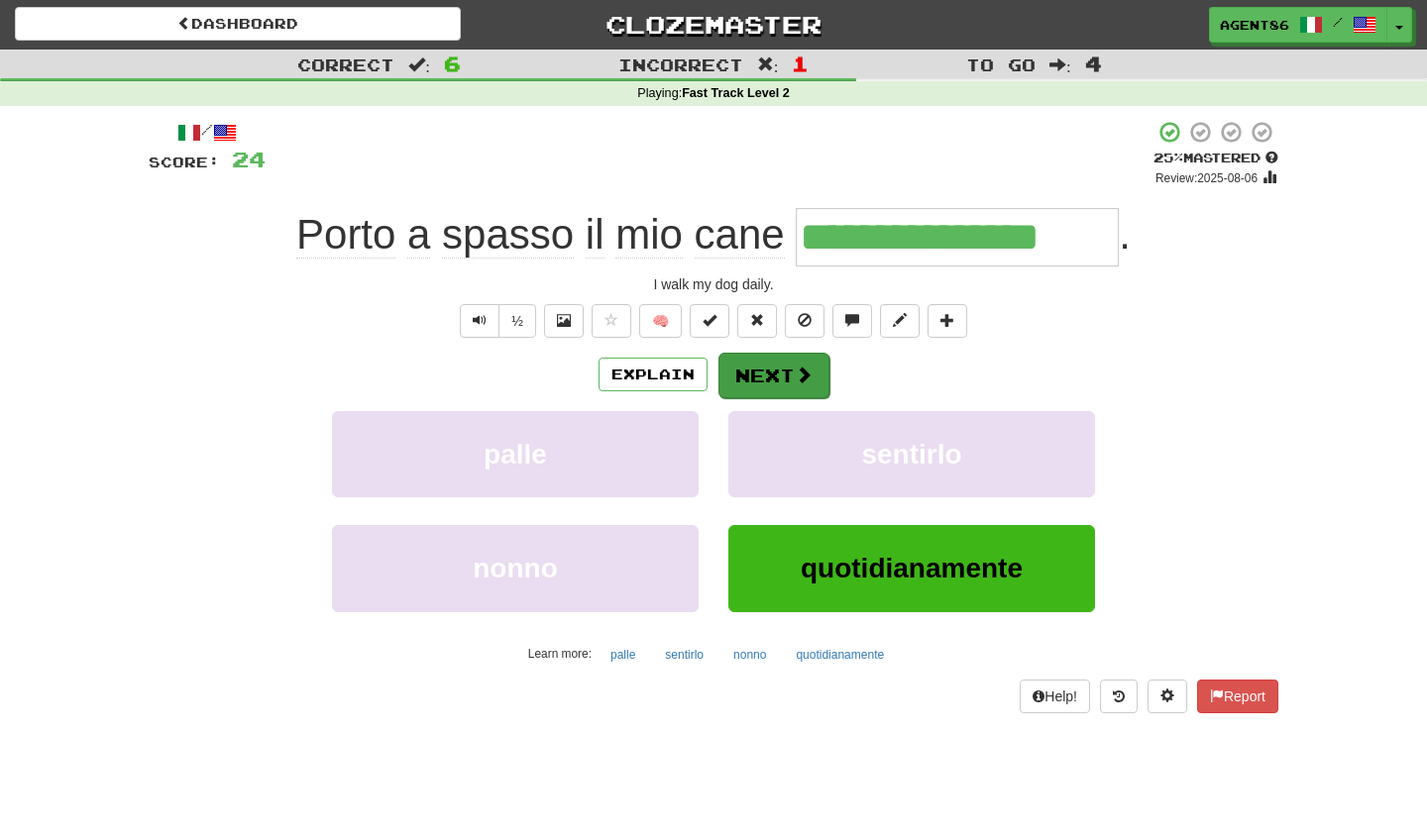 click on "Next" at bounding box center [774, 375] 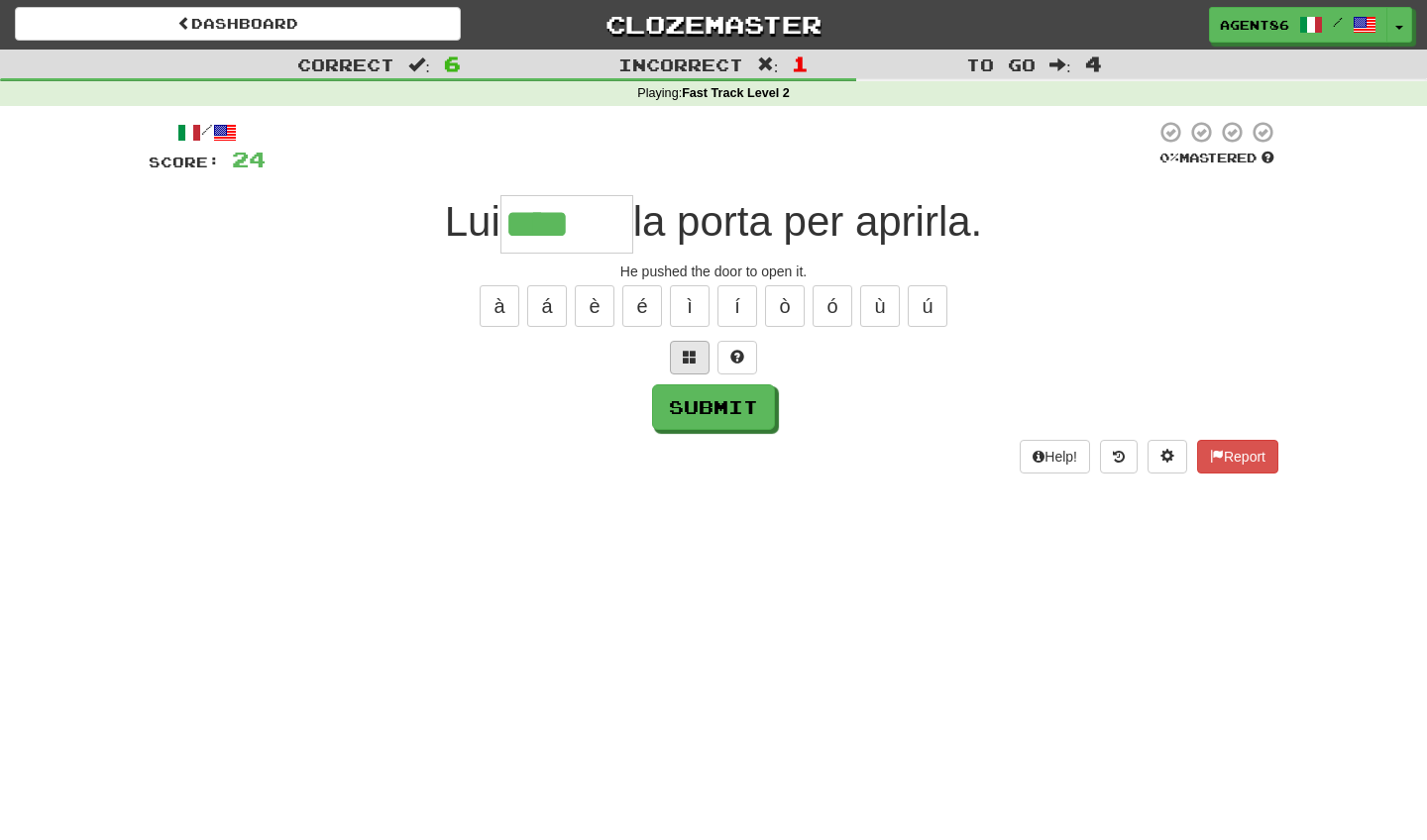 click at bounding box center [690, 358] 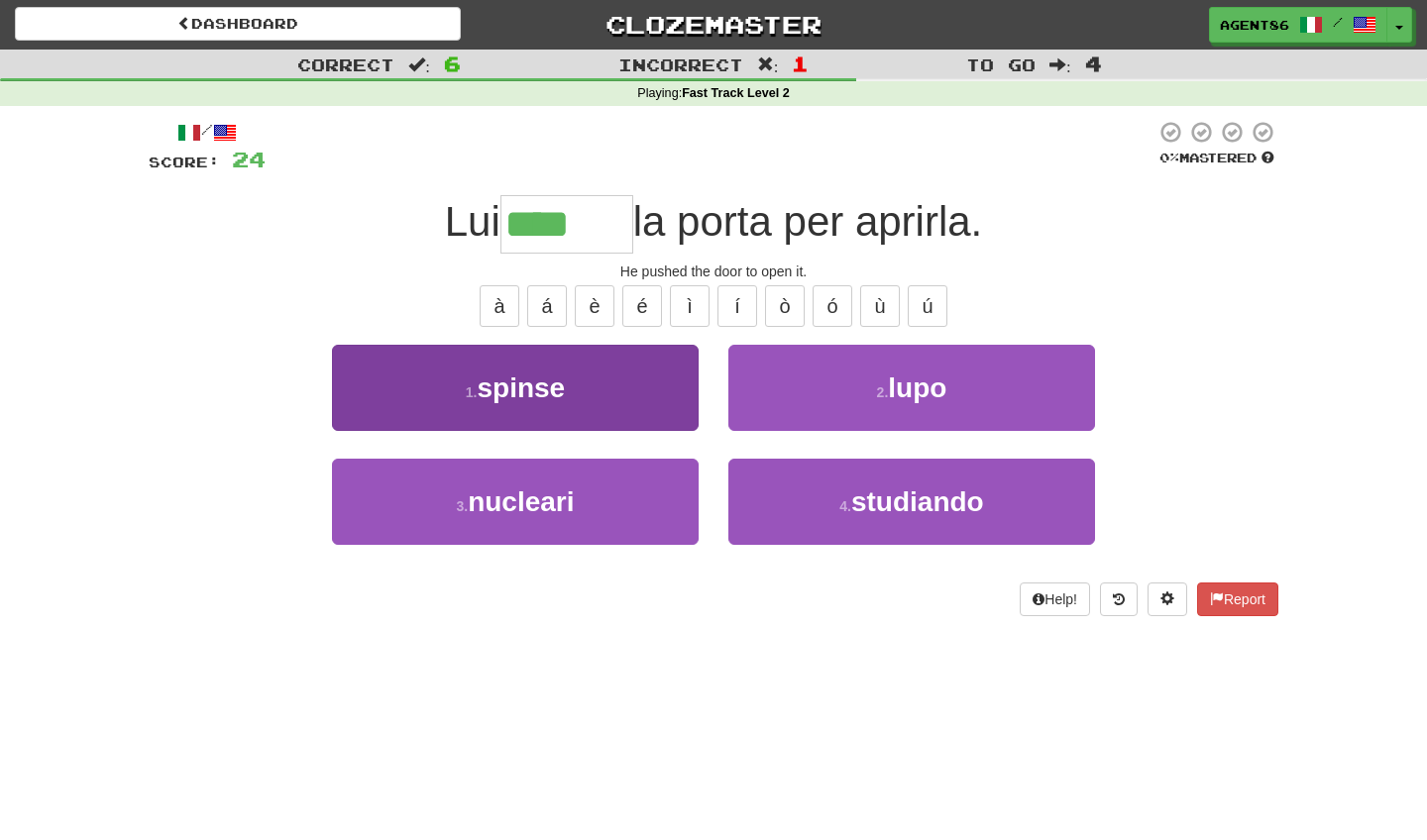 click on "1 .  spinse" at bounding box center (515, 387) 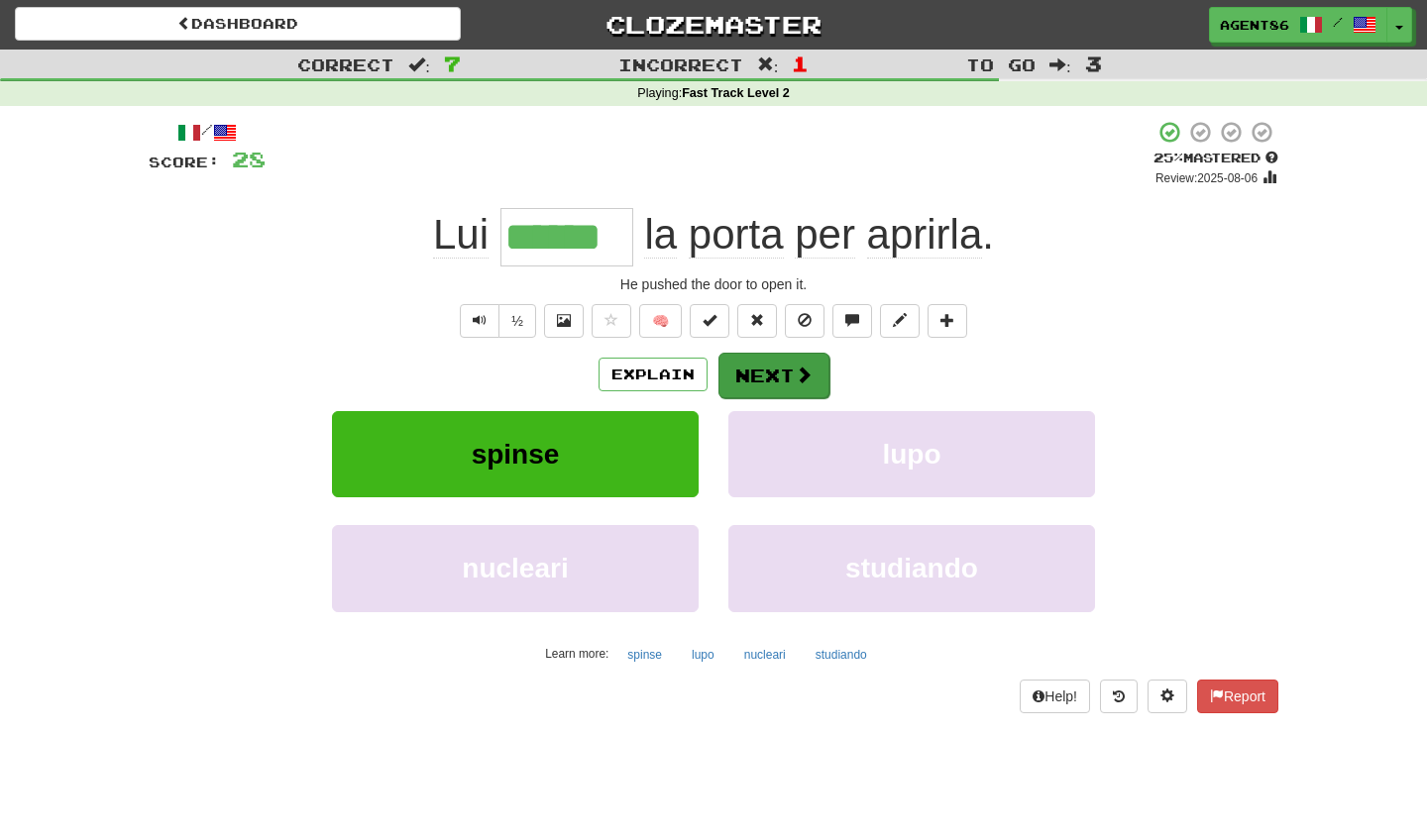 click on "Next" at bounding box center [774, 375] 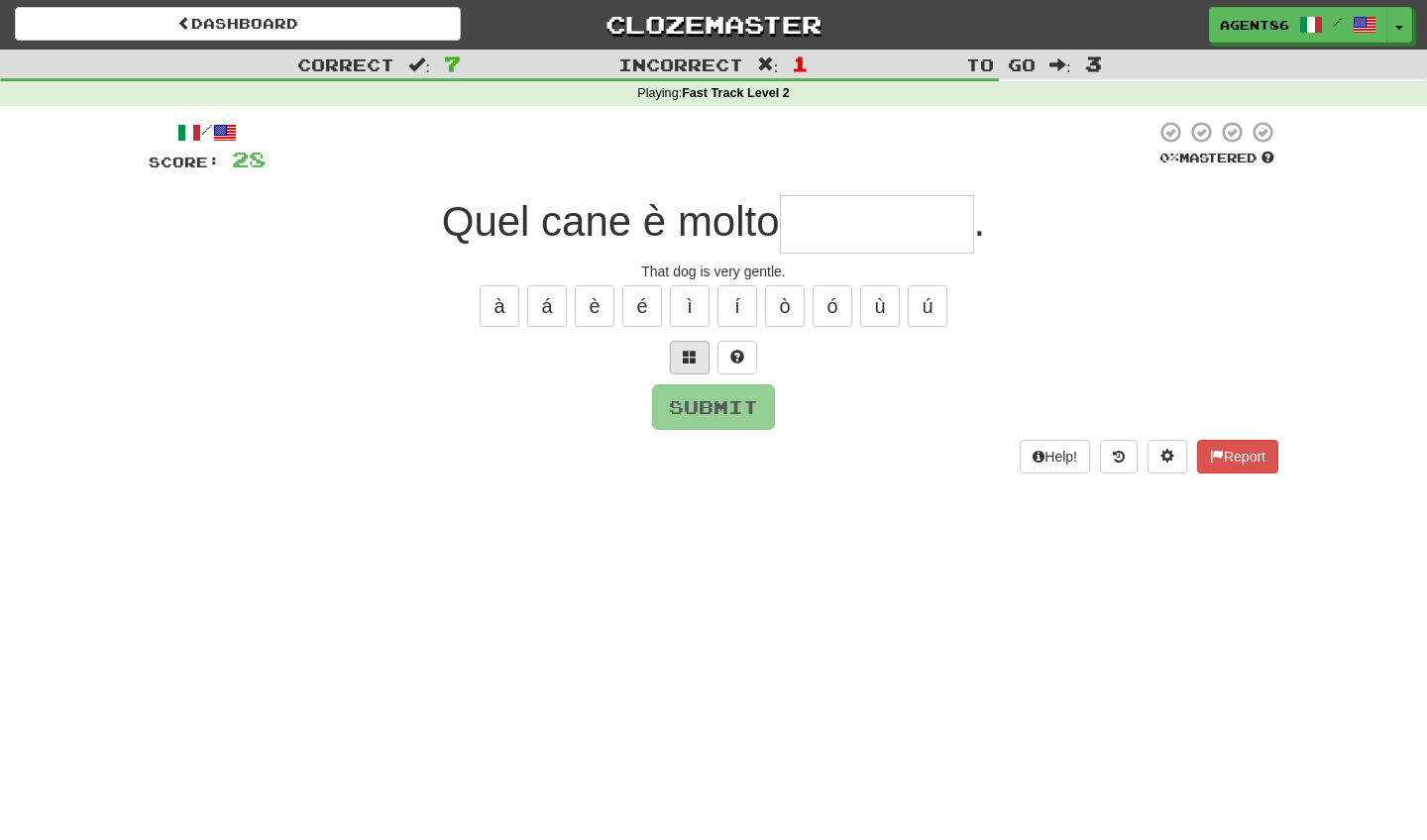 click at bounding box center [690, 357] 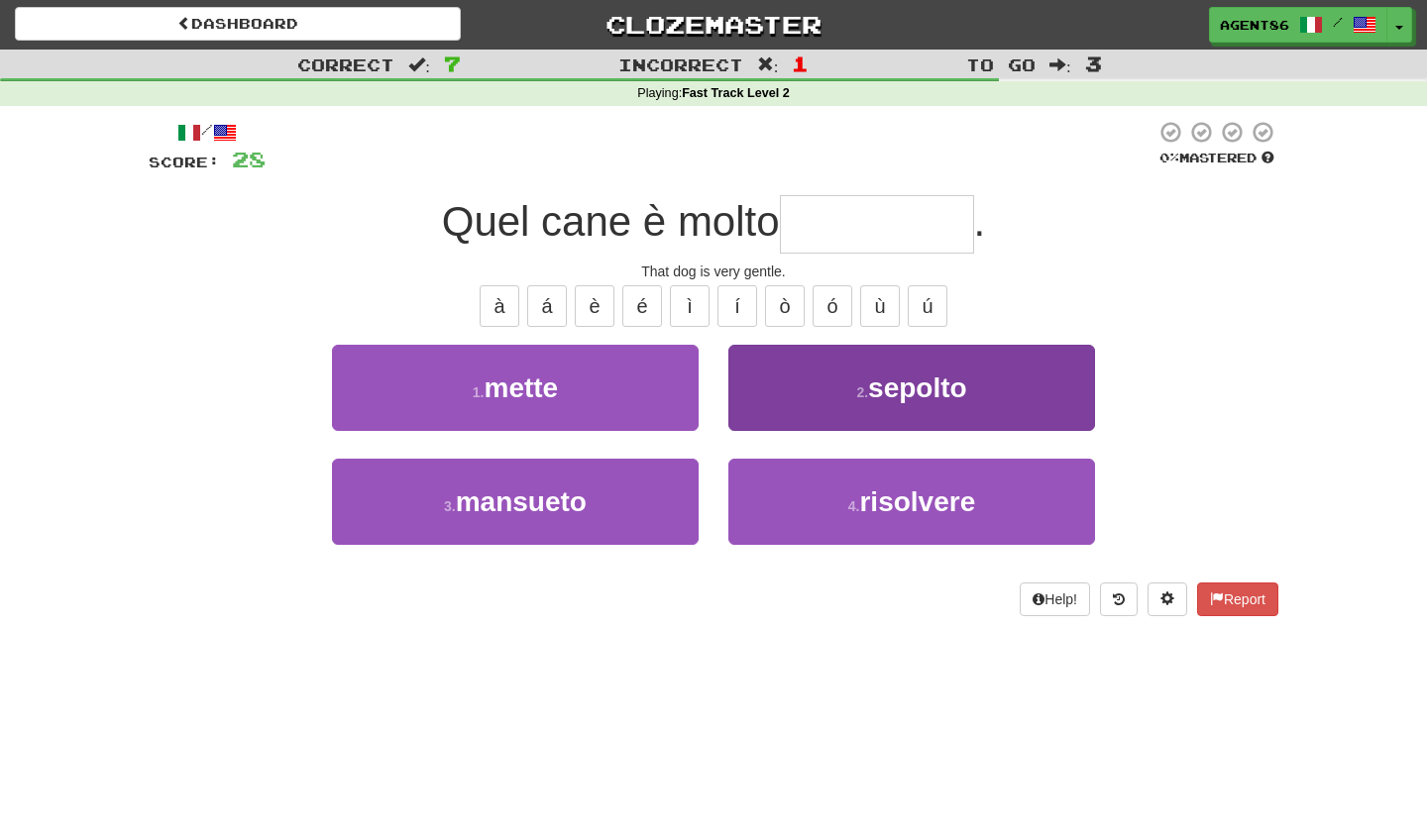 click on "2 .  sepolto" at bounding box center (912, 387) 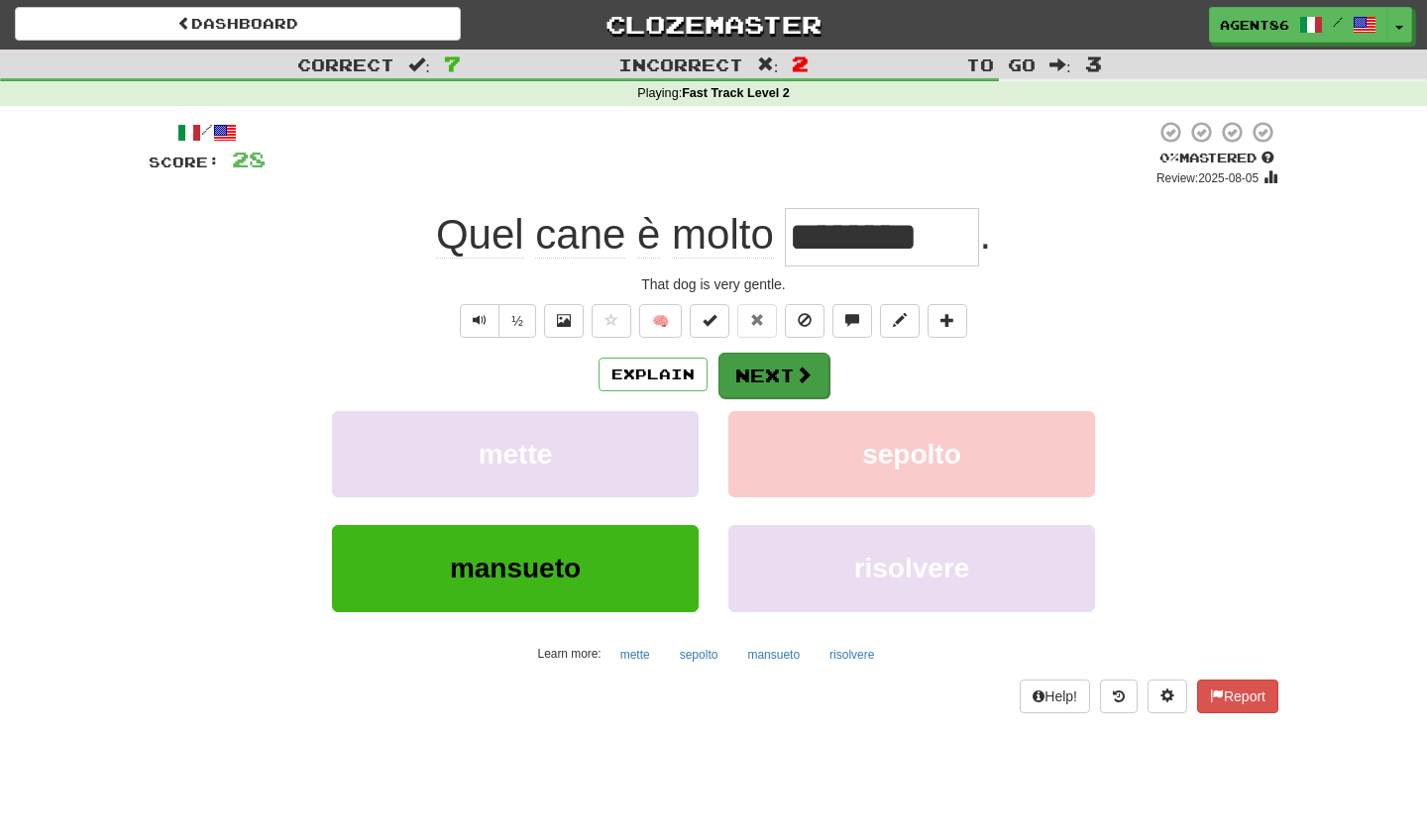 click on "Next" at bounding box center (774, 375) 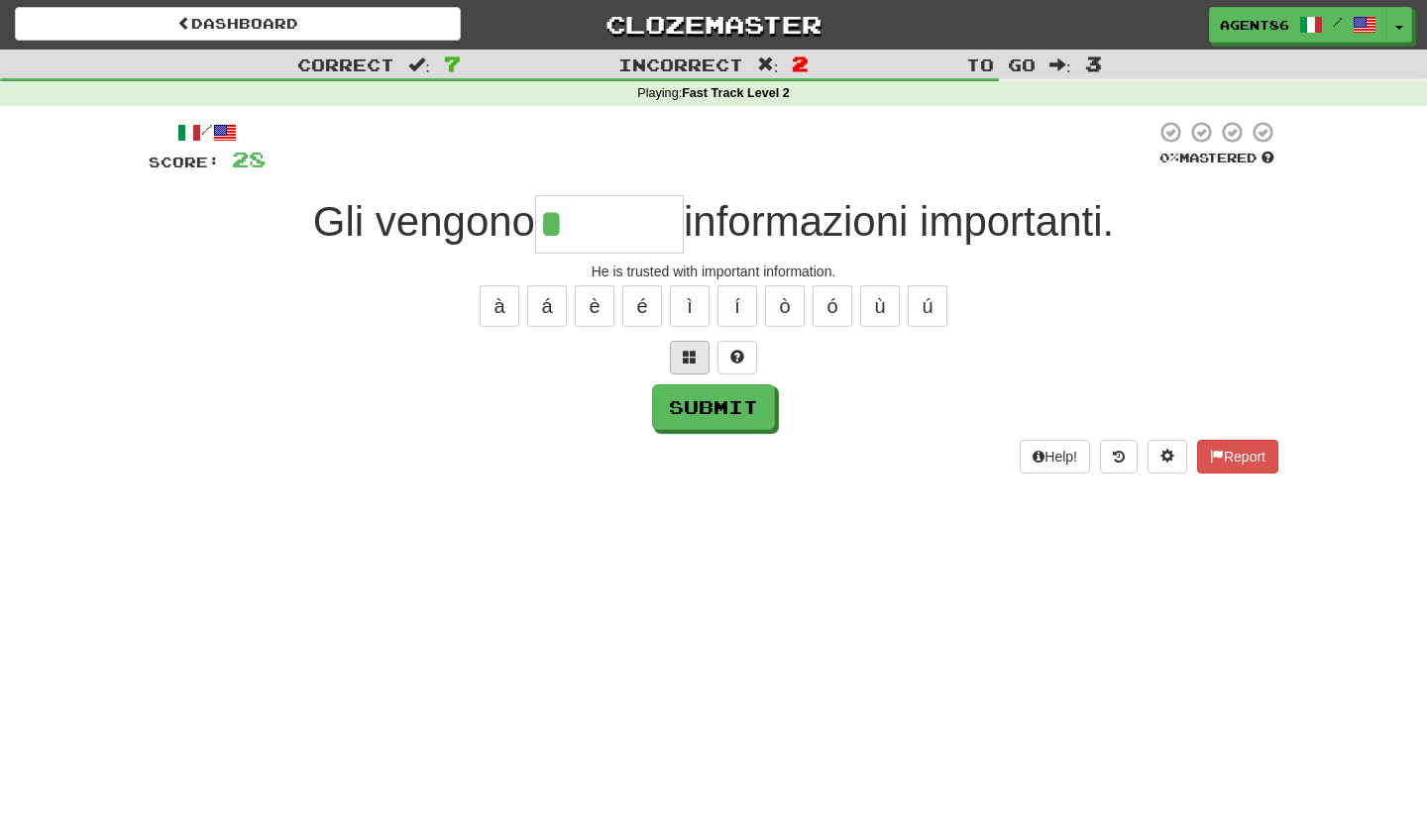 click at bounding box center [690, 358] 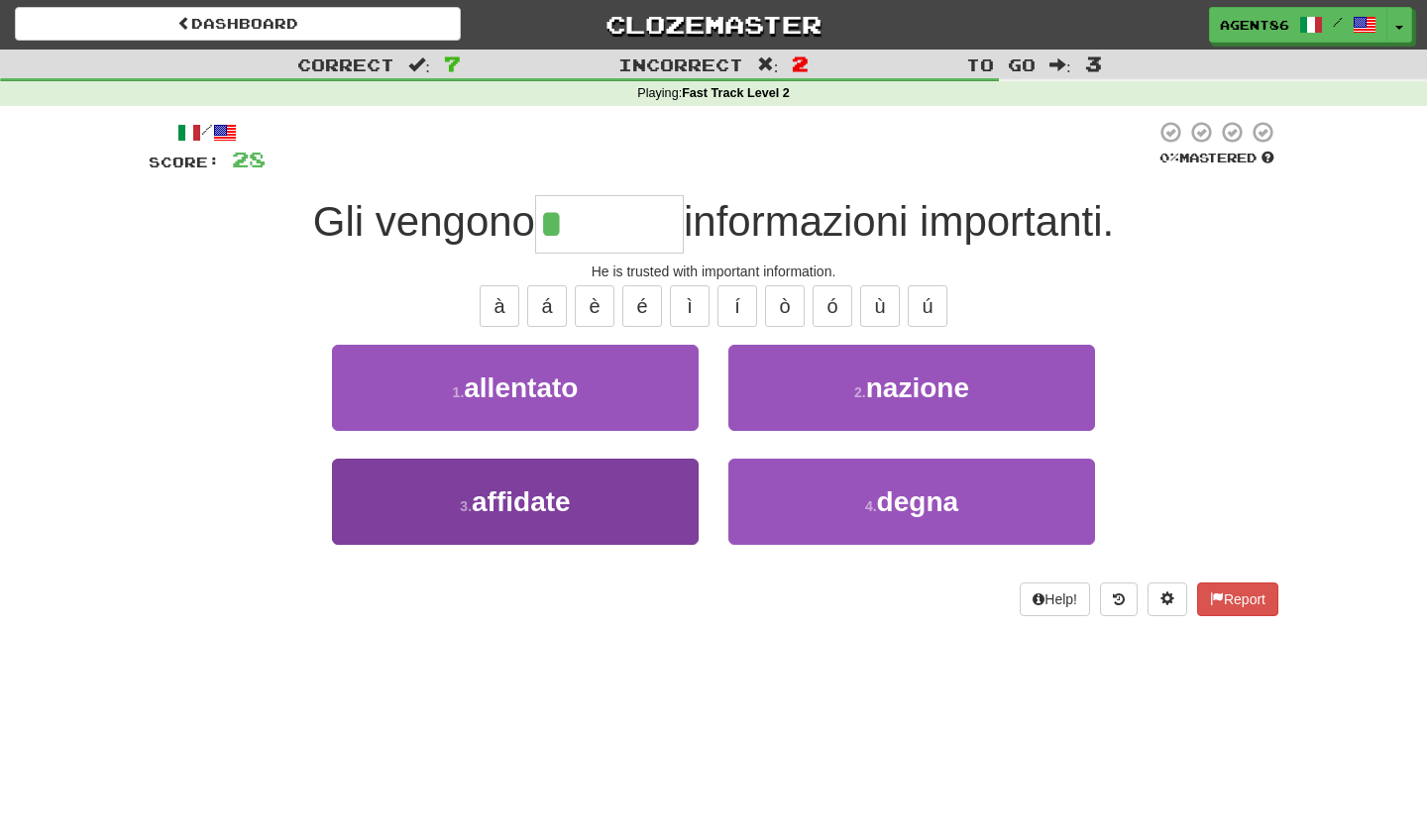 click on "3 .  affidate" at bounding box center [515, 501] 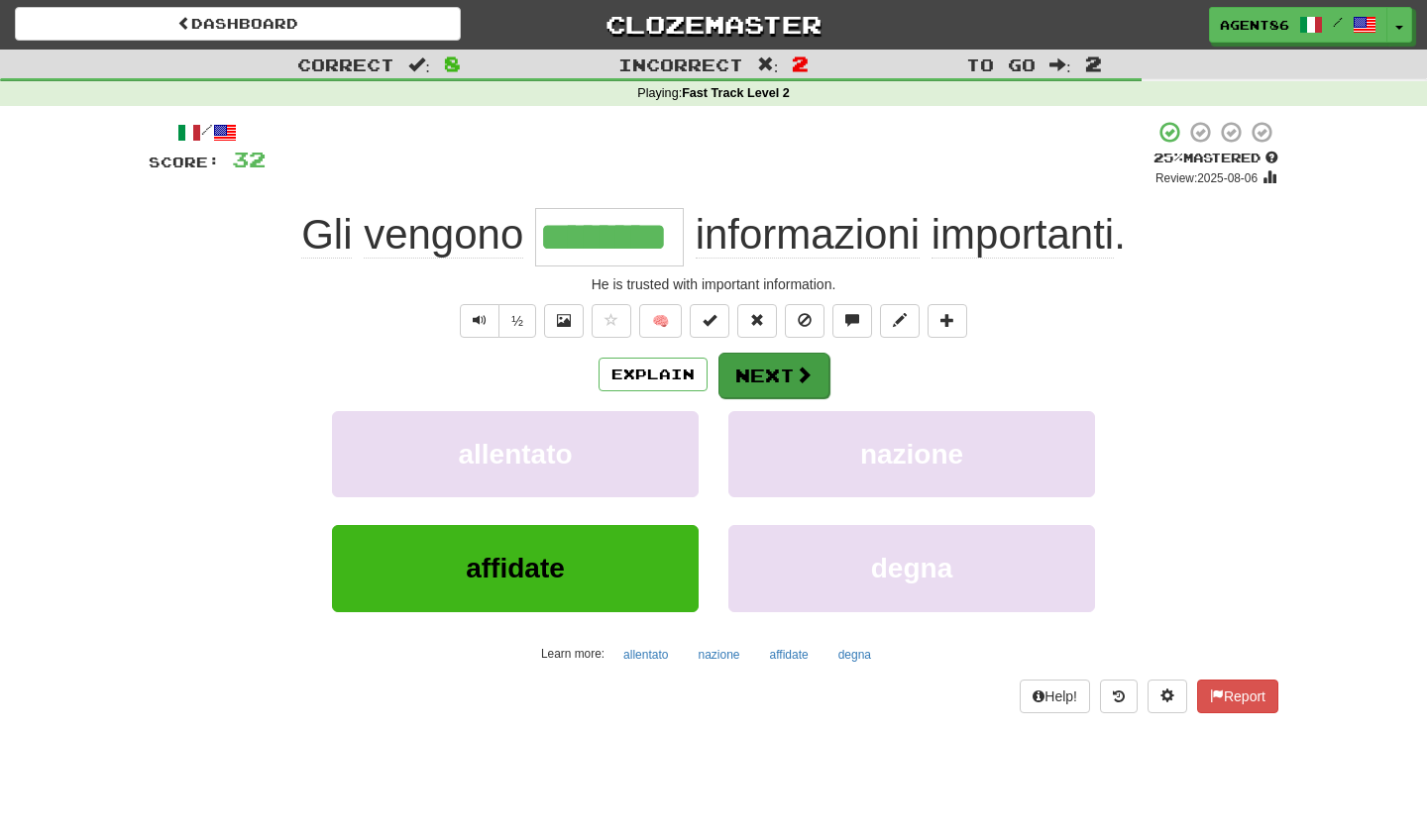 click on "Next" at bounding box center (774, 375) 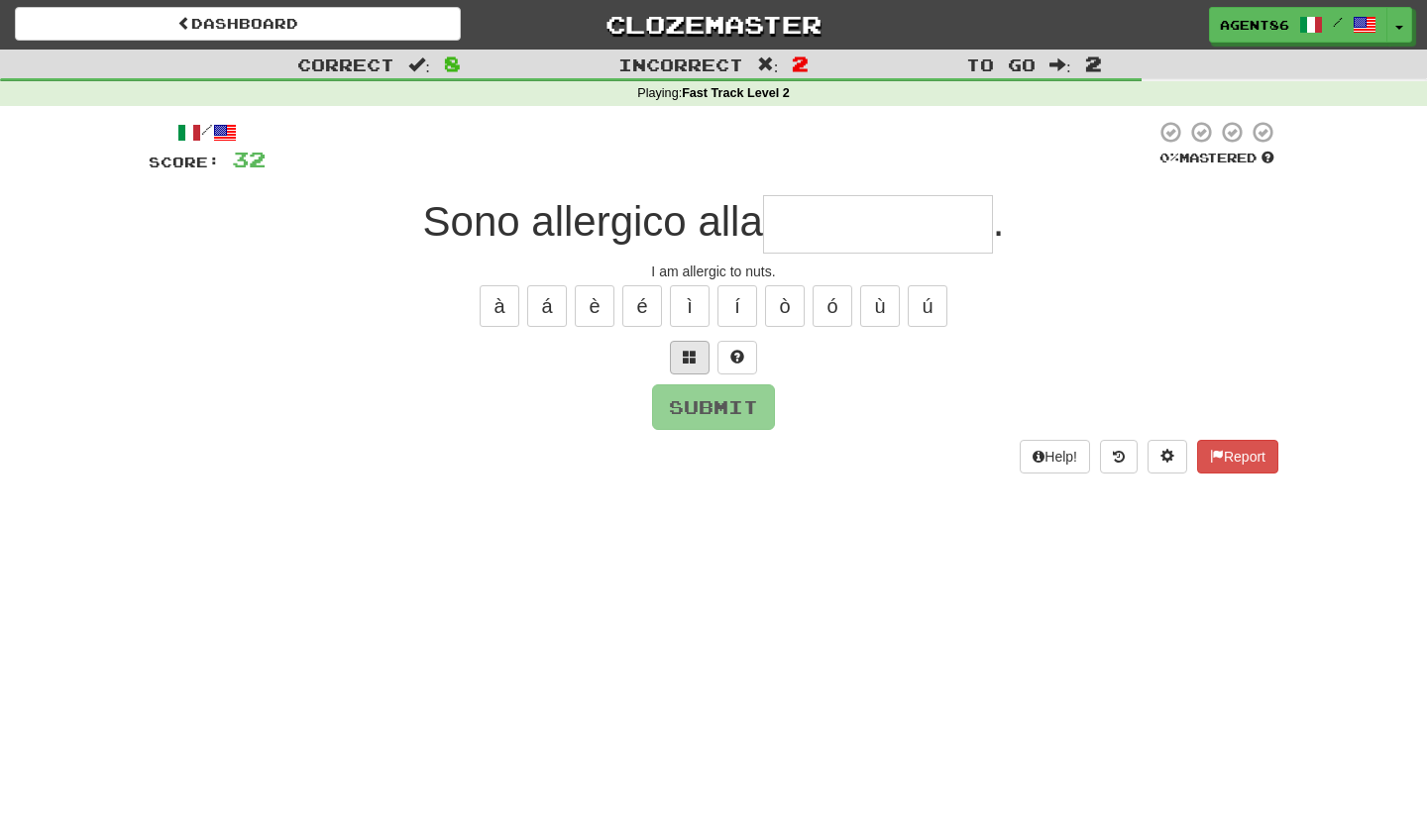 click at bounding box center [690, 357] 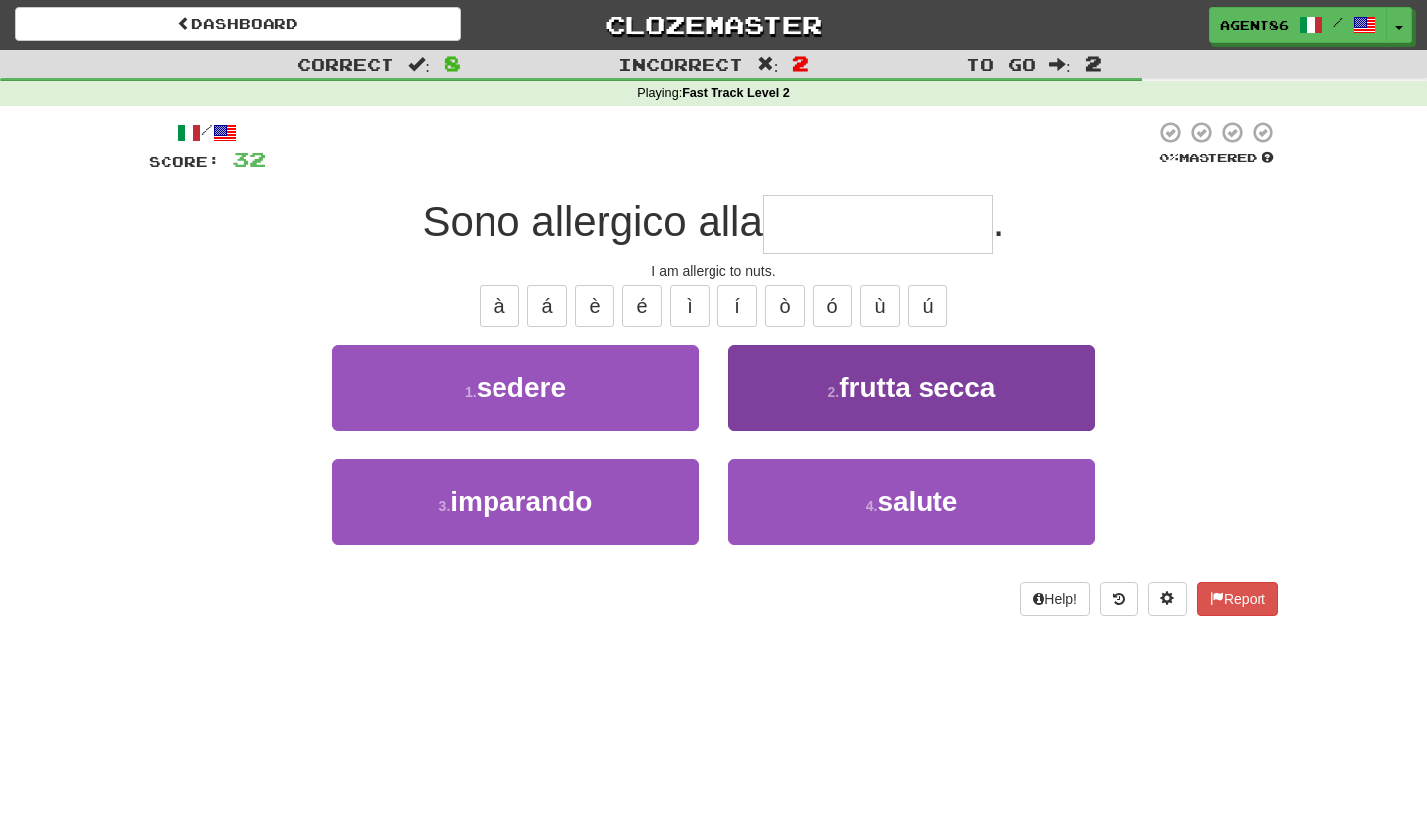 click on "frutta secca" at bounding box center [917, 387] 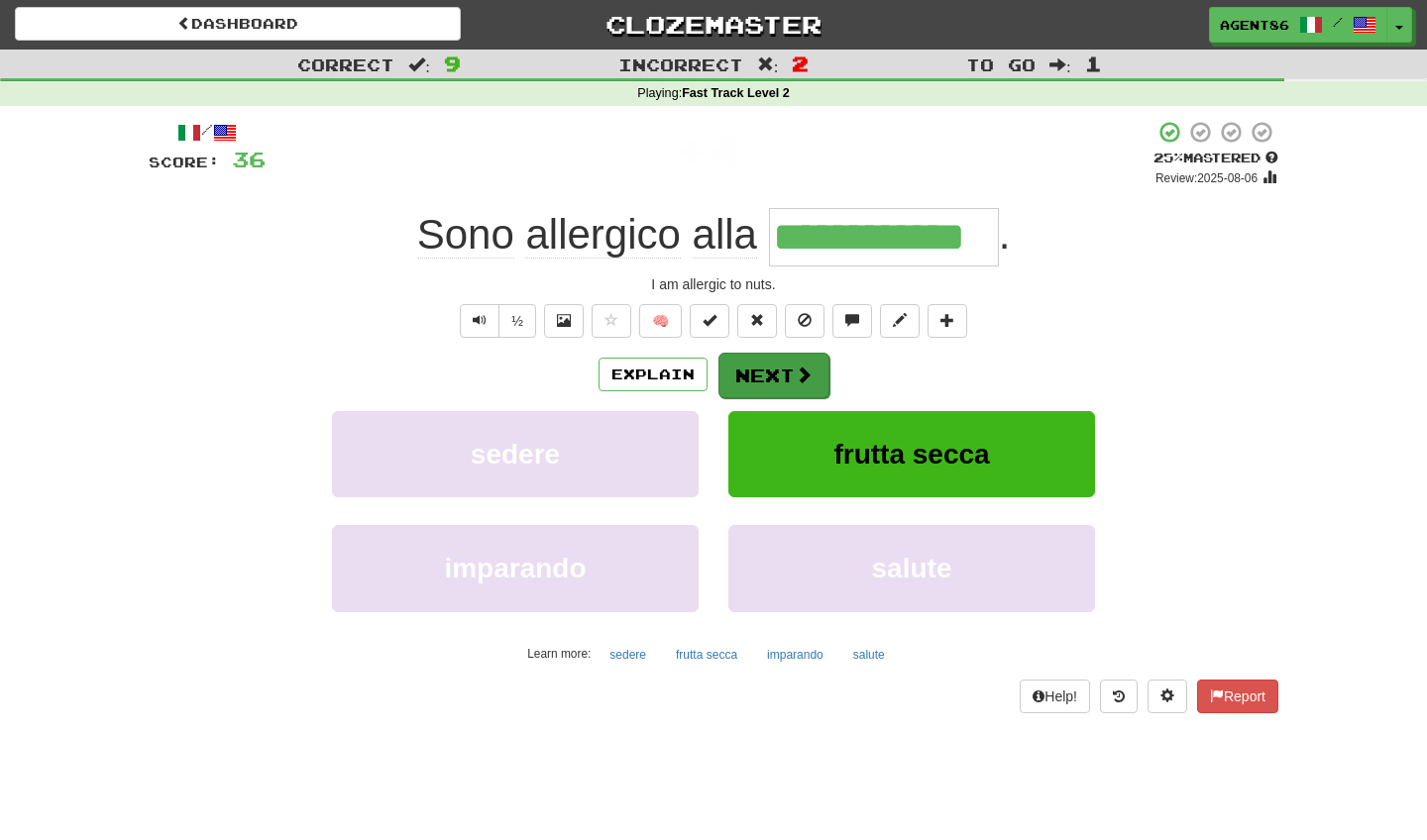 click on "Next" at bounding box center [774, 375] 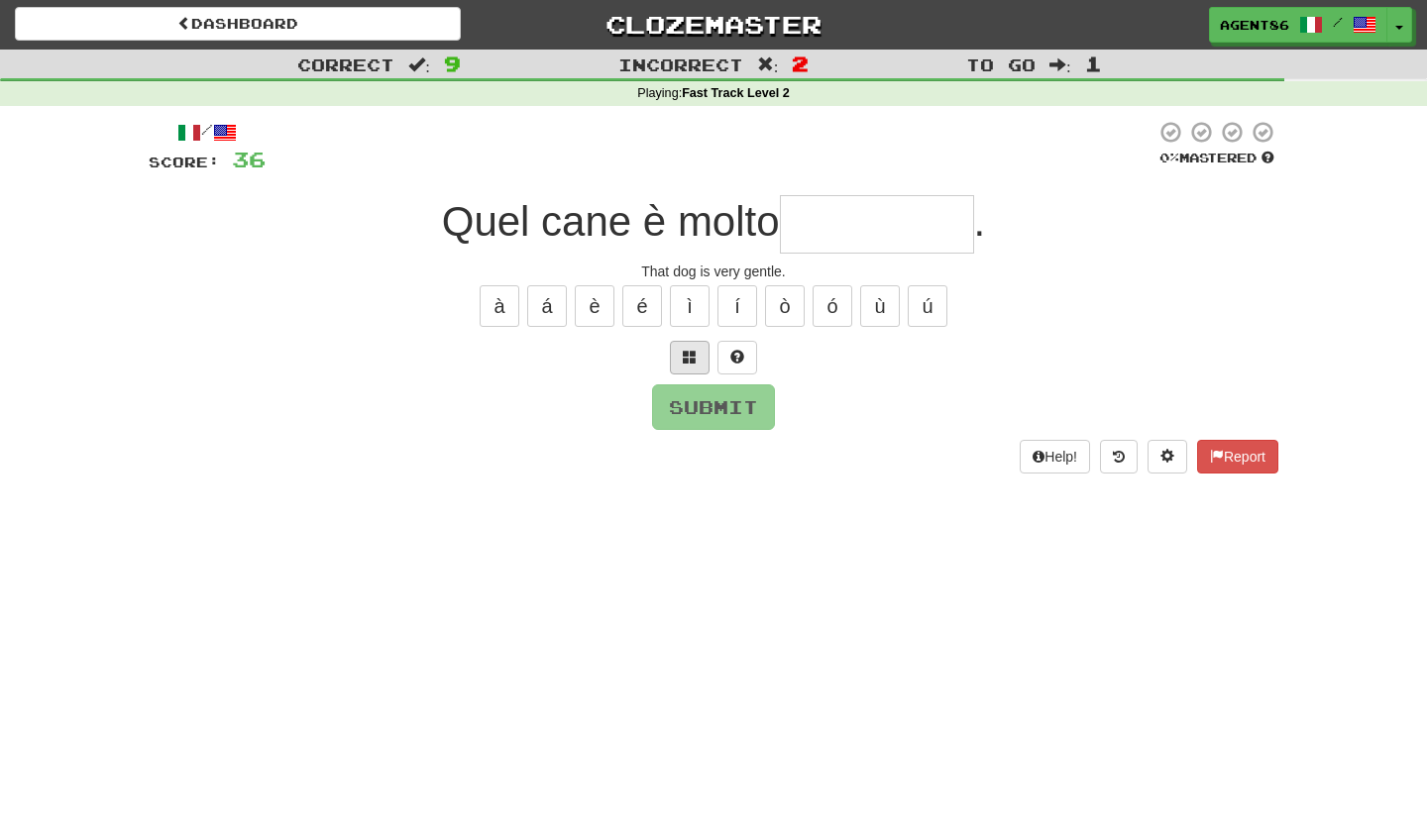 click at bounding box center (690, 358) 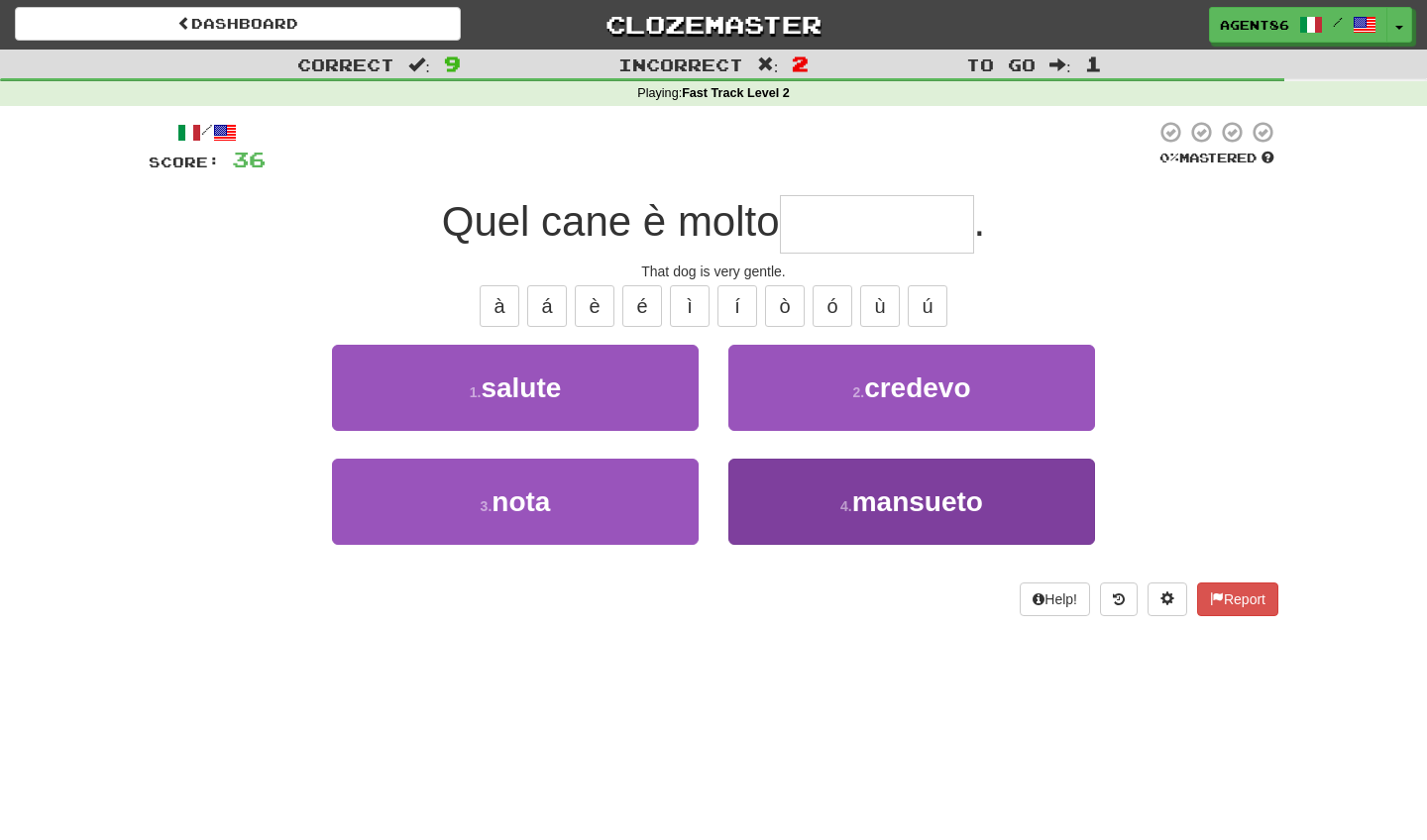 click on "4 .  mansueto" at bounding box center (912, 501) 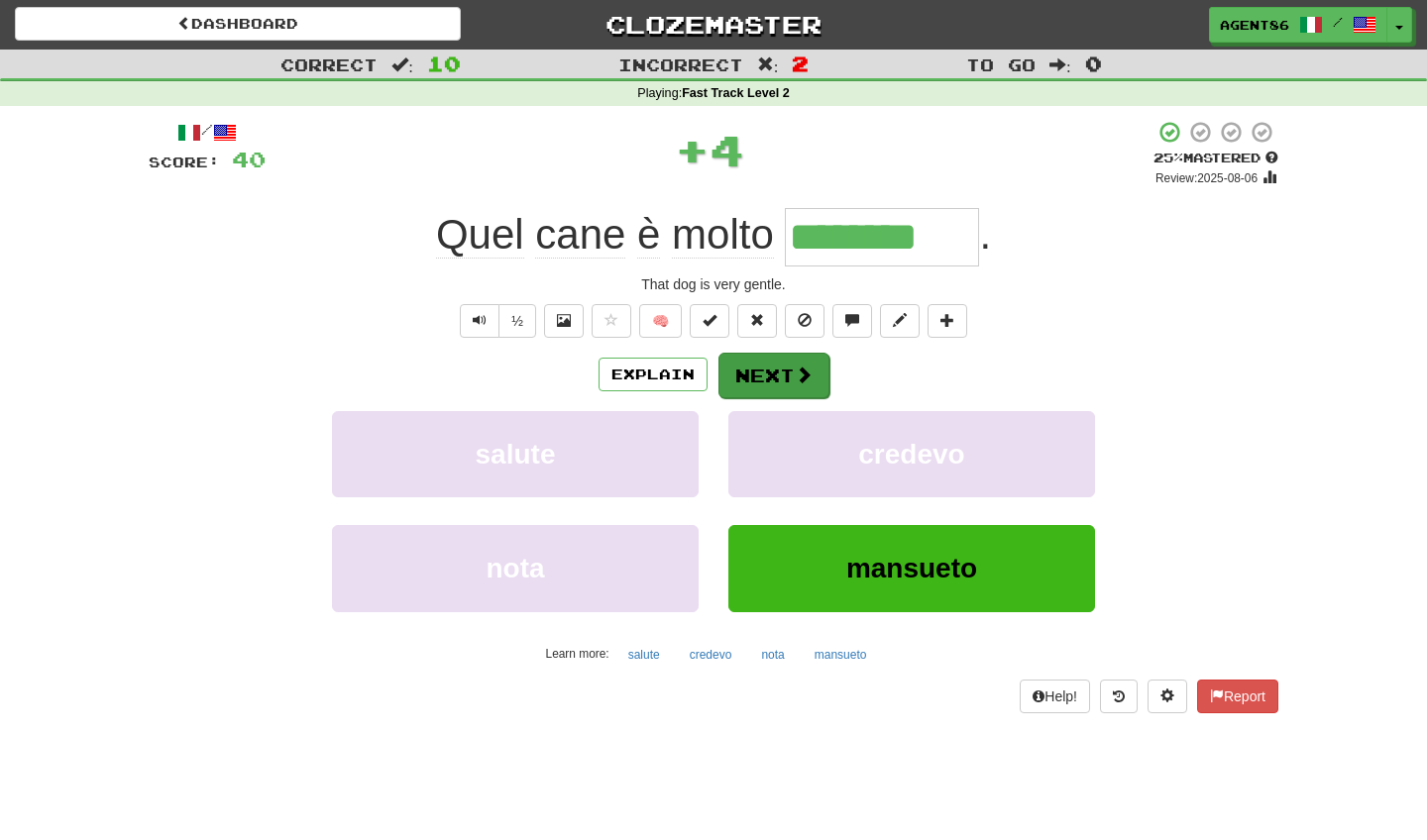 click on "Next" at bounding box center (774, 375) 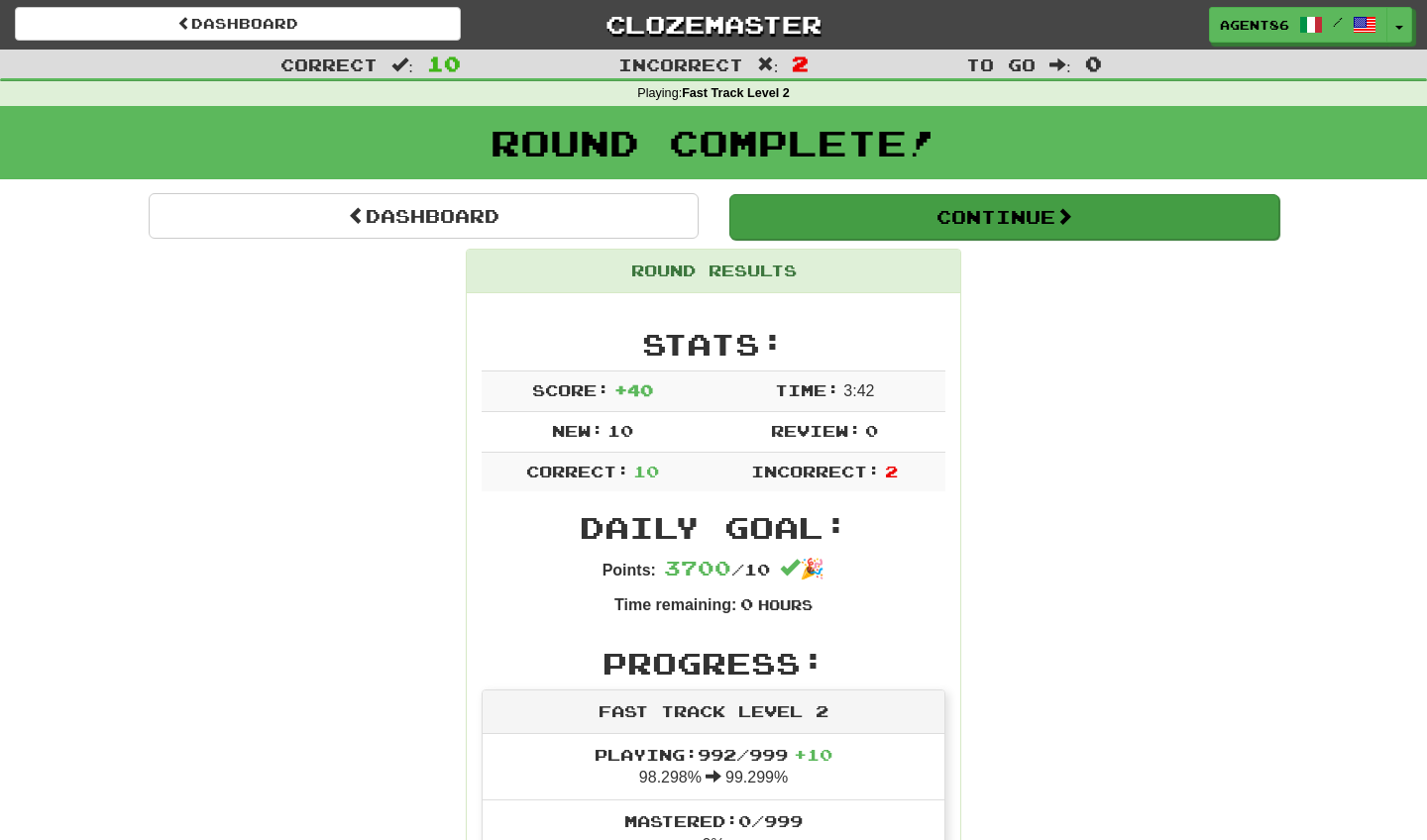 click on "Continue" at bounding box center (1004, 217) 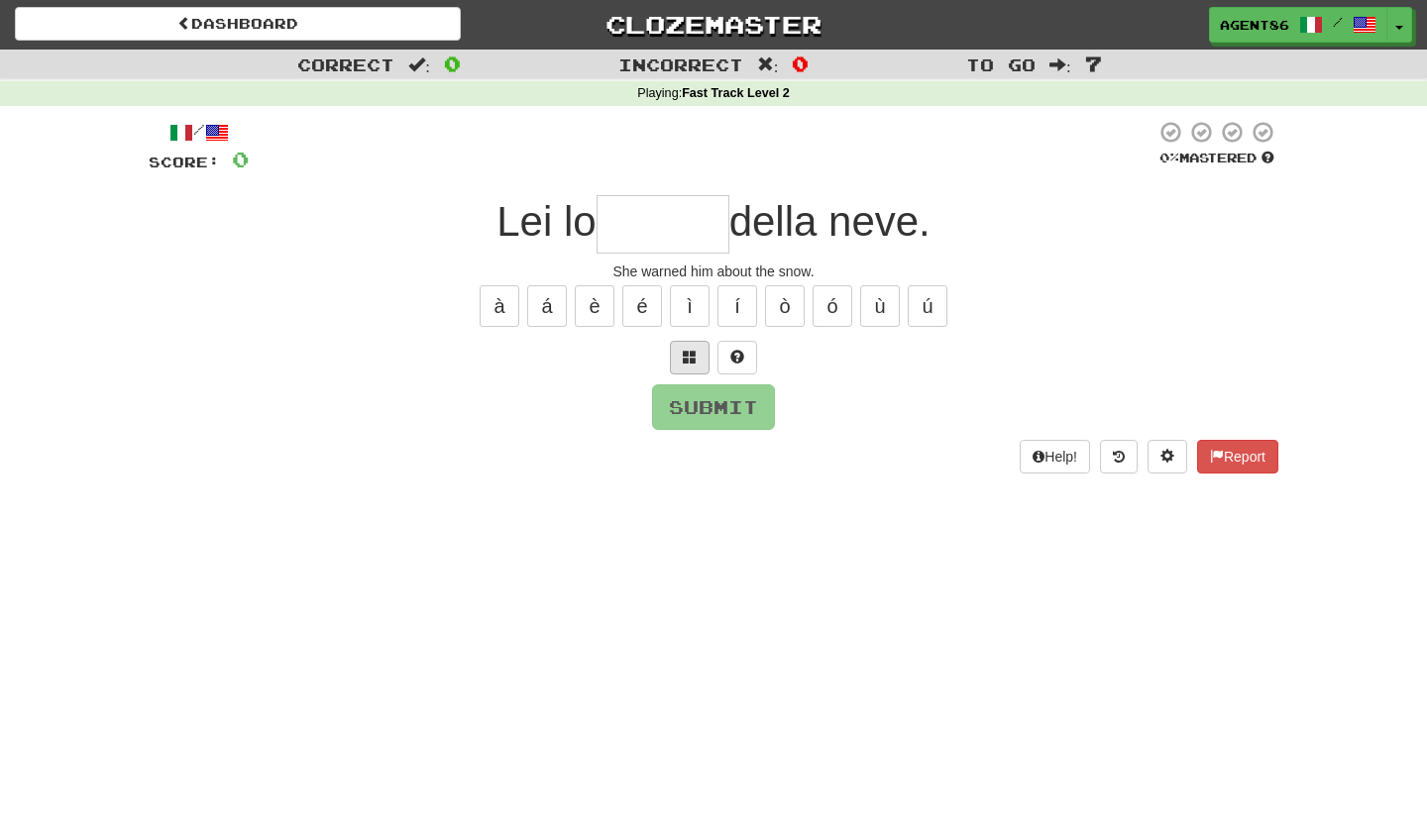 click at bounding box center (690, 357) 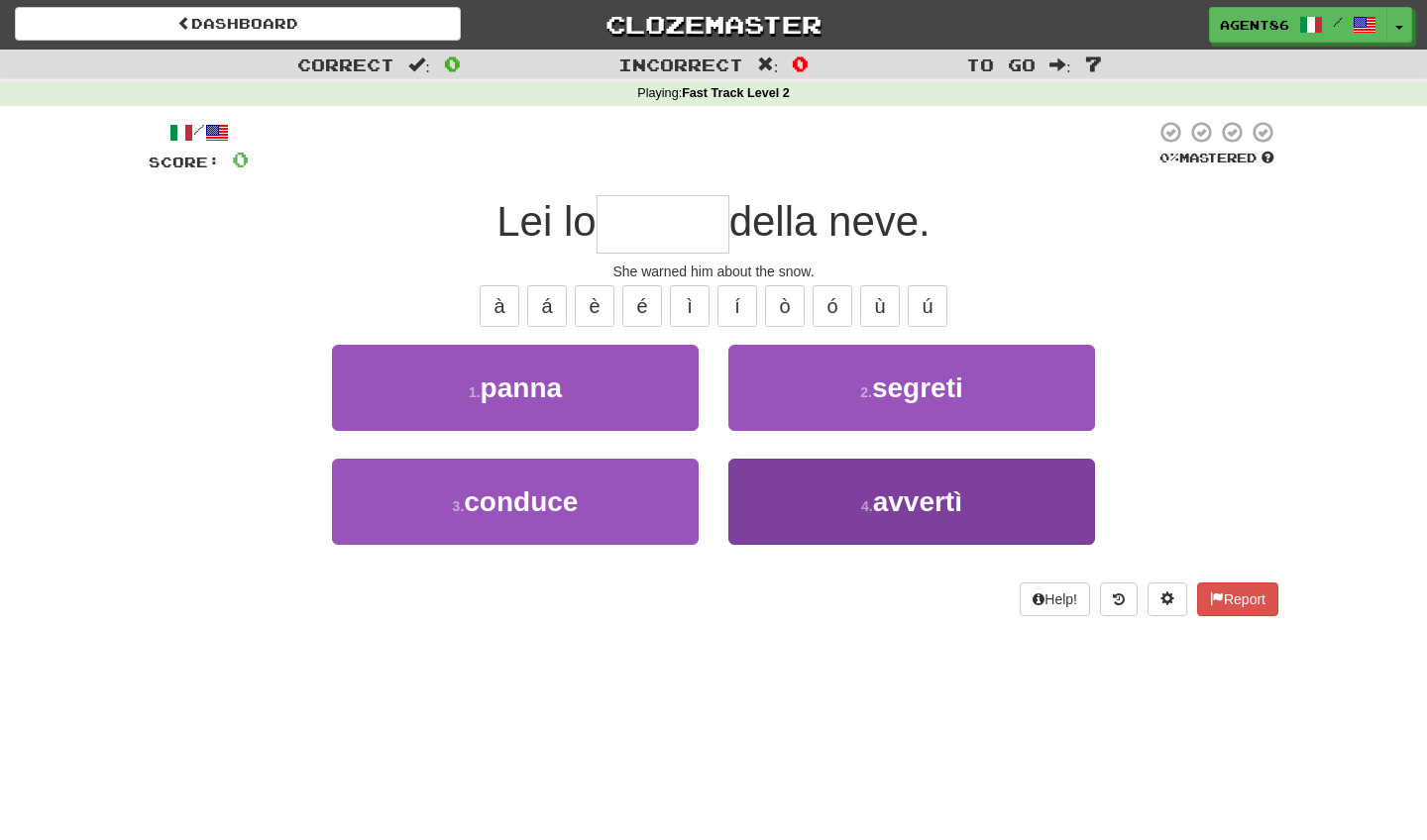 click on "4 .  avvertì" at bounding box center (912, 501) 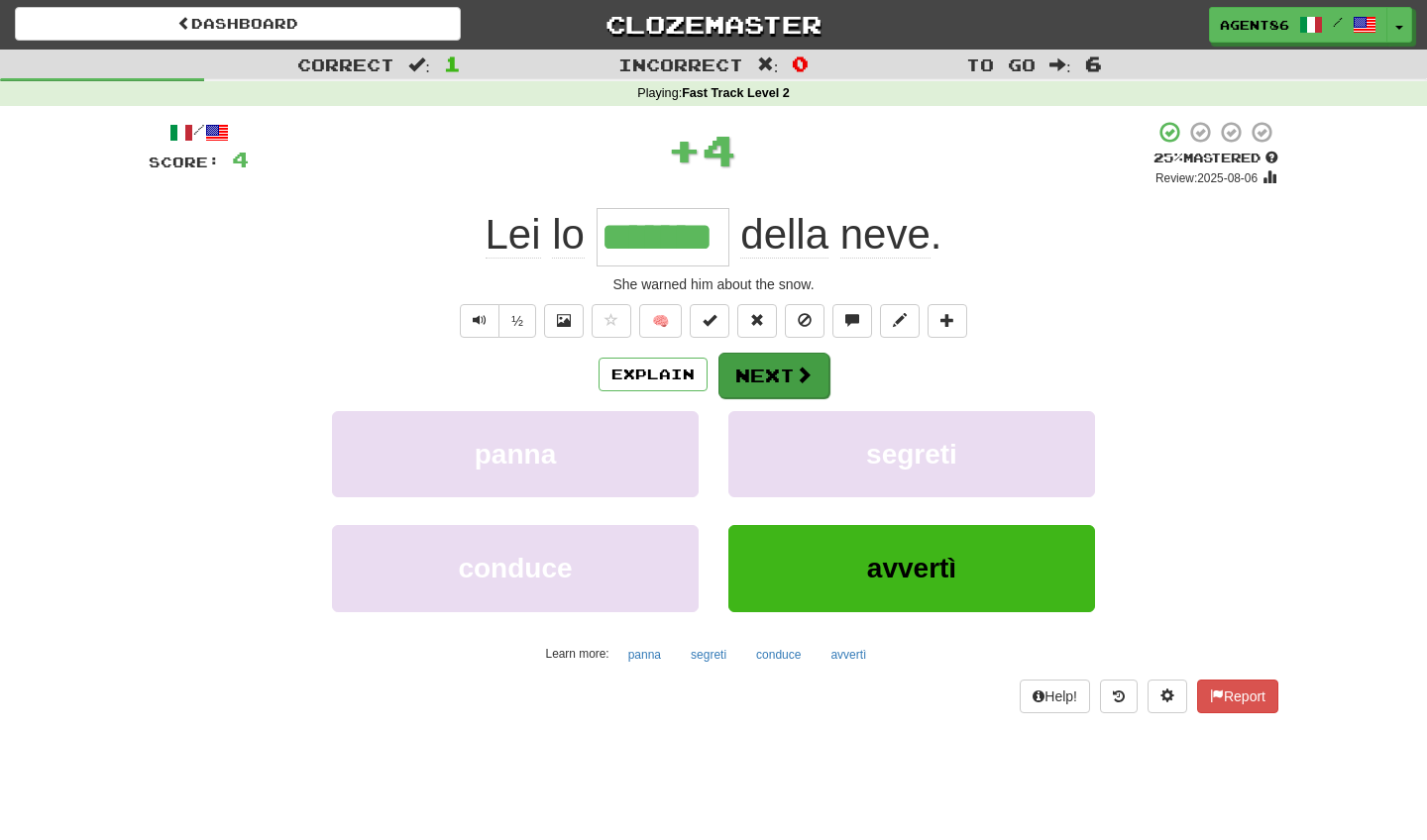 click on "Next" at bounding box center [774, 375] 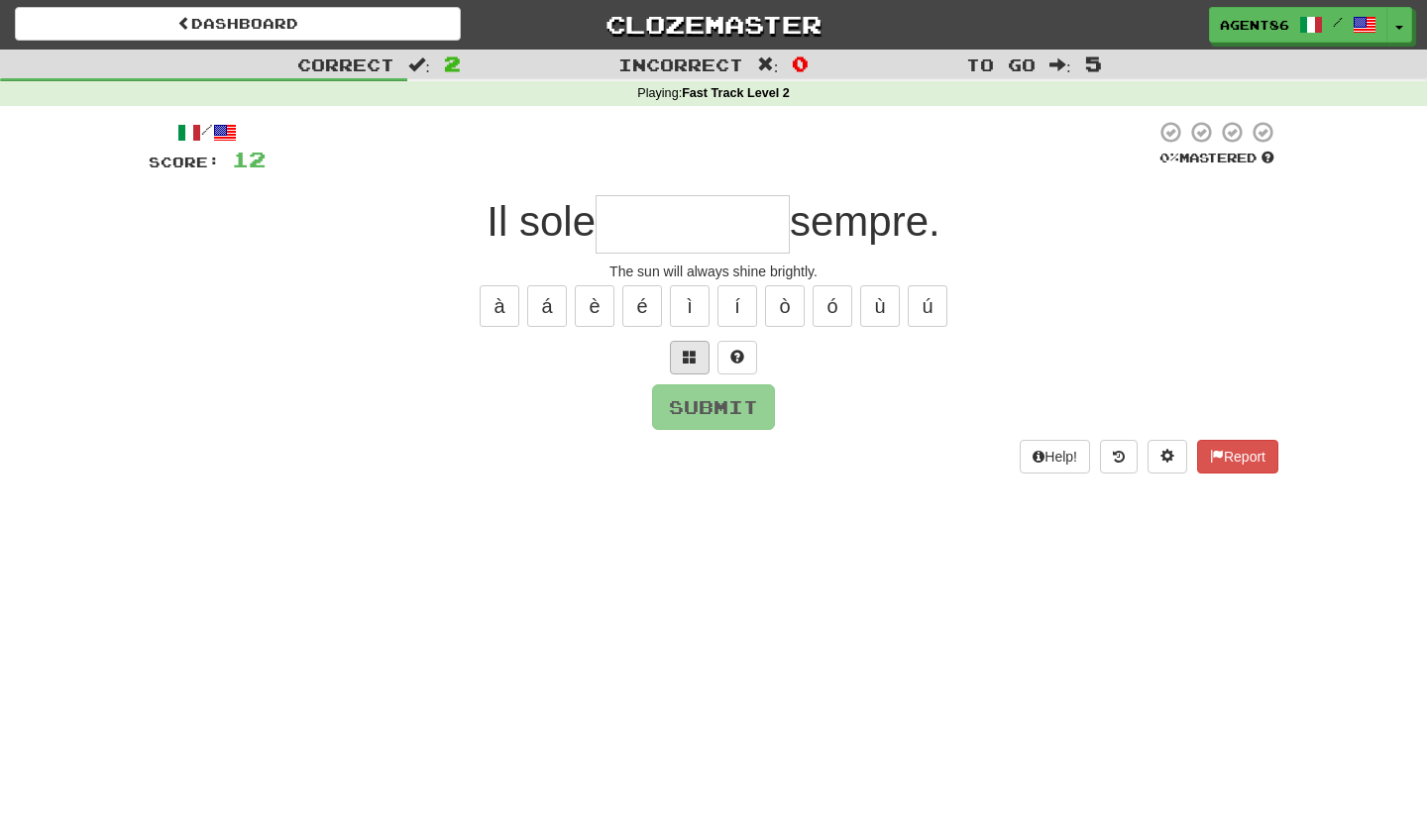 click at bounding box center (690, 357) 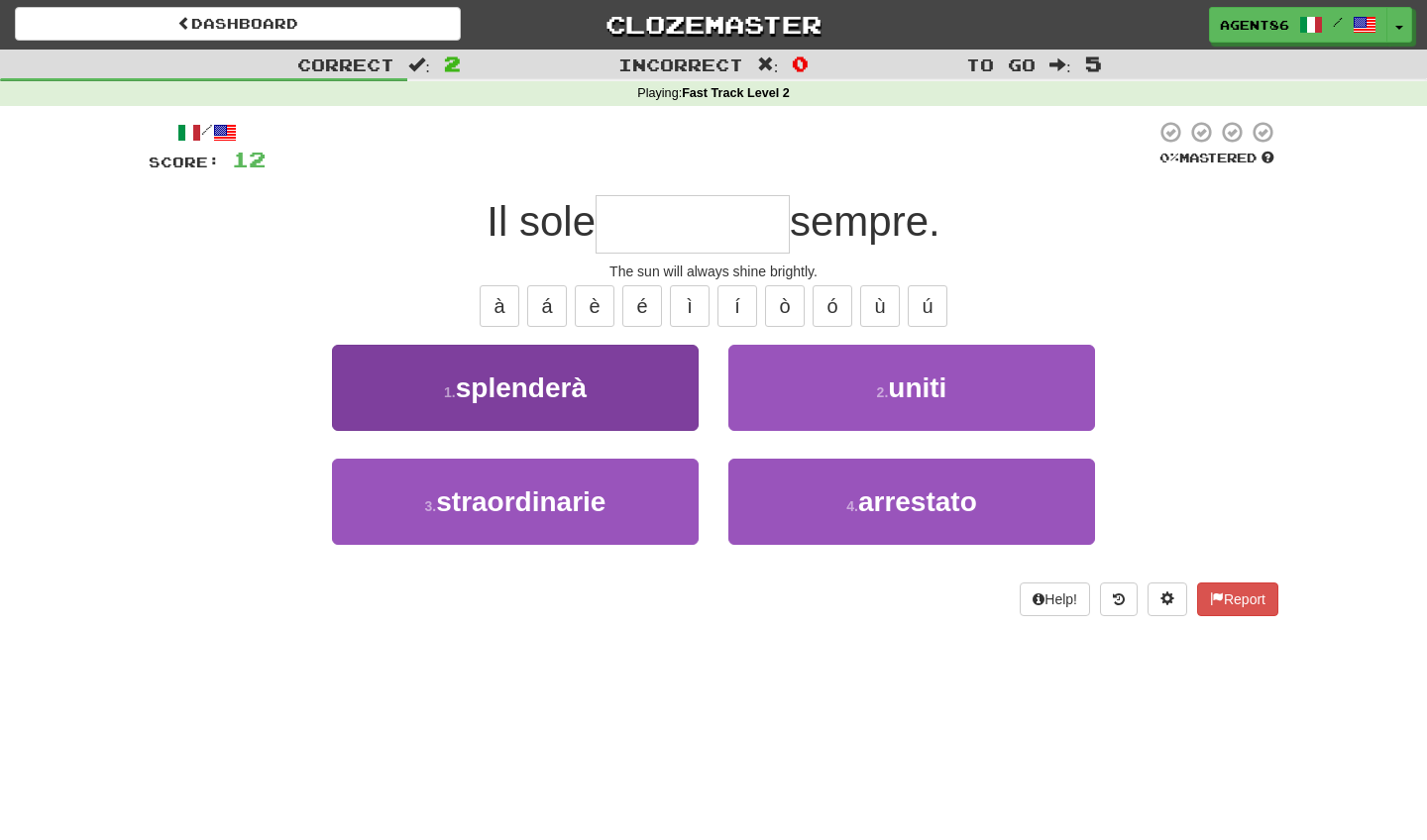 click on "1 . splenderà" at bounding box center [515, 387] 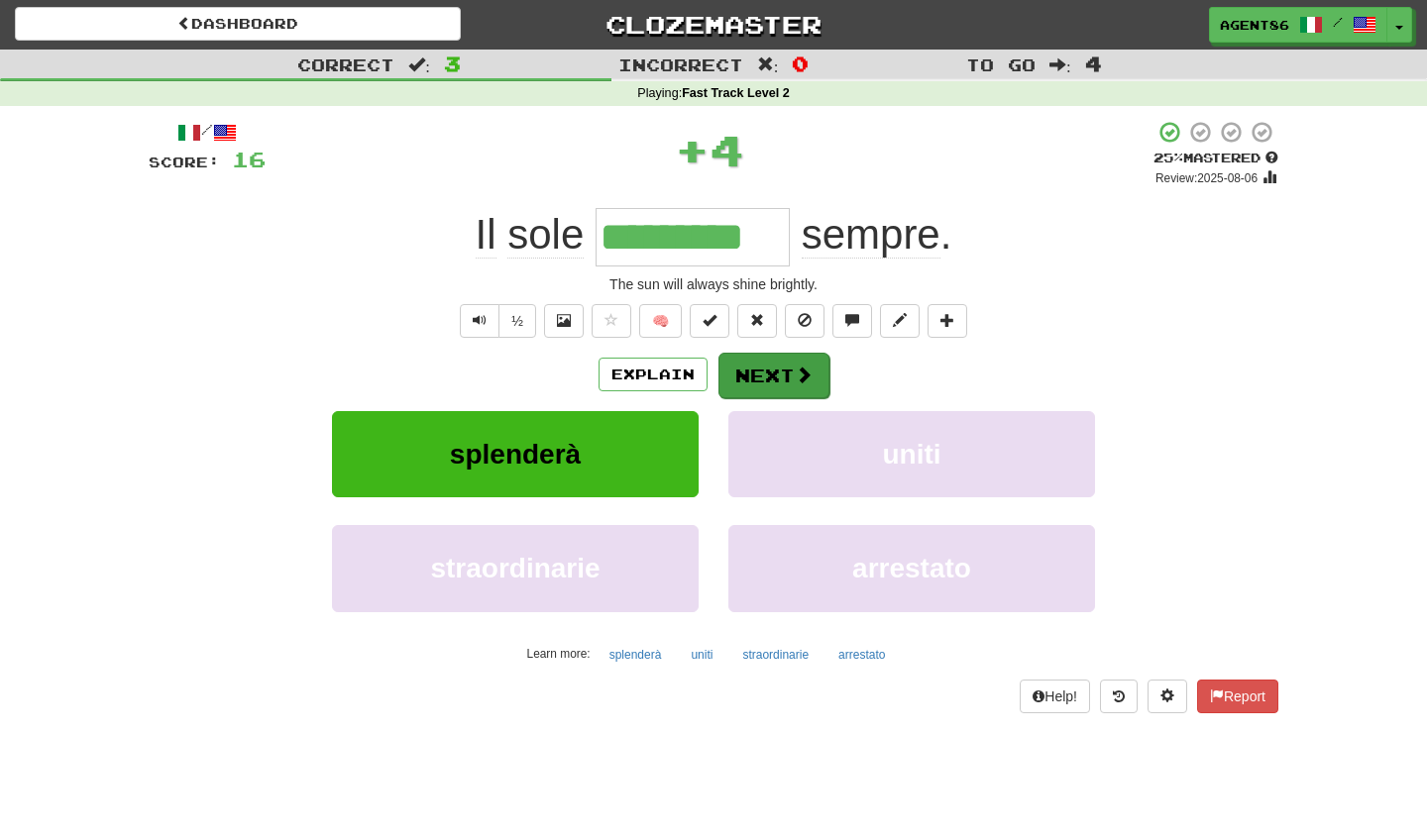 click on "Next" at bounding box center [774, 375] 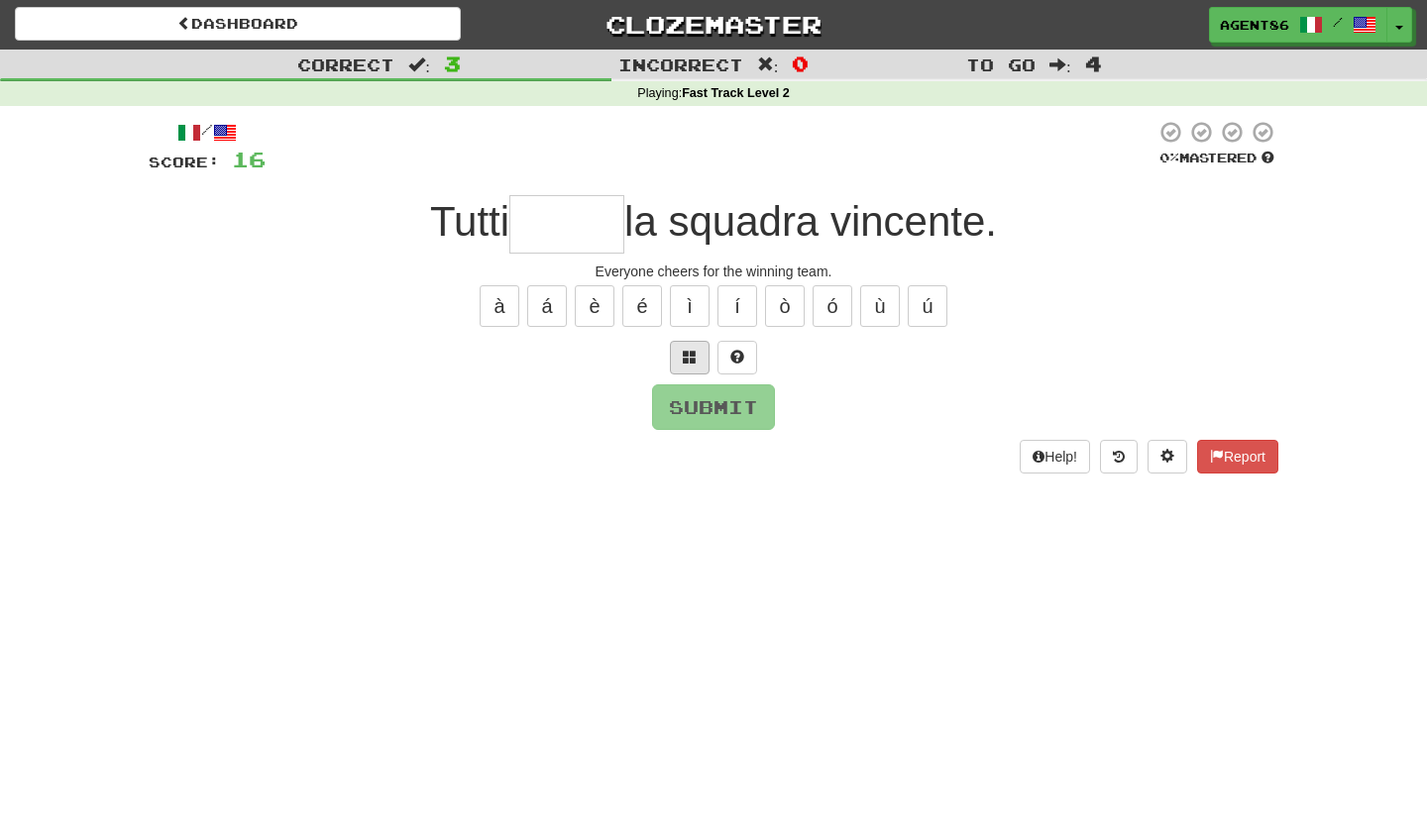 click at bounding box center [690, 357] 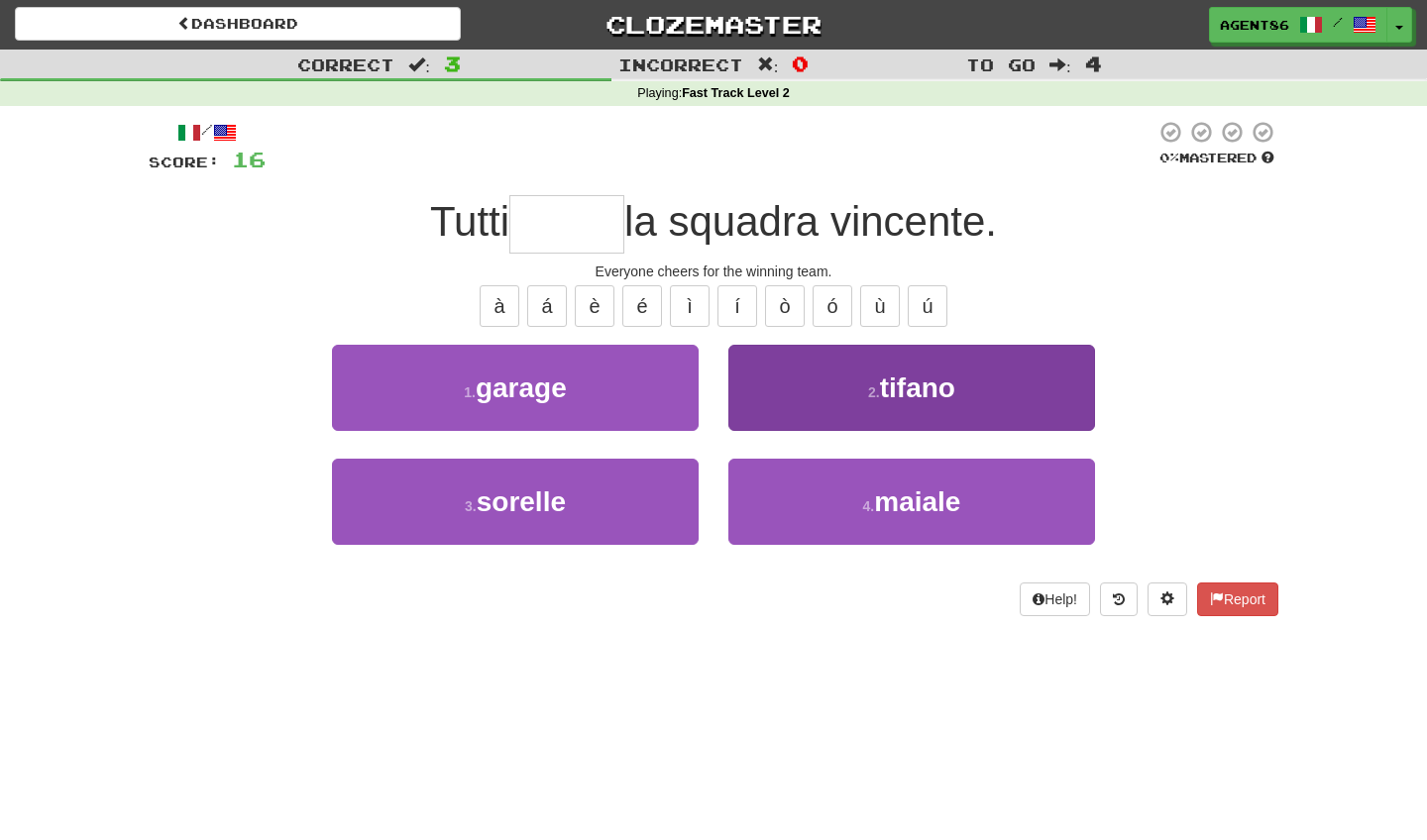 click on "2 .  tifano" at bounding box center [912, 387] 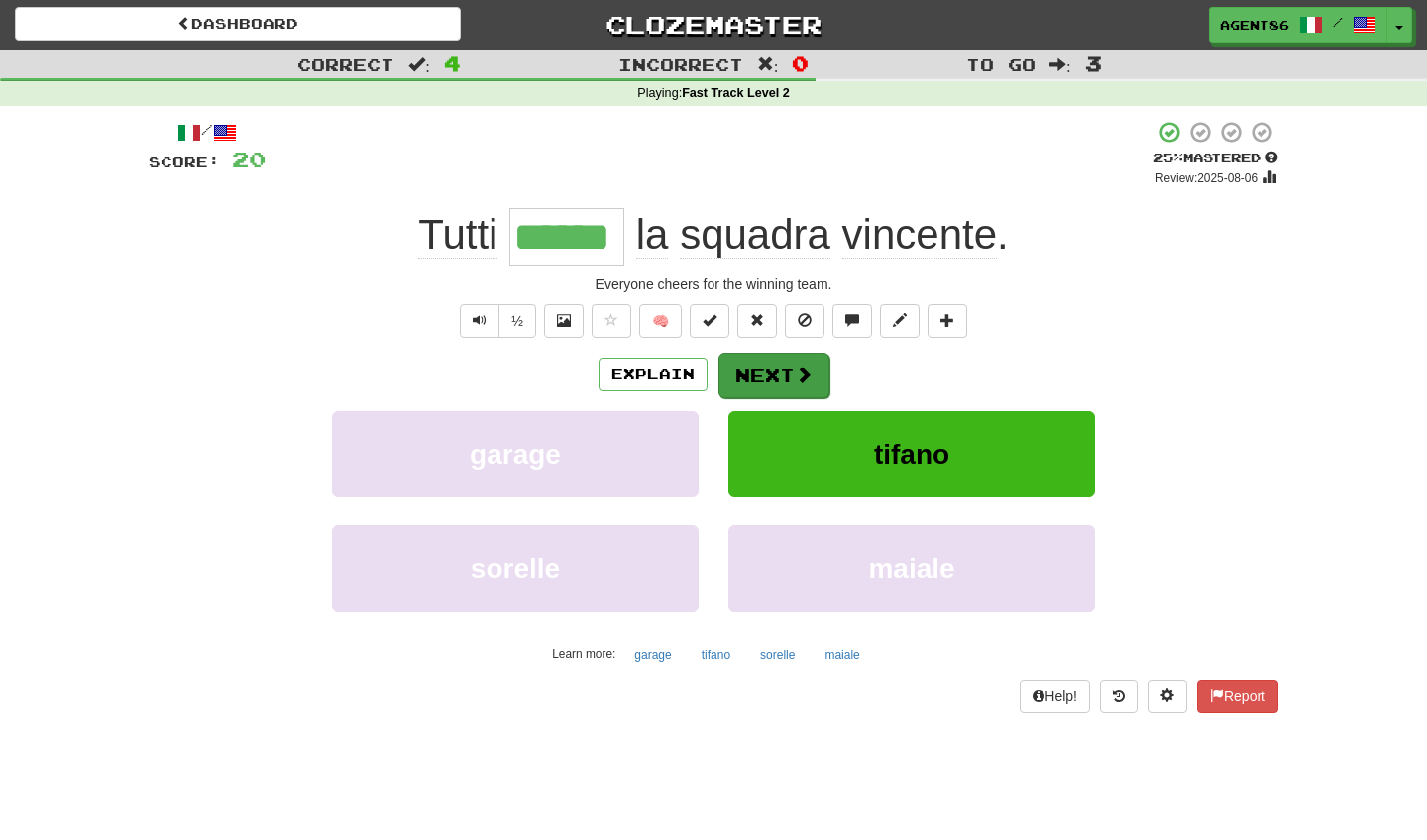 click on "Next" at bounding box center [774, 375] 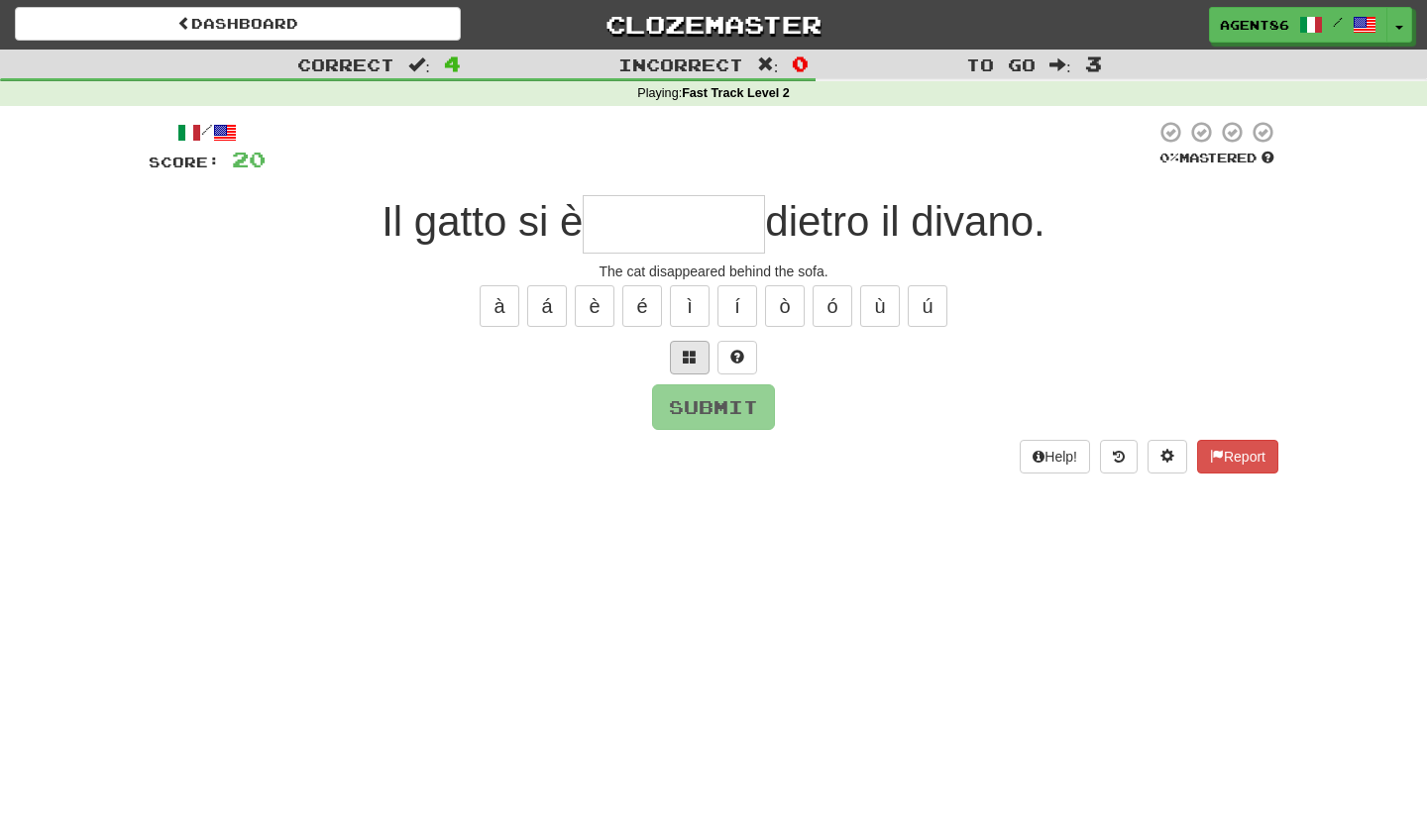 click at bounding box center [690, 357] 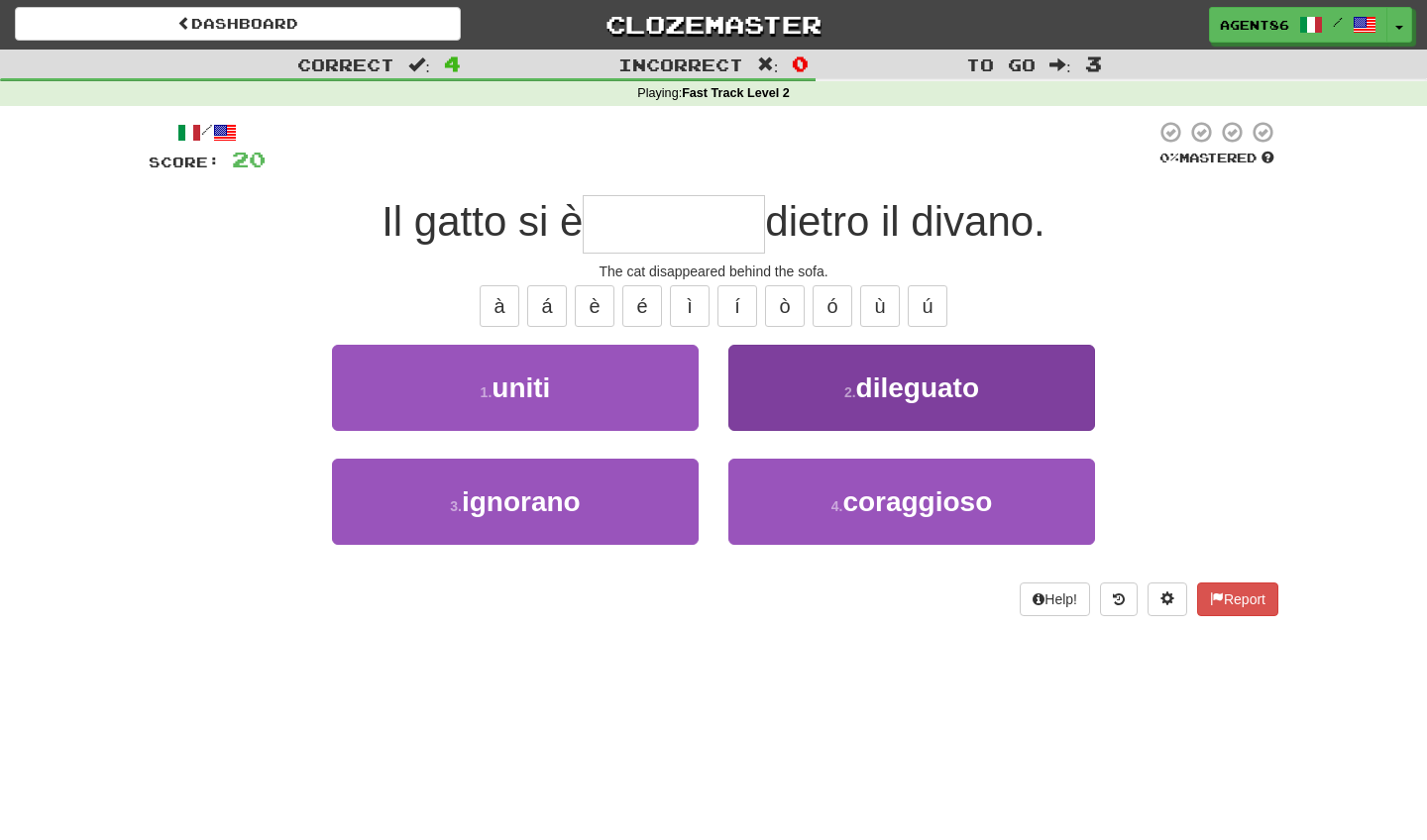 click on "2 .  dileguato" at bounding box center (912, 387) 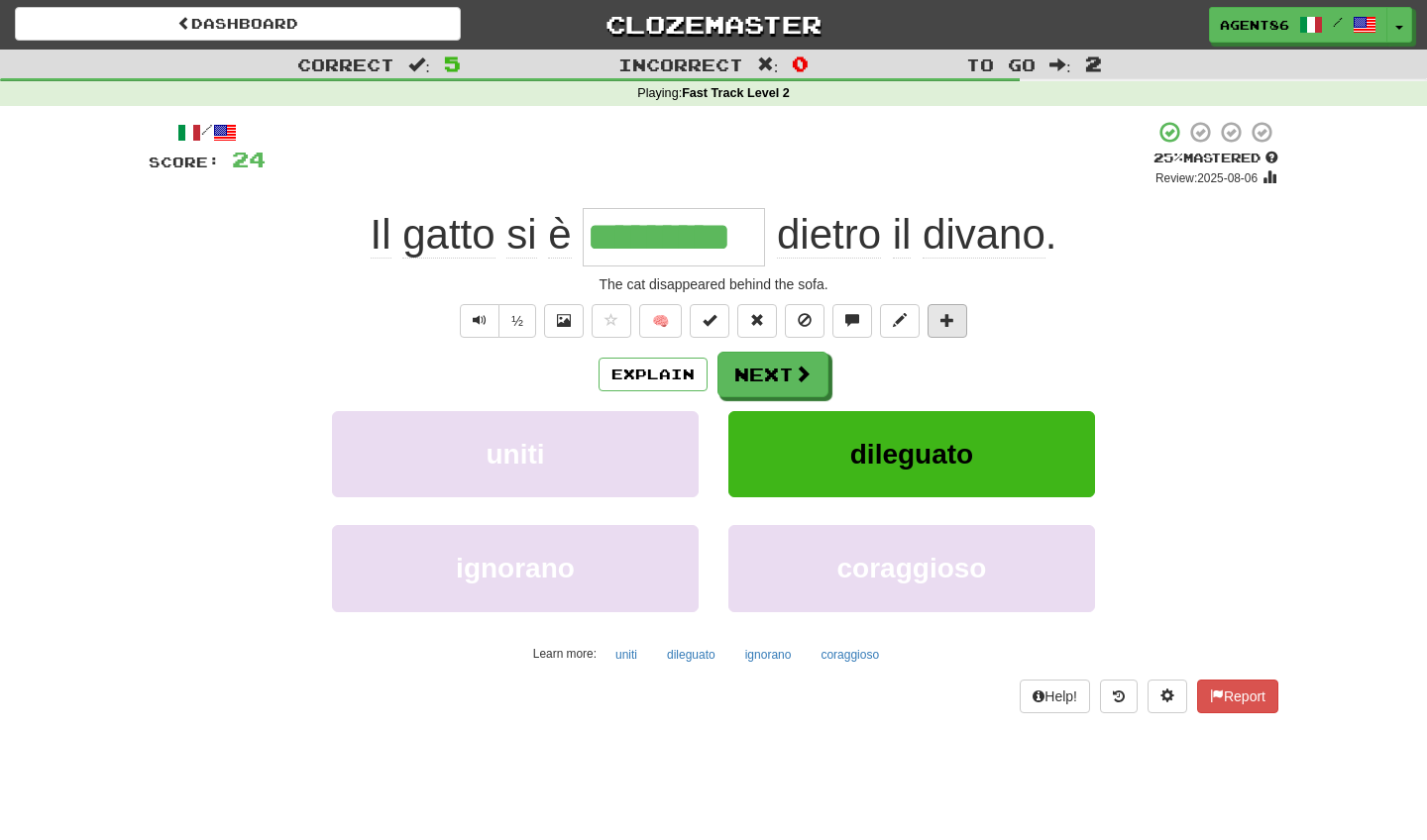click at bounding box center [947, 321] 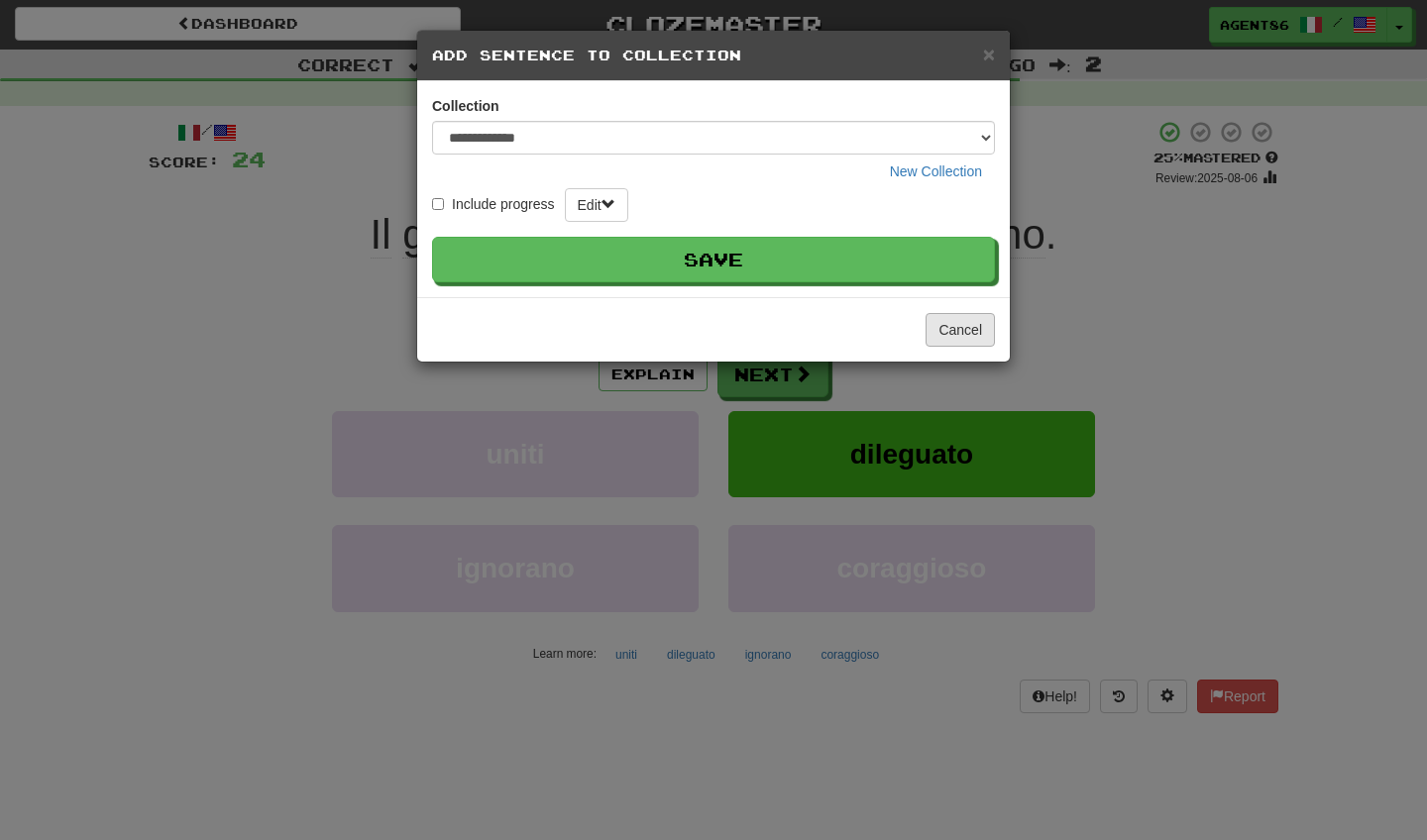 click on "Cancel" at bounding box center [960, 330] 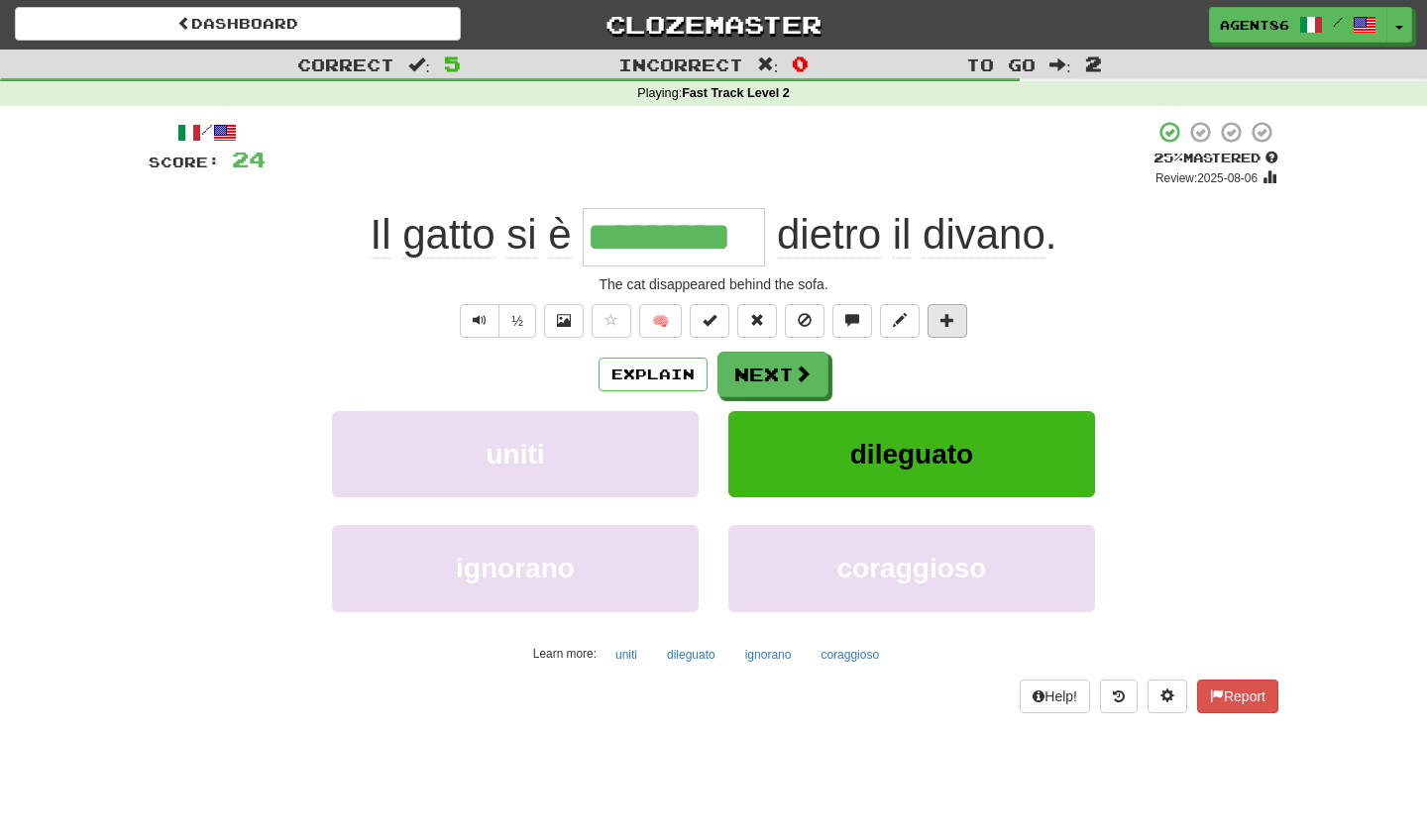 click at bounding box center [947, 321] 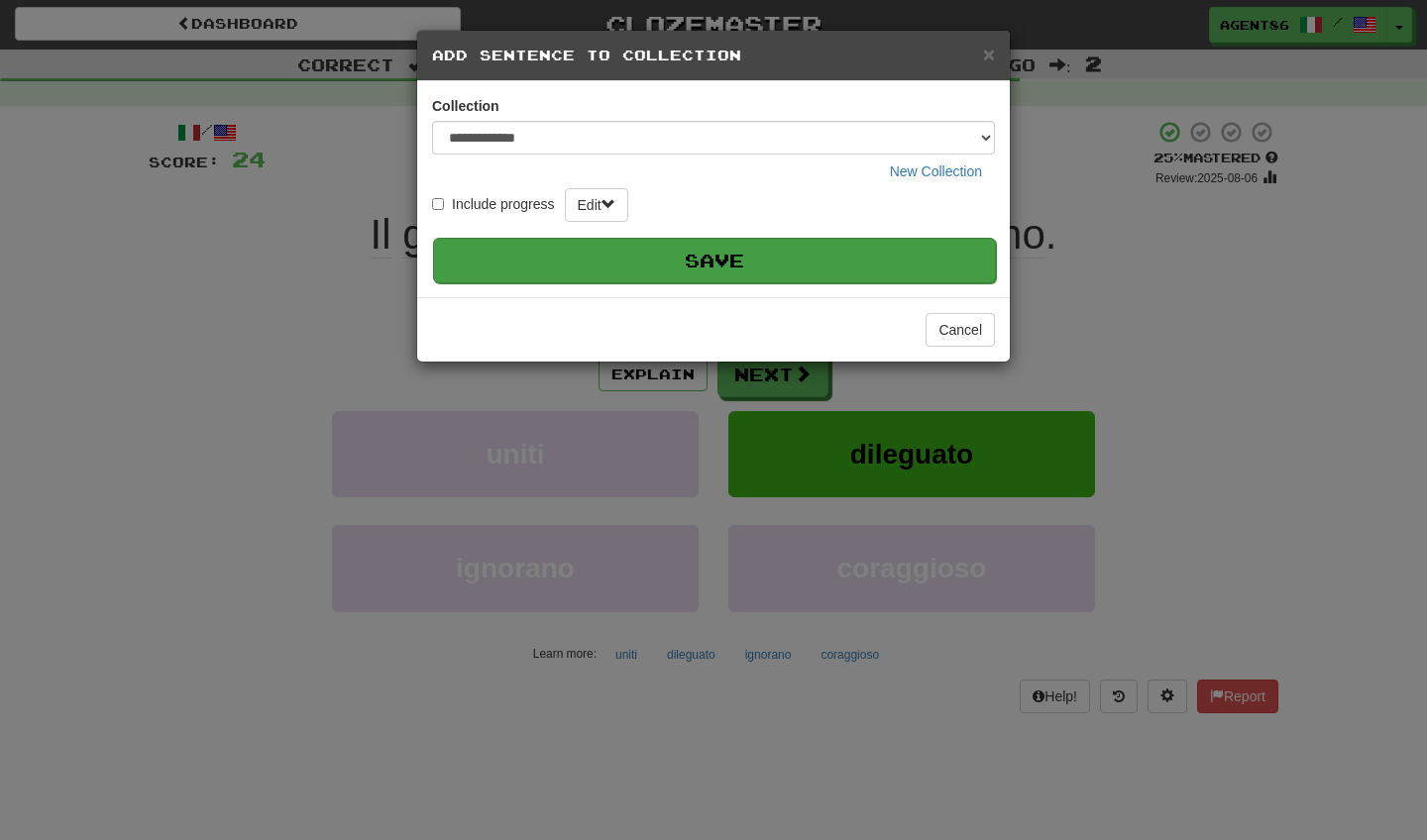 click on "Save" at bounding box center [714, 261] 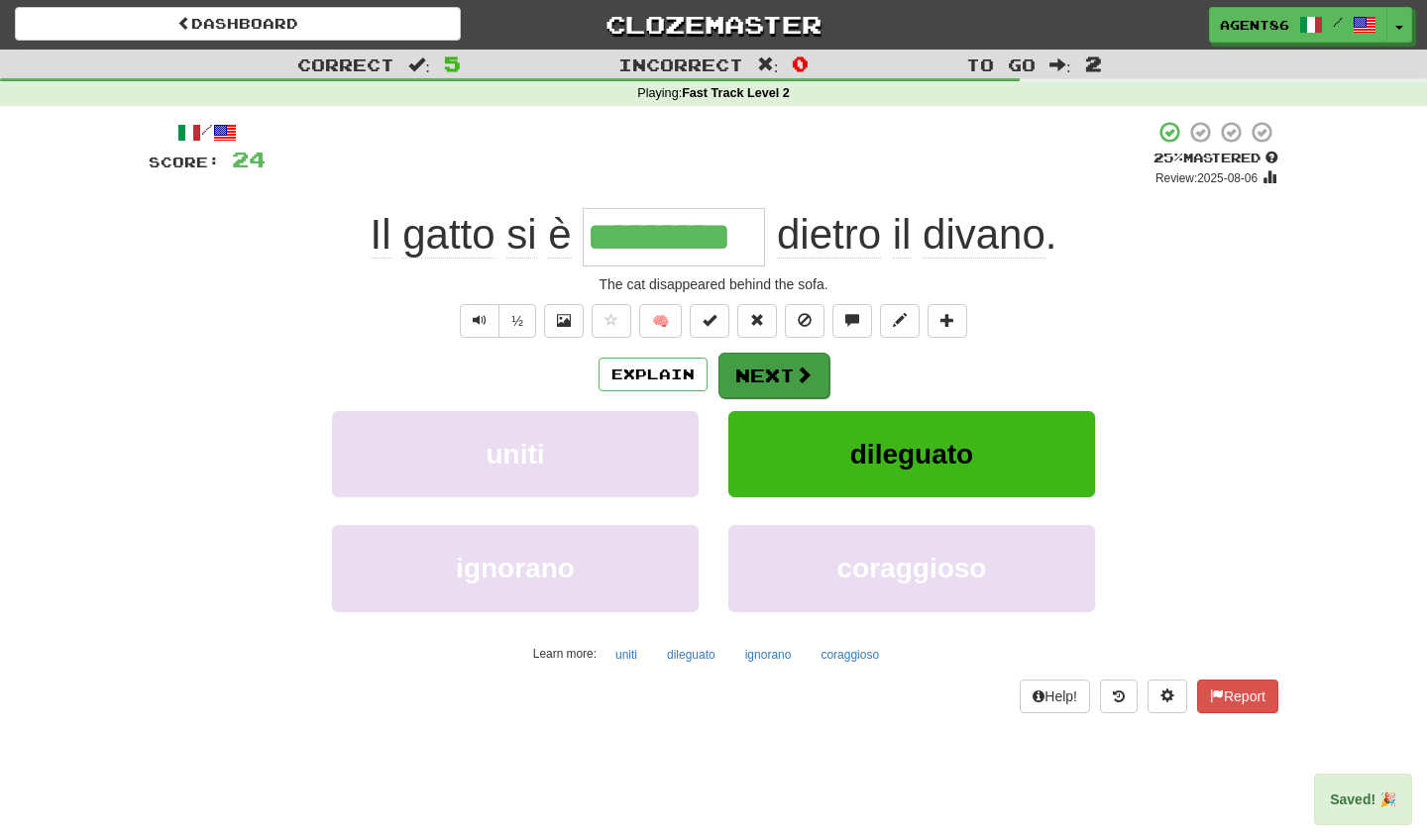 click on "Next" at bounding box center (774, 375) 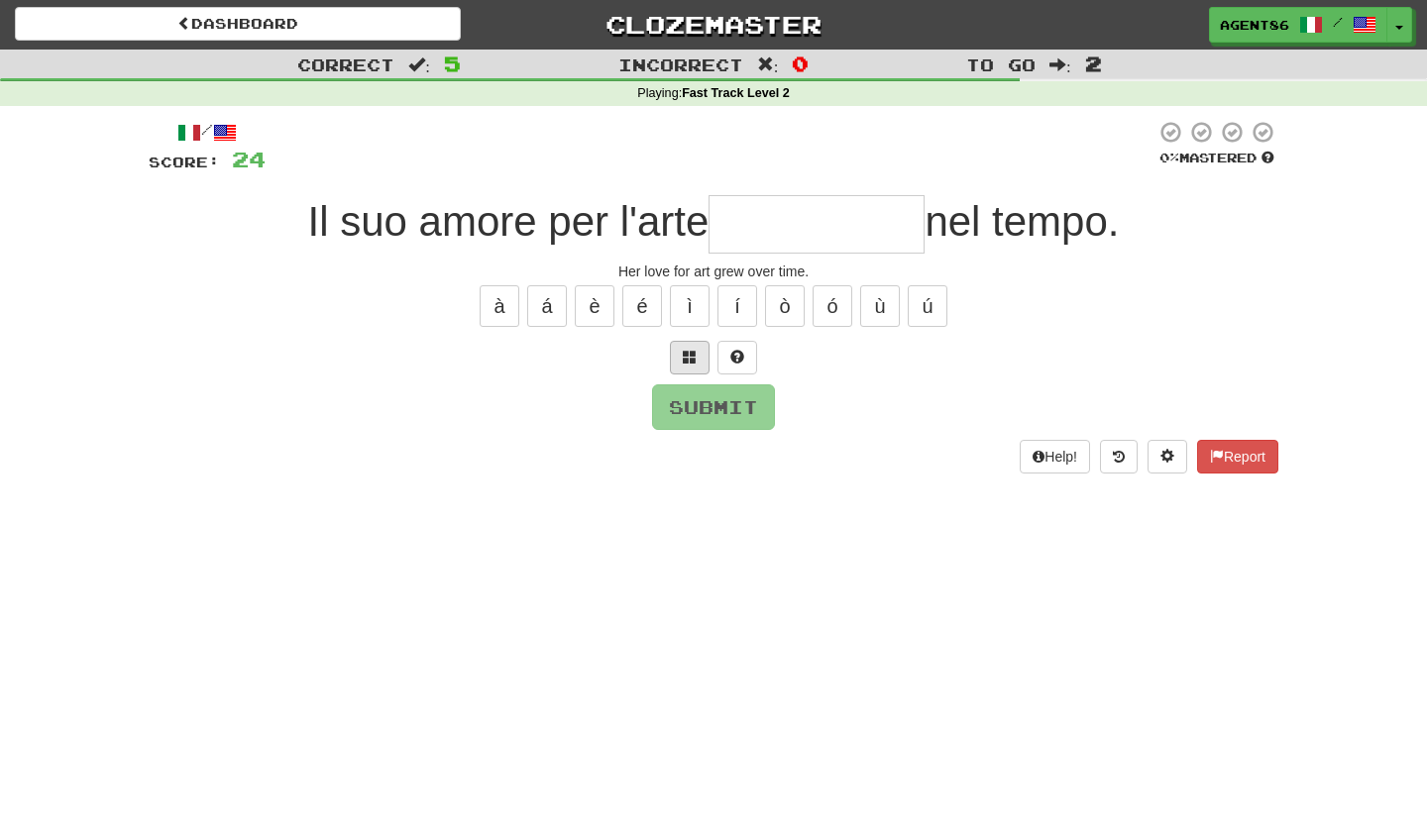 click at bounding box center (690, 357) 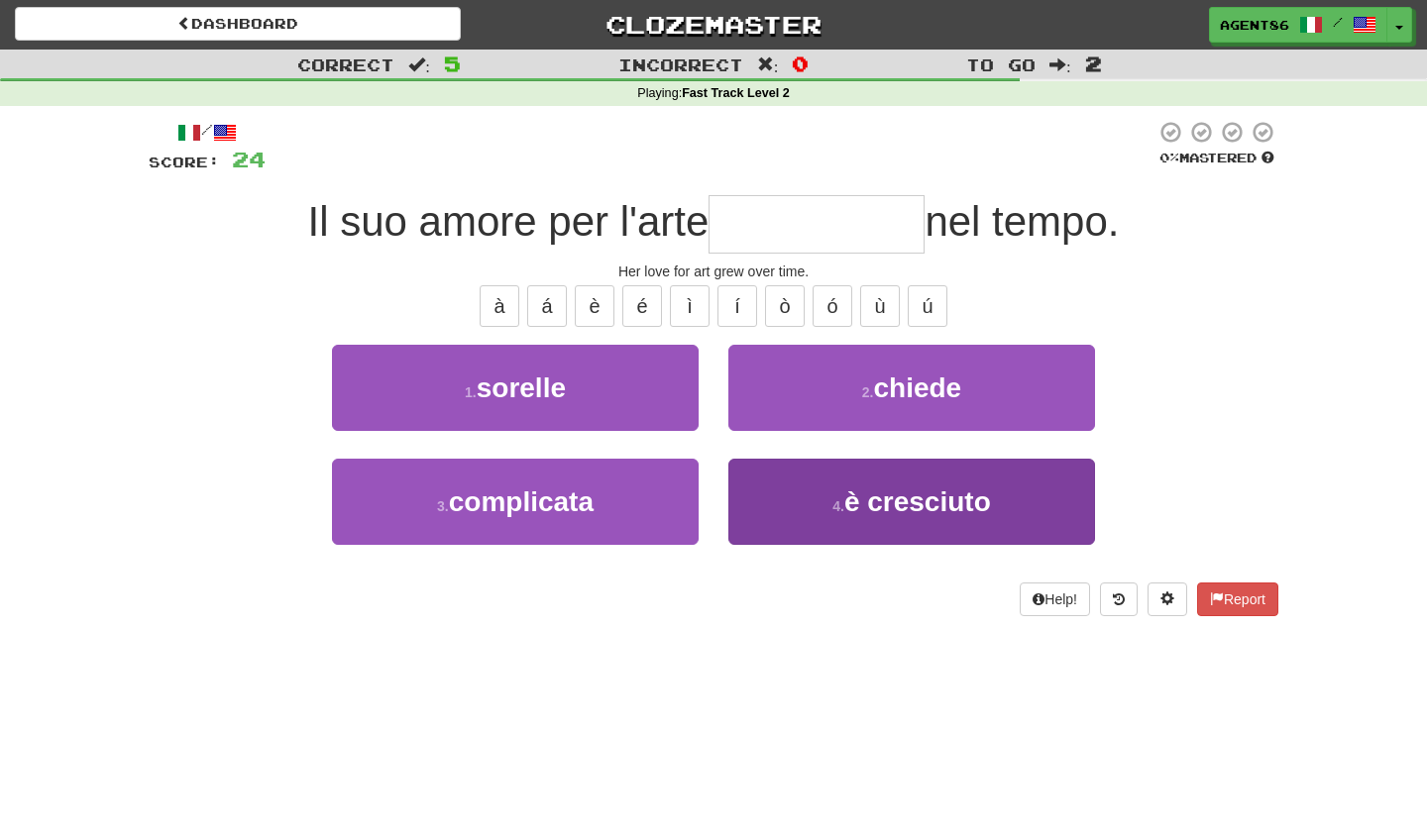 click on "4 .  è cresciuto" at bounding box center (912, 501) 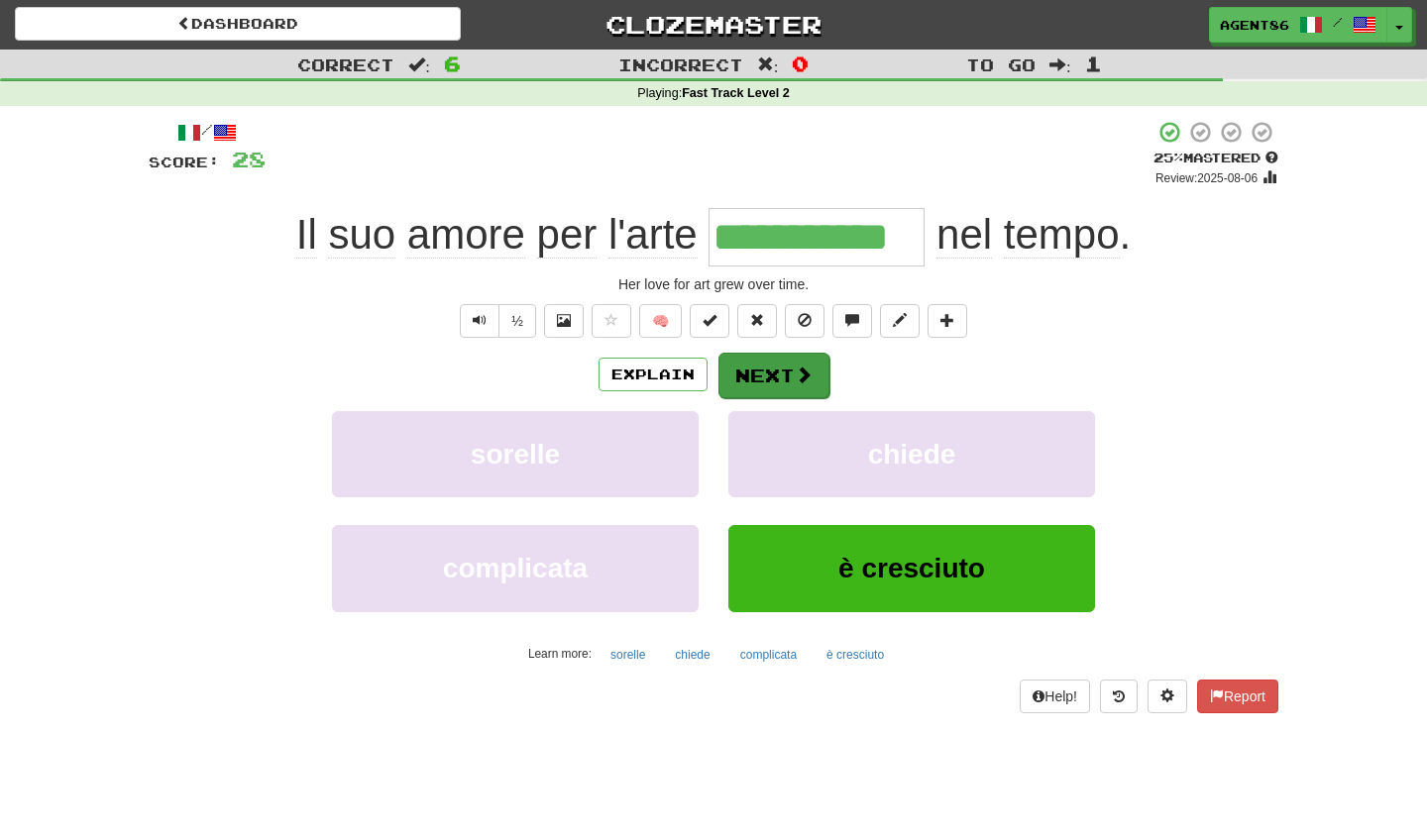 click on "Next" at bounding box center [774, 375] 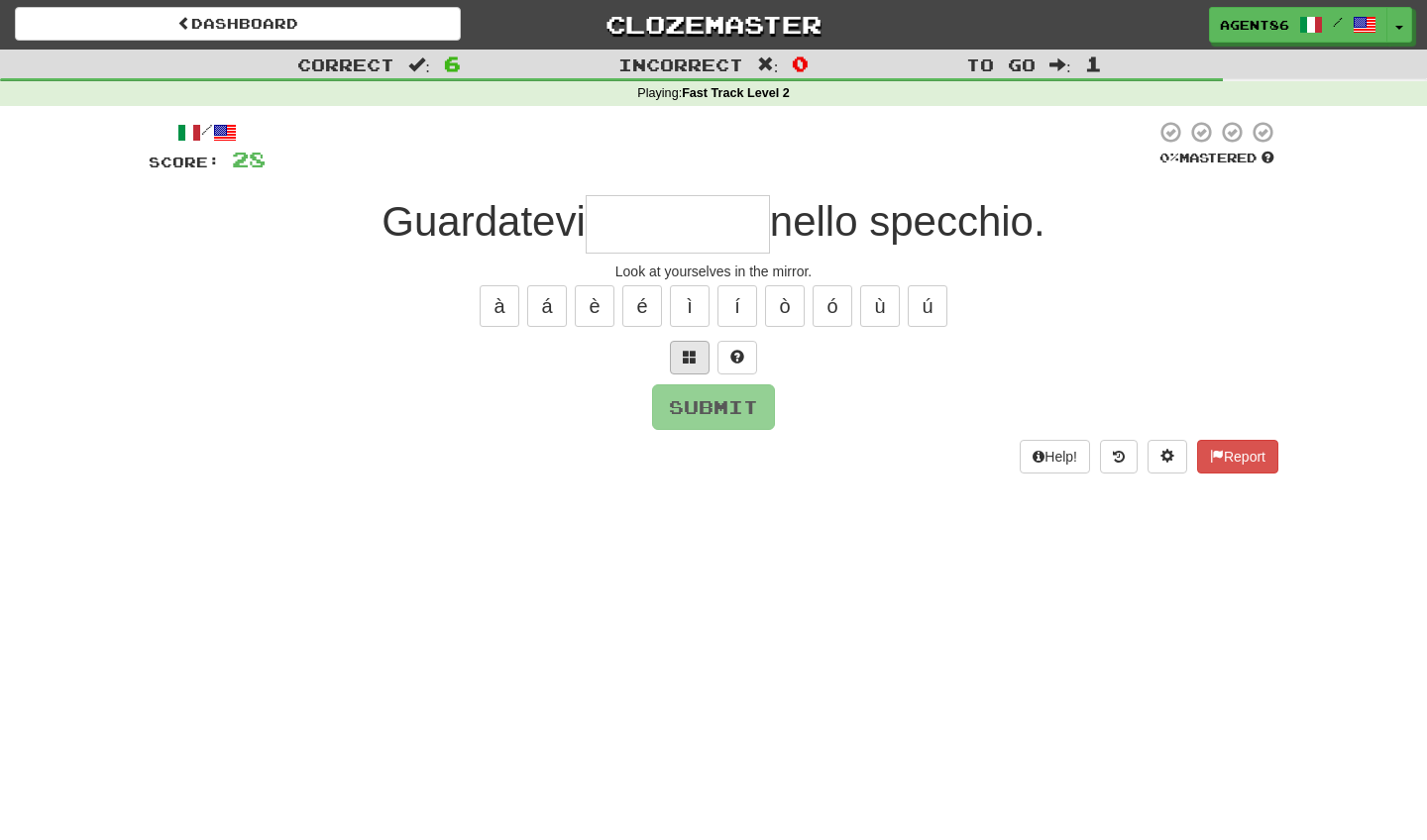 click at bounding box center (690, 358) 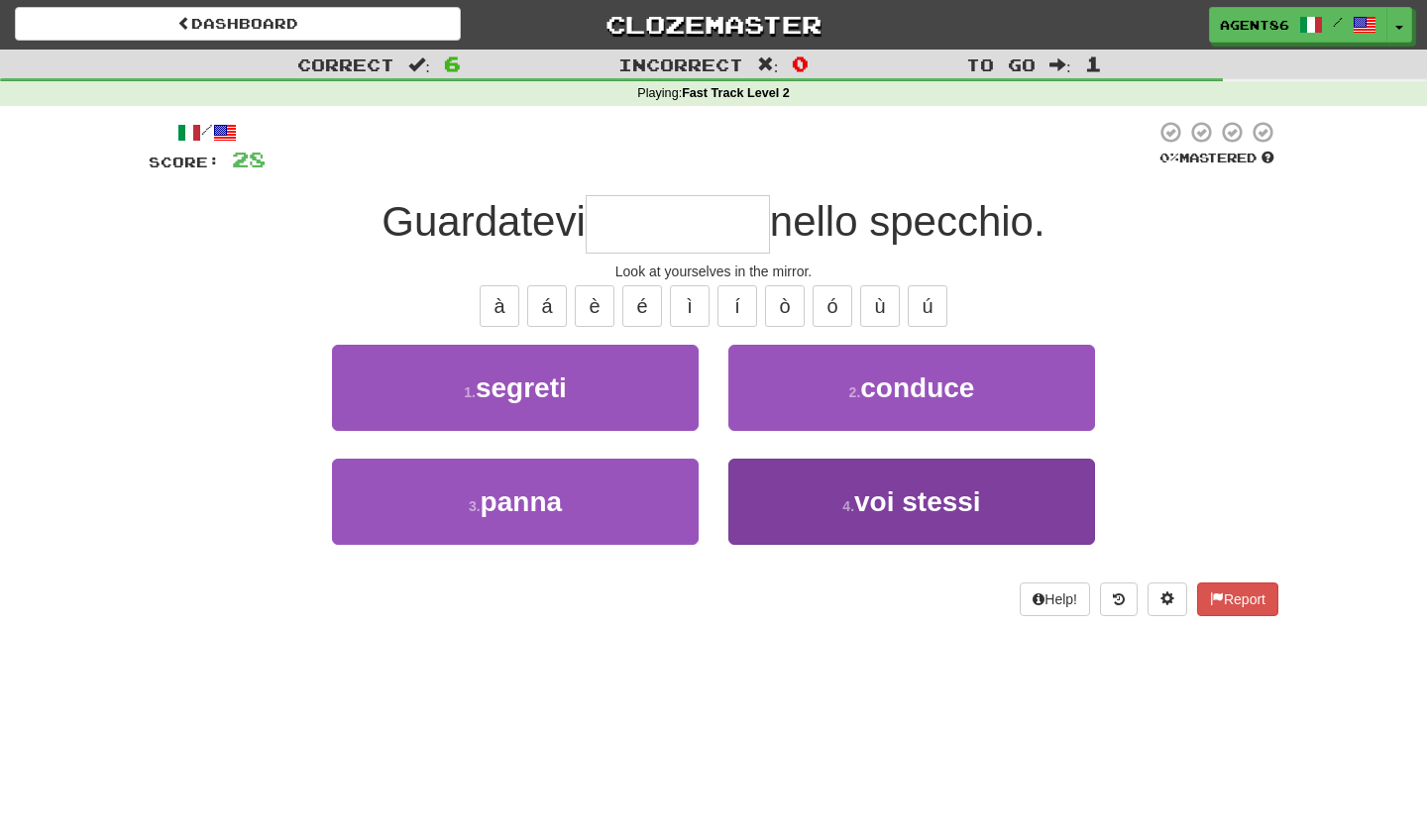 click on "4 . voi stessi" at bounding box center [912, 501] 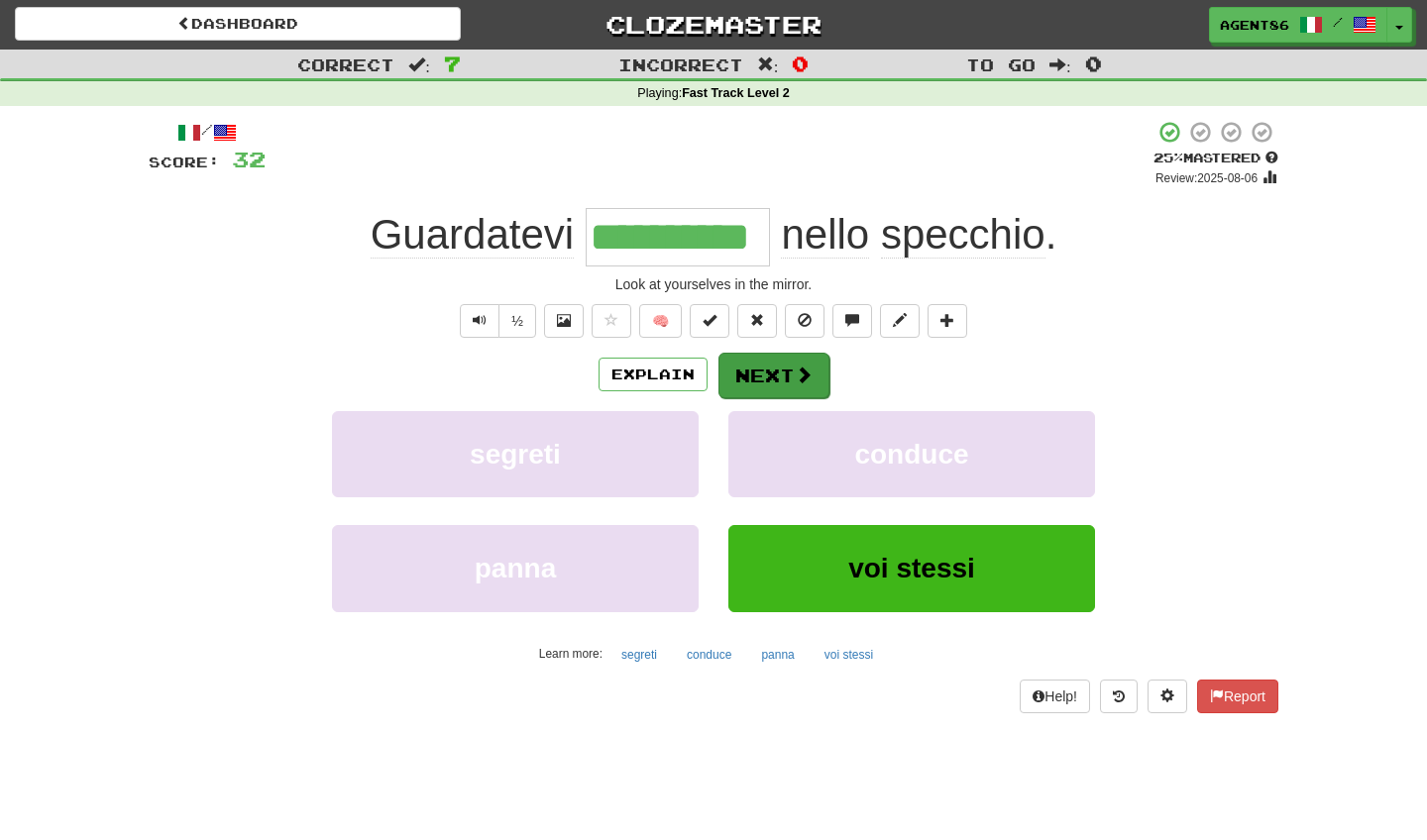 click on "Next" at bounding box center [774, 375] 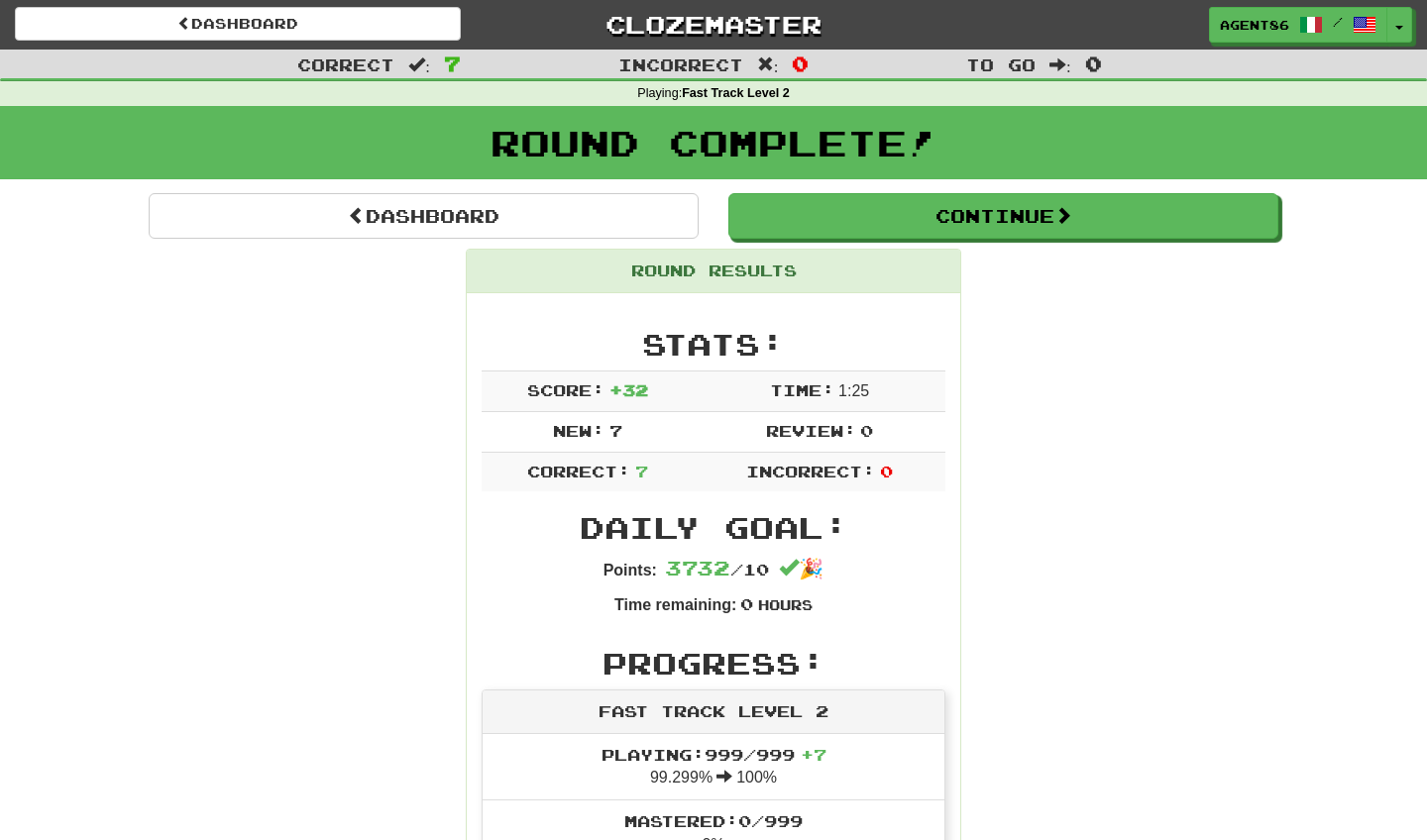 click on "Round Results Stats: Score:   + 32 Time:   1 : 25 New:   7 Review:   0 Correct:   7 Incorrect:   0 Daily Goal: Points:   3732  /  10  🎉 Time remaining: 0   Hours Progress: Fast Track Level 2 Playing:  999  /  999 + 7 99.299% 100% Mastered:  0  /  999 0% Ready for Review:  0  /  Level:  62 ⬆🎉🙌 1,599  points to level  63  - keep going! Ranked:  17 th  this week ( 180  points to  16 th ) Sentences:  Report Lei lo  avvertì  della neve. She warned him about the snow.  Report La maggior parte delle persone non lavora nel  finesettimana . Most people don't work on the weekend.  Report Il sole  splenderà  sempre. The sun will always shine brightly.  Report Tutti  tifano  la squadra vincente. Everyone cheers for the winning team.  Report Il gatto si è  dileguato  dietro il divano. The cat disappeared behind the sofa.  Report Il suo amore per l'arte  è cresciuto  nel tempo. Her love for art grew over time.  Report Guardatevi  voi stessi  nello specchio. Look at yourselves in the mirror." at bounding box center [714, 1060] 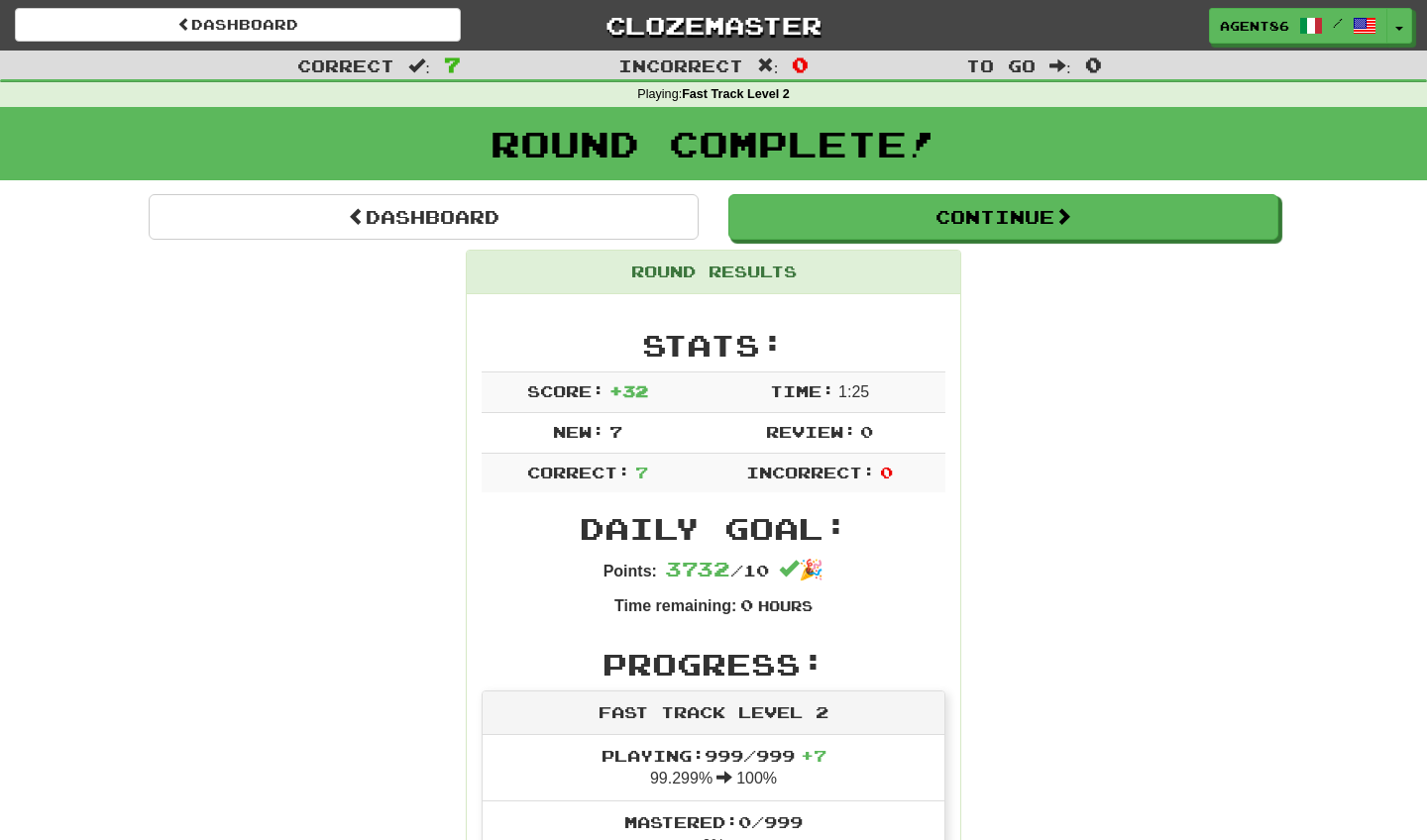 scroll, scrollTop: 0, scrollLeft: 0, axis: both 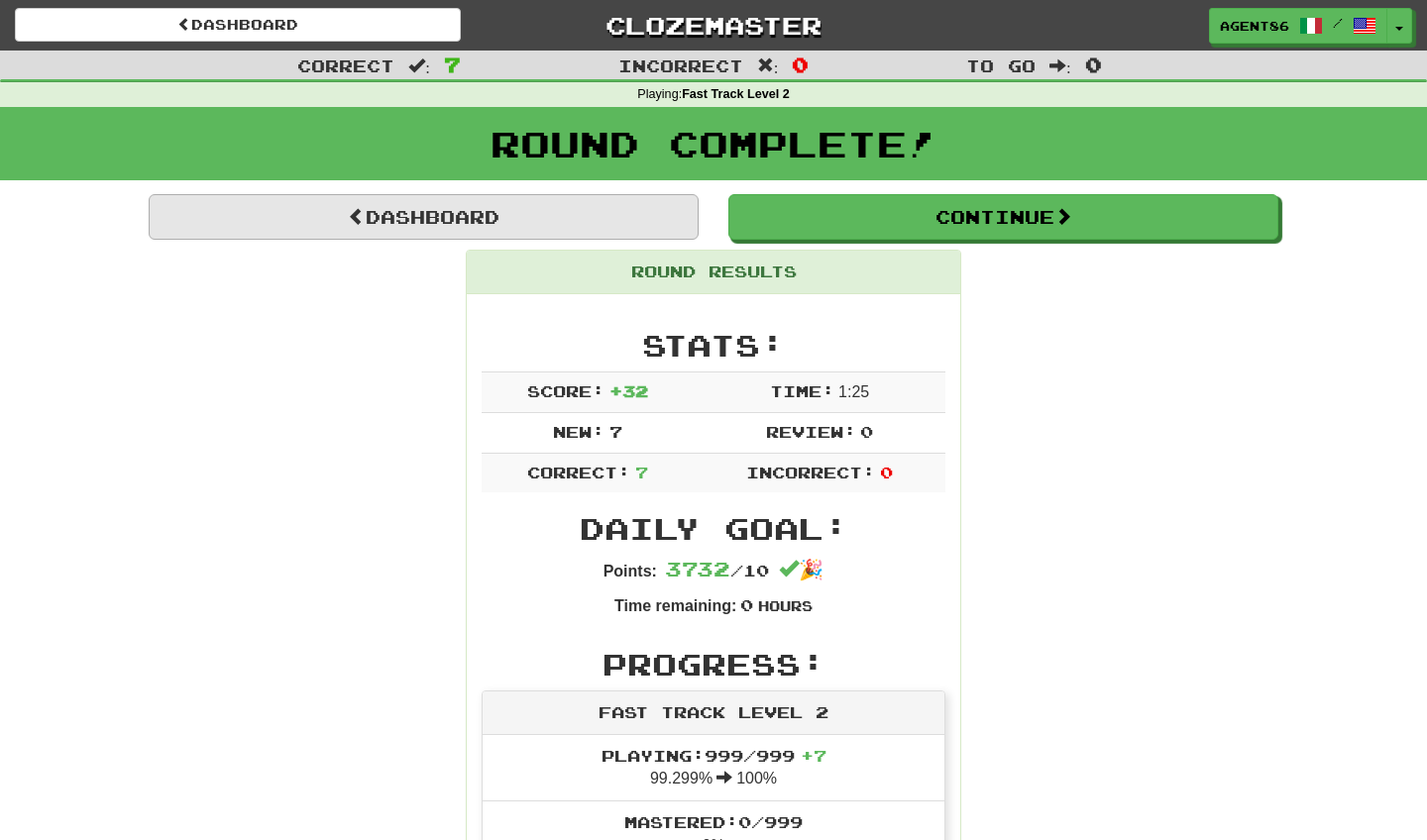 click on "Dashboard" at bounding box center (423, 217) 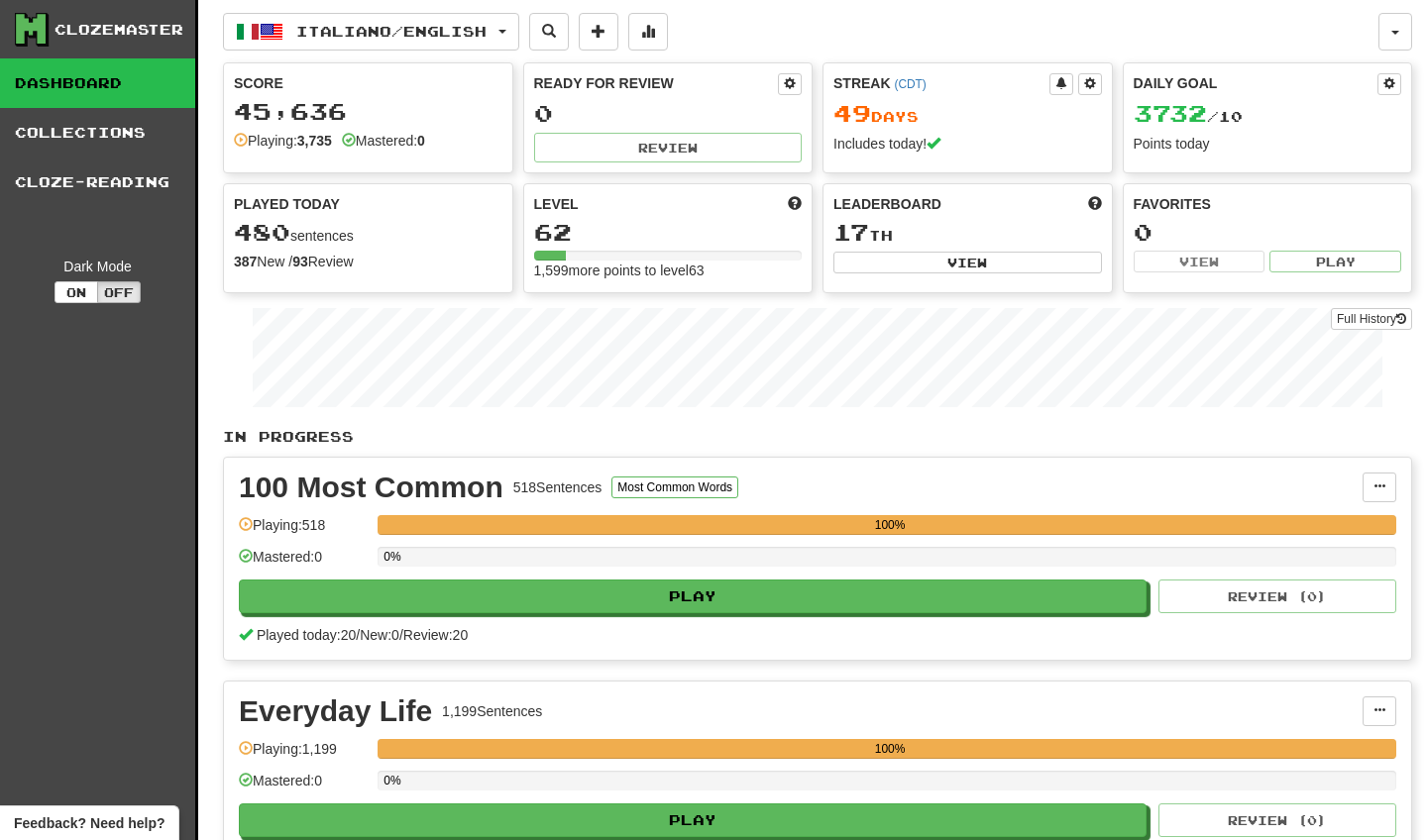scroll, scrollTop: 0, scrollLeft: 0, axis: both 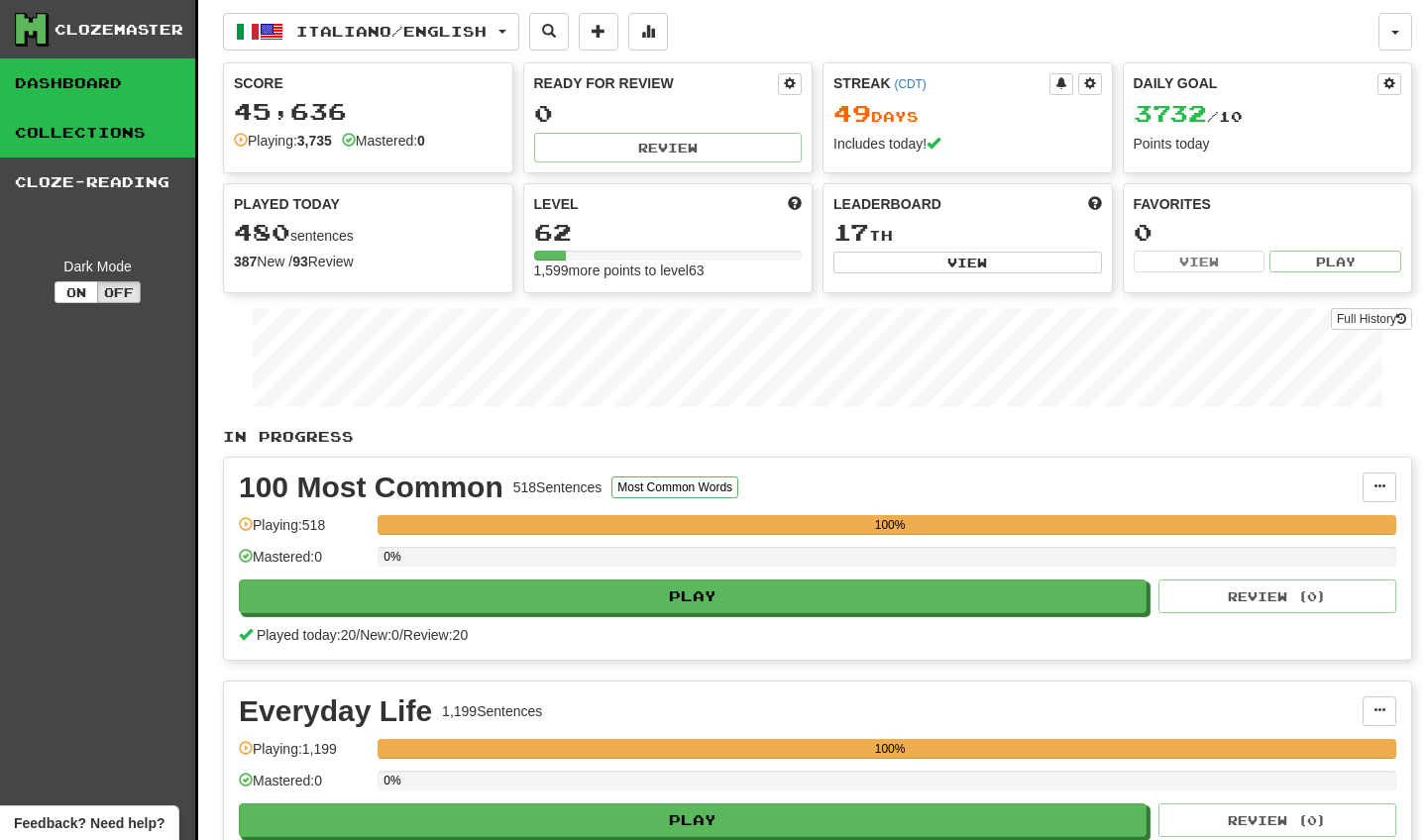 click on "Collections" at bounding box center (97, 133) 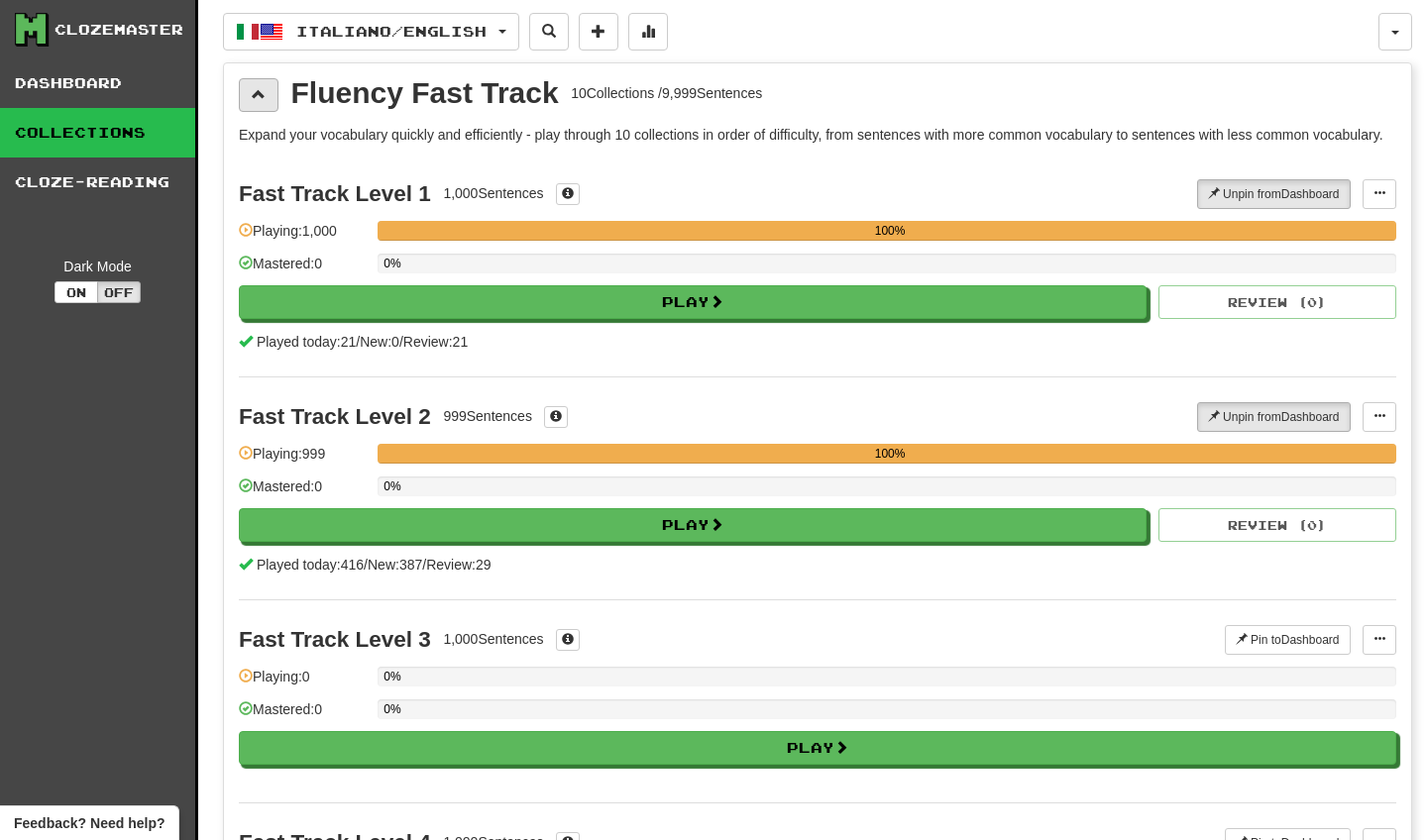 click at bounding box center [259, 94] 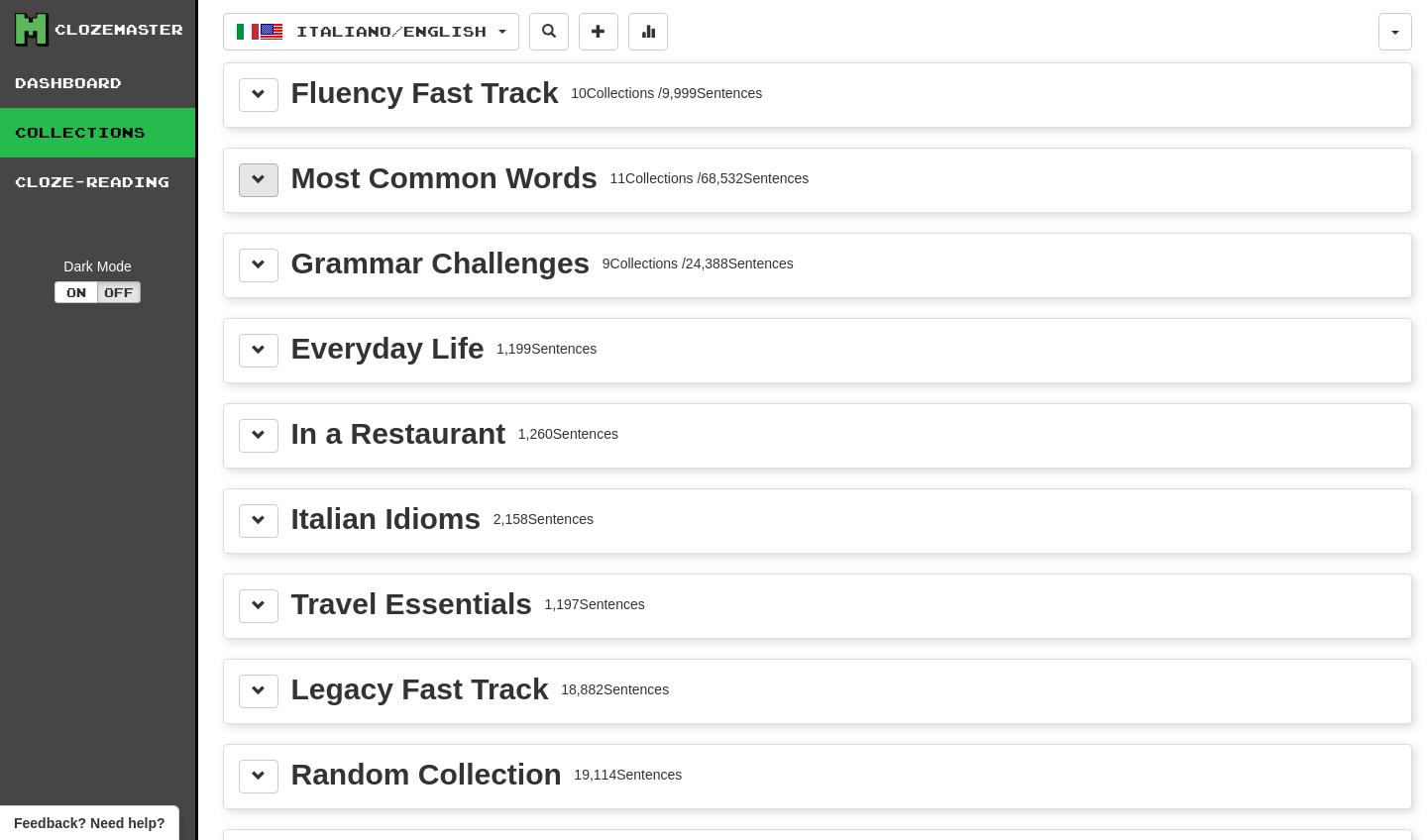 click at bounding box center [259, 179] 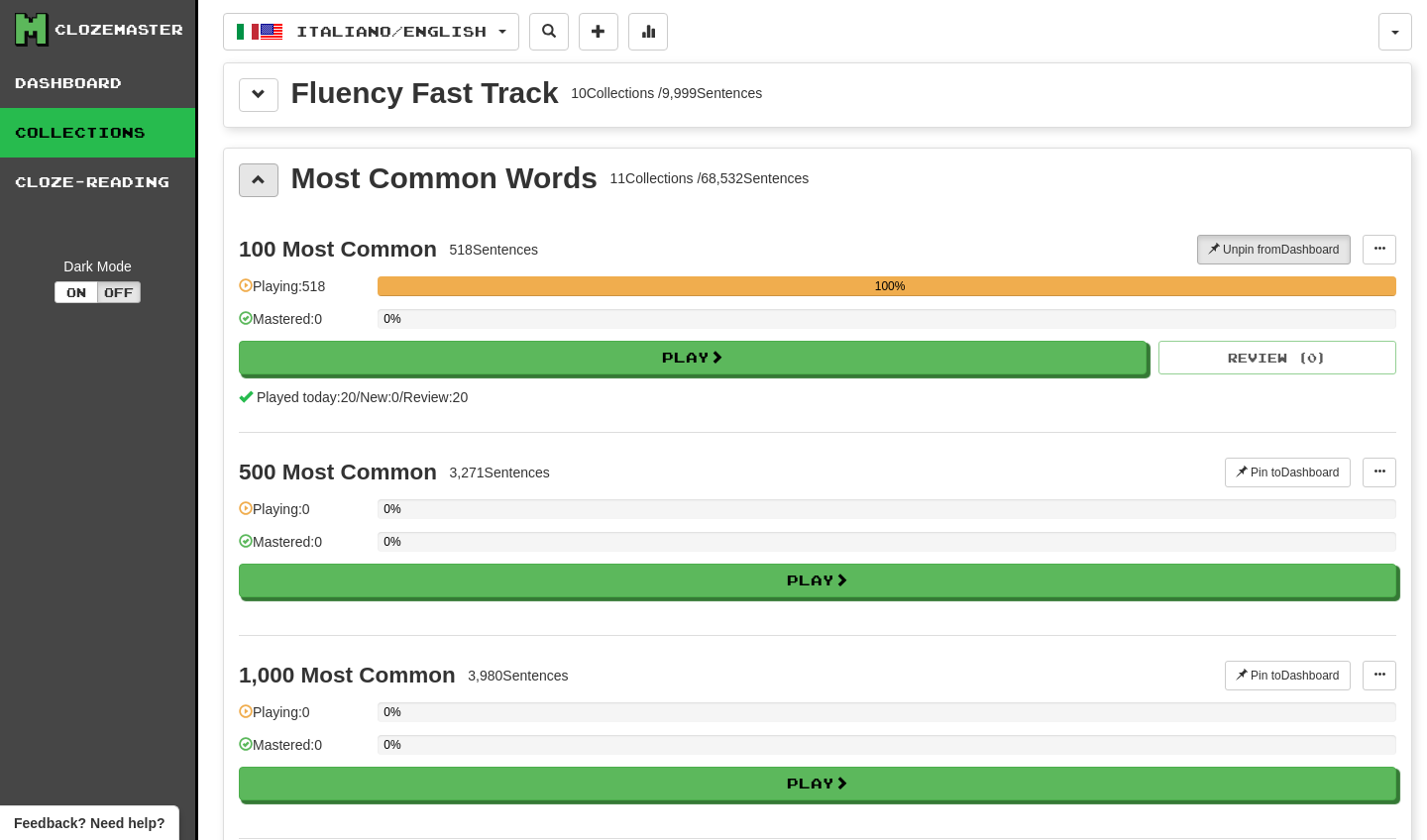 click at bounding box center (259, 180) 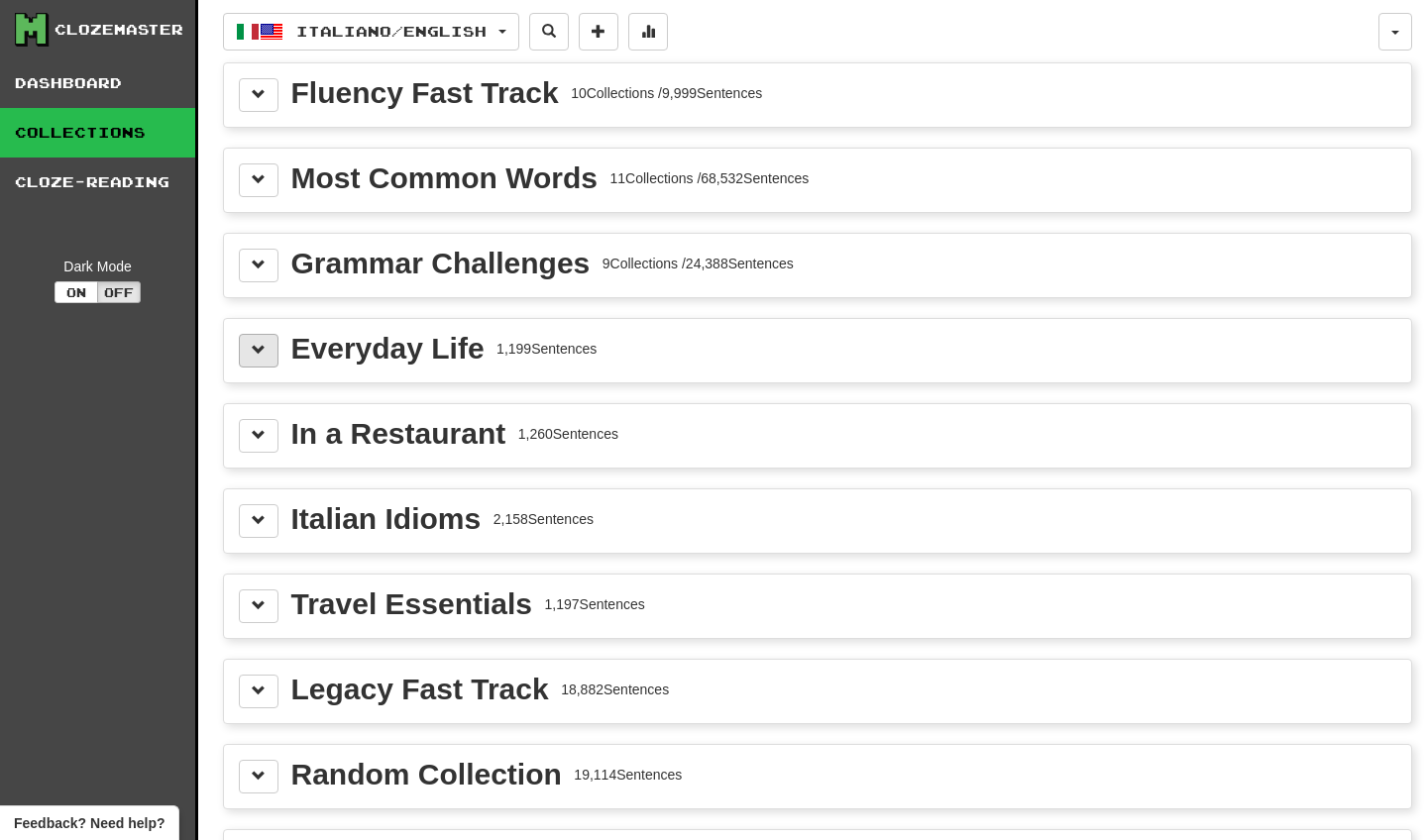 click at bounding box center [259, 350] 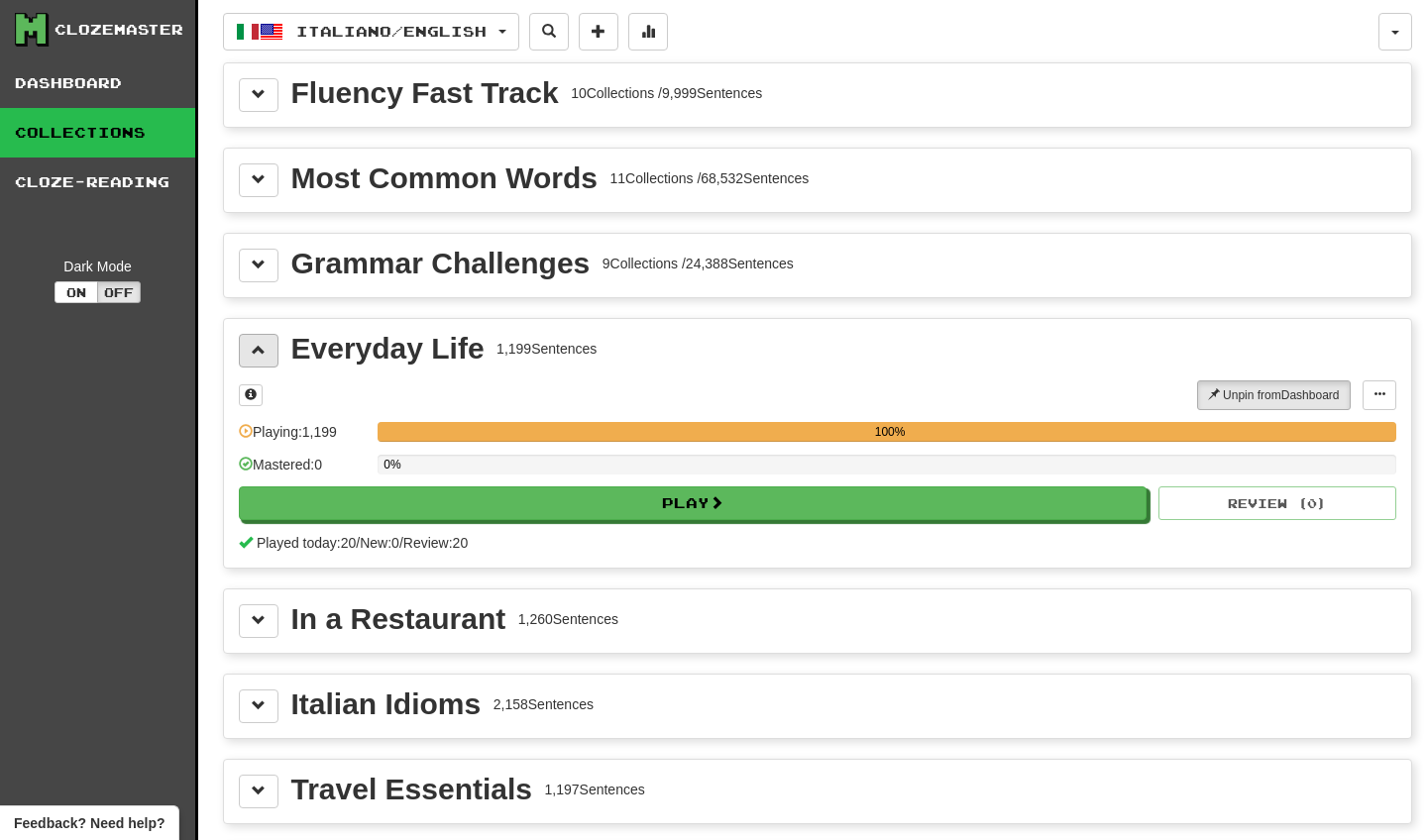 click at bounding box center (259, 350) 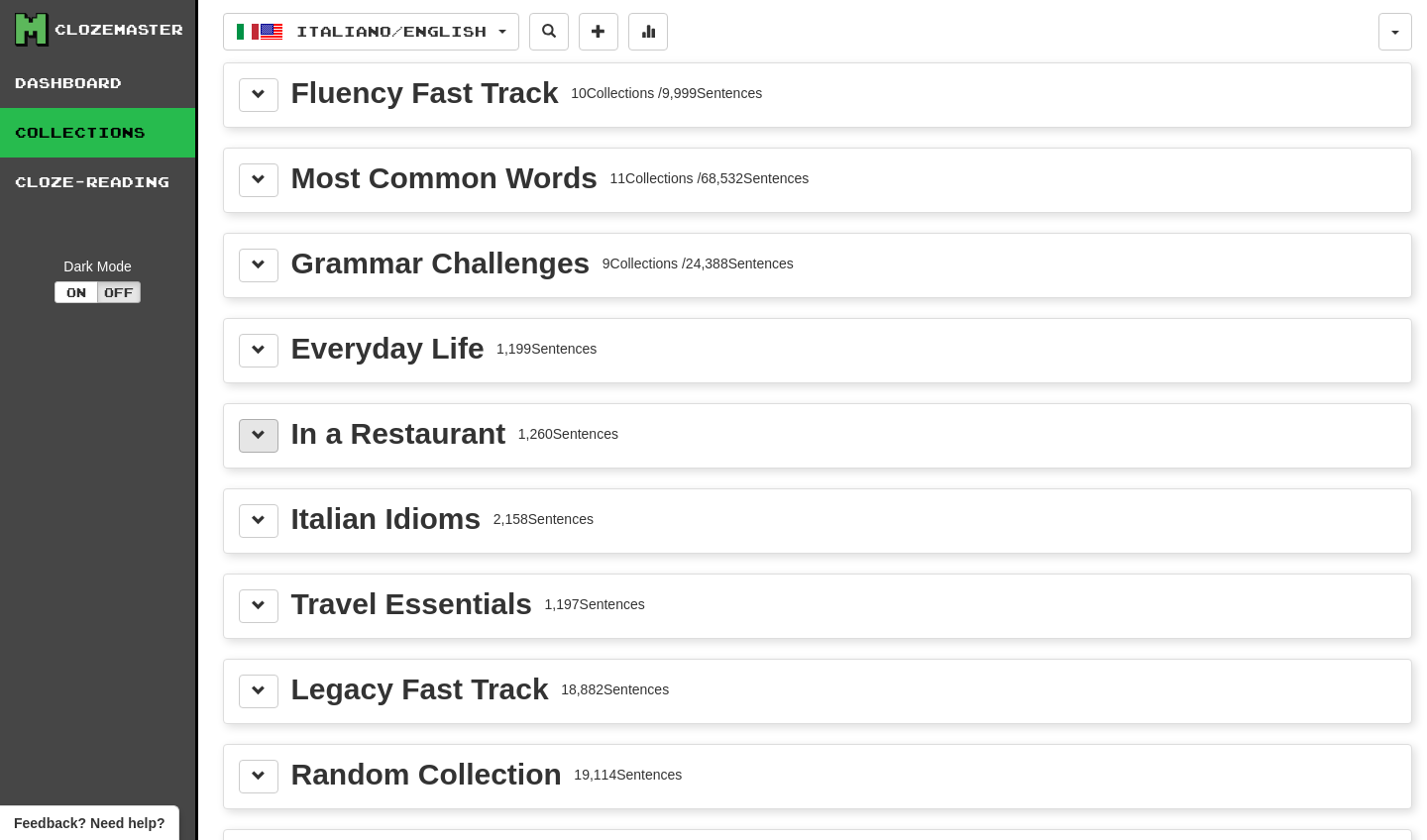 click at bounding box center (259, 436) 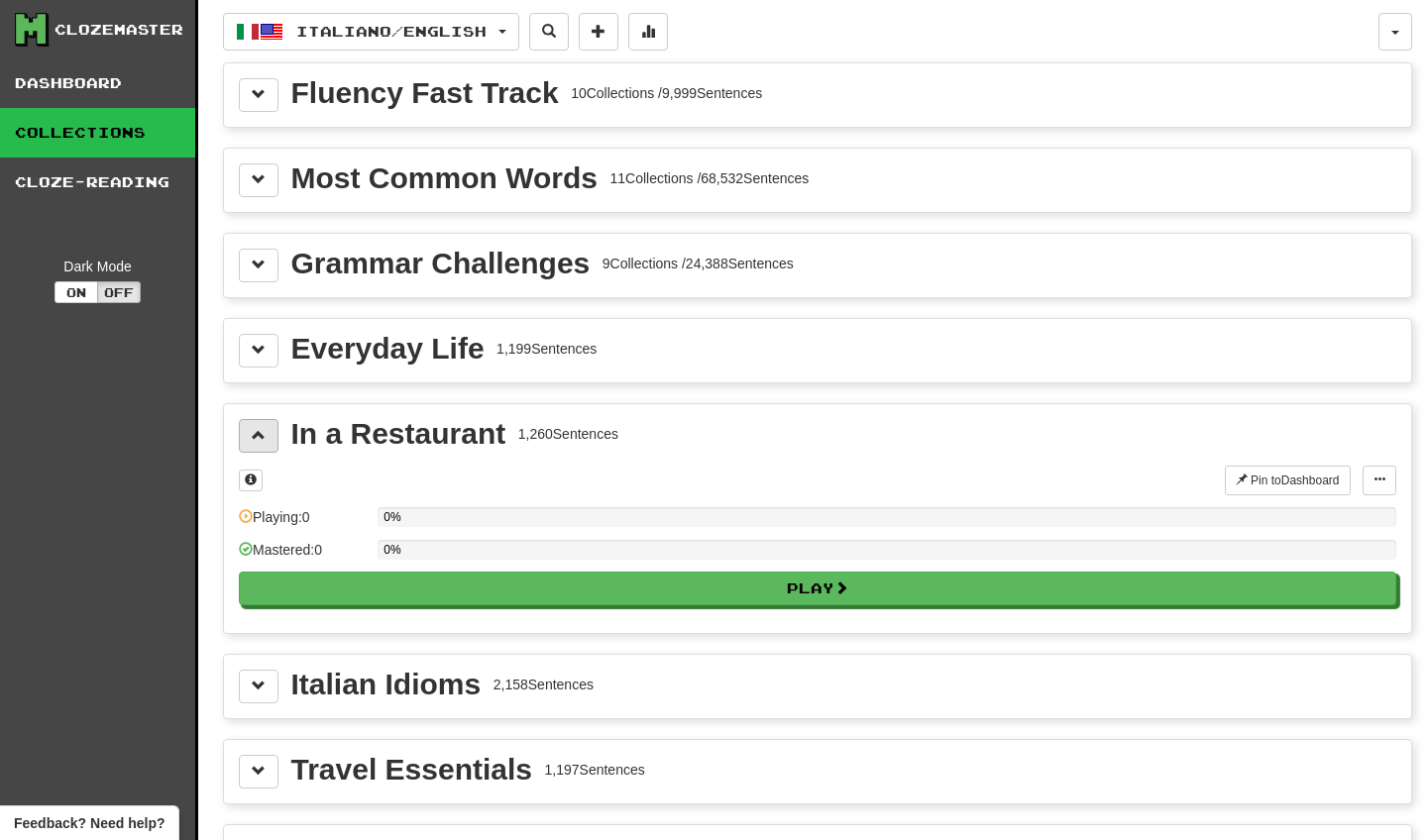 click at bounding box center (259, 436) 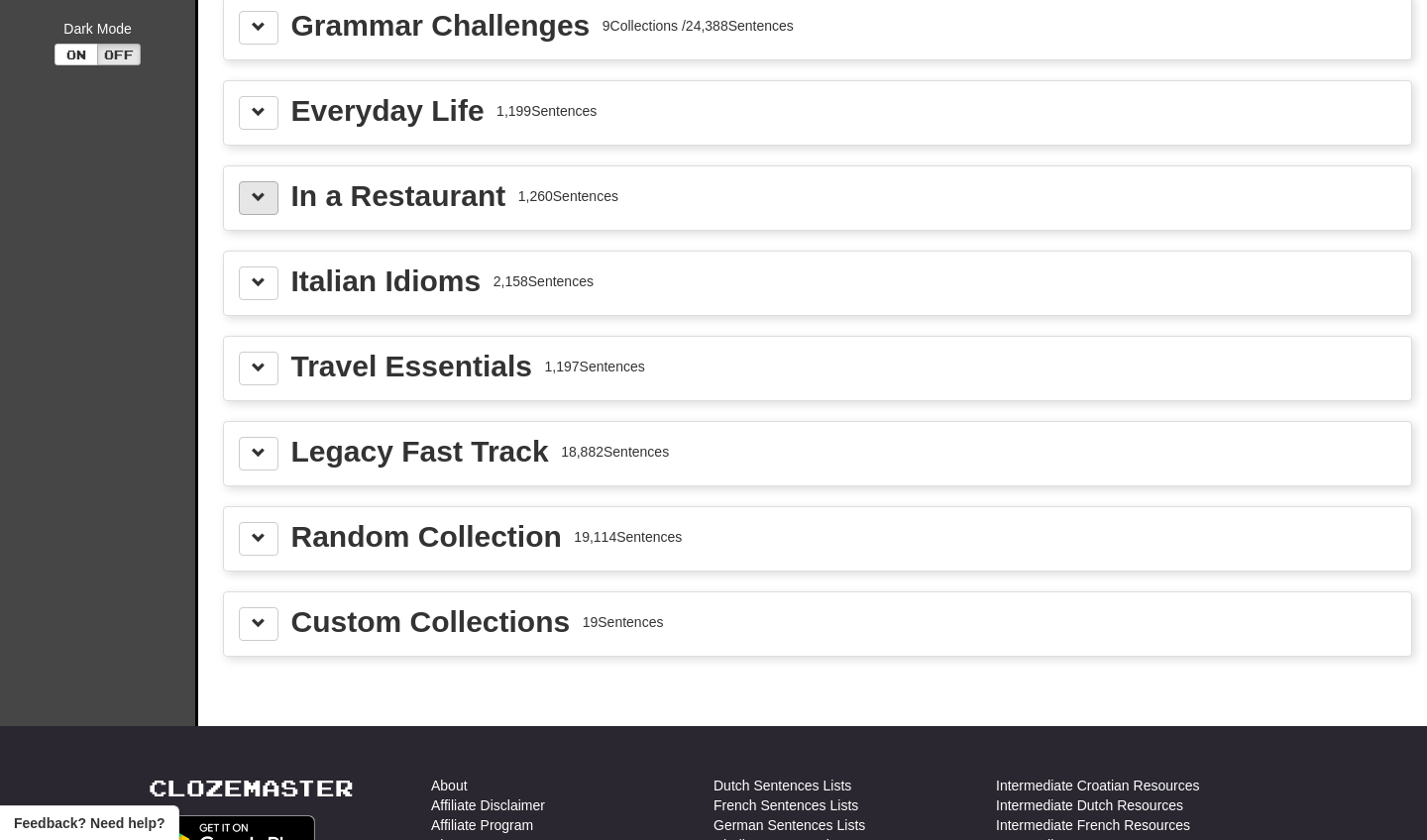 scroll, scrollTop: 254, scrollLeft: 0, axis: vertical 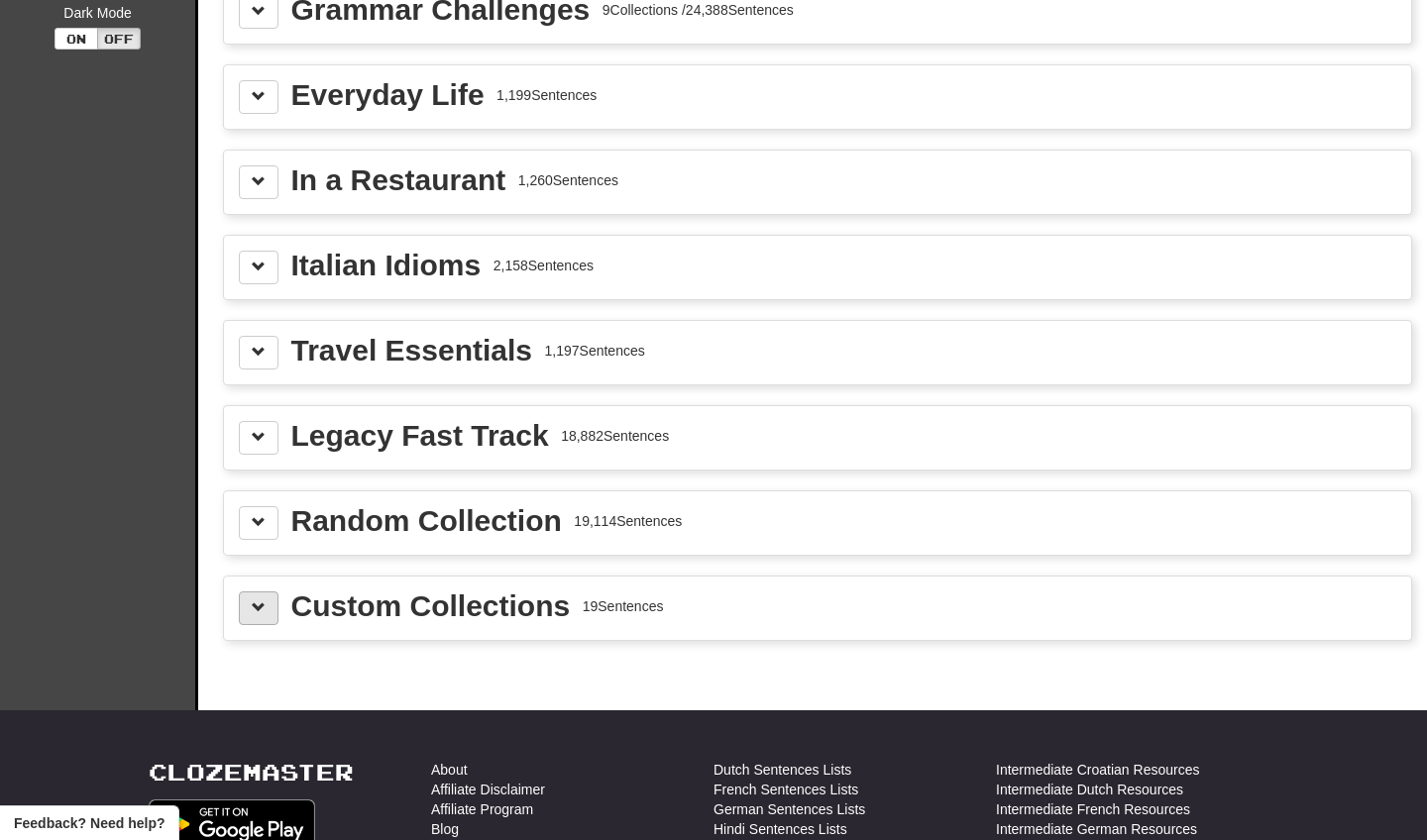 click at bounding box center (259, 608) 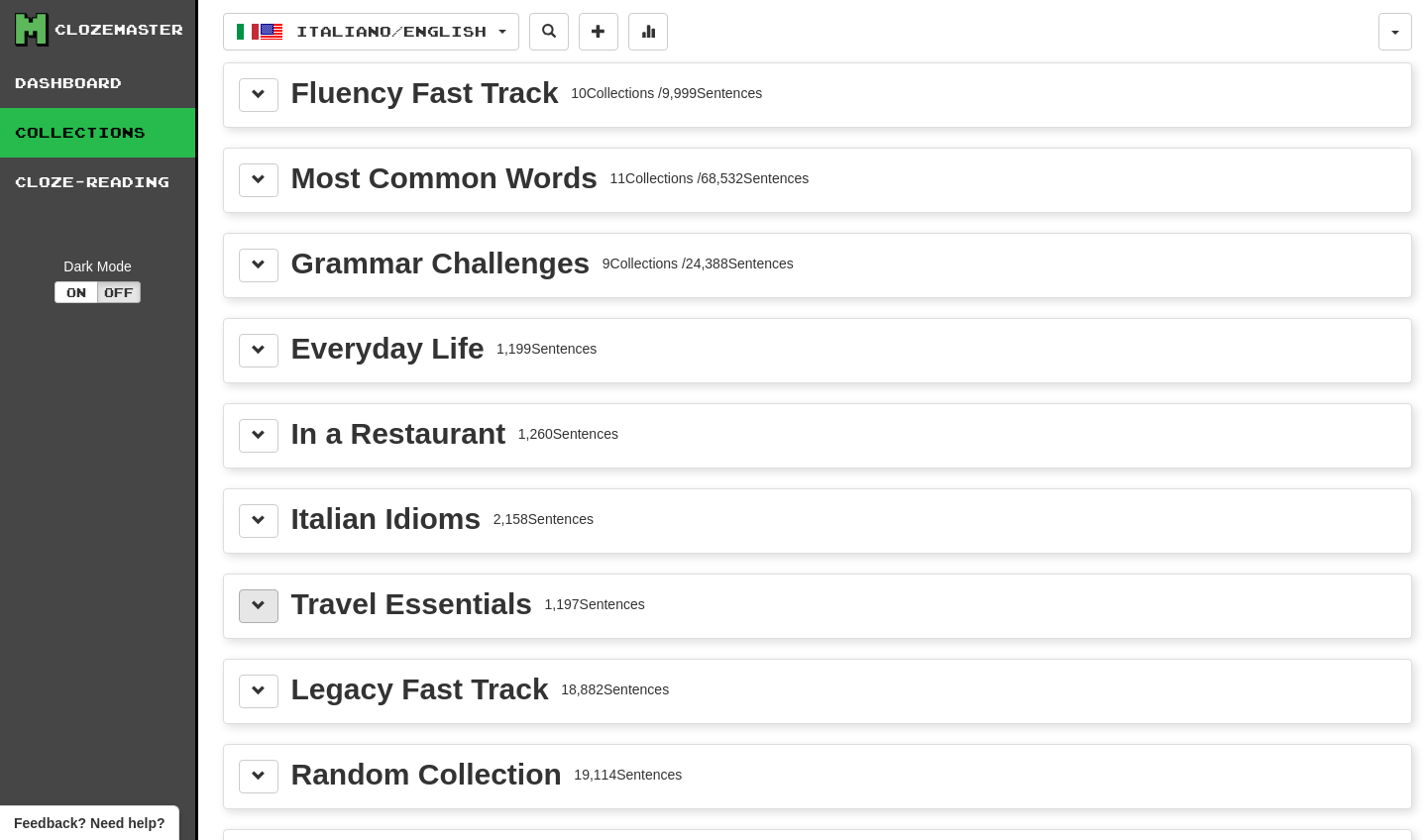 scroll, scrollTop: 0, scrollLeft: 0, axis: both 